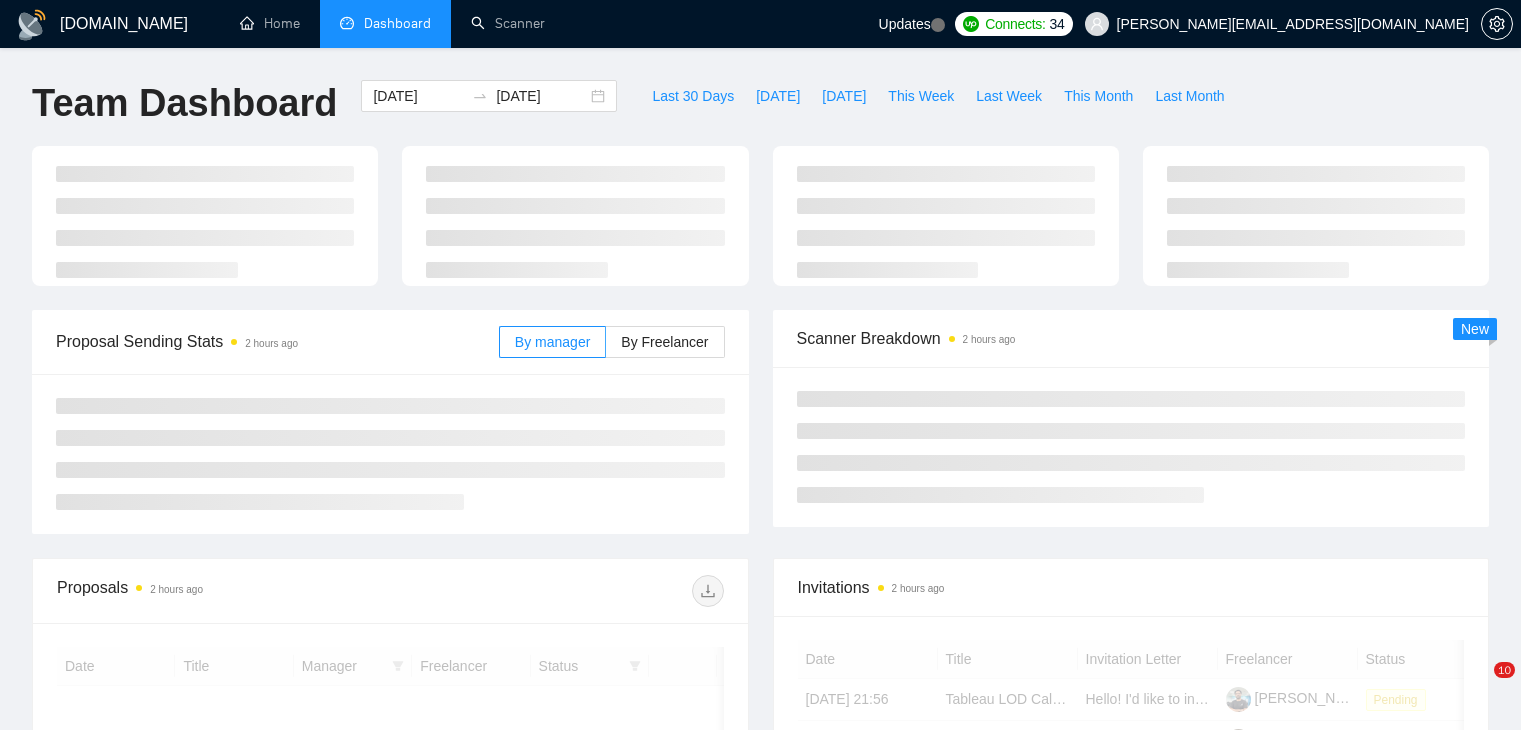 scroll, scrollTop: 0, scrollLeft: 0, axis: both 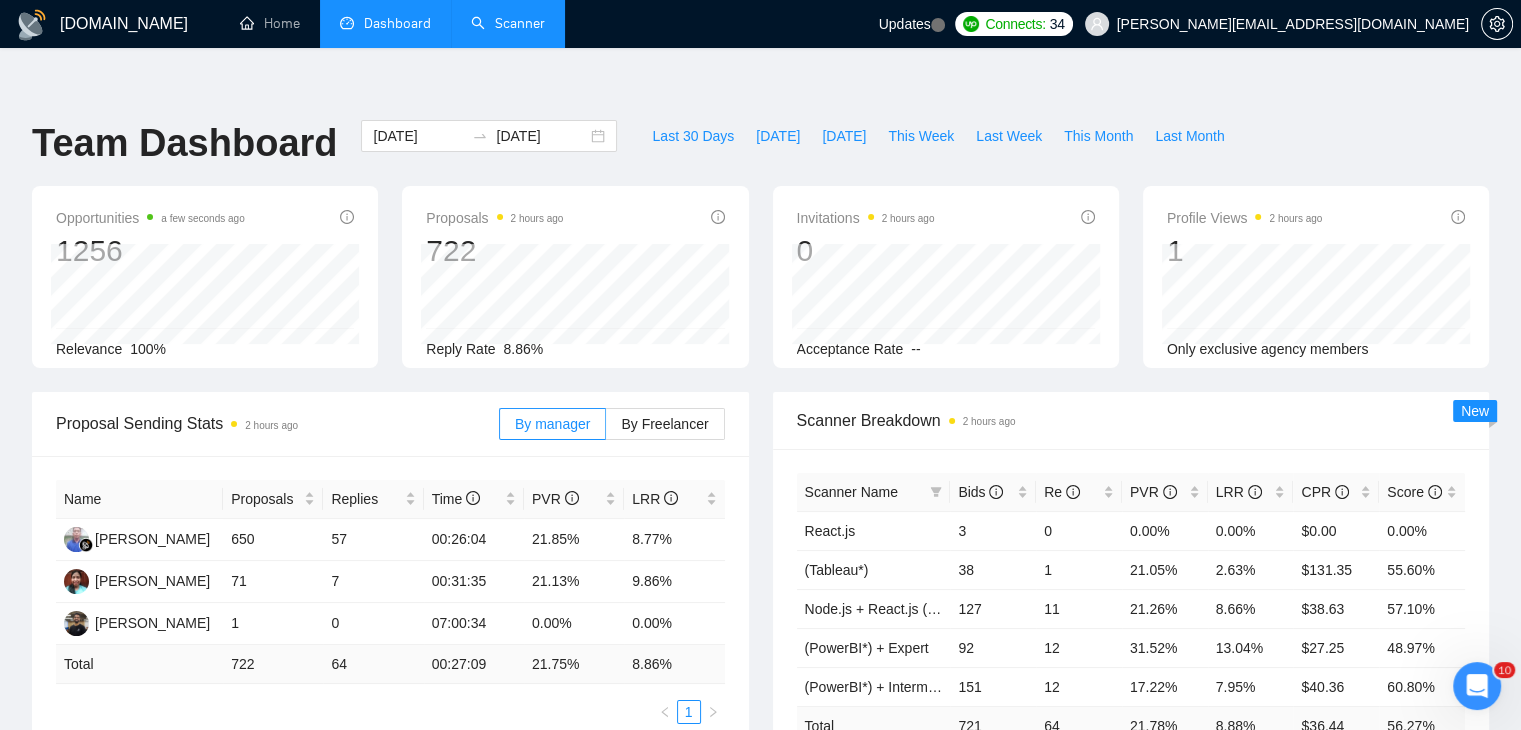 click on "Scanner" at bounding box center [508, 23] 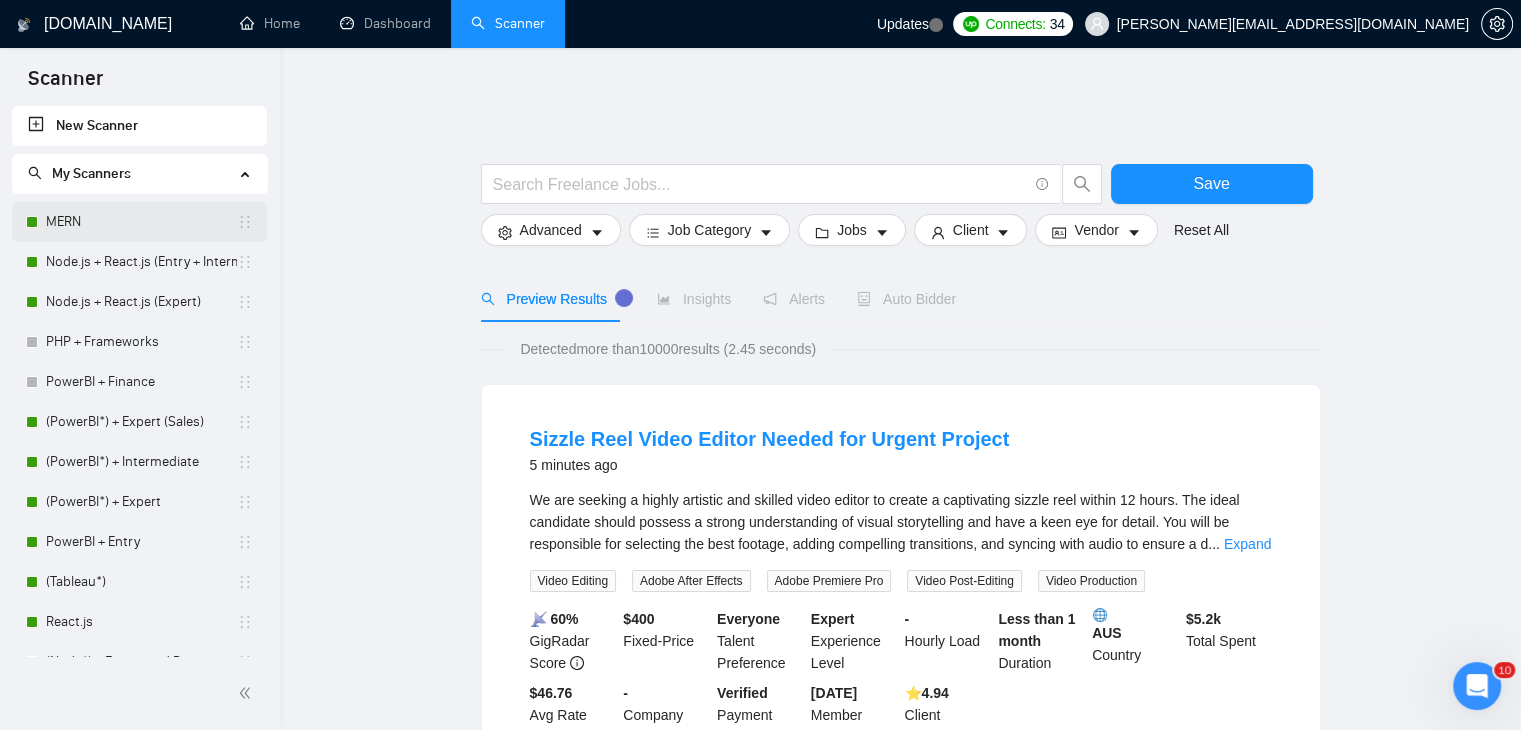 click on "MERN" at bounding box center (141, 222) 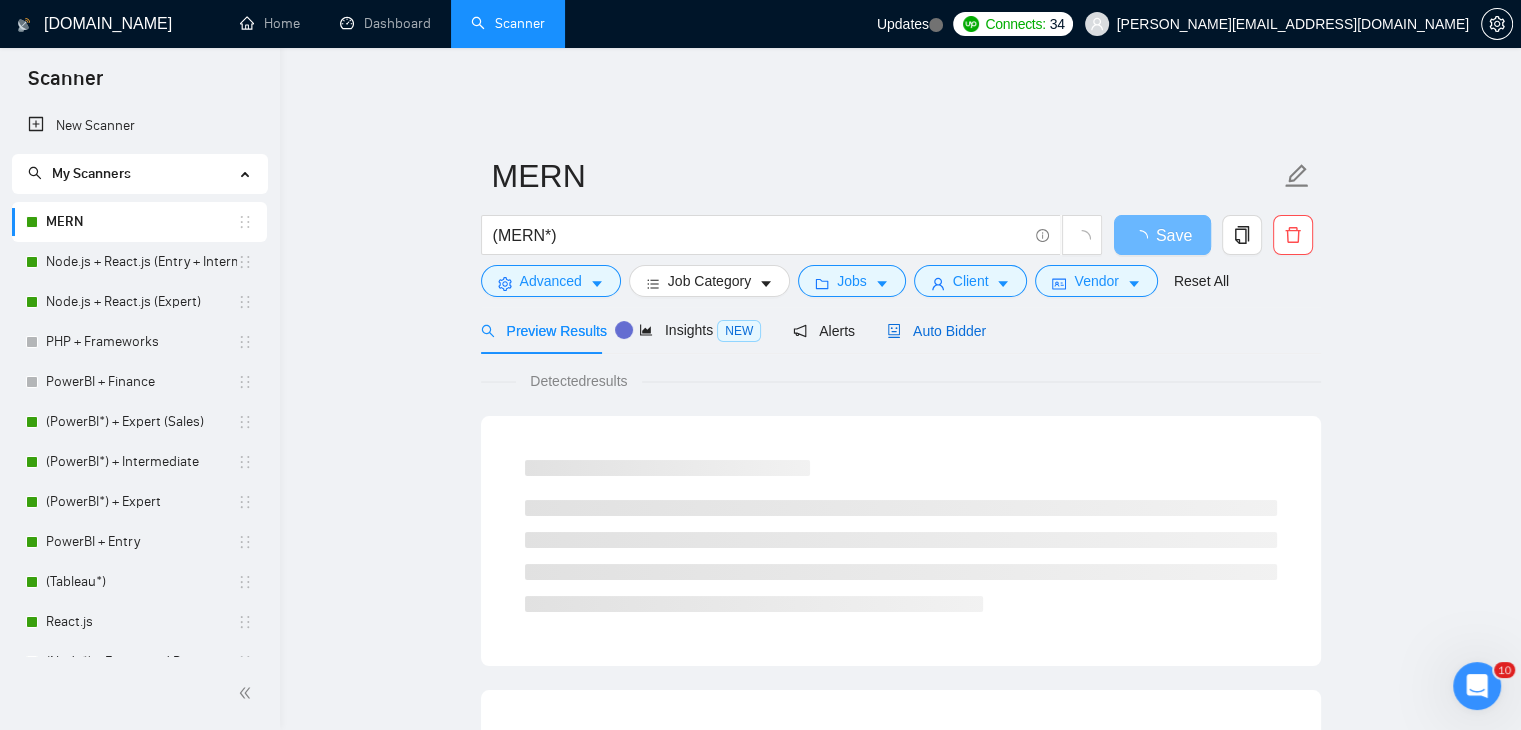 click on "Auto Bidder" at bounding box center (936, 331) 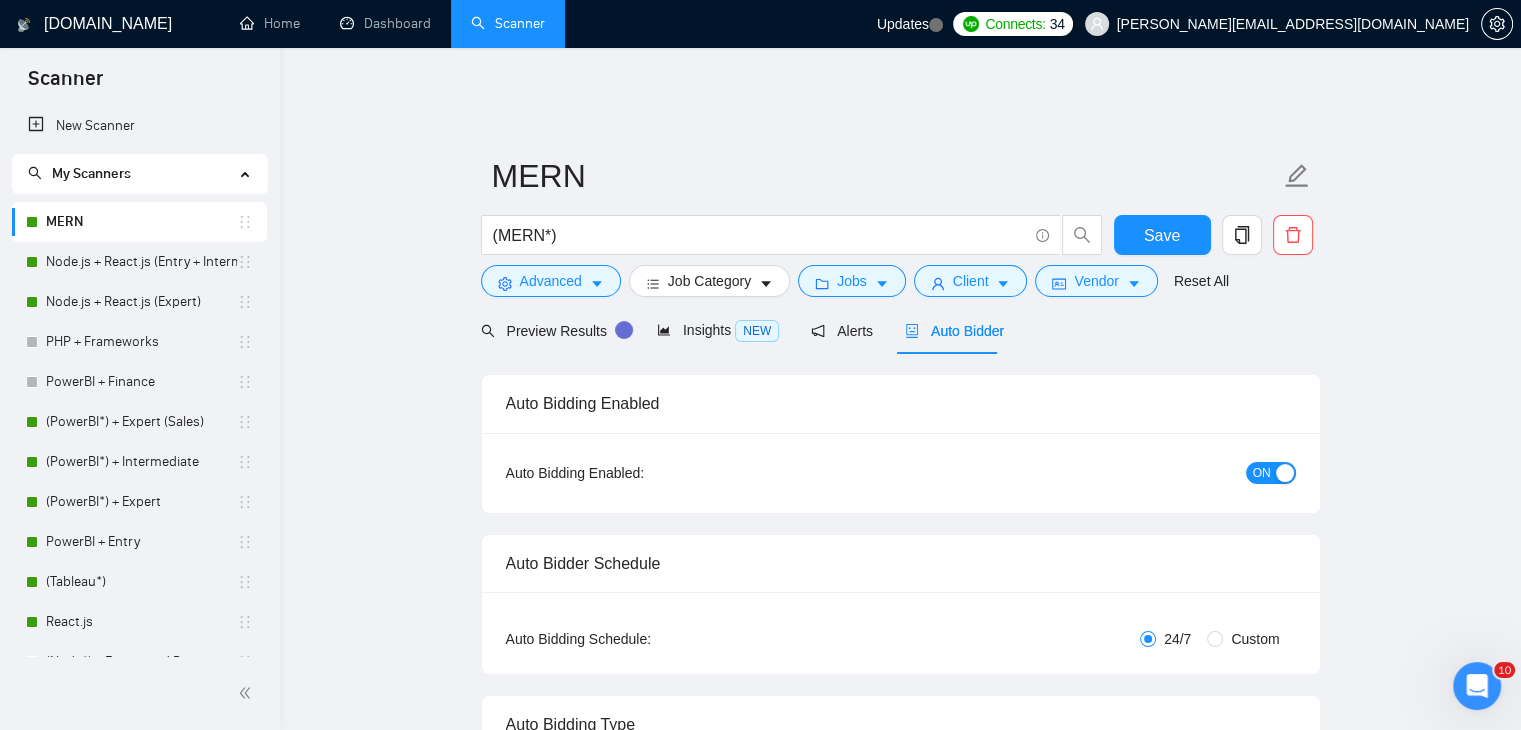 type 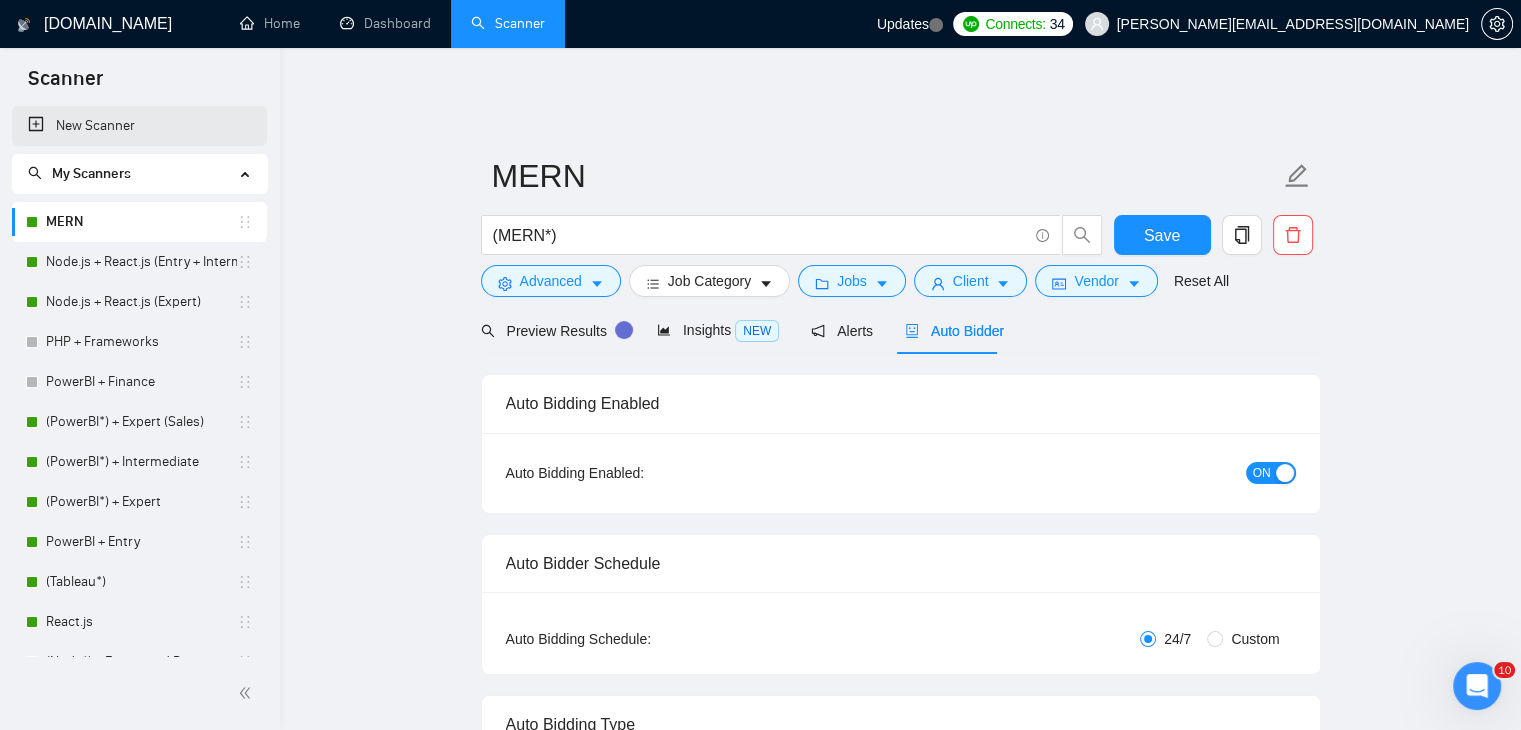 click on "New Scanner" at bounding box center [139, 126] 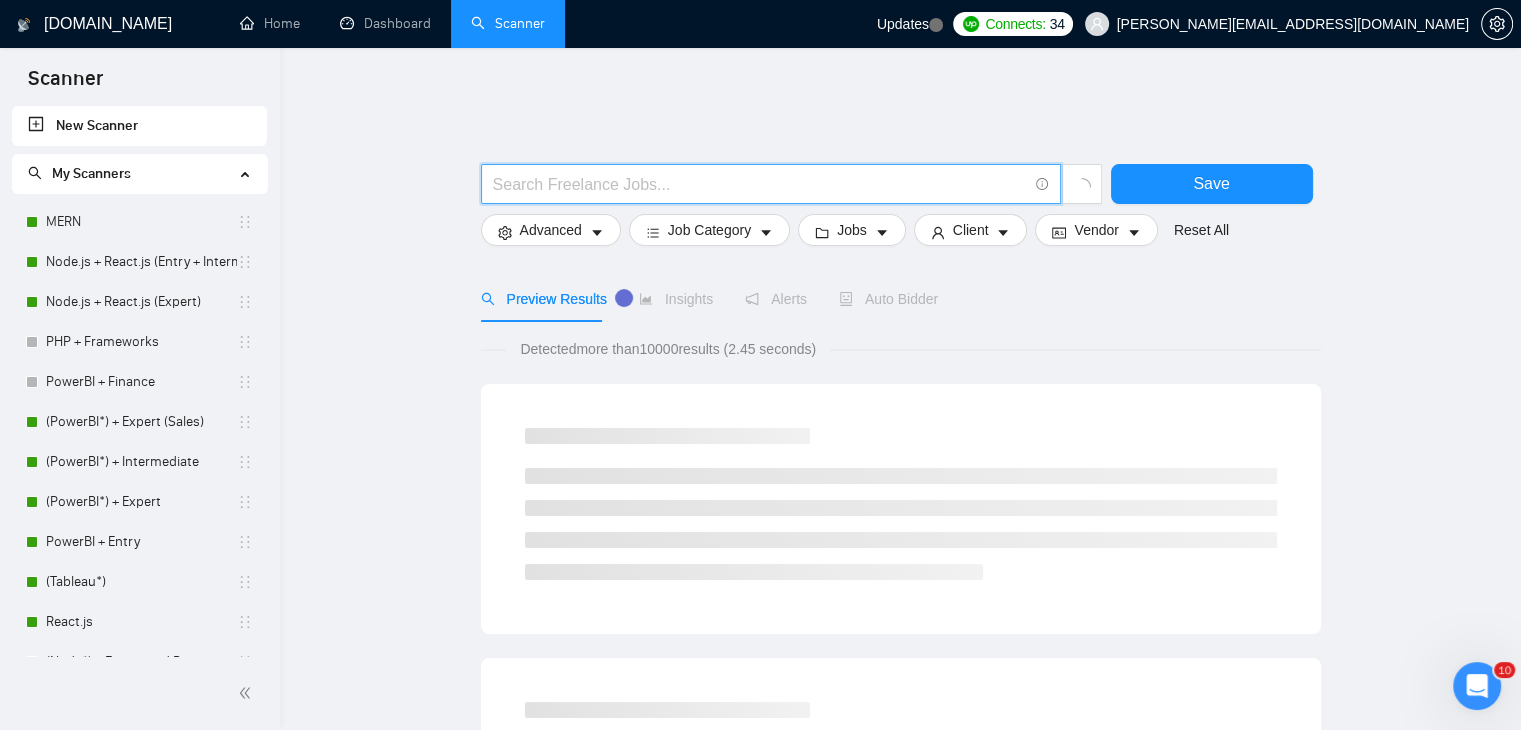 click at bounding box center (760, 184) 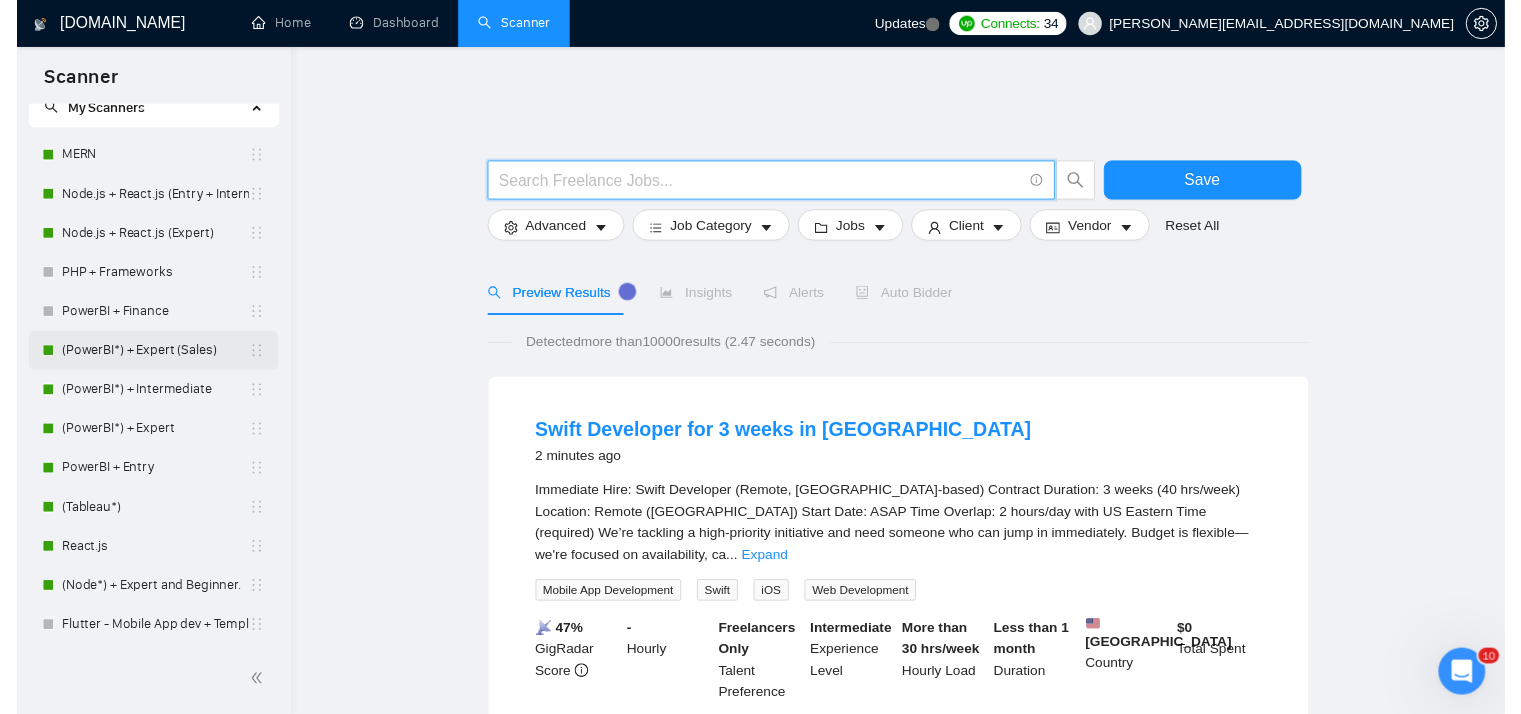 scroll, scrollTop: 0, scrollLeft: 0, axis: both 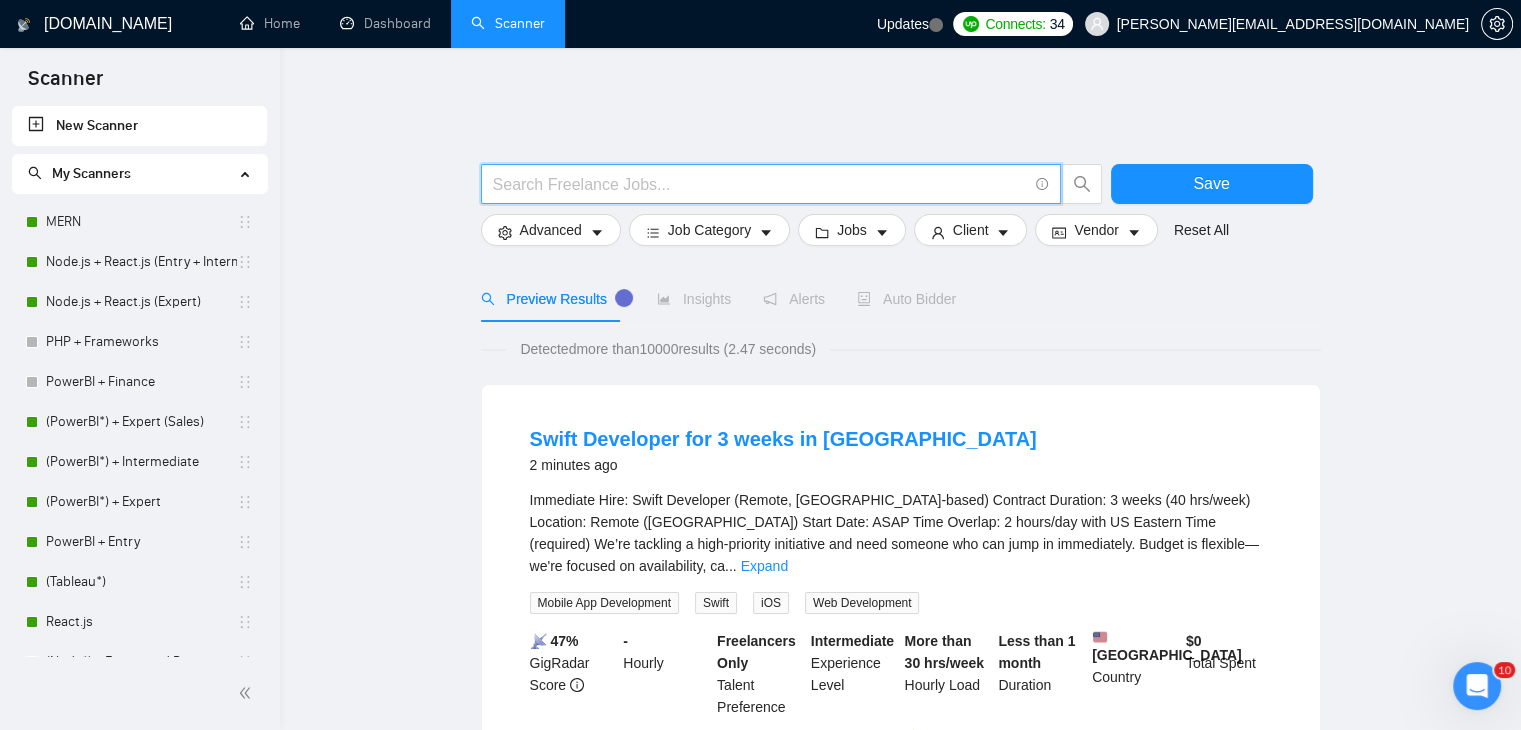 click at bounding box center (760, 184) 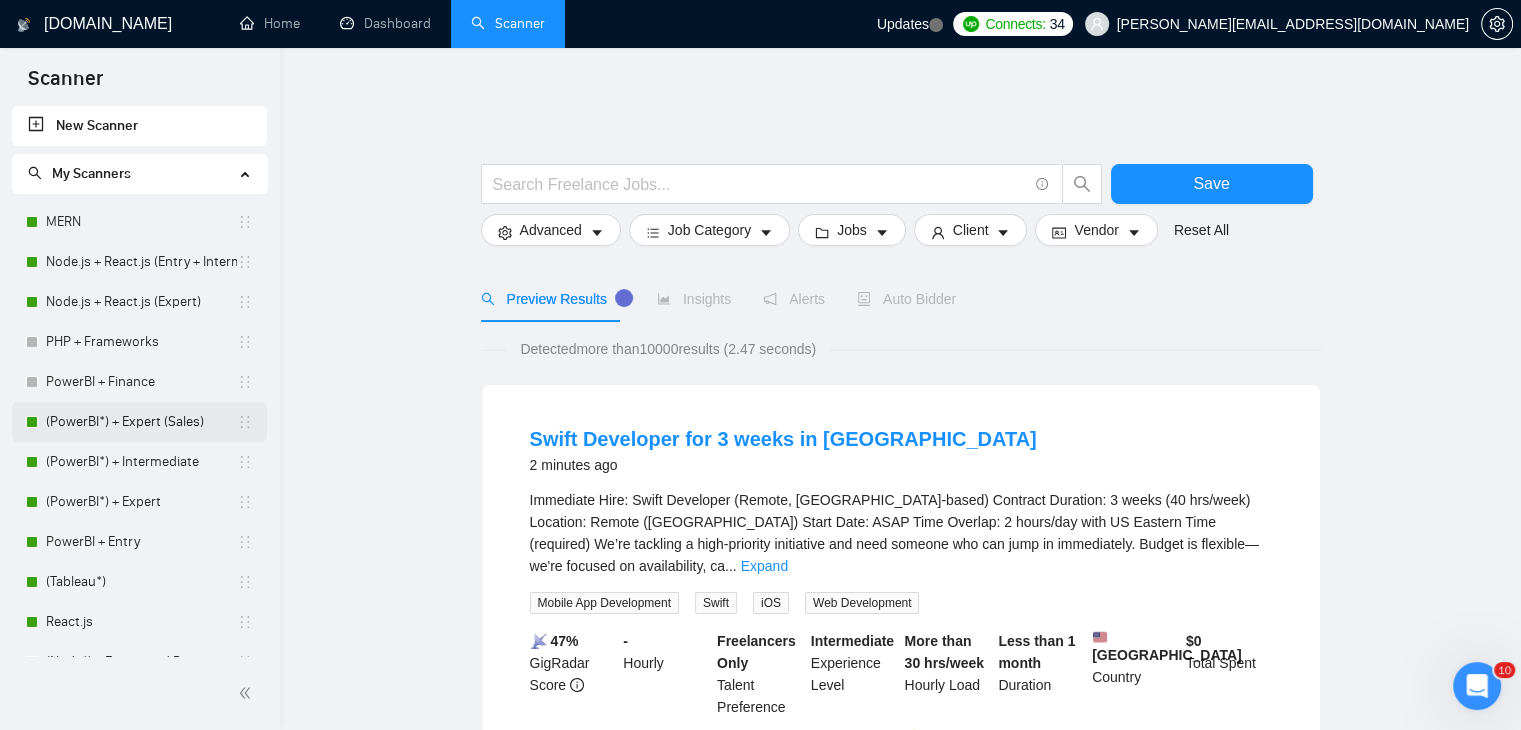 click on "(PowerBI*) + Expert (Sales)" at bounding box center [141, 422] 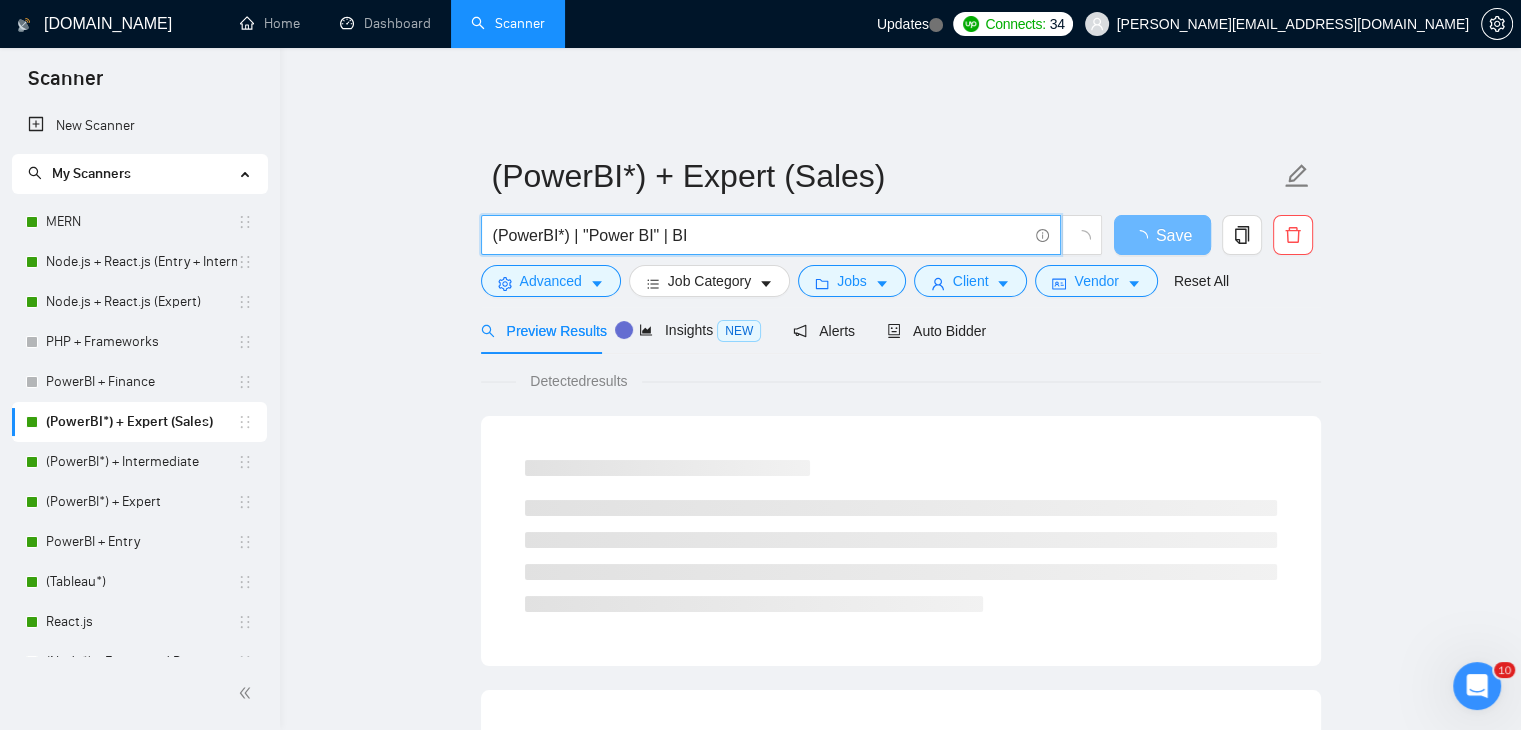 drag, startPoint x: 726, startPoint y: 223, endPoint x: 464, endPoint y: 227, distance: 262.03052 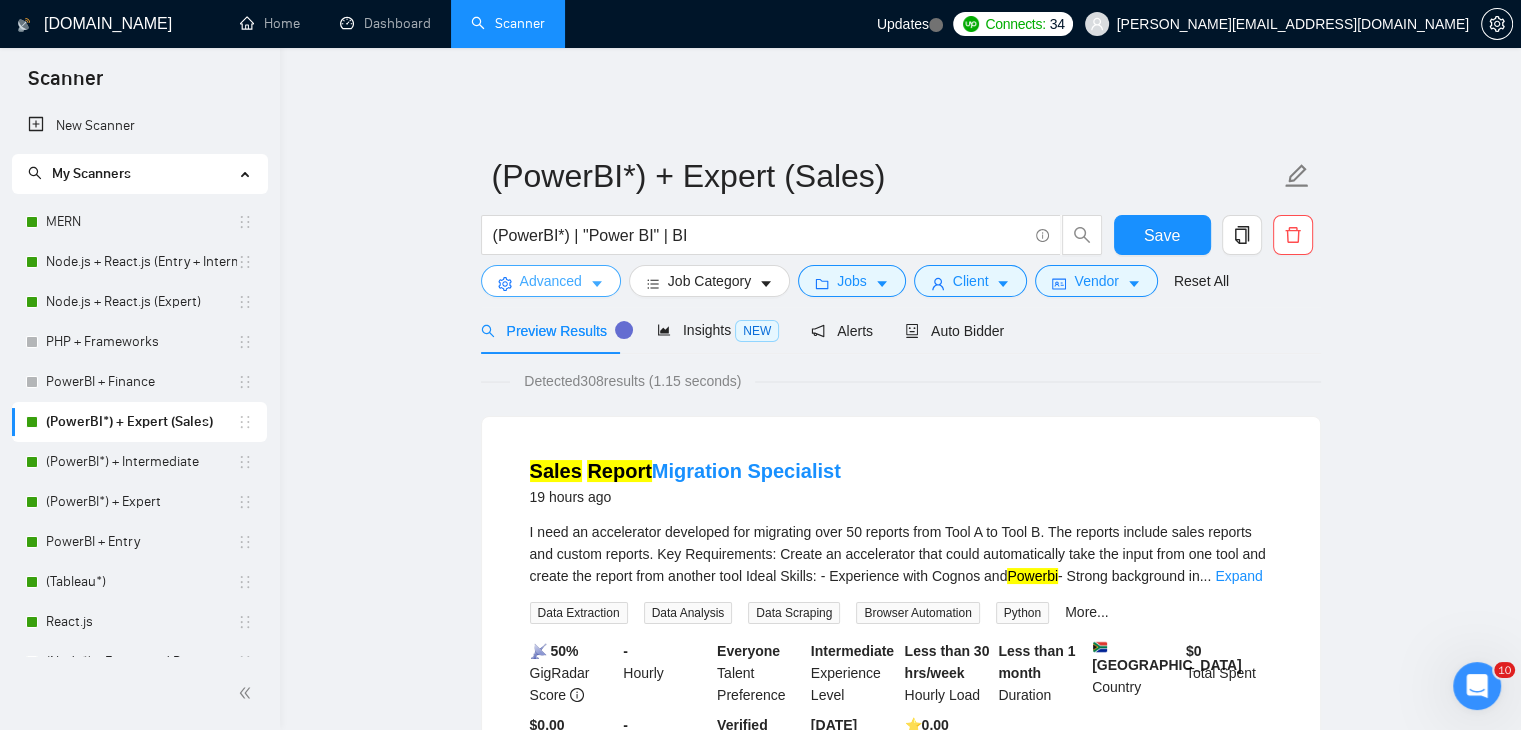 click on "Advanced" at bounding box center (551, 281) 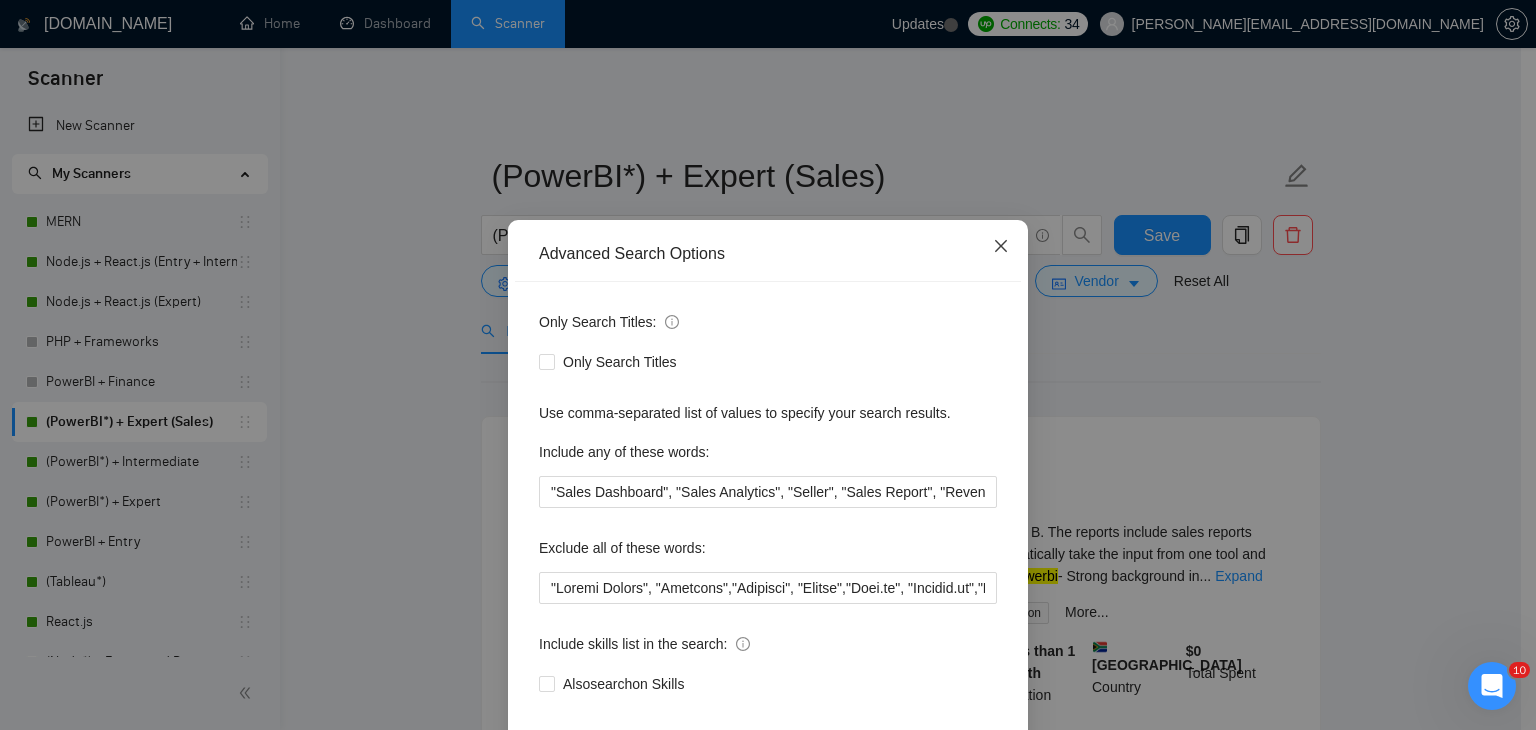 click 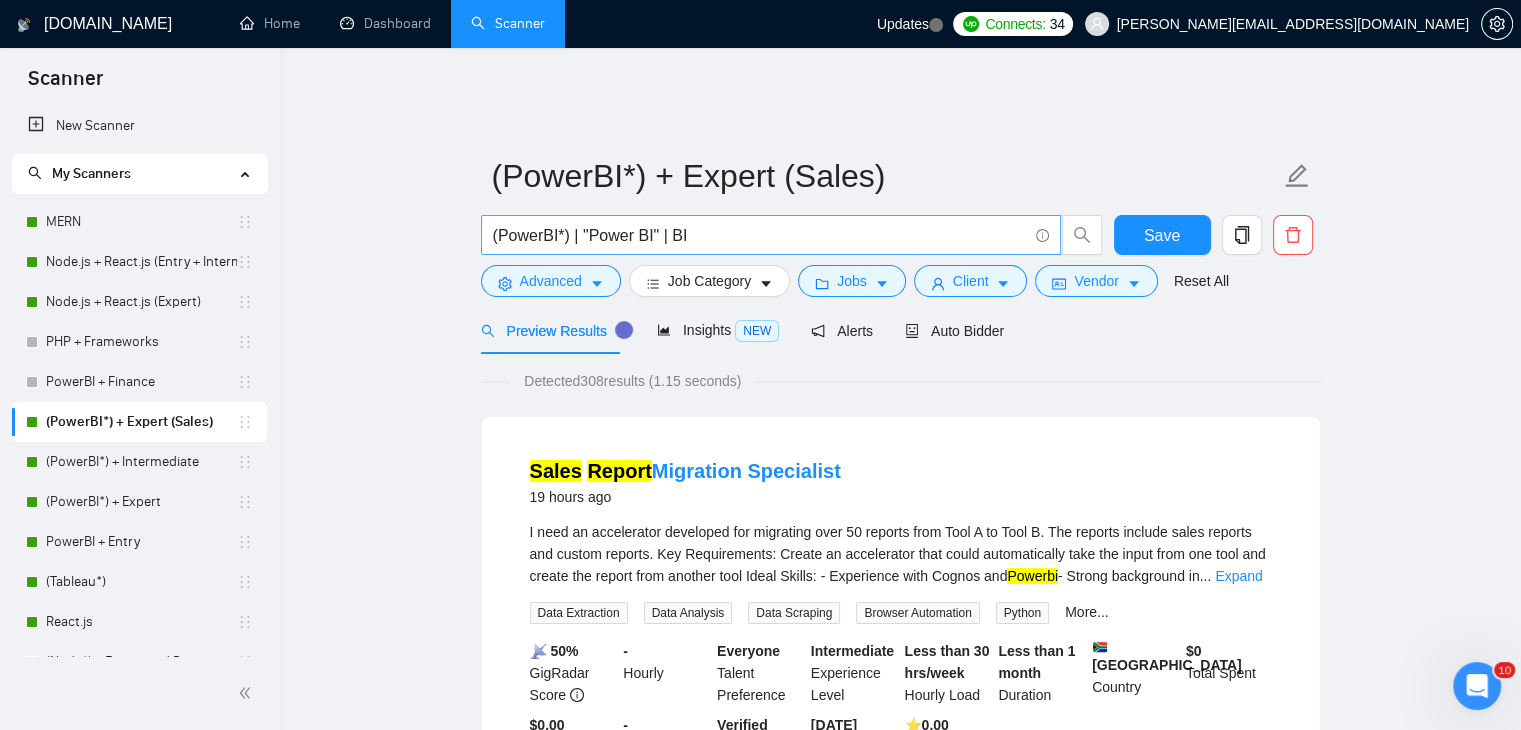 drag, startPoint x: 713, startPoint y: 206, endPoint x: 723, endPoint y: 221, distance: 18.027756 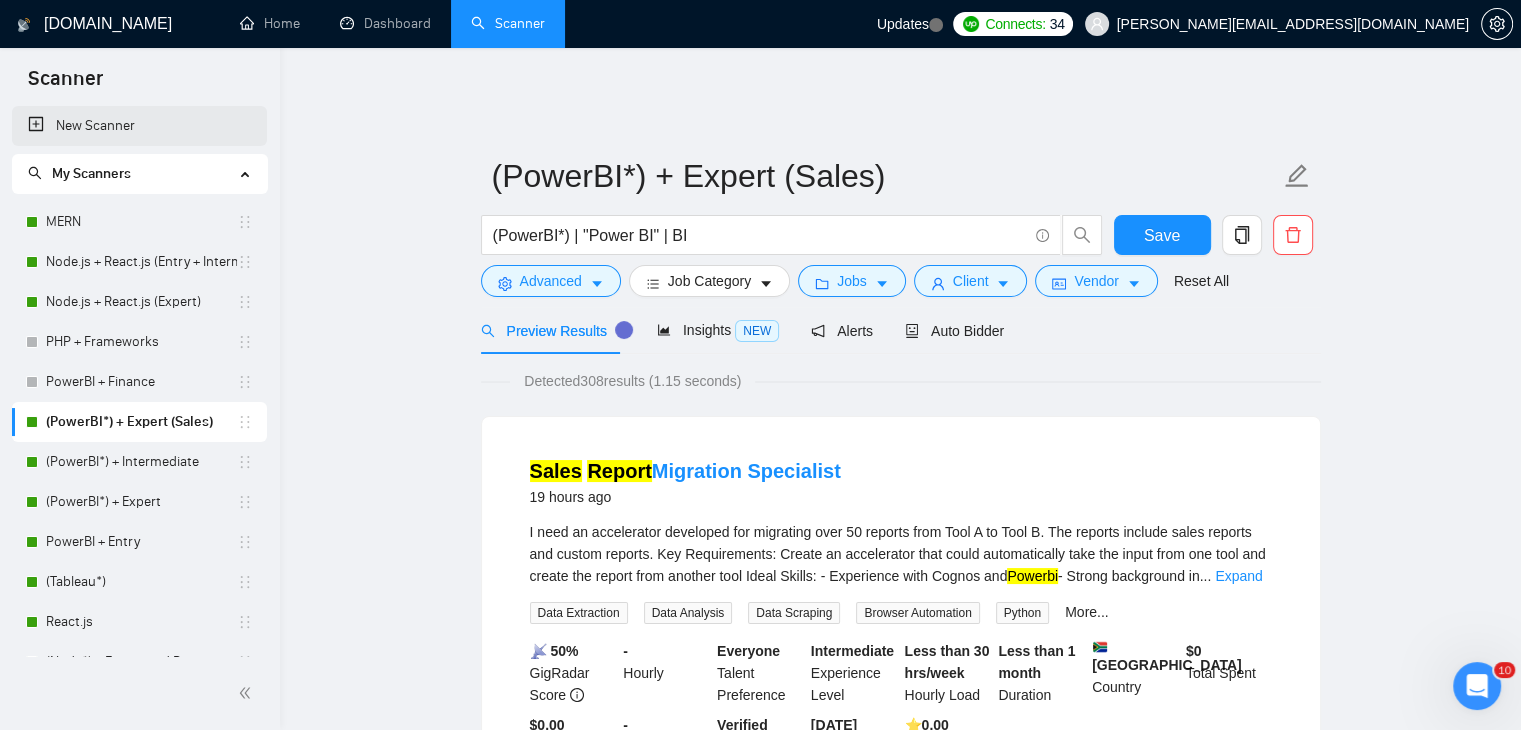click on "New Scanner" at bounding box center [139, 126] 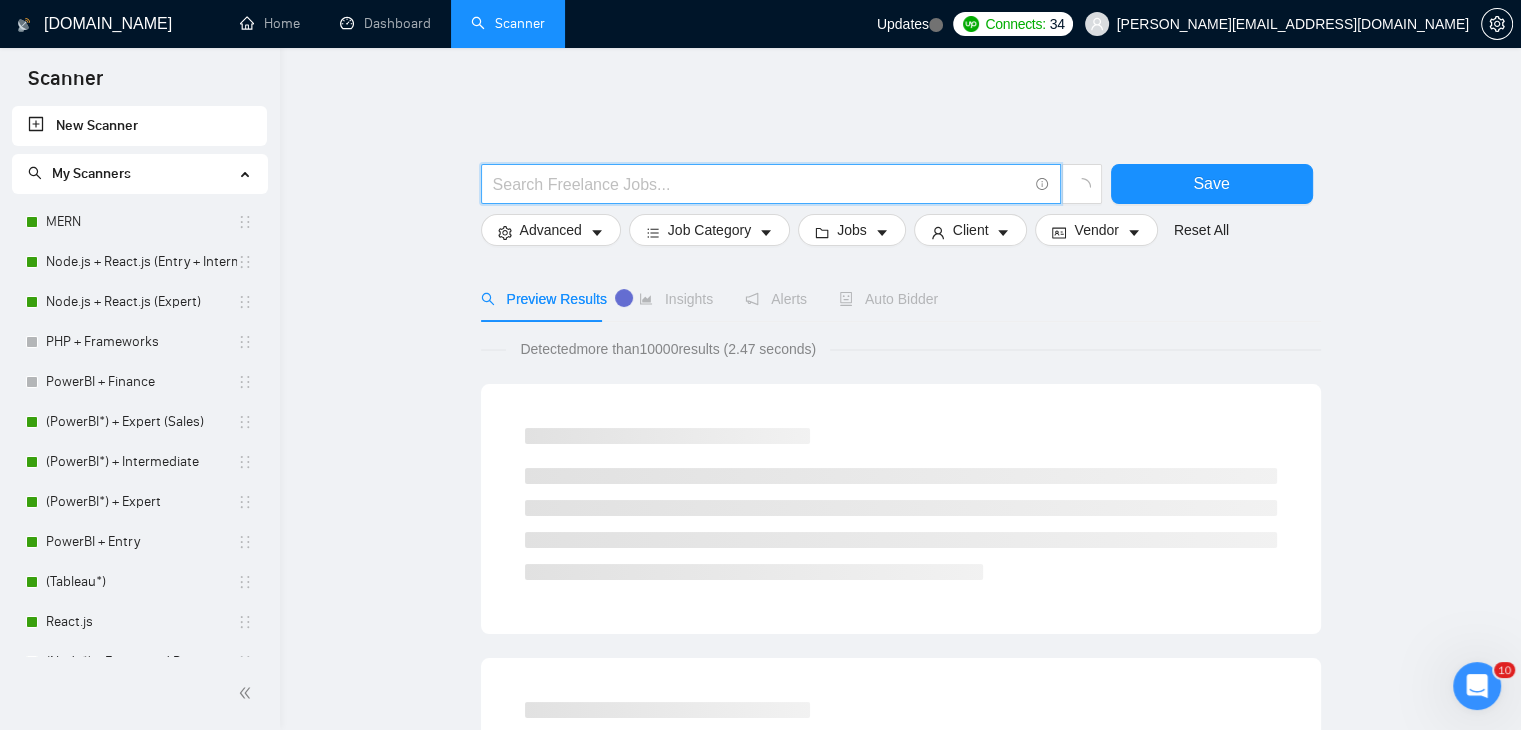 click at bounding box center [760, 184] 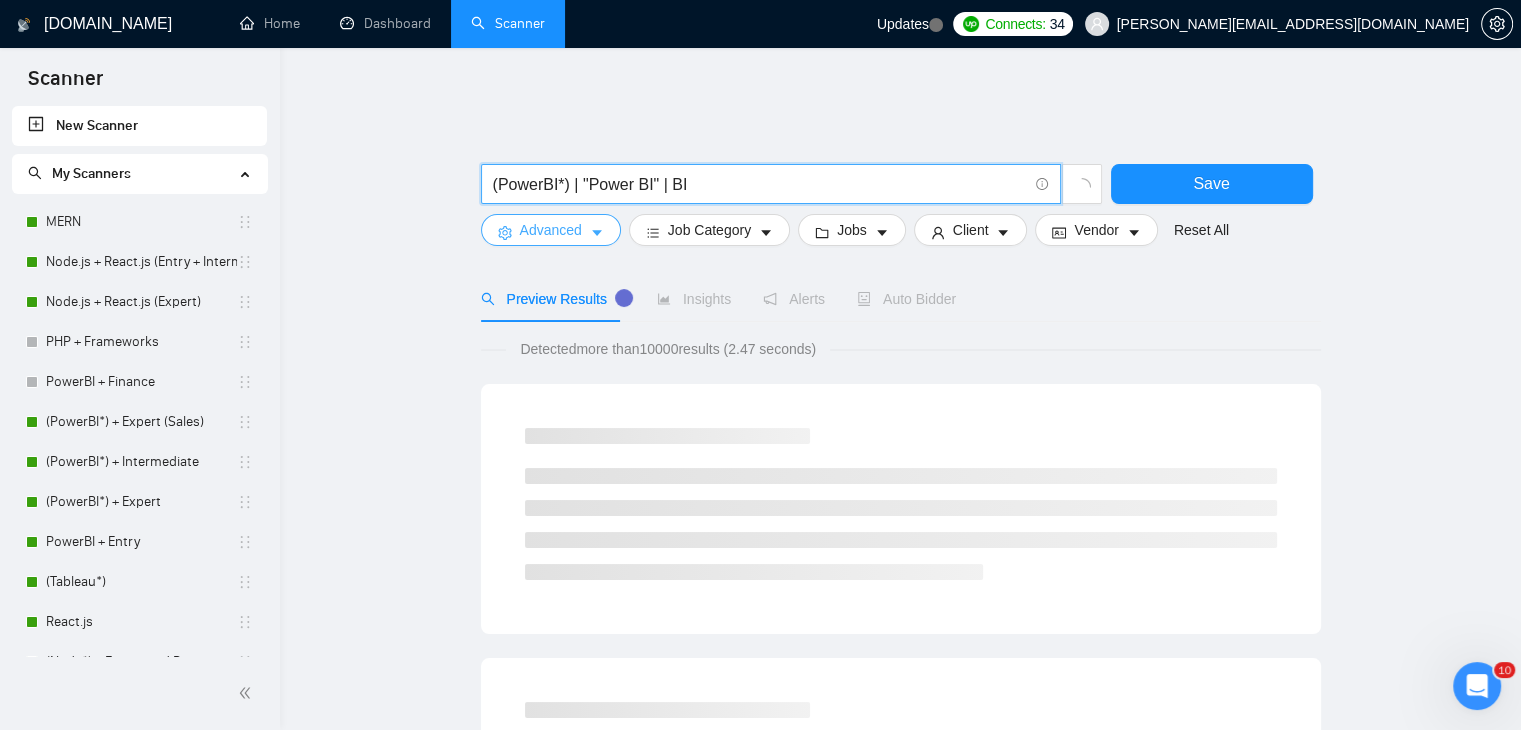 type on "(PowerBI*) | "Power BI" | BI" 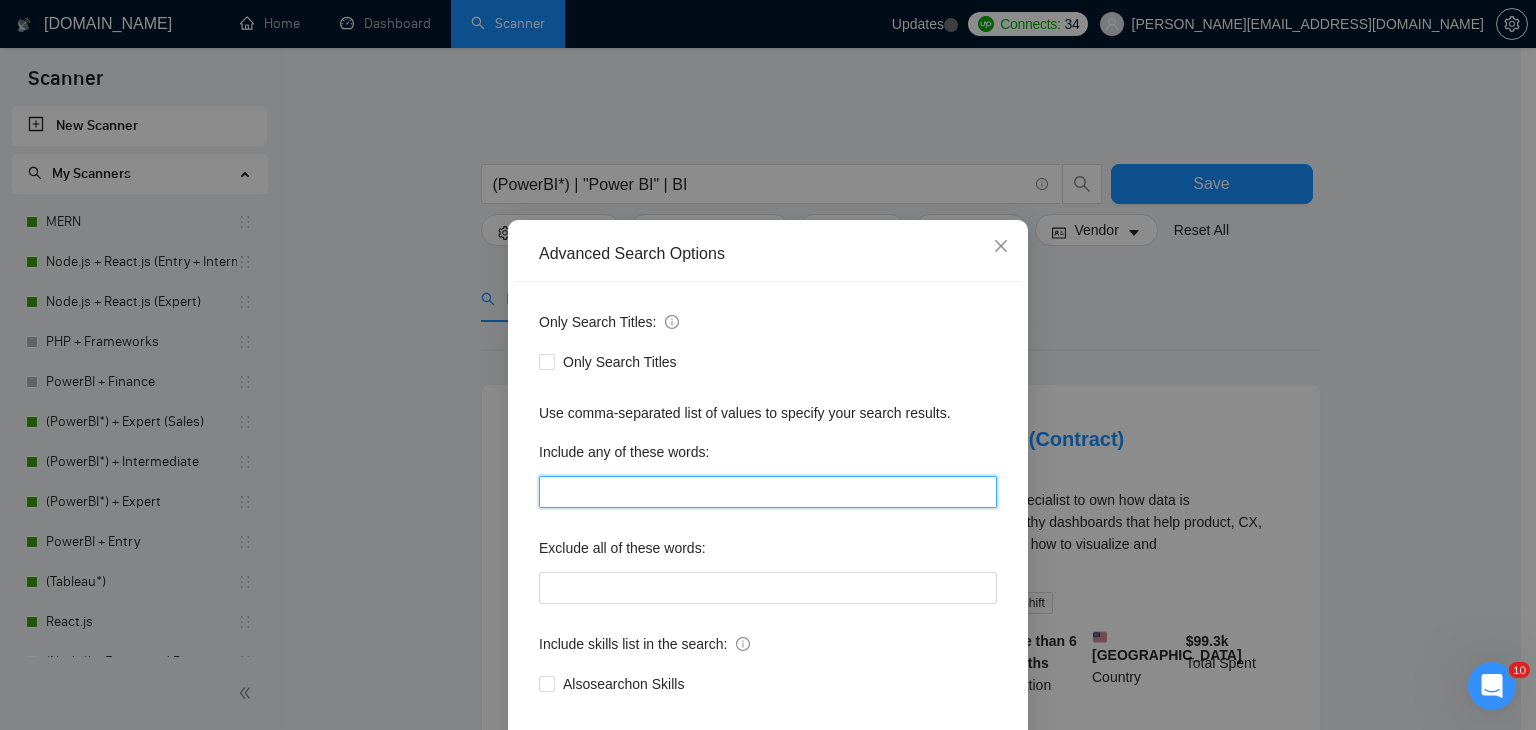 click at bounding box center [768, 492] 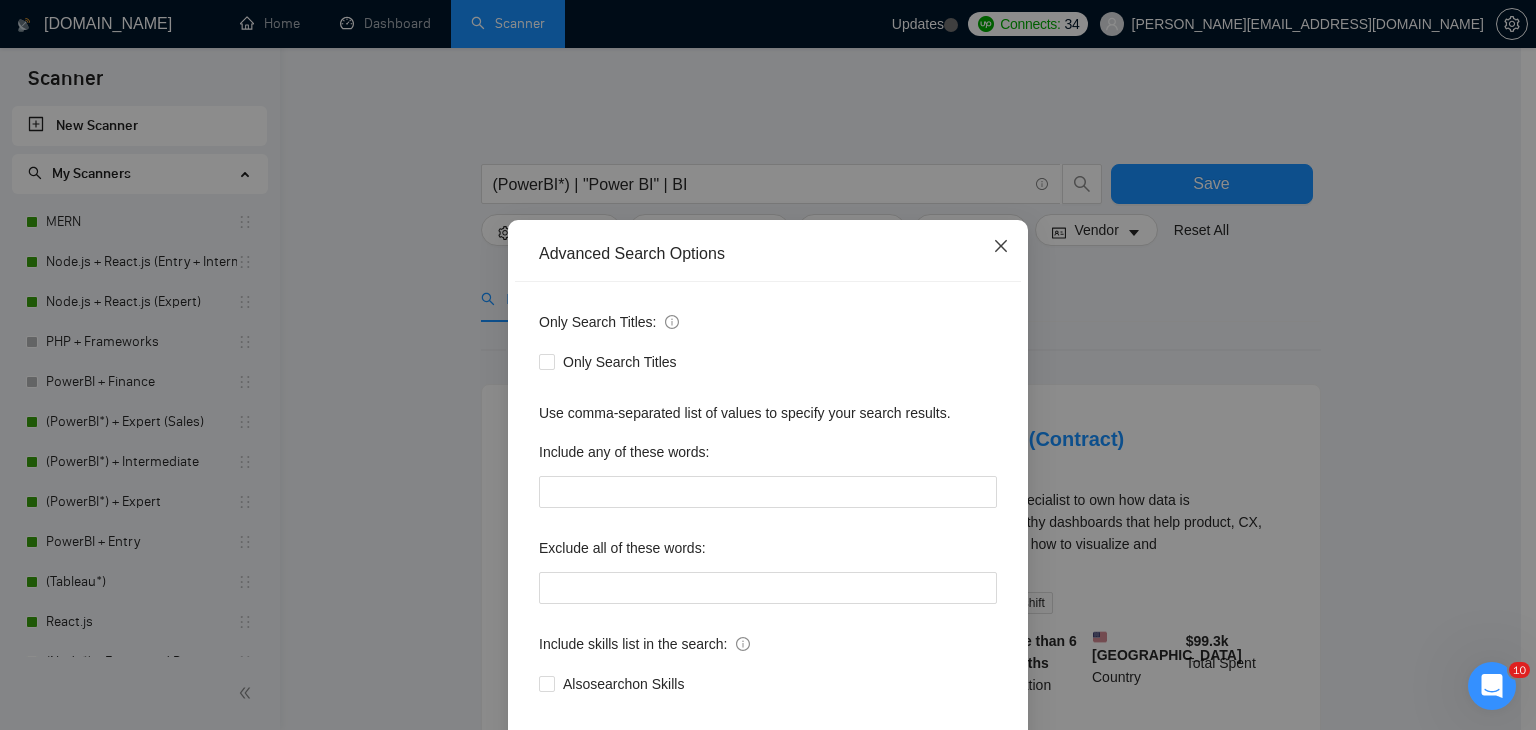 click 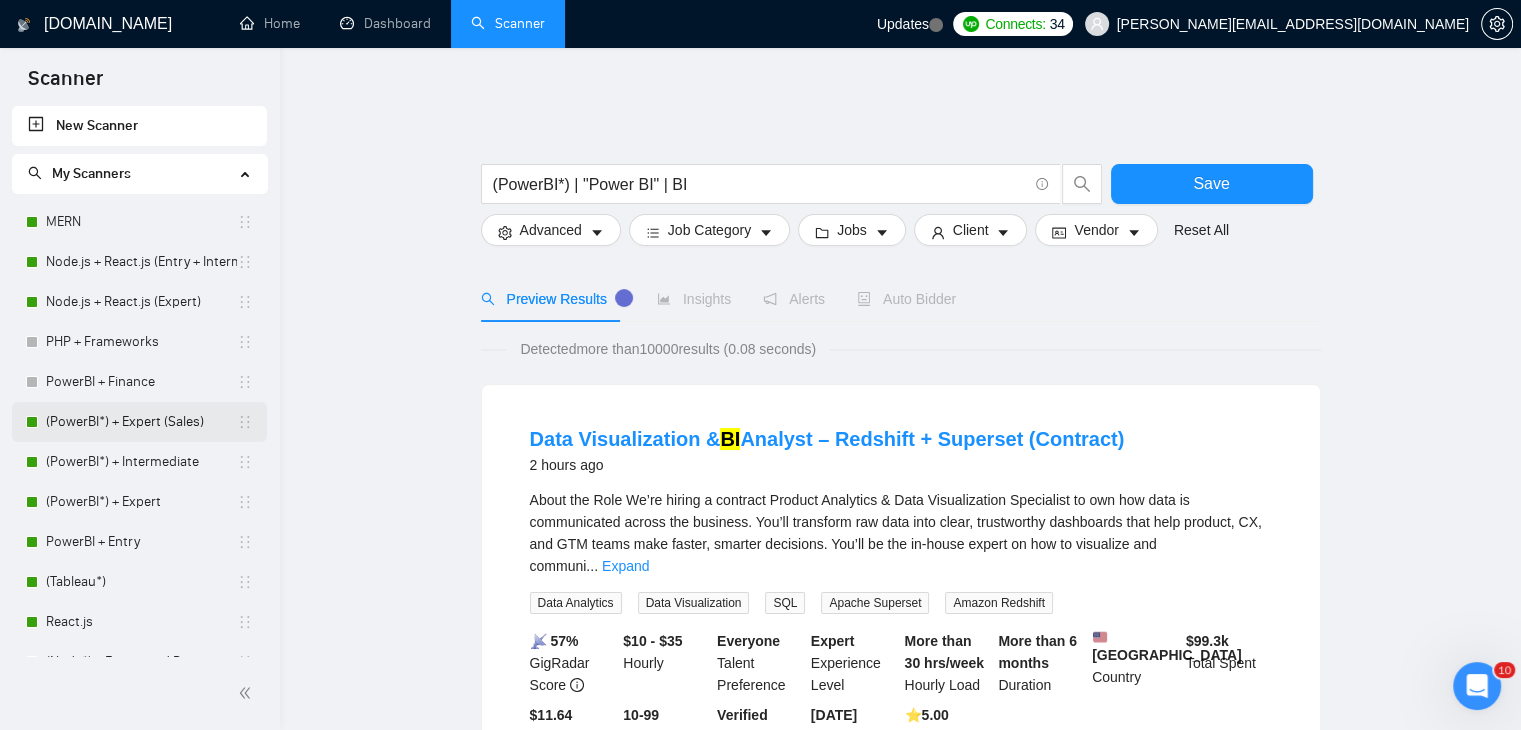 click on "(PowerBI*) + Expert (Sales)" at bounding box center [141, 422] 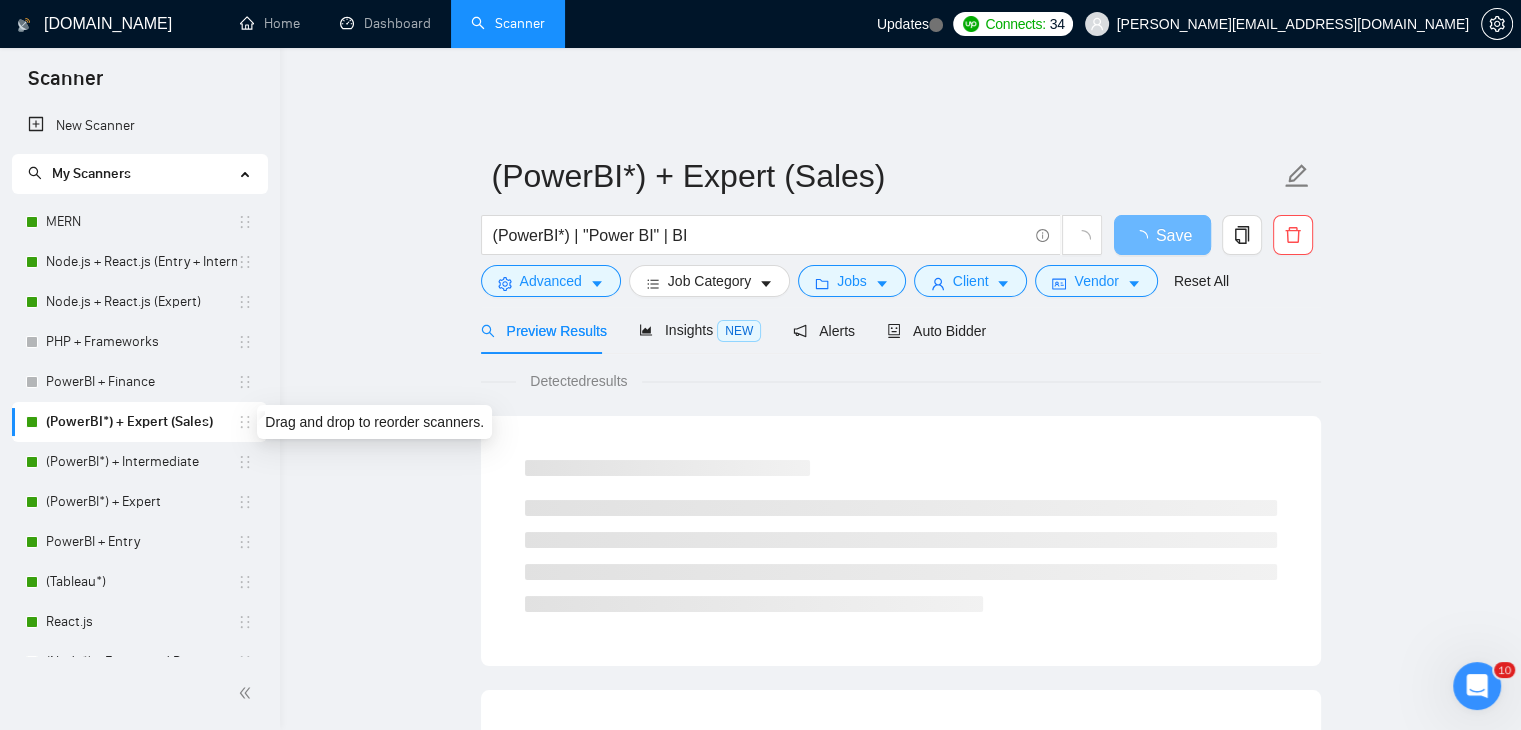 click 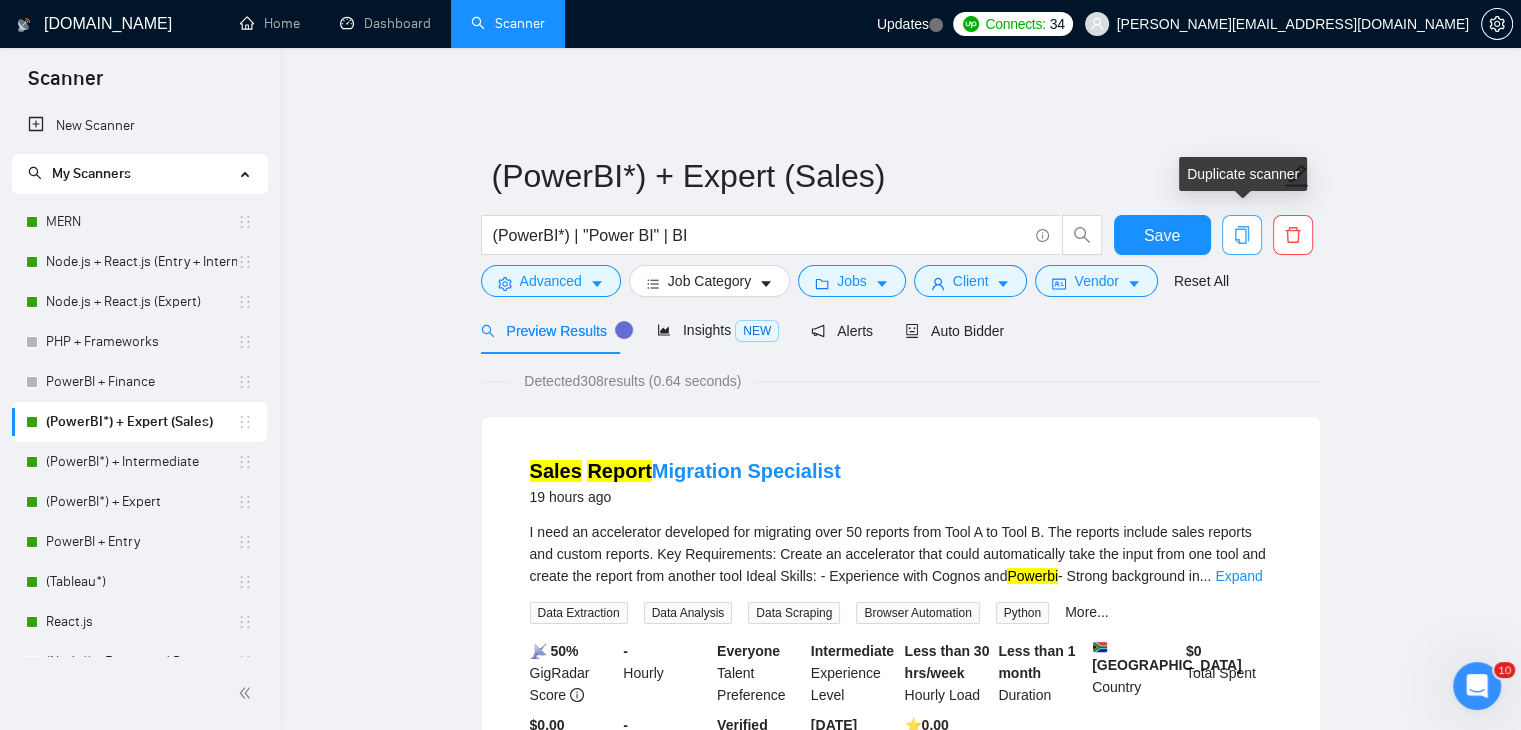 click 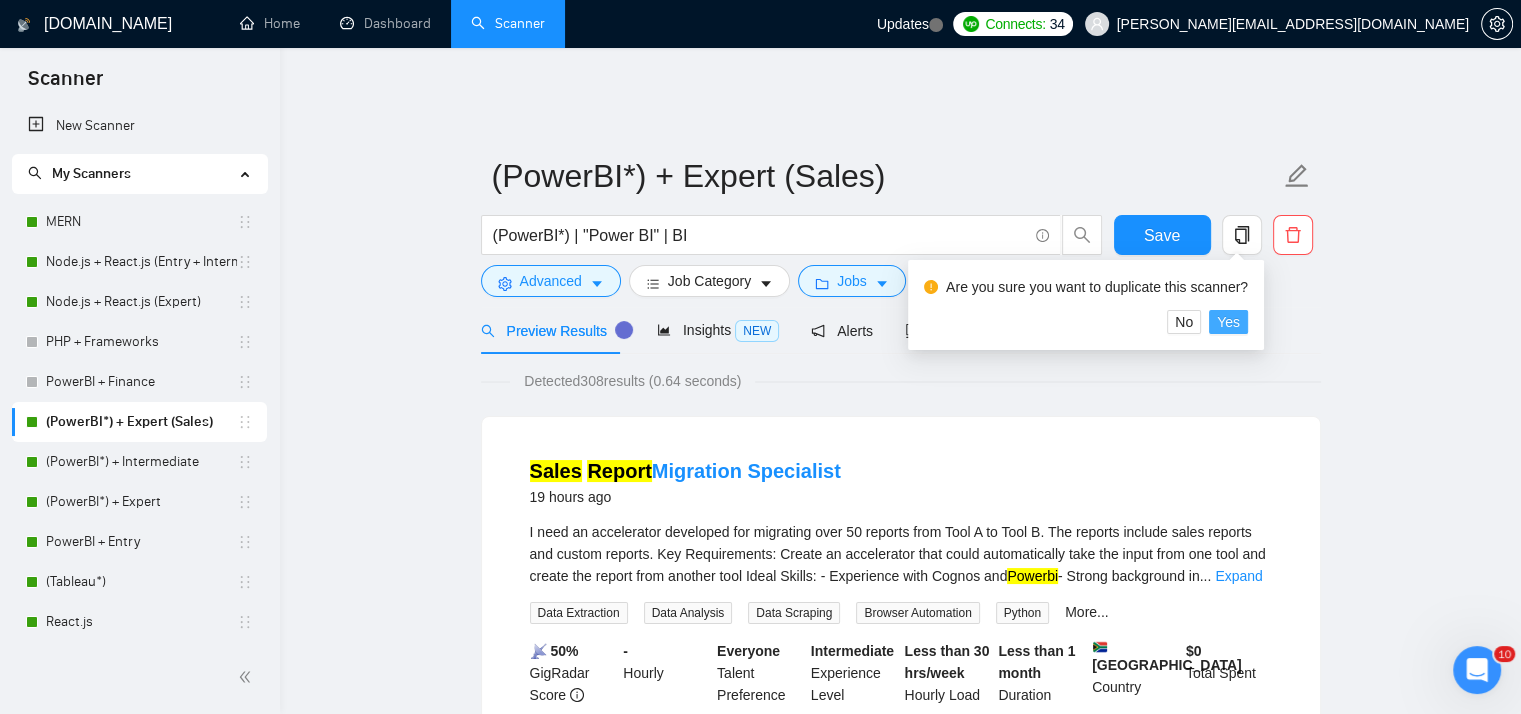 click on "Yes" at bounding box center [1228, 322] 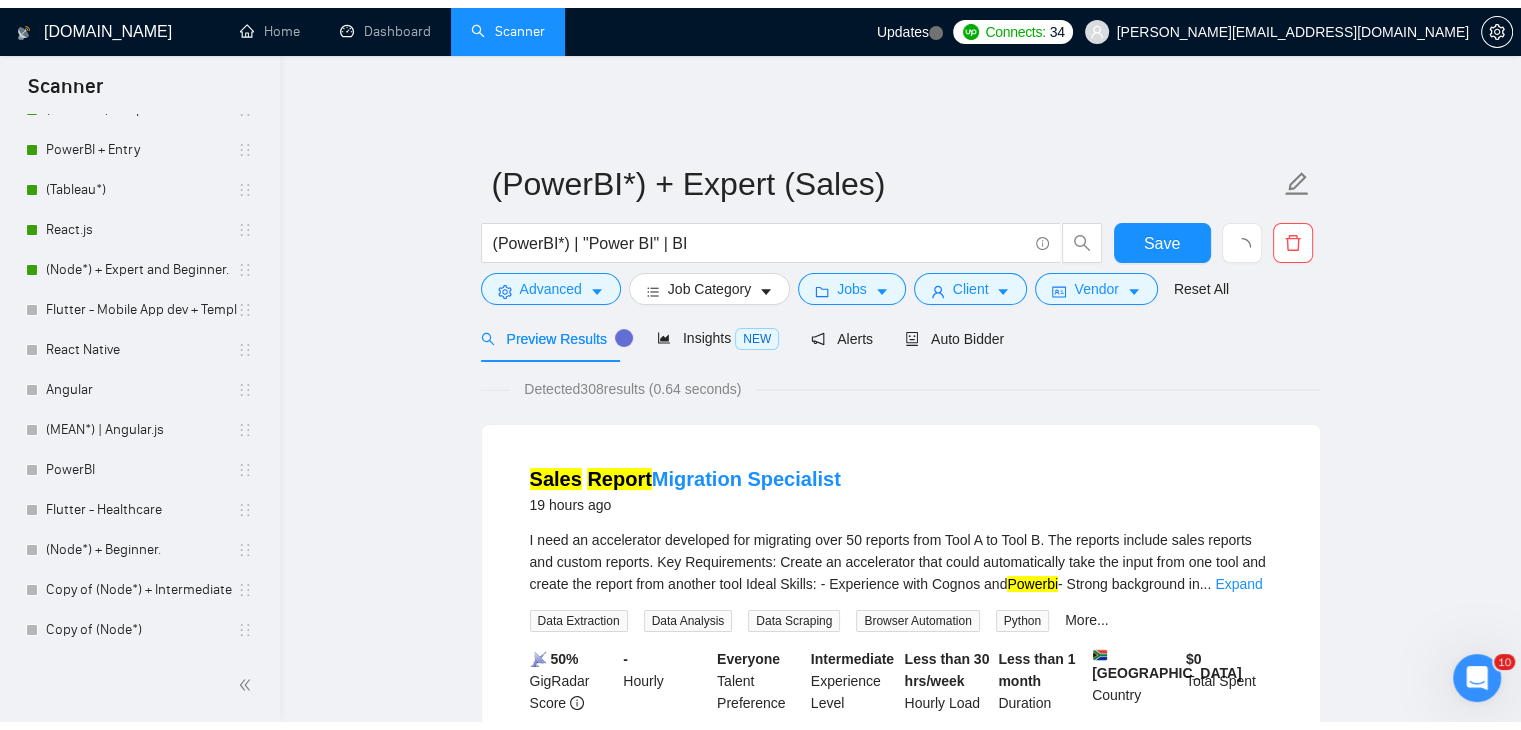 scroll, scrollTop: 440, scrollLeft: 0, axis: vertical 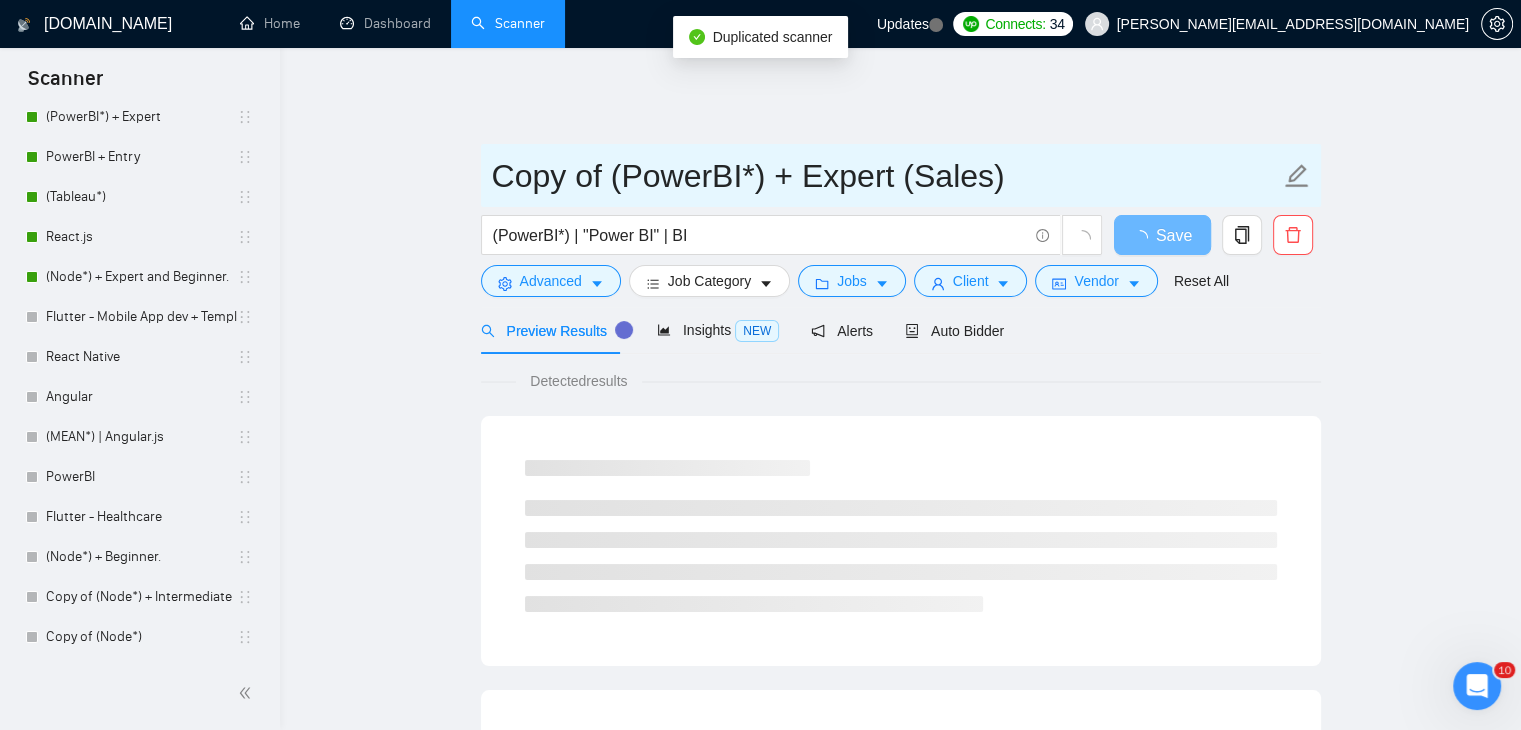 click on "Copy of (PowerBI*) + Expert (Sales)" at bounding box center [886, 176] 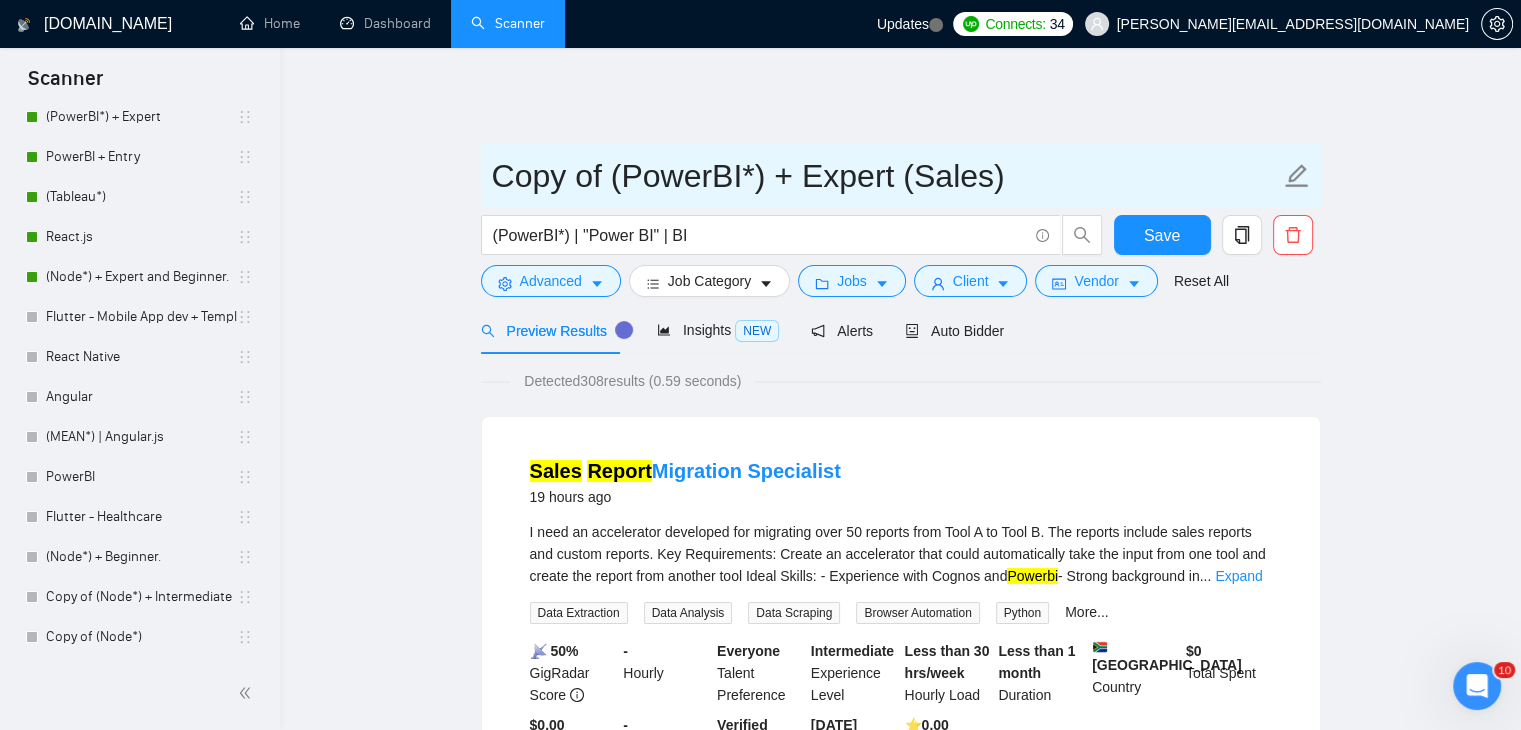 drag, startPoint x: 613, startPoint y: 160, endPoint x: 489, endPoint y: 163, distance: 124.036285 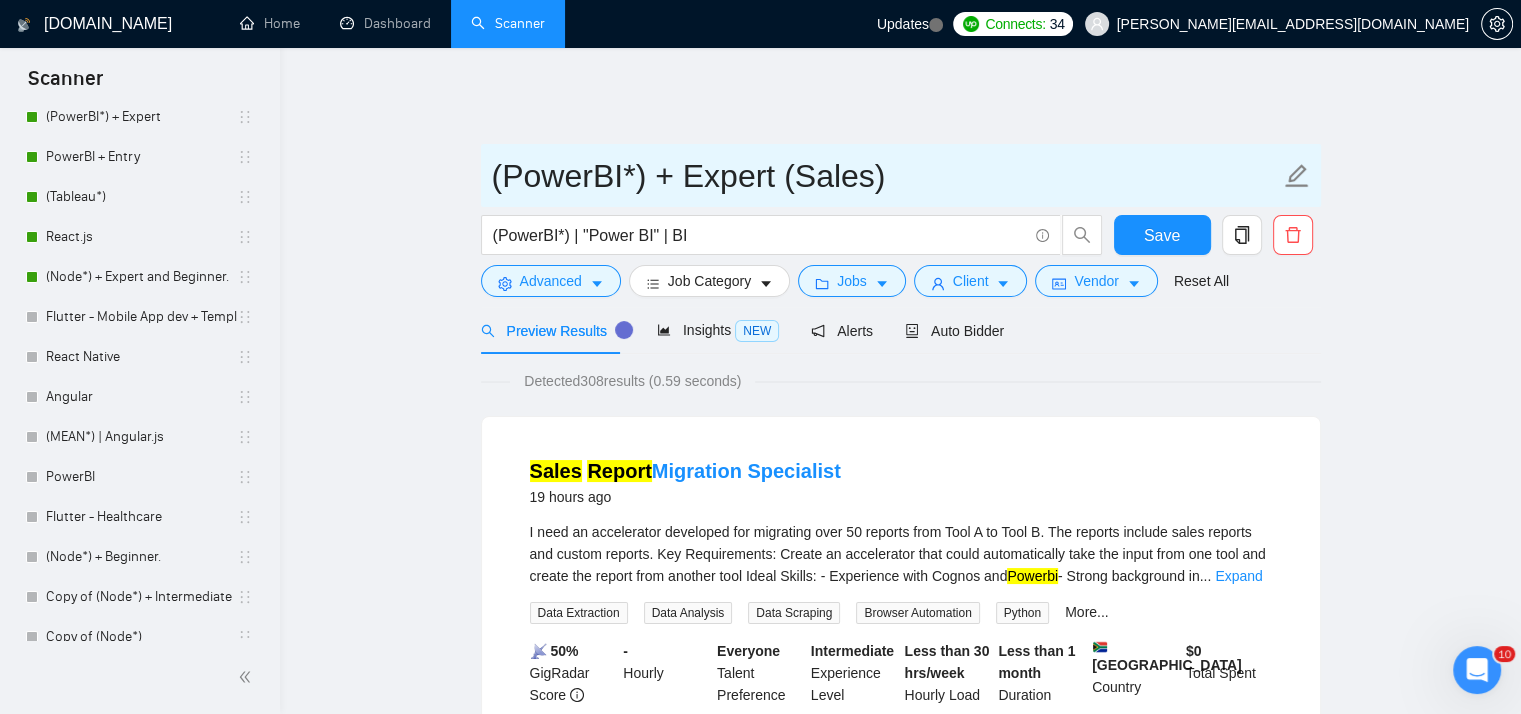 drag, startPoint x: 870, startPoint y: 160, endPoint x: 796, endPoint y: 164, distance: 74.10803 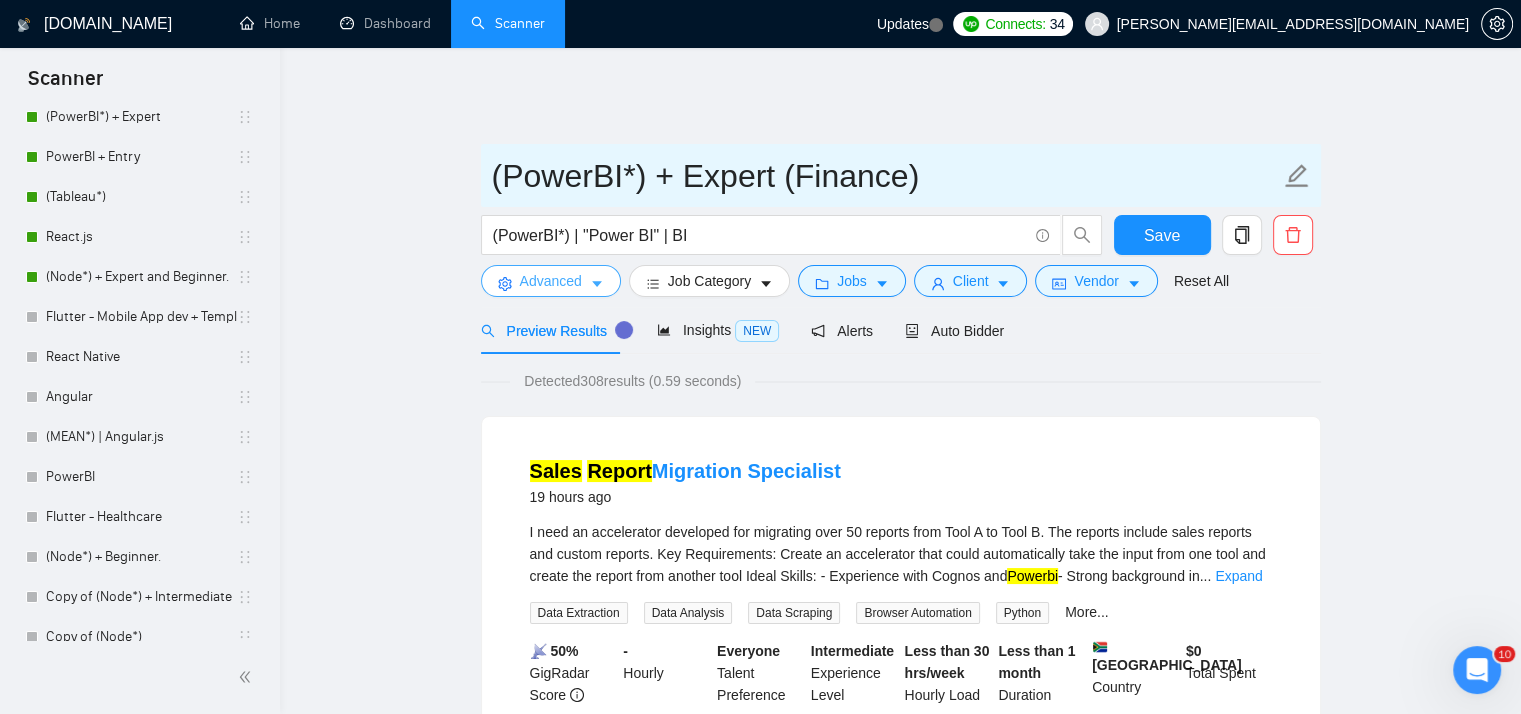 type on "(PowerBI*) + Expert (Finance)" 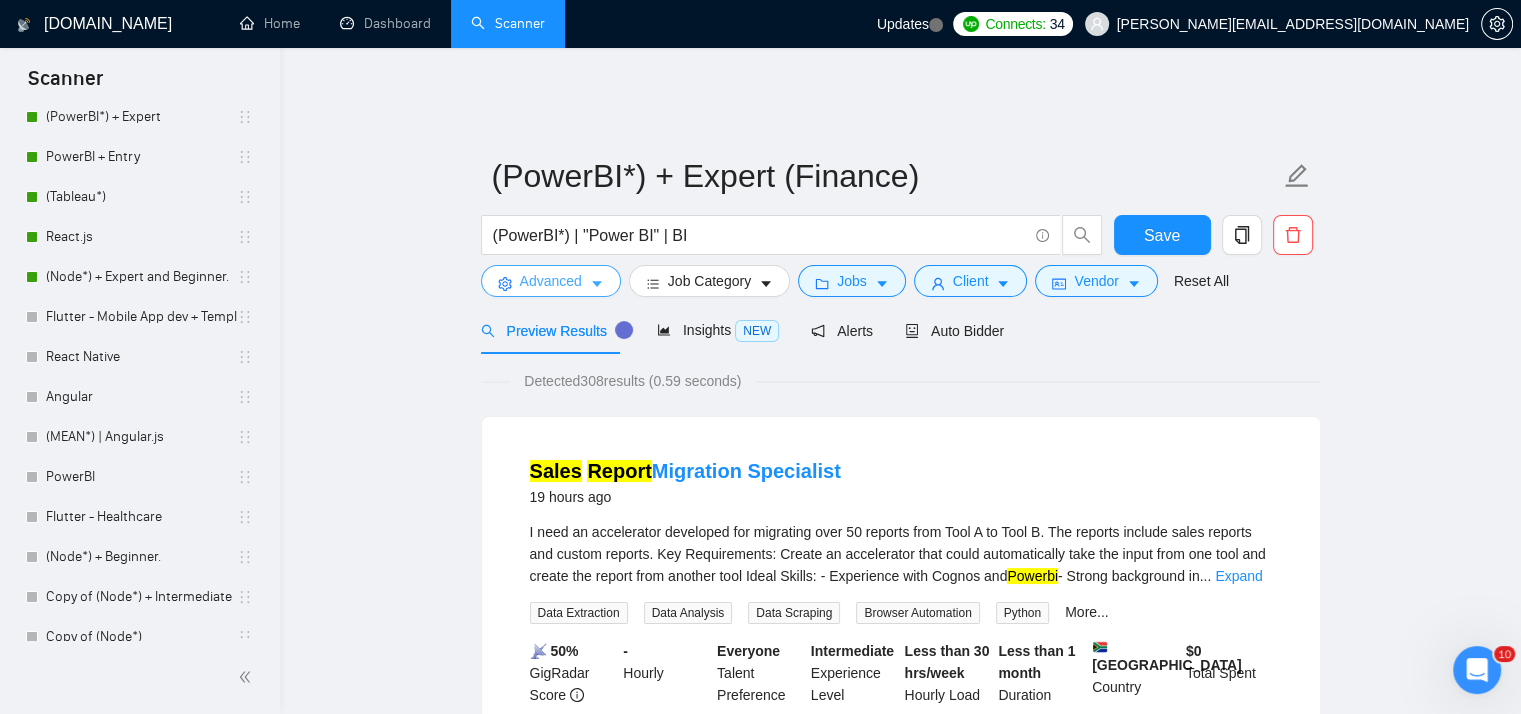 click 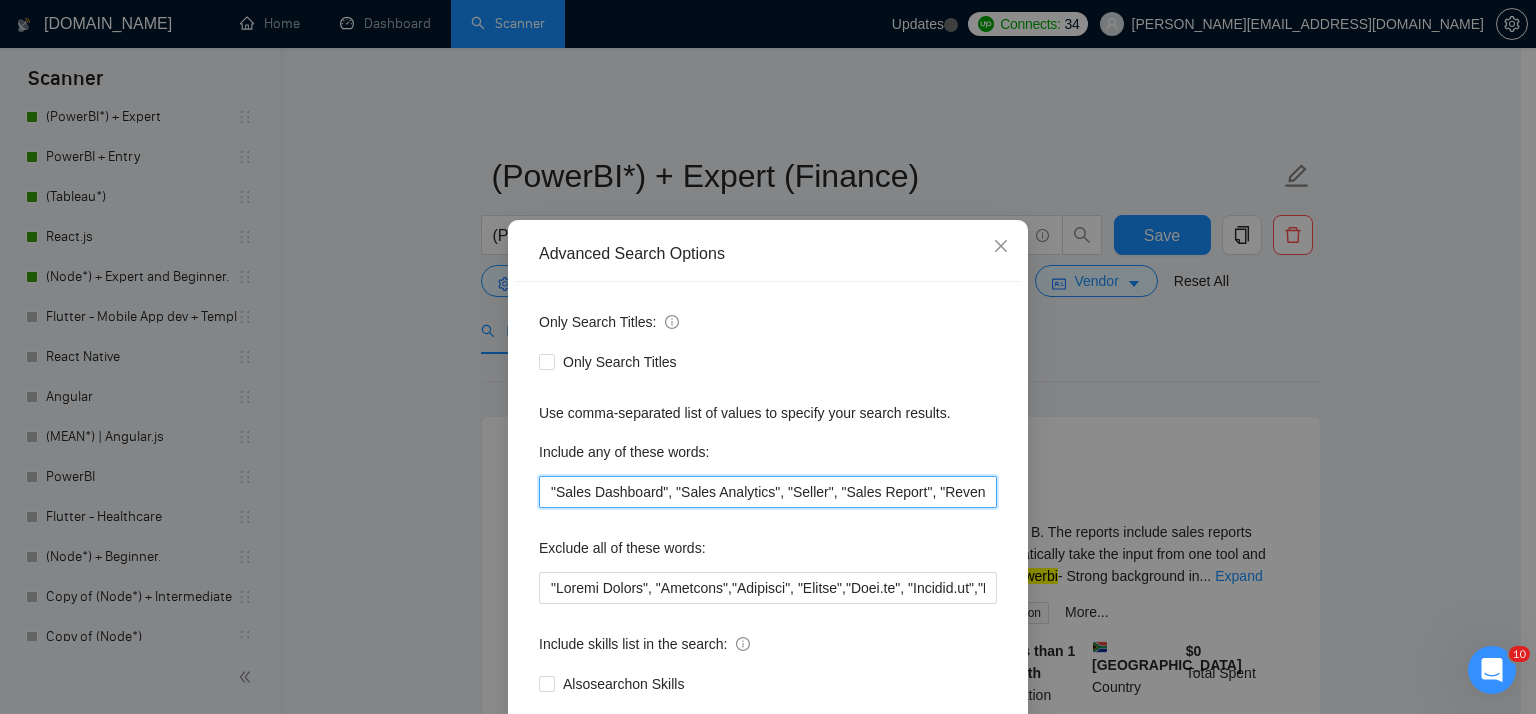 click on ""Sales Dashboard", "Sales Analytics", "Seller", "Sales Report", "Revenue Dashboard", "Performance Dashboard","Power BI Sales", "Sales Visualization", "Data Visualization Sales", "Sales Data Analysis", "Revenue Analytics", "Sales Forecasting", "Seller Analytics", "Performance Metrics", "Business Intelligence Sales", "Sales Insights", "Sales Trends Analysis", "Salesforce Reporting", "Sales KPIs", "Sales Funnel Report", "Territory Performance", "Seller Dashboard", "Vendor Dashboard", "Seller KPIs", "E-commerce Sales Dashboard", "Seller Performance Report", "Amazon Seller Analytics", "Shopify Dashboard", "Seller CRM Dashboard"" at bounding box center (768, 492) 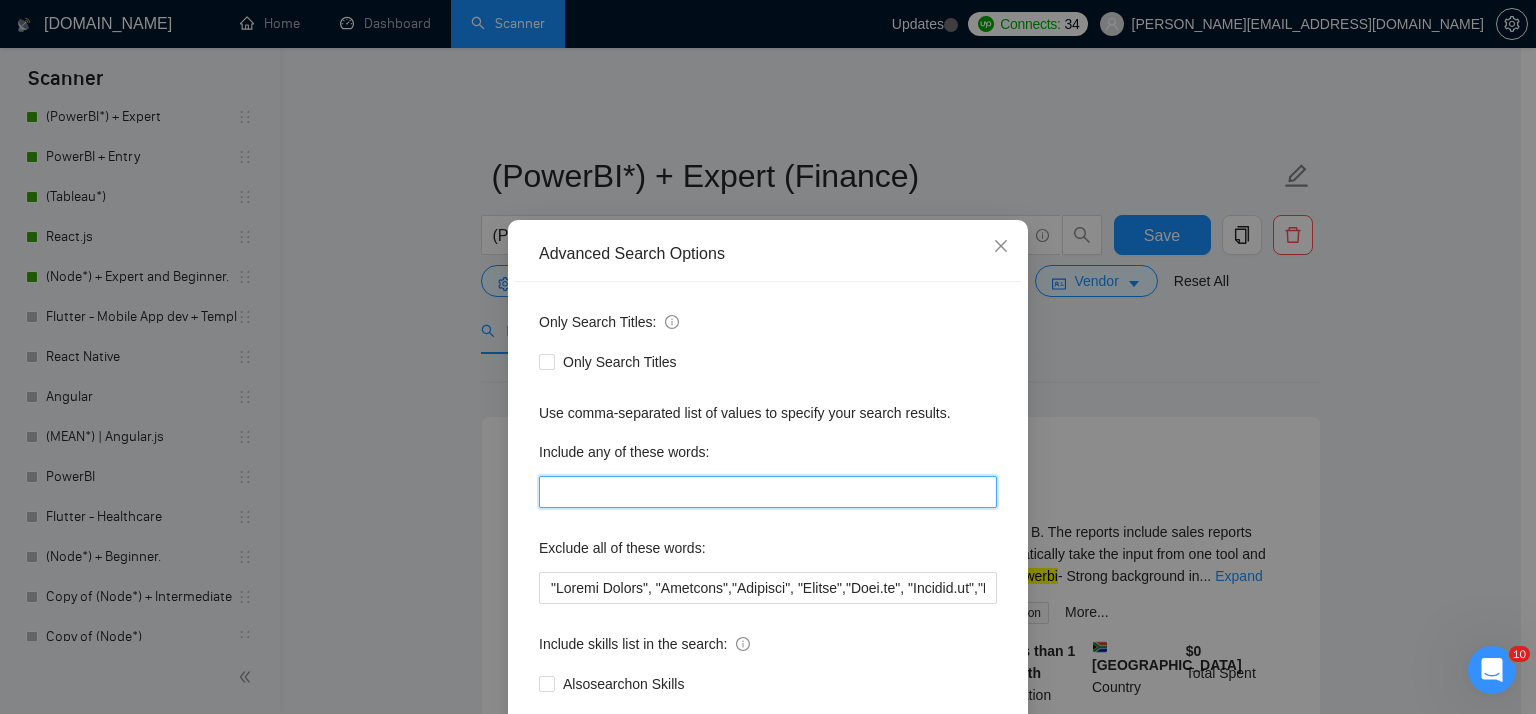 paste on ""Finance Dashboard", "Financial Reporting", "Financial Analytics", "Budgeting Dashboard", "Expense Dashboard", "Cash Flow Dashboard", "P&L Dashboard", "Profit and Loss Report", "Income Statement Dashboard", "Balance Sheet Report", "Financial KPIs", "Revenue and Expense Tracker", "Accounts Payable Dashboard", "Accounts Receivable Dashboard", "Finance Performance Metrics", "Power BI Finance", "Financial Data Visualization", "Finance BI Dashboard", "Finance Insights", "Power BI Budget Analysis", "Power BI Cash Flow", "Power BI Forecasting", "Power BI P&L Statement", "Finance Trends Visualization", "Financial Forecasting", "Budget vs Actual Analysis", "Cash Flow Forecasting", "Variance Analysis Dashboard", "Financial Trend Analysis", "Expense Forecasting", "Cost Analysis Report", "Financial Scenario Modeling", "CFO Dashboard", "FP&A Dashboard", "Corporate Finance Analytics", "Business Financial Planning", "Financial Modeling Dashboard", "KPI Dashboard Finance", "Investment Analysis Dashboard", "Operational Fin..." 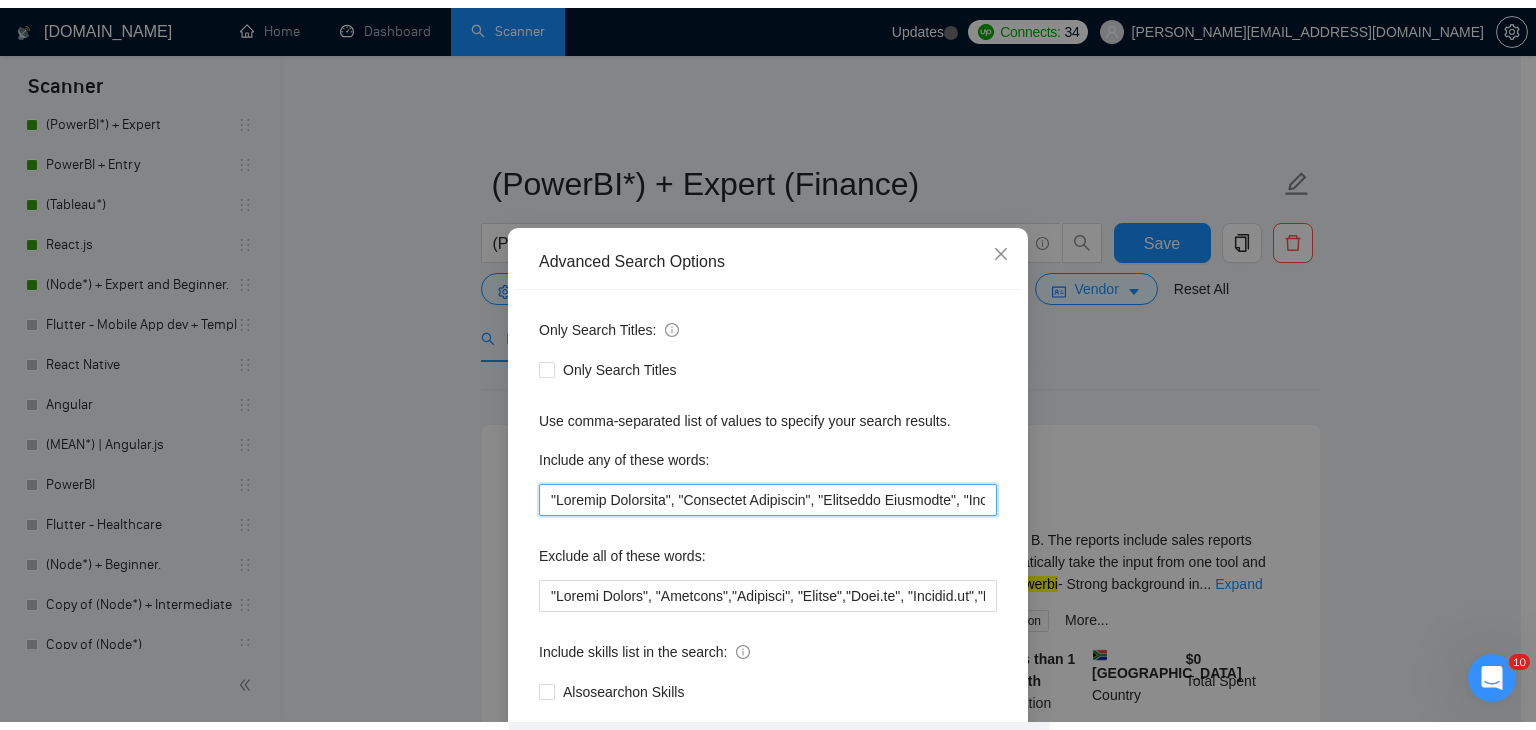 scroll, scrollTop: 0, scrollLeft: 7270, axis: horizontal 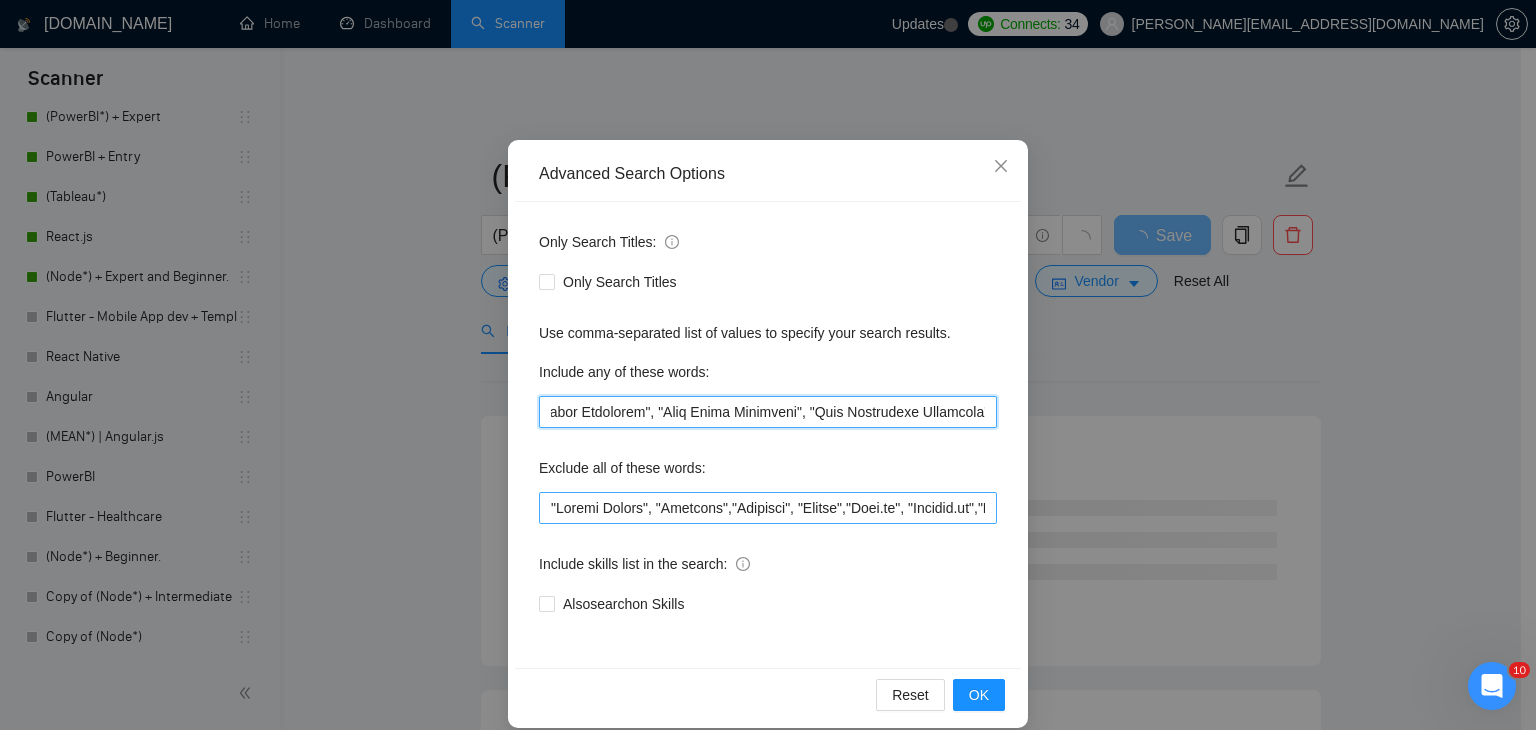type on ""Finance Dashboard", "Financial Reporting", "Financial Analytics", "Budgeting Dashboard", "Expense Dashboard", "Cash Flow Dashboard", "P&L Dashboard", "Profit and Loss Report", "Income Statement Dashboard", "Balance Sheet Report", "Financial KPIs", "Revenue and Expense Tracker", "Accounts Payable Dashboard", "Accounts Receivable Dashboard", "Finance Performance Metrics", "Power BI Finance", "Financial Data Visualization", "Finance BI Dashboard", "Finance Insights", "Power BI Budget Analysis", "Power BI Cash Flow", "Power BI Forecasting", "Power BI P&L Statement", "Finance Trends Visualization", "Financial Forecasting", "Budget vs Actual Analysis", "Cash Flow Forecasting", "Variance Analysis Dashboard", "Financial Trend Analysis", "Expense Forecasting", "Cost Analysis Report", "Financial Scenario Modeling", "CFO Dashboard", "FP&A Dashboard", "Corporate Finance Analytics", "Business Financial Planning", "Financial Modeling Dashboard", "KPI Dashboard Finance", "Investment Analysis Dashboard", "Operational Fin..." 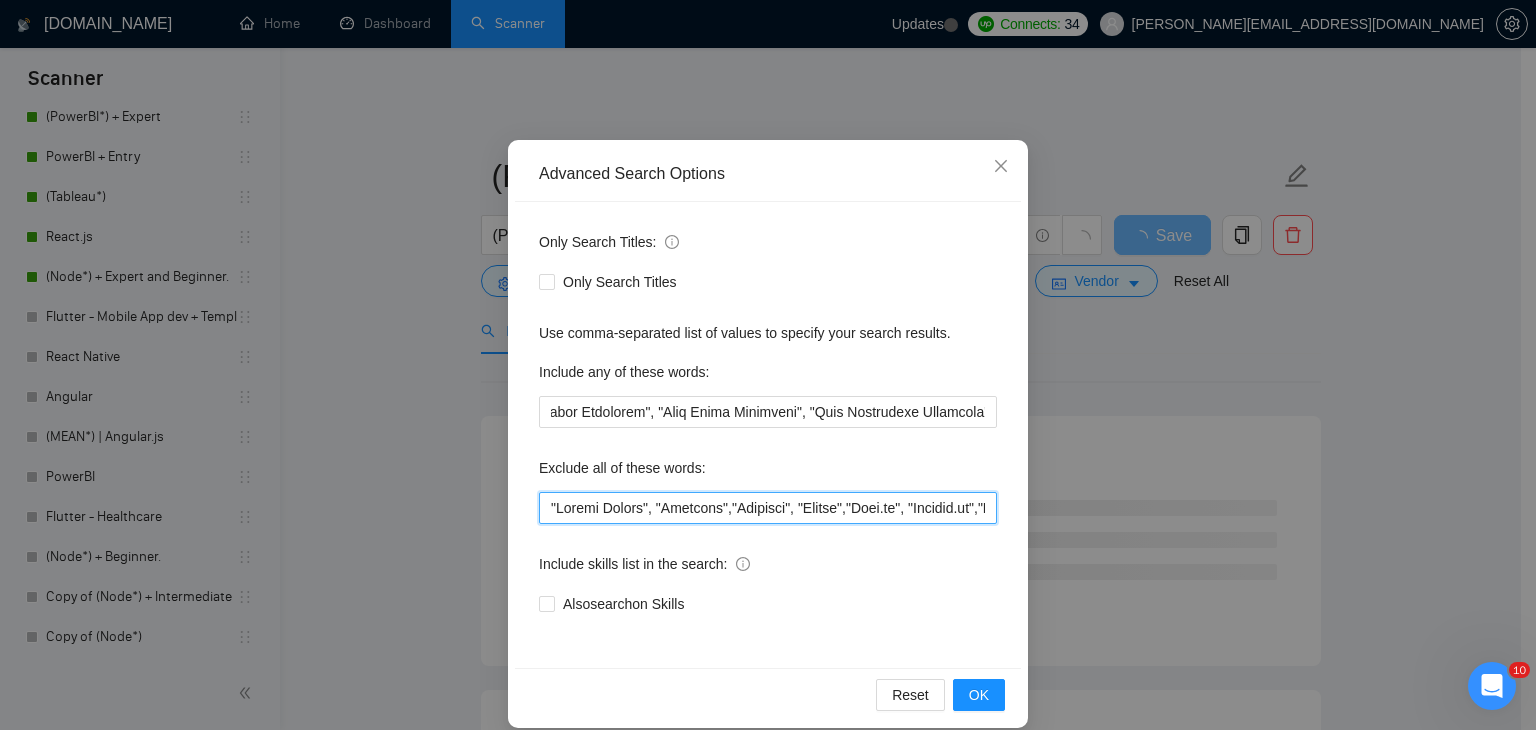 scroll, scrollTop: 0, scrollLeft: 0, axis: both 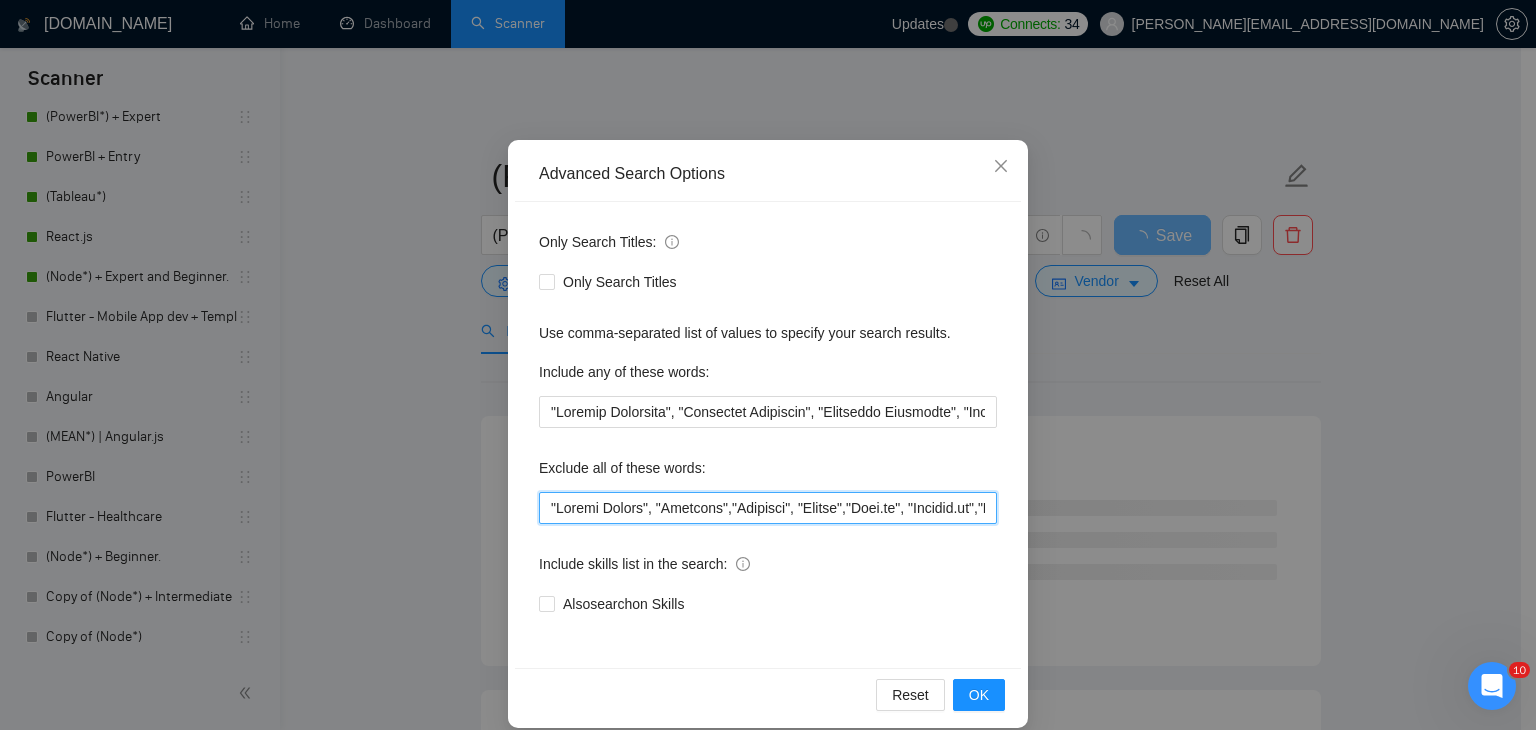 click at bounding box center (768, 508) 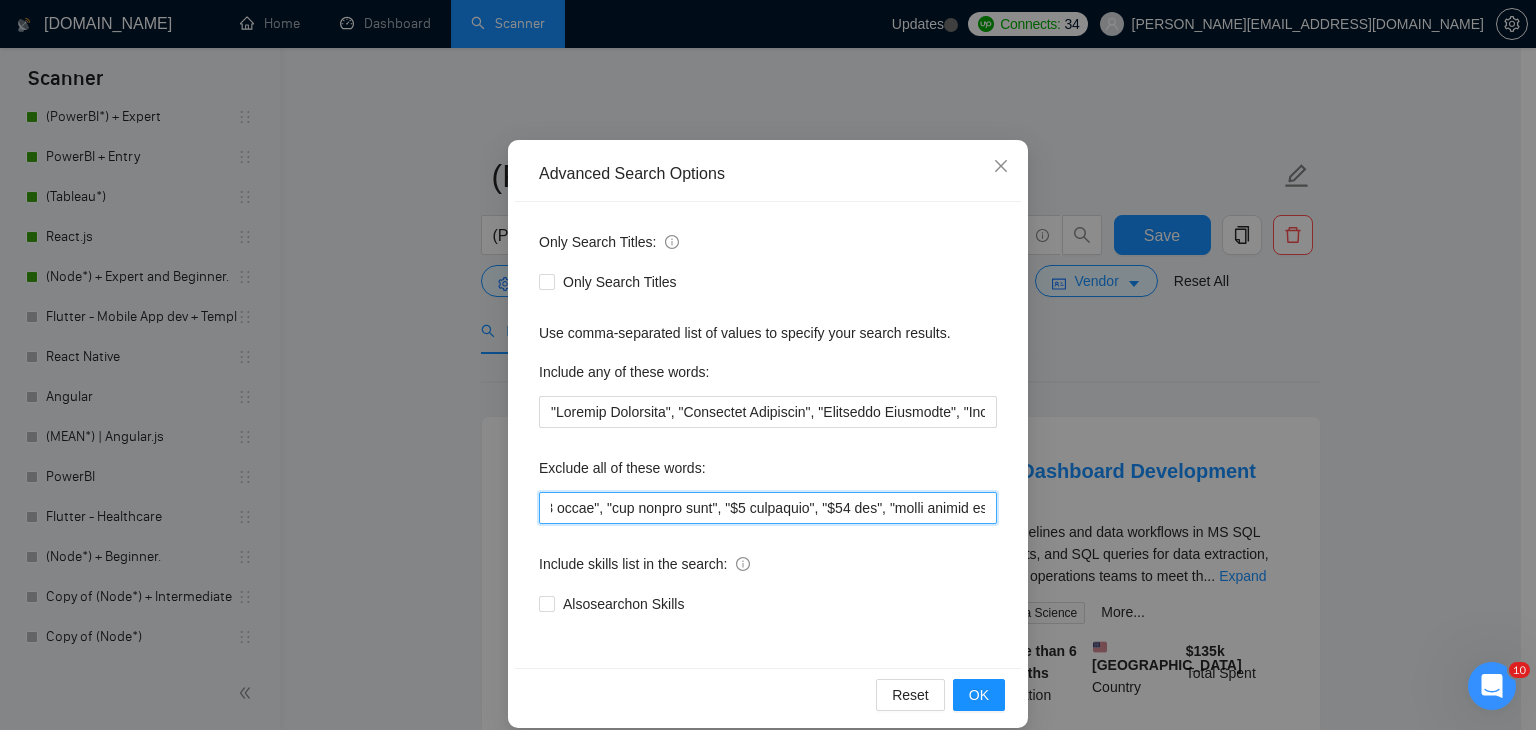 scroll, scrollTop: 0, scrollLeft: 8120, axis: horizontal 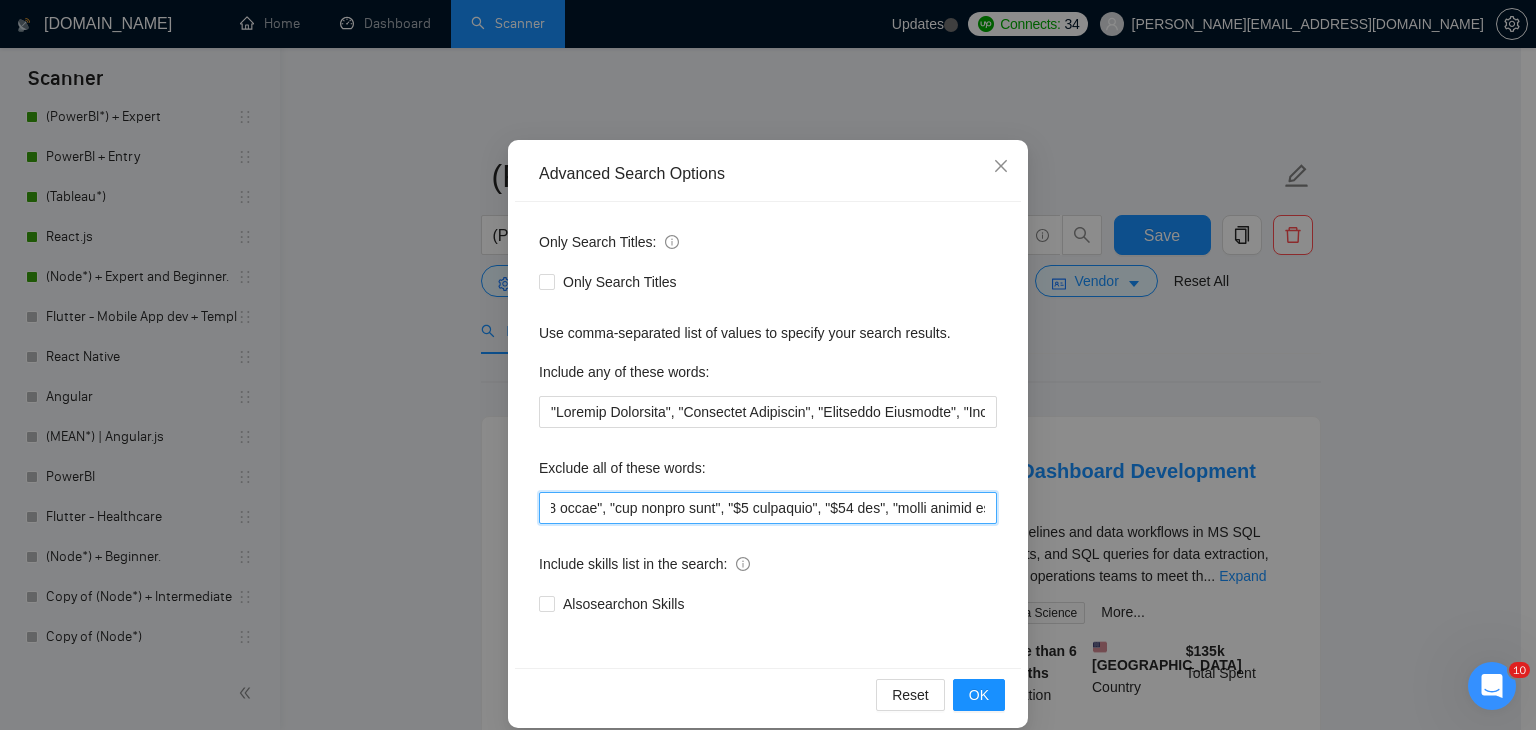 click at bounding box center (768, 508) 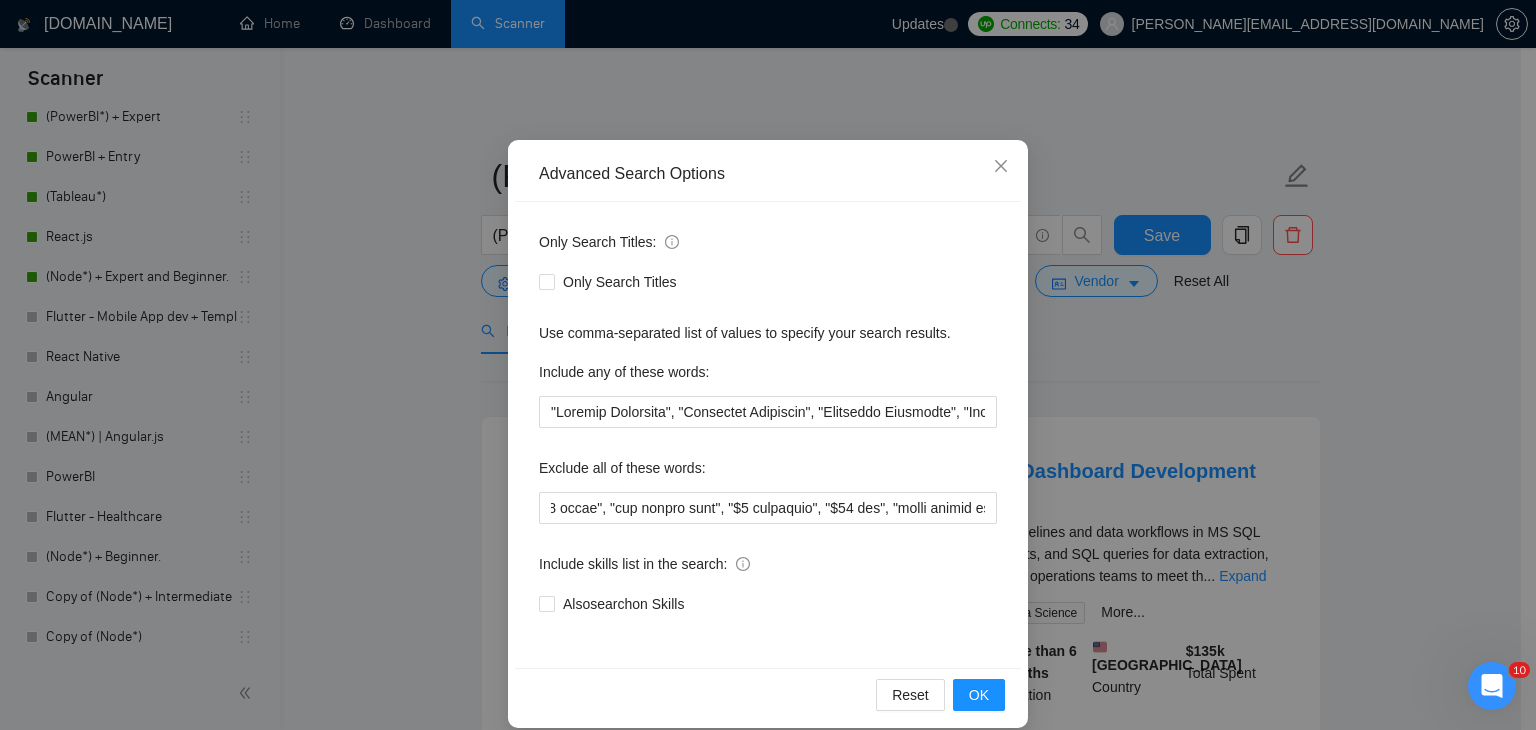 scroll, scrollTop: 0, scrollLeft: 0, axis: both 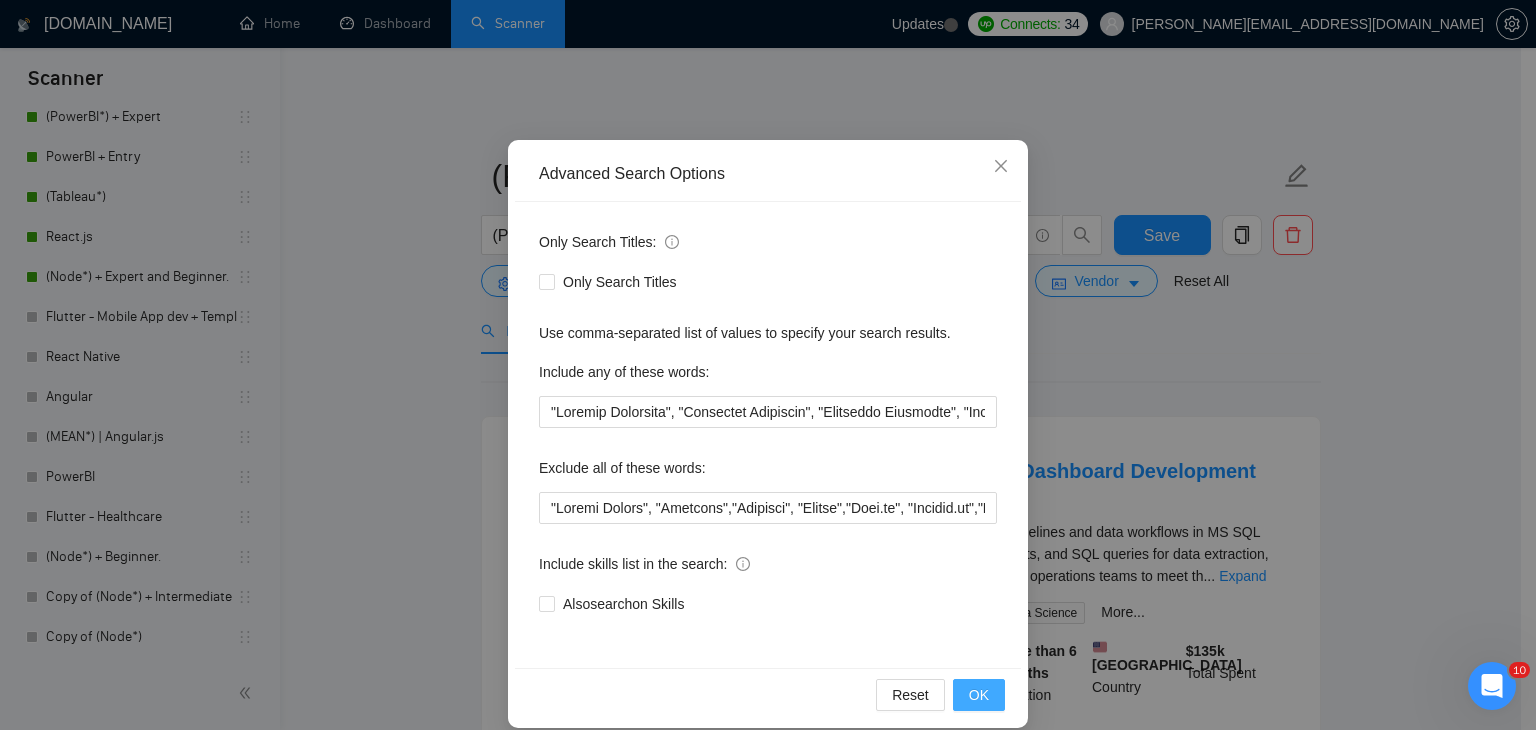 click on "OK" at bounding box center (979, 695) 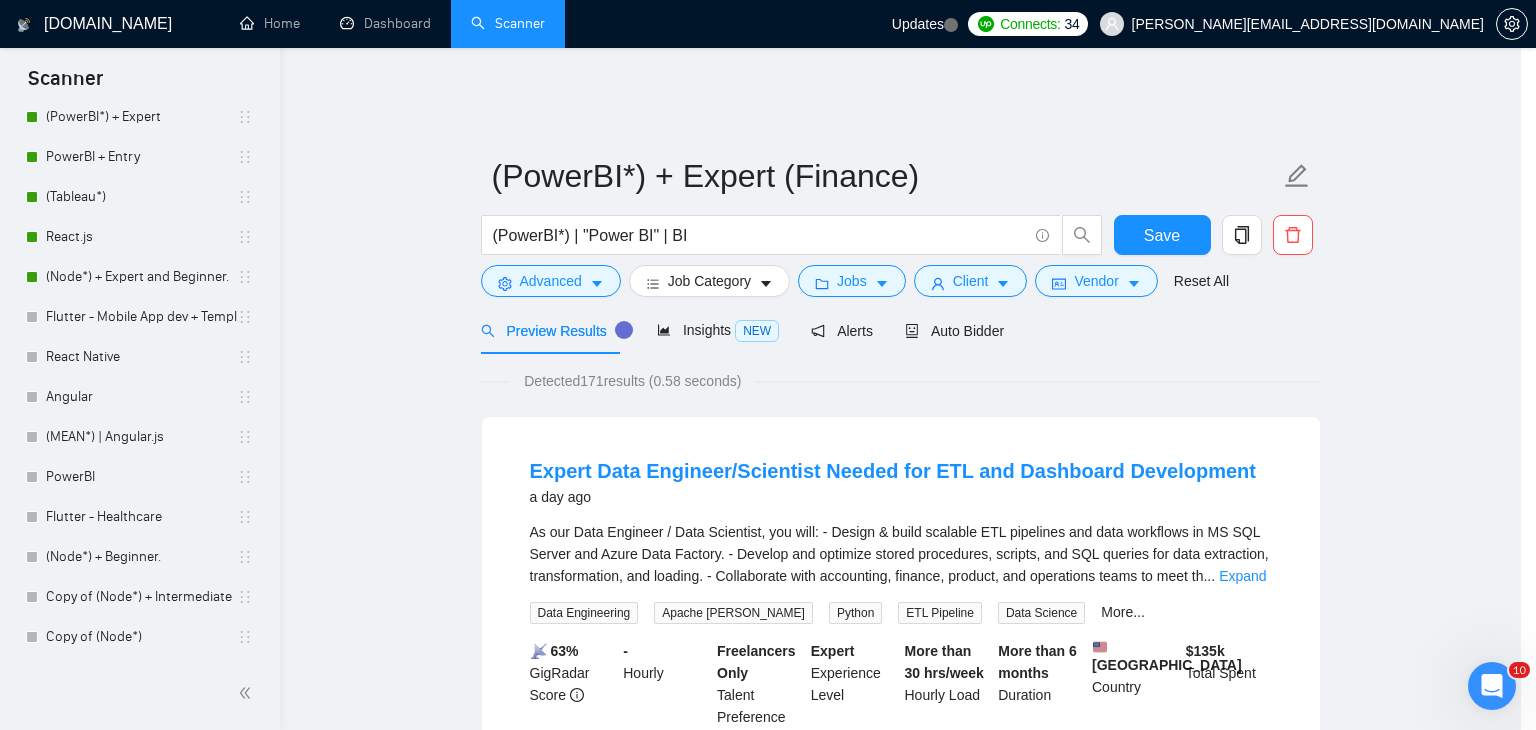 scroll, scrollTop: 2, scrollLeft: 0, axis: vertical 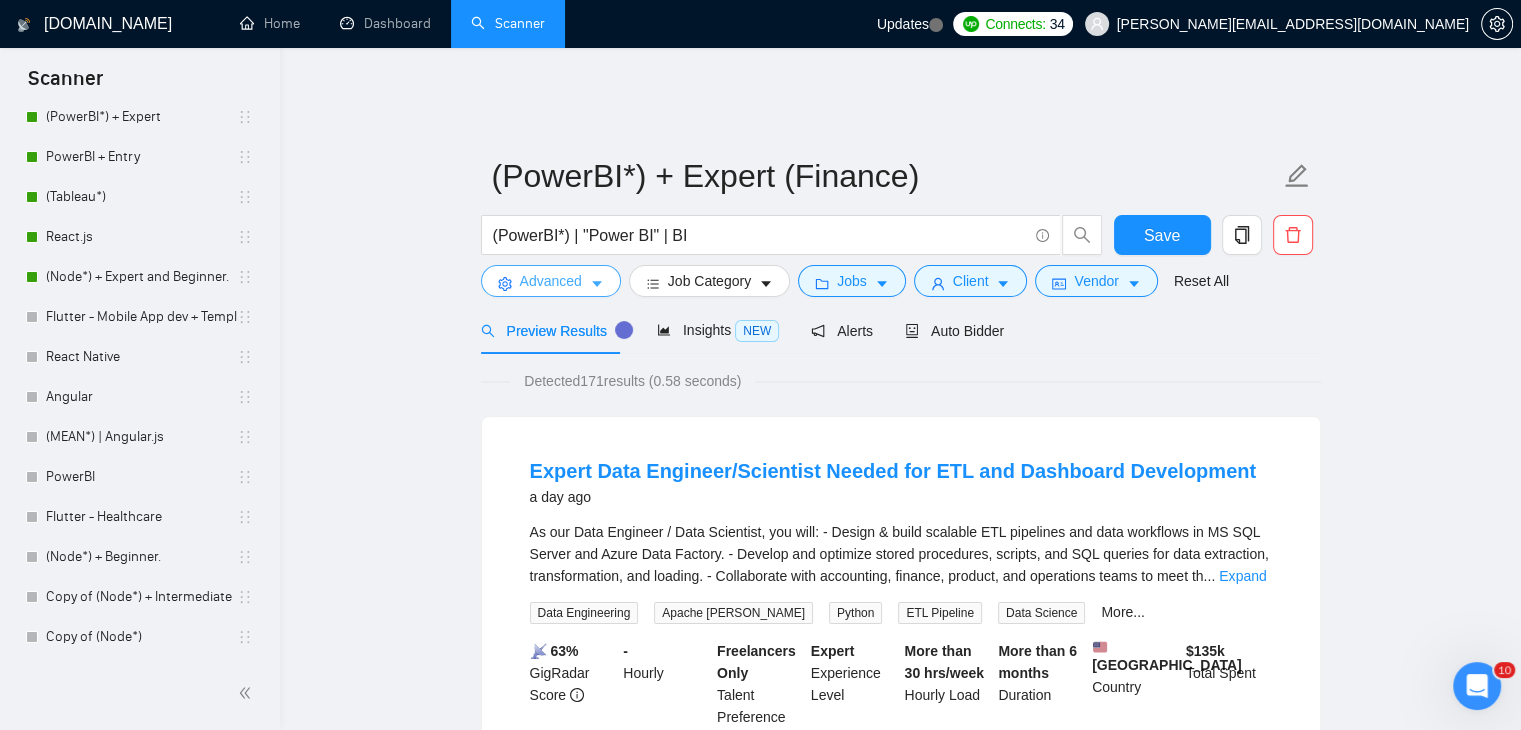 click 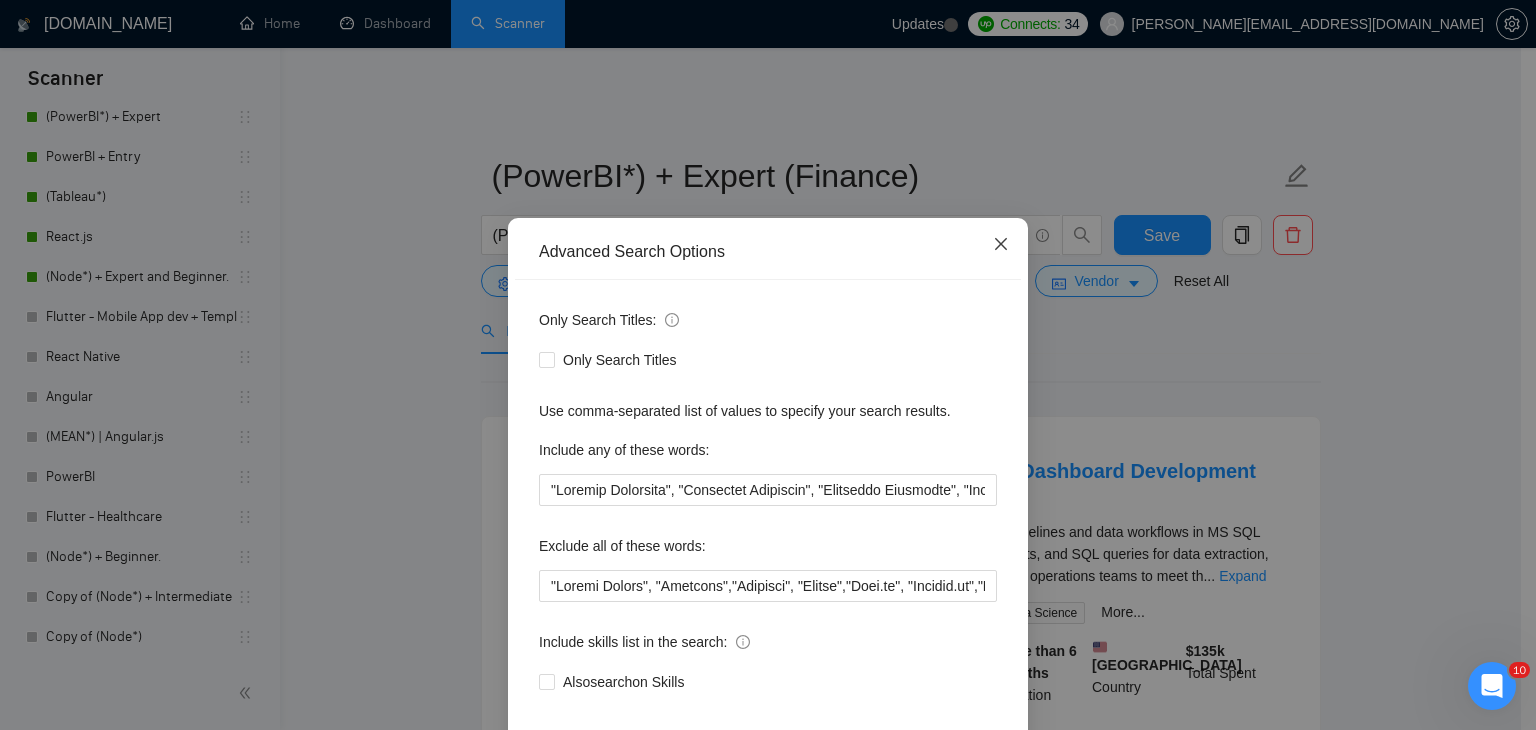 click 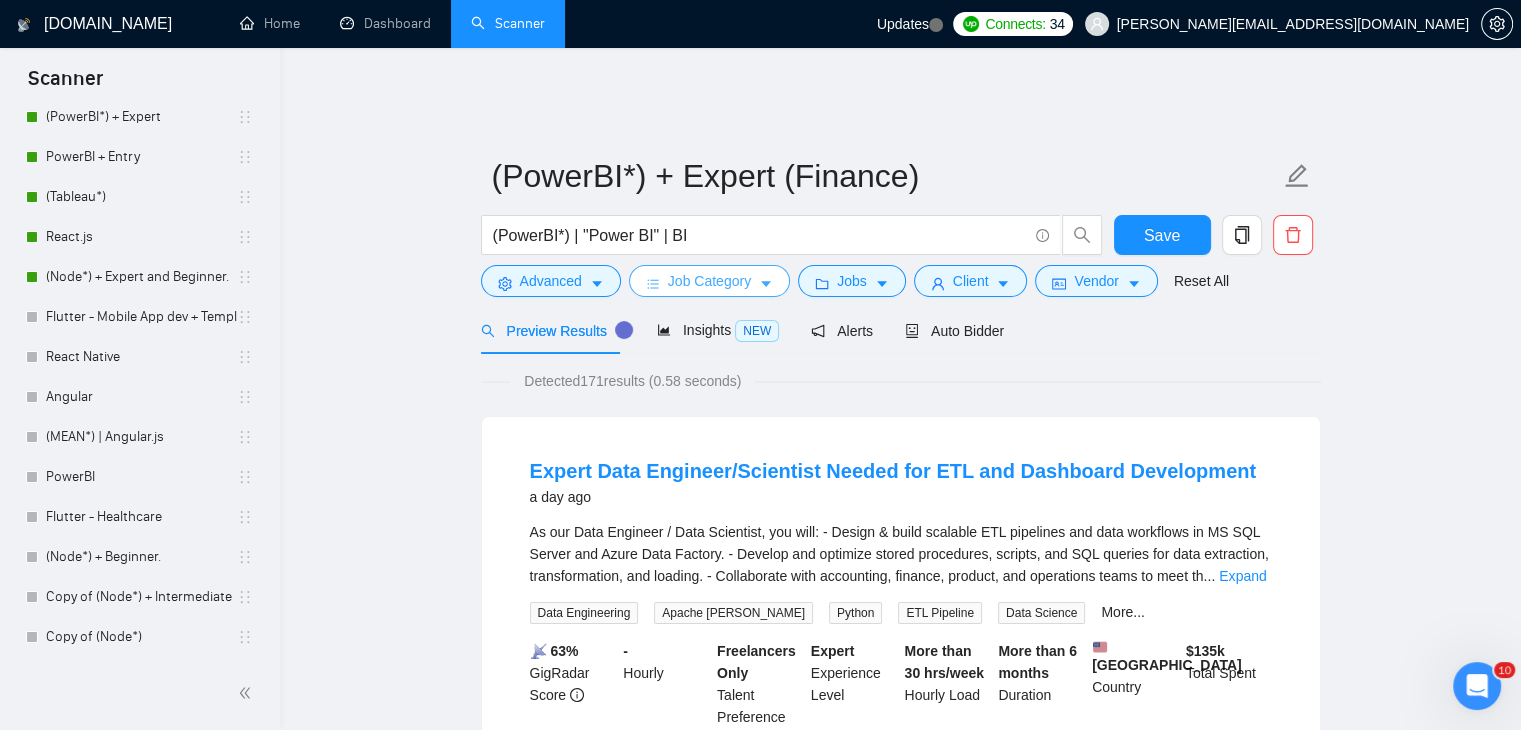 click on "Job Category" at bounding box center (709, 281) 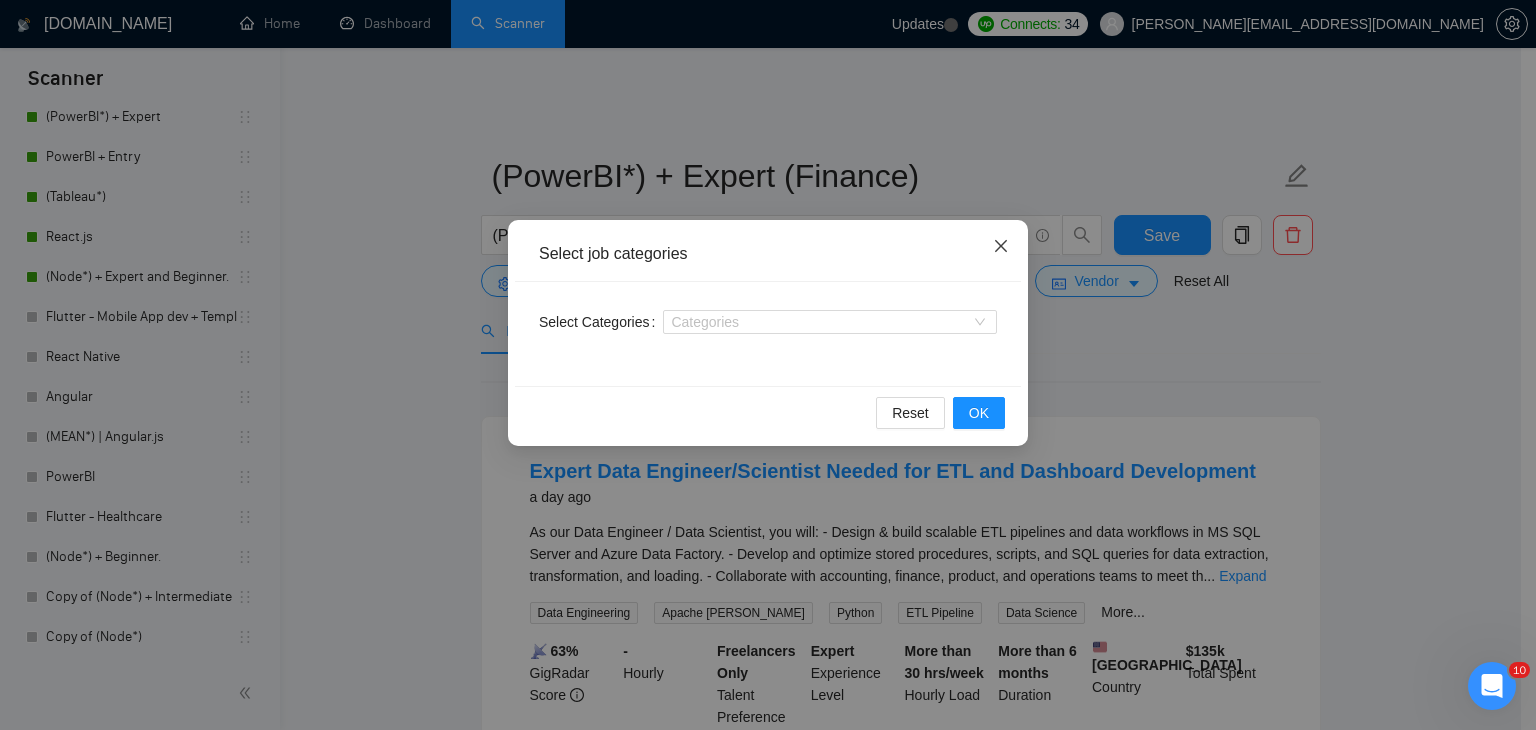 click 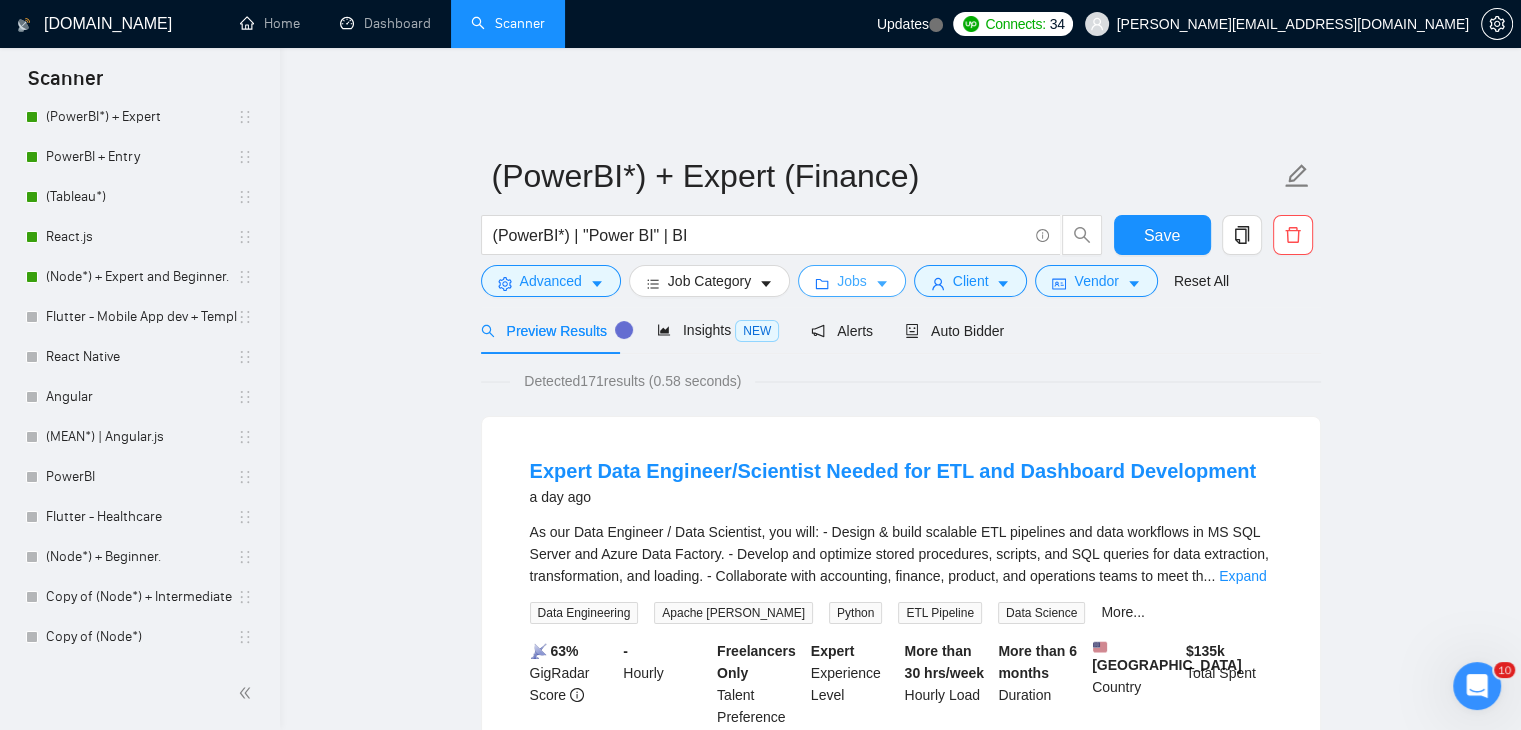 click on "Jobs" at bounding box center (852, 281) 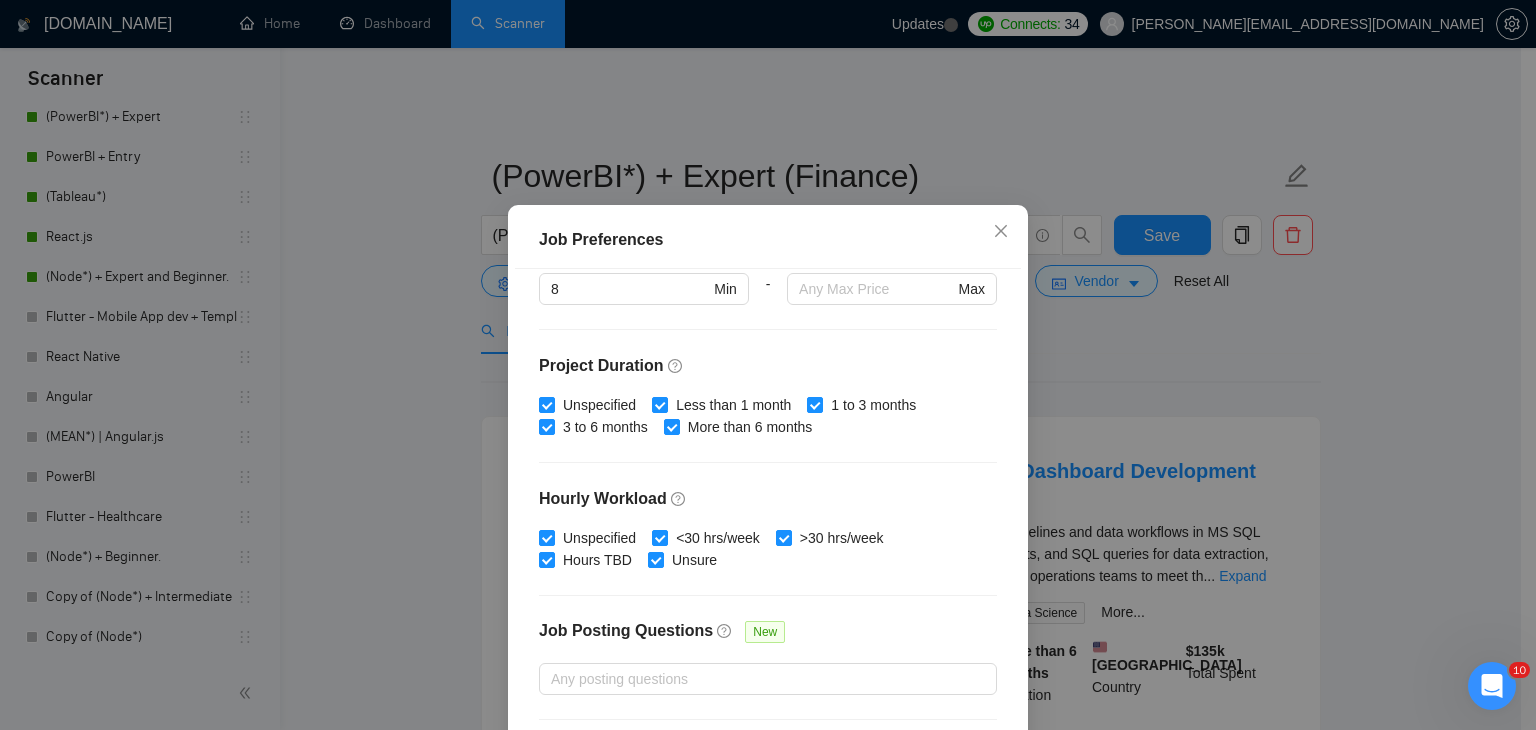 scroll, scrollTop: 616, scrollLeft: 0, axis: vertical 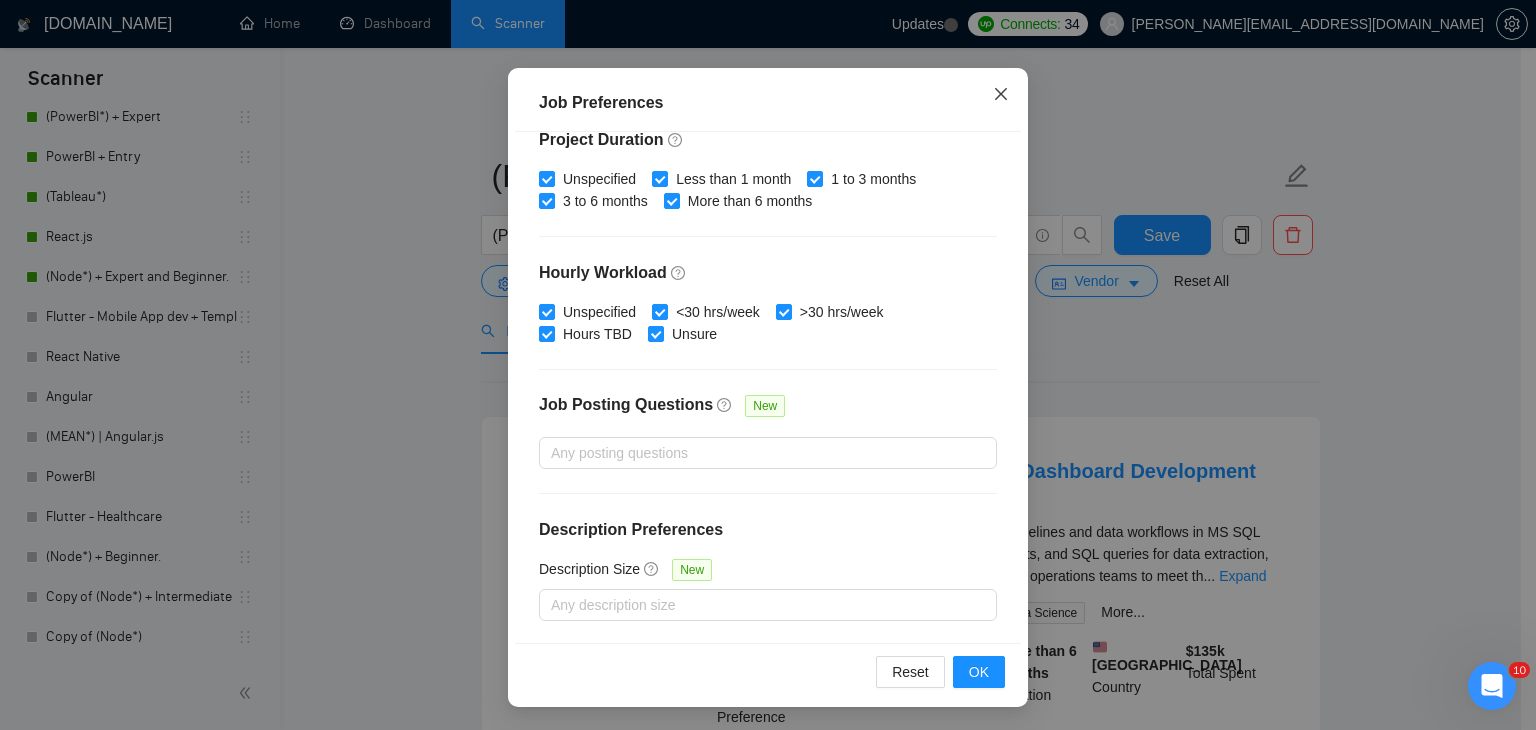 click 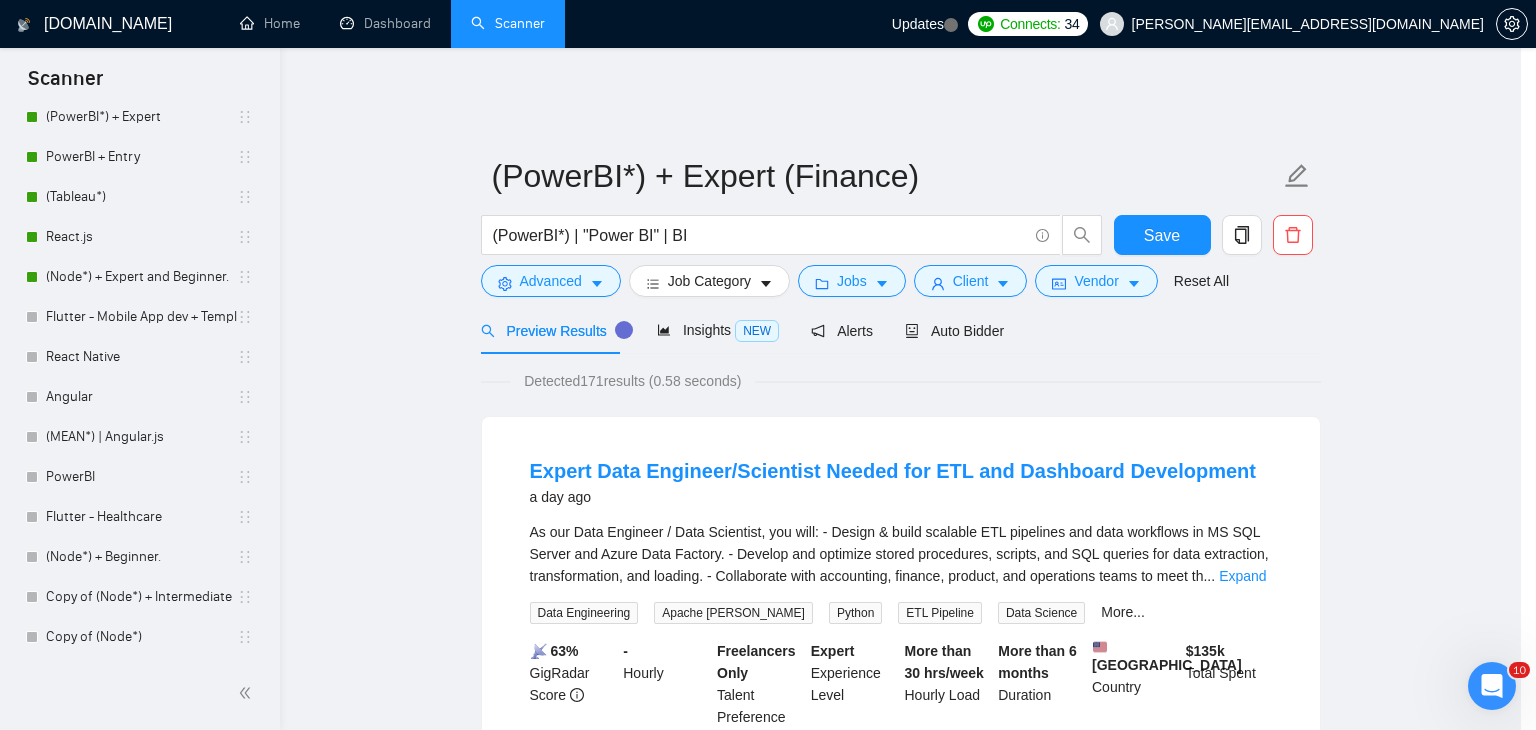 scroll, scrollTop: 52, scrollLeft: 0, axis: vertical 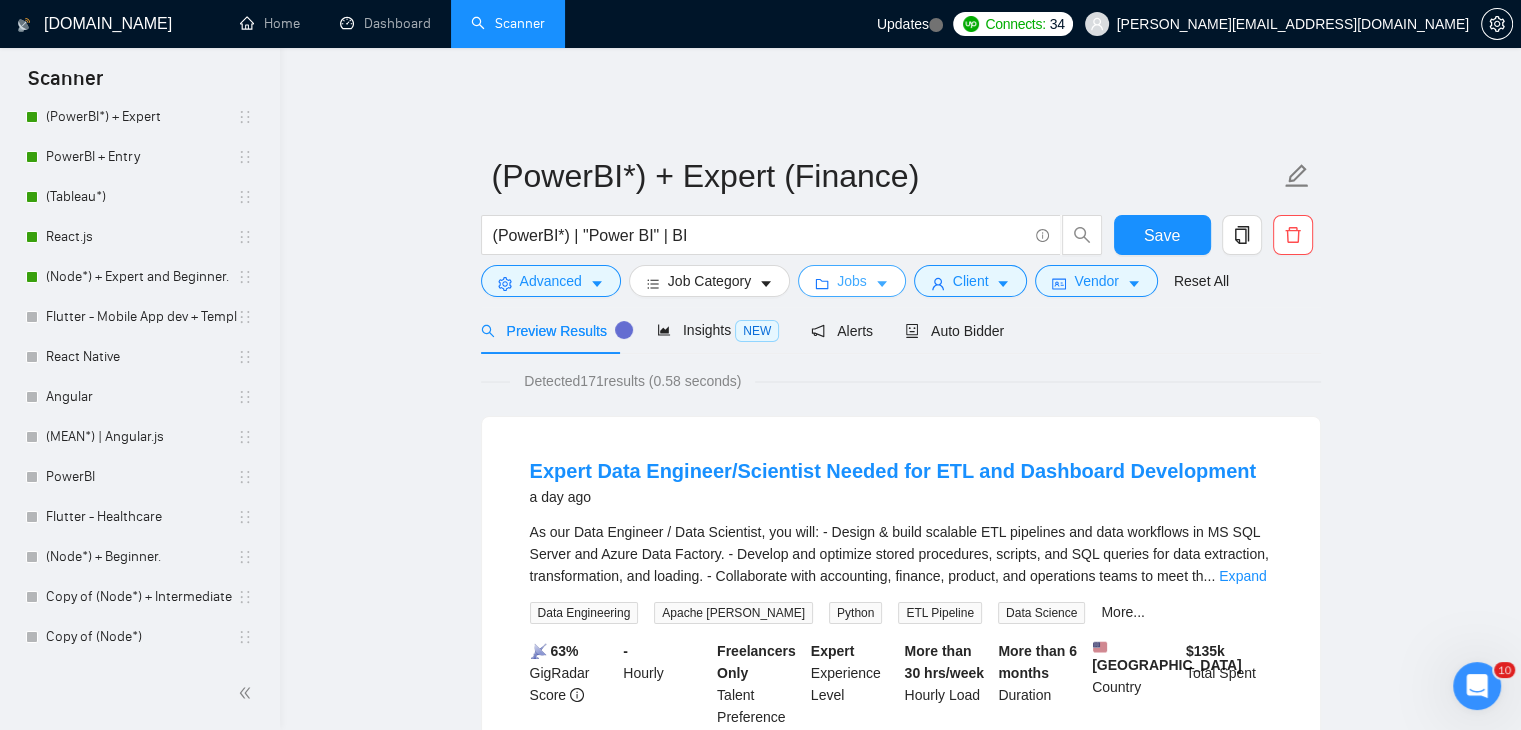 click on "Jobs" at bounding box center [852, 281] 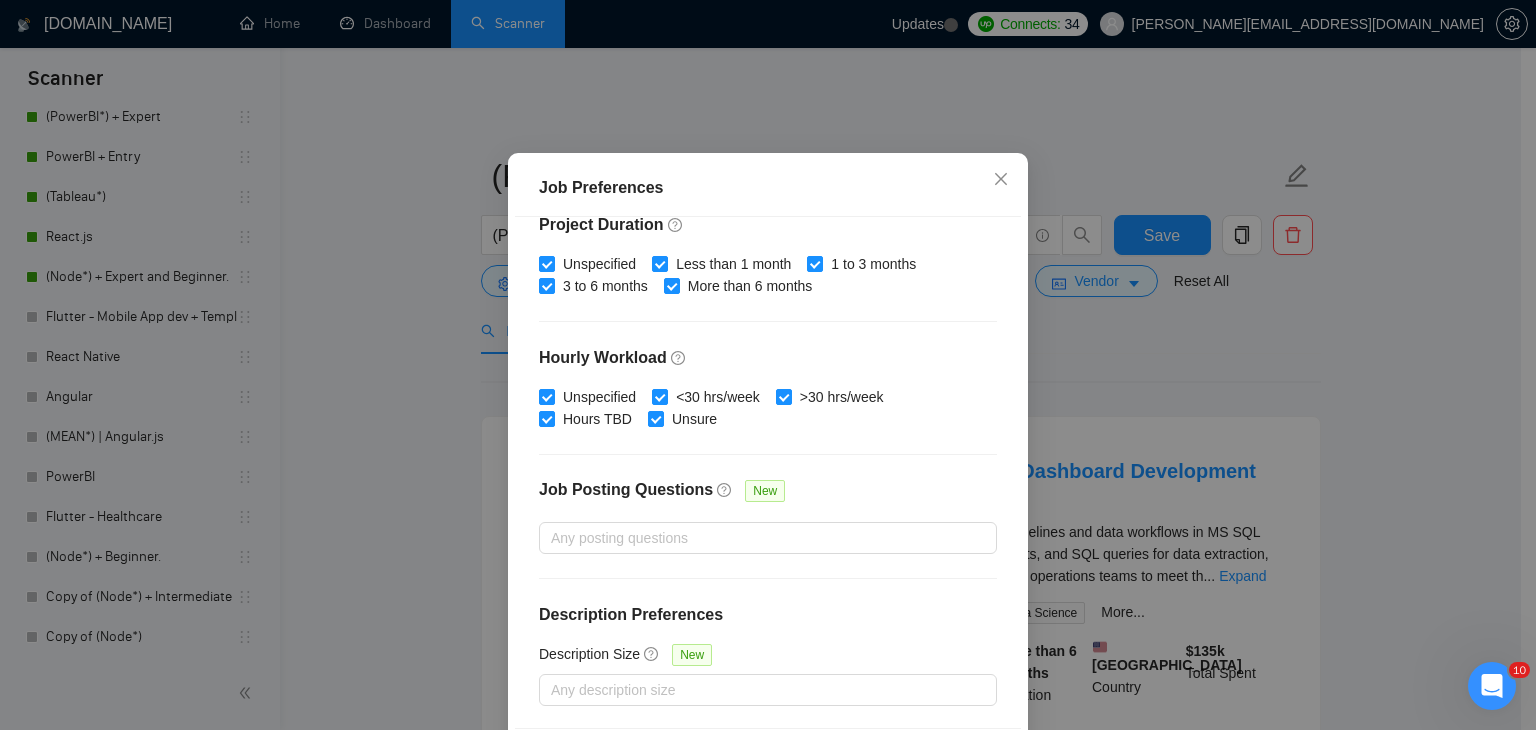 scroll, scrollTop: 137, scrollLeft: 0, axis: vertical 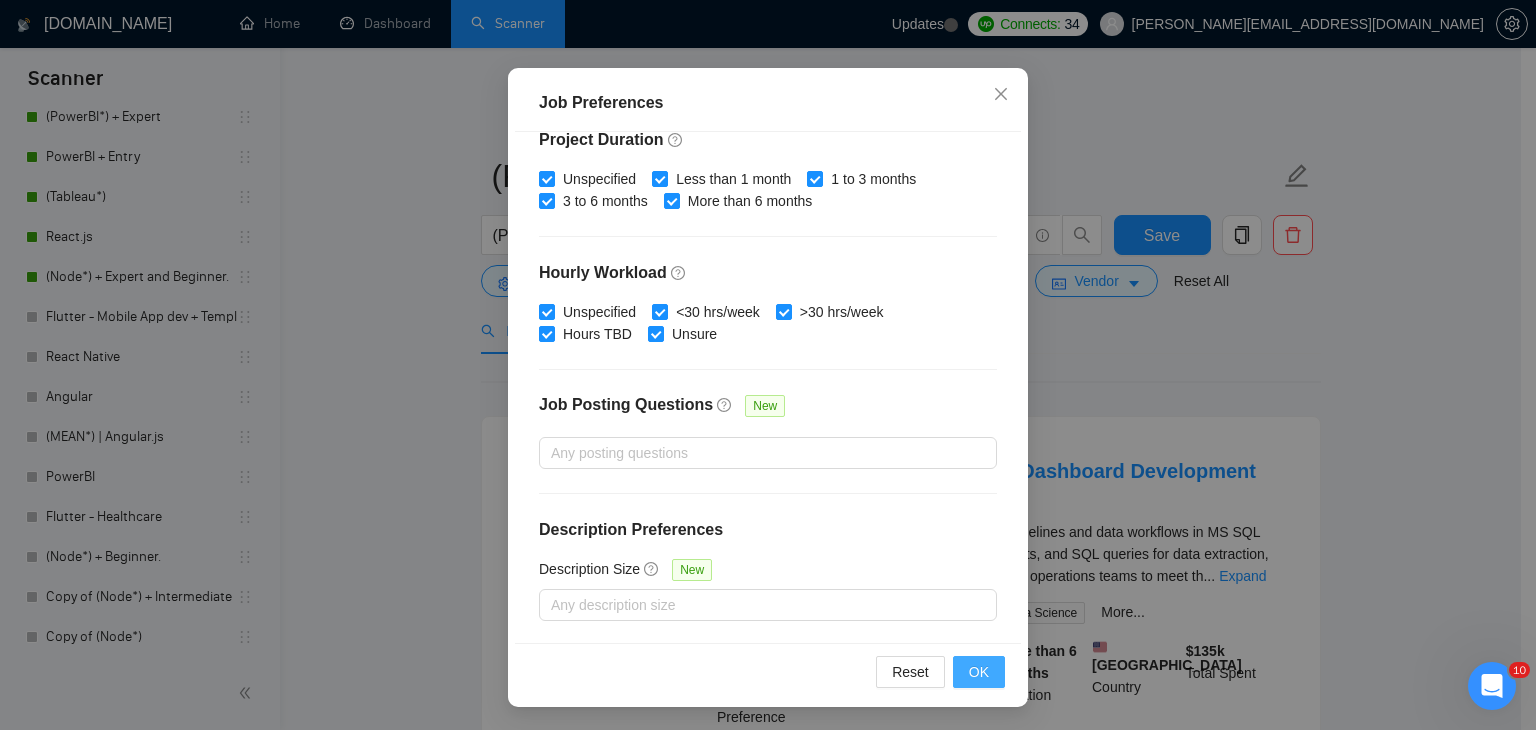 click on "OK" at bounding box center (979, 672) 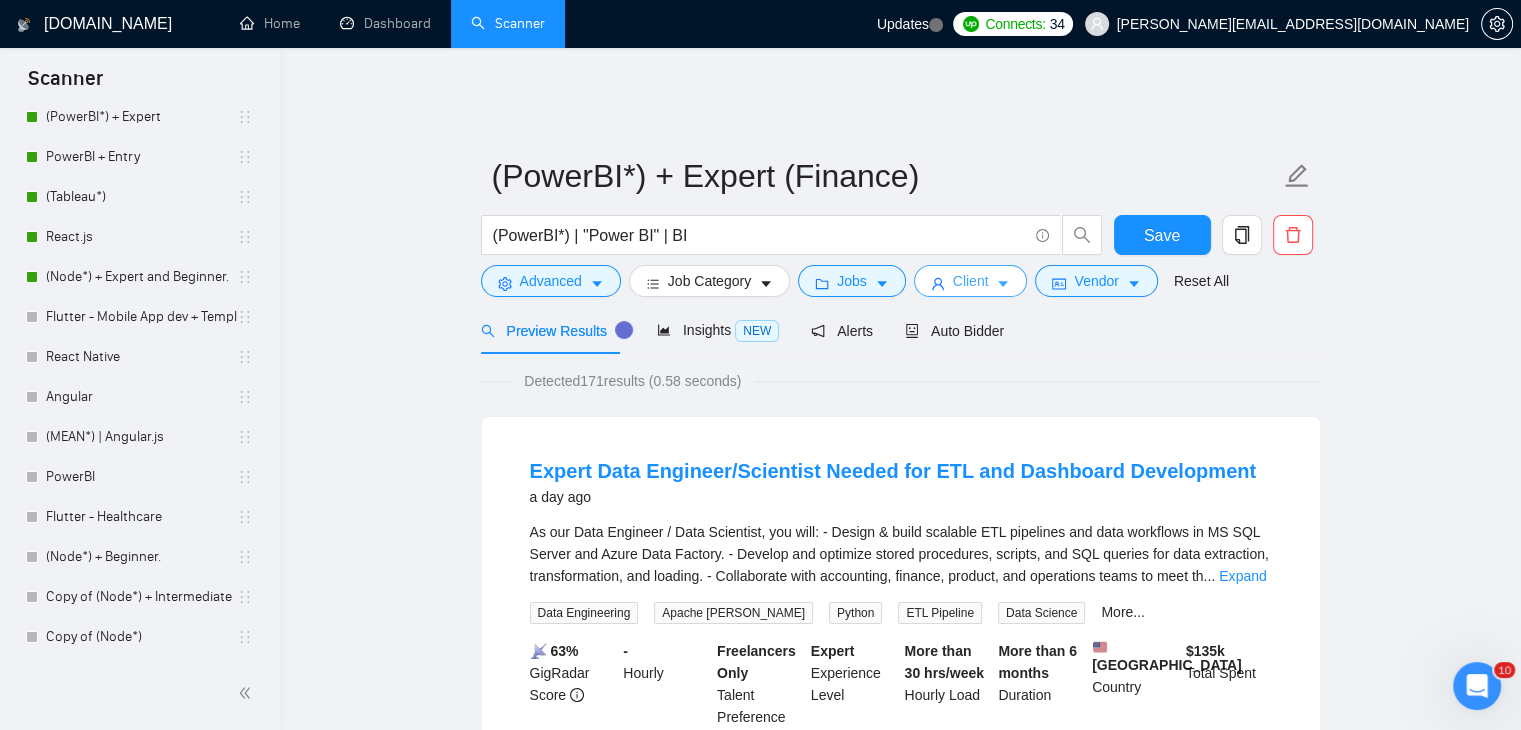 click on "Client" at bounding box center (971, 281) 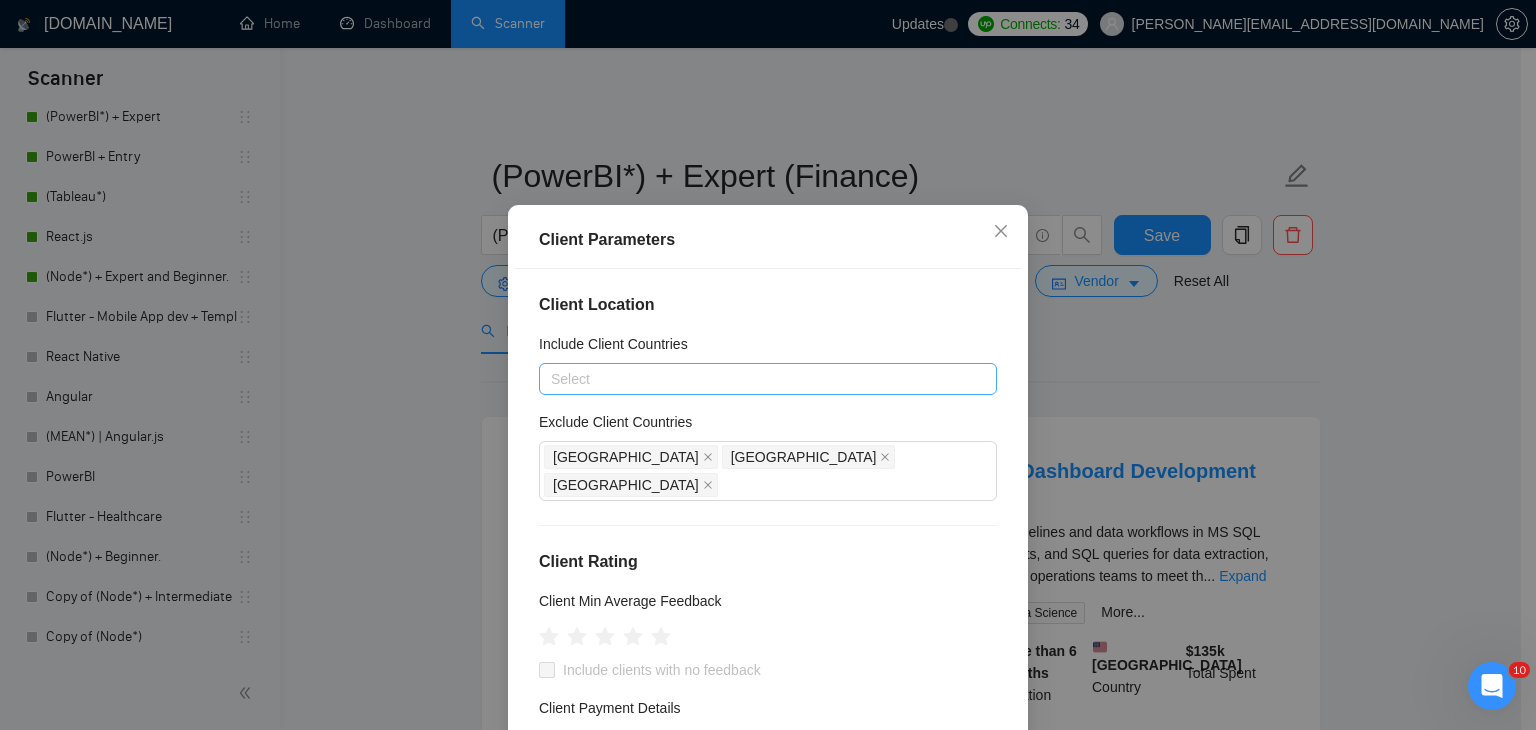 click at bounding box center (758, 379) 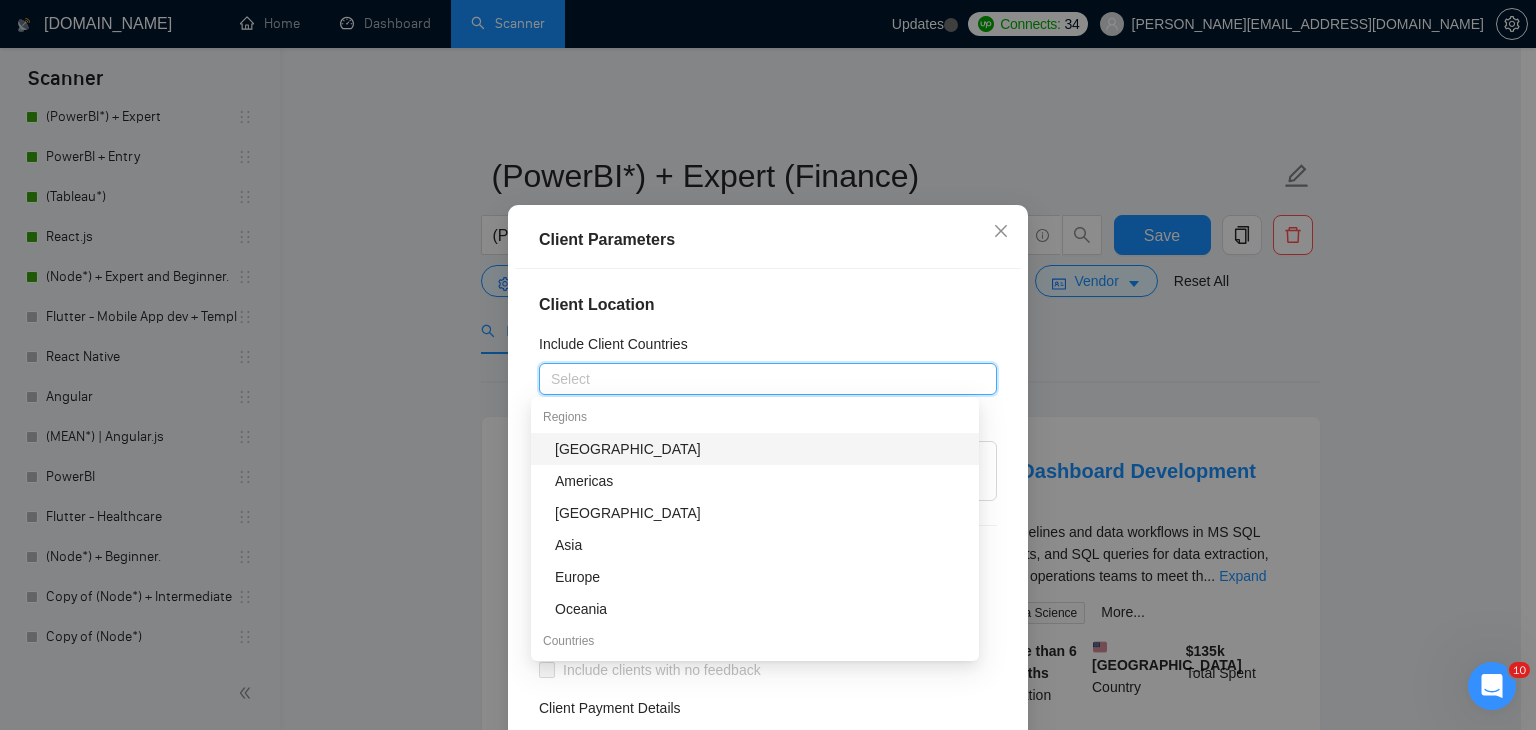 click on "Client Parameters Client Location Include Client Countries   Select Exclude Client Countries Bangladesh Nepal Pakistan   Client Rating Client Min Average Feedback Include clients with no feedback Client Payment Details Payment Verified Hire Rate Stats   Client Total Spent $ Min - $ Max Client Hire Rate New   Any hire rate   Avg Hourly Rate Paid New $ Min - $ Max Include Clients without Sufficient History Client Profile Client Industry New   Any industry Client Company Size   Any company size Enterprise Clients New   Any clients Reset OK" at bounding box center [768, 365] 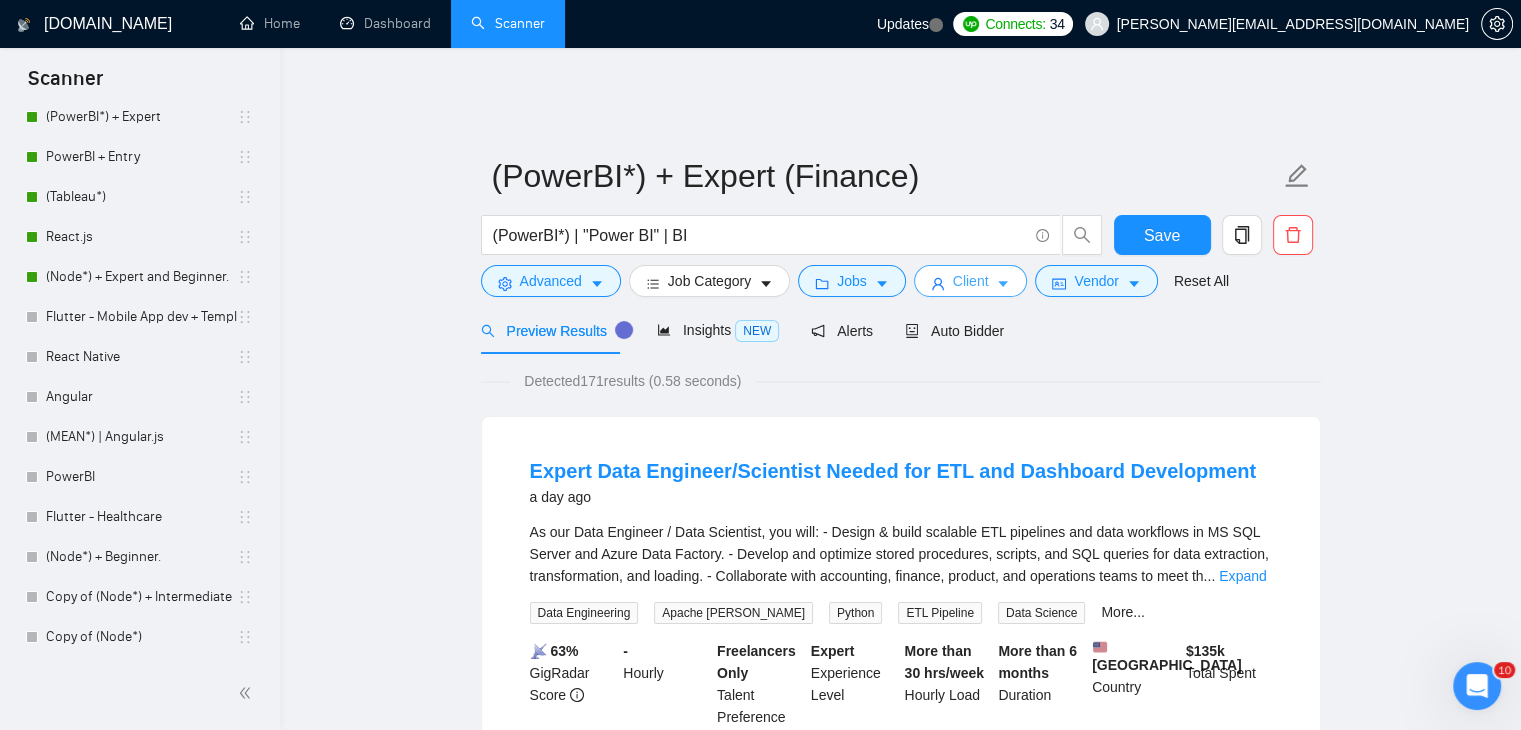 click on "Client" at bounding box center (971, 281) 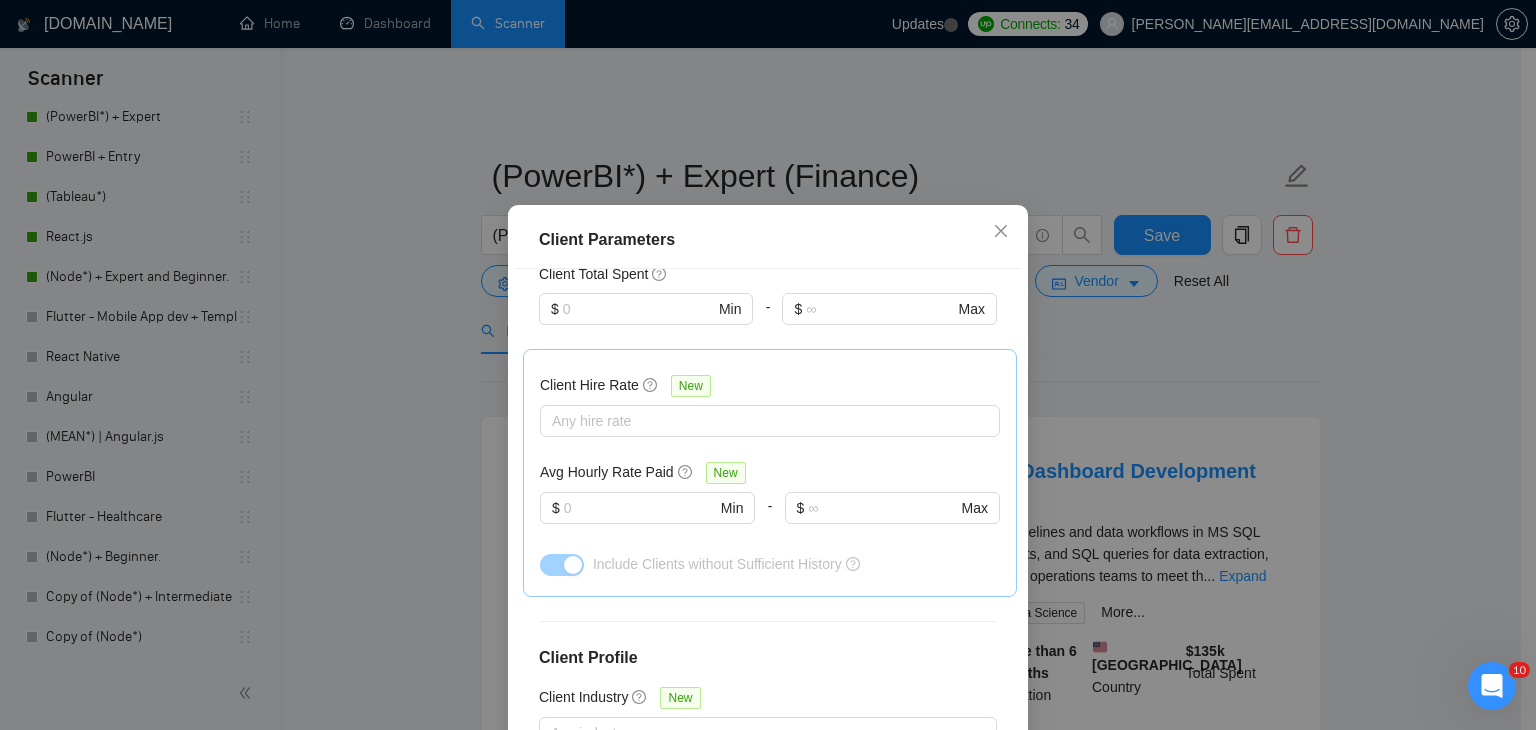 scroll, scrollTop: 737, scrollLeft: 0, axis: vertical 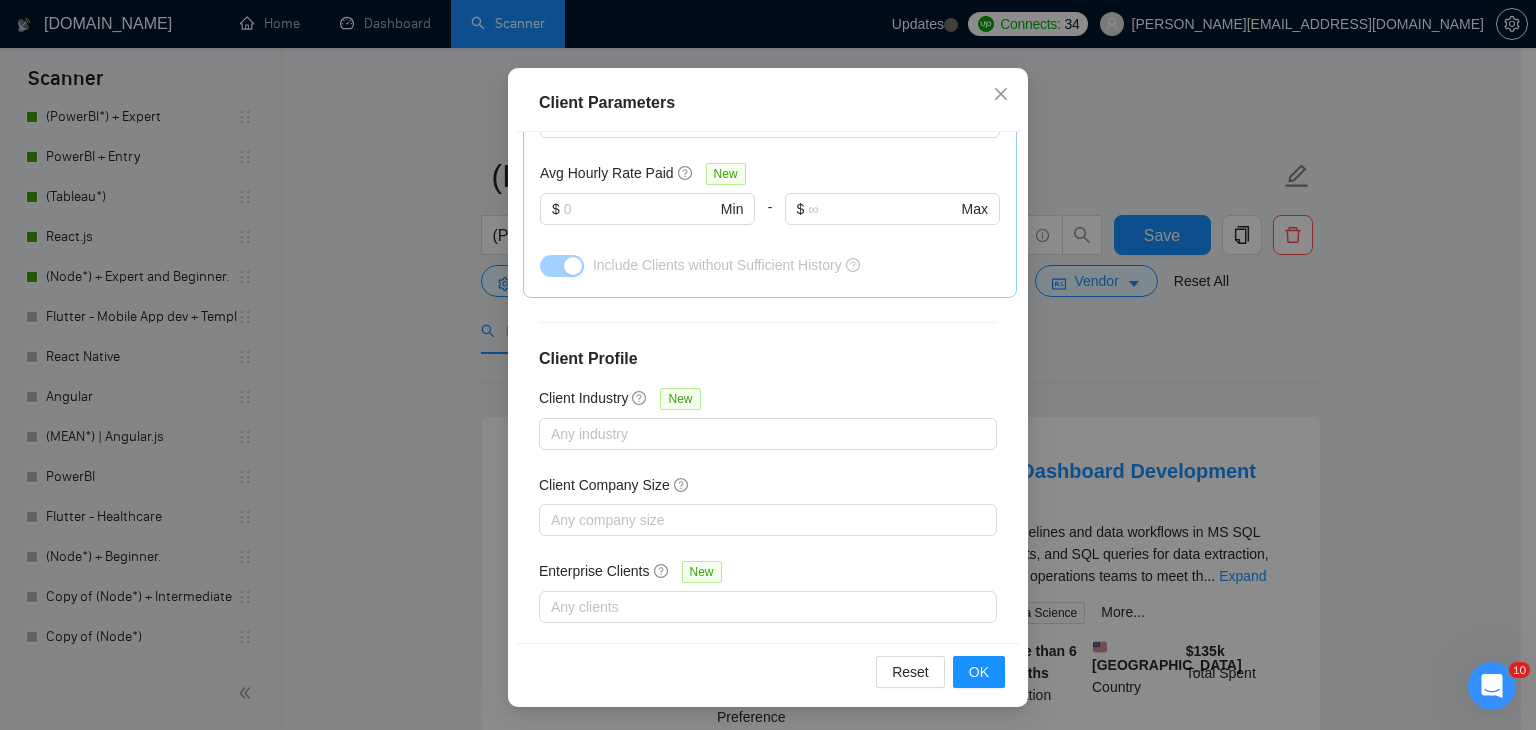 click on "Client Parameters Client Location Include Client Countries   Select Exclude Client Countries Bangladesh Nepal Pakistan   Client Rating Client Min Average Feedback Include clients with no feedback Client Payment Details Payment Verified Hire Rate Stats   Client Total Spent $ Min - $ Max Client Hire Rate New   Any hire rate   Avg Hourly Rate Paid New $ Min - $ Max Include Clients without Sufficient History Client Profile Client Industry New   Any industry Client Company Size   Any company size Enterprise Clients New   Any clients Reset OK" at bounding box center [768, 365] 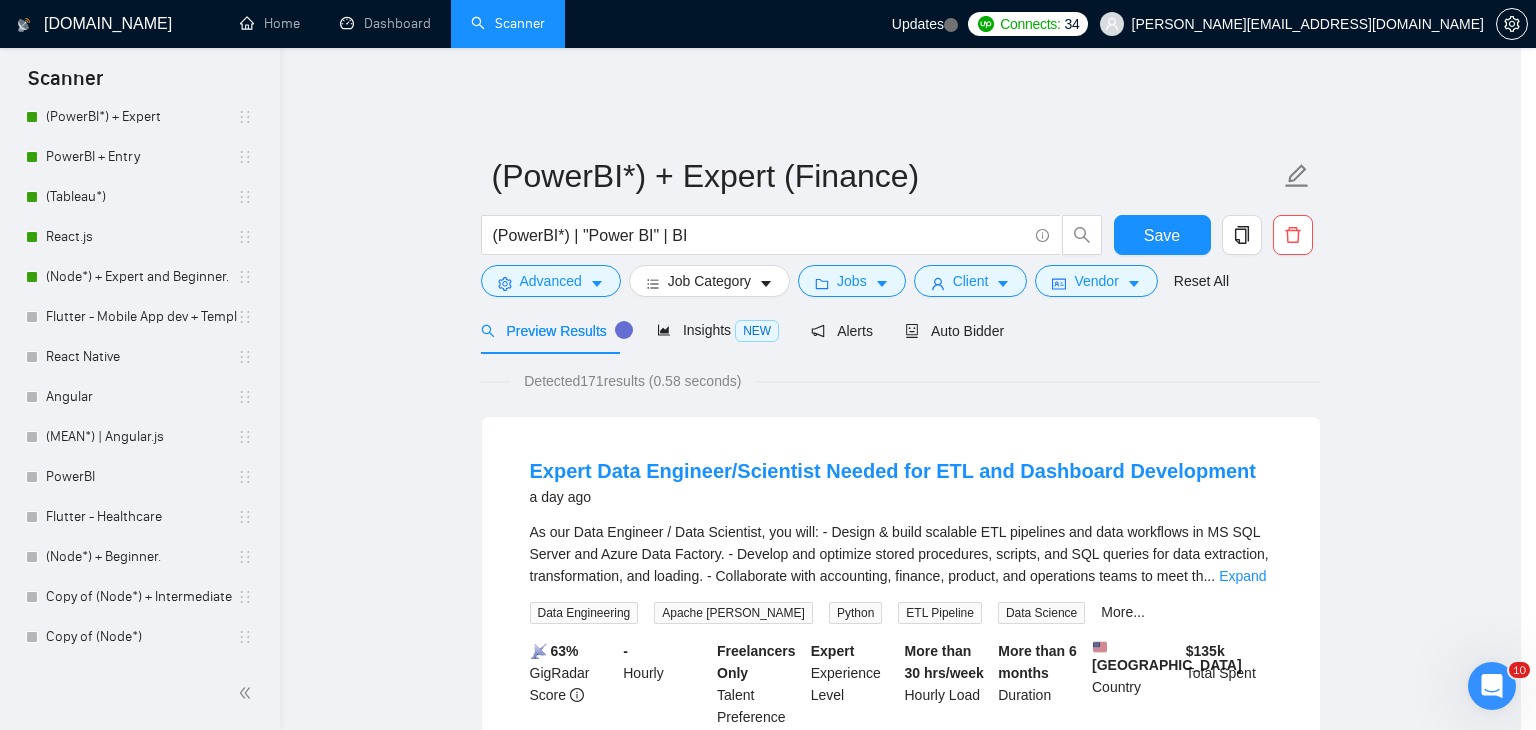 scroll, scrollTop: 52, scrollLeft: 0, axis: vertical 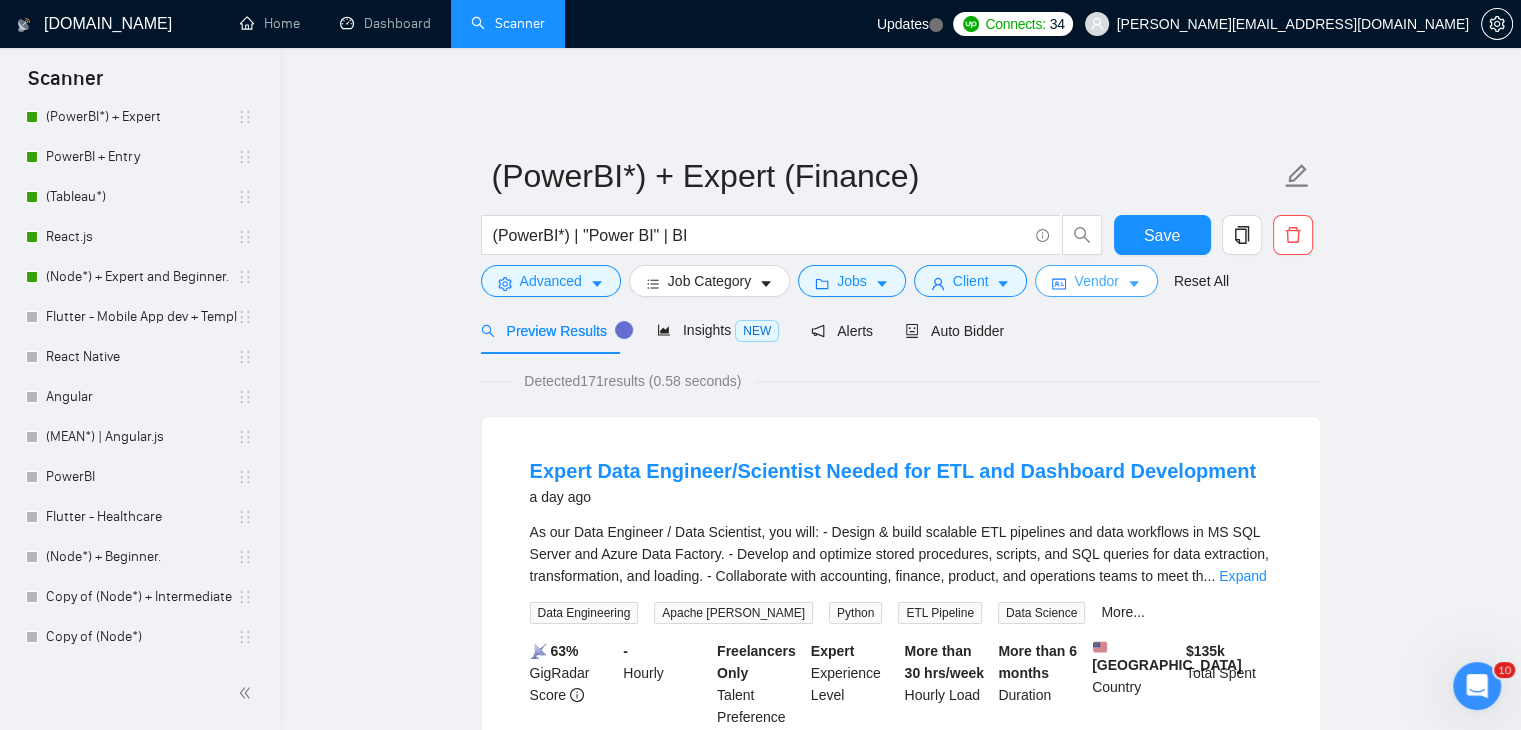 click on "Vendor" at bounding box center [1096, 281] 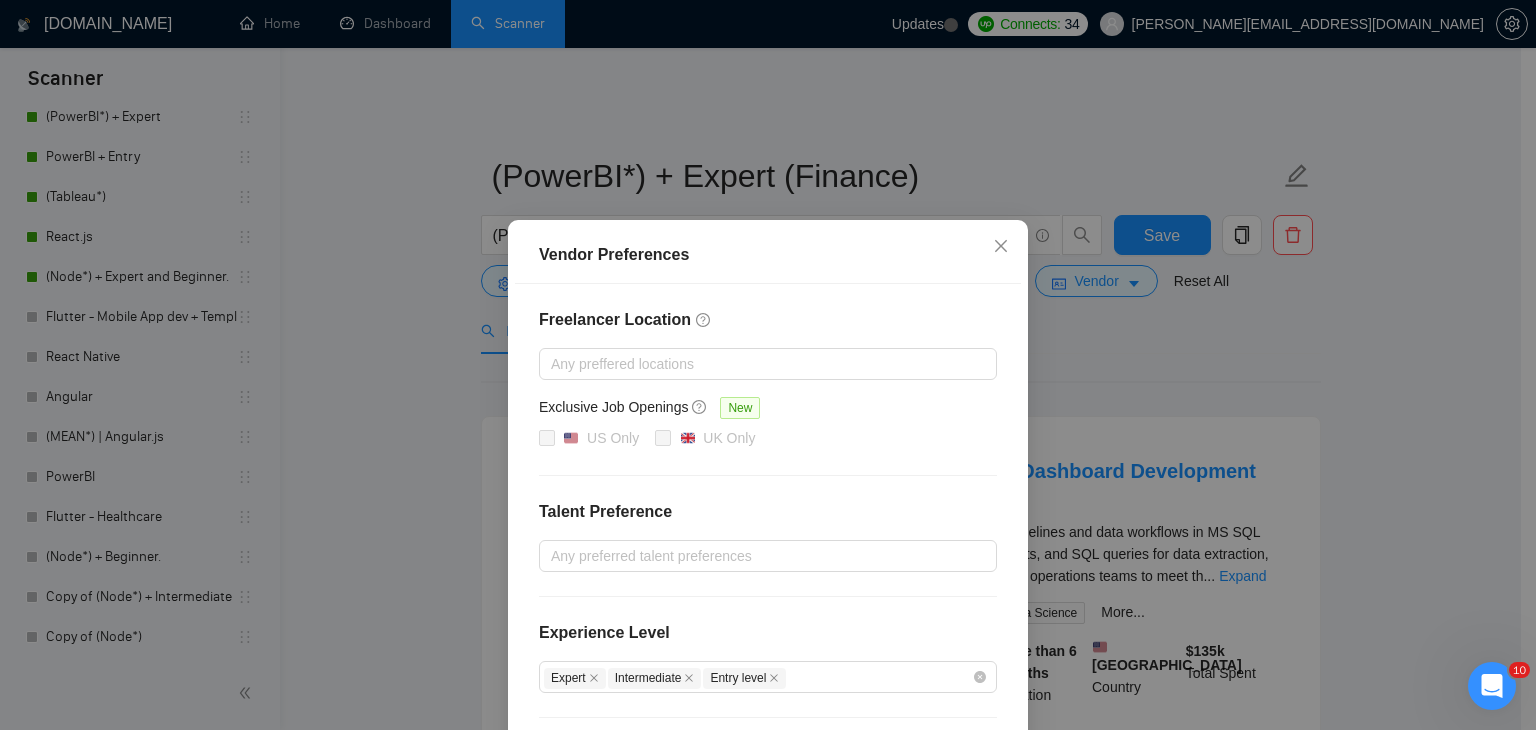 scroll, scrollTop: 194, scrollLeft: 0, axis: vertical 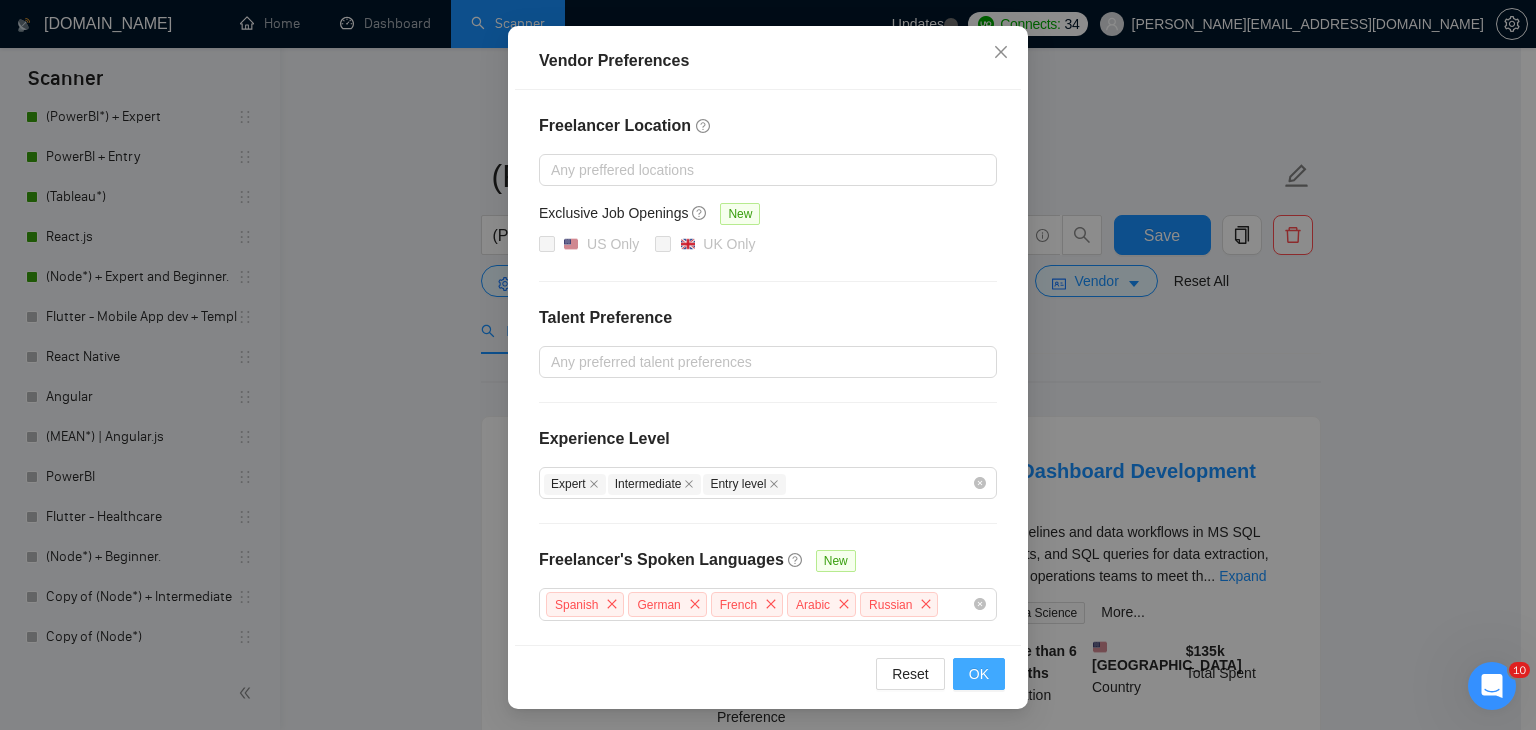 click on "OK" at bounding box center [979, 674] 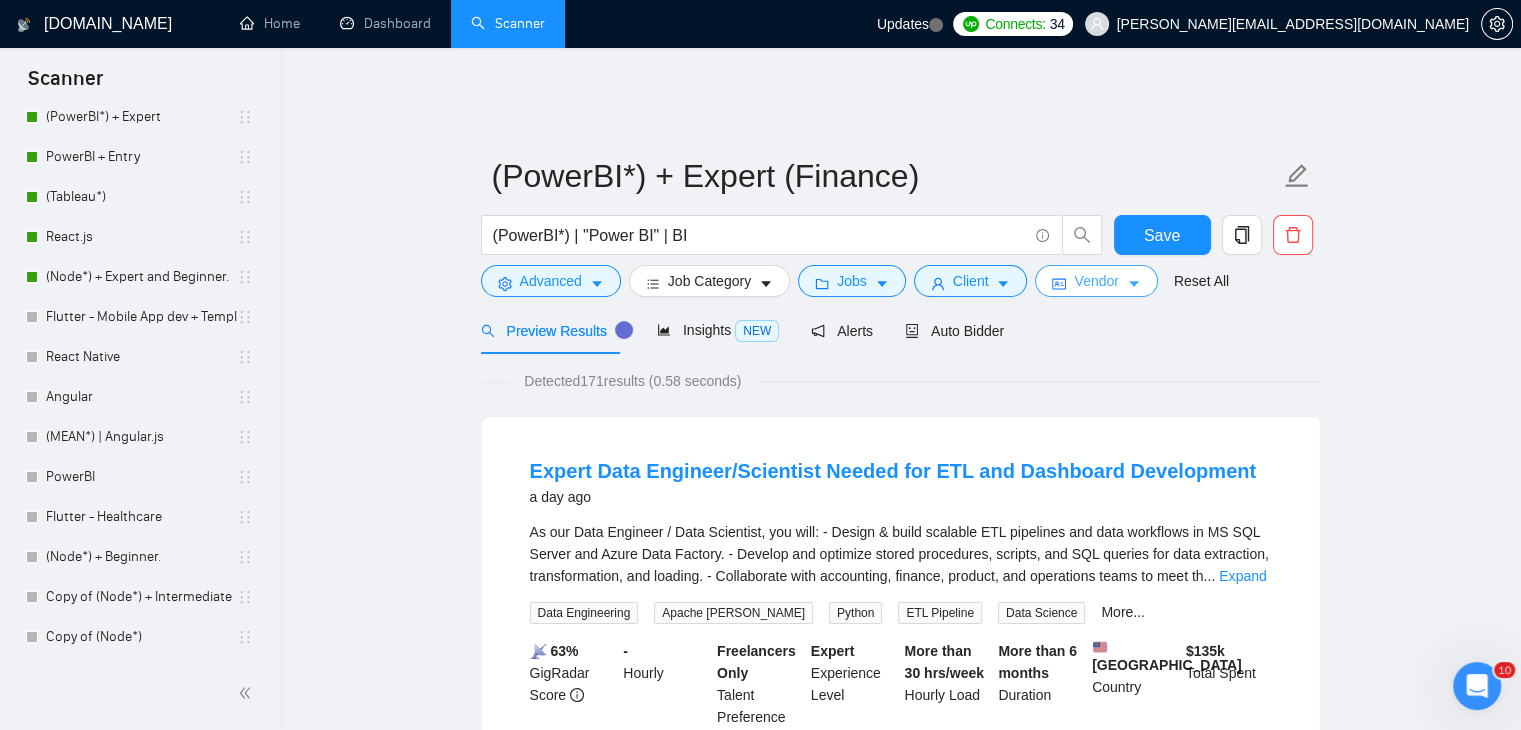 click on "Vendor" at bounding box center (1096, 281) 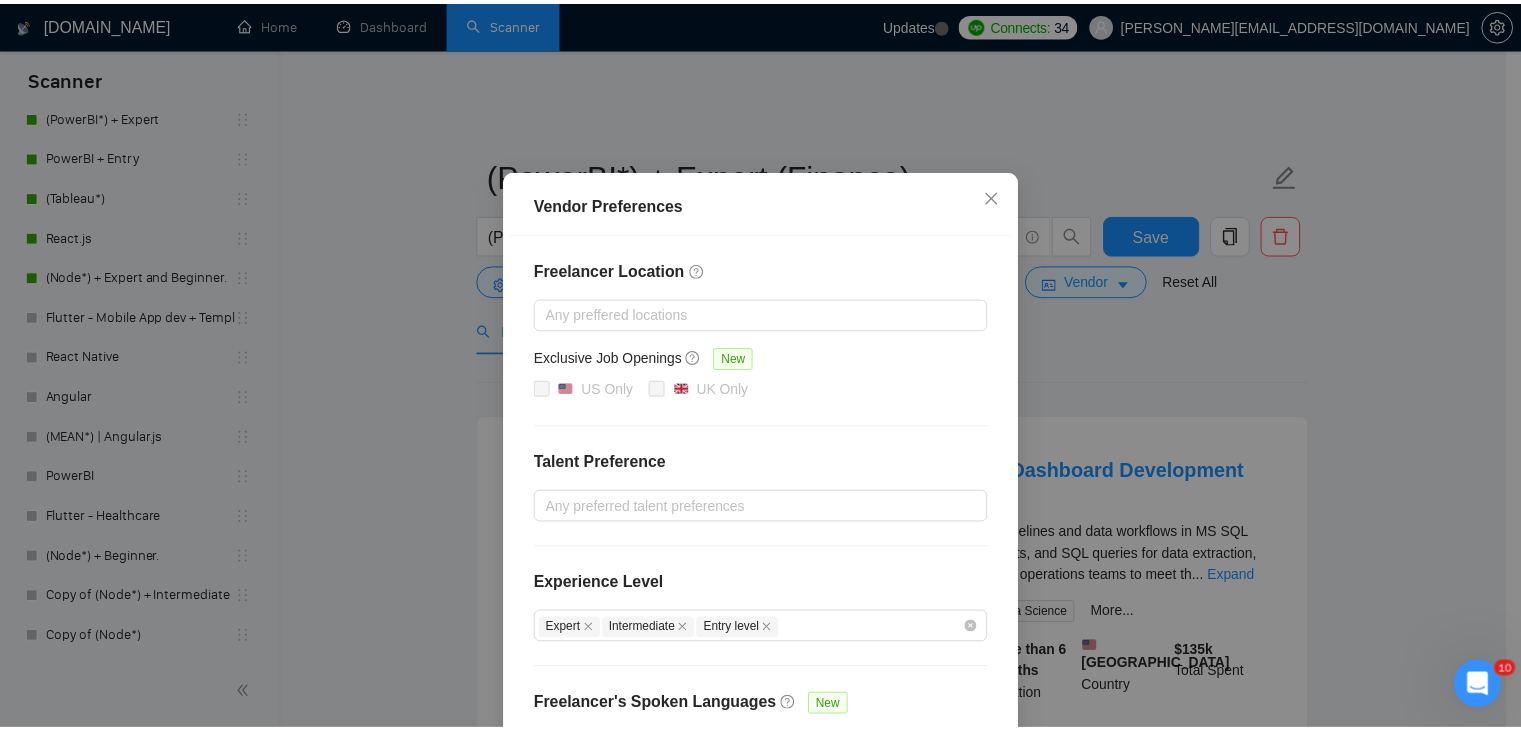 scroll, scrollTop: 42, scrollLeft: 0, axis: vertical 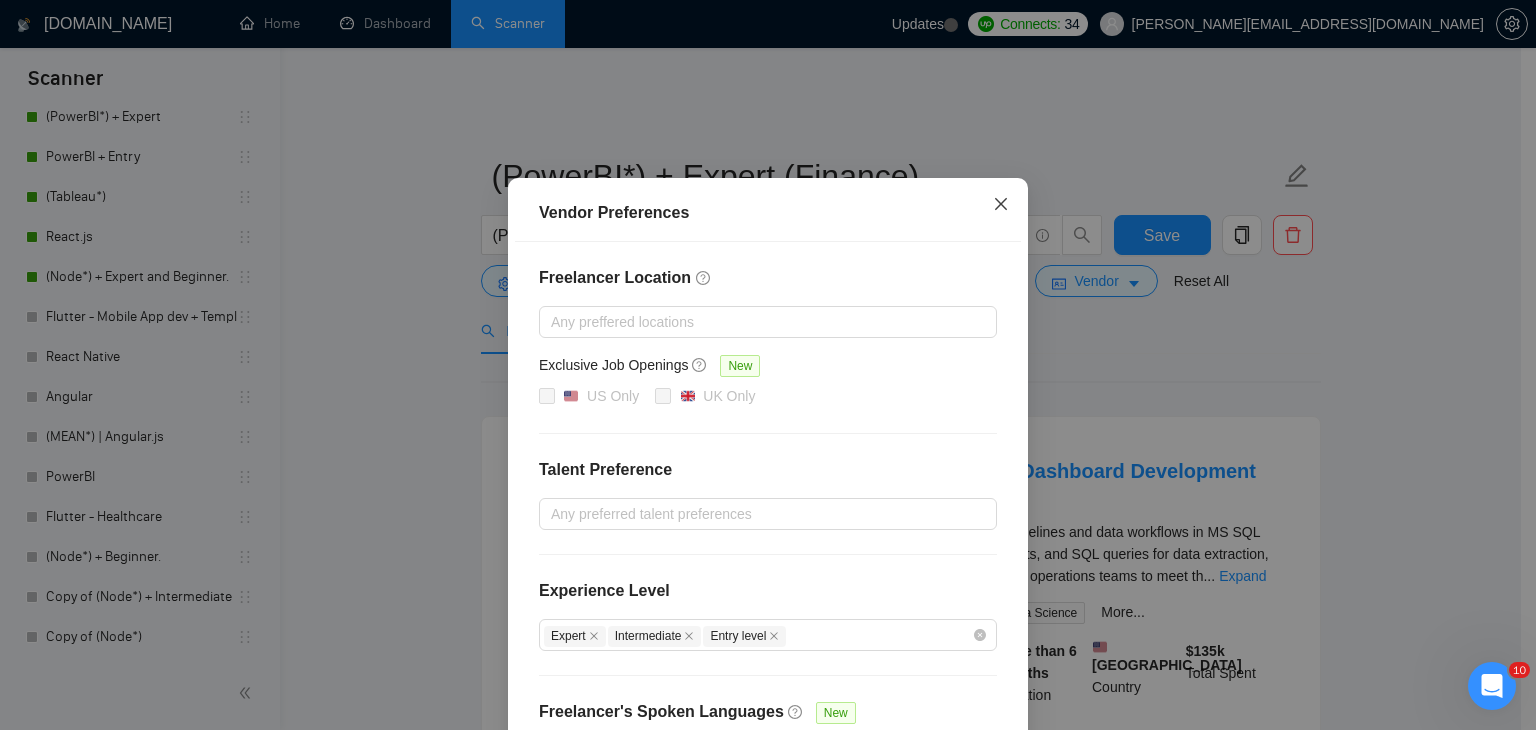 click 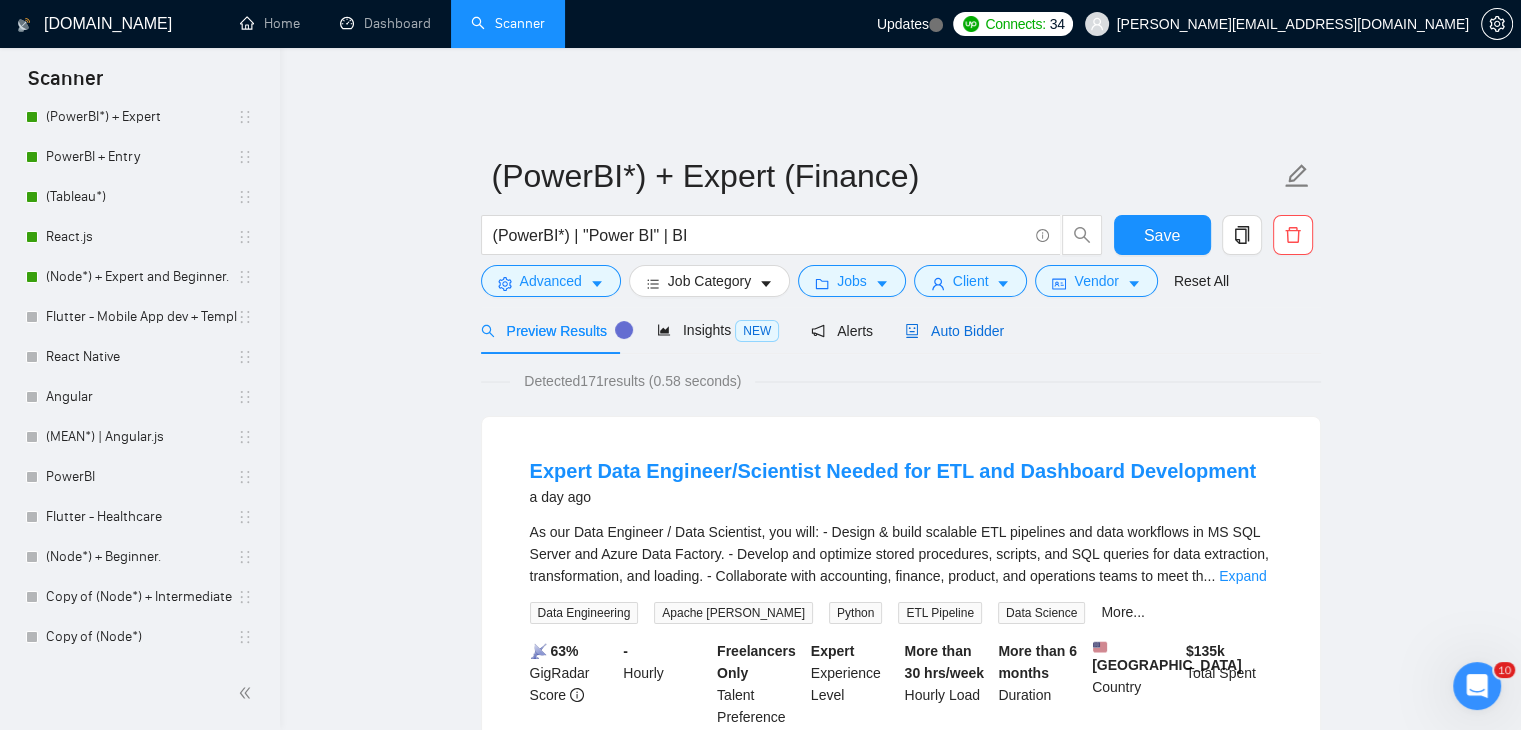 click on "Auto Bidder" at bounding box center (954, 331) 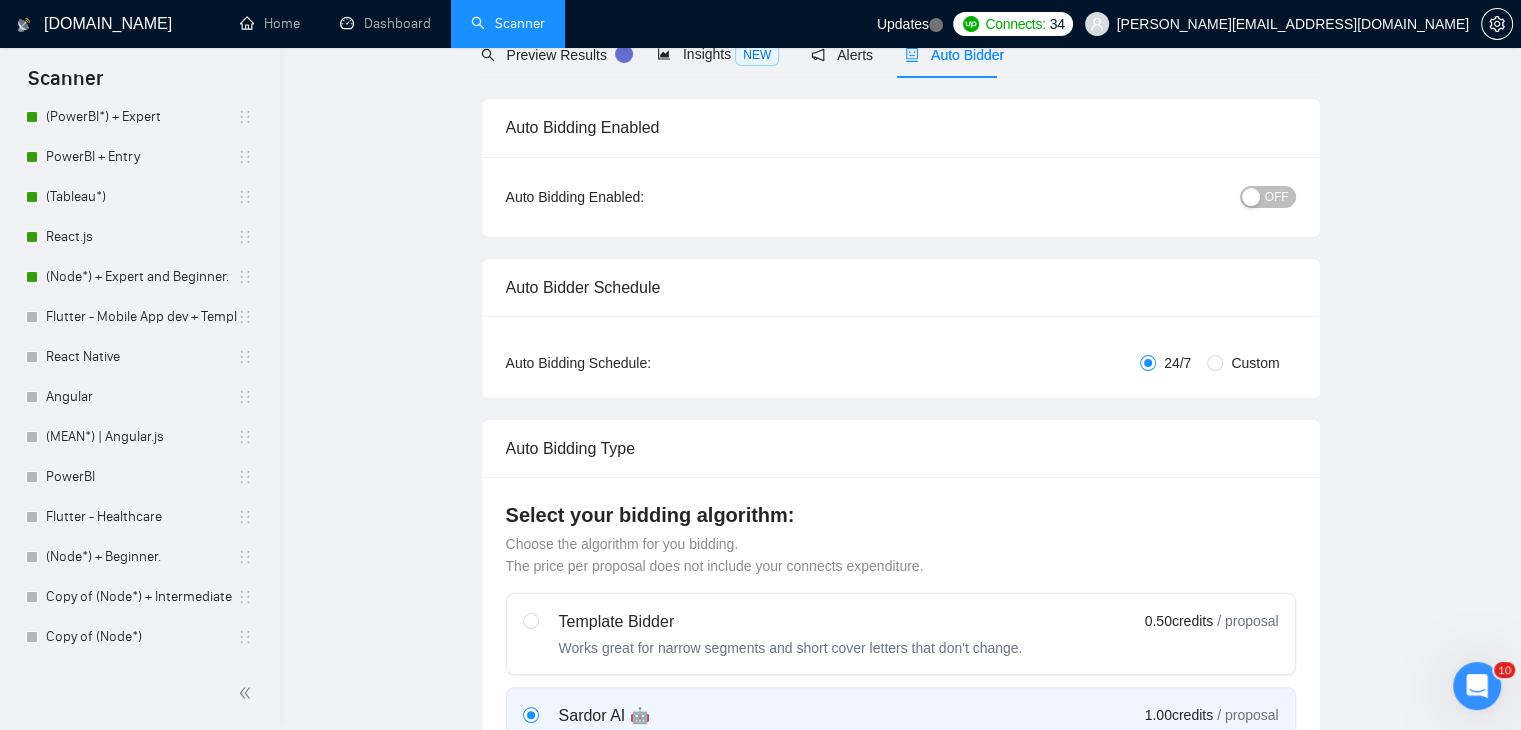 type 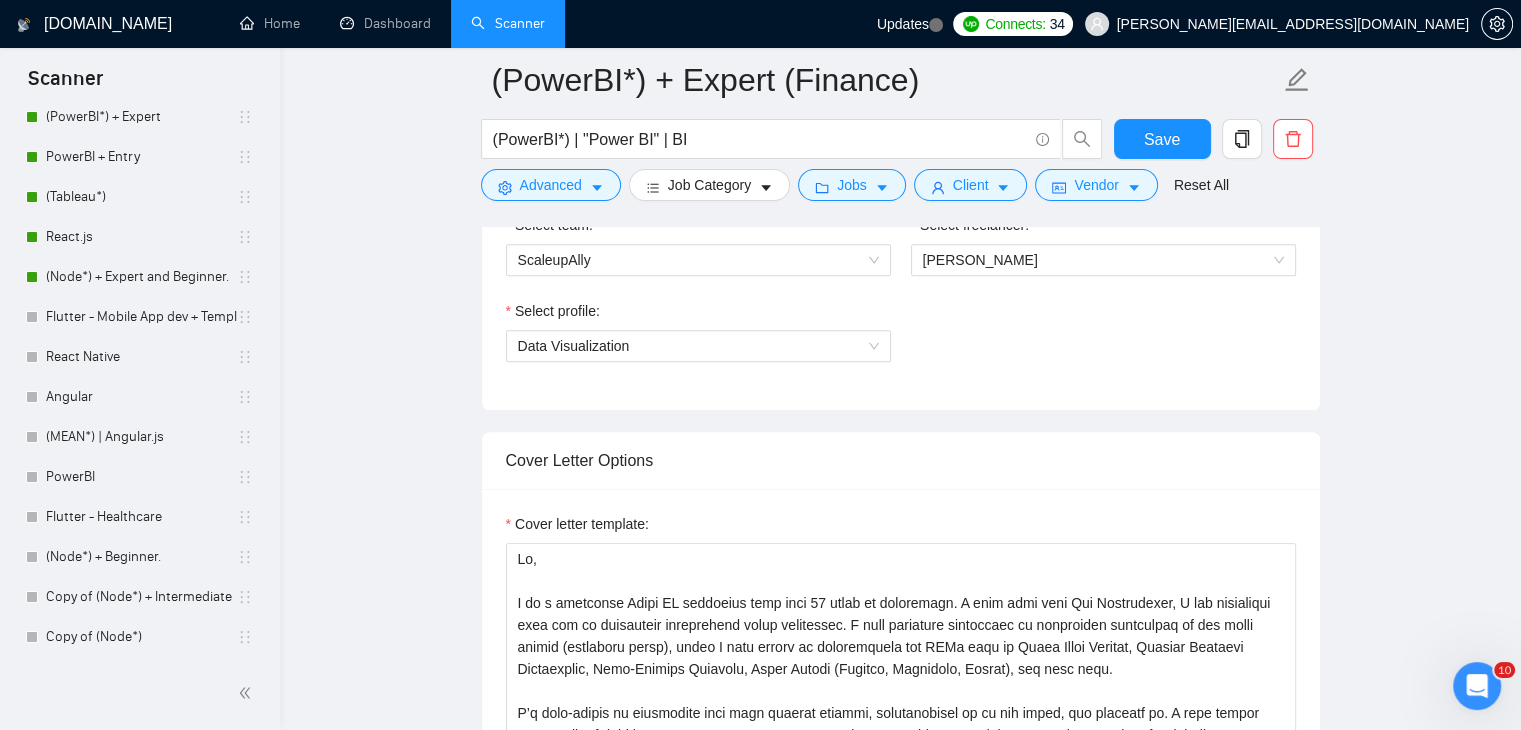 scroll, scrollTop: 1284, scrollLeft: 0, axis: vertical 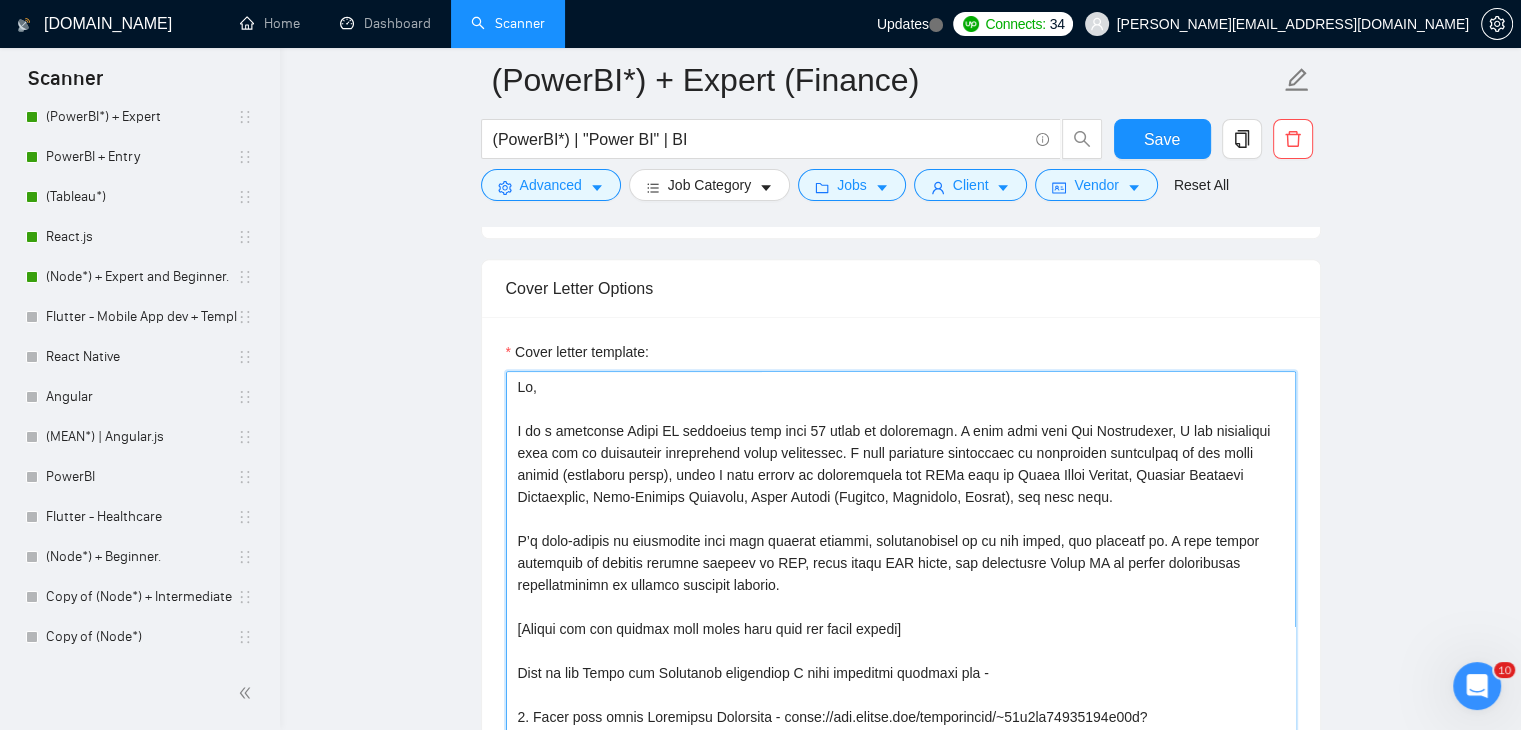 drag, startPoint x: 517, startPoint y: 417, endPoint x: 1200, endPoint y: 508, distance: 689.0356 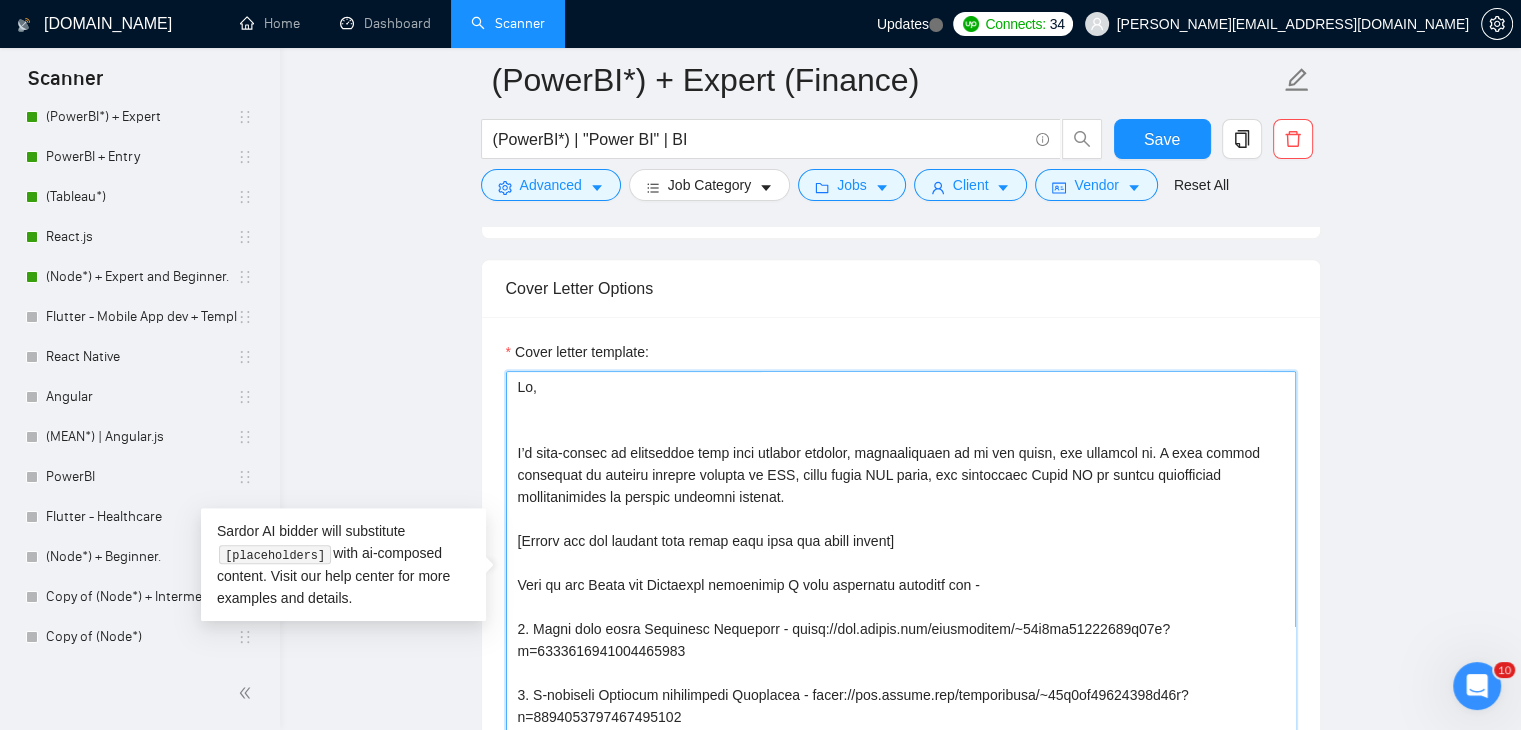paste on ""Looker Studio", "Tutoring","Training", "Mentor","Node.js", "Express.js","Halo Labs","Tutor","co-founder needed","partnership basis","volunteer", "commission-based","co-founder opportunity","equity based","Copywriter","Profit-Sharing Model", "Business Development Expert", "No agencies", "No agency", "no agency", "no agencies", "NO AGENCY", "NO AGENCIES", "NOT AGENCY", "agencies not to apply", "agency environment", "won’t be recruiting agencies", "join our team", "join us", "part of a team", "individual only", "individual who", "individual to", "independent contractors only", "freelancers only", "***Freelancers Only", "/Freelancers Only", ".Freelancers Only", ",Freelancers Only.", "this job is not open to teams", "this job is not open to agency", "this job is not open to companies", "Candidate Interviewing", "Candidate Interview Consulting", "Tableau only", "Looker only", "Qlik only", "Google Data Studio only", "Domo", "Zoho Analytics", "SAP BI", "OBIEE", "Pentaho", "Metabase", "Redash", "Power BI alternati..." 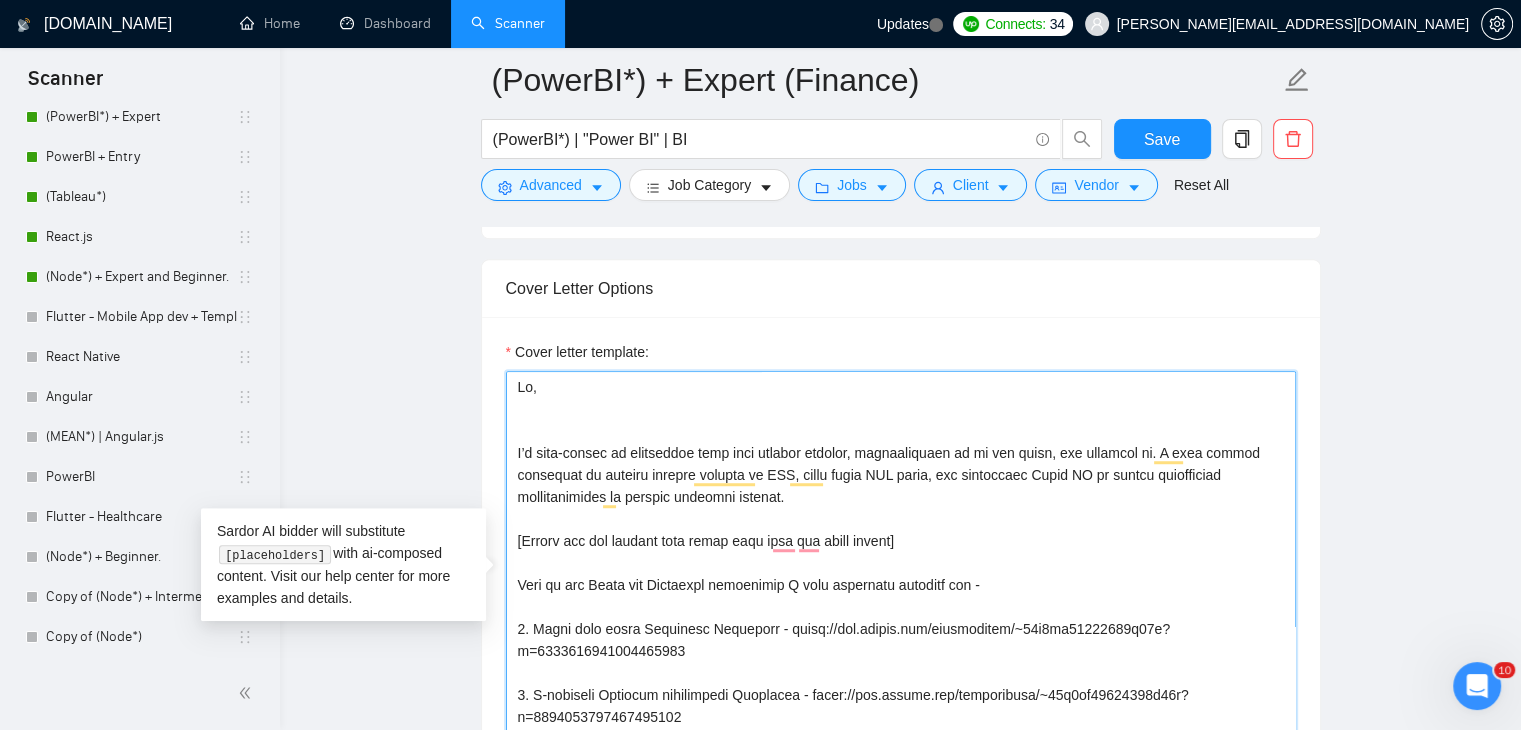 paste on "My name is Tarsem Singh, and I am a Power BI professional with over 7 years of experience. I have read your Job Description and I can definitely help you develop an interactive dashboard to display the company's financial data. I have extensive experience in developing dashboards in the Financial domain (described below) where I have worked on displaying various metrics such as Revenue, Gross Margin, EBITDA, Net Income, Cash Flow and much more." 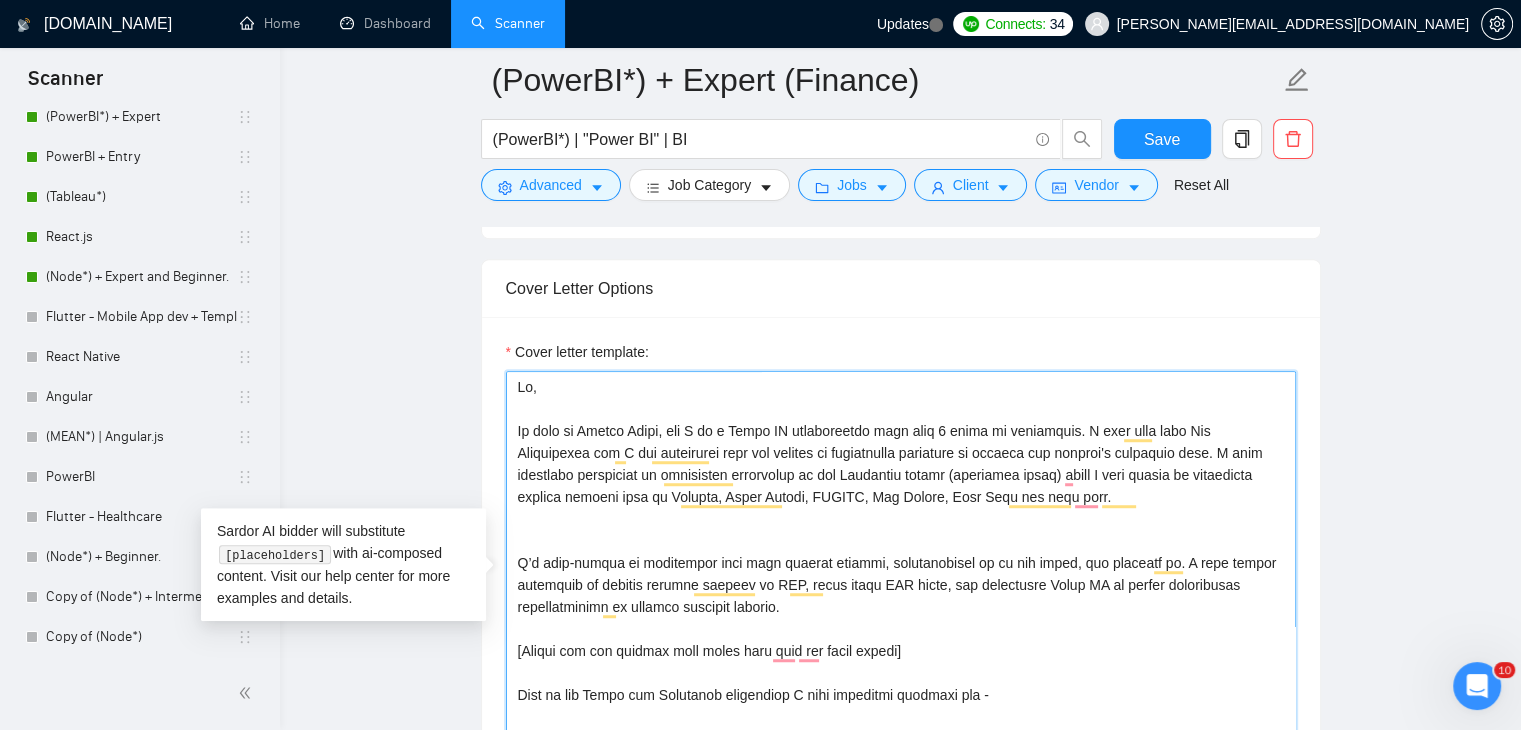 click on "Cover letter template:" at bounding box center (901, 596) 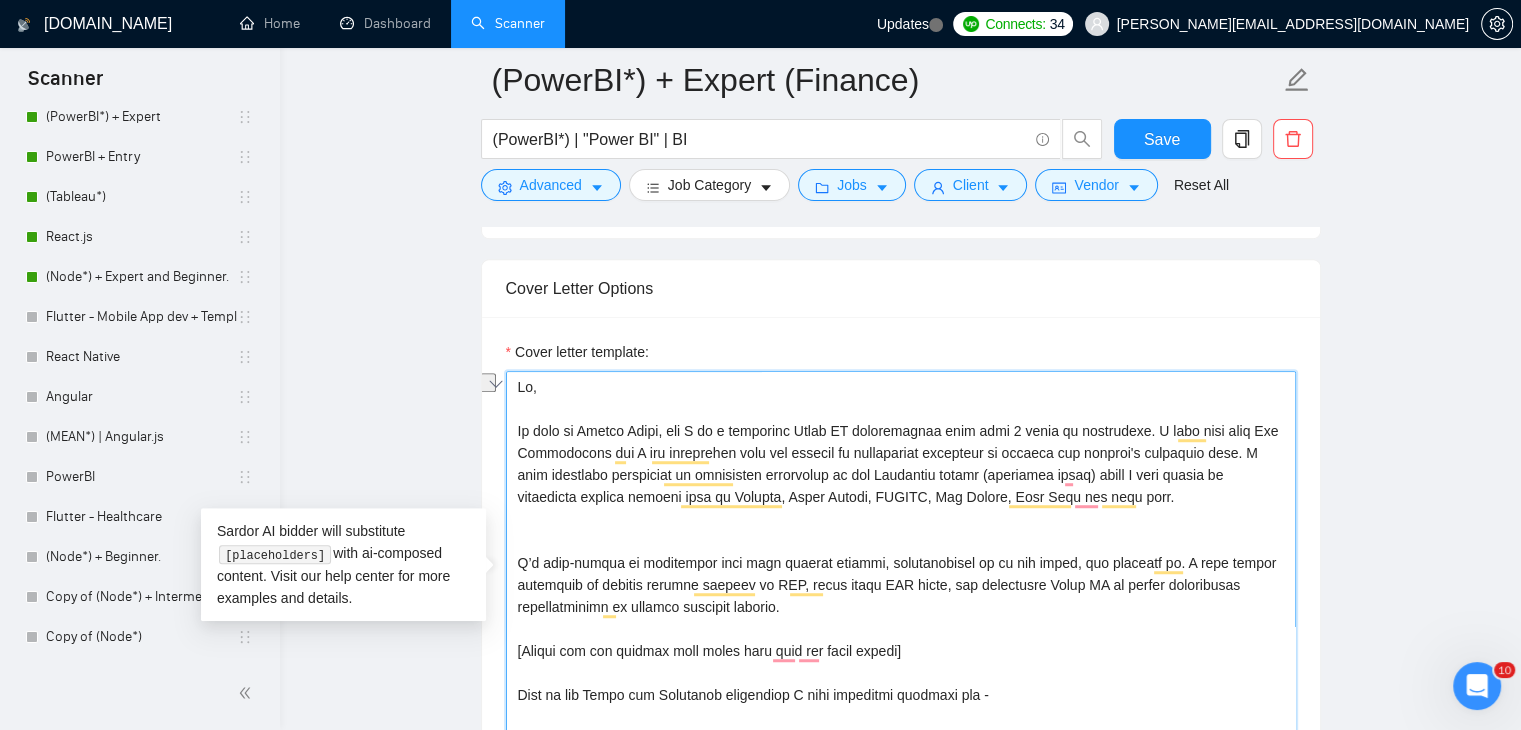 click on "Cover Letter Options Cover letter template:" at bounding box center [901, 564] 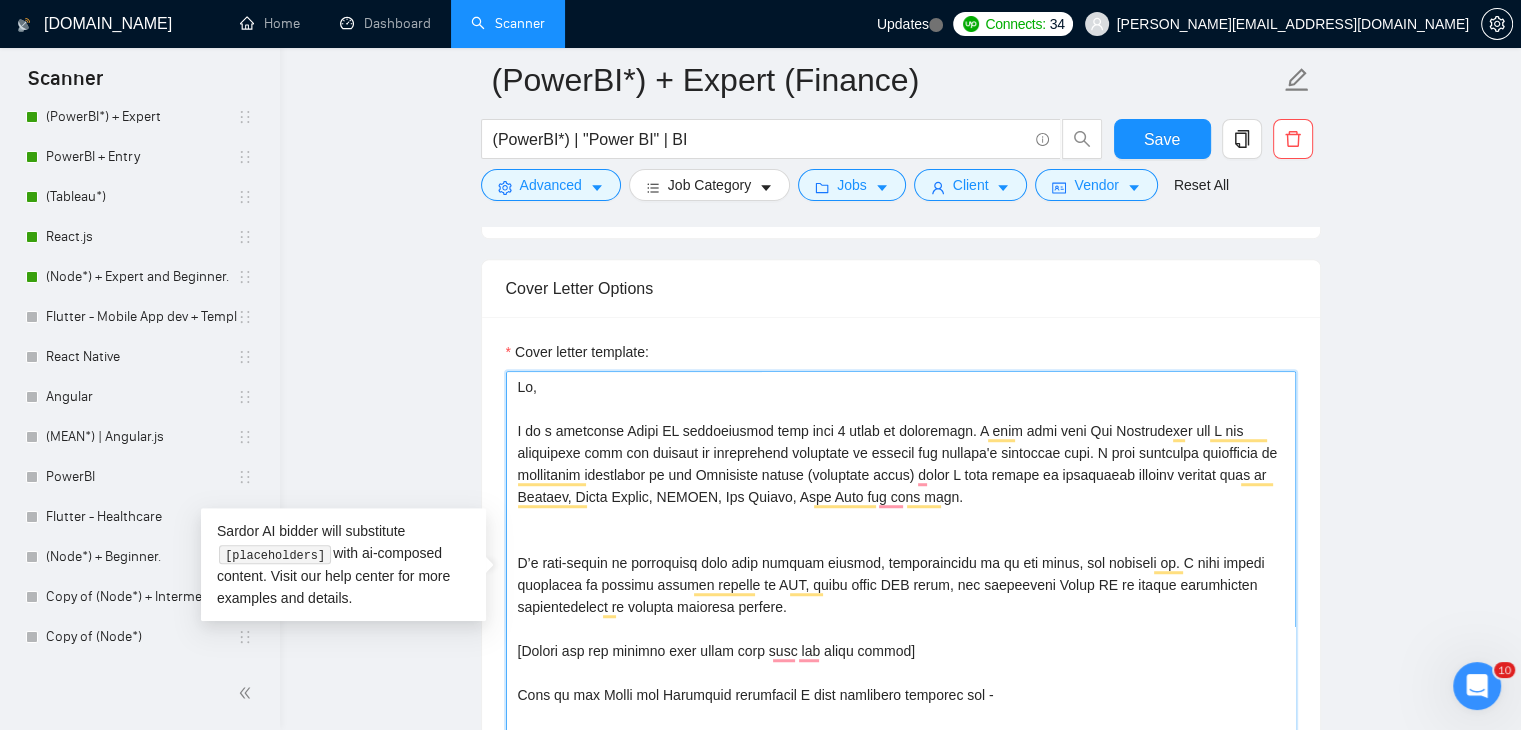 click on "Cover letter template:" at bounding box center [901, 596] 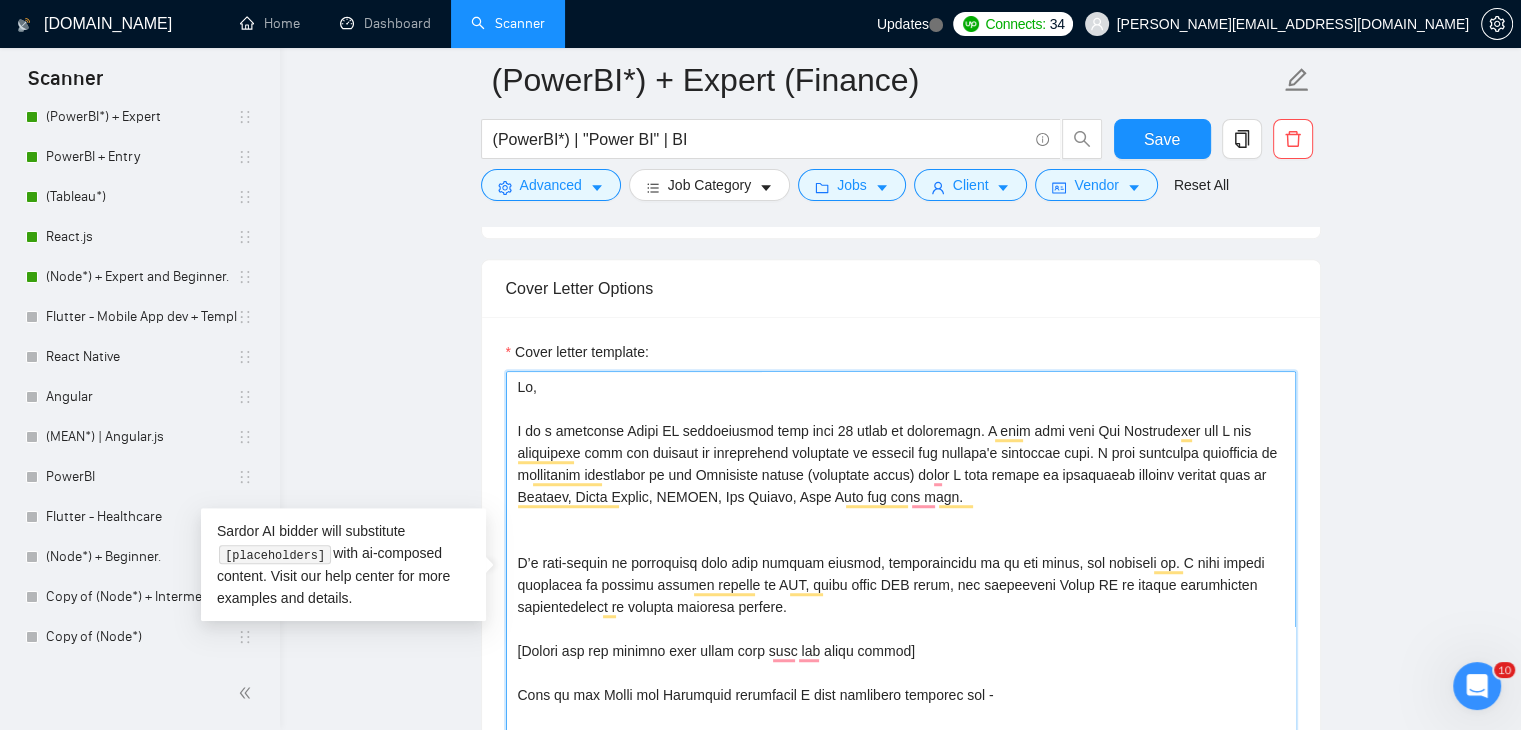 click on "Cover letter template:" at bounding box center (901, 596) 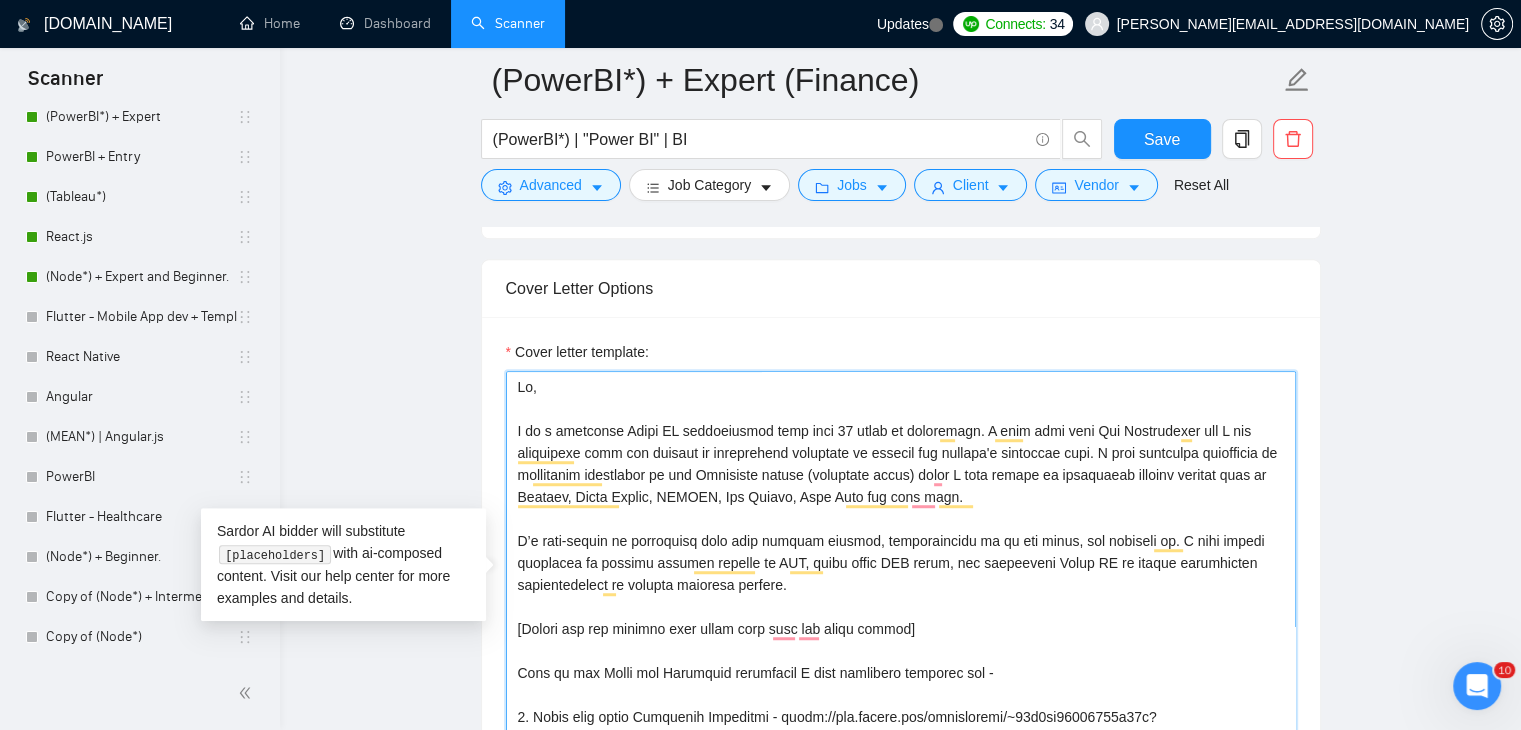 scroll, scrollTop: 42, scrollLeft: 0, axis: vertical 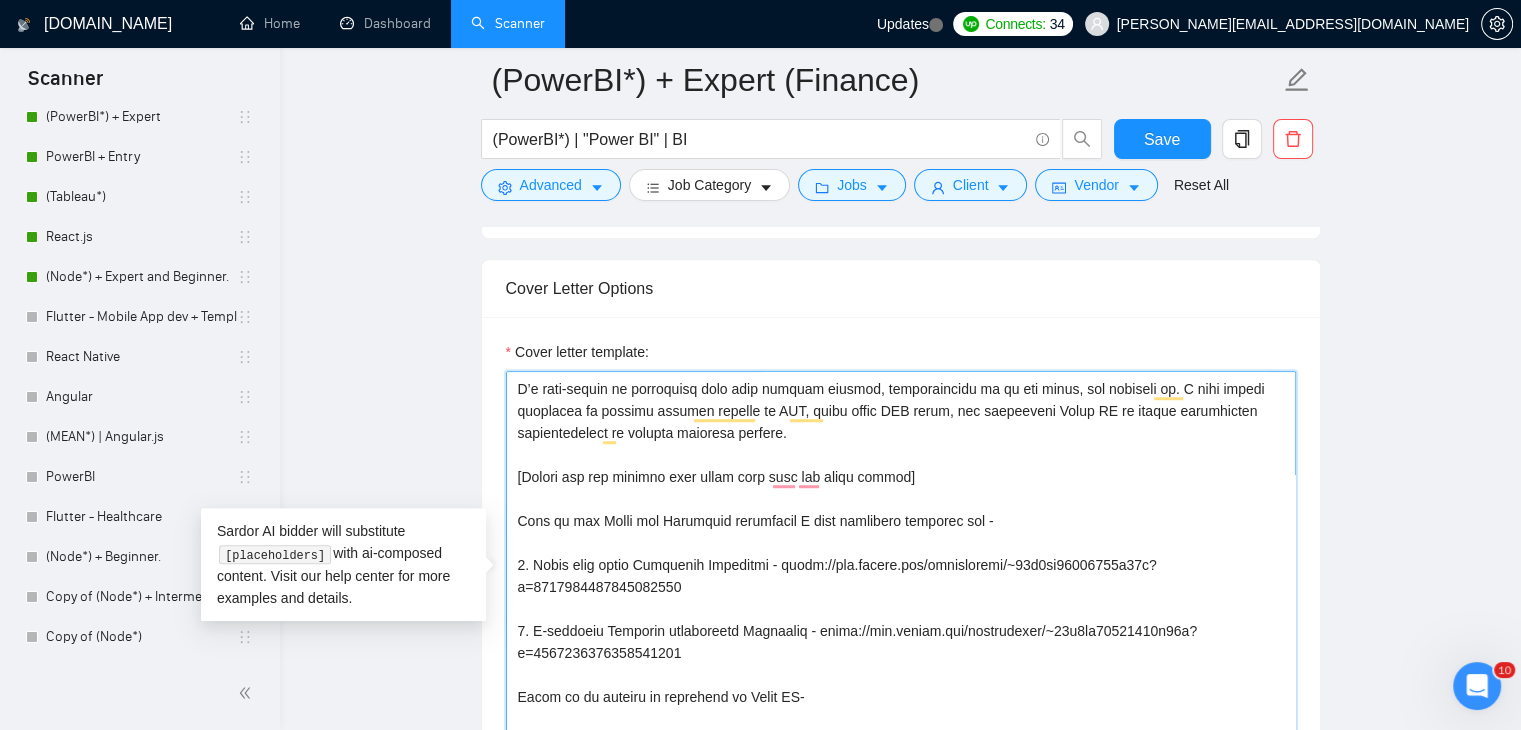 click on "Cover letter template:" at bounding box center [901, 596] 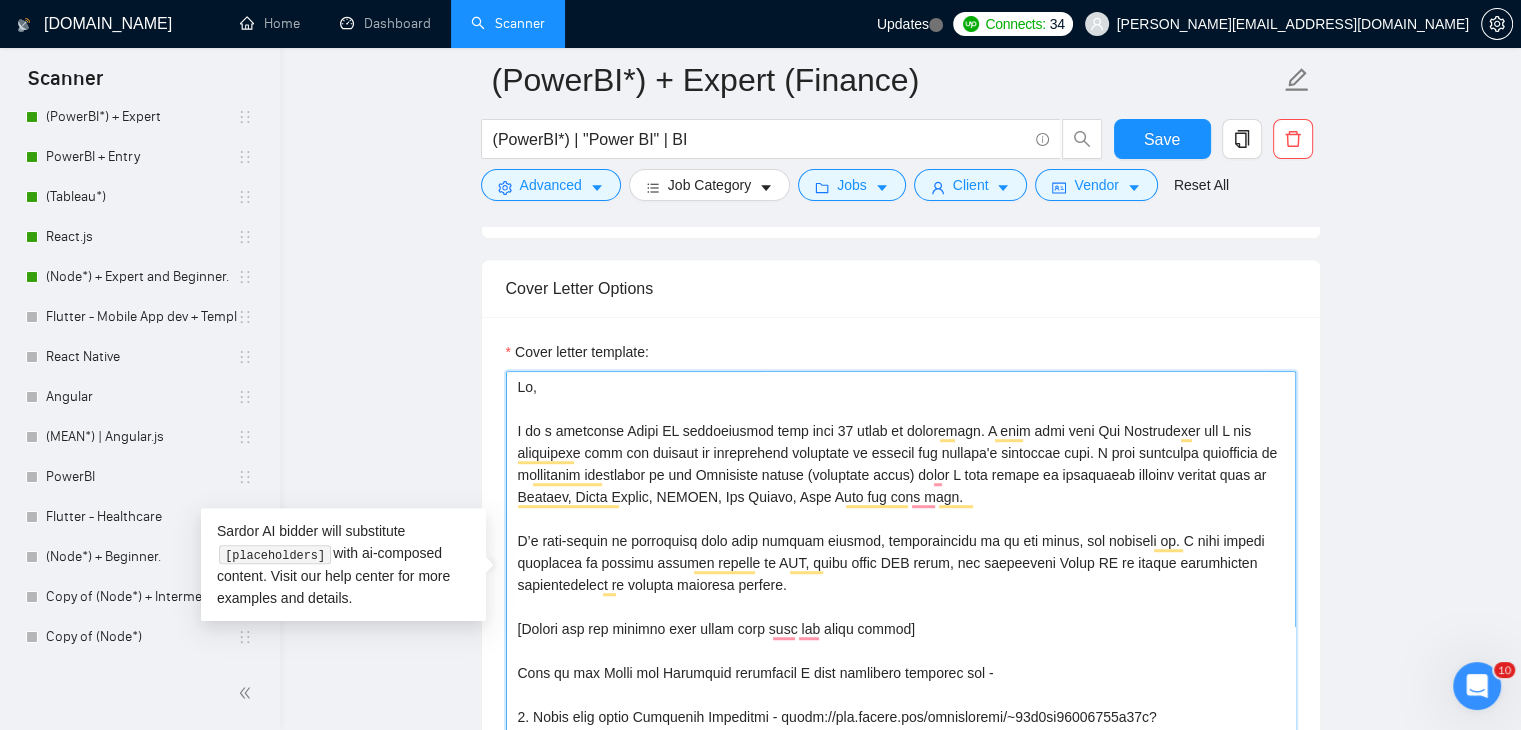 scroll, scrollTop: 308, scrollLeft: 0, axis: vertical 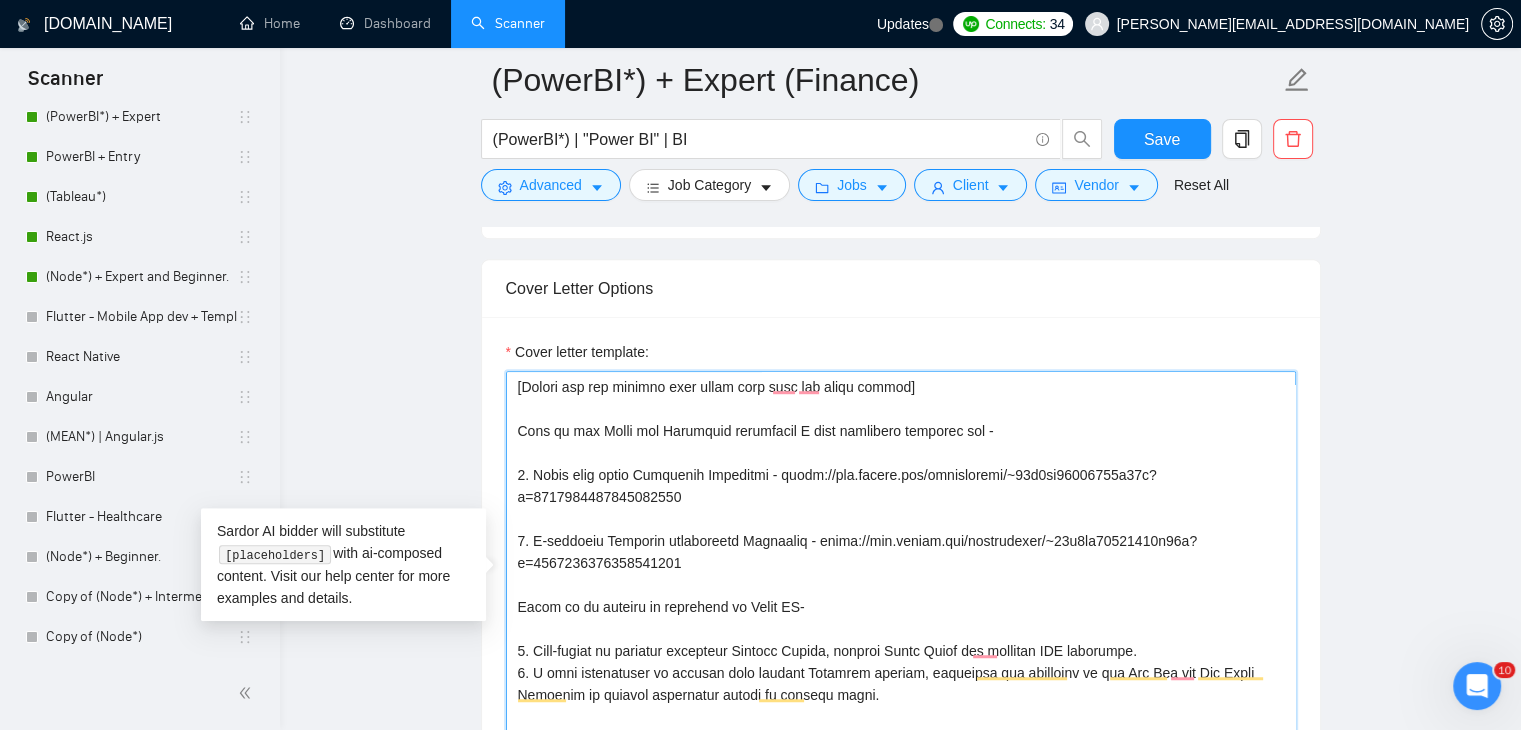 drag, startPoint x: 531, startPoint y: 459, endPoint x: 797, endPoint y: 555, distance: 282.7932 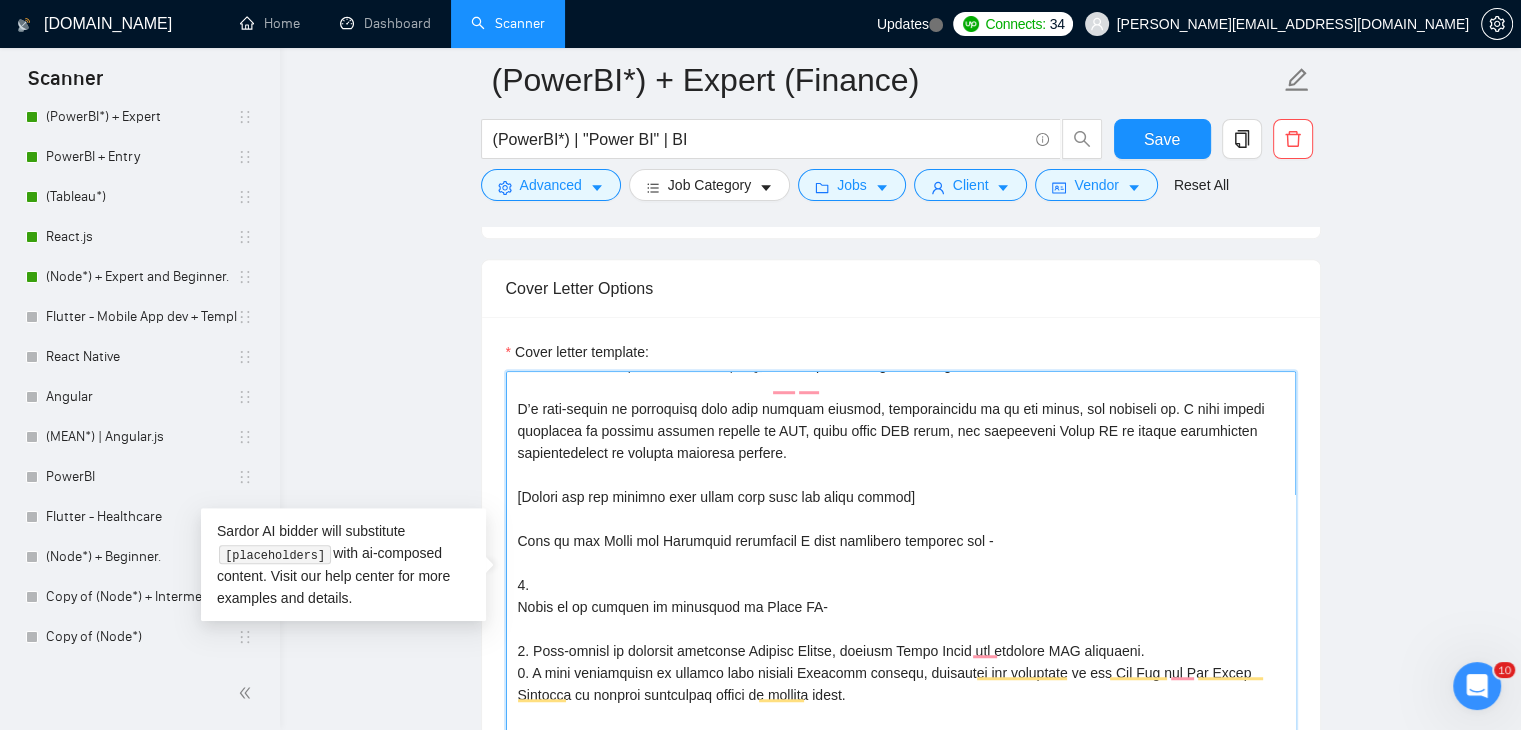 scroll, scrollTop: 198, scrollLeft: 0, axis: vertical 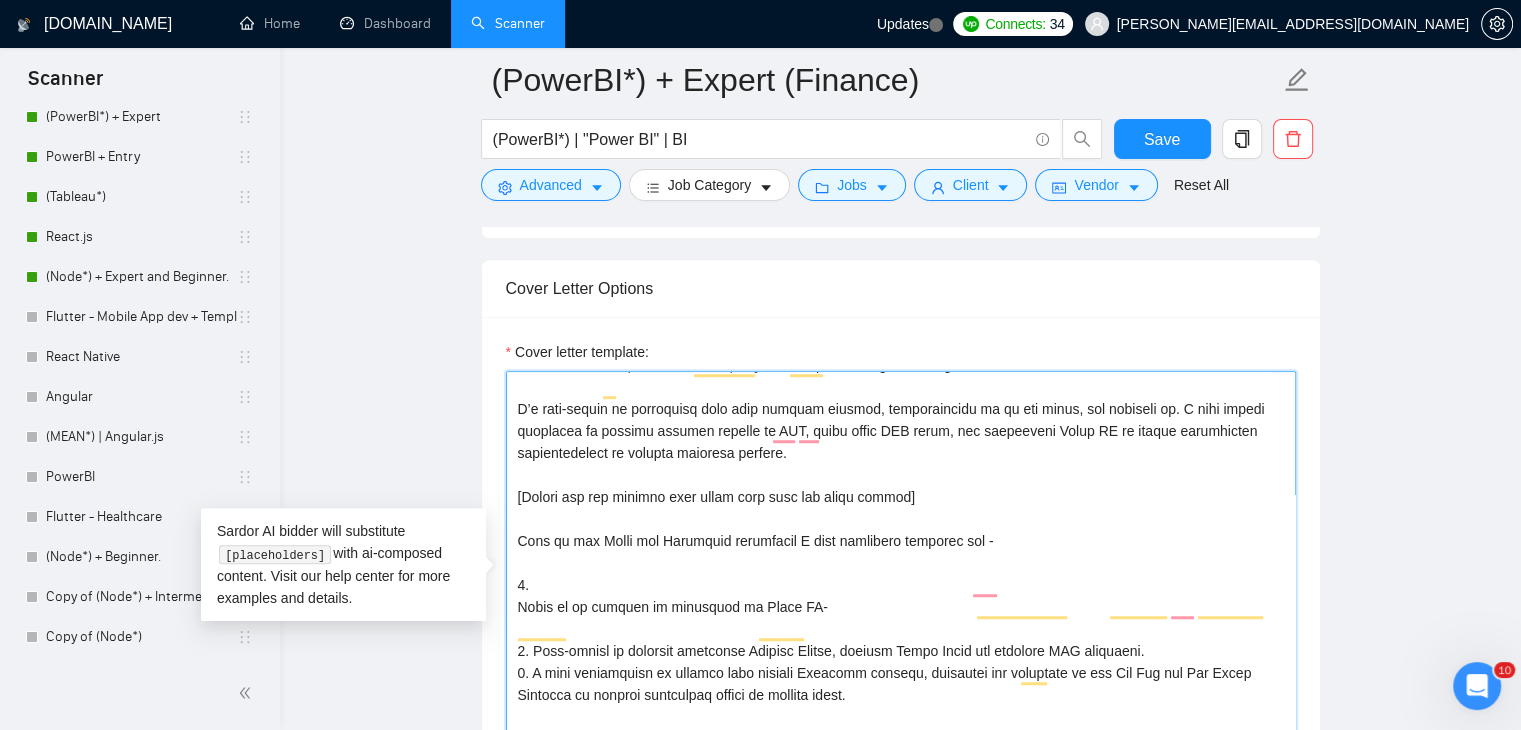 paste on "Financial performance dashboard" 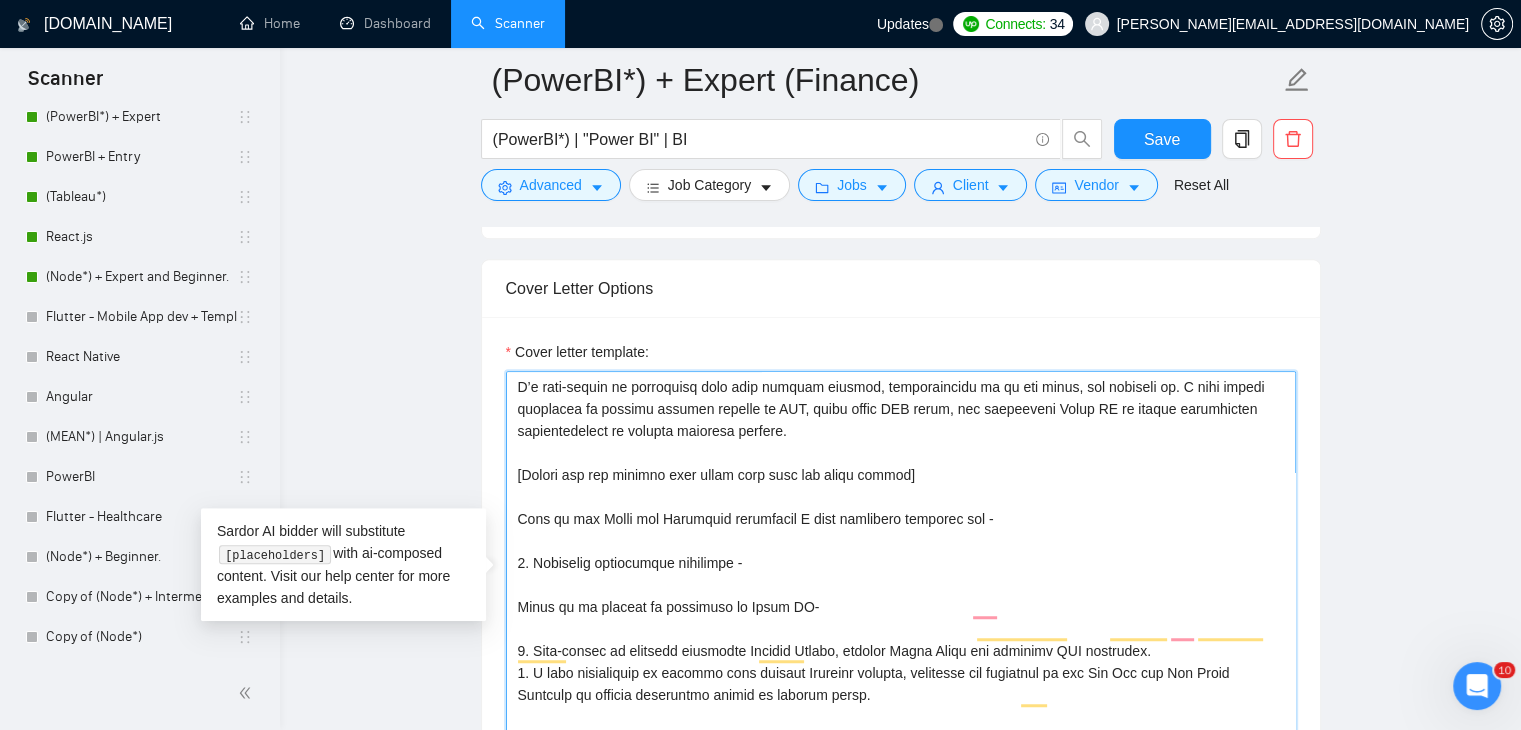 scroll, scrollTop: 220, scrollLeft: 0, axis: vertical 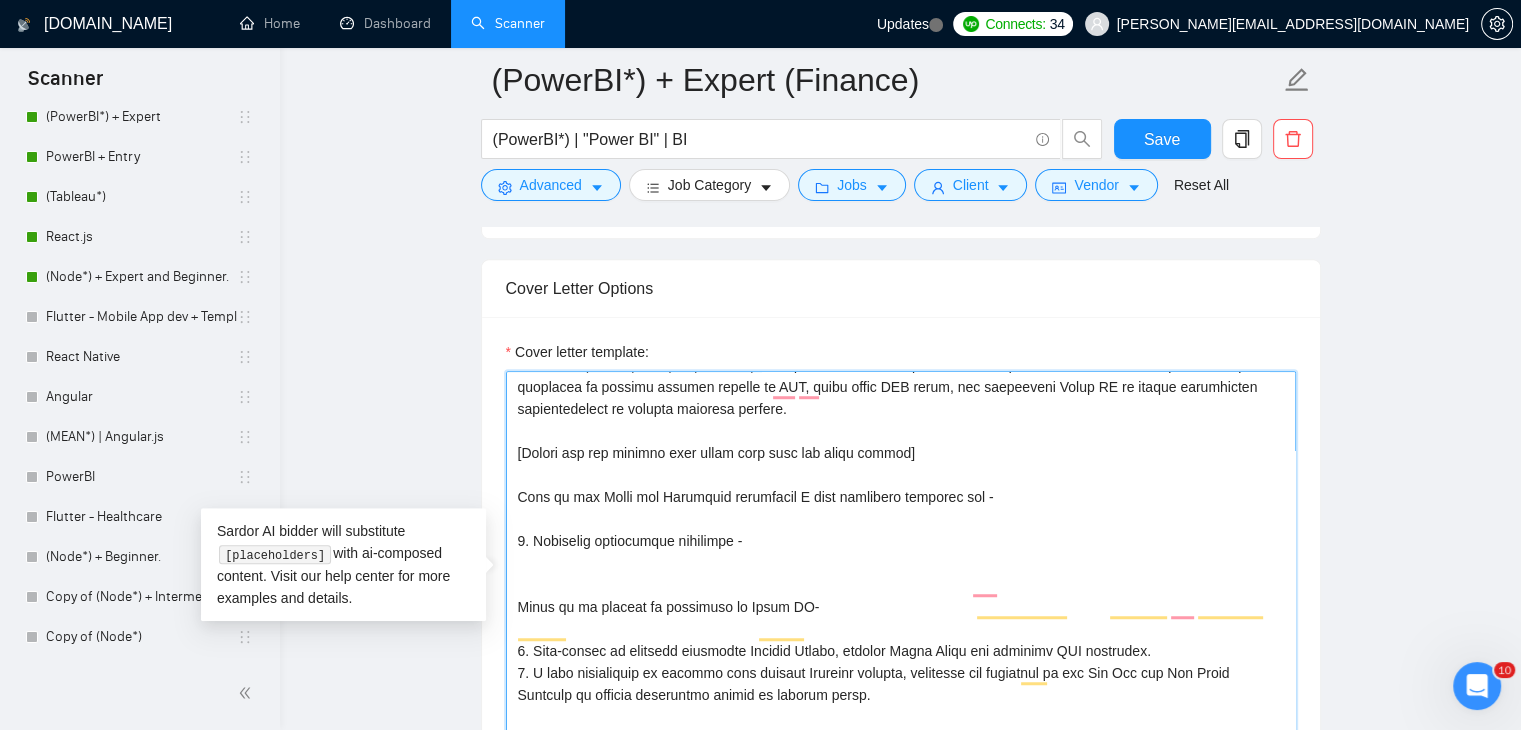 click on "Cover letter template:" at bounding box center [901, 596] 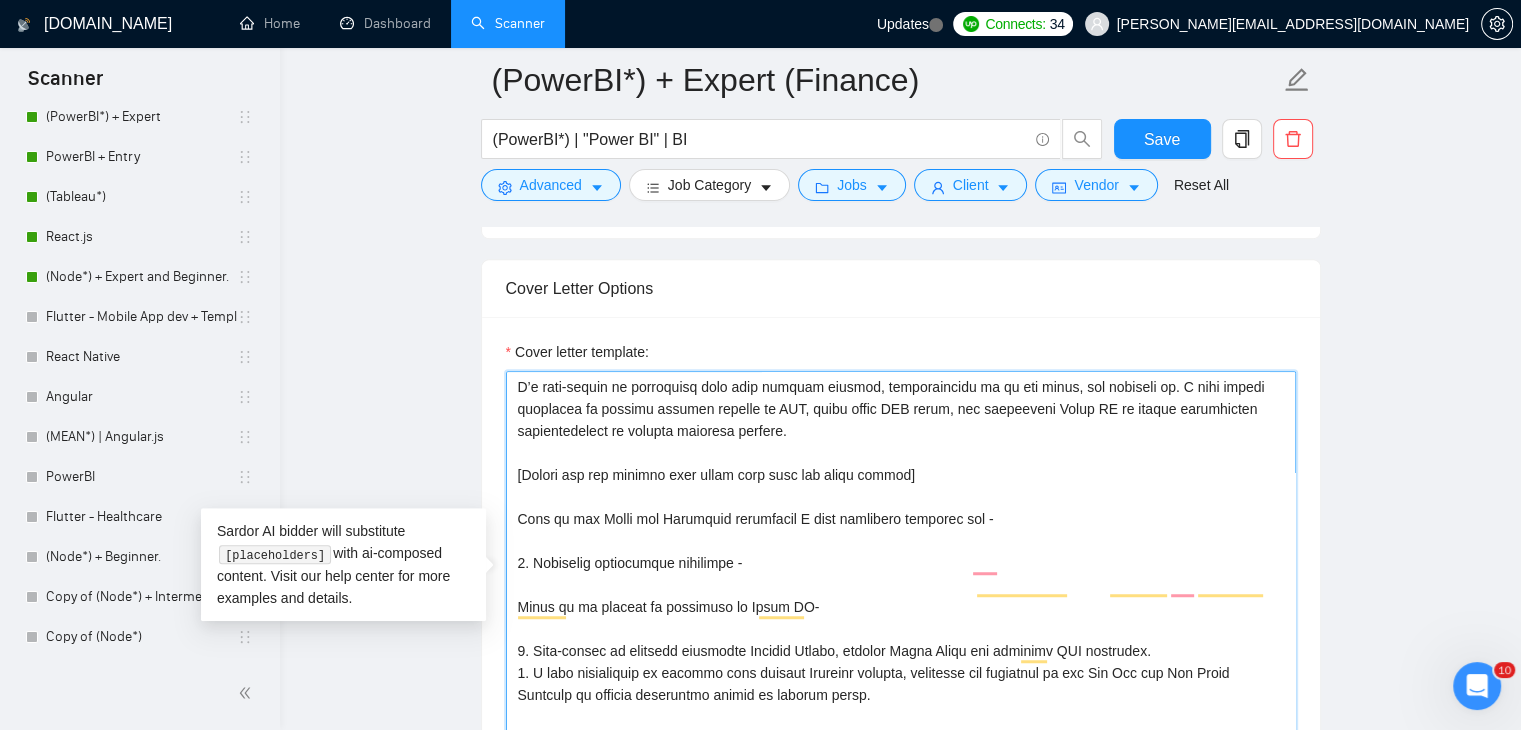 scroll, scrollTop: 220, scrollLeft: 0, axis: vertical 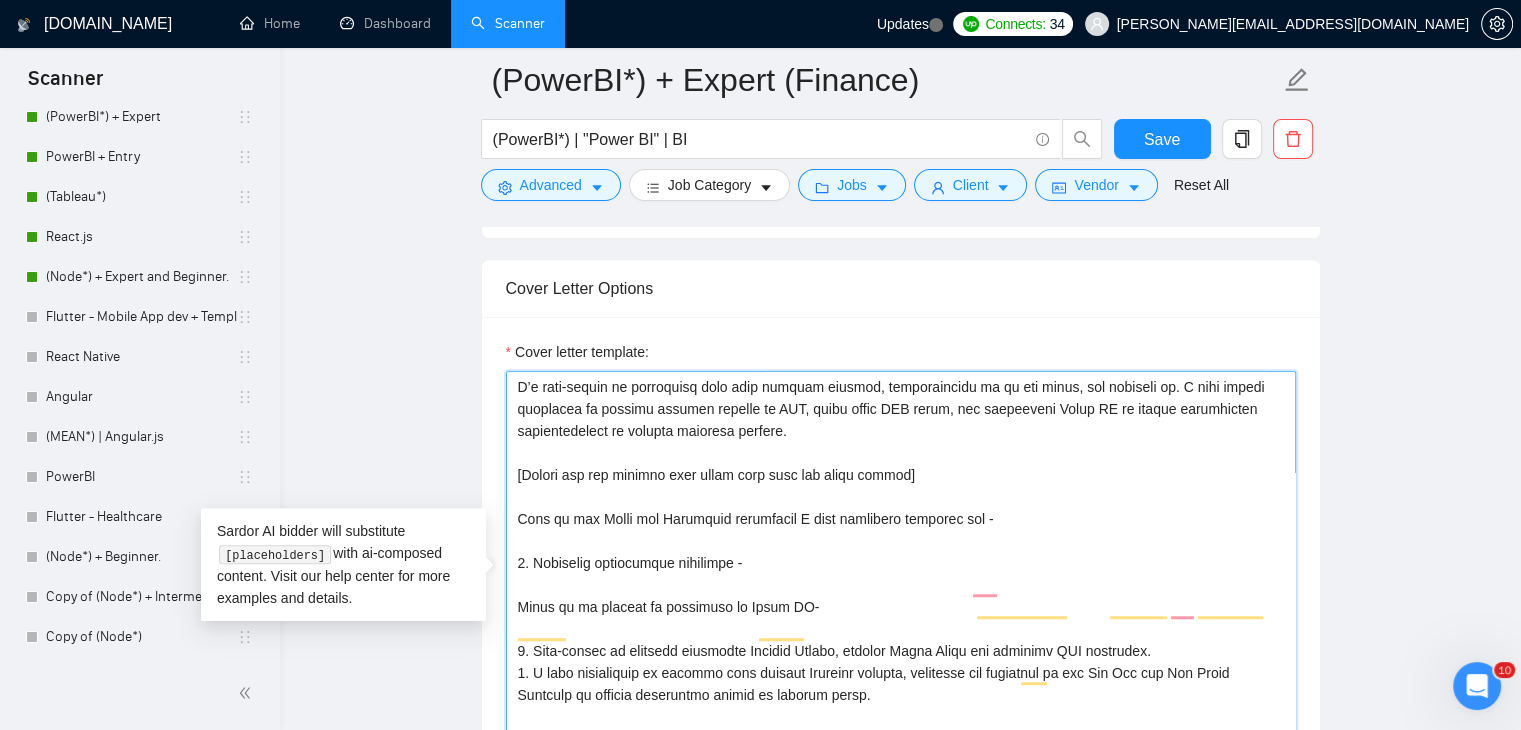 paste on "https://www.upwork.com/freelancers/~01a0cc06011847c48b?s=1031626803117539328&p=1884229340399394816" 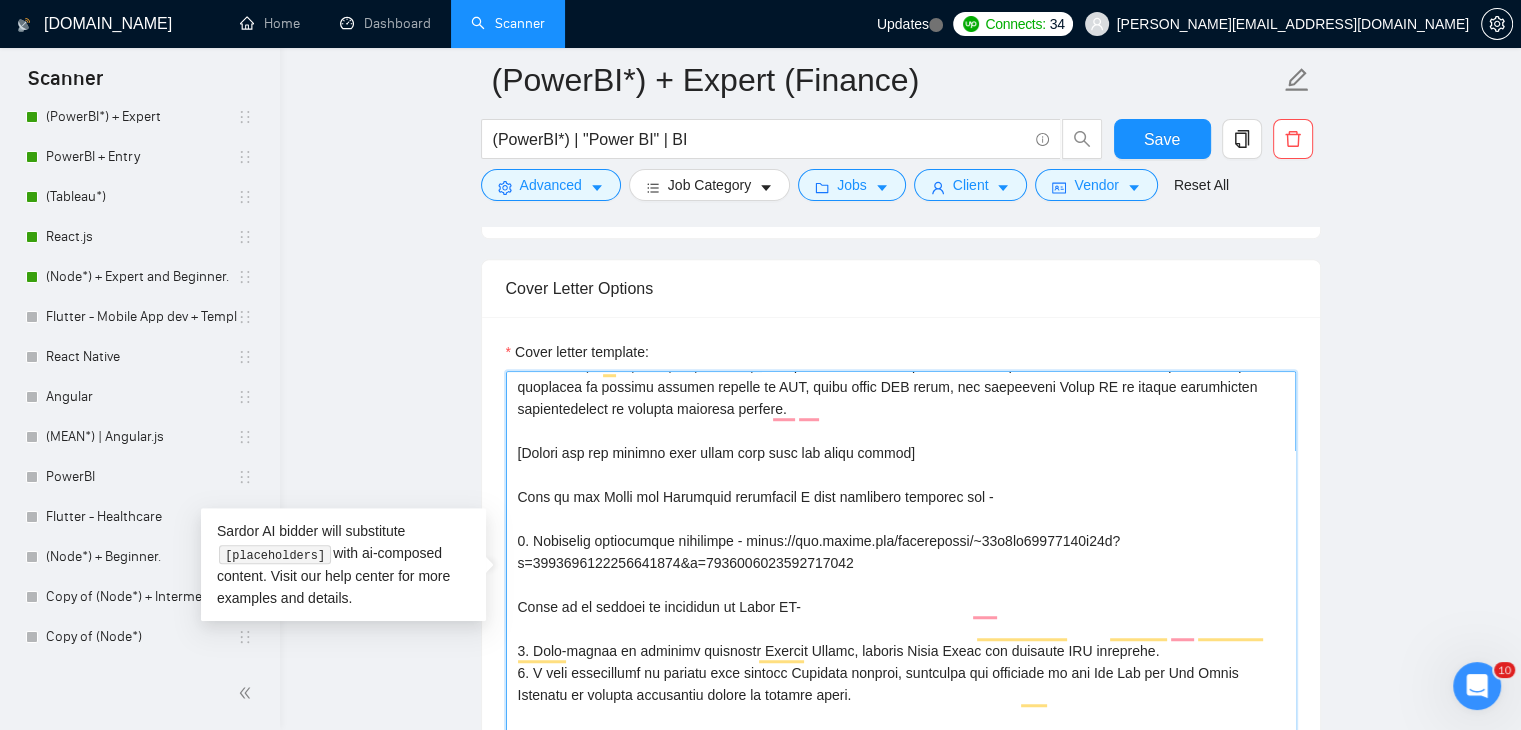 scroll, scrollTop: 242, scrollLeft: 0, axis: vertical 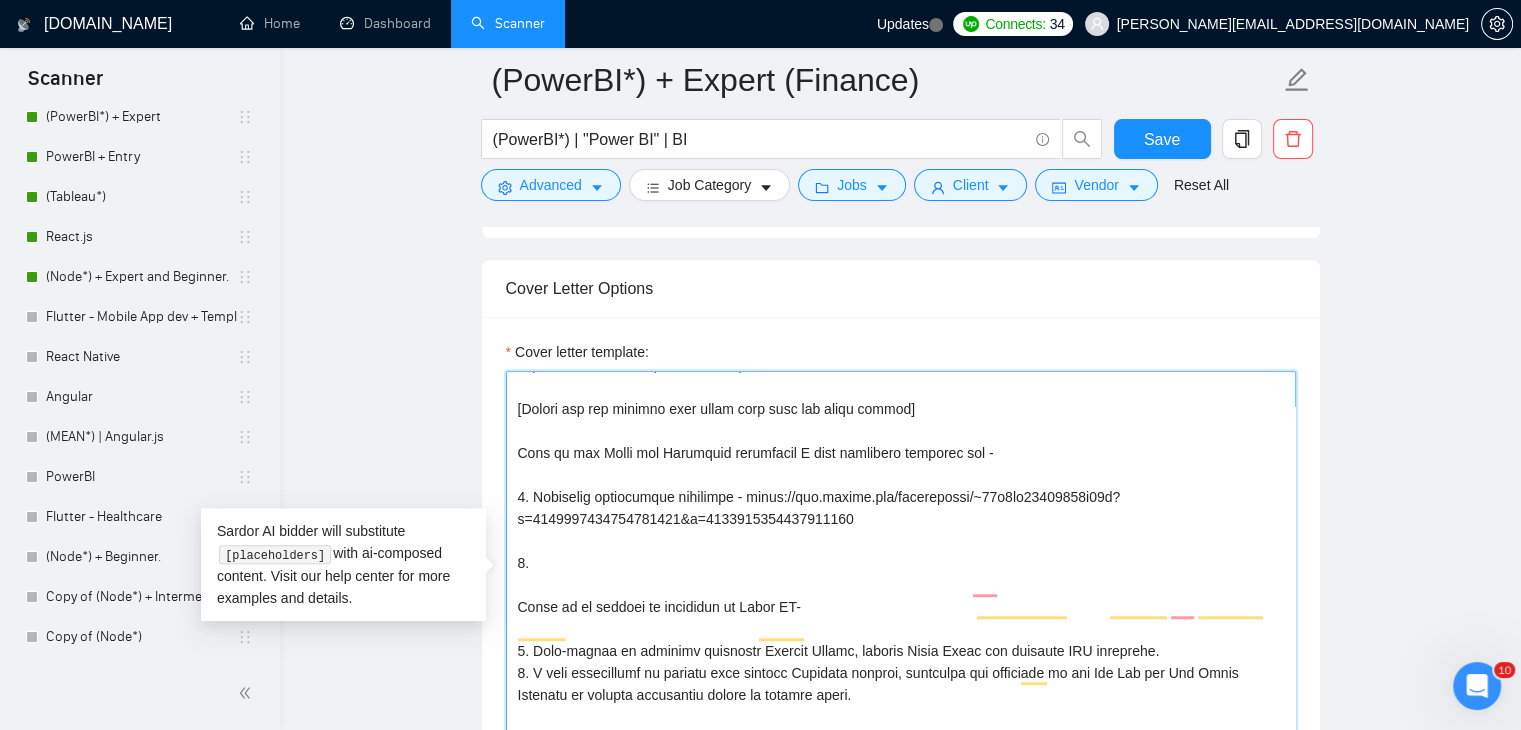 paste on "Finance & Accounting performance" 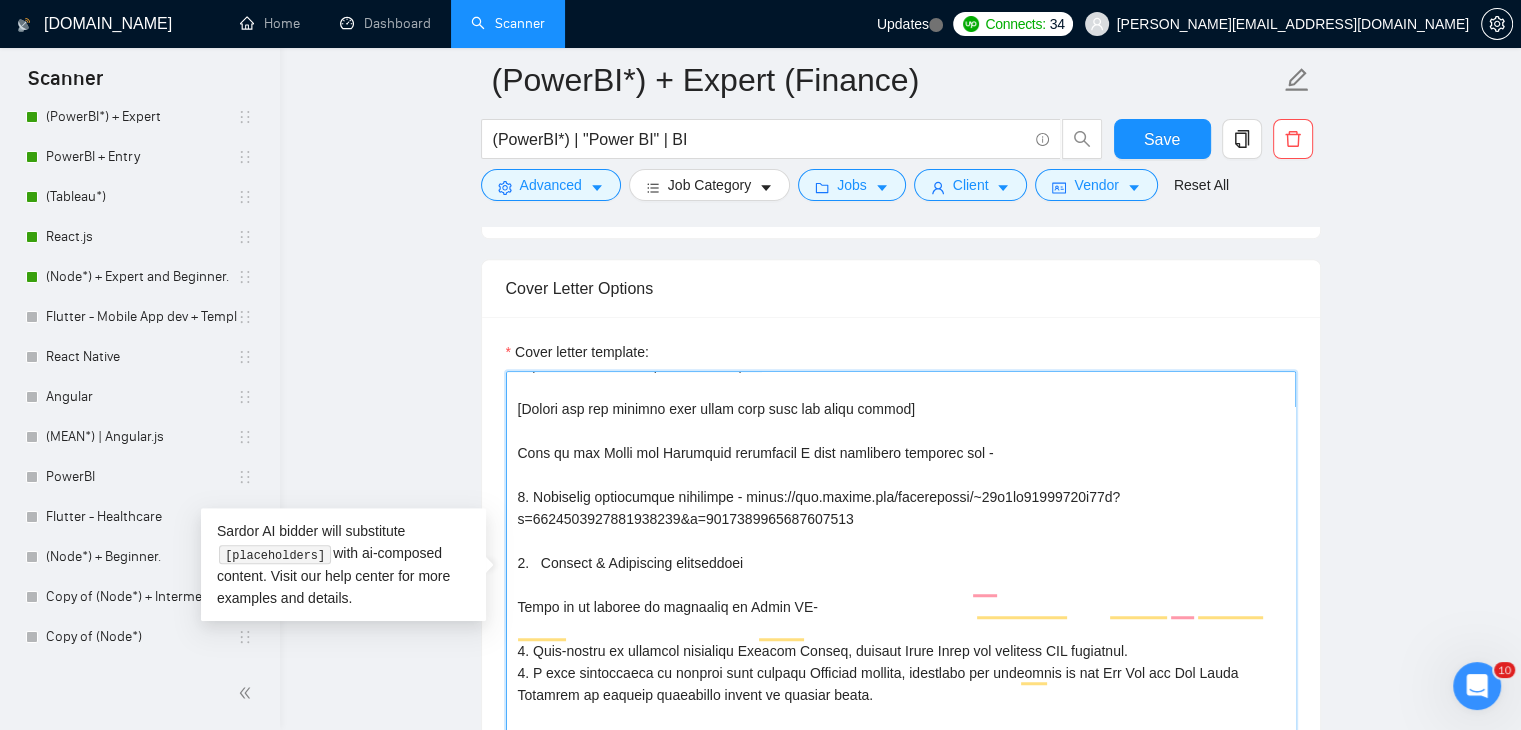 click on "Cover letter template:" at bounding box center [901, 596] 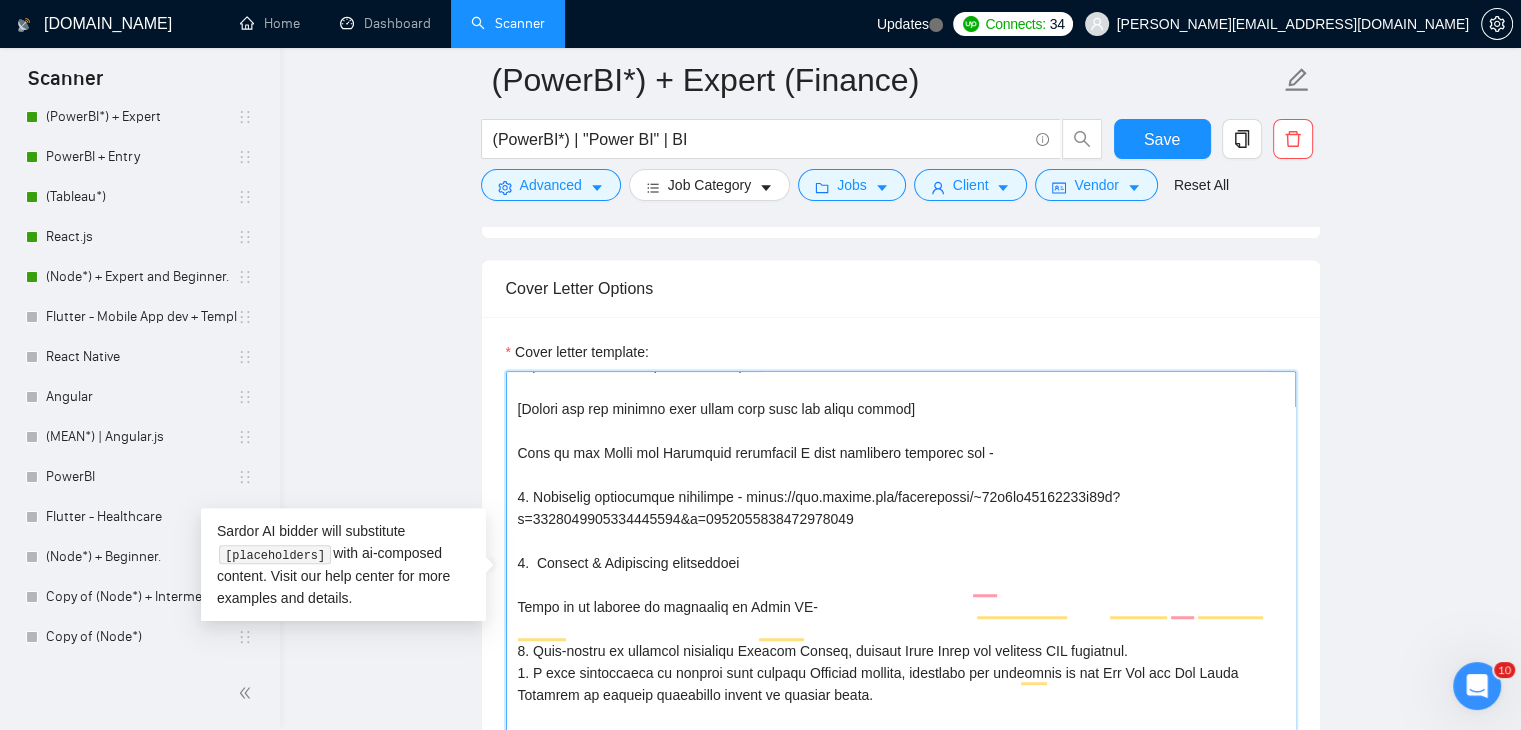 click on "Cover letter template:" at bounding box center [901, 596] 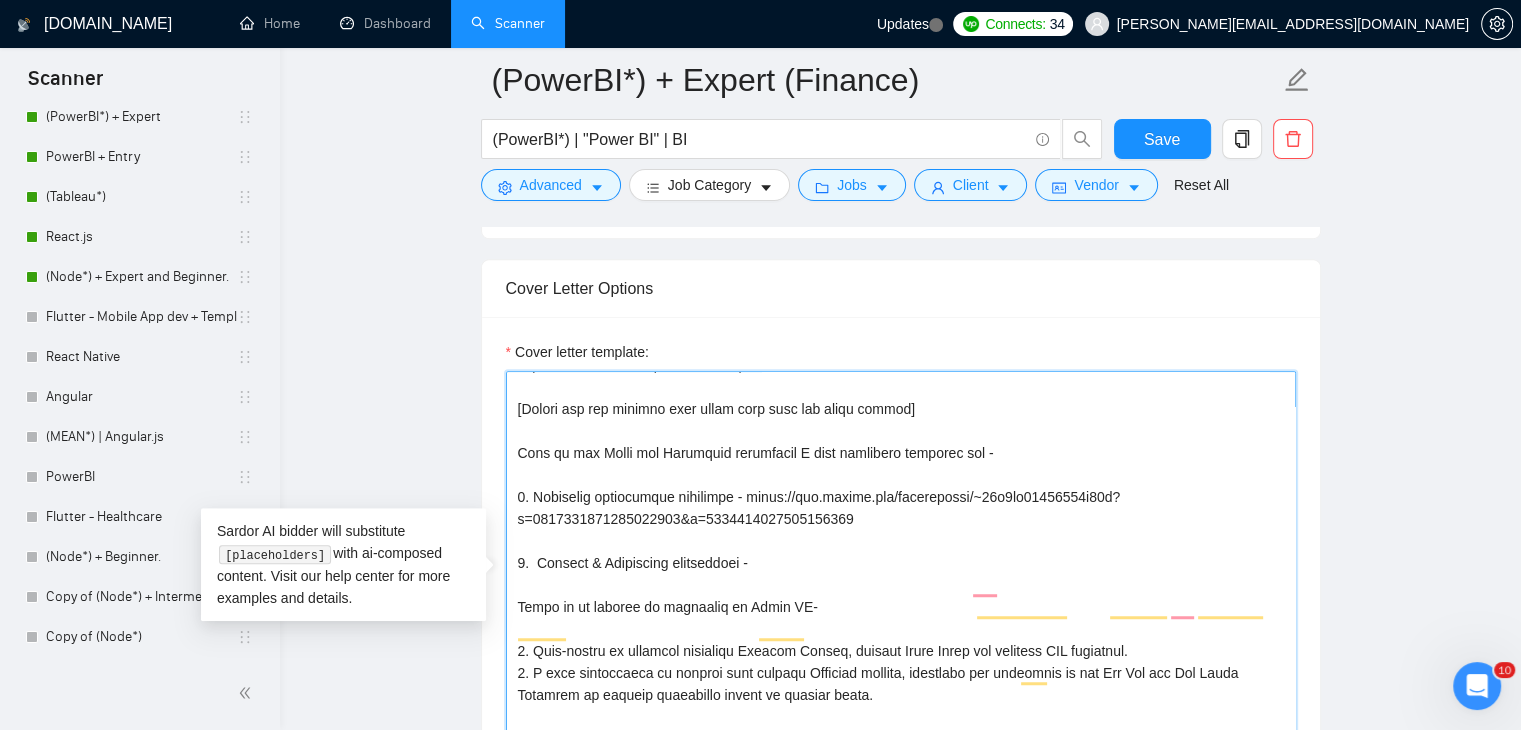 paste on "https://www.upwork.com/freelancers/~01a0cc06011847c48b?s=1031626803117539328&p=1885645848868827136" 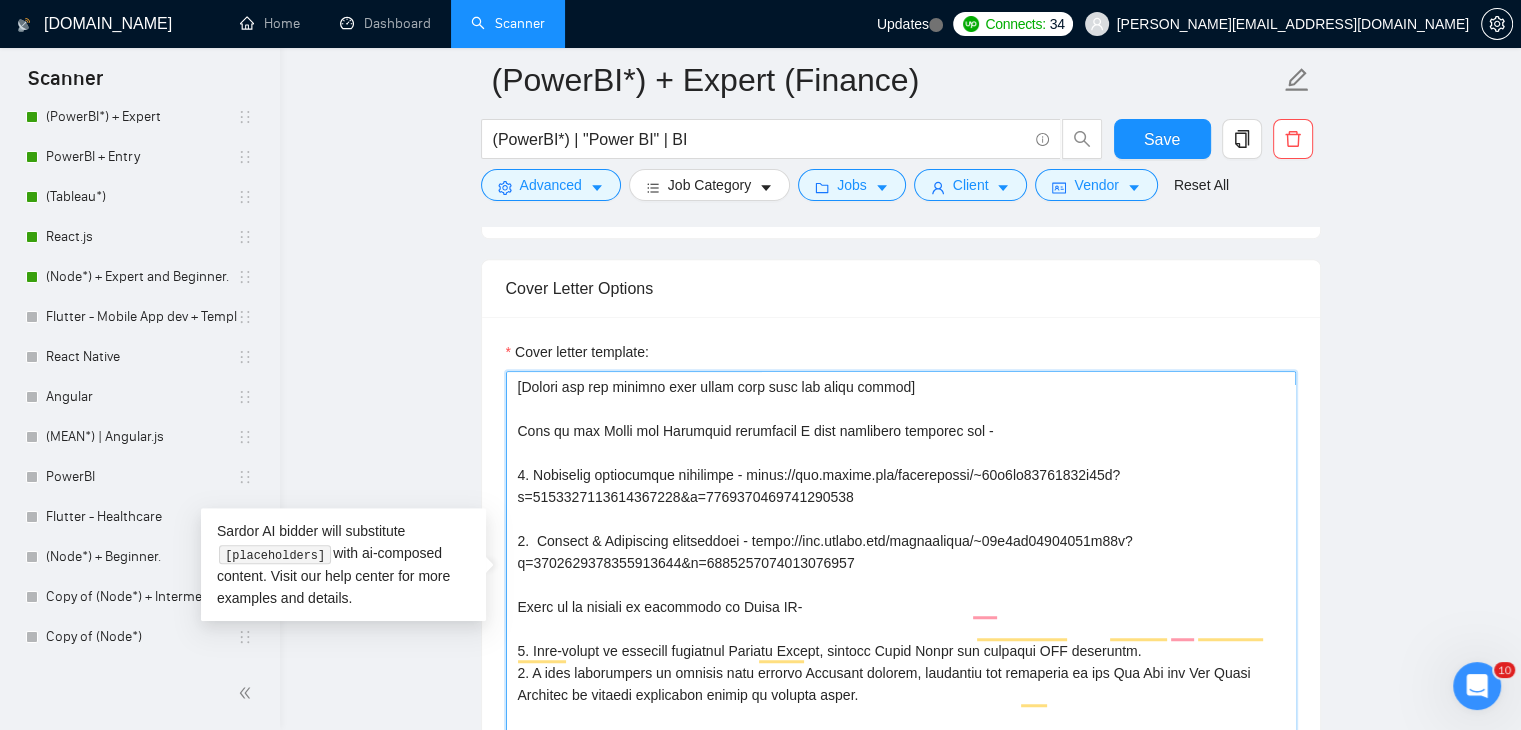 scroll, scrollTop: 307, scrollLeft: 0, axis: vertical 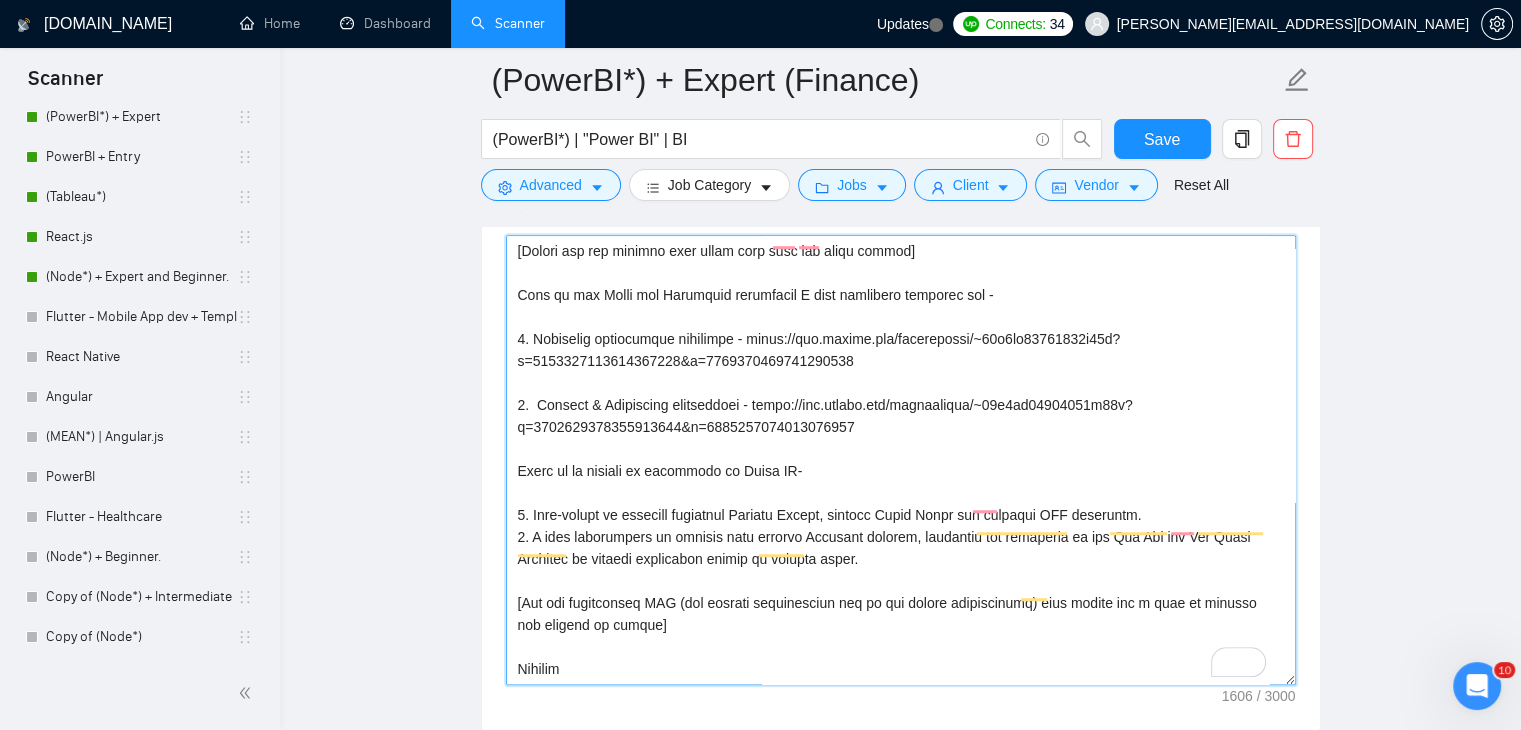 click on "Cover letter template:" at bounding box center (901, 460) 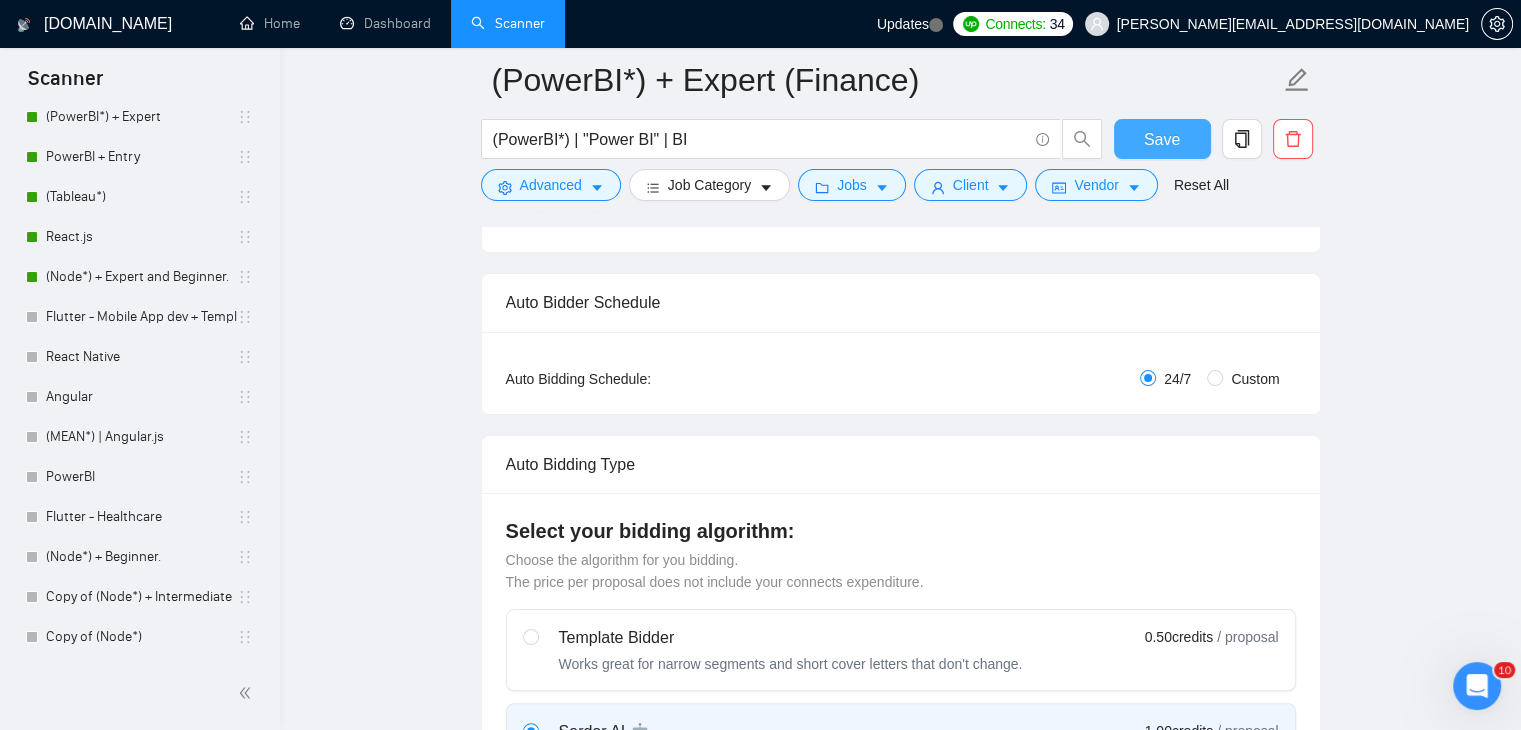 type on "Hi,
I am a certified Power BI professional with over 10 years of experience. I have read your Job Description and I can definitely help you develop an interactive dashboard to display the company's financial data. I have extensive experience in developing dashboards in the Financial domain (described below) where I have worked on displaying various metrics such as Revenue, Gross Margin, EBITDA, Net Income, Cash Flow and much more.
I’m well-versed in extracting data from various sources, consolidating it in one place, and modeling it. I have strong expertise in writing complex queries in SQL, using other ETL tools, and leveraging Power BI to create interactive visualizations to present analysis results.
[Always add the project name along with link the cover letter]
Some of the Sales and Marketing dashboards I have developed recently are -
1. Financial performance dashboard - https://www.upwork.com/freelancers/~01a0cc06011847c48b?s=1031626803117539328&p=1884229340399394816
2.  Finance & Accounting per..." 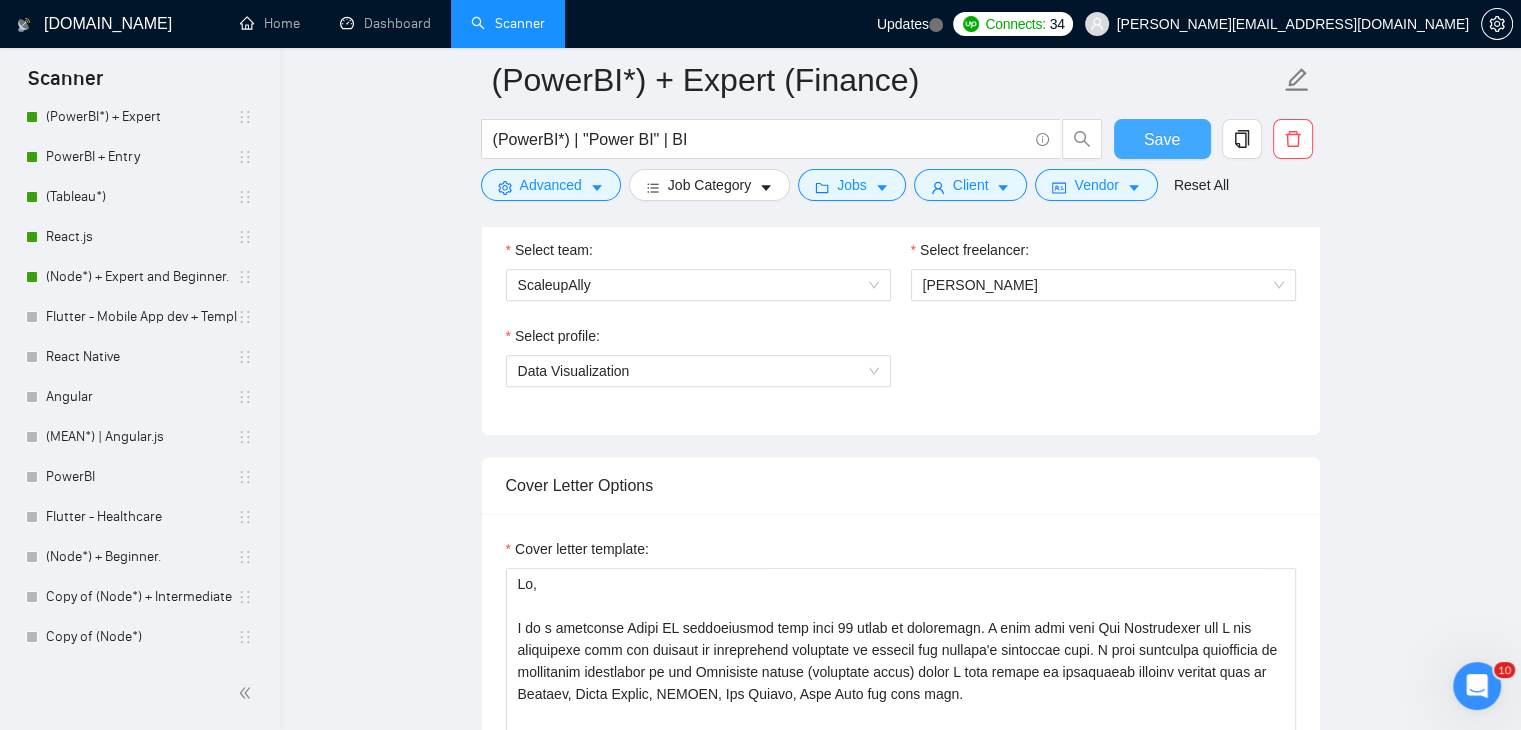 type 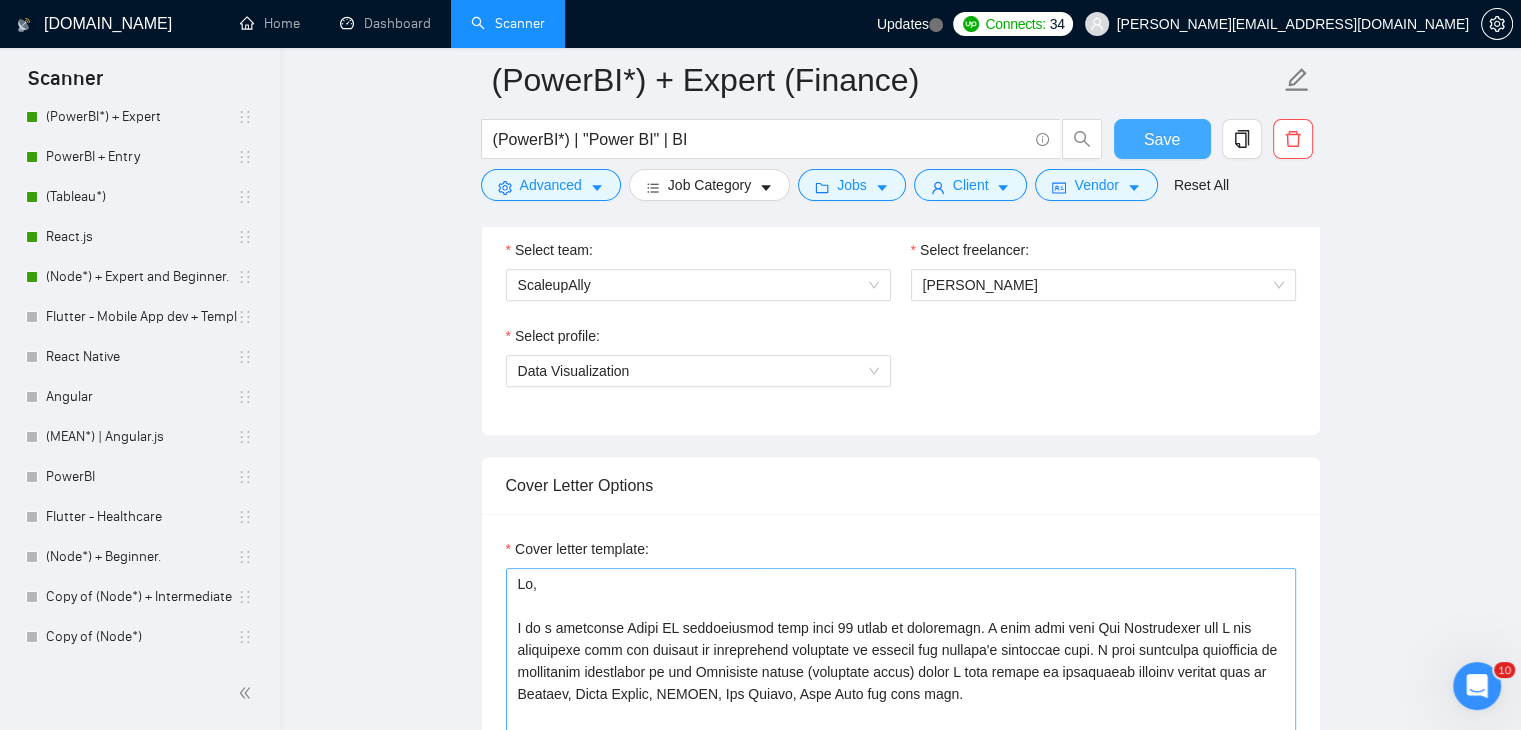 scroll, scrollTop: 308, scrollLeft: 0, axis: vertical 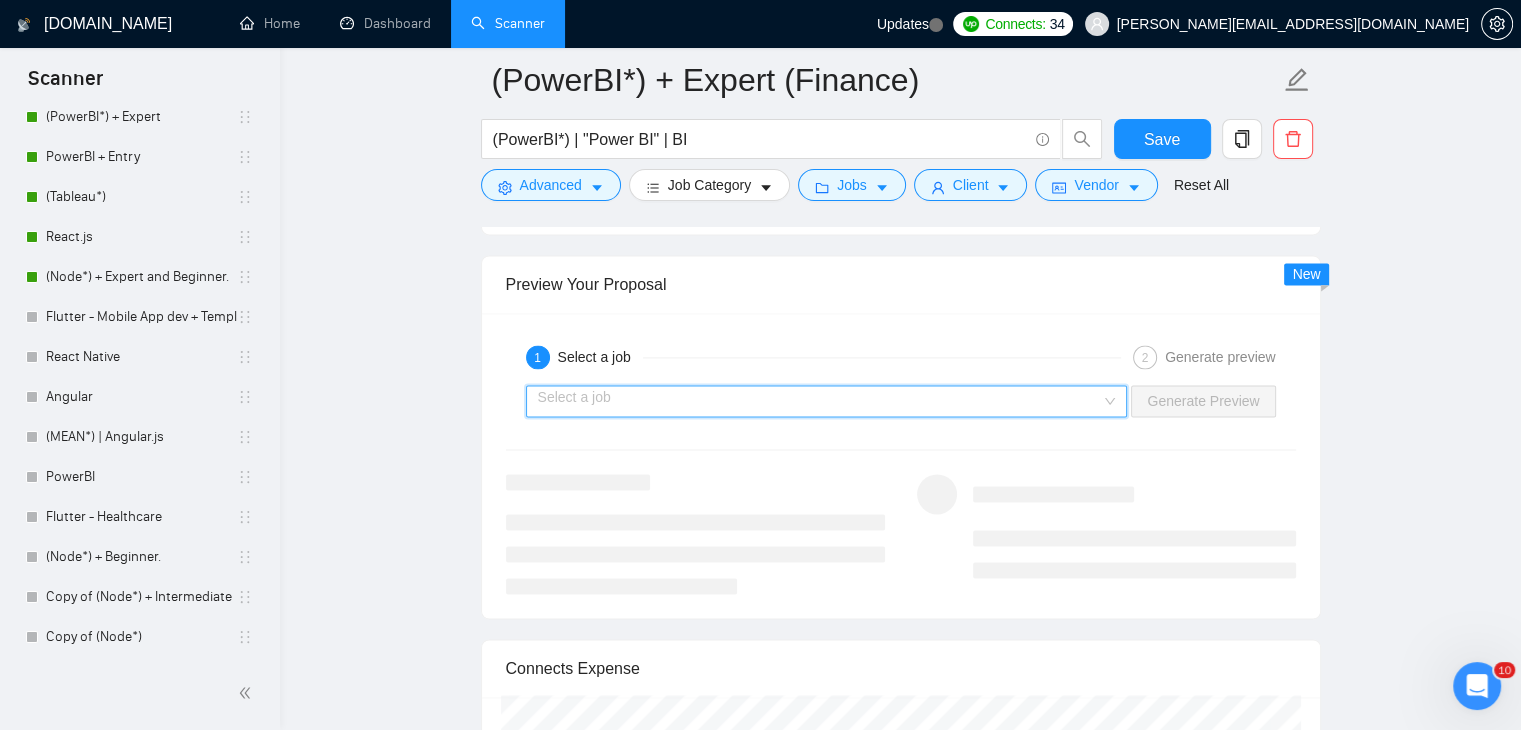 click at bounding box center [820, 401] 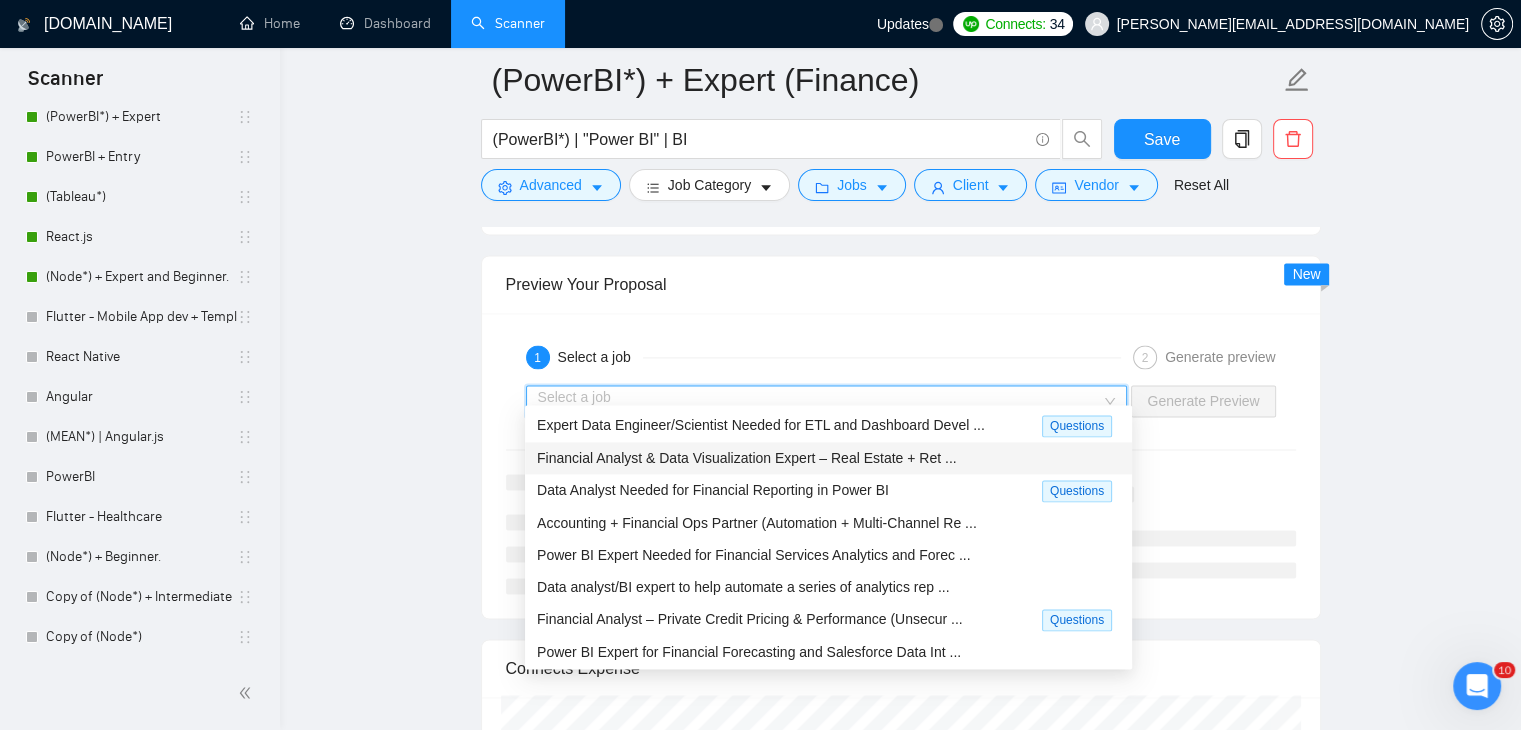 click on "Financial Analyst & Data Visualization Expert – Real Estate + Ret ..." at bounding box center [747, 458] 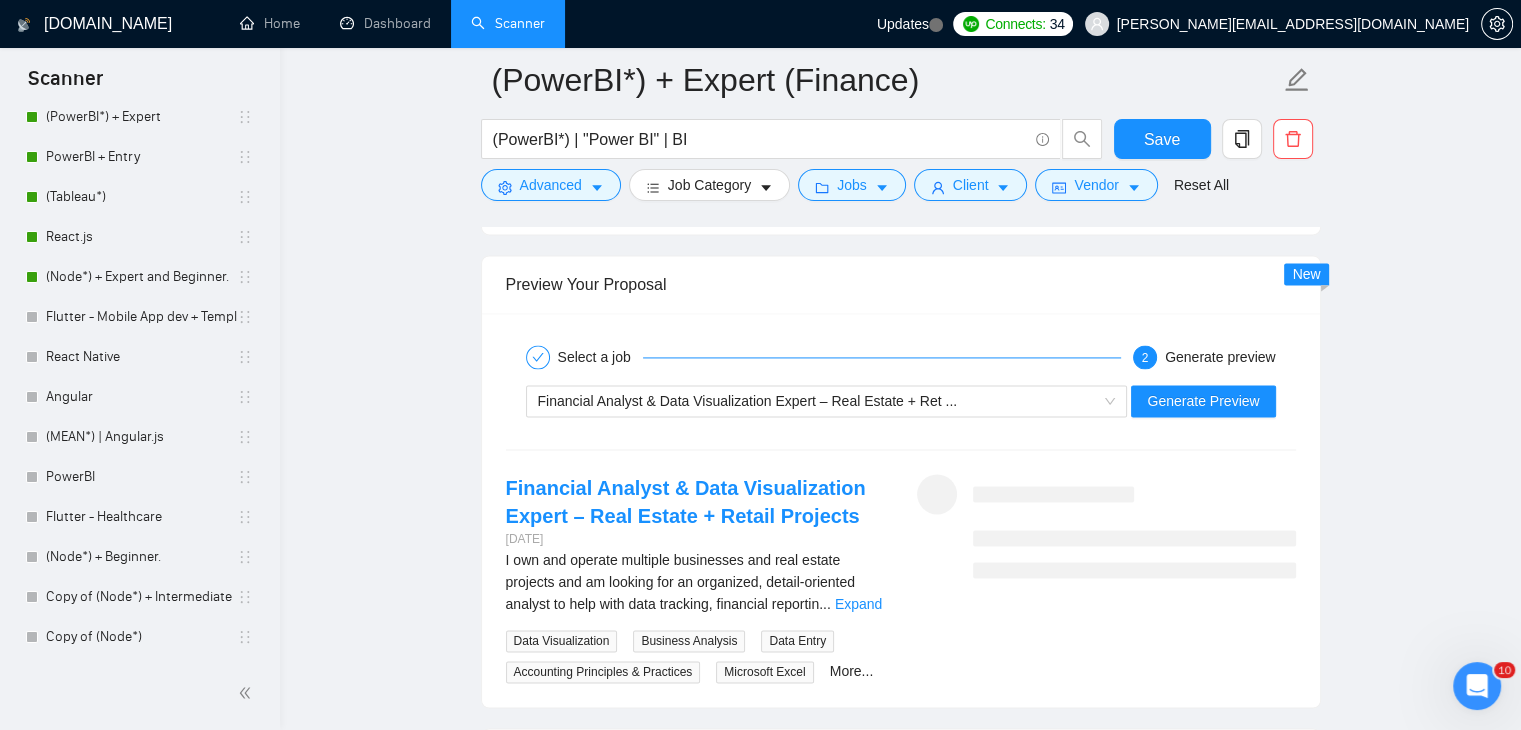 click on "I own and operate multiple businesses and real estate projects and am looking for an organized, detail-oriented analyst to help with data tracking, financial reportin ... Expand Data Visualization Business Analysis Data Entry Accounting Principles & Practices Microsoft Excel More..." at bounding box center [695, 616] 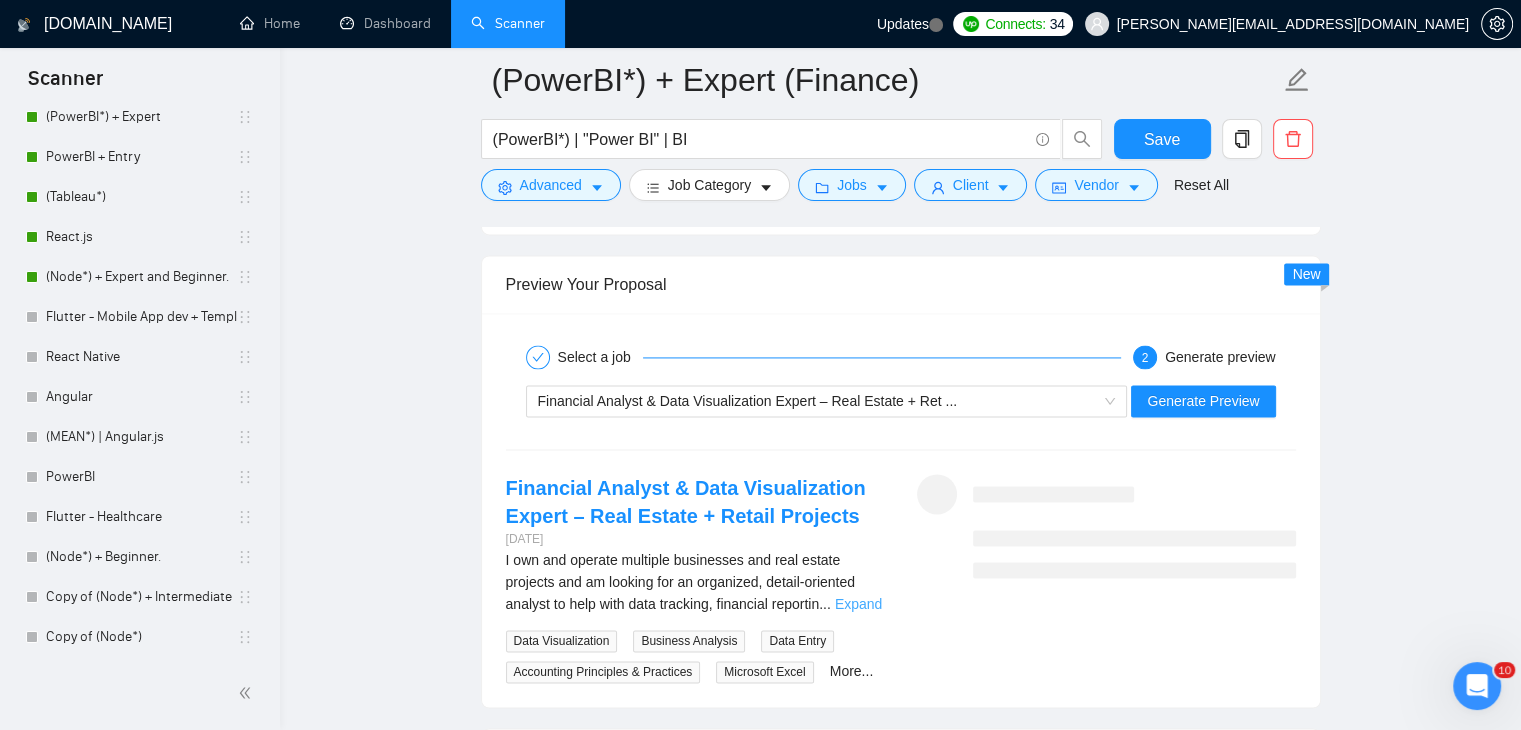 click on "Expand" at bounding box center (858, 604) 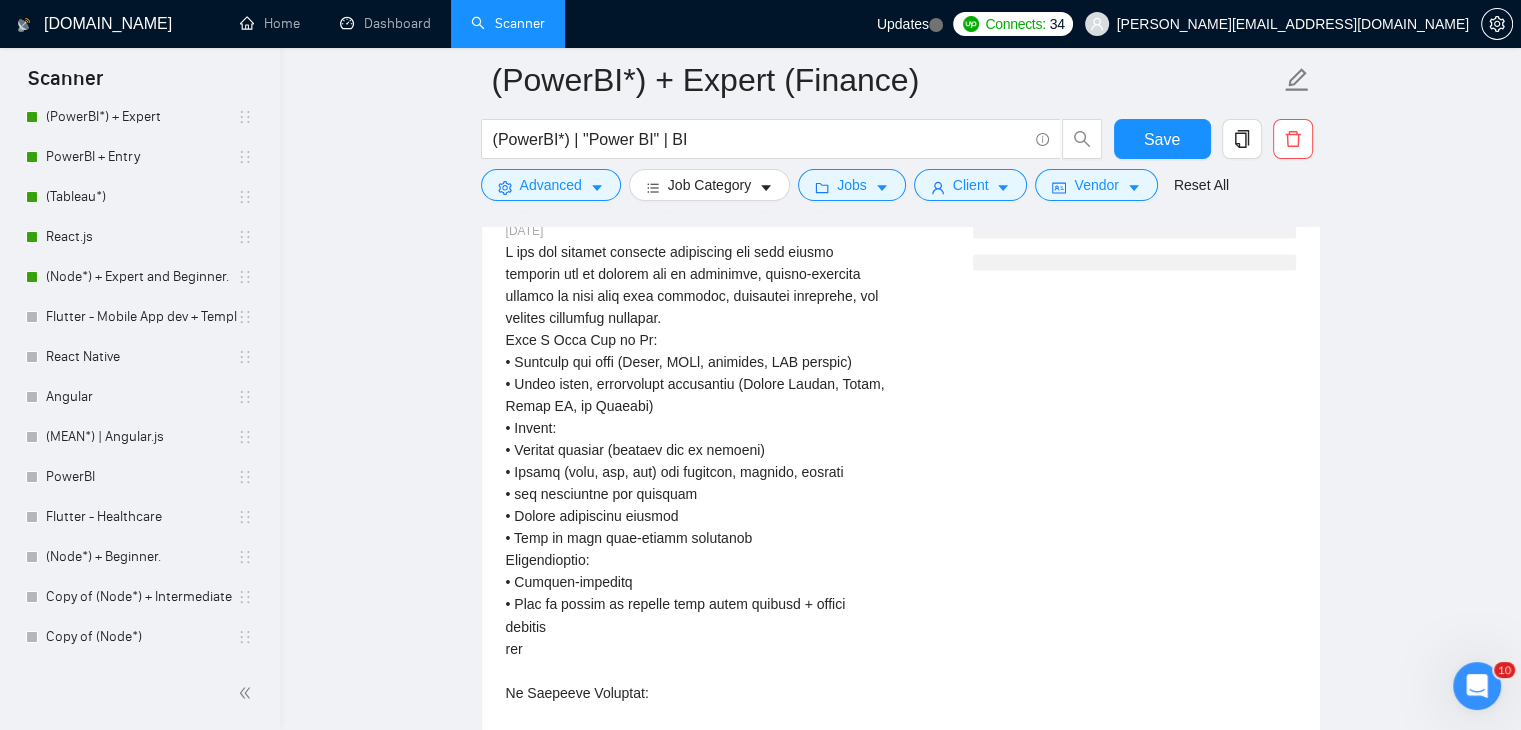 scroll, scrollTop: 2936, scrollLeft: 0, axis: vertical 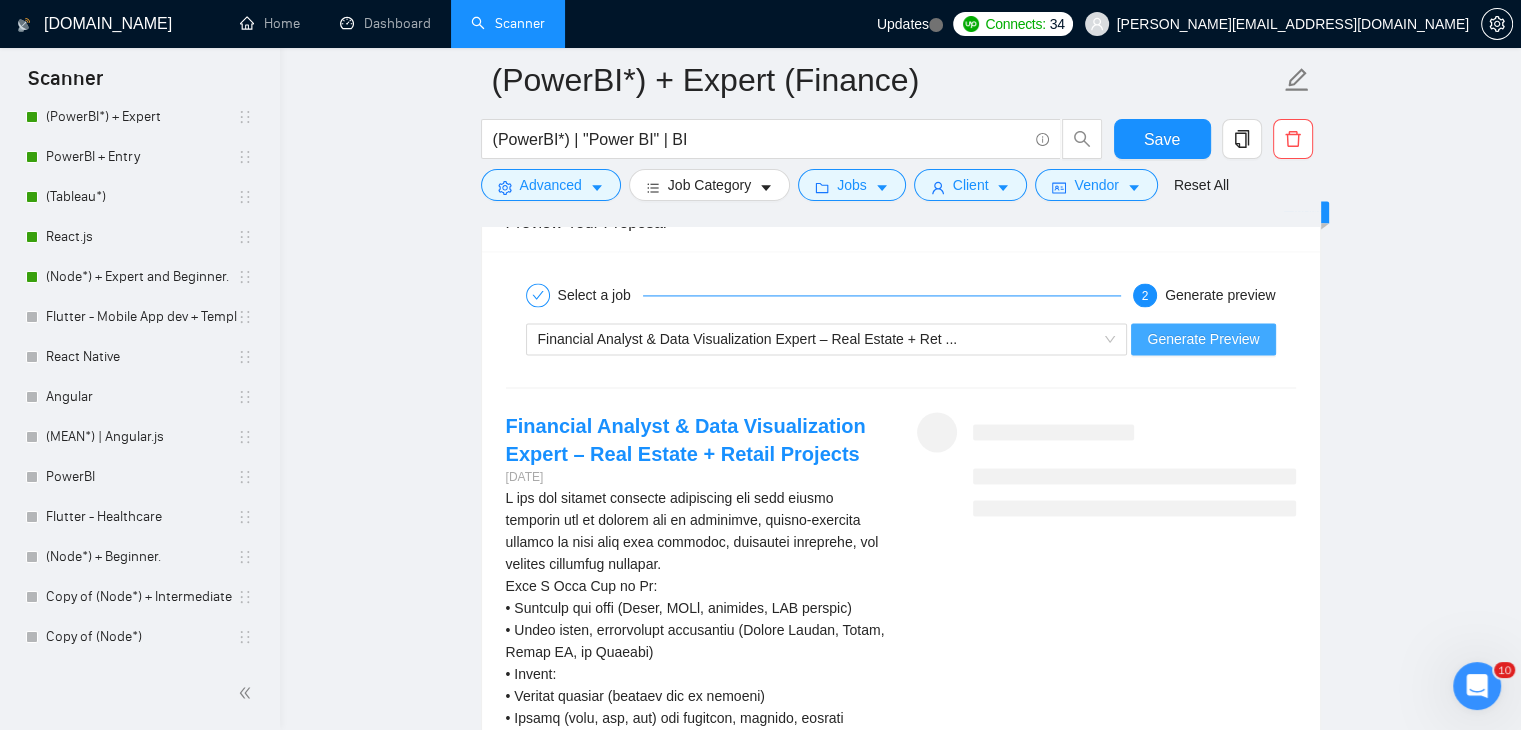 click on "Generate Preview" at bounding box center (1203, 339) 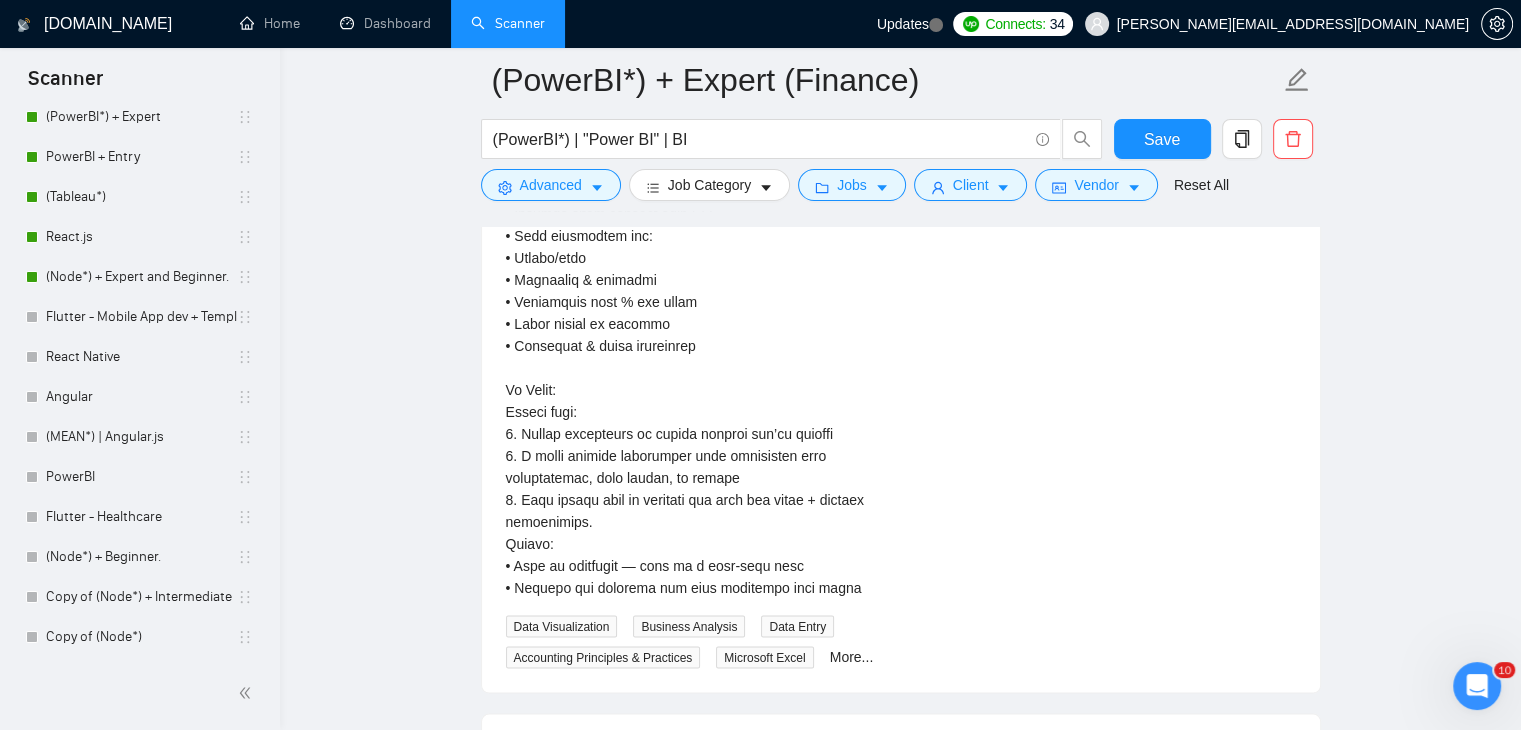 scroll, scrollTop: 3947, scrollLeft: 0, axis: vertical 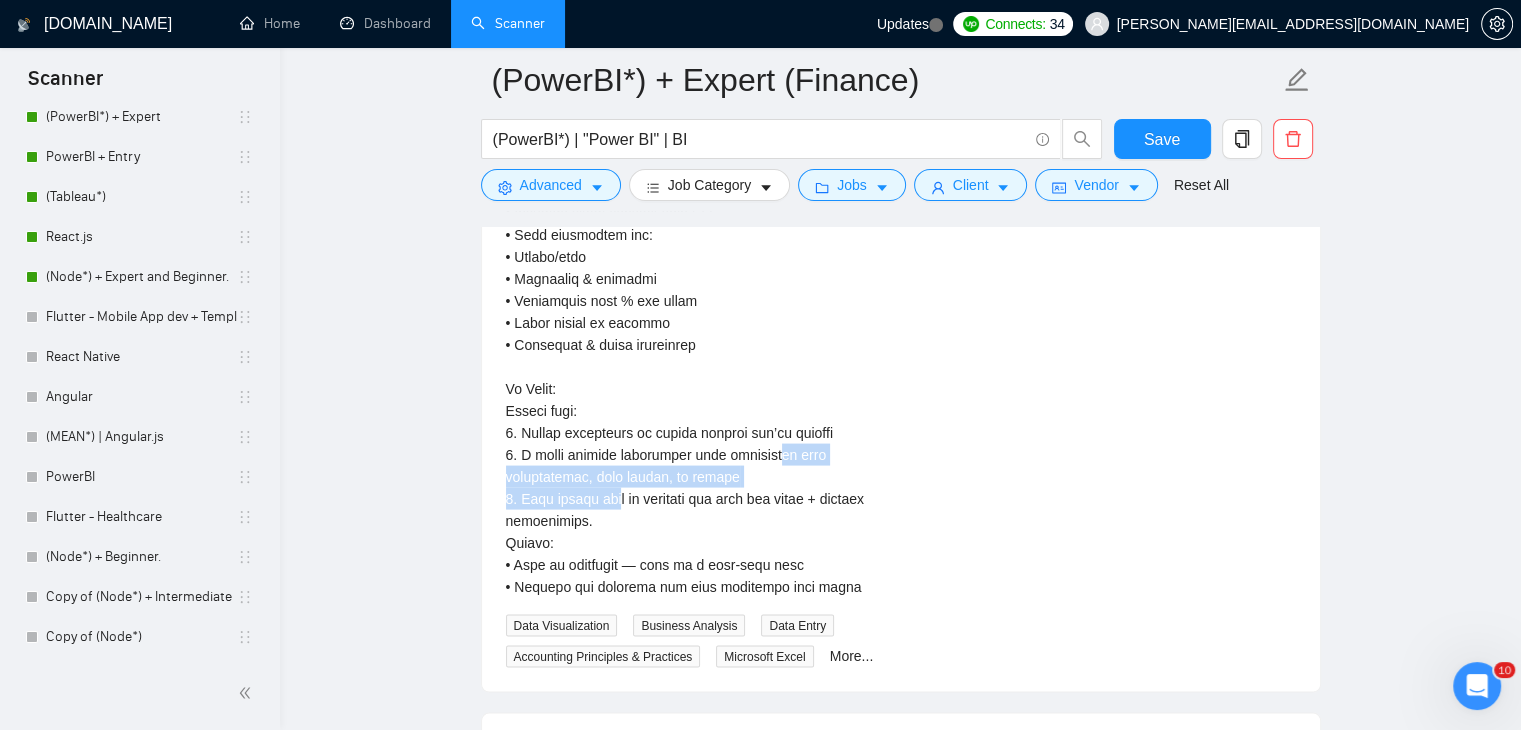 drag, startPoint x: 774, startPoint y: 433, endPoint x: 613, endPoint y: 467, distance: 164.5509 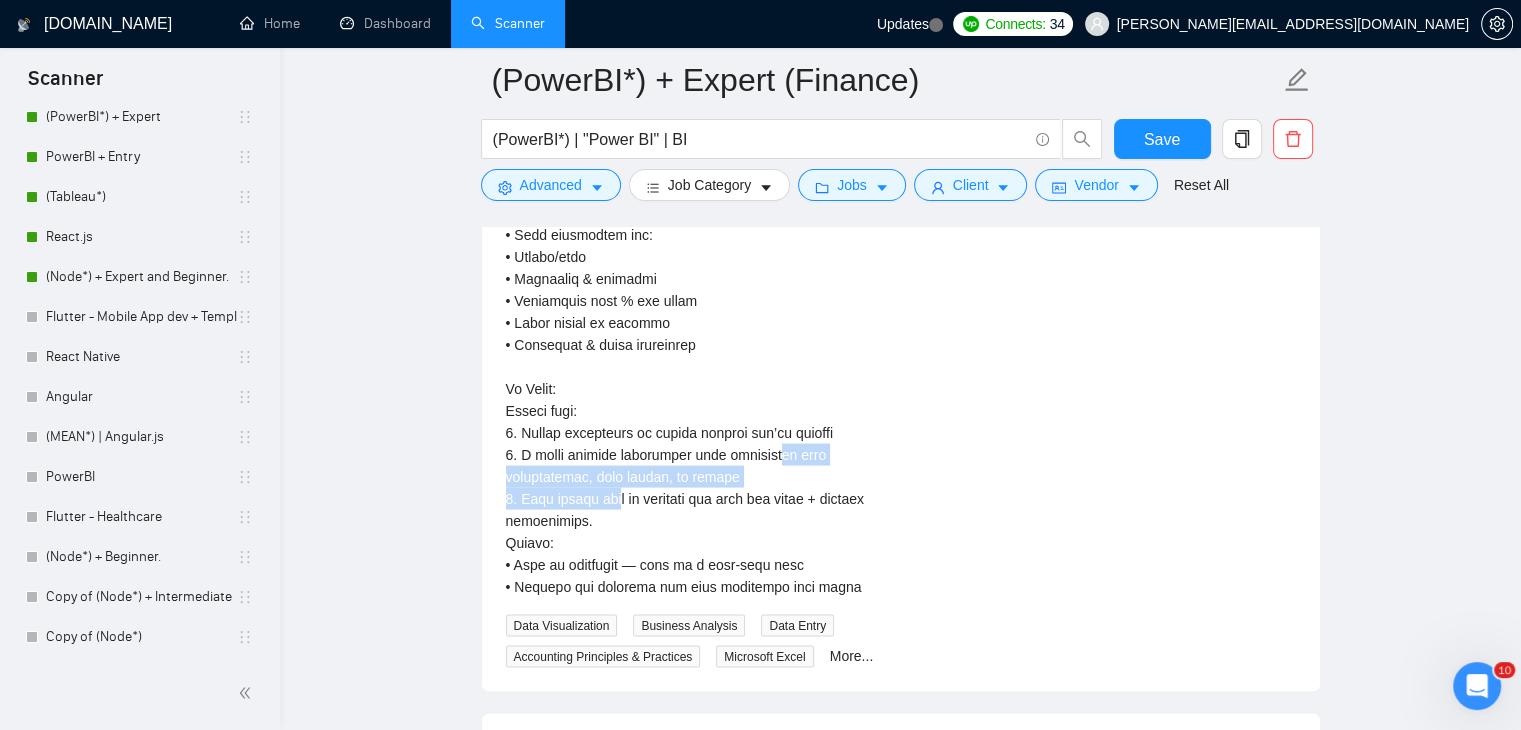 click at bounding box center [695, 37] 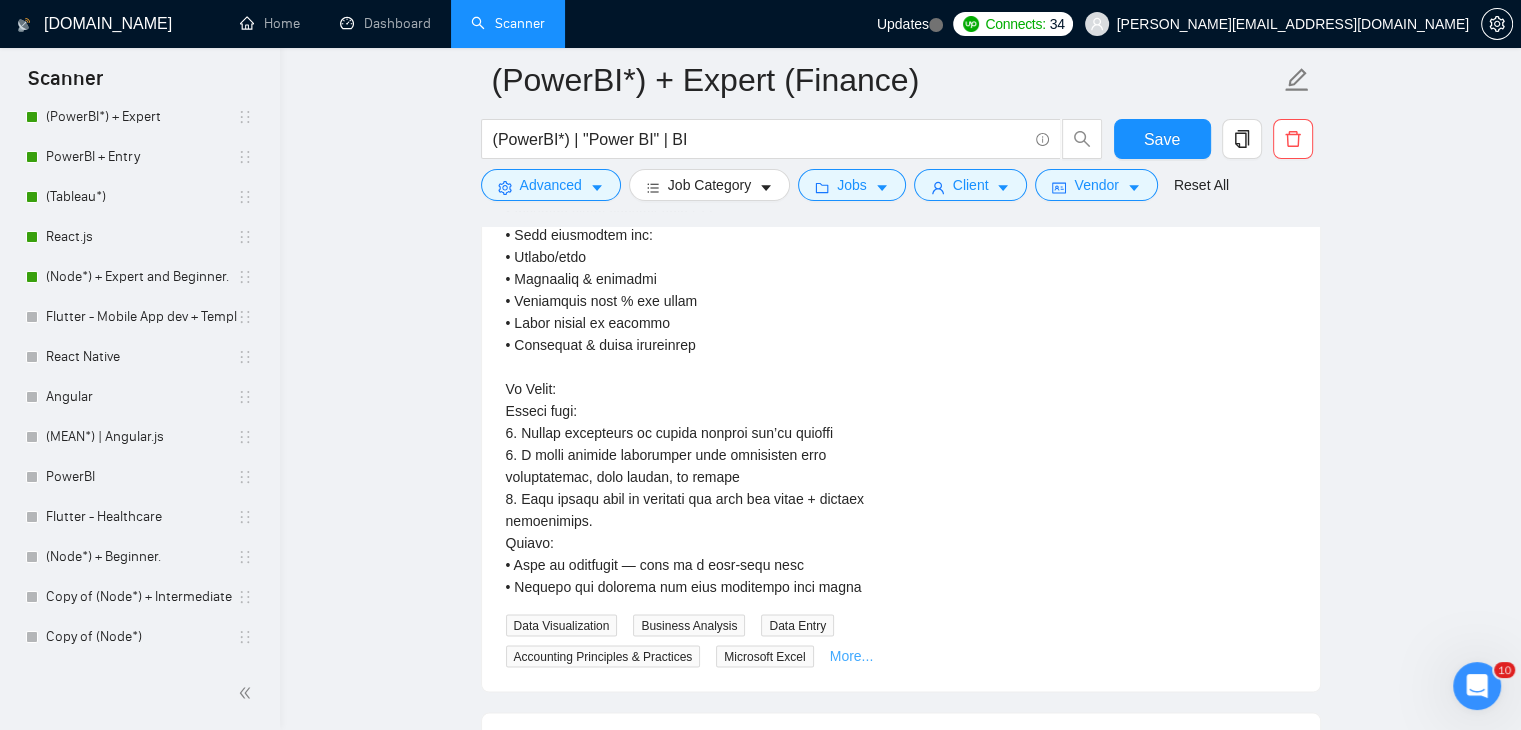click on "More..." at bounding box center [852, 656] 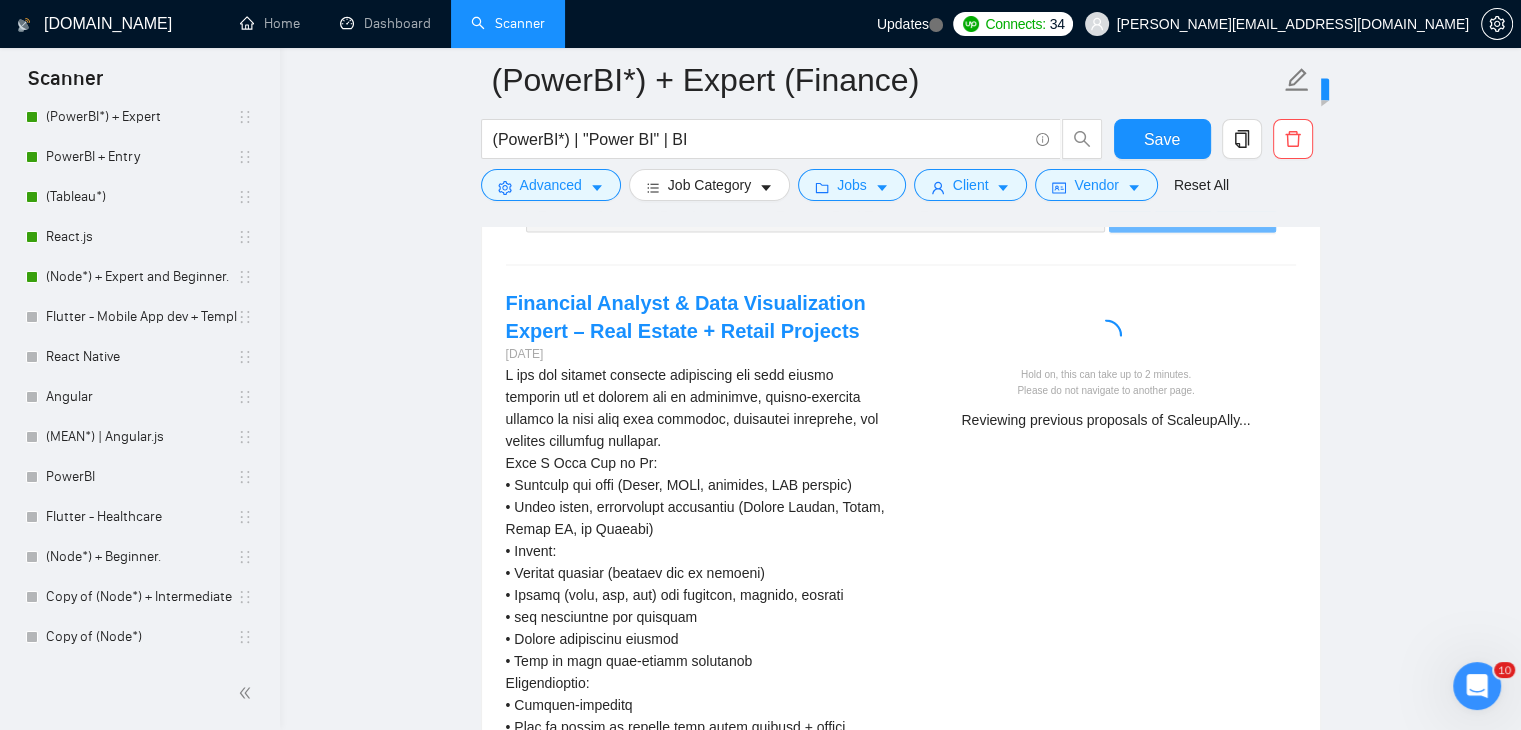 scroll, scrollTop: 3058, scrollLeft: 0, axis: vertical 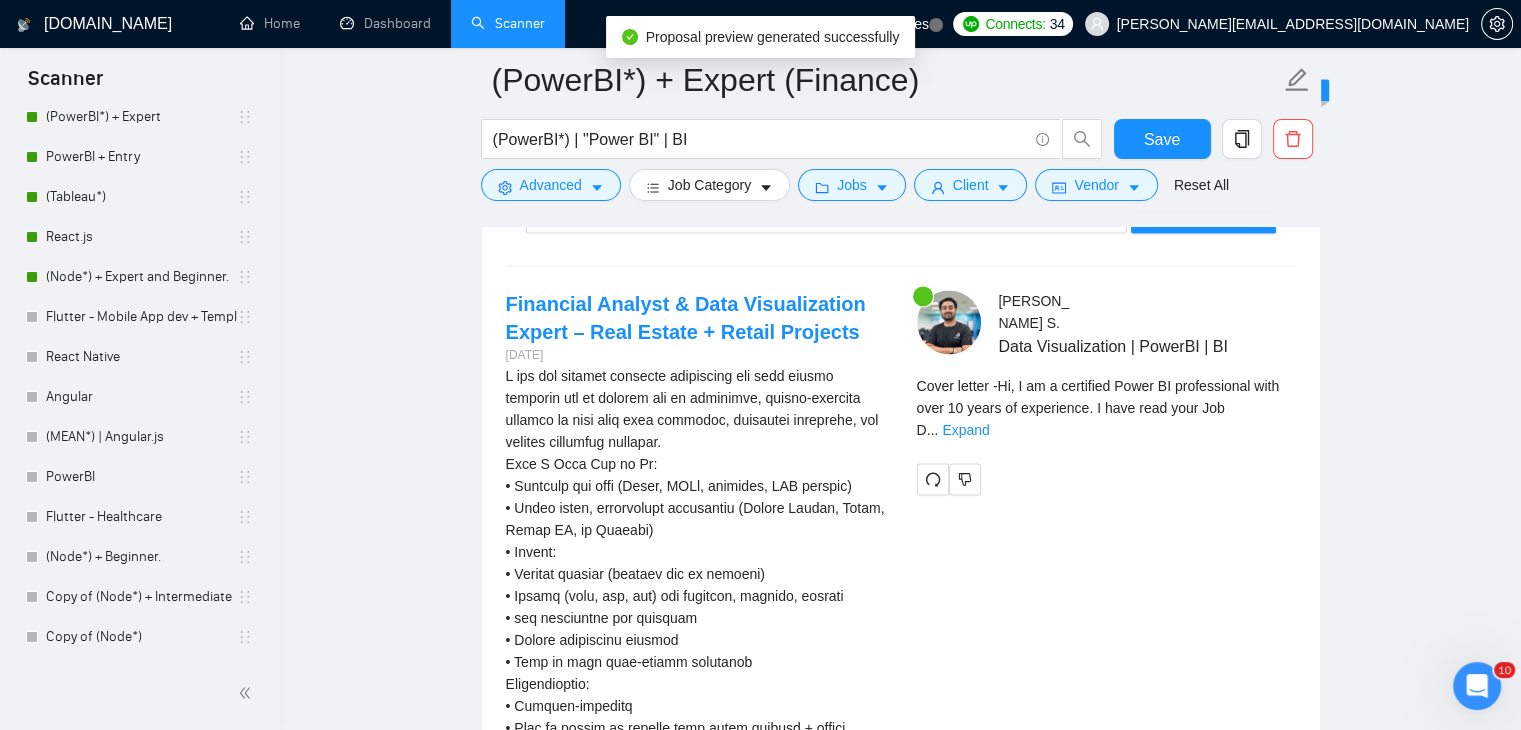 click on "Cover letter -  Hi,
I am a certified Power BI professional with over 10 years of experience. I have read your Job D ... Expand" at bounding box center [1106, 415] 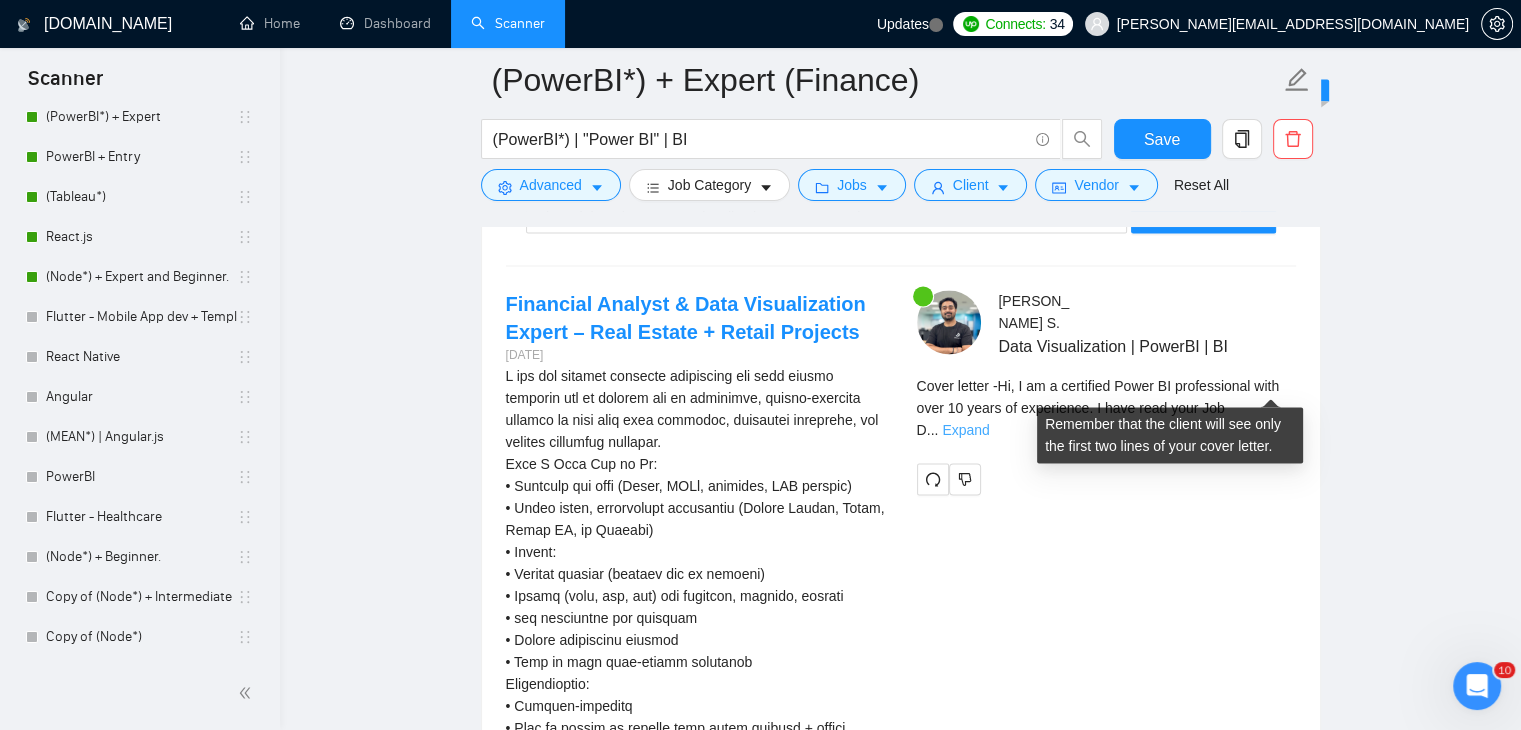 click on "Expand" at bounding box center (965, 430) 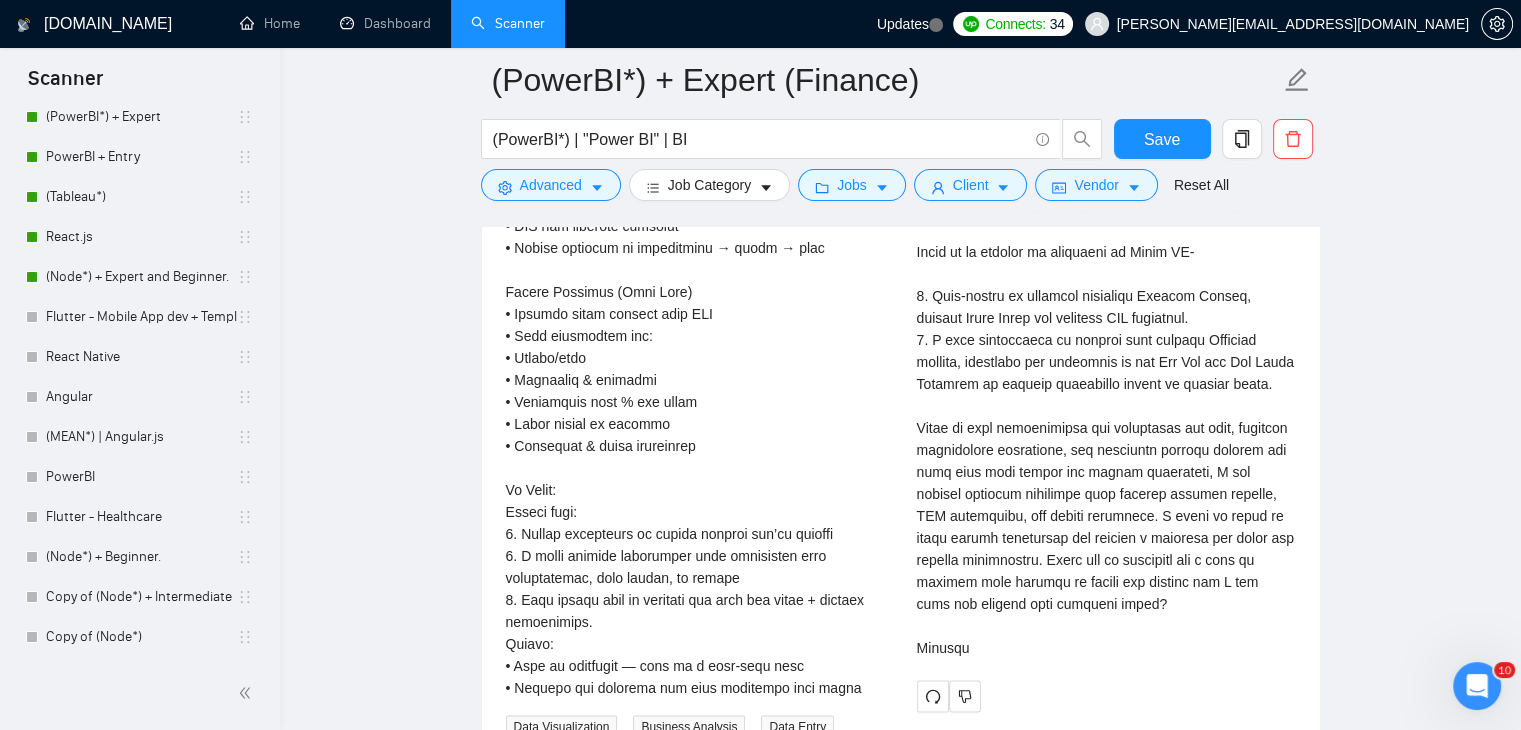 scroll, scrollTop: 3847, scrollLeft: 0, axis: vertical 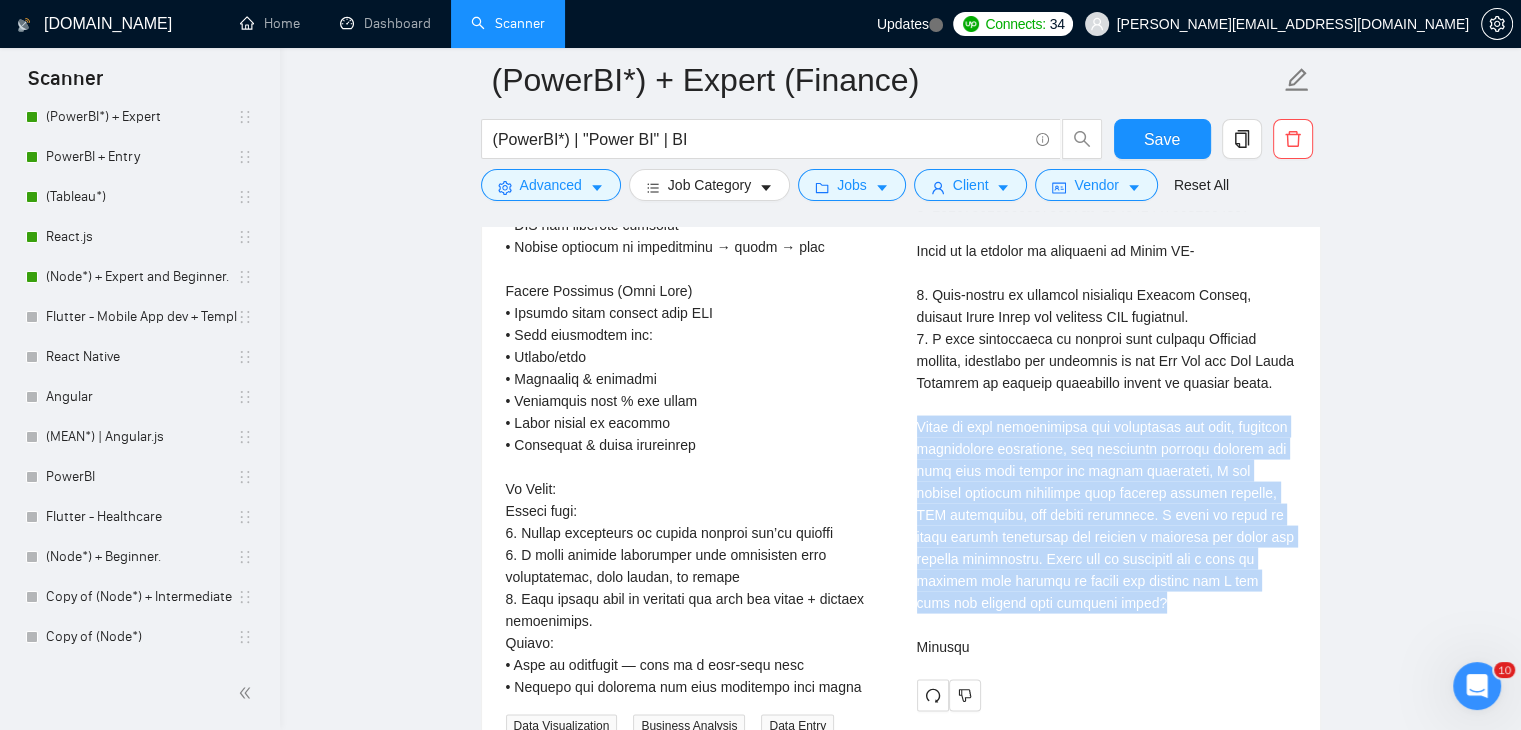 drag, startPoint x: 918, startPoint y: 405, endPoint x: 1178, endPoint y: 589, distance: 318.52158 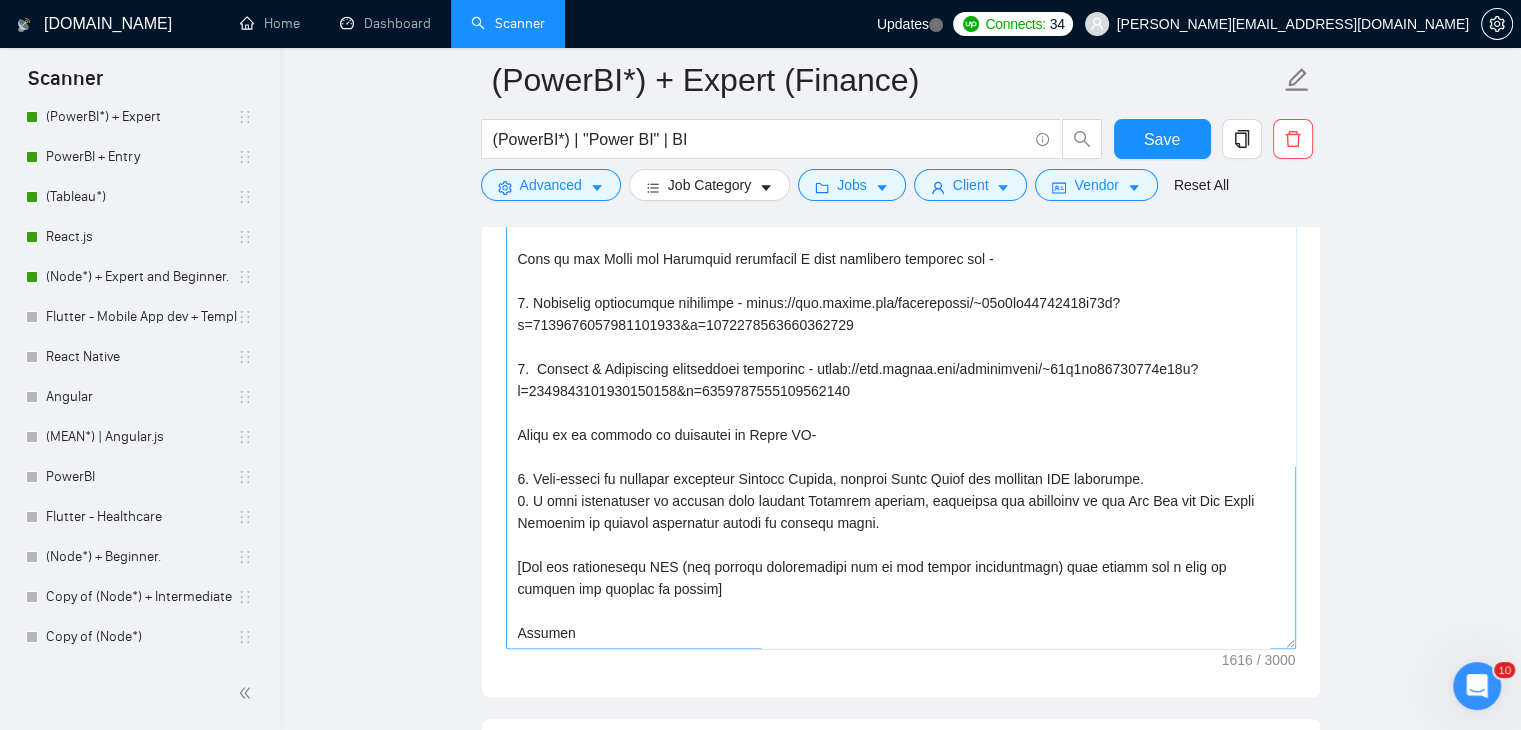 scroll, scrollTop: 1455, scrollLeft: 0, axis: vertical 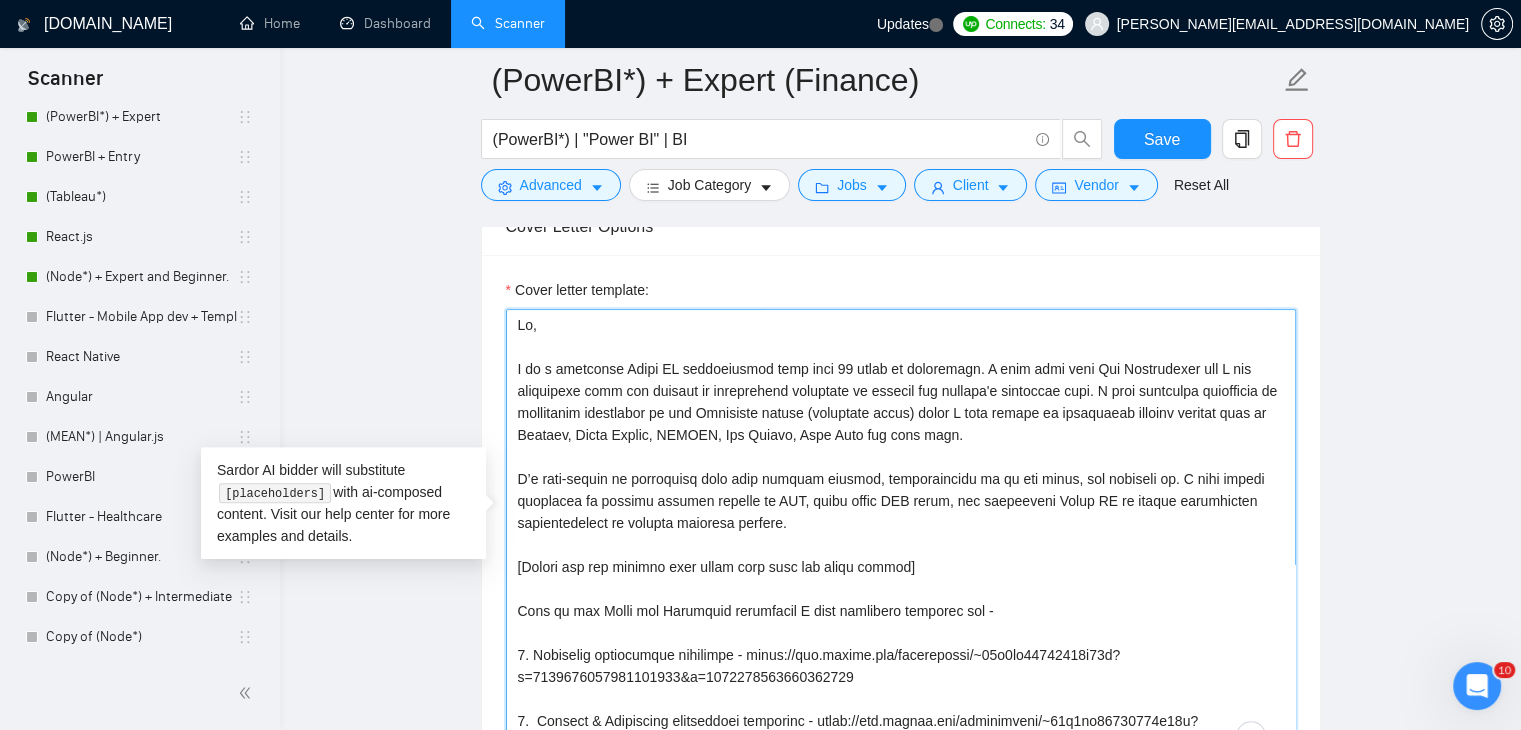 drag, startPoint x: 829, startPoint y: 397, endPoint x: 938, endPoint y: 401, distance: 109.07337 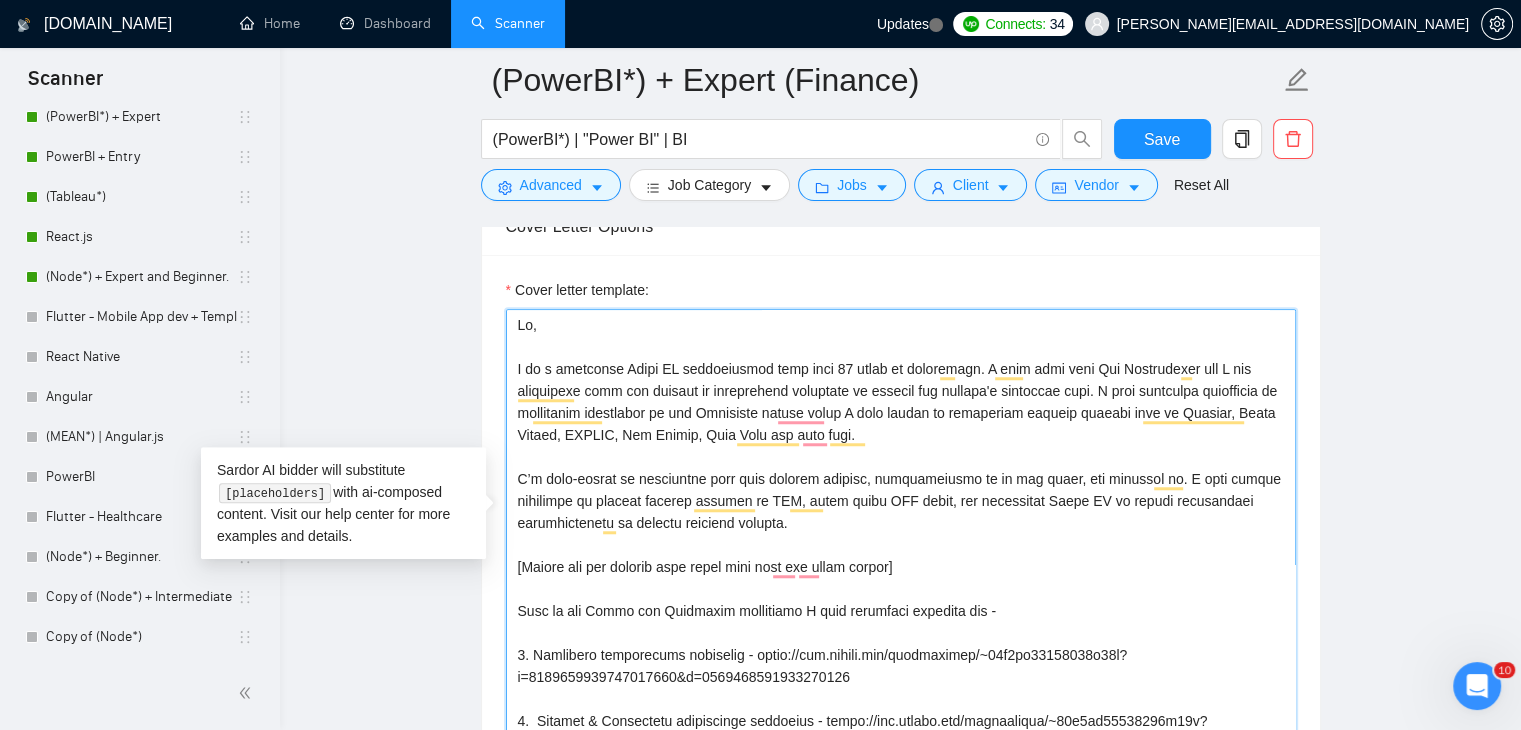 click on "Cover letter template:" at bounding box center [901, 534] 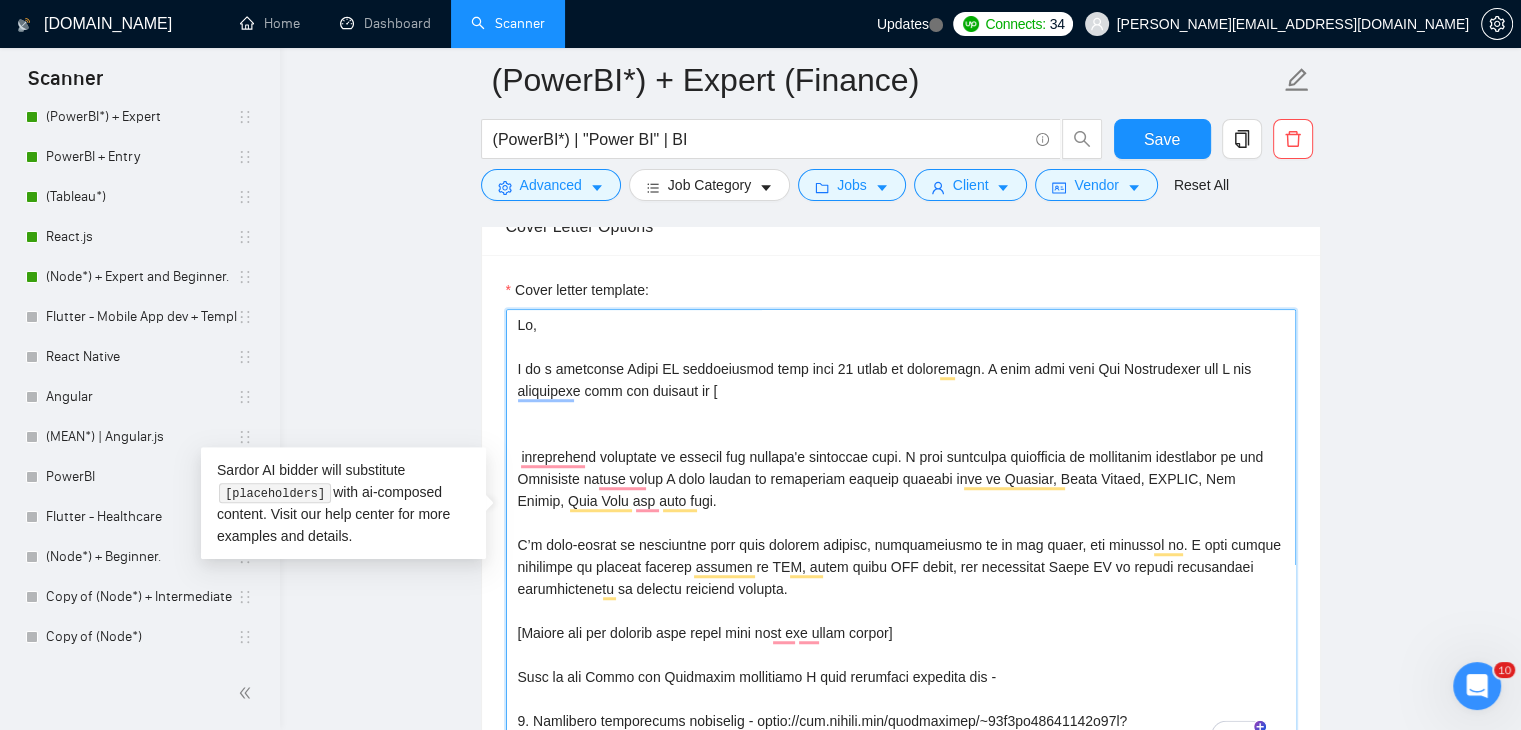 click on "Cover letter template:" at bounding box center [901, 534] 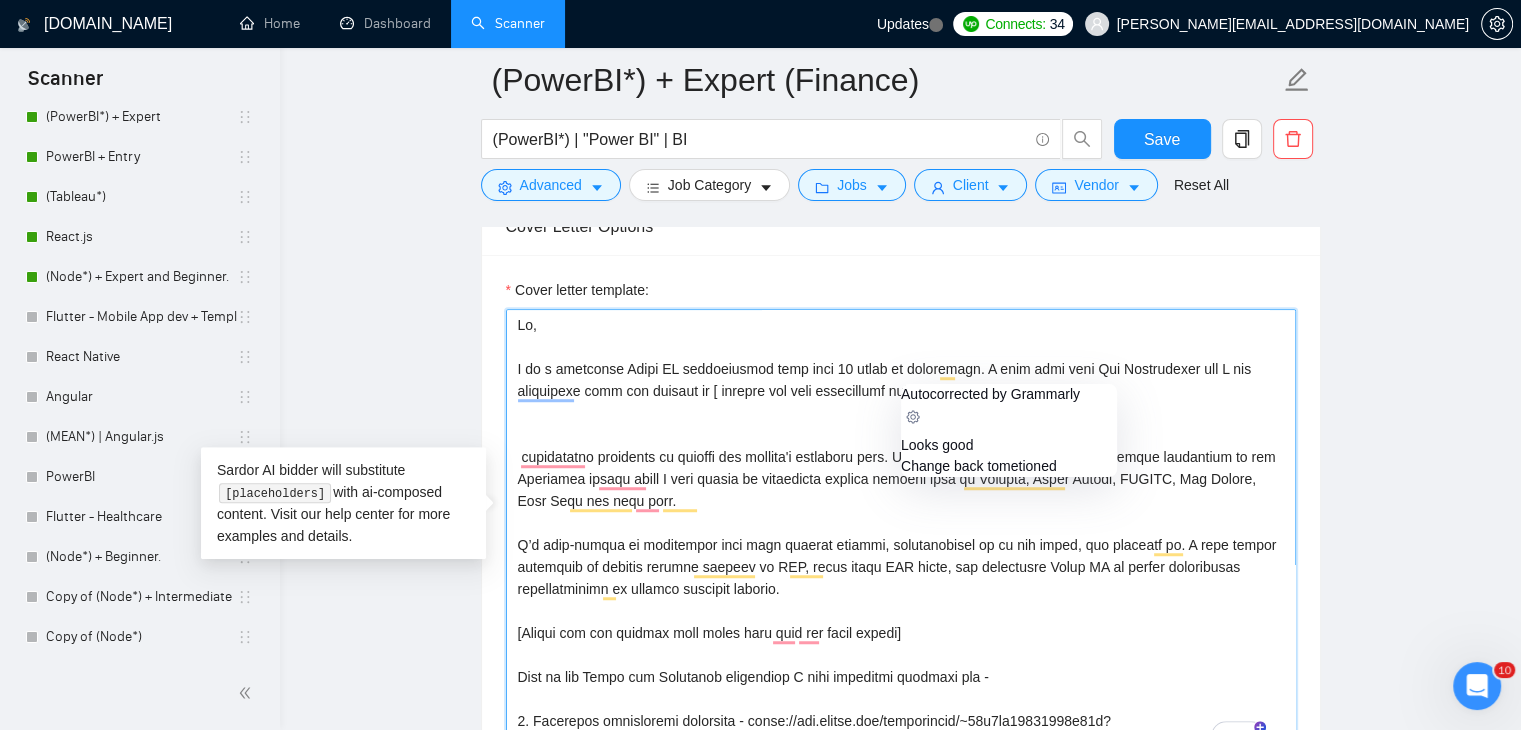 click on "Cover letter template:" at bounding box center (901, 534) 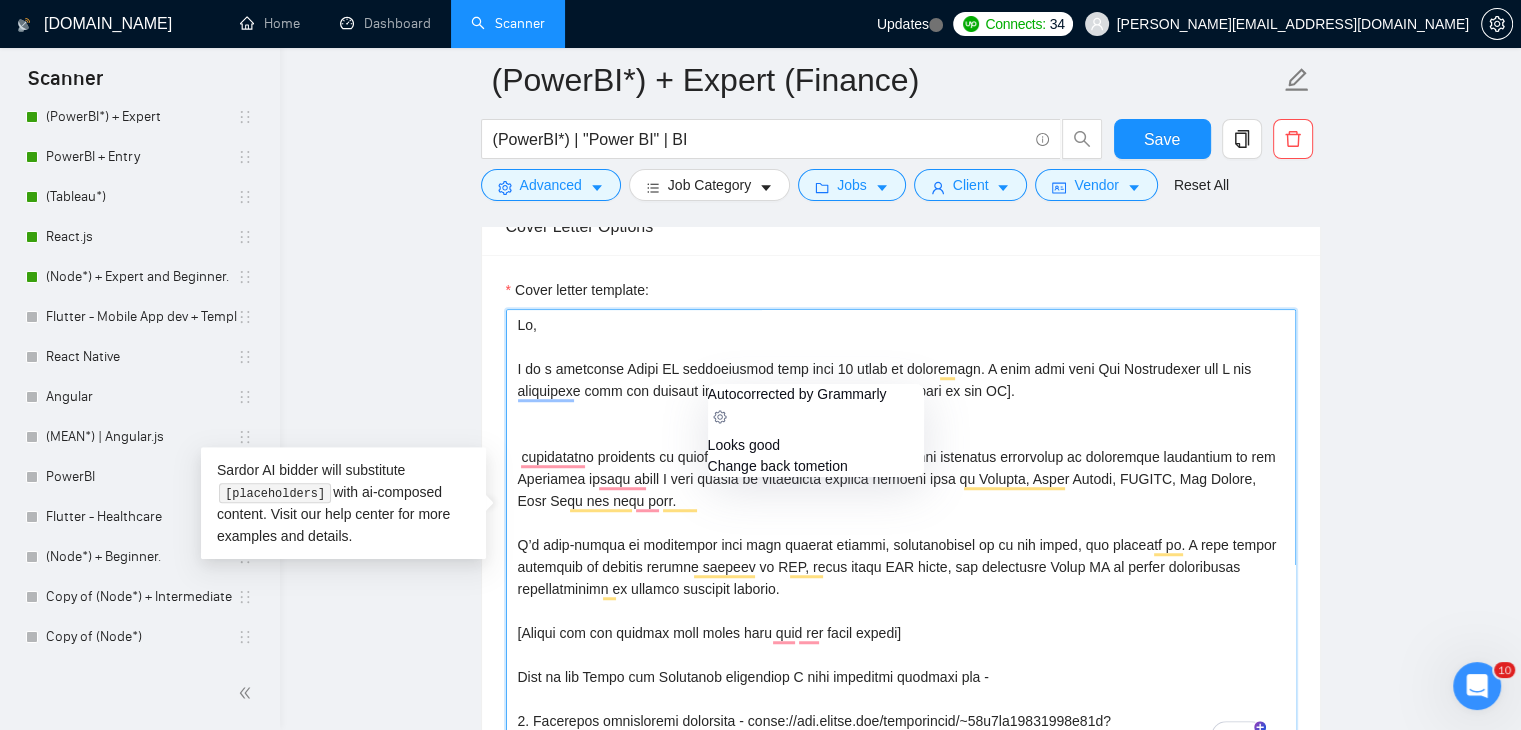 click on "Cover letter template:" at bounding box center [901, 534] 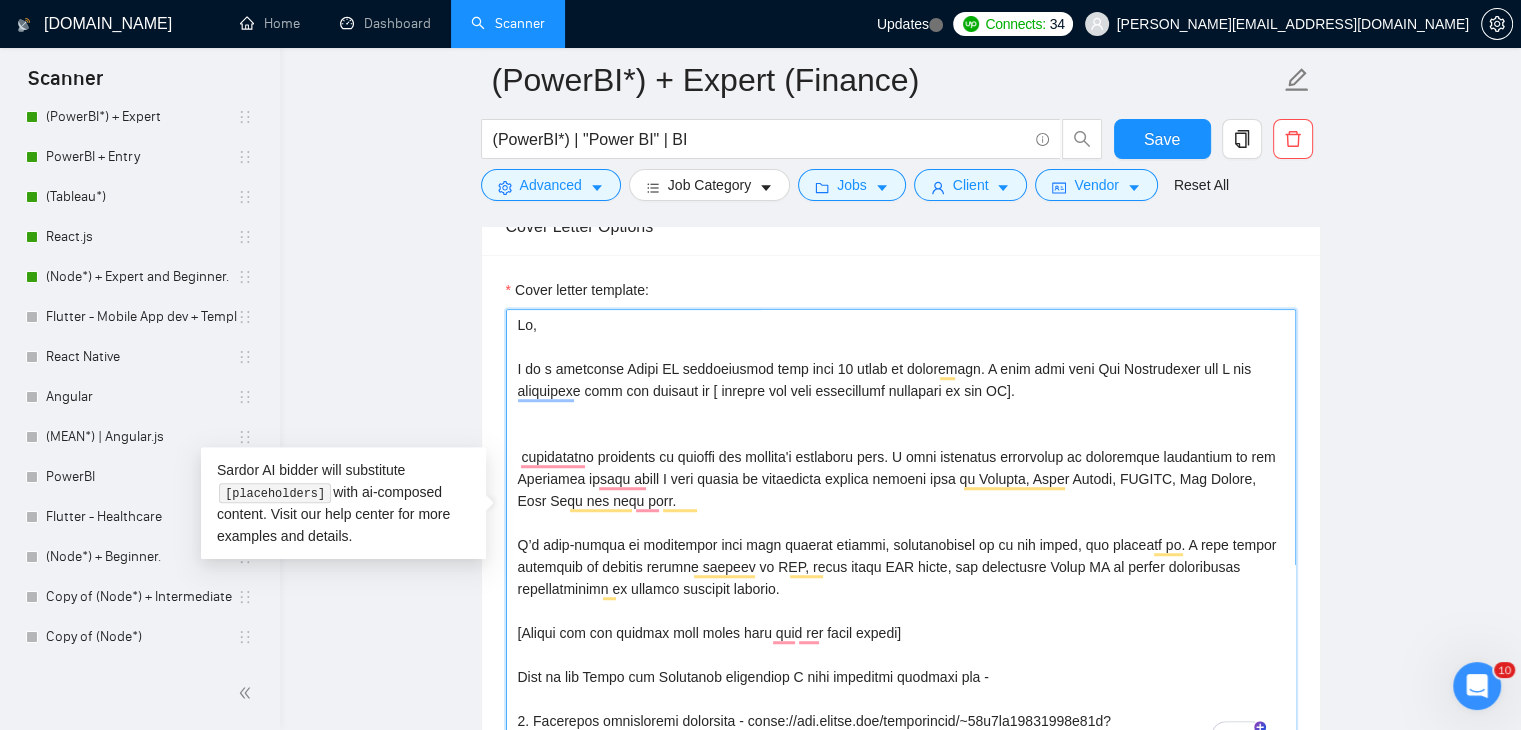 click on "Cover letter template:" at bounding box center (901, 534) 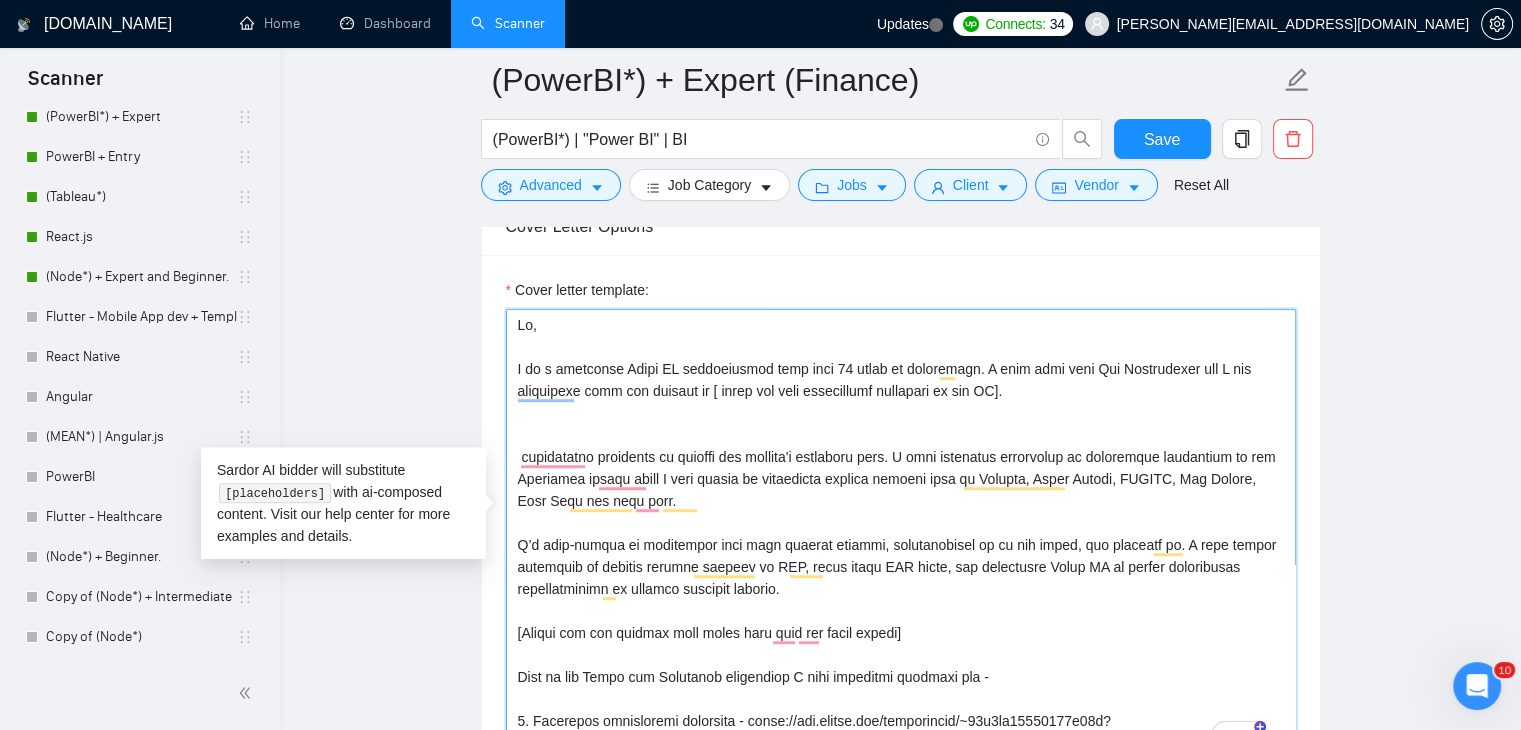 click on "Cover letter template:" at bounding box center [901, 534] 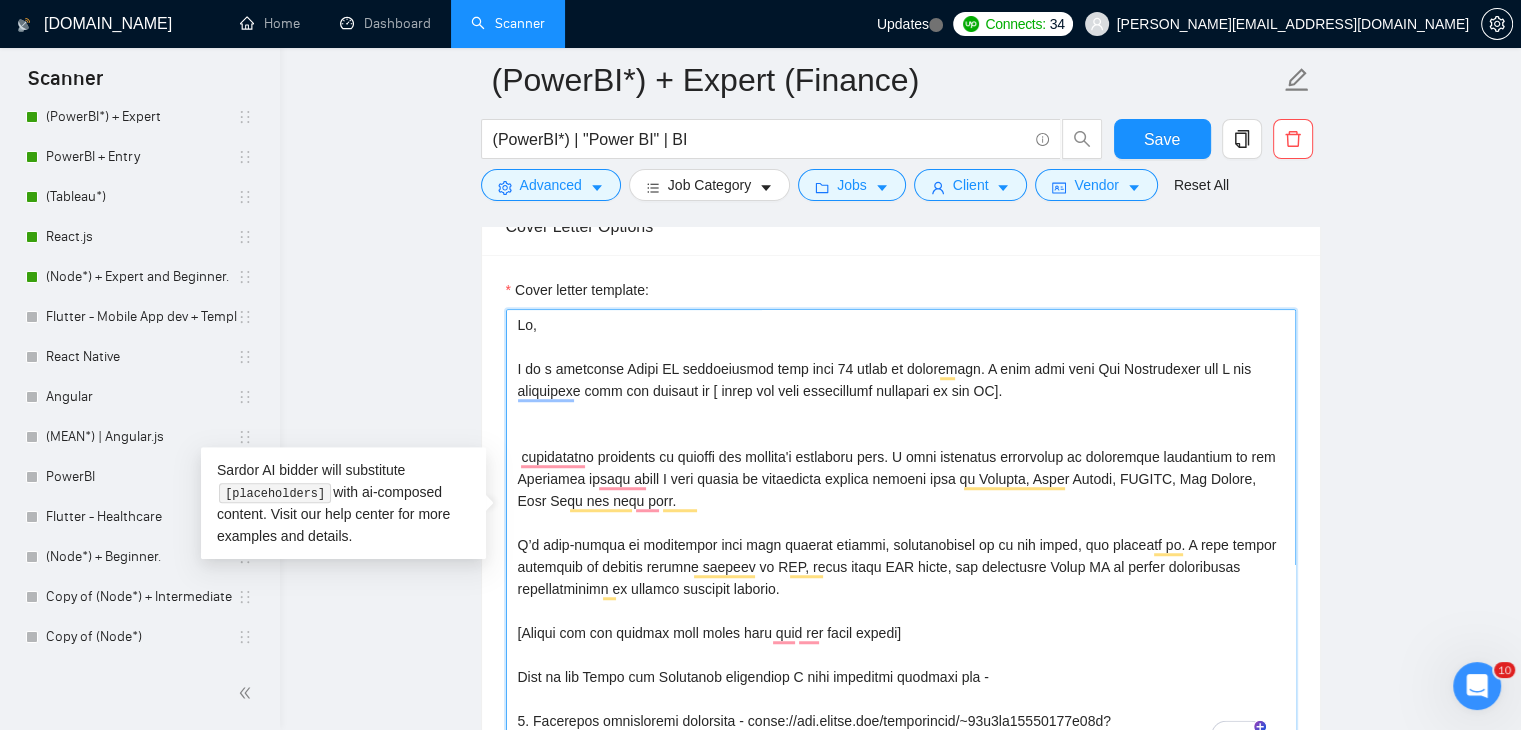 scroll, scrollTop: 374, scrollLeft: 0, axis: vertical 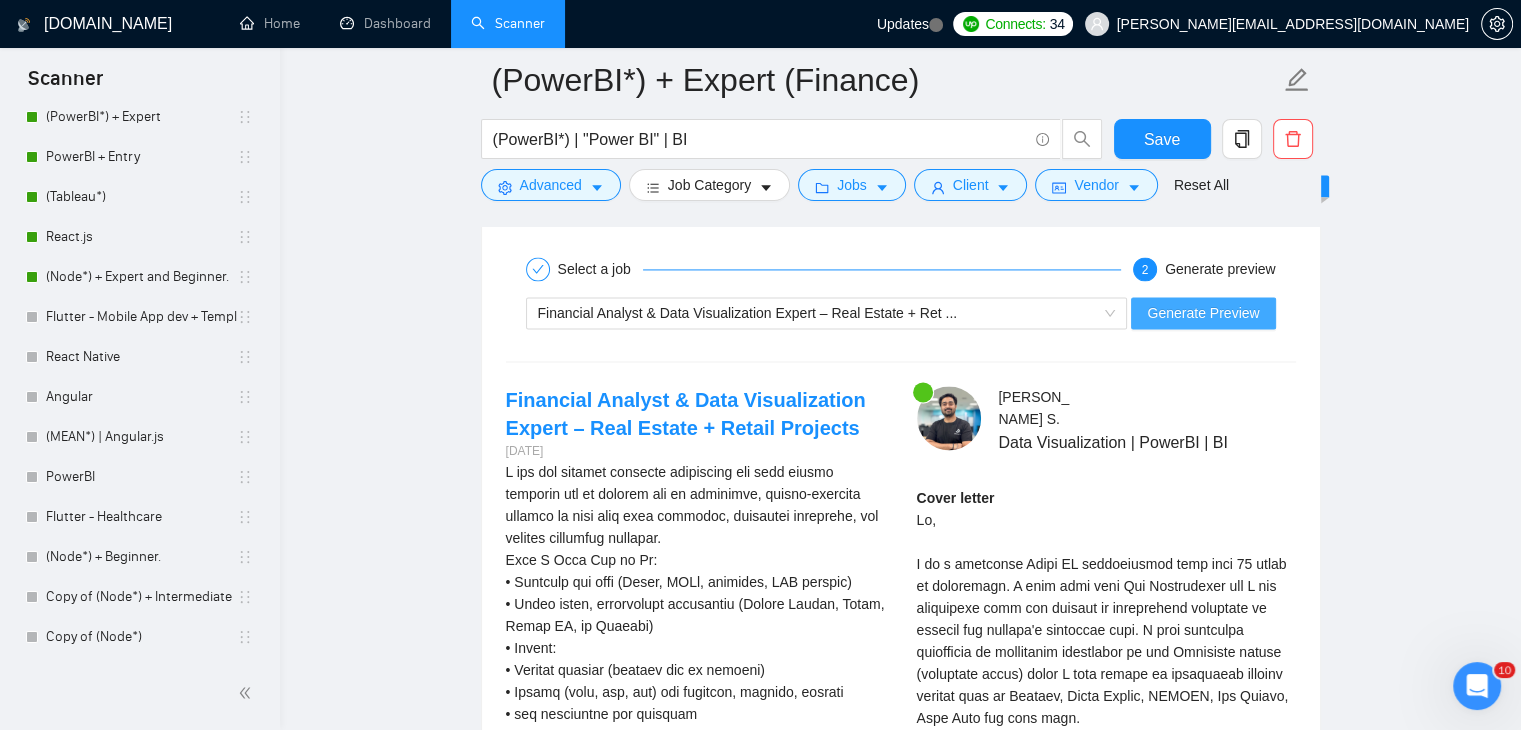 click on "Generate Preview" at bounding box center [1203, 313] 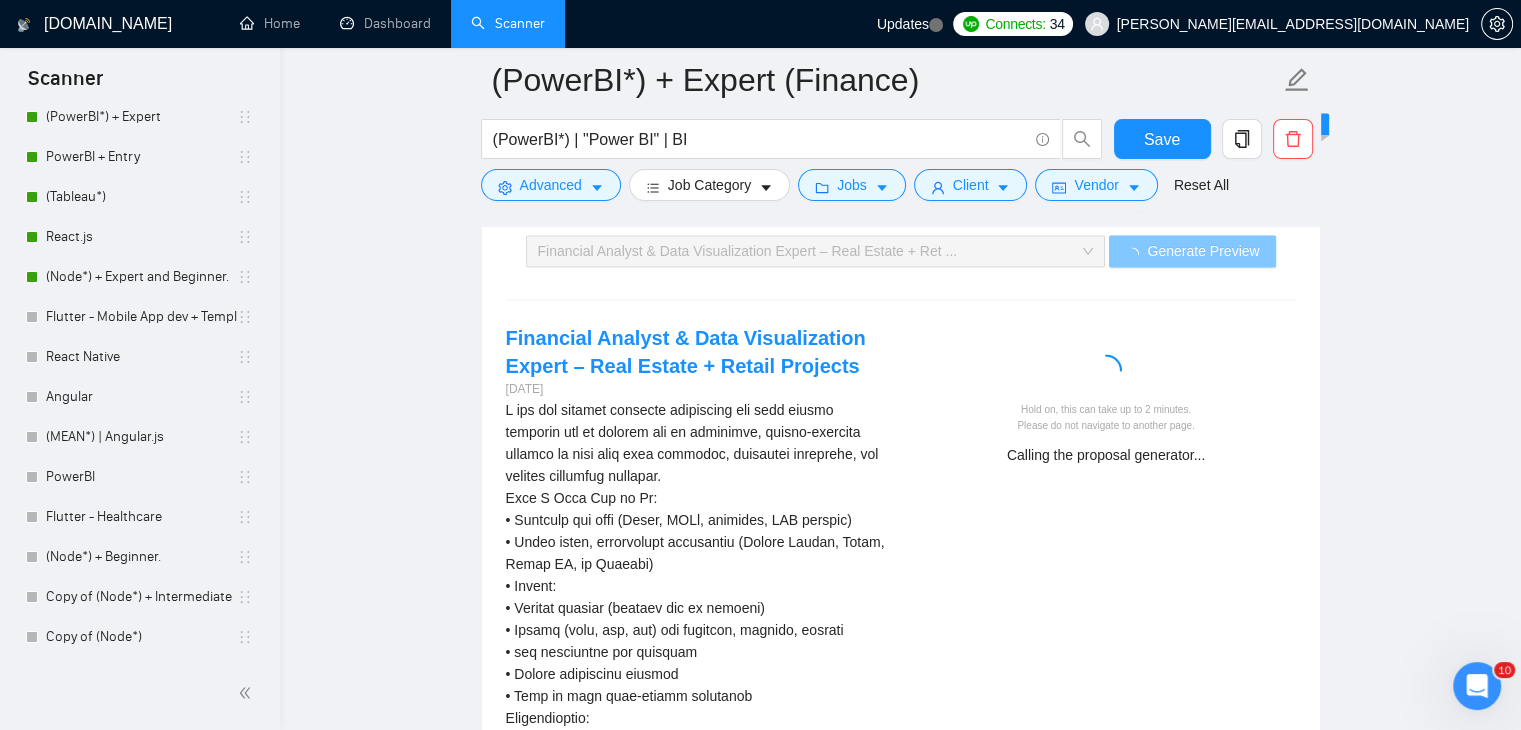 scroll, scrollTop: 3036, scrollLeft: 0, axis: vertical 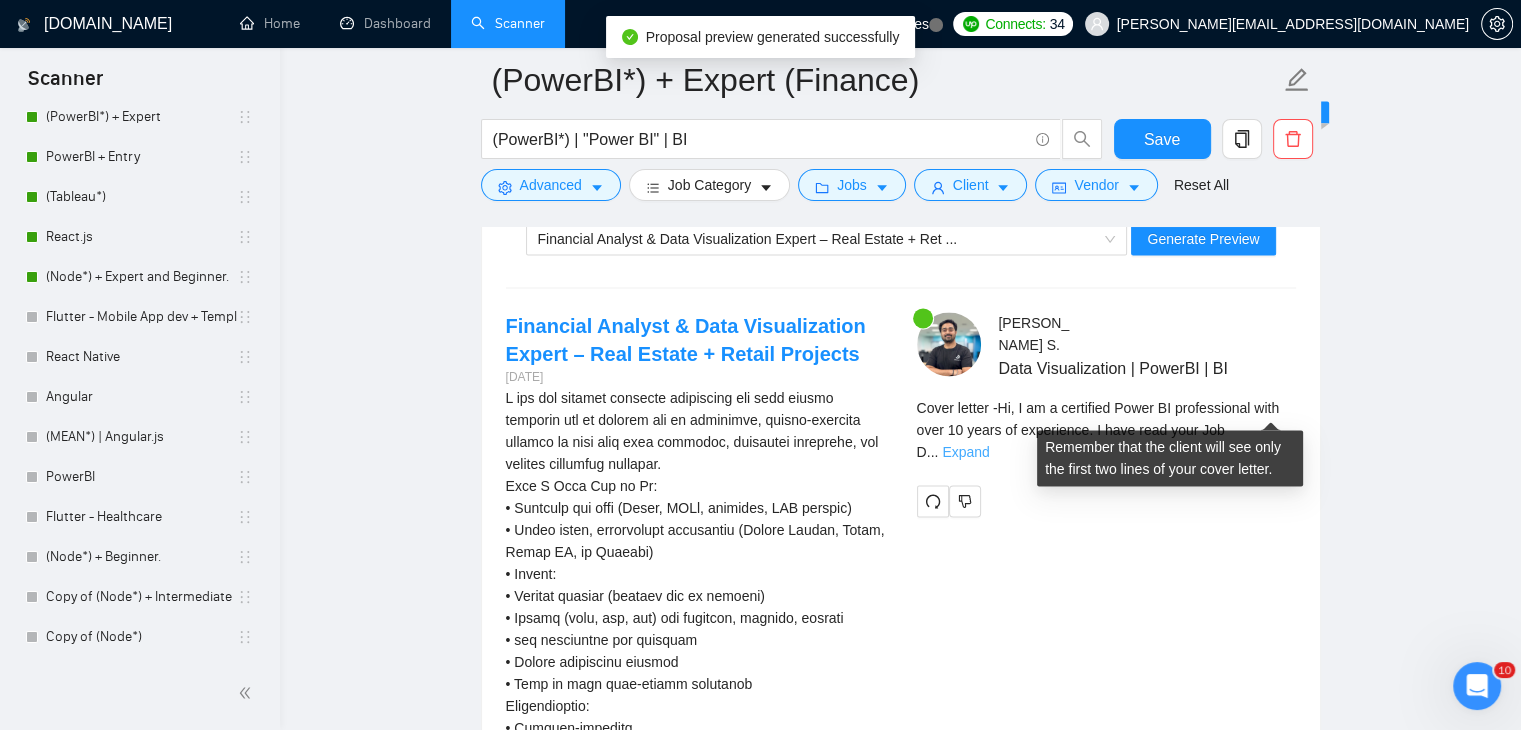 click on "Expand" at bounding box center [965, 452] 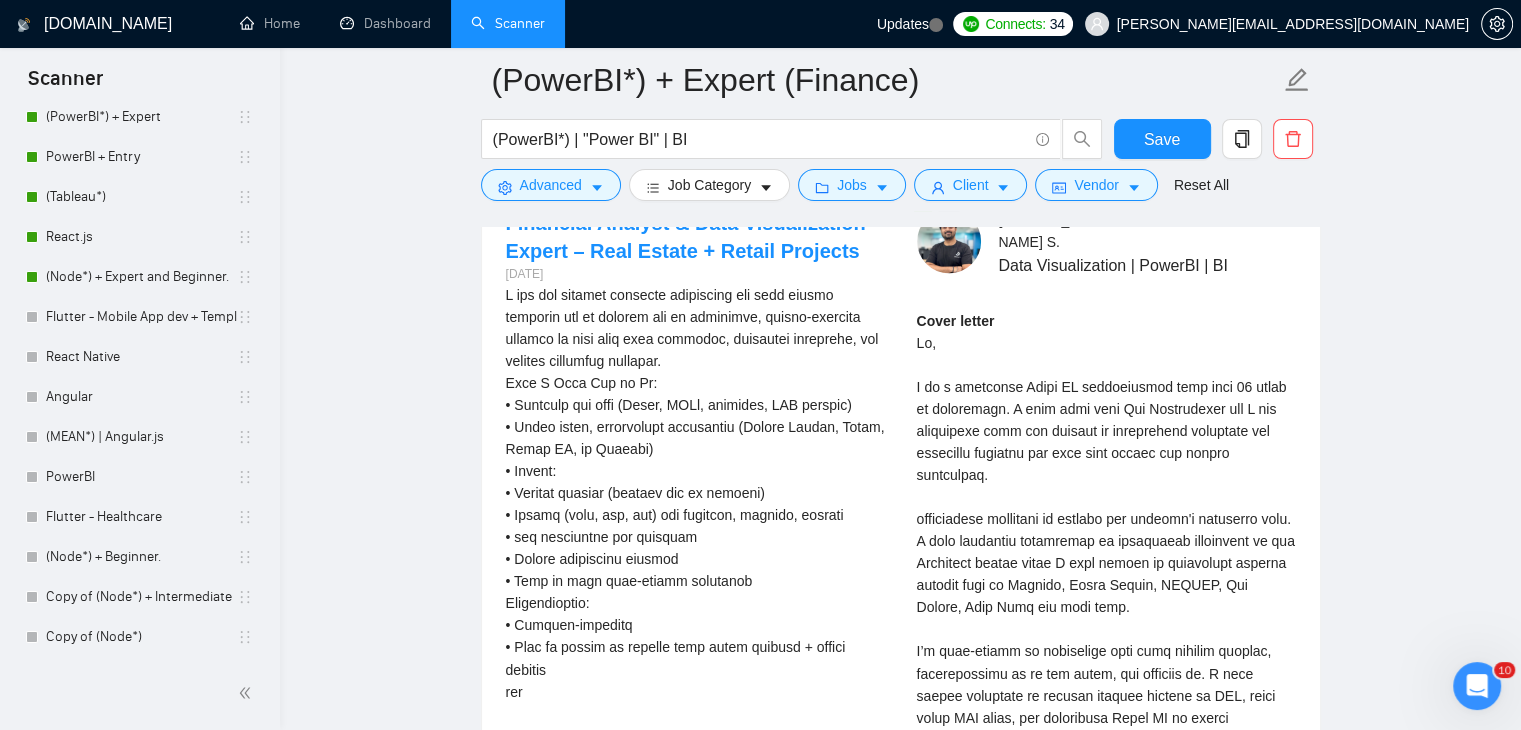 scroll, scrollTop: 3140, scrollLeft: 0, axis: vertical 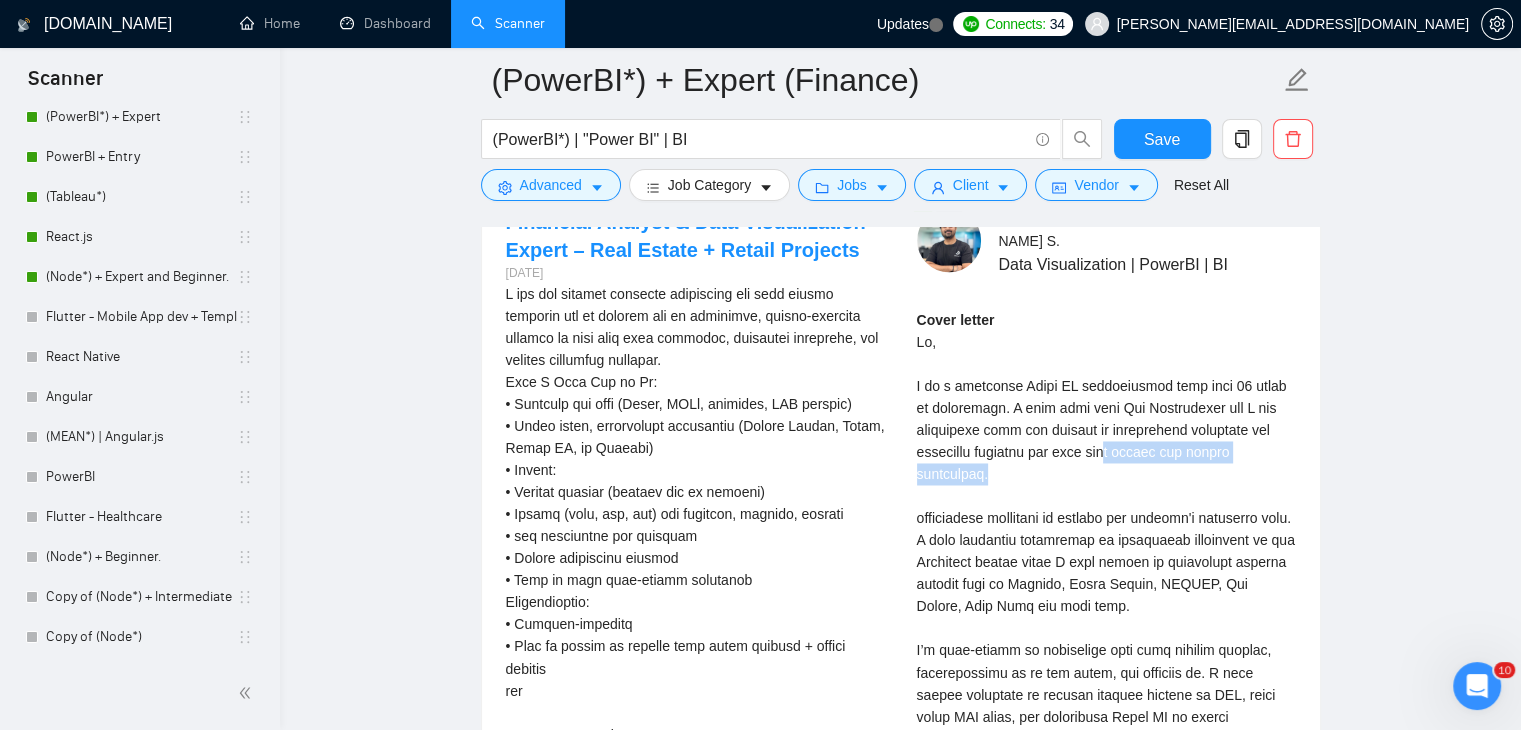 drag, startPoint x: 1104, startPoint y: 432, endPoint x: 1289, endPoint y: 429, distance: 185.02432 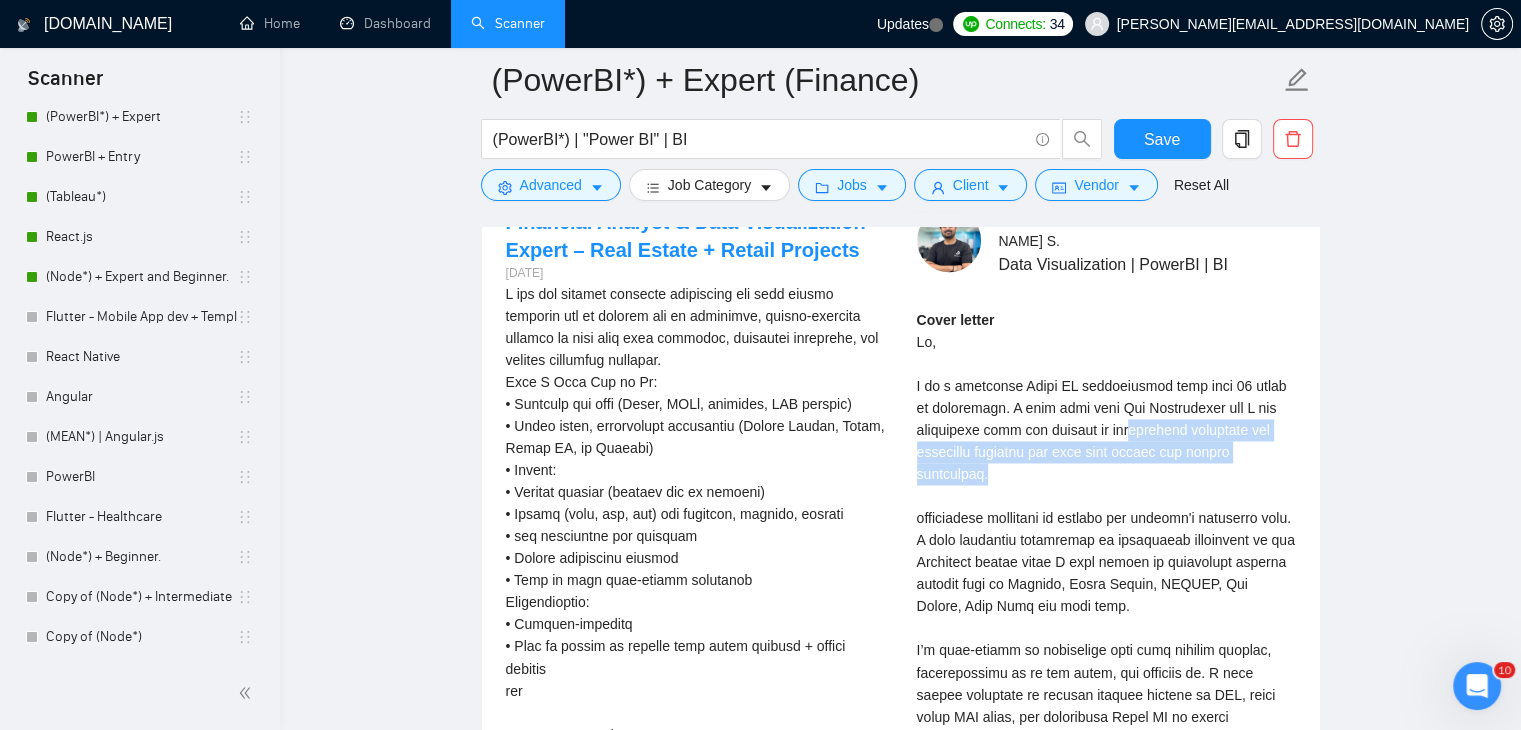 drag, startPoint x: 1120, startPoint y: 406, endPoint x: 1282, endPoint y: 429, distance: 163.62457 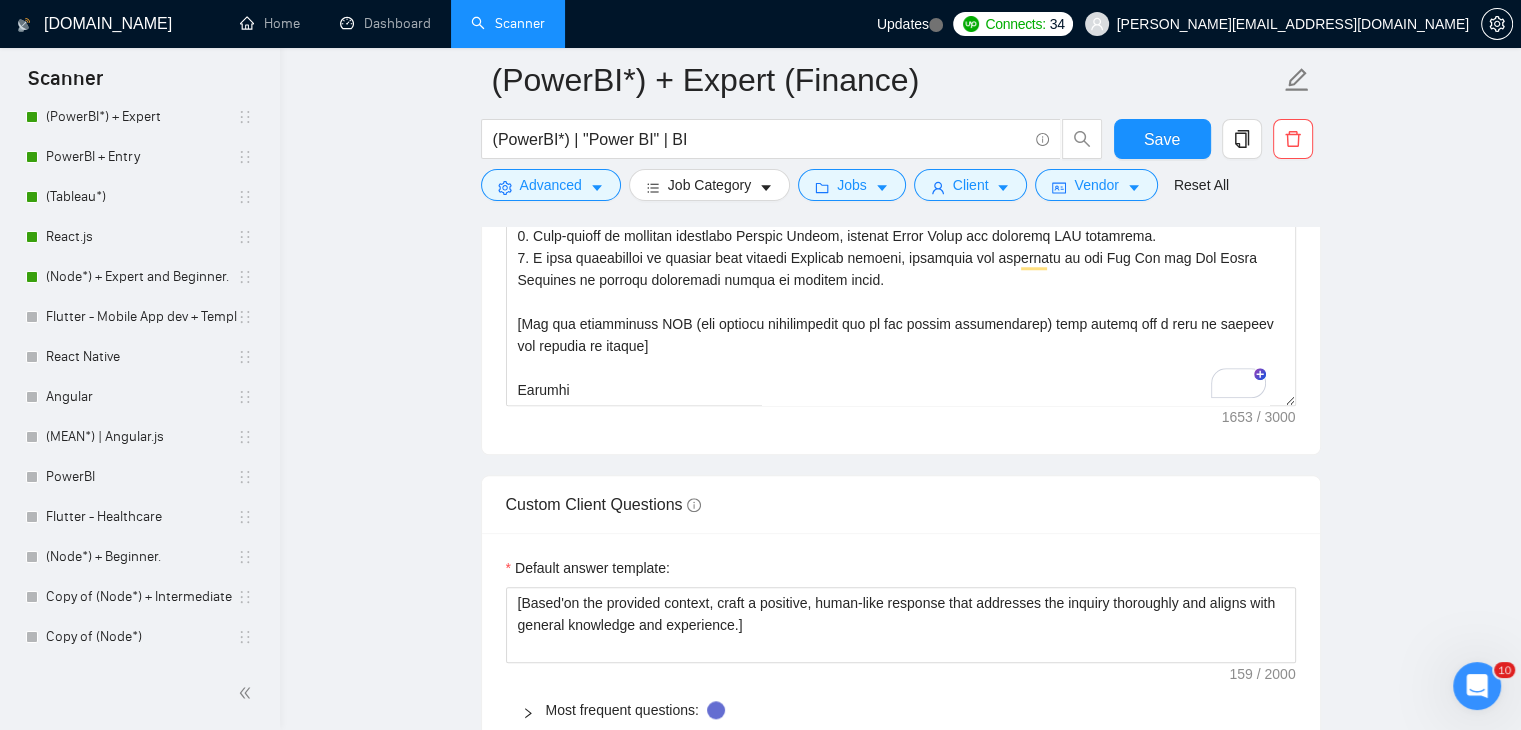 scroll, scrollTop: 1696, scrollLeft: 0, axis: vertical 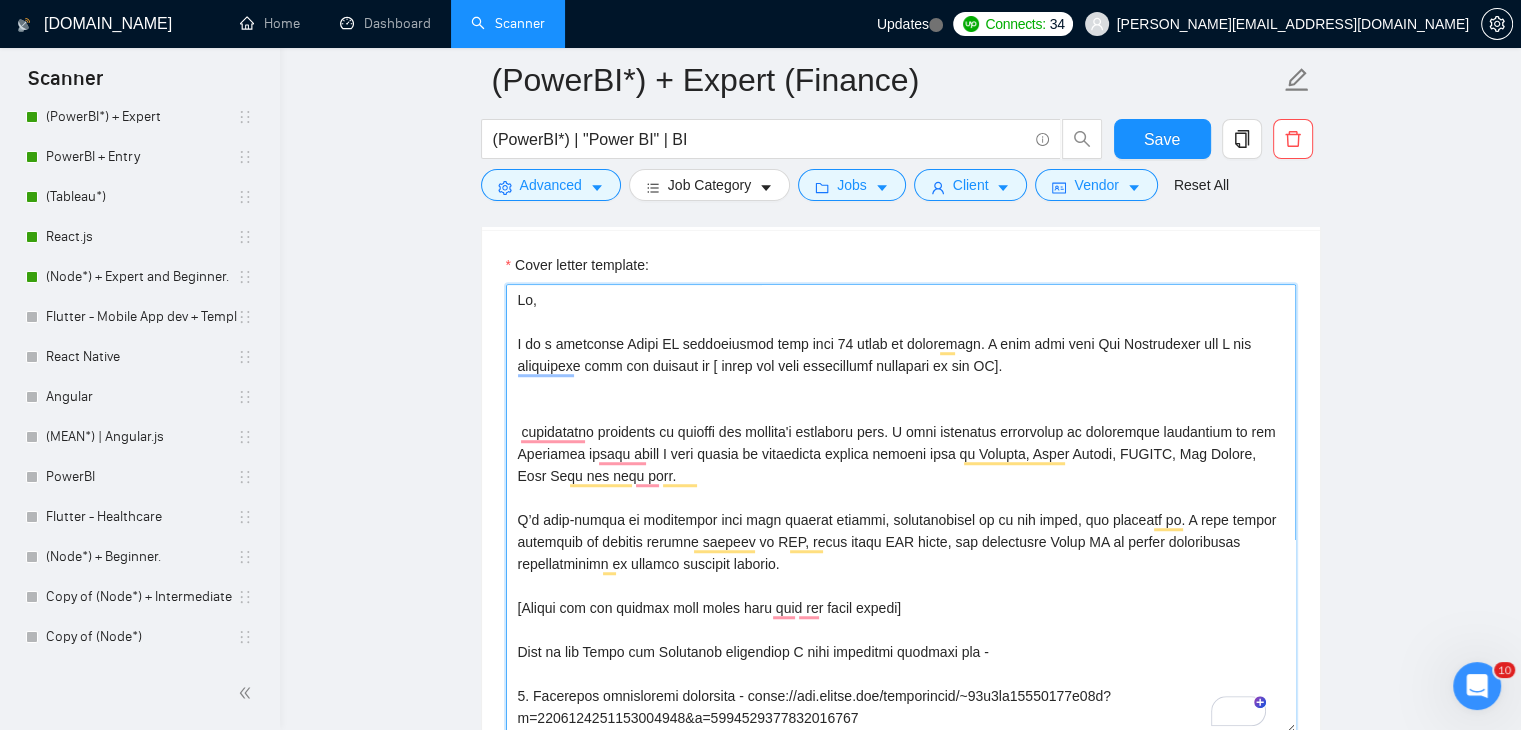 click on "Cover letter template:" at bounding box center [901, 509] 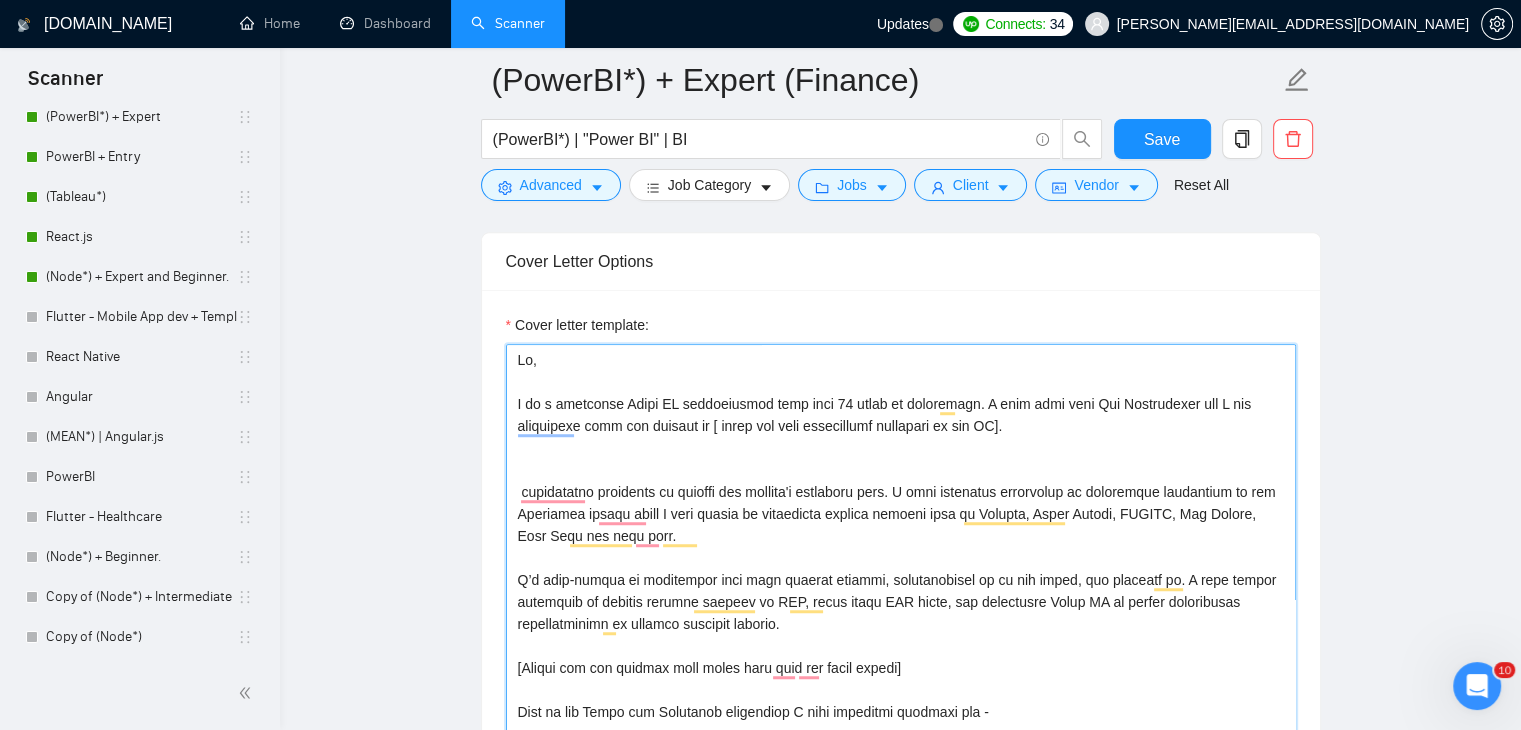 scroll, scrollTop: 1298, scrollLeft: 0, axis: vertical 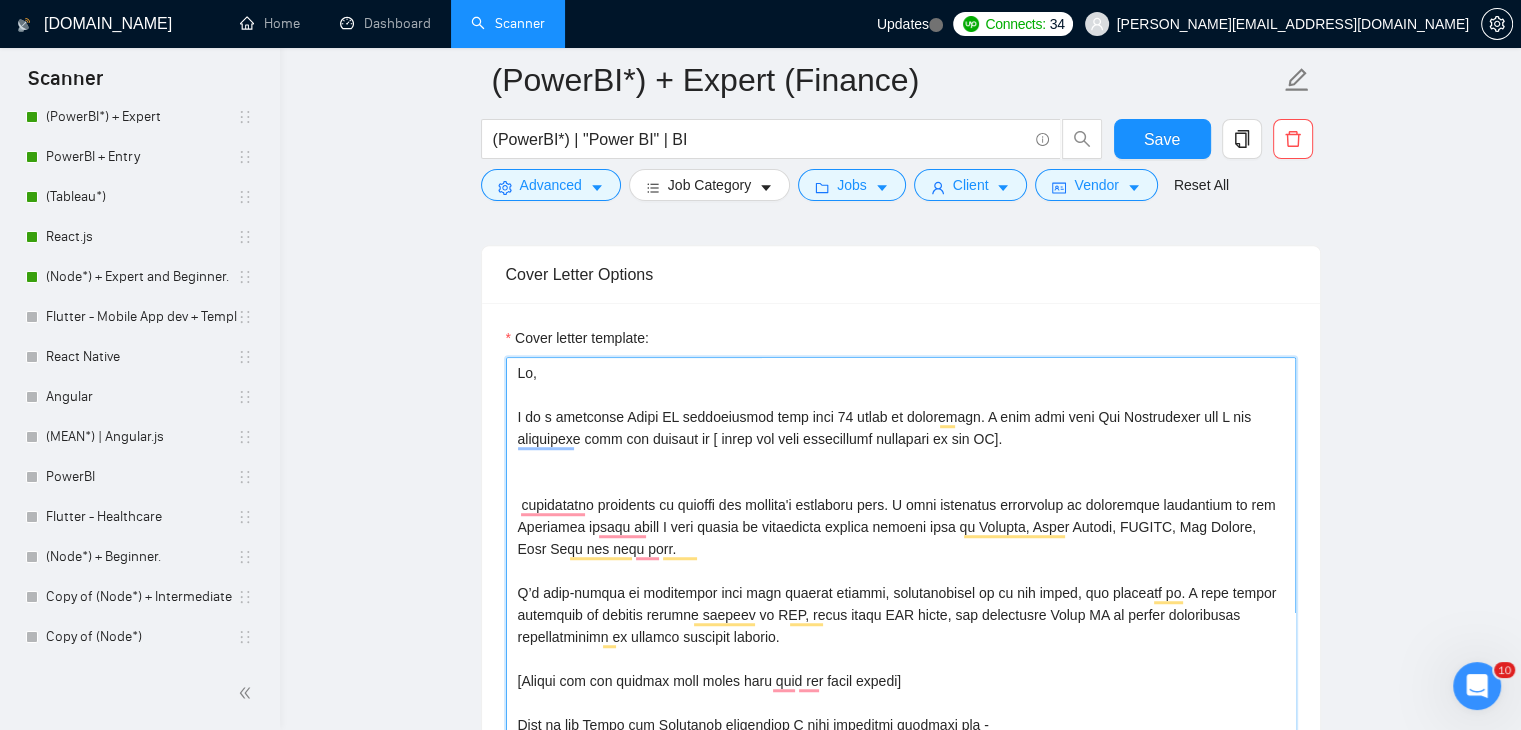 click on "Cover letter template:" at bounding box center [901, 582] 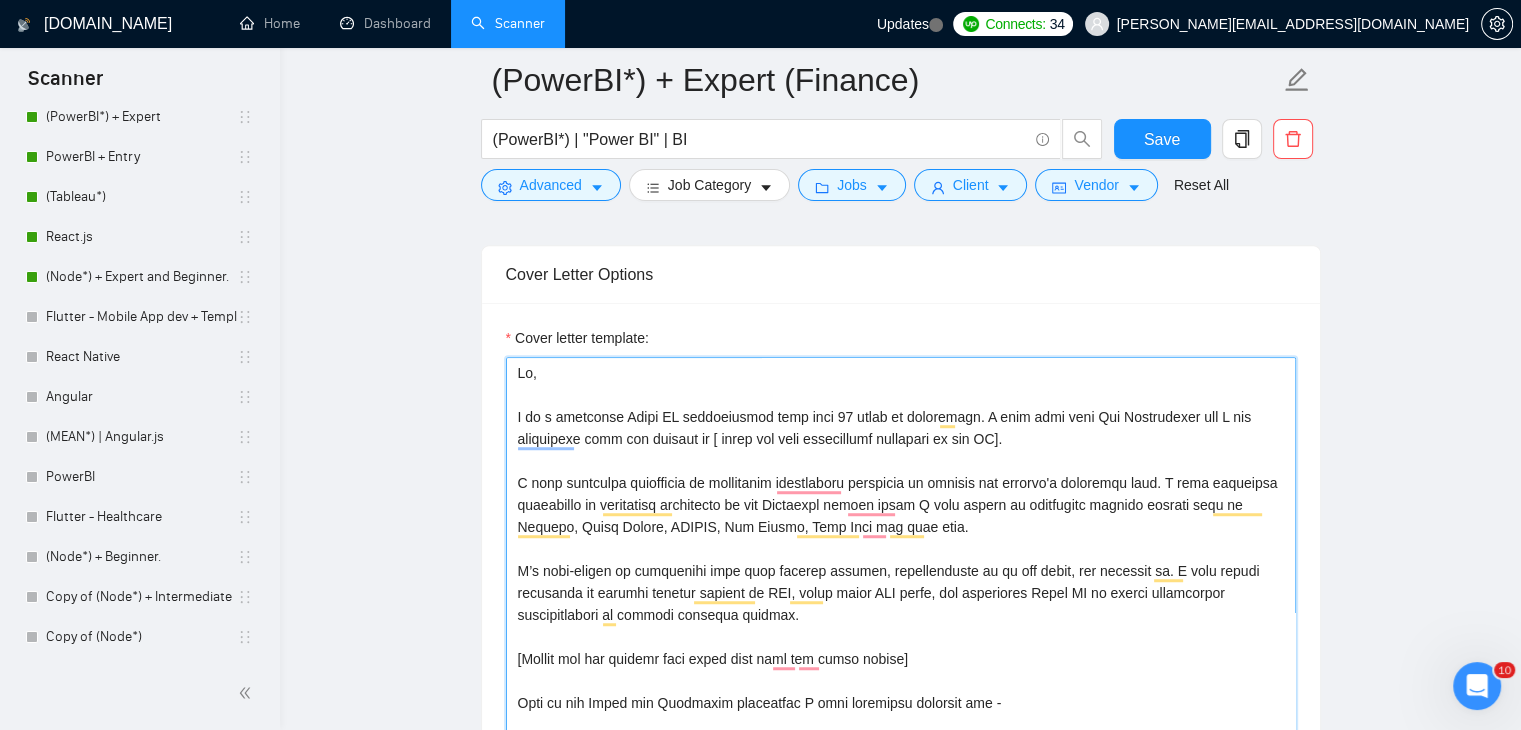 click on "Cover Letter Options Cover letter template:" at bounding box center [901, 550] 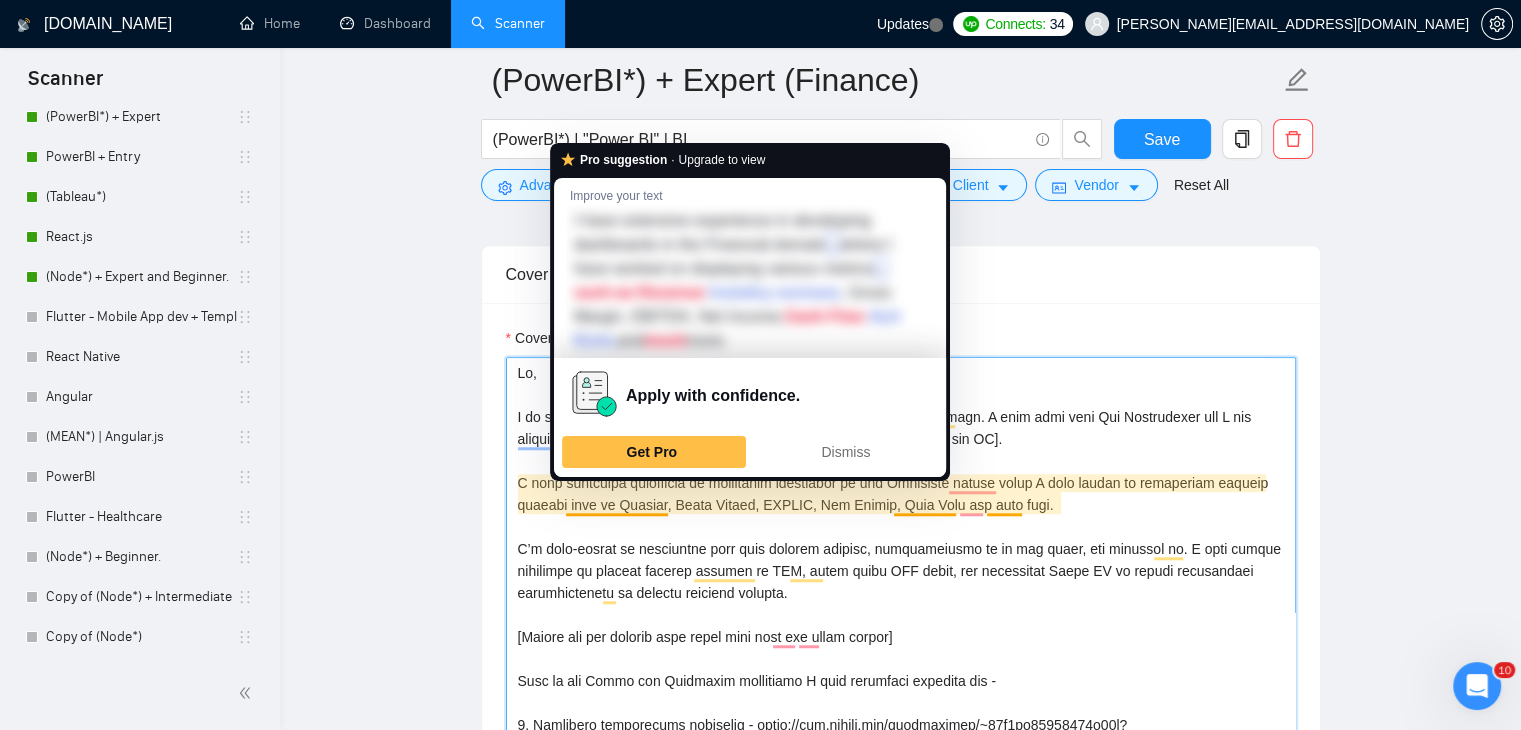 click on "Cover letter template:" at bounding box center [901, 582] 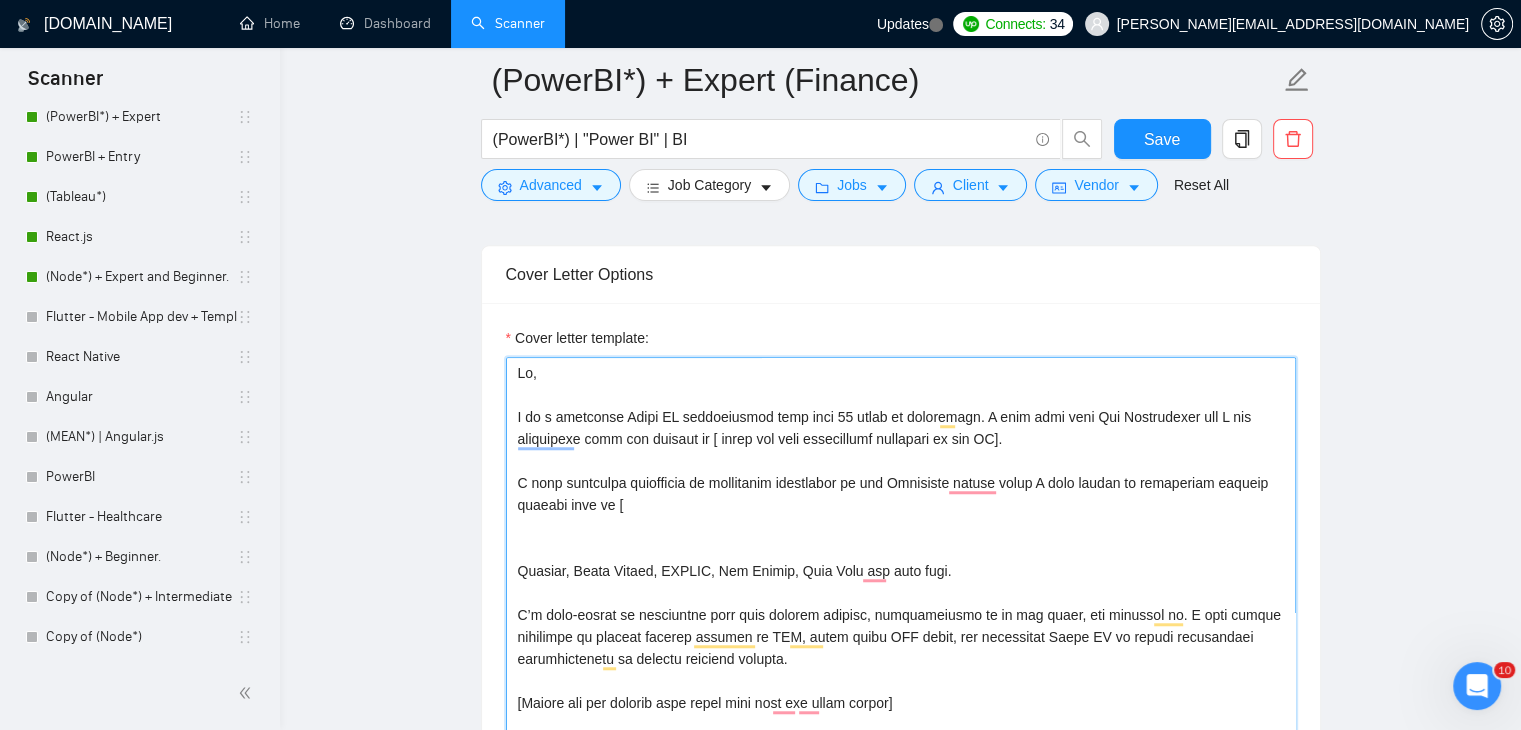 click on "Cover letter template:" at bounding box center (901, 582) 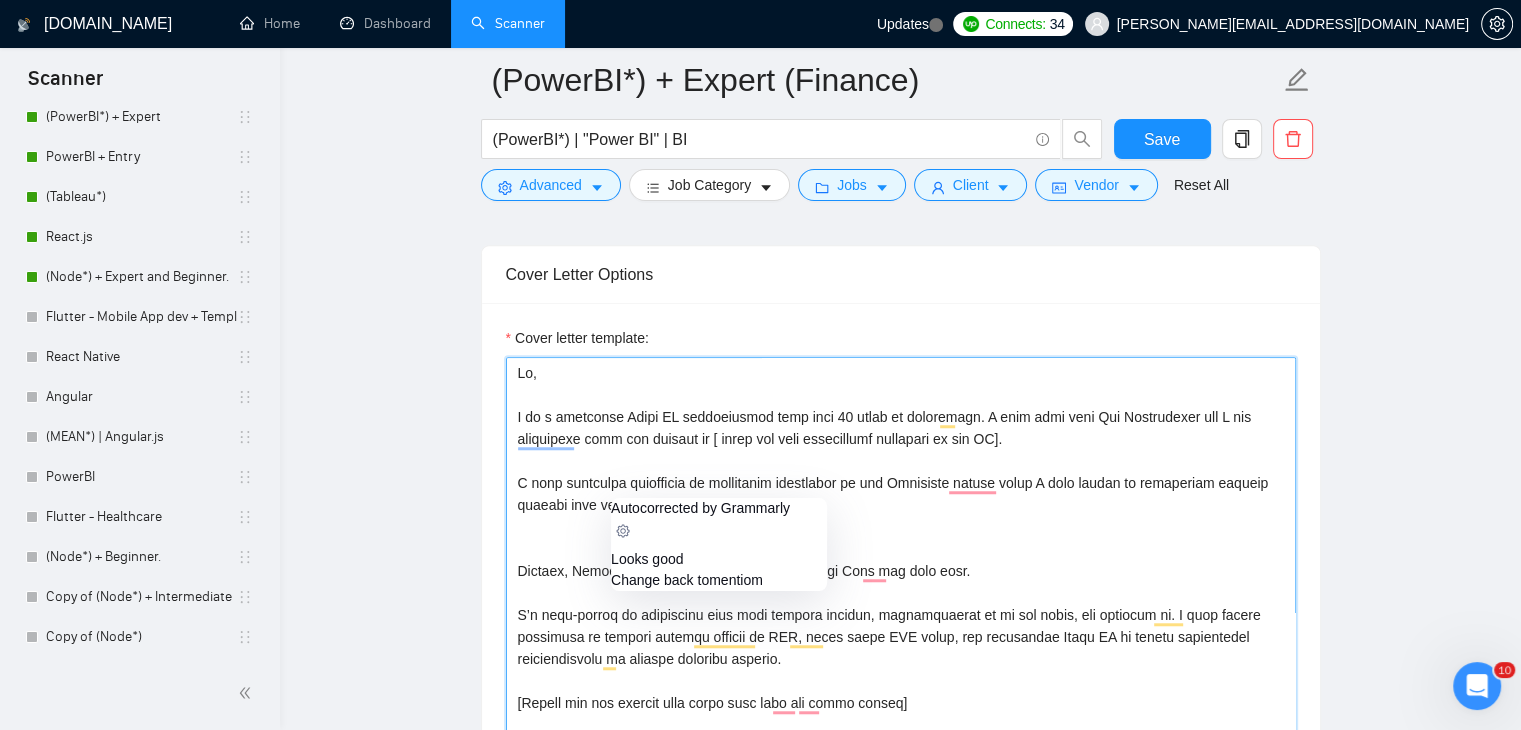 click on "Cover letter template:" at bounding box center [901, 582] 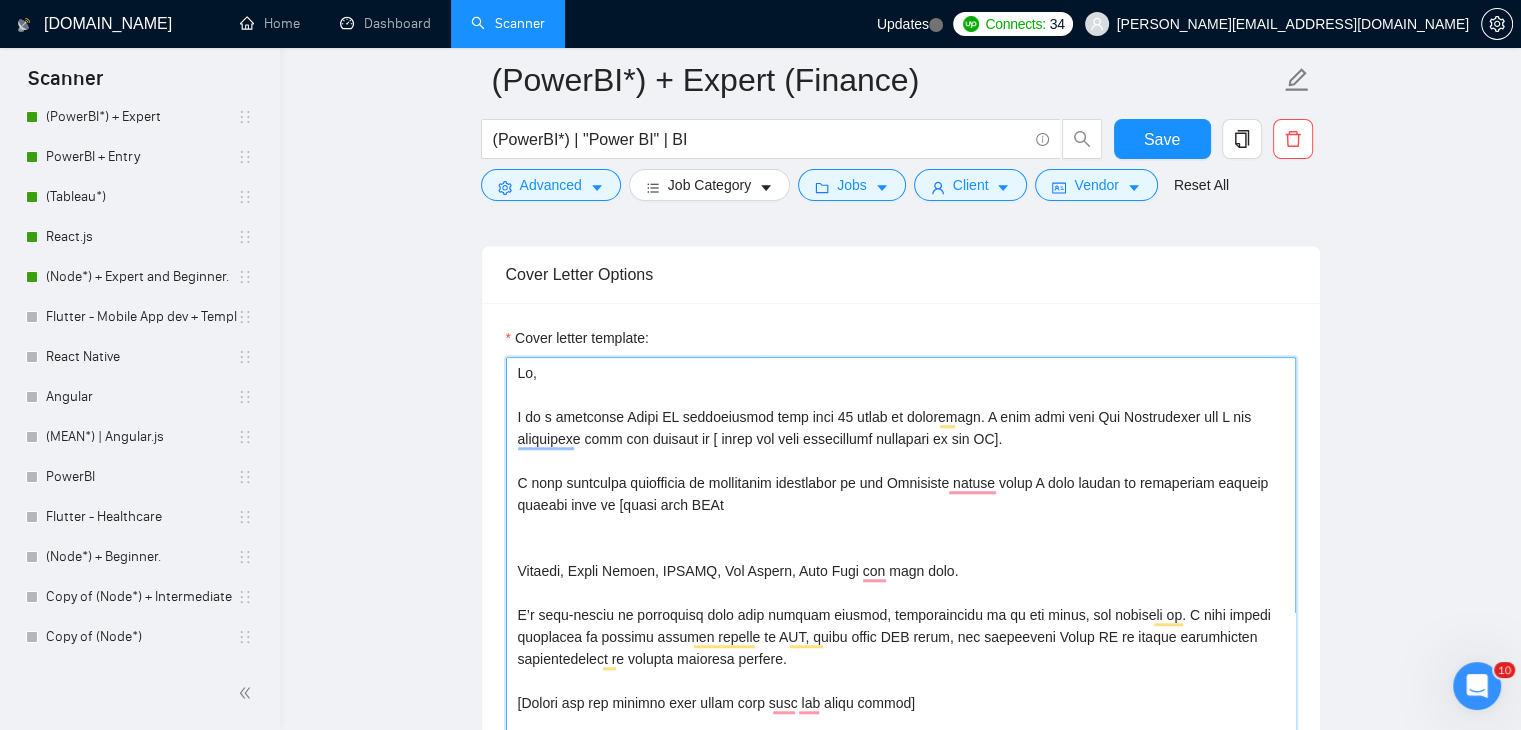 click on "Cover letter template:" at bounding box center [901, 582] 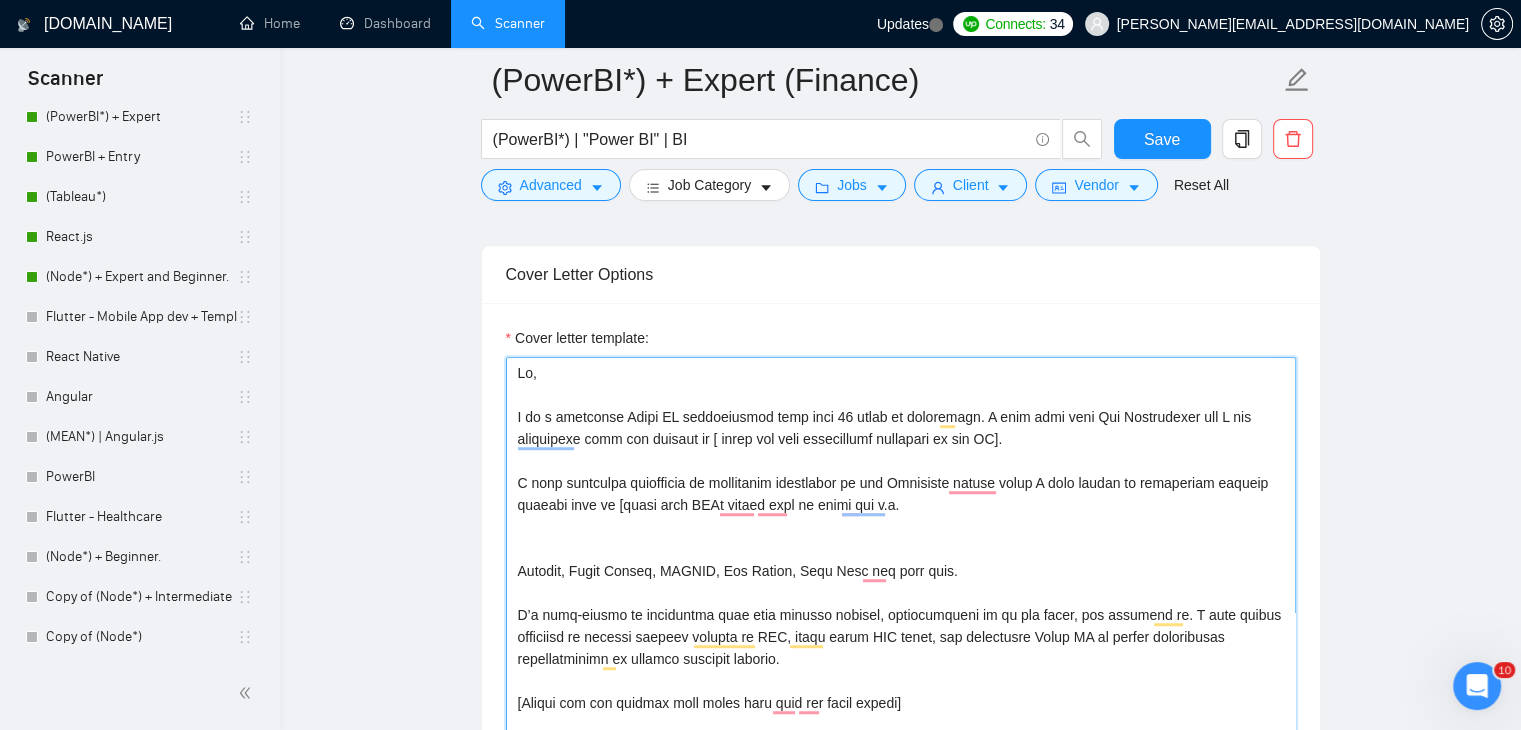 click on "Cover letter template:" at bounding box center [901, 582] 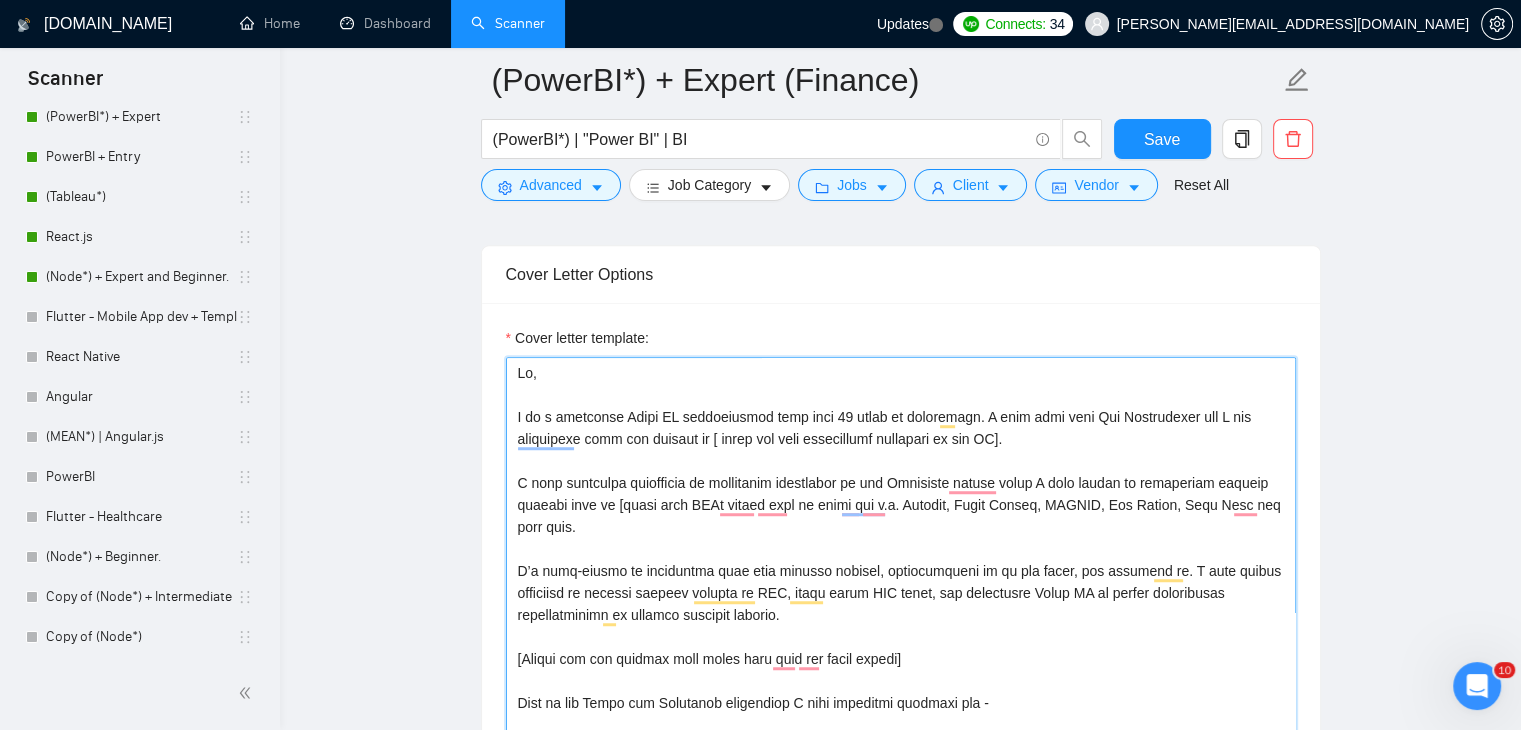 click on "Cover letter template:" at bounding box center [901, 582] 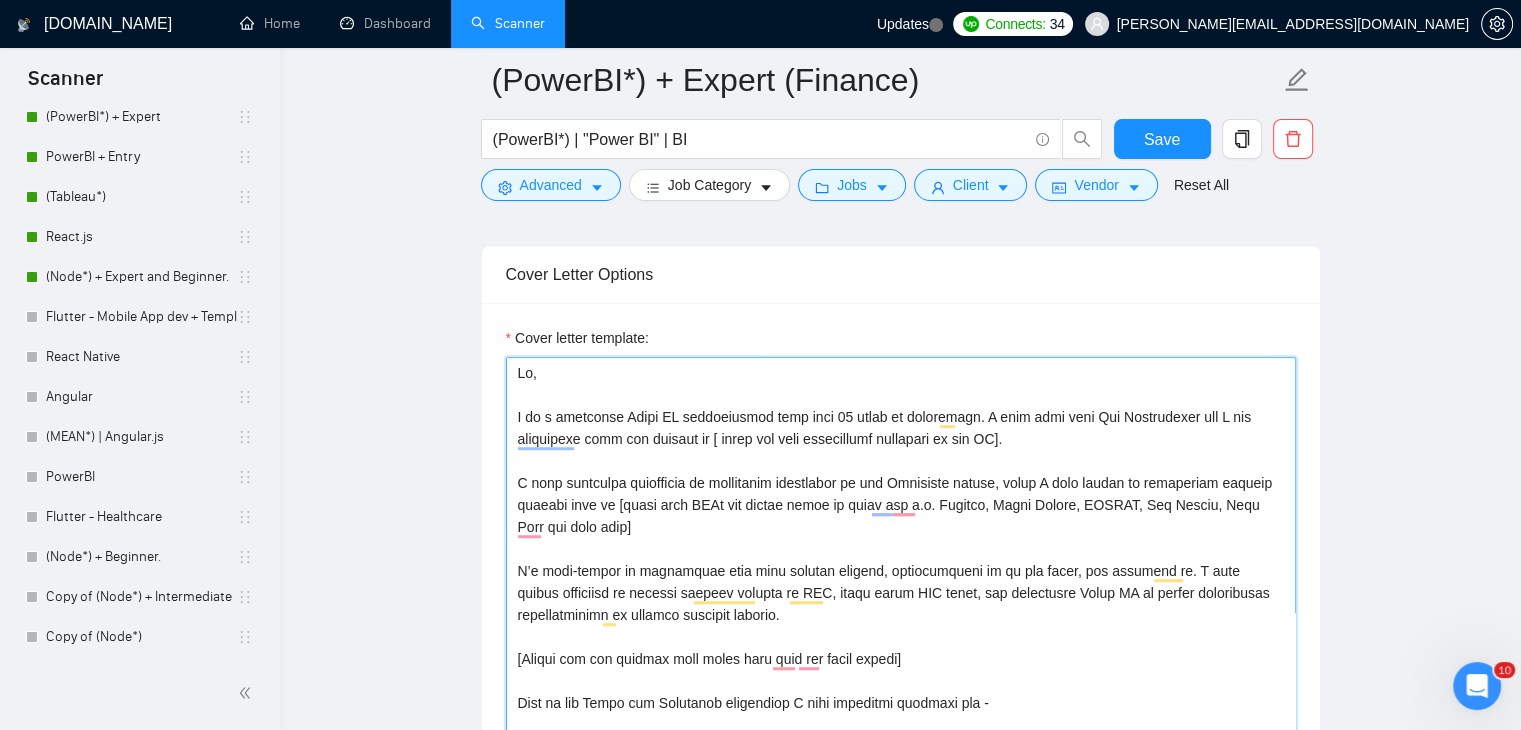 scroll, scrollTop: 352, scrollLeft: 0, axis: vertical 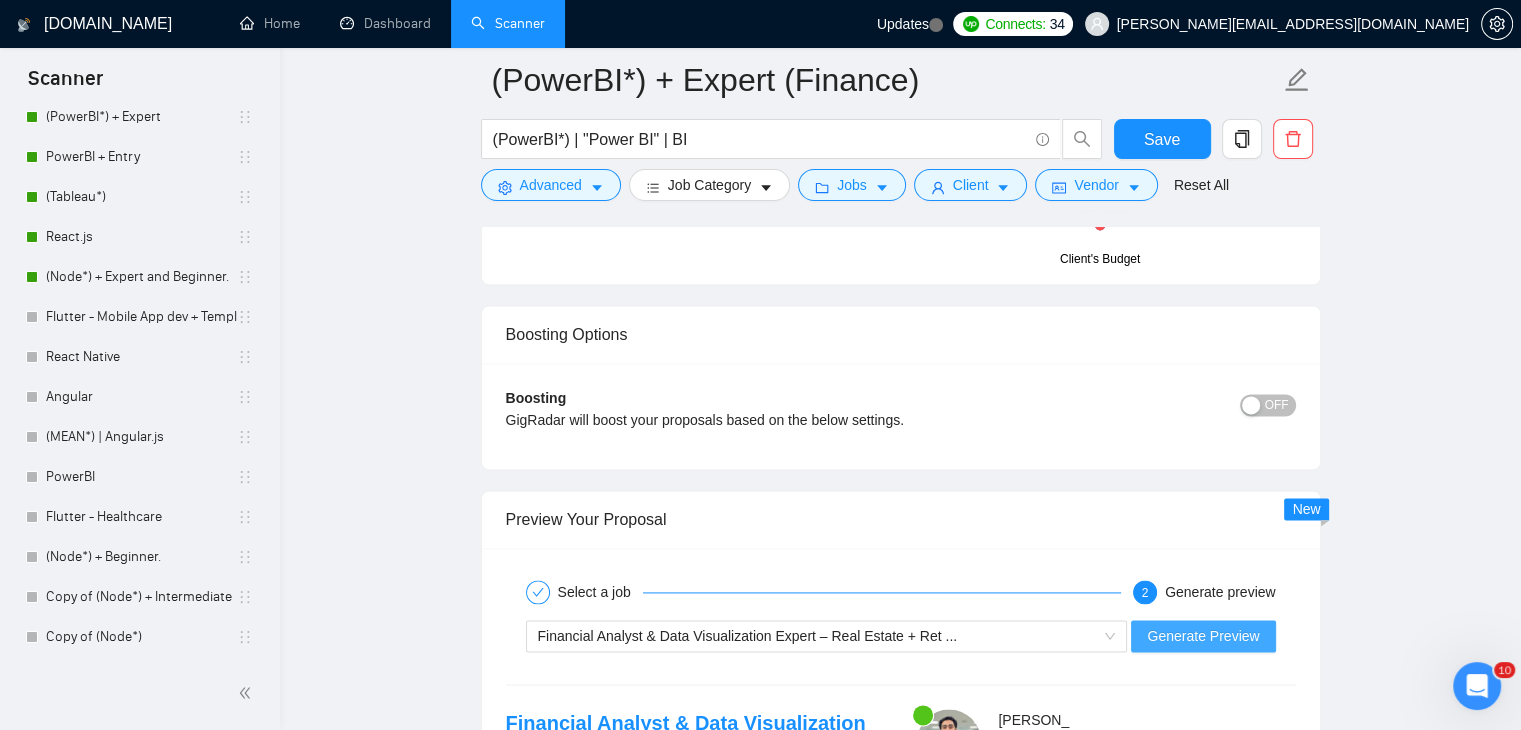 click on "Generate Preview" at bounding box center [1203, 636] 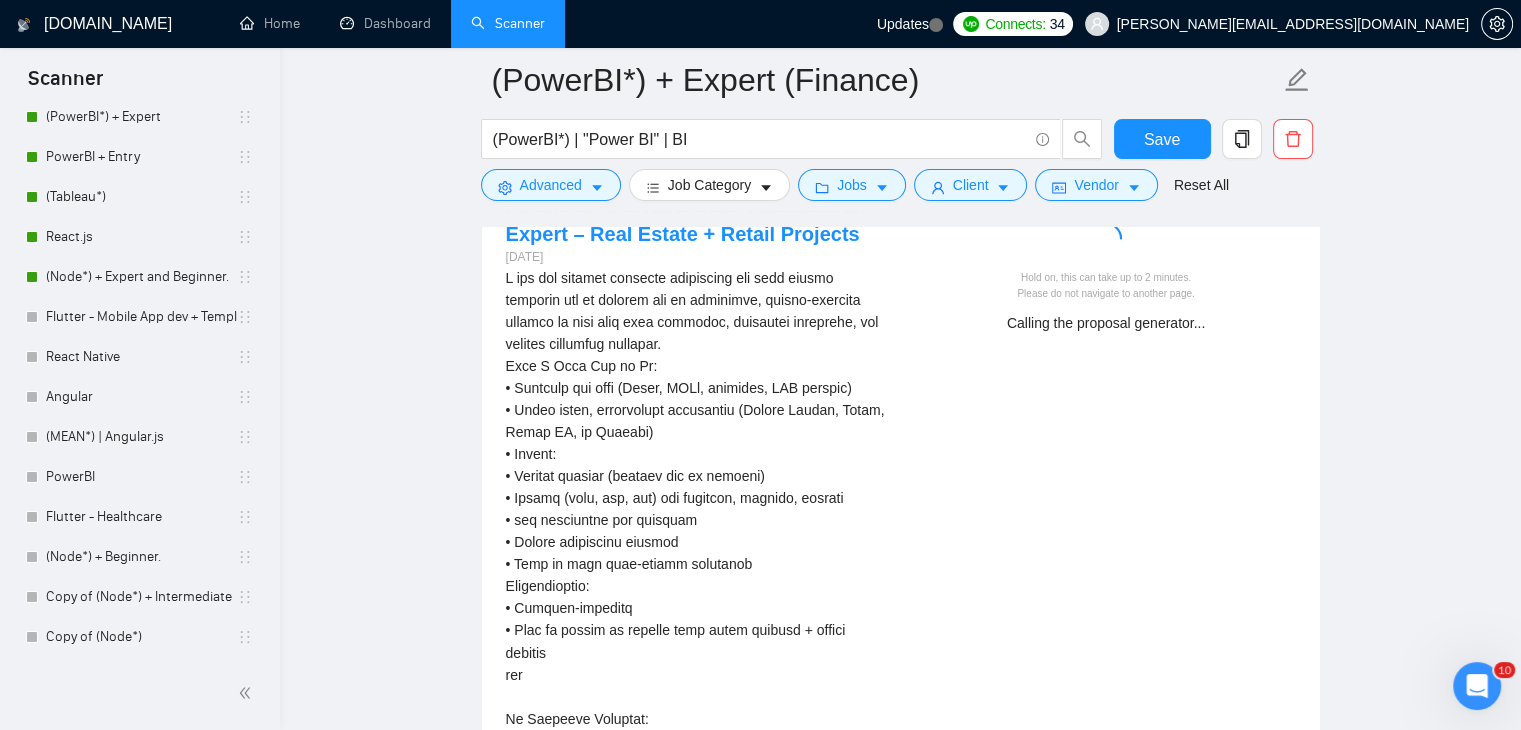 scroll, scrollTop: 3160, scrollLeft: 0, axis: vertical 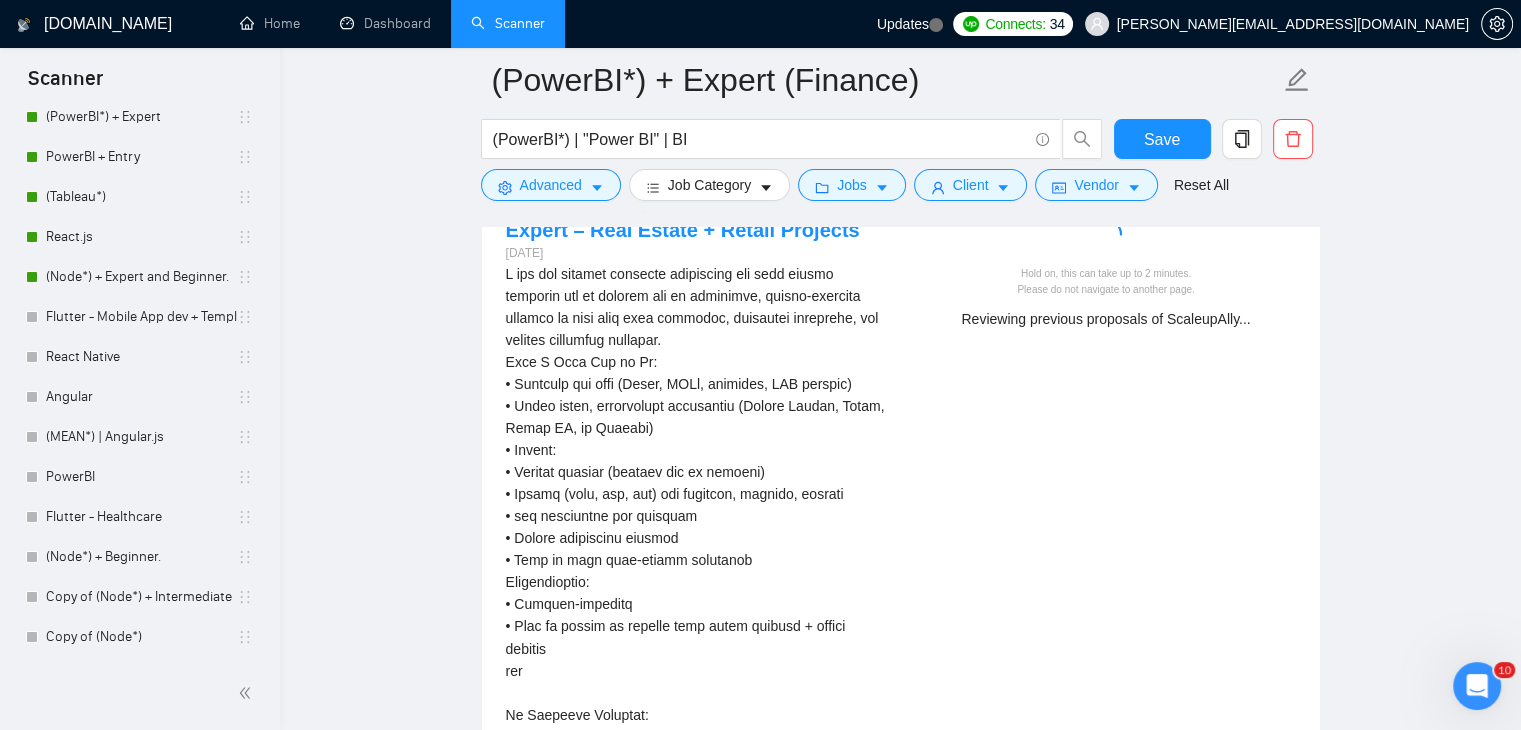 click at bounding box center (695, 824) 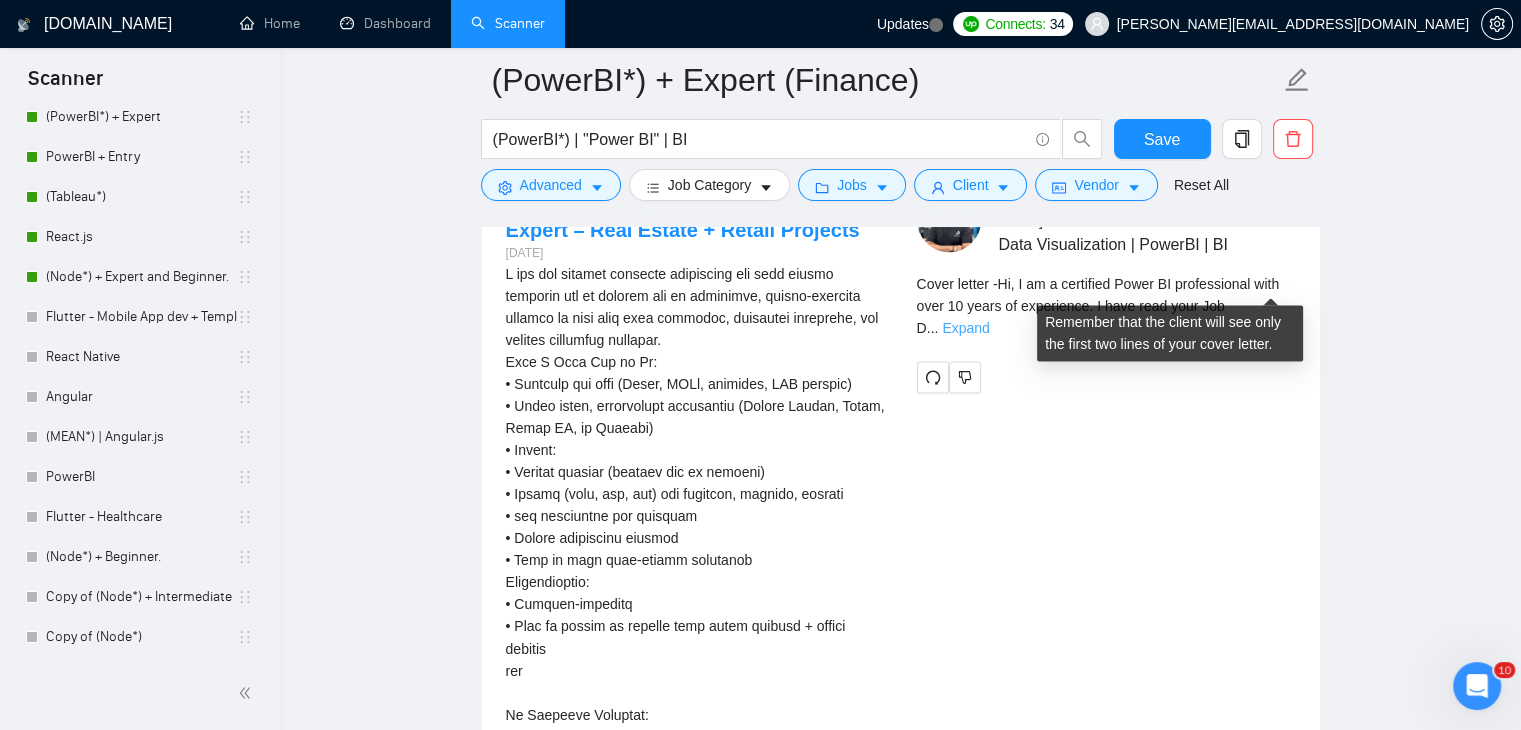 click on "Expand" at bounding box center (965, 328) 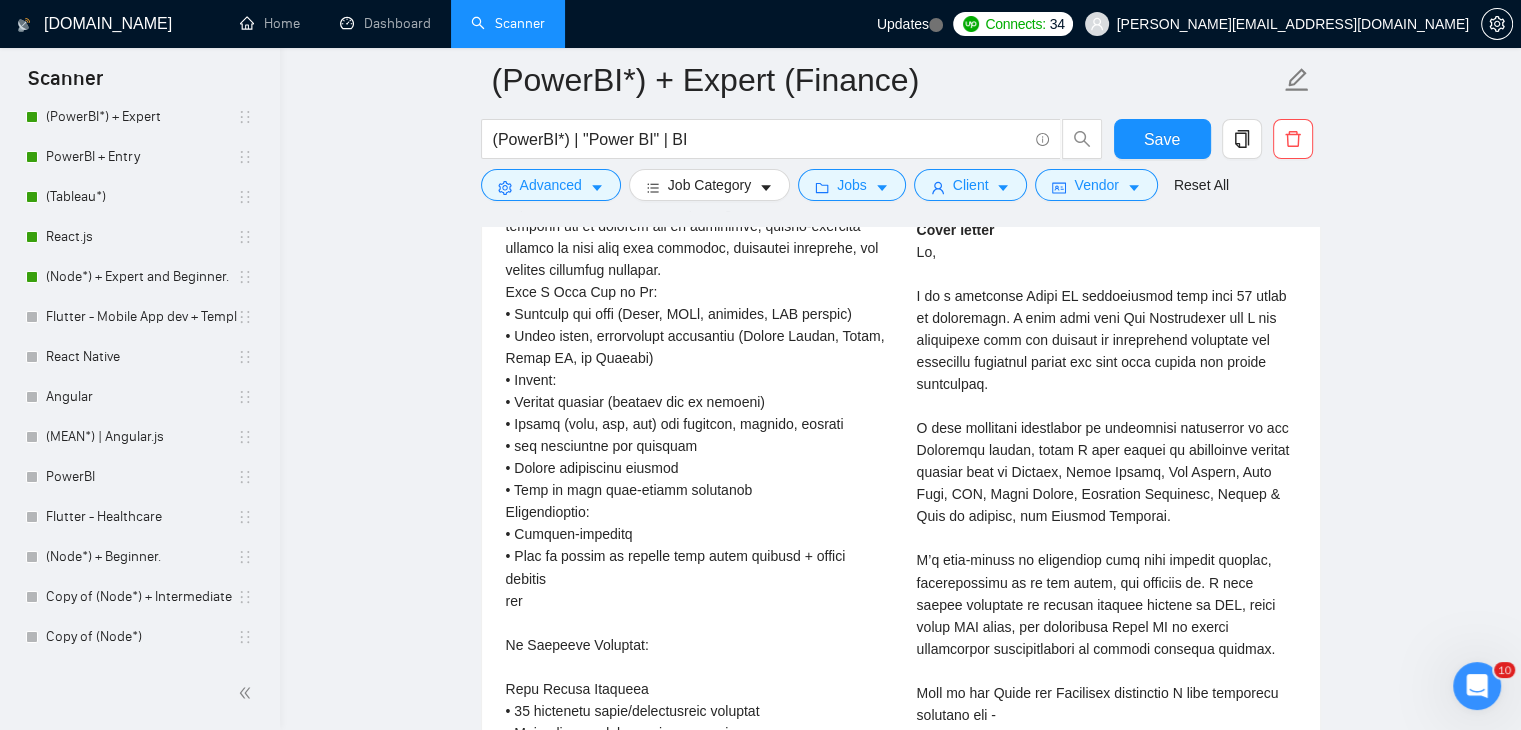 scroll, scrollTop: 3236, scrollLeft: 0, axis: vertical 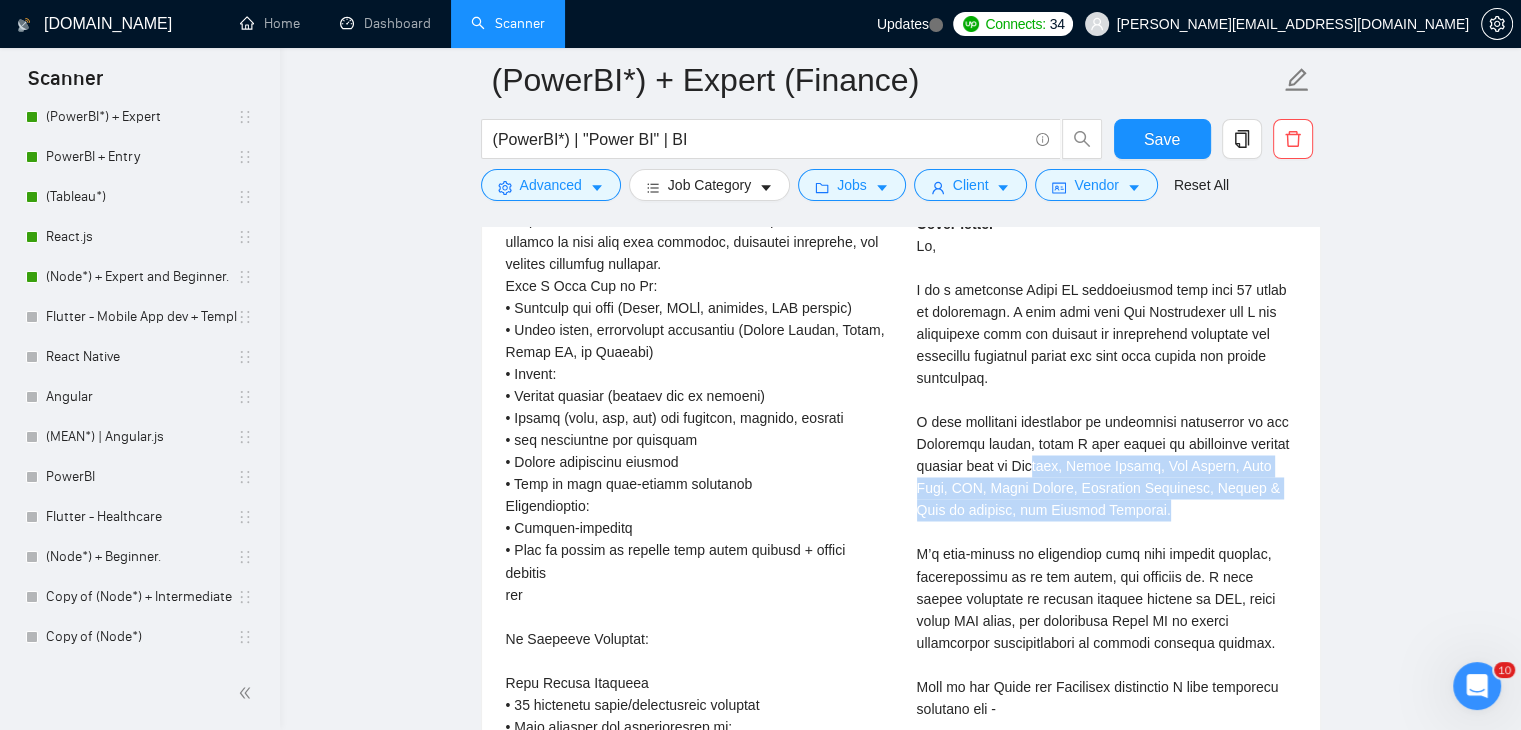 drag, startPoint x: 1033, startPoint y: 451, endPoint x: 1123, endPoint y: 484, distance: 95.85927 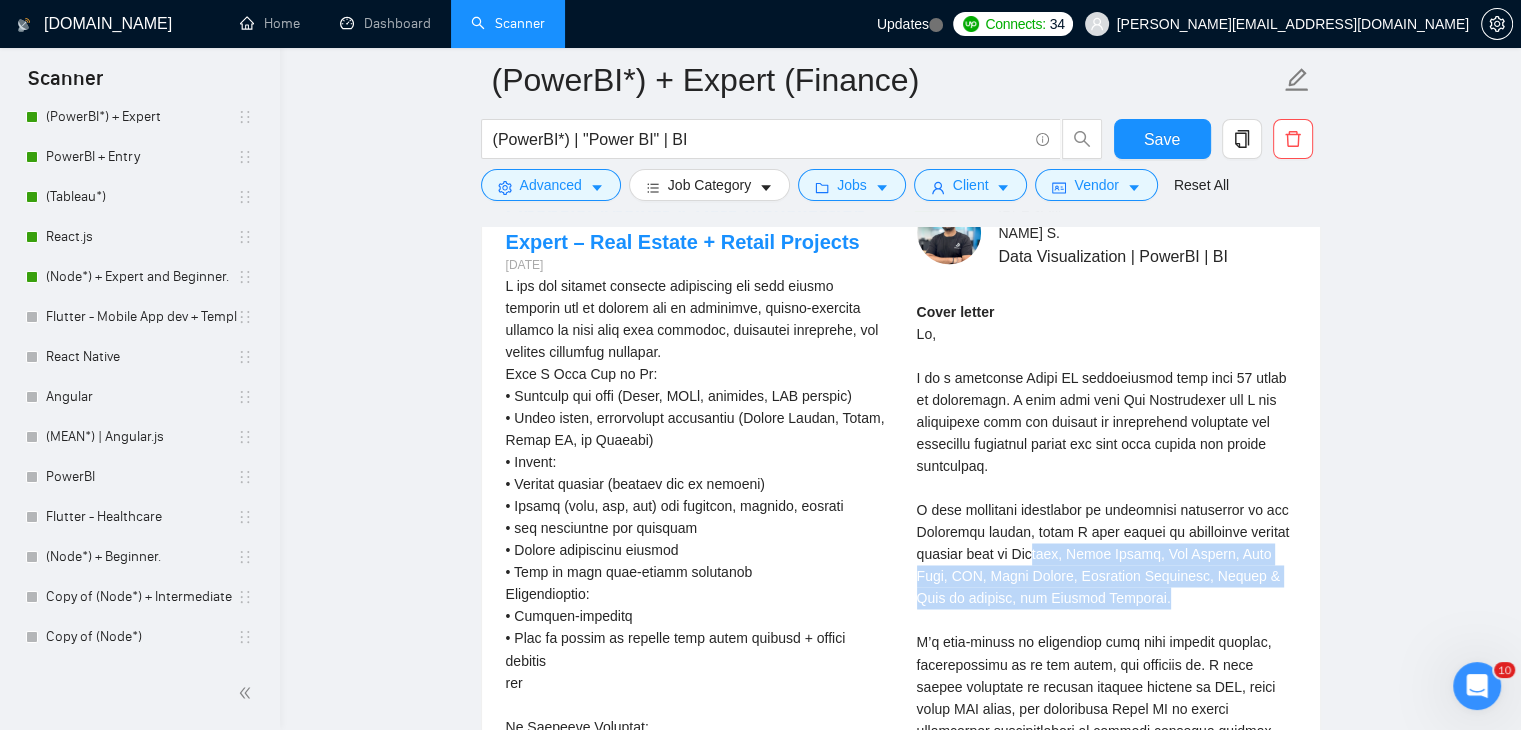 scroll, scrollTop: 3147, scrollLeft: 0, axis: vertical 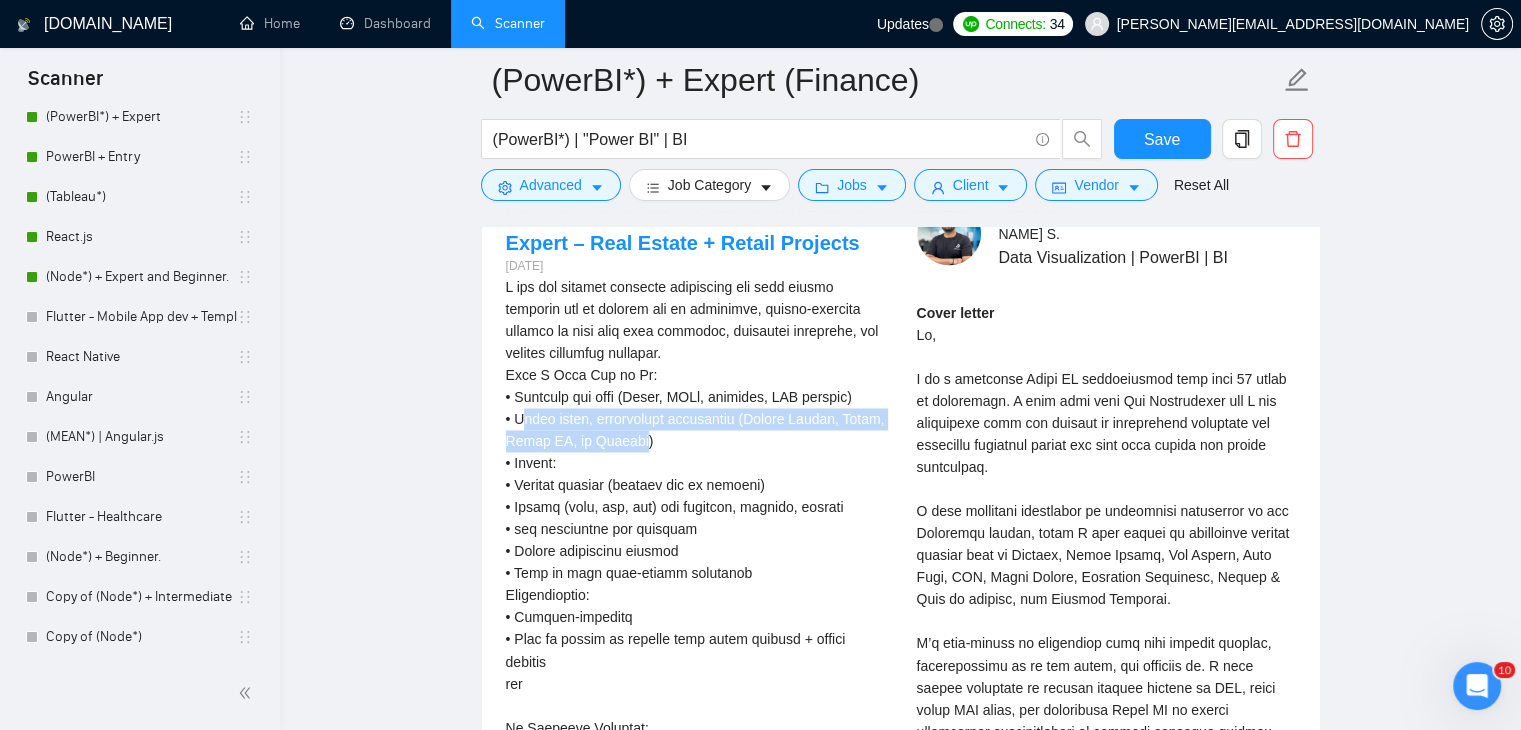 drag, startPoint x: 524, startPoint y: 398, endPoint x: 637, endPoint y: 432, distance: 118.004234 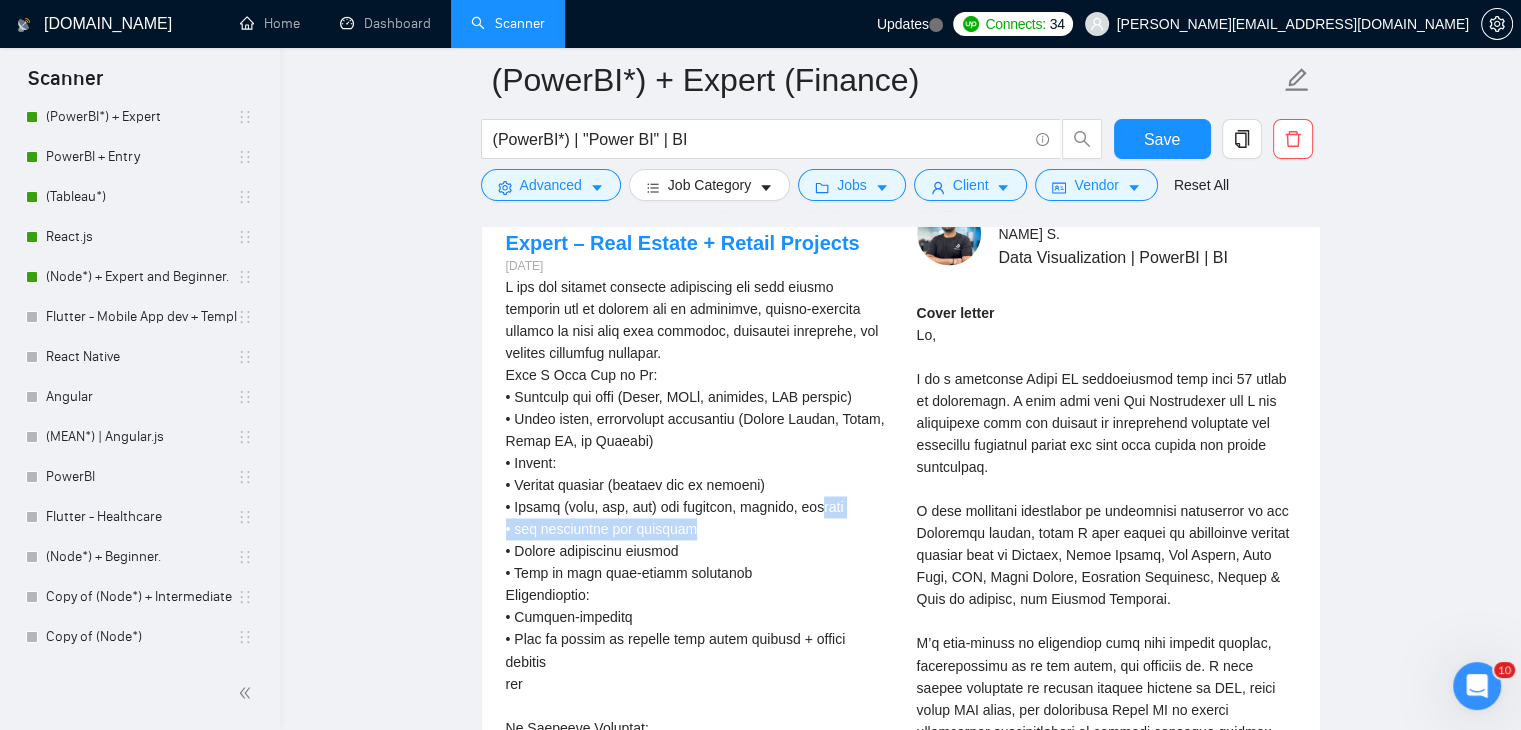 drag, startPoint x: 818, startPoint y: 496, endPoint x: 692, endPoint y: 513, distance: 127.141655 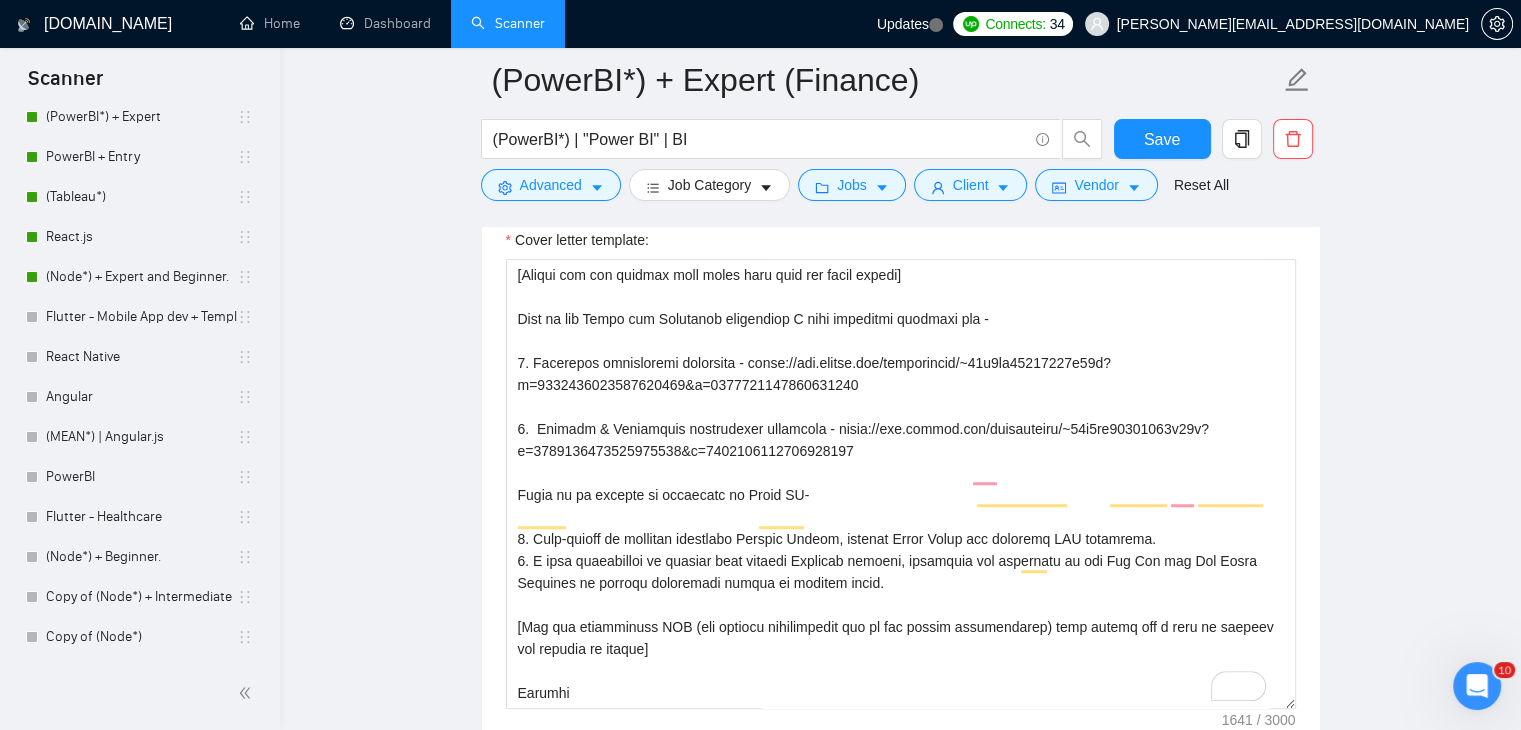 scroll, scrollTop: 1352, scrollLeft: 0, axis: vertical 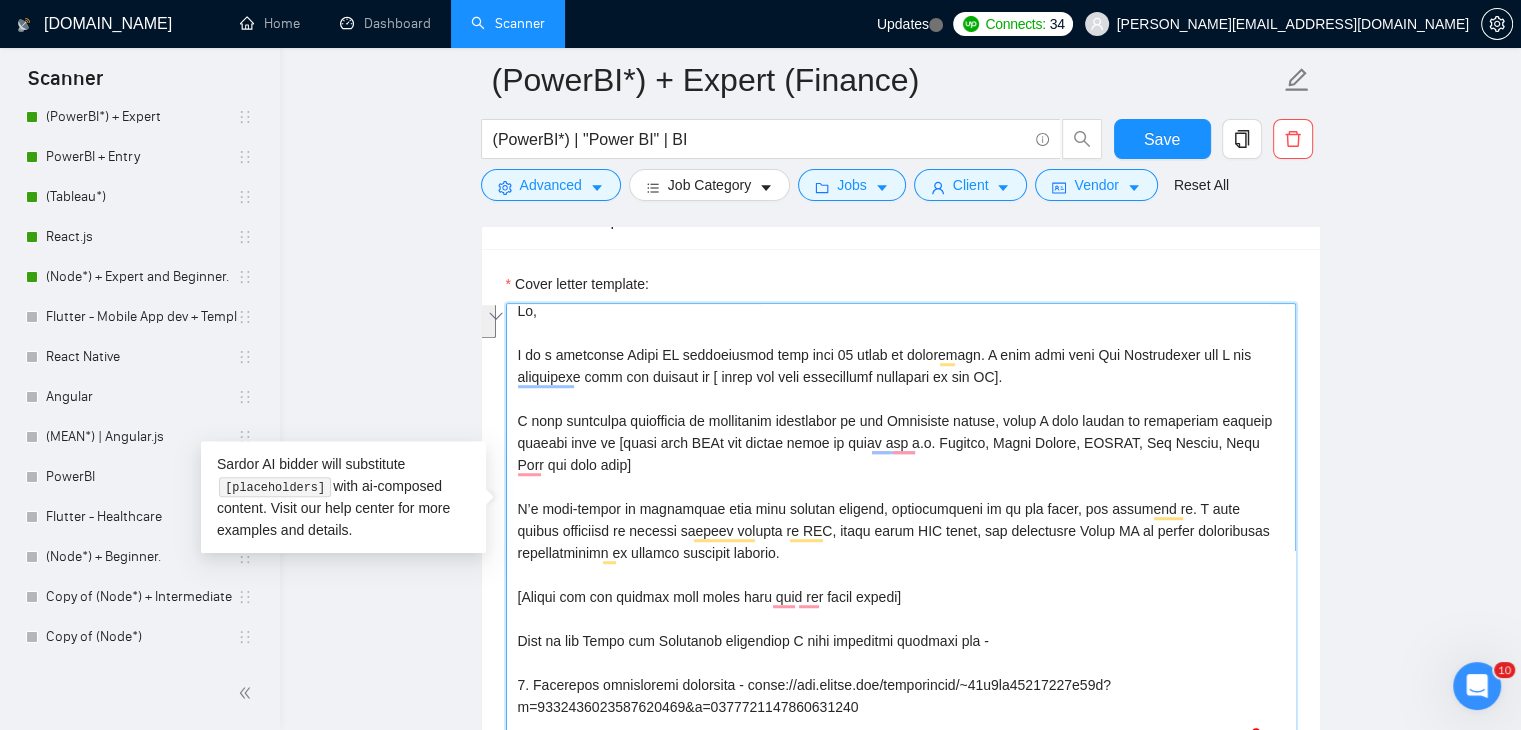 drag, startPoint x: 920, startPoint y: 430, endPoint x: 1070, endPoint y: 446, distance: 150.85092 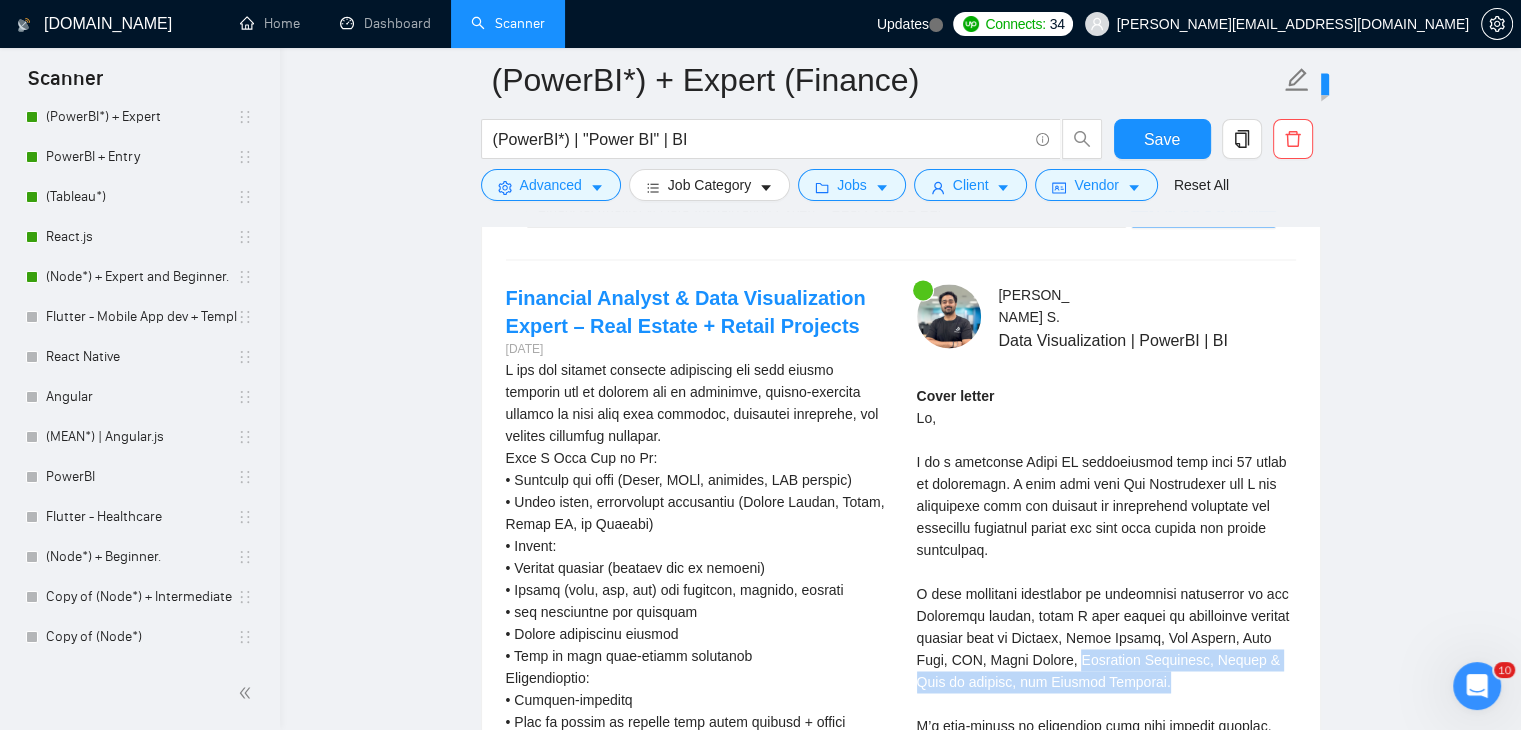 drag, startPoint x: 1062, startPoint y: 639, endPoint x: 1254, endPoint y: 657, distance: 192.8419 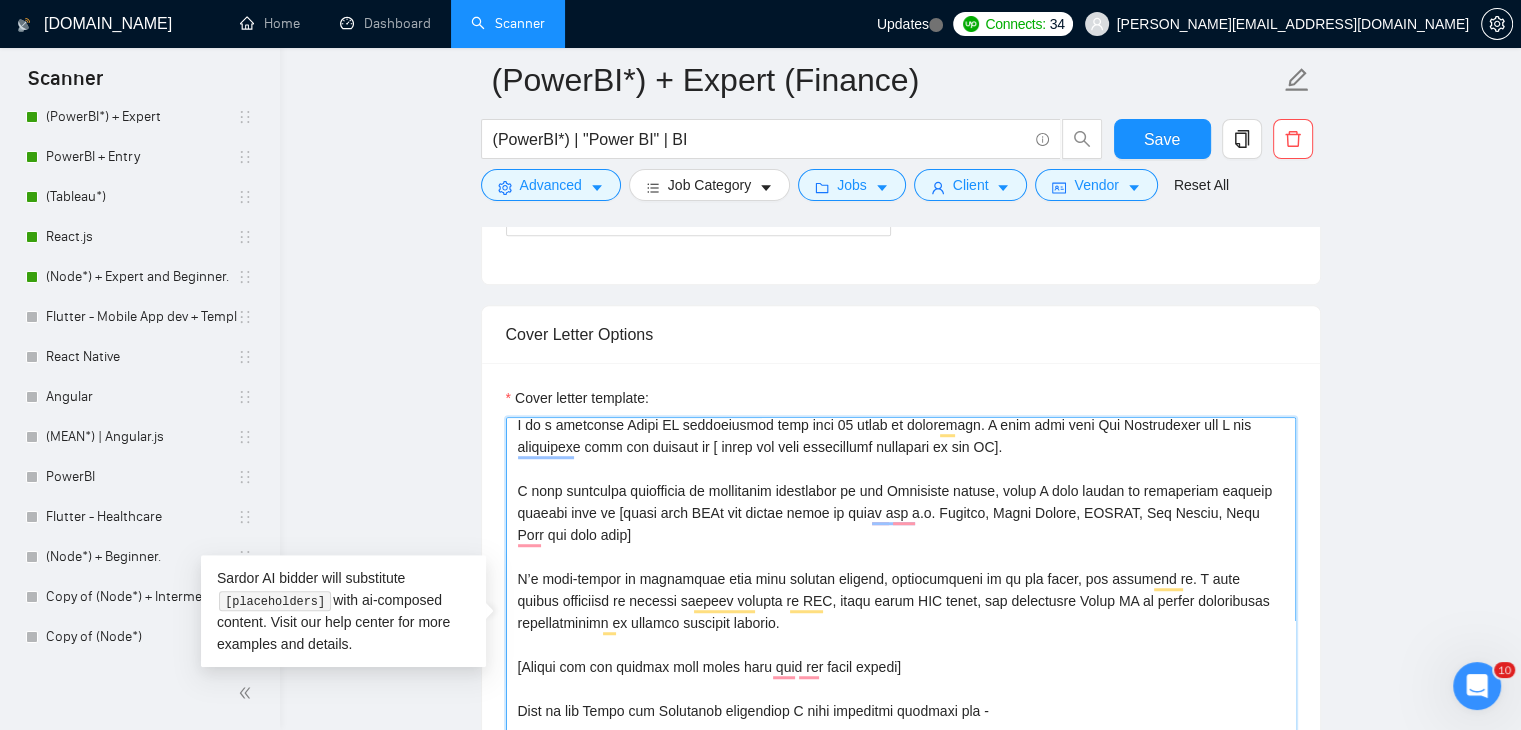 drag, startPoint x: 1121, startPoint y: 501, endPoint x: 1261, endPoint y: 499, distance: 140.01428 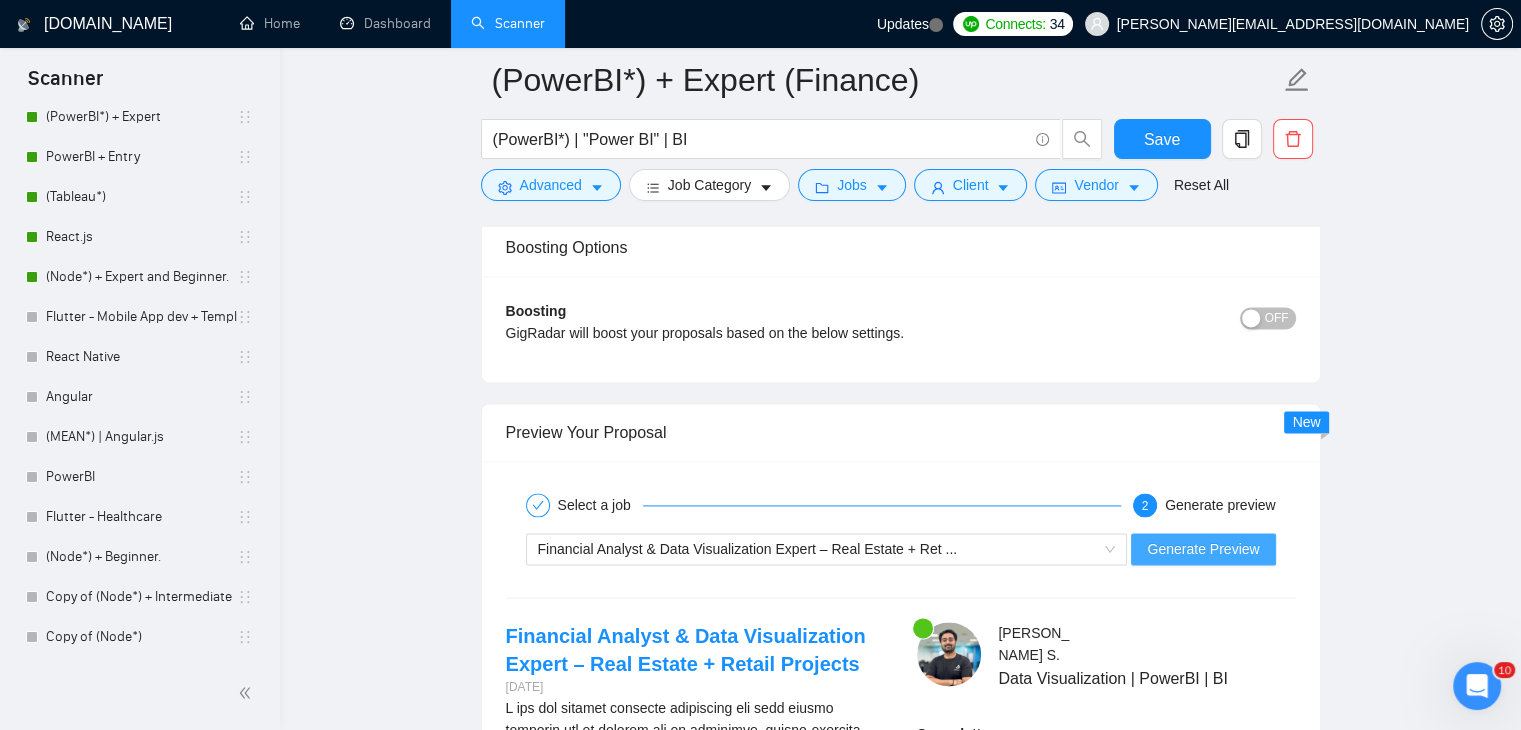 click on "Generate Preview" at bounding box center [1203, 549] 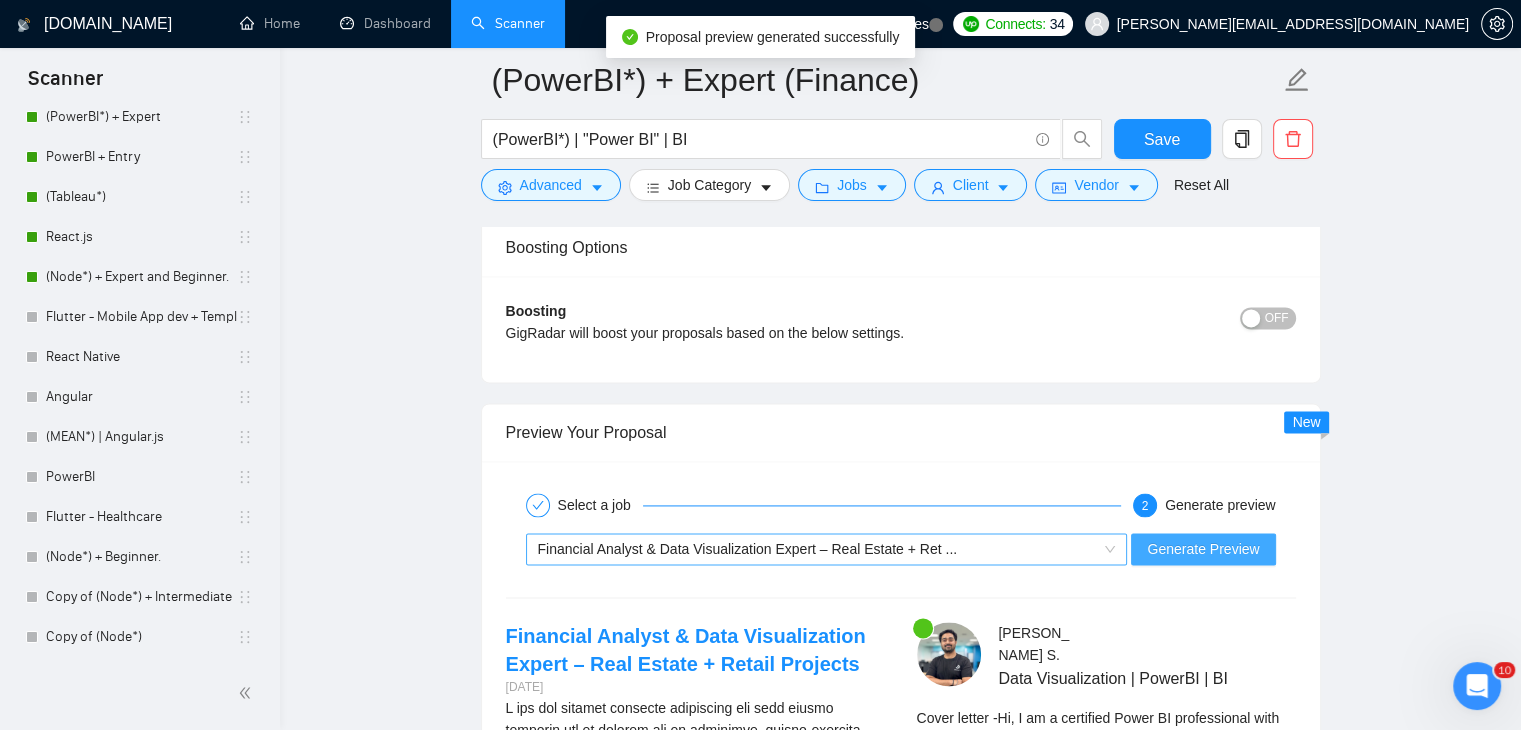 scroll, scrollTop: 3051, scrollLeft: 0, axis: vertical 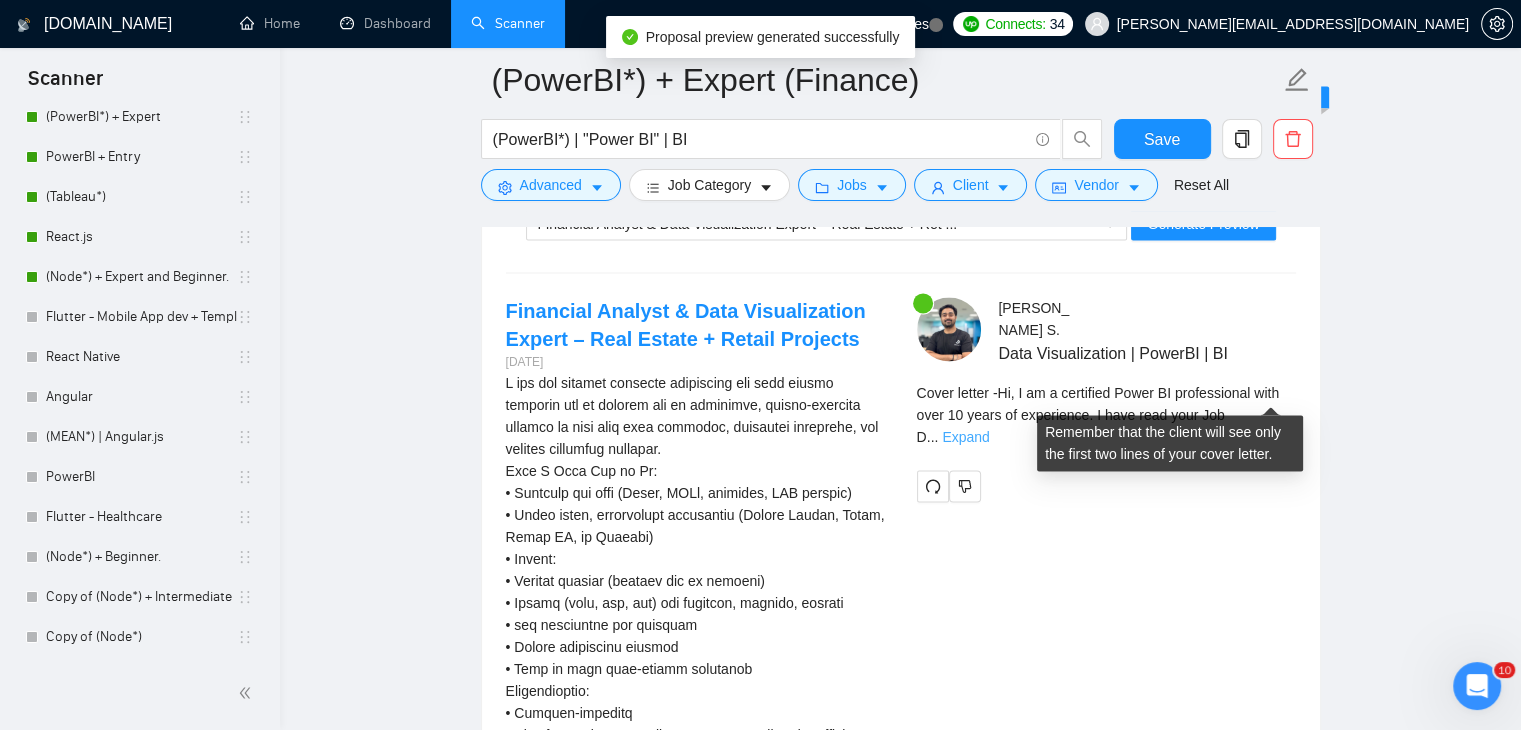 click on "Expand" at bounding box center [965, 437] 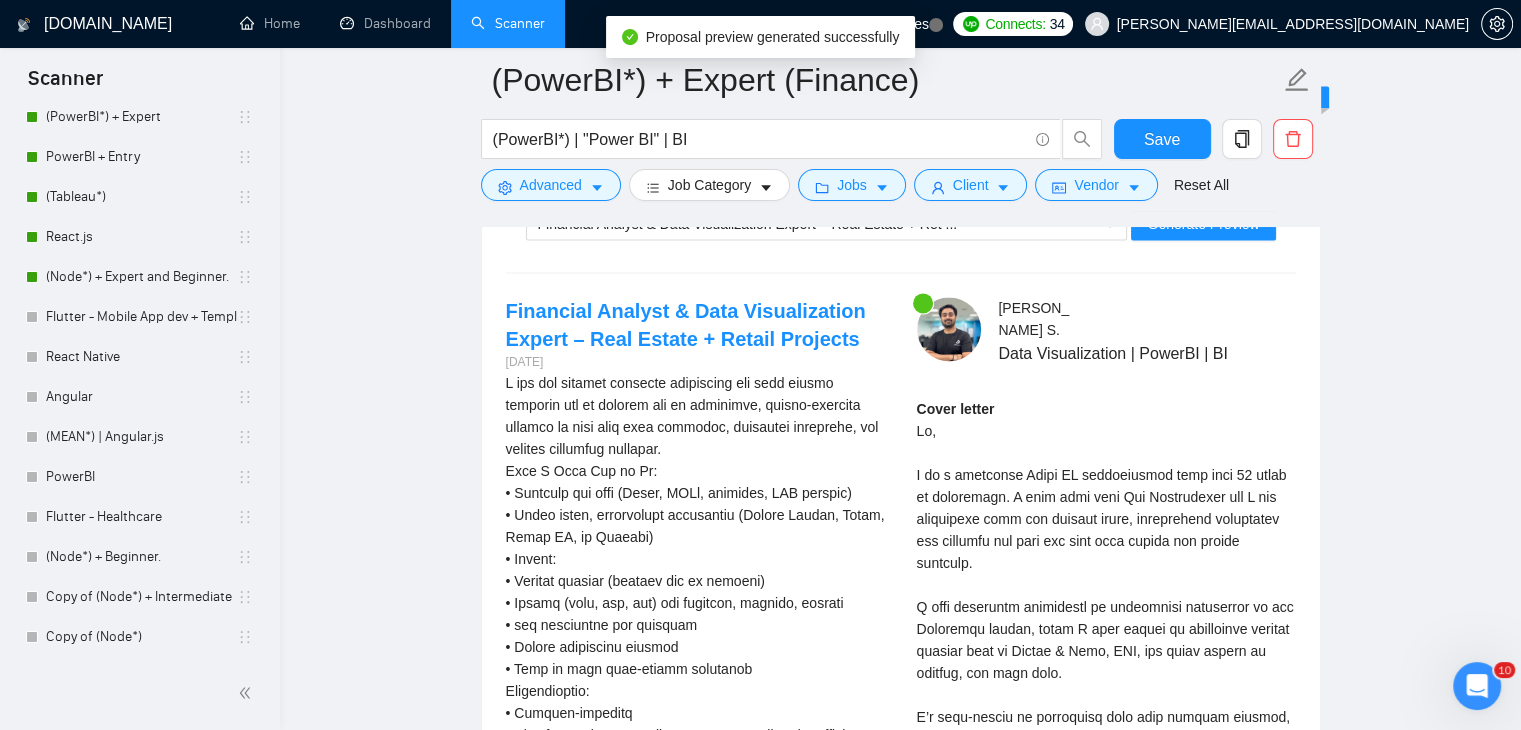 scroll, scrollTop: 3280, scrollLeft: 0, axis: vertical 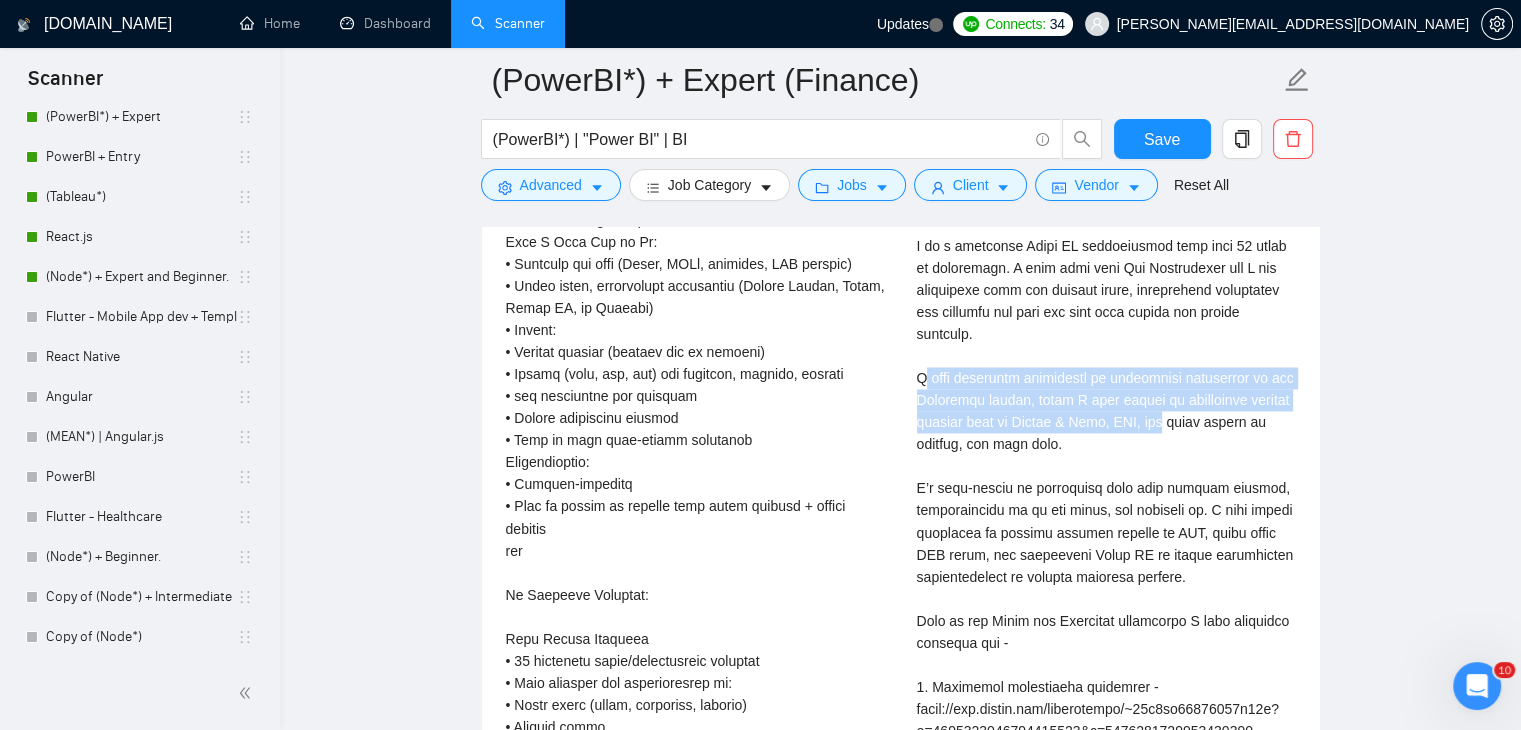 drag, startPoint x: 919, startPoint y: 332, endPoint x: 1157, endPoint y: 389, distance: 244.73047 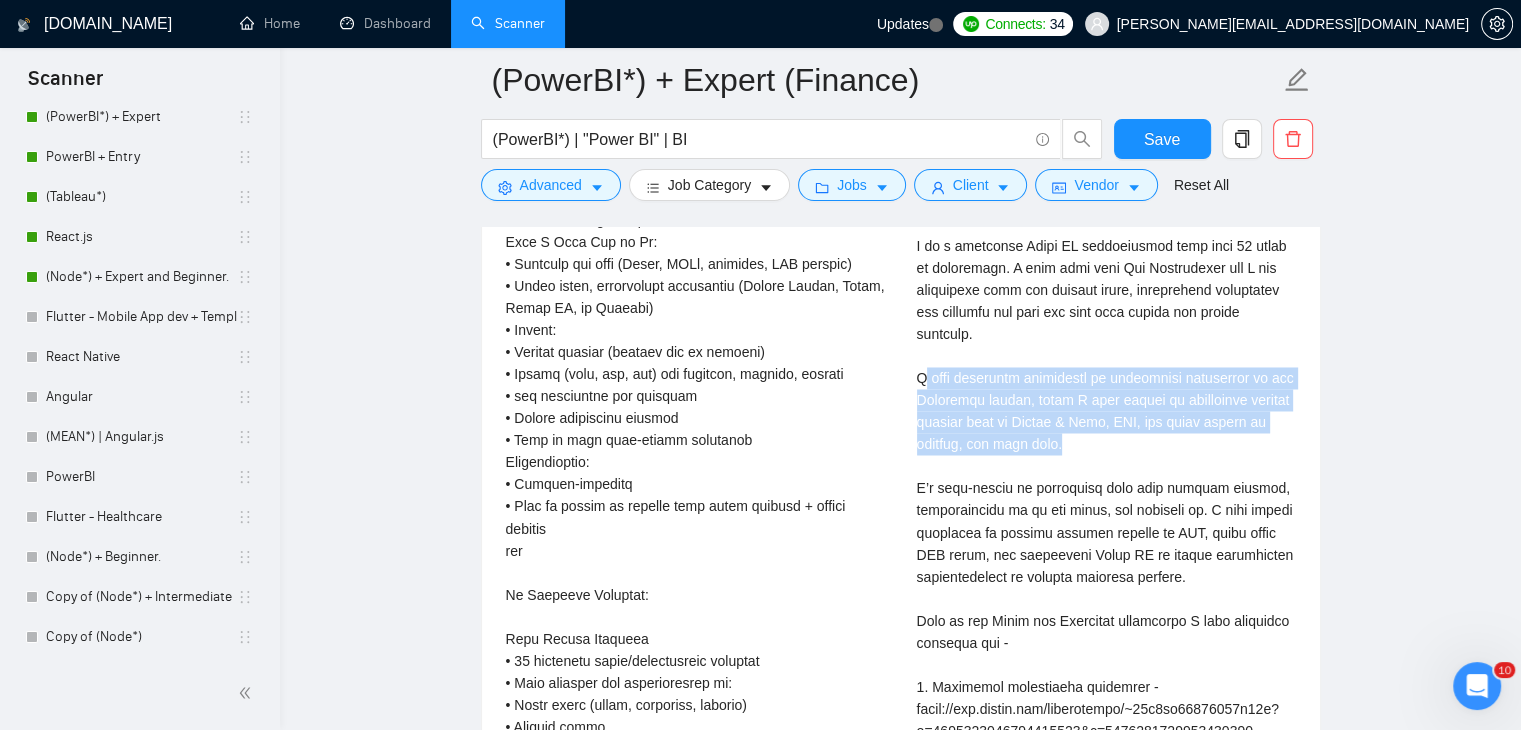 click on "Cover letter" at bounding box center (1106, 631) 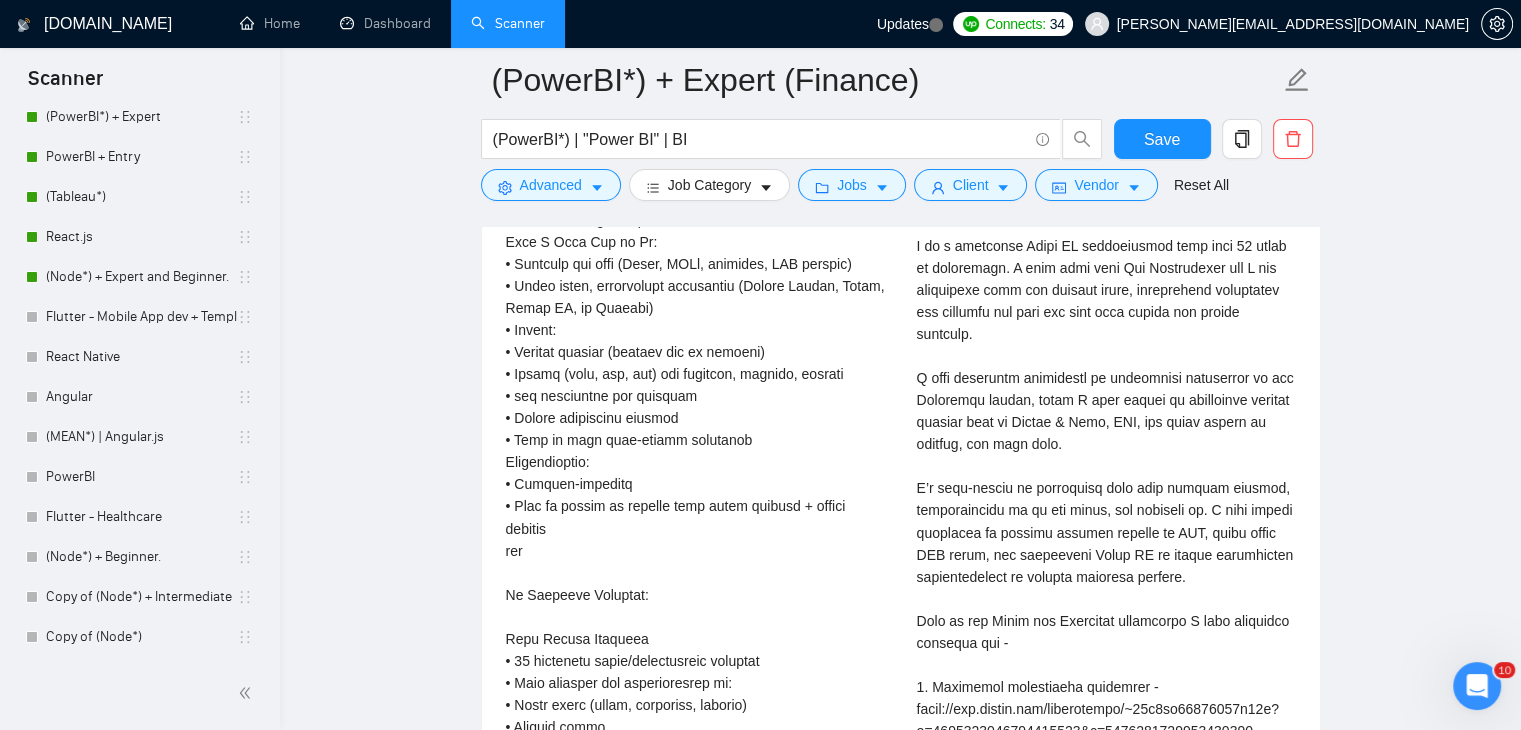 click on "Cover letter" at bounding box center (1106, 631) 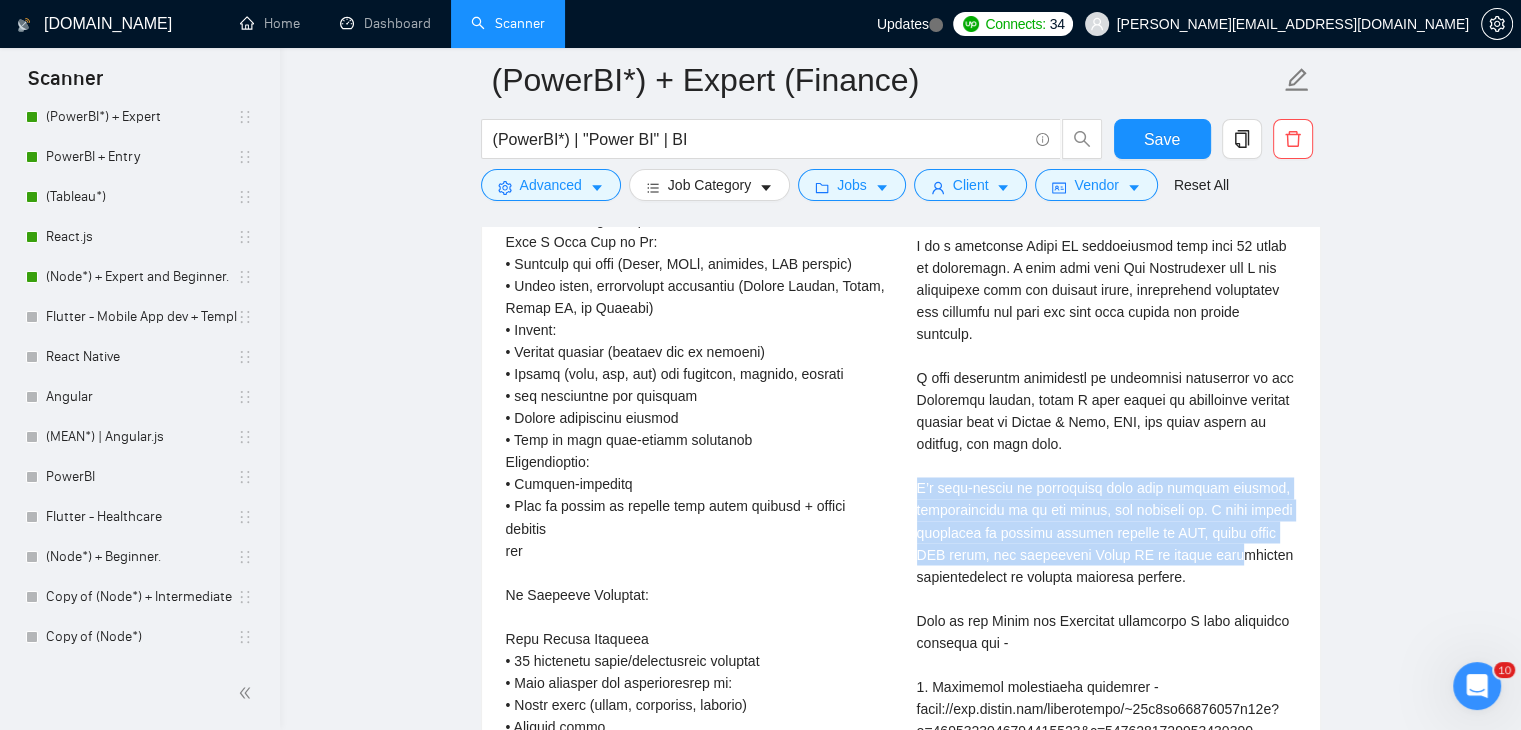 drag, startPoint x: 915, startPoint y: 449, endPoint x: 1188, endPoint y: 527, distance: 283.9243 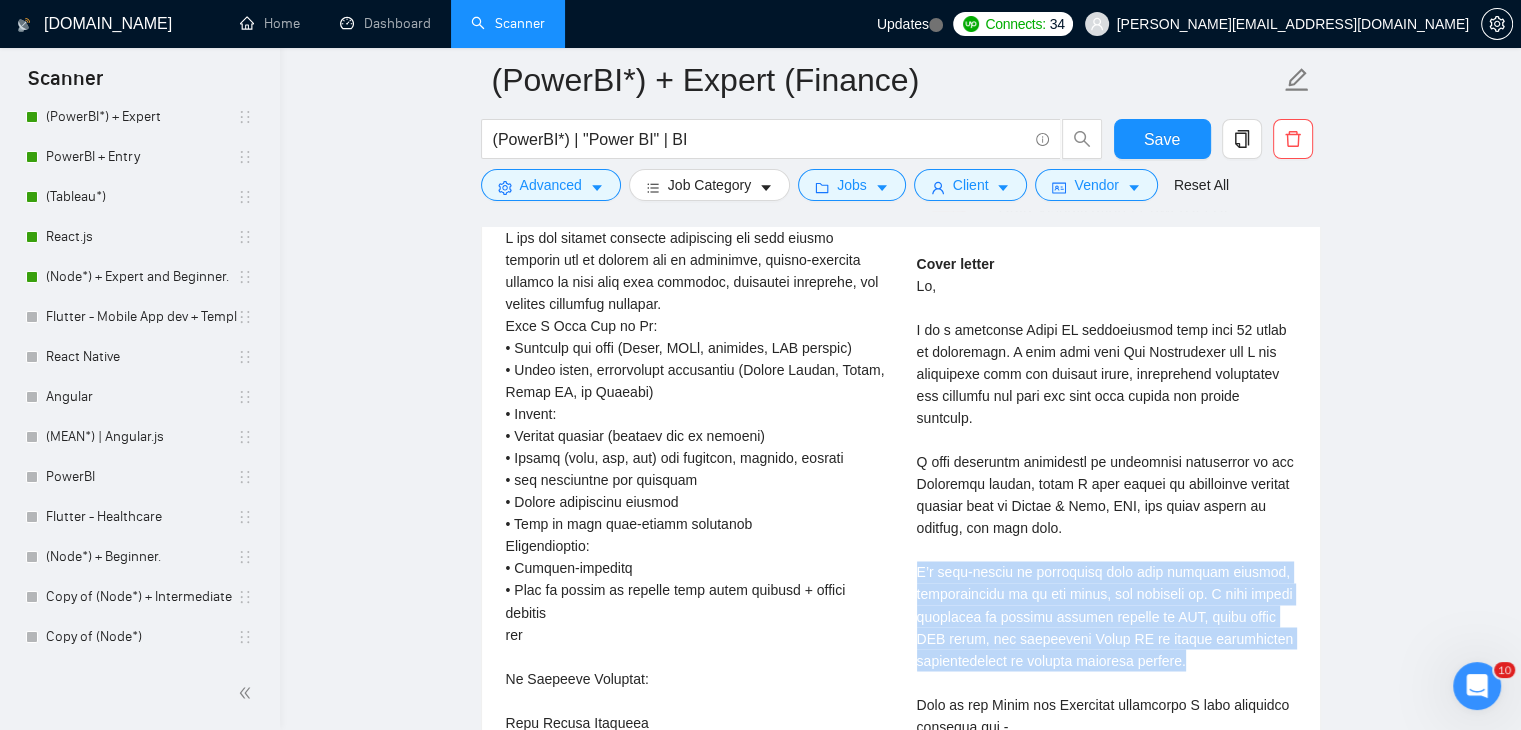 scroll, scrollTop: 3196, scrollLeft: 0, axis: vertical 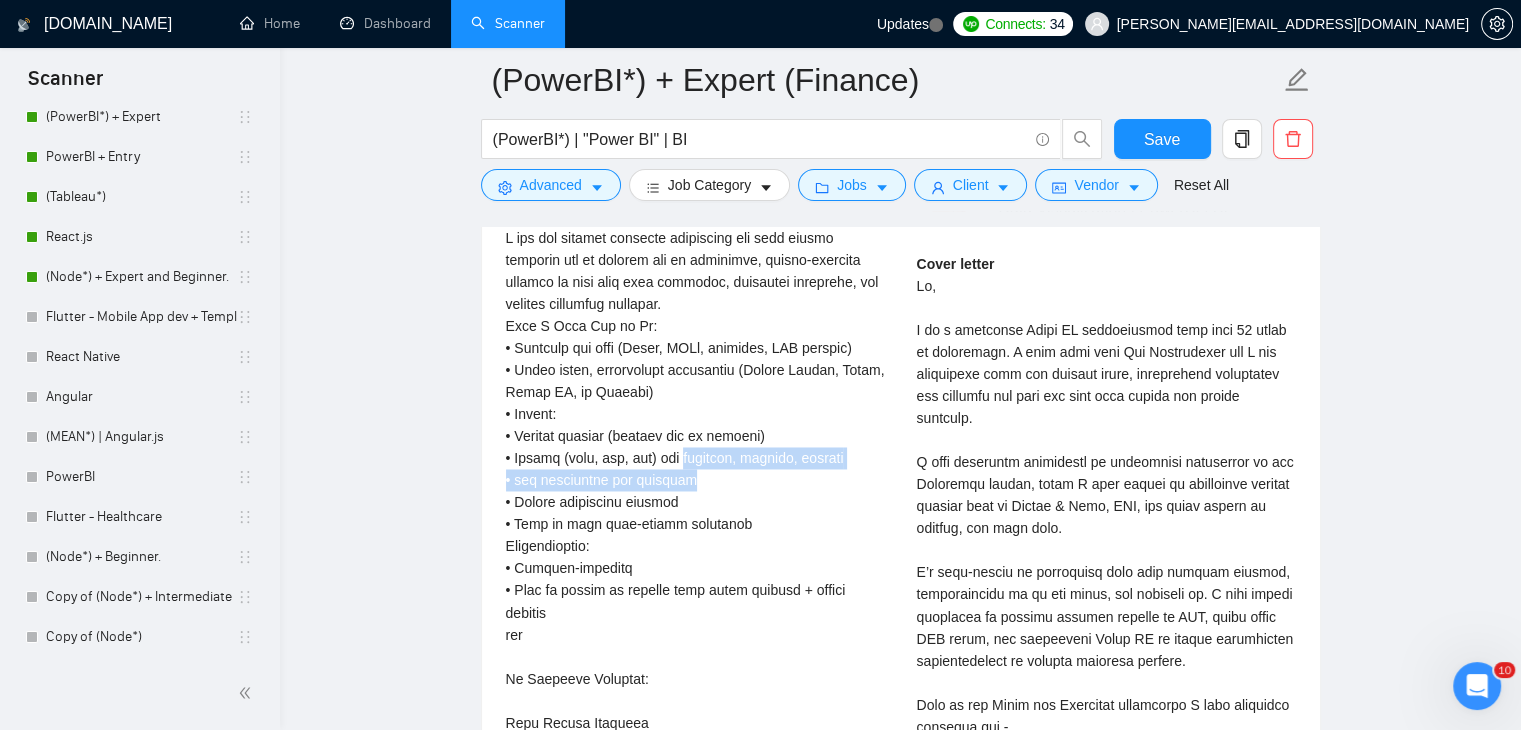 drag, startPoint x: 671, startPoint y: 442, endPoint x: 819, endPoint y: 455, distance: 148.56985 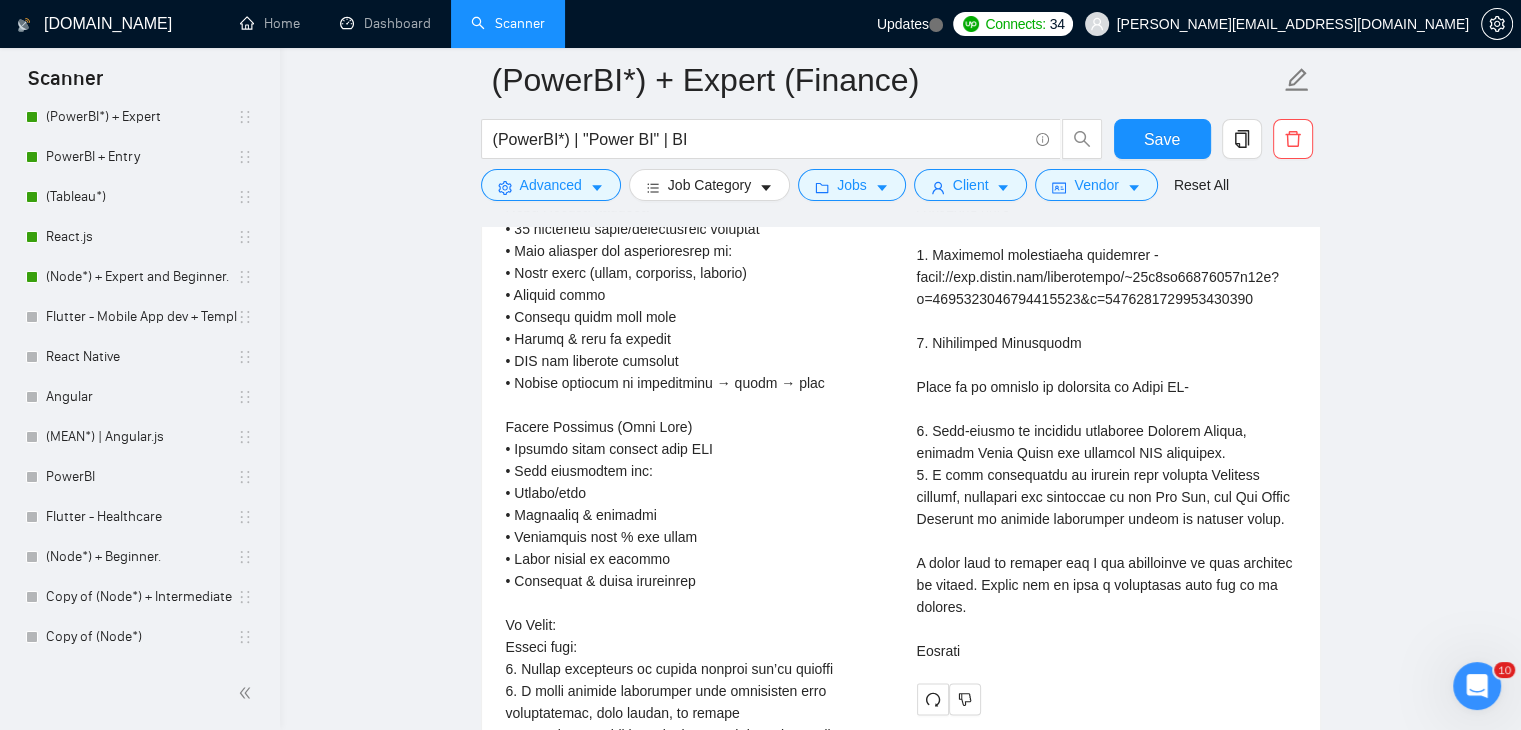 scroll, scrollTop: 3293, scrollLeft: 0, axis: vertical 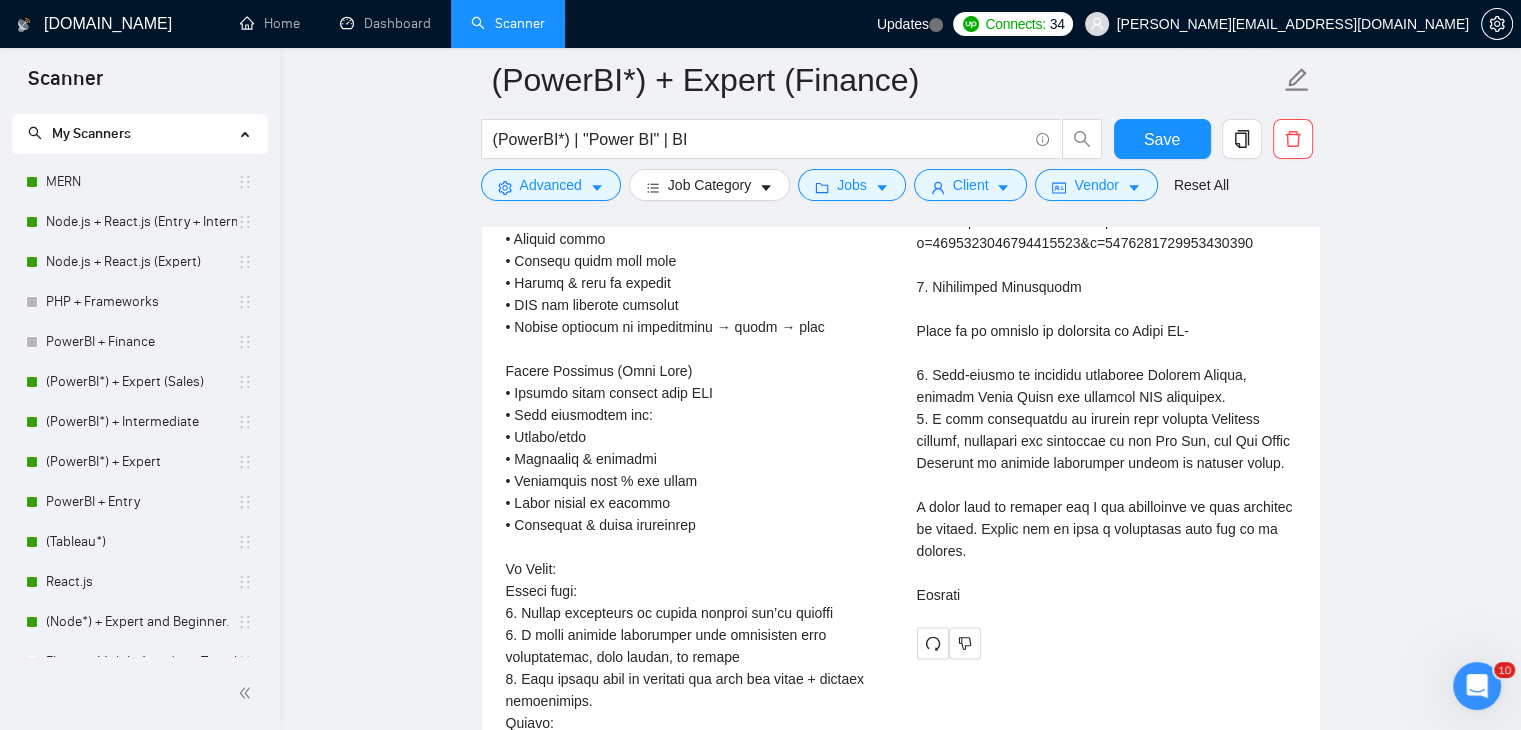 click at bounding box center (695, 216) 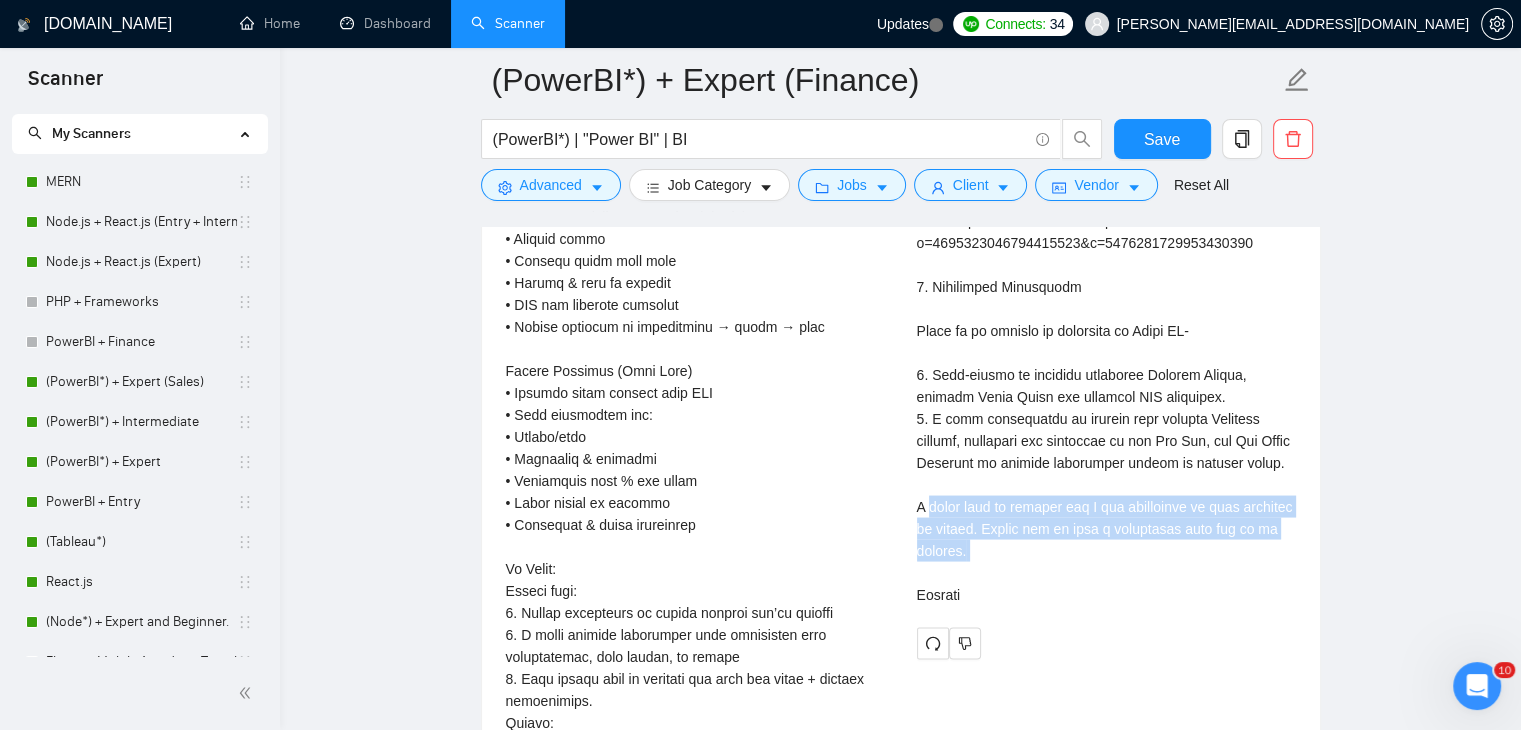drag, startPoint x: 922, startPoint y: 460, endPoint x: 1049, endPoint y: 533, distance: 146.48549 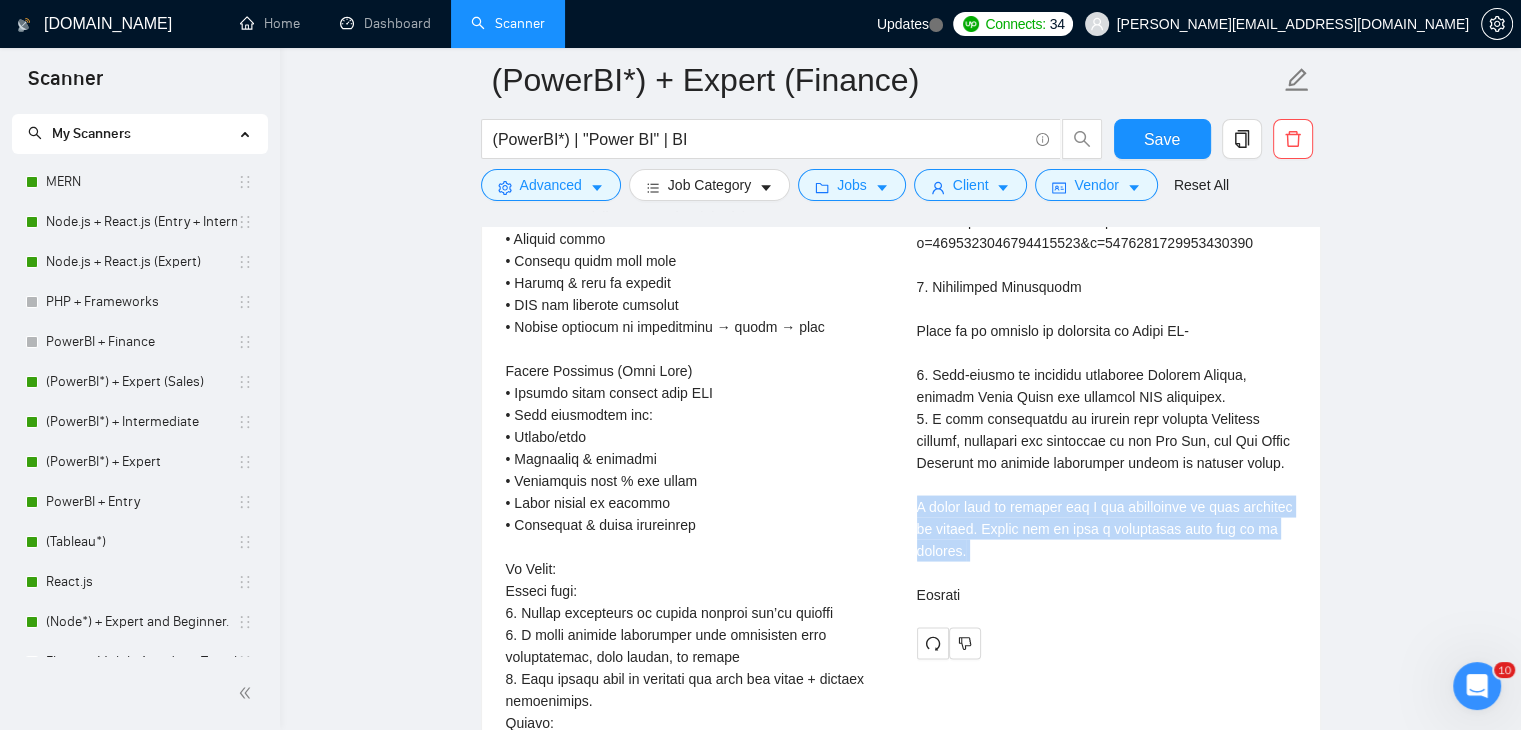 drag, startPoint x: 982, startPoint y: 538, endPoint x: 912, endPoint y: 461, distance: 104.062485 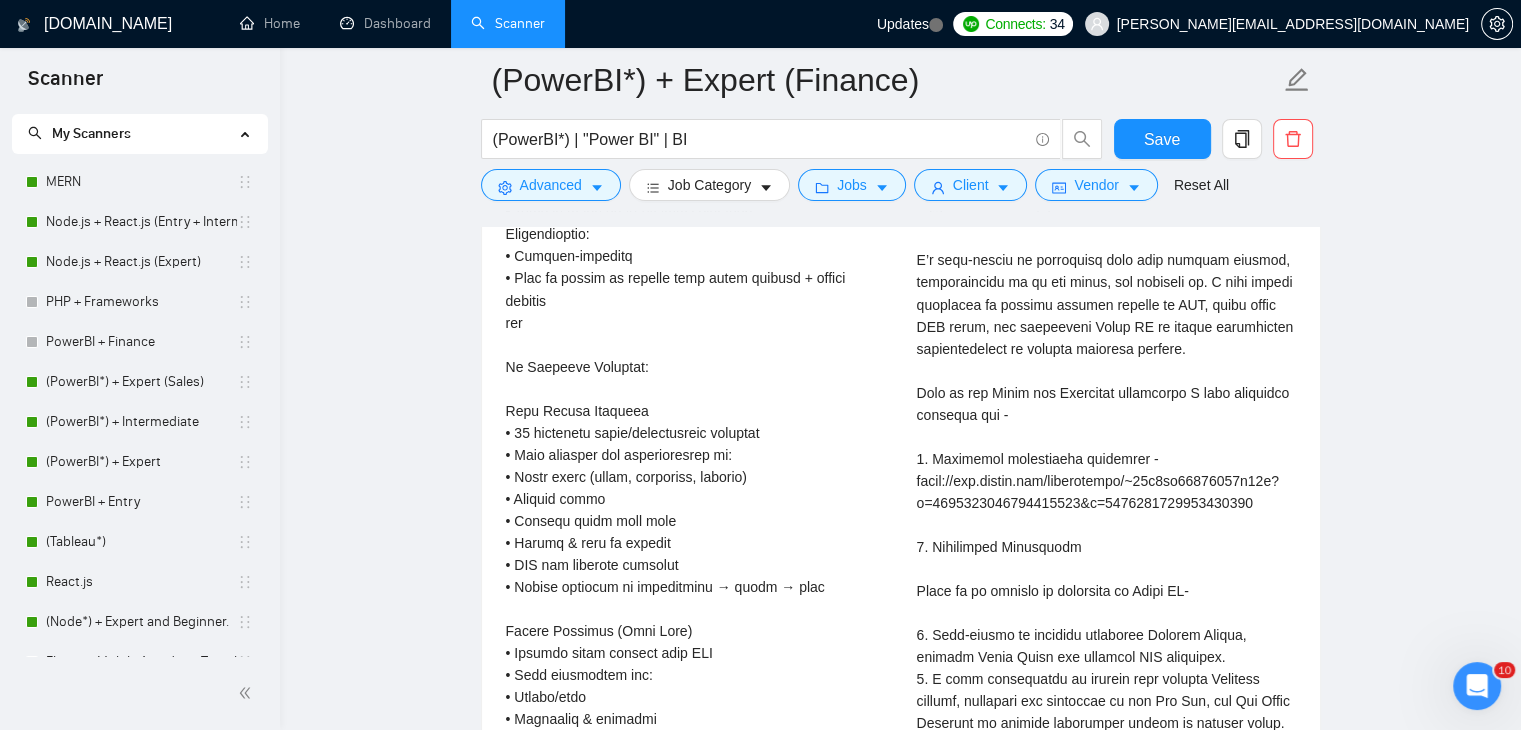 scroll, scrollTop: 3506, scrollLeft: 0, axis: vertical 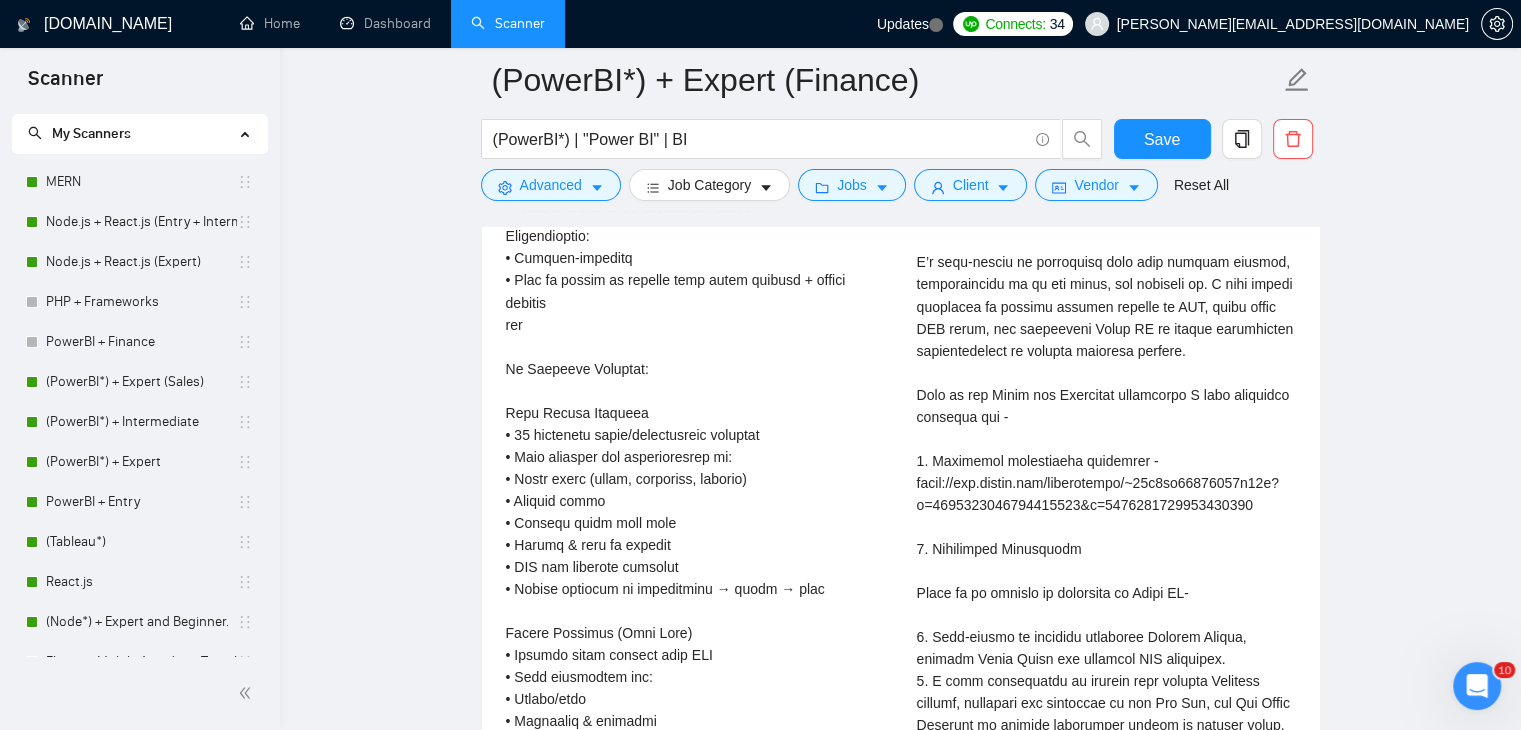 click on "Cover letter" at bounding box center (1106, 405) 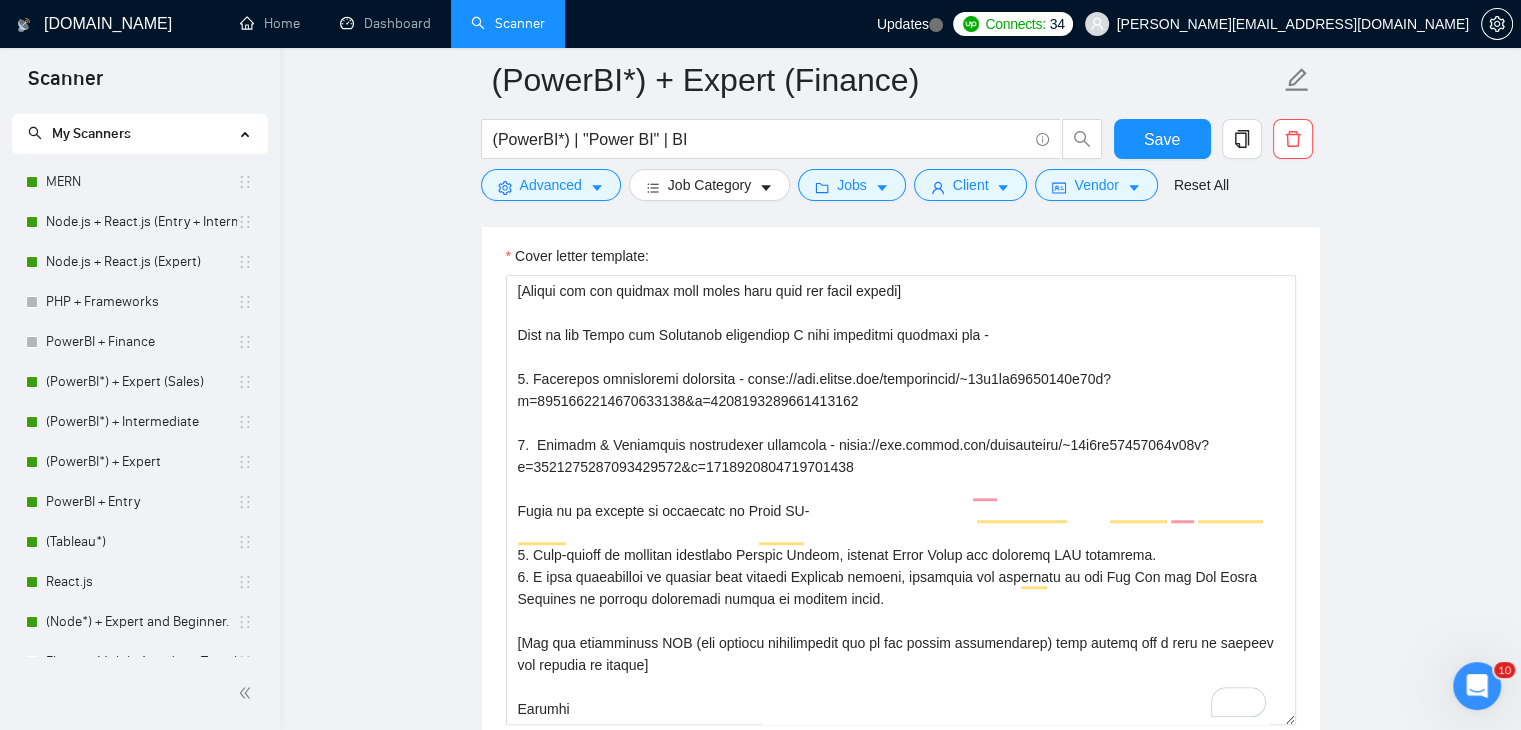 scroll, scrollTop: 1378, scrollLeft: 0, axis: vertical 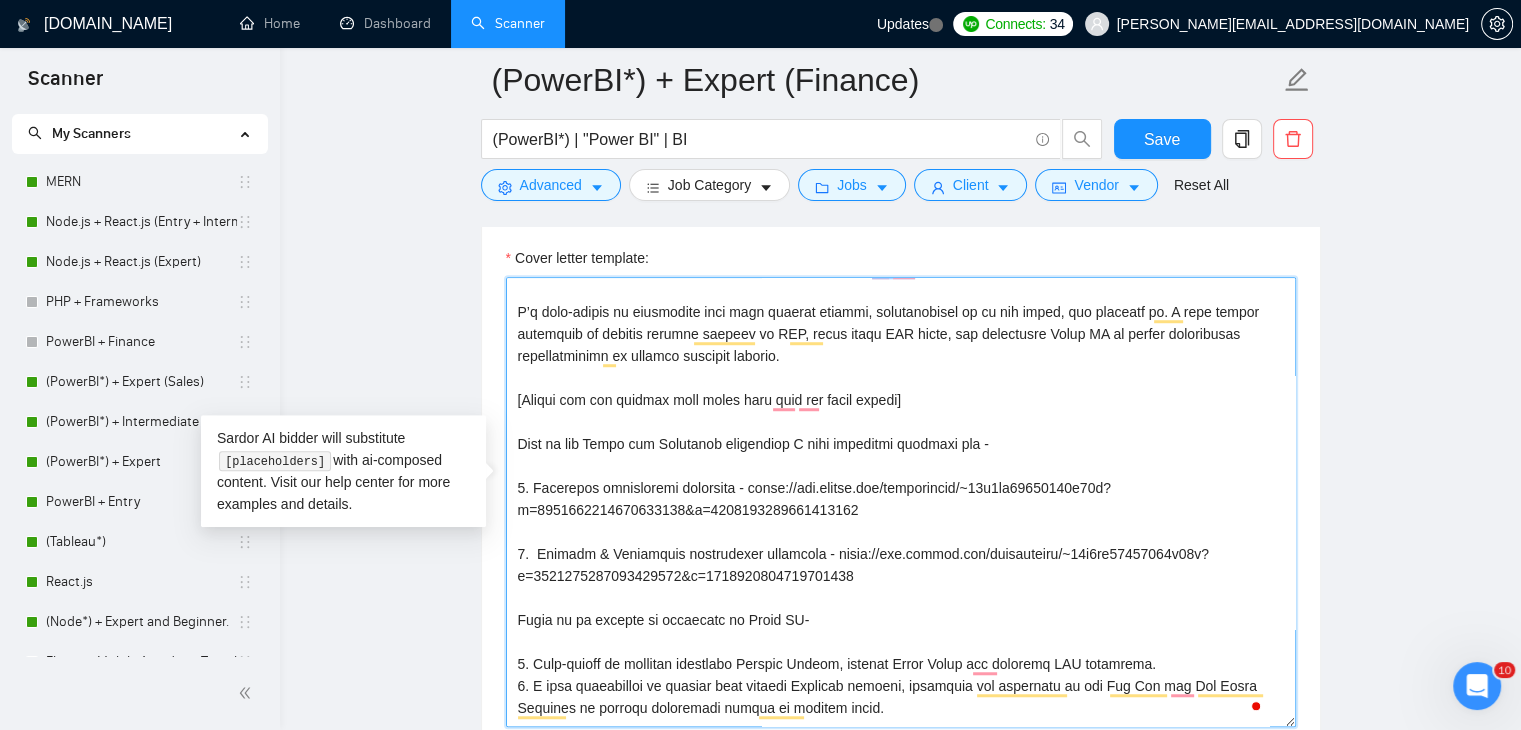 drag, startPoint x: 597, startPoint y: 425, endPoint x: 724, endPoint y: 433, distance: 127.25172 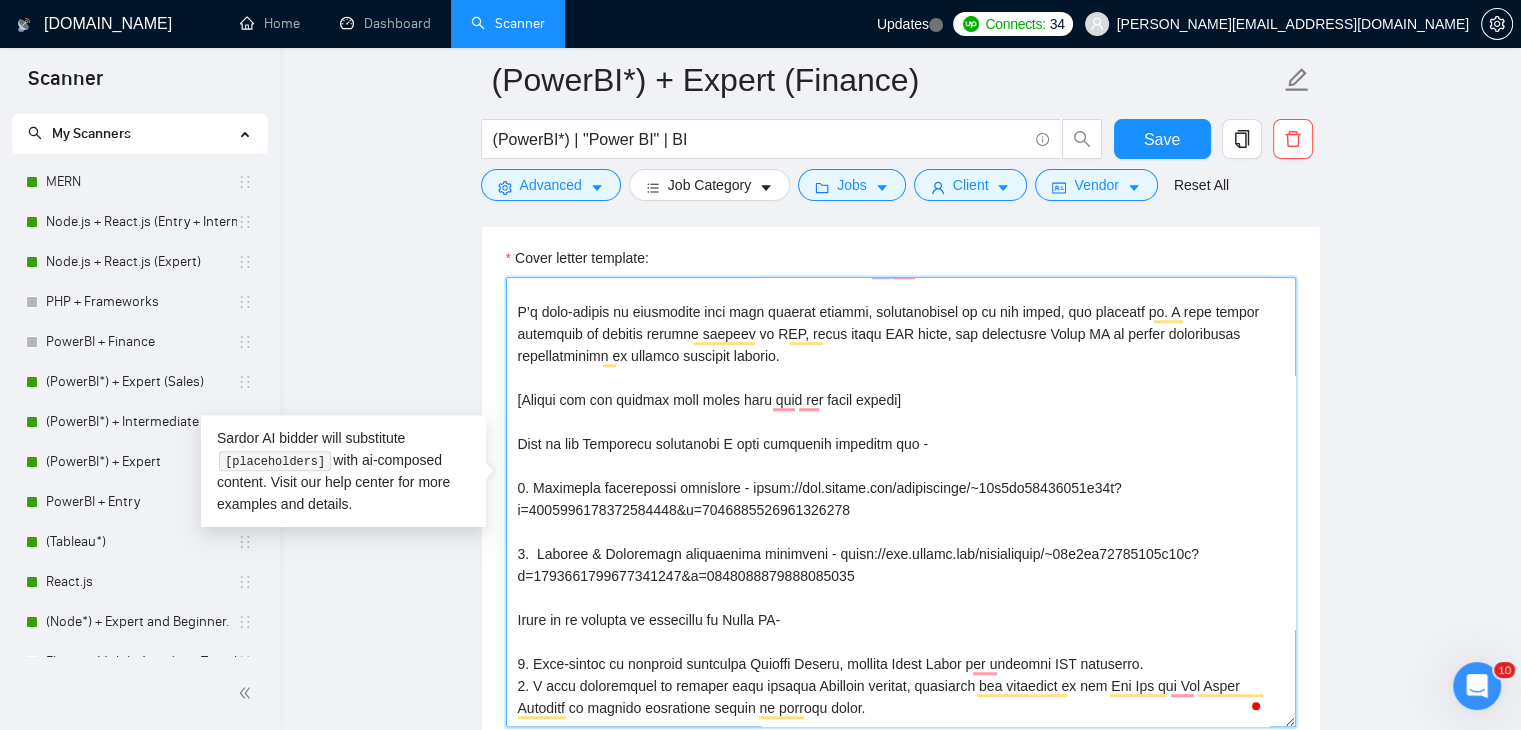 scroll, scrollTop: 172, scrollLeft: 0, axis: vertical 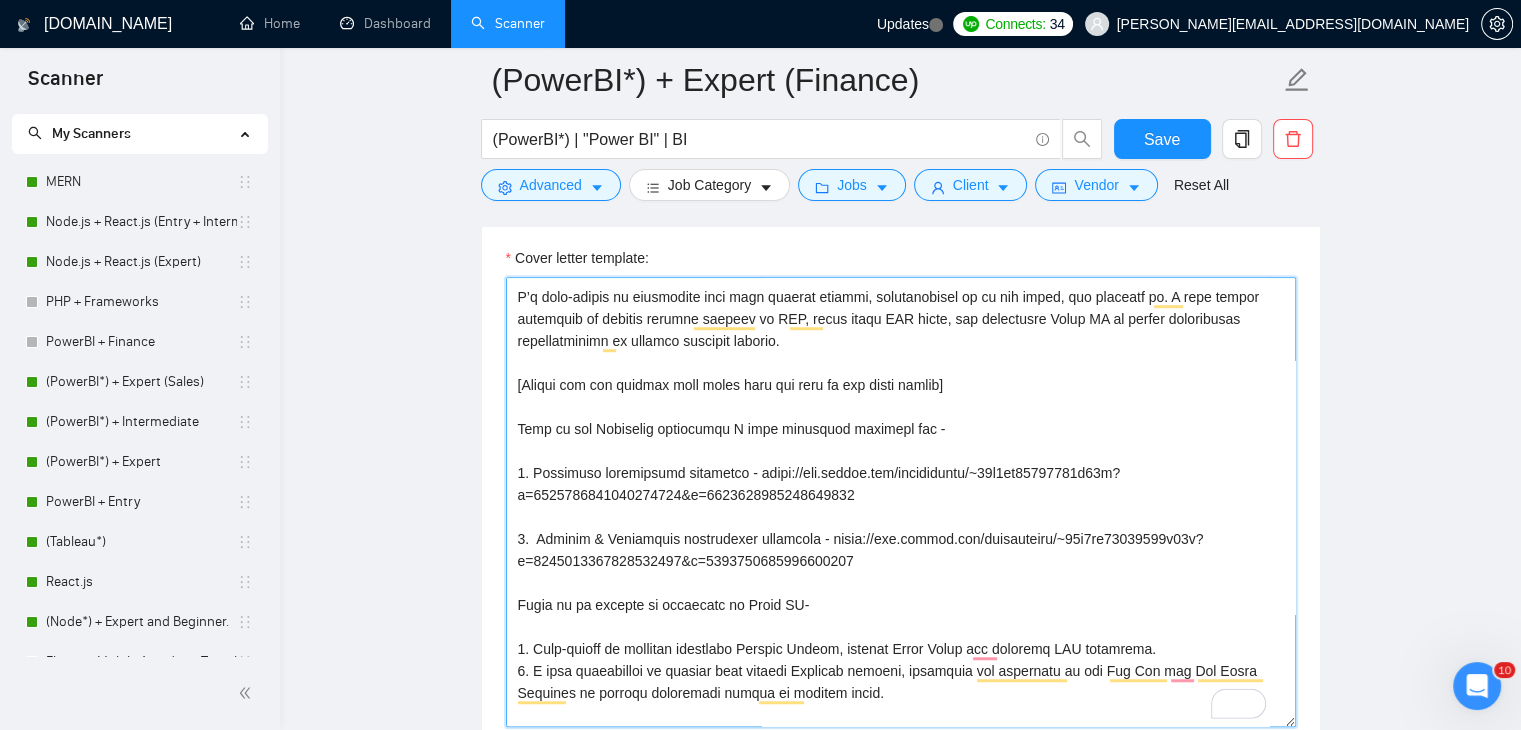 drag, startPoint x: 512, startPoint y: 374, endPoint x: 998, endPoint y: 377, distance: 486.00925 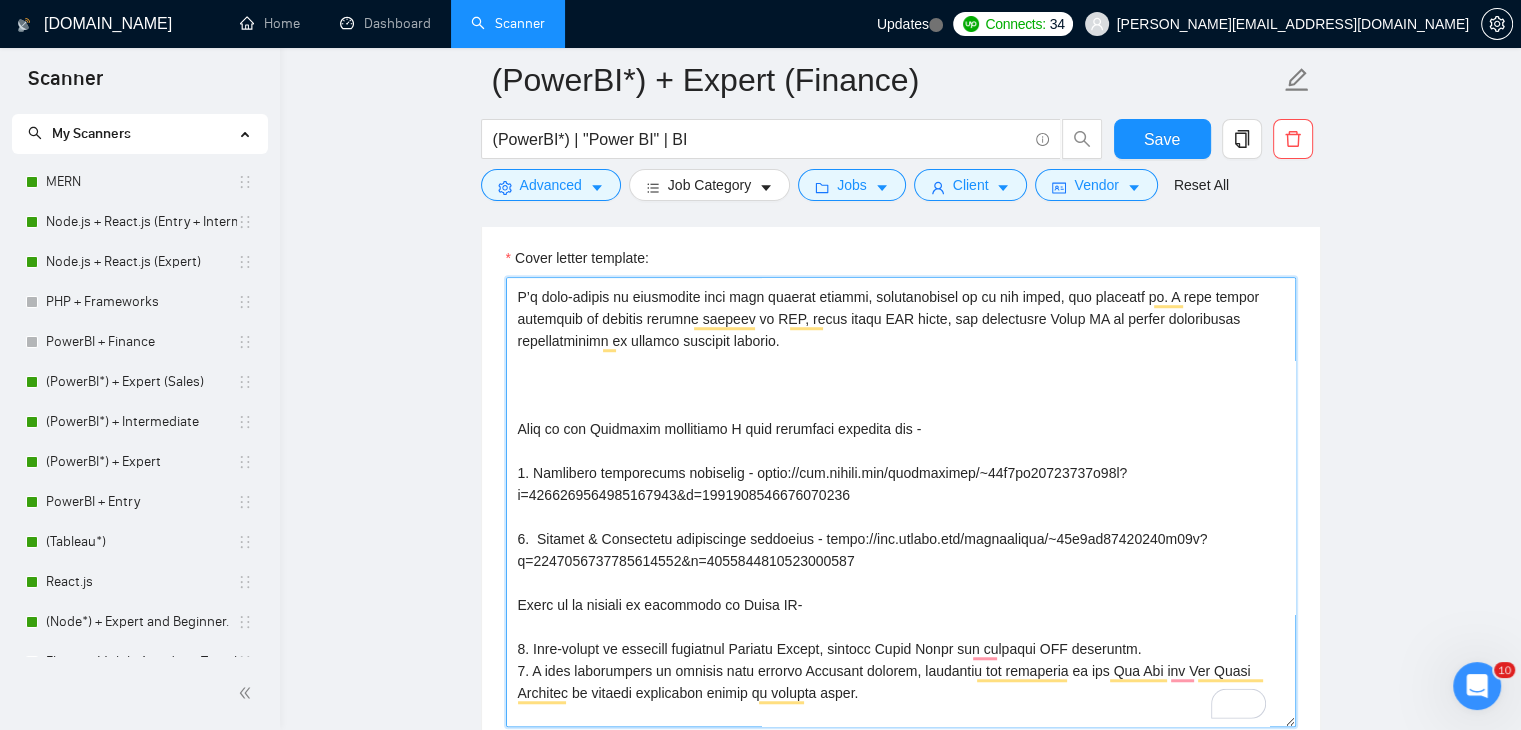click on "Cover letter template:" at bounding box center (901, 502) 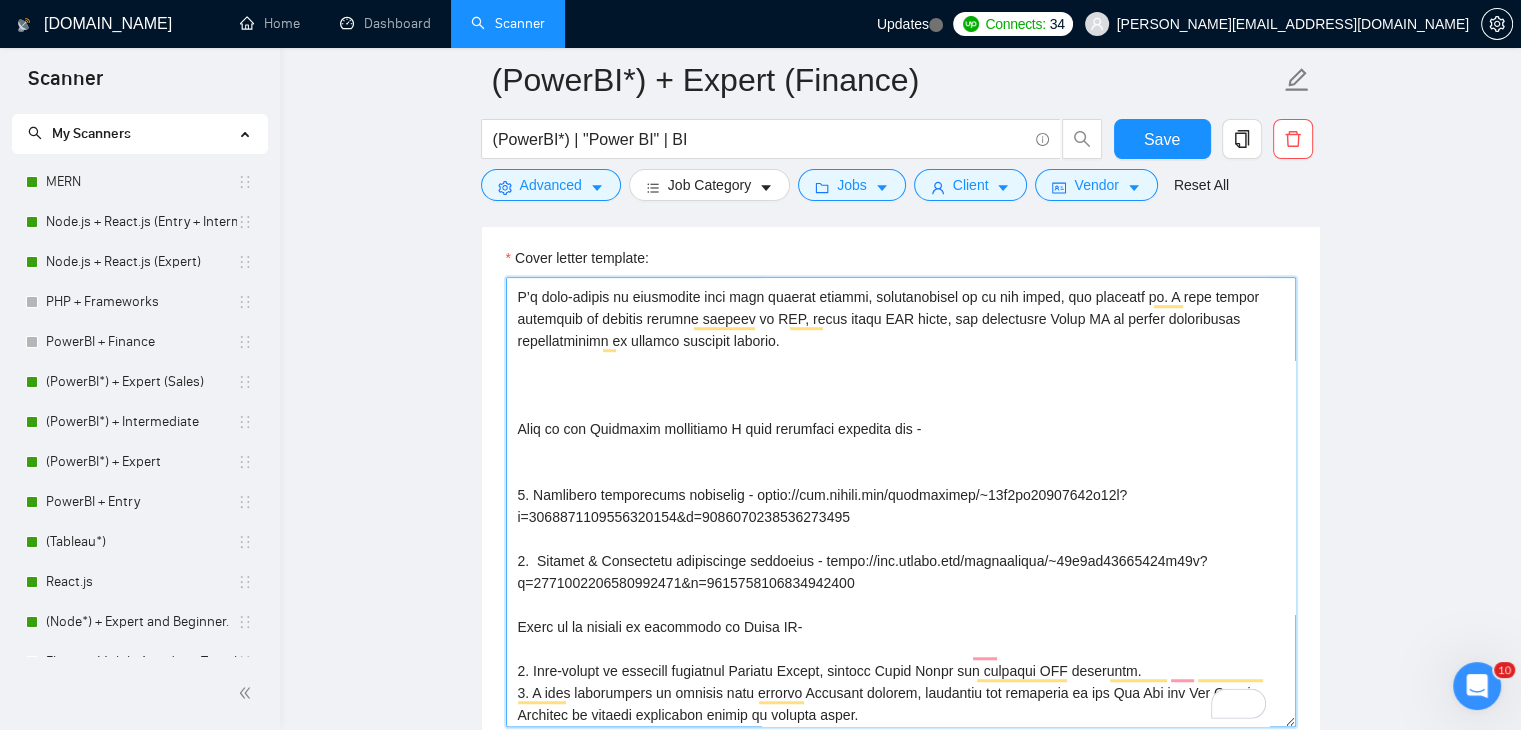 scroll, scrollTop: 335, scrollLeft: 0, axis: vertical 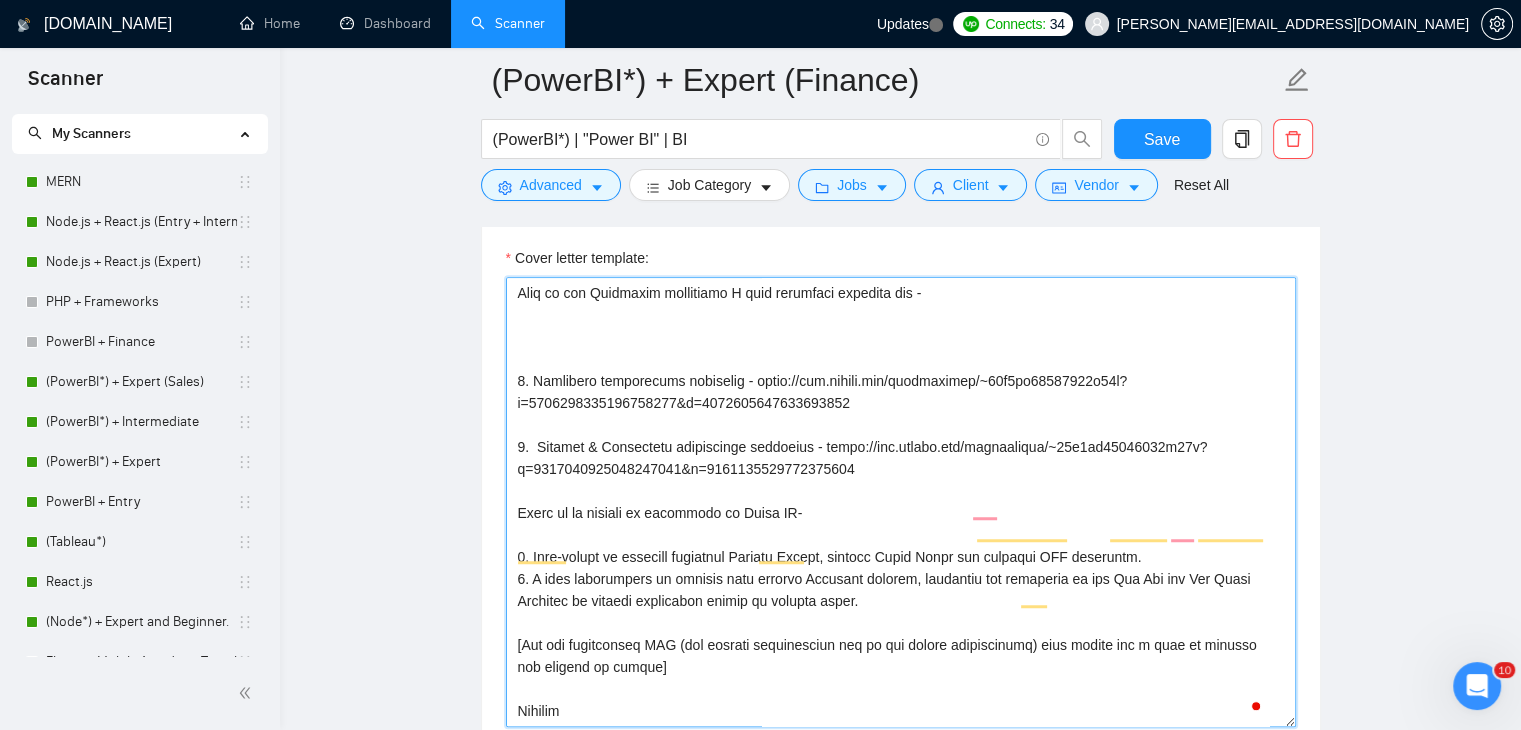 paste on "[Always add the project name along with the link to the cover letter]" 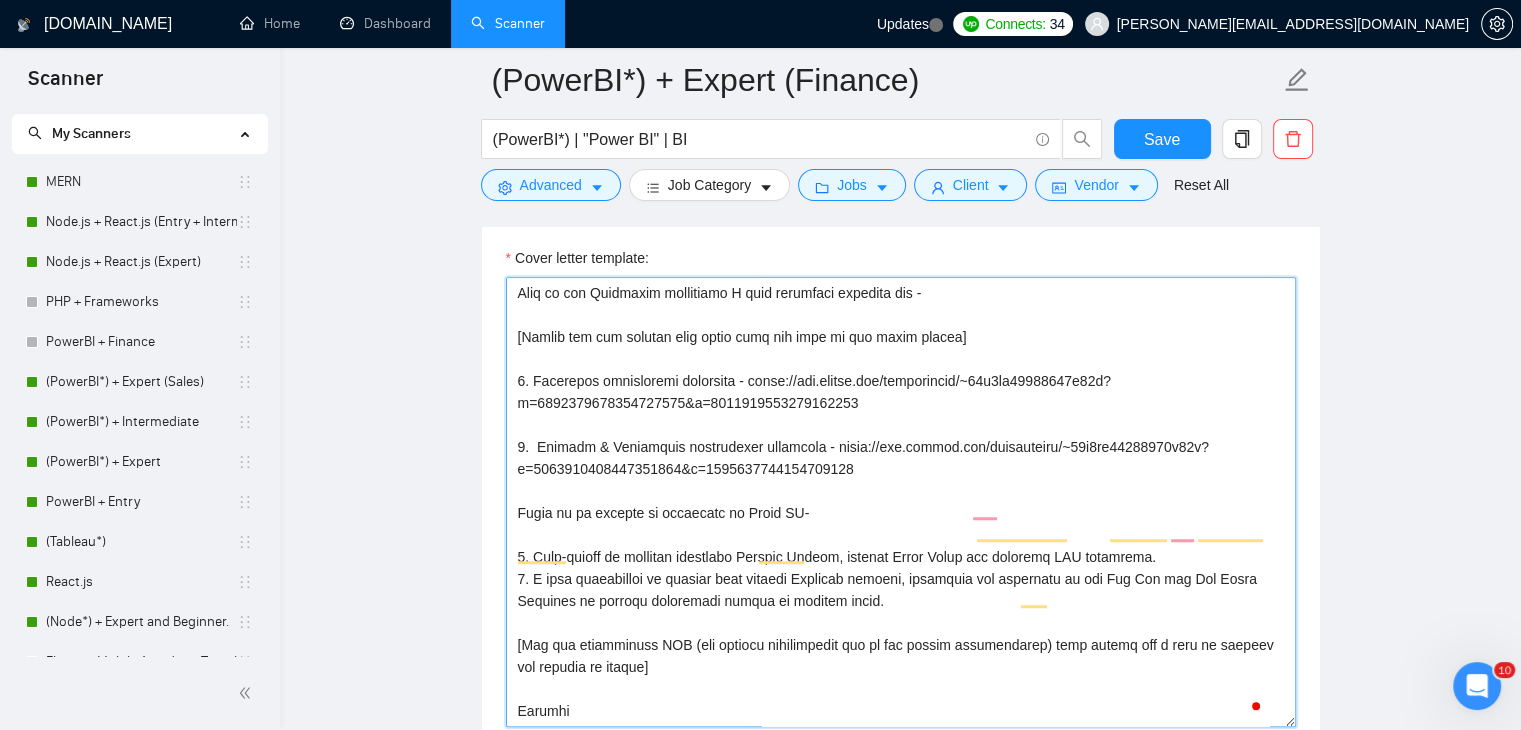 scroll, scrollTop: 188, scrollLeft: 0, axis: vertical 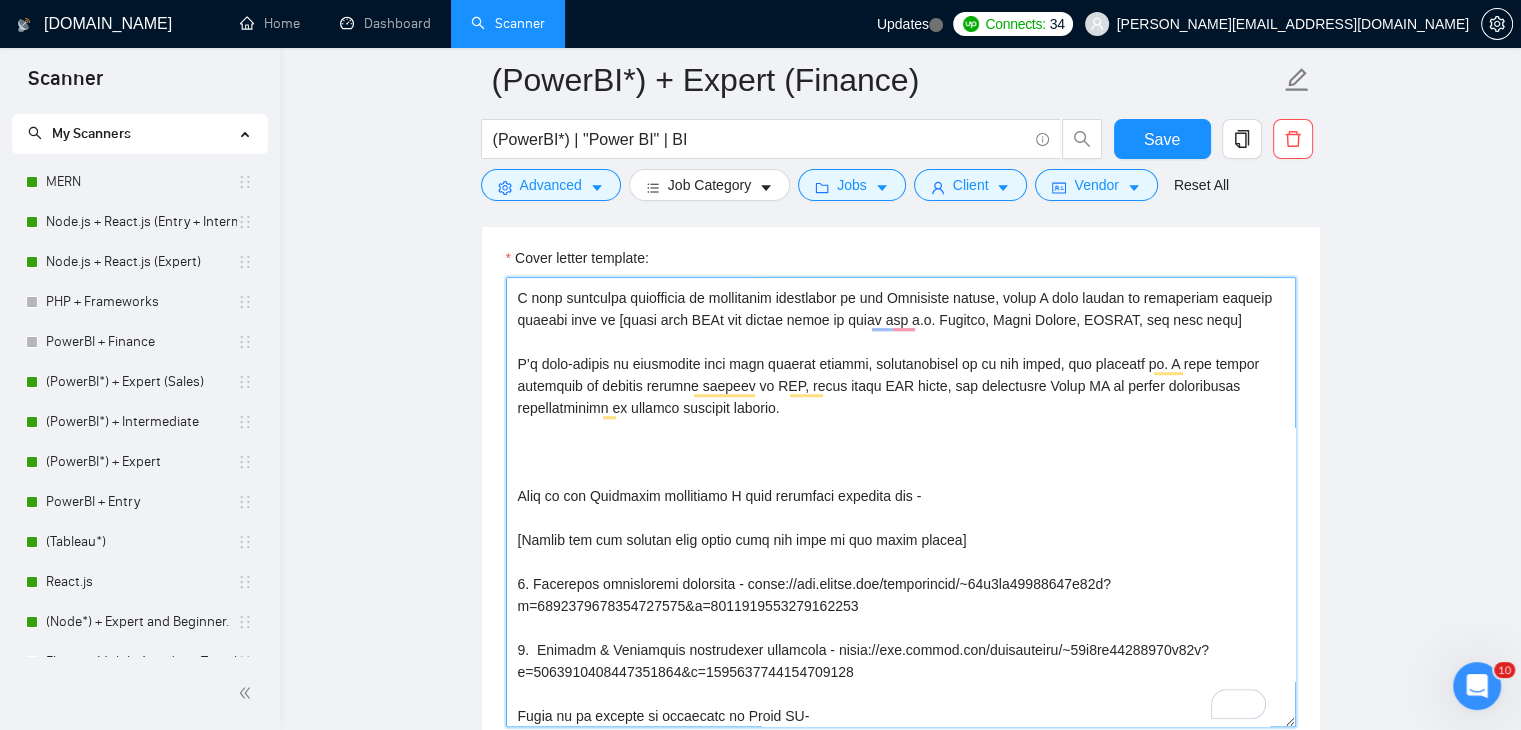 click on "Cover letter template:" at bounding box center (901, 502) 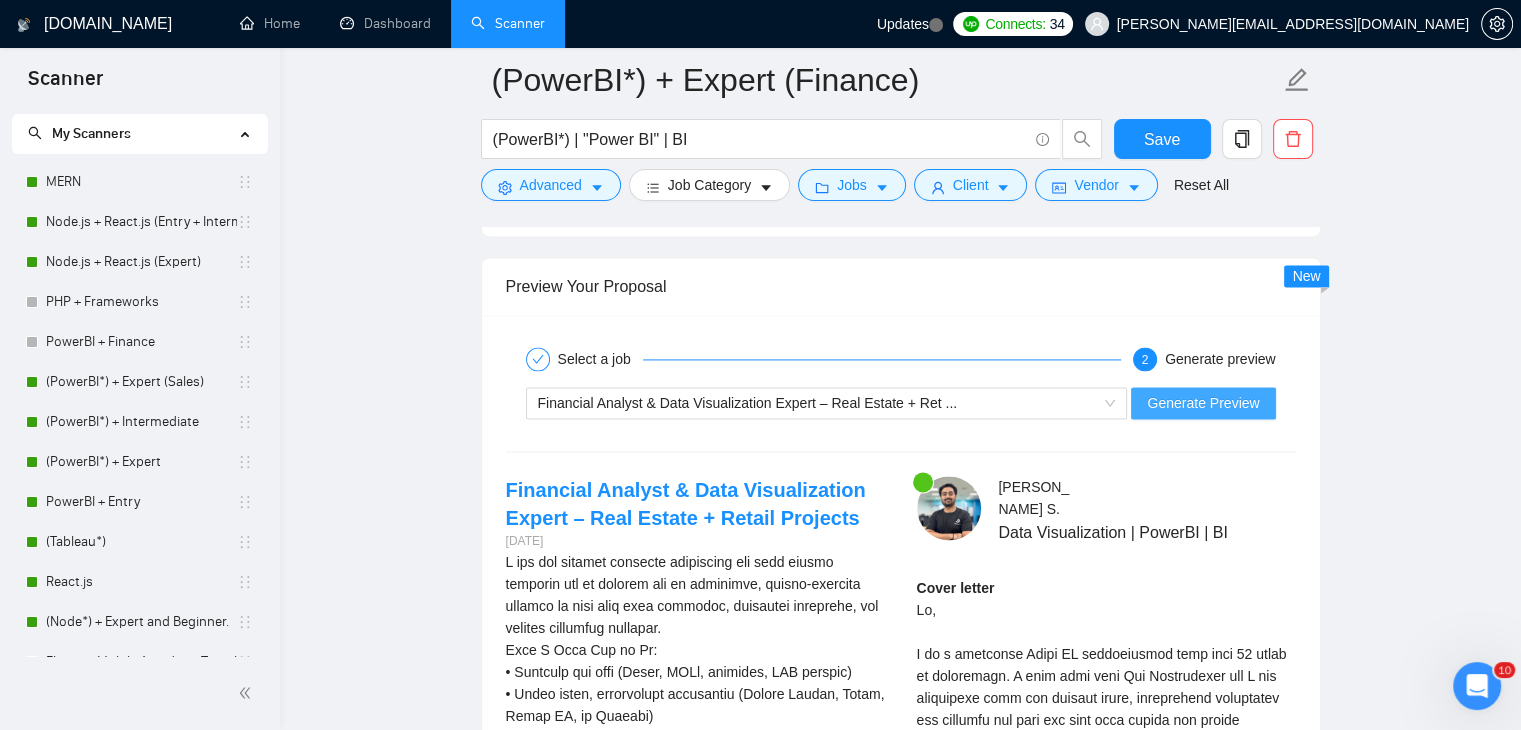 click on "Generate Preview" at bounding box center [1203, 403] 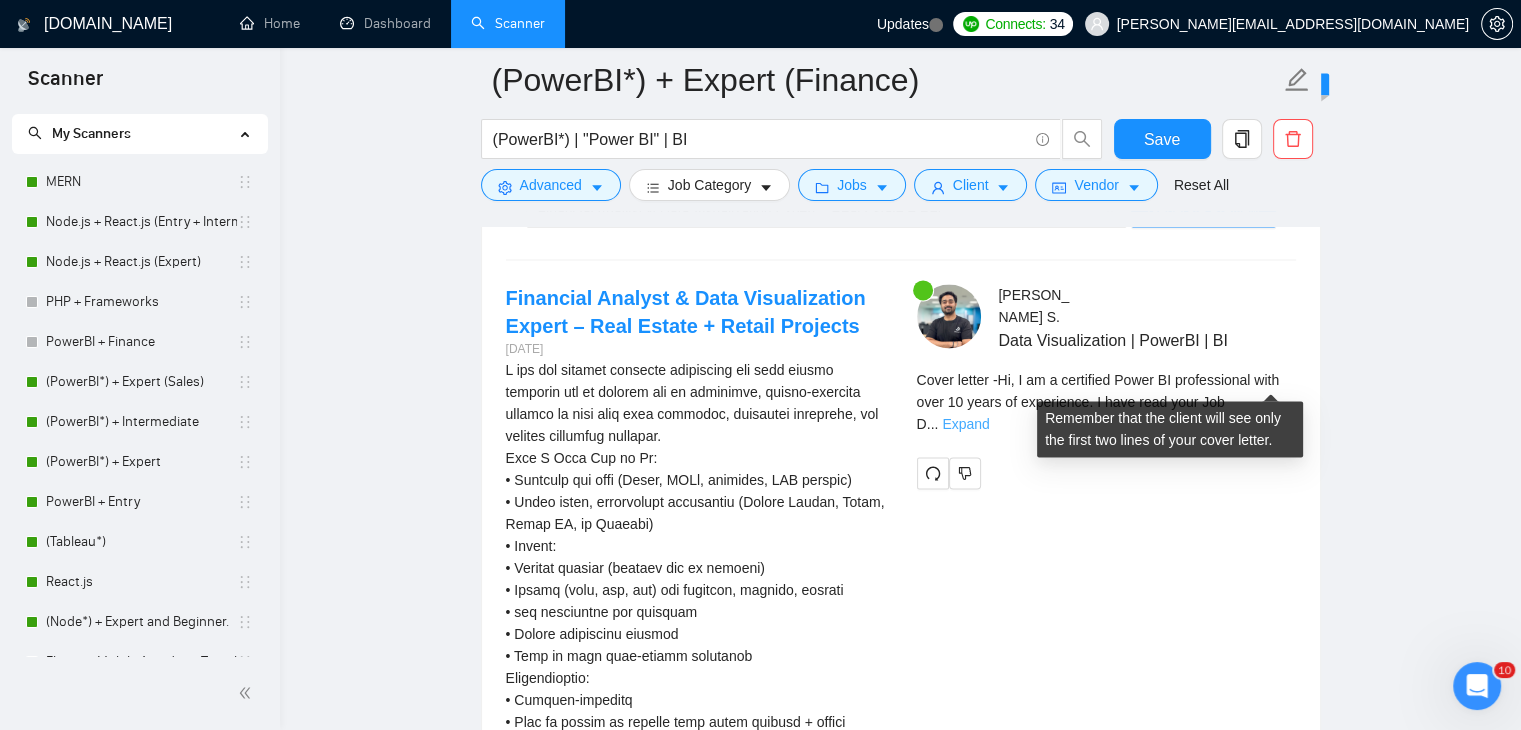 click on "Expand" at bounding box center [965, 424] 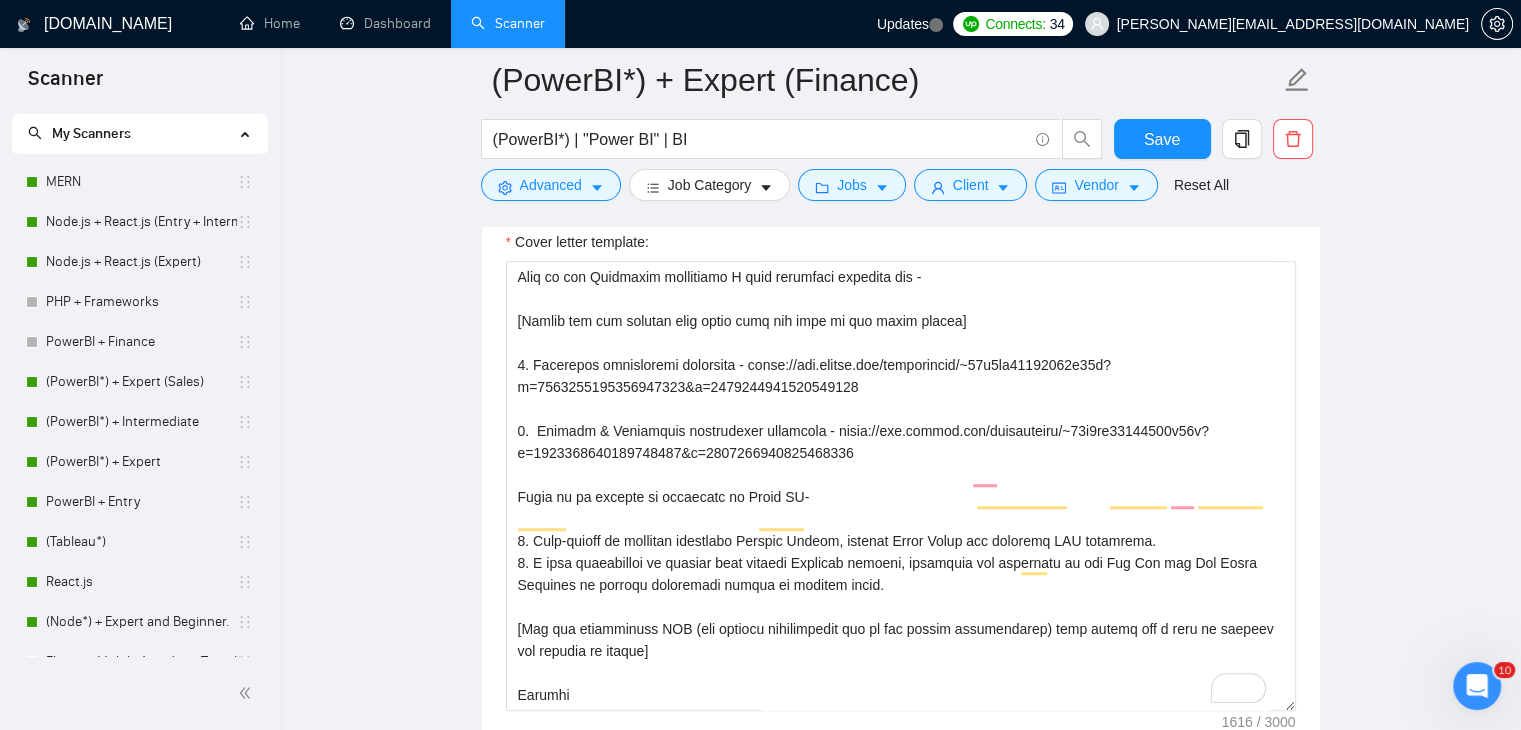 scroll, scrollTop: 1393, scrollLeft: 0, axis: vertical 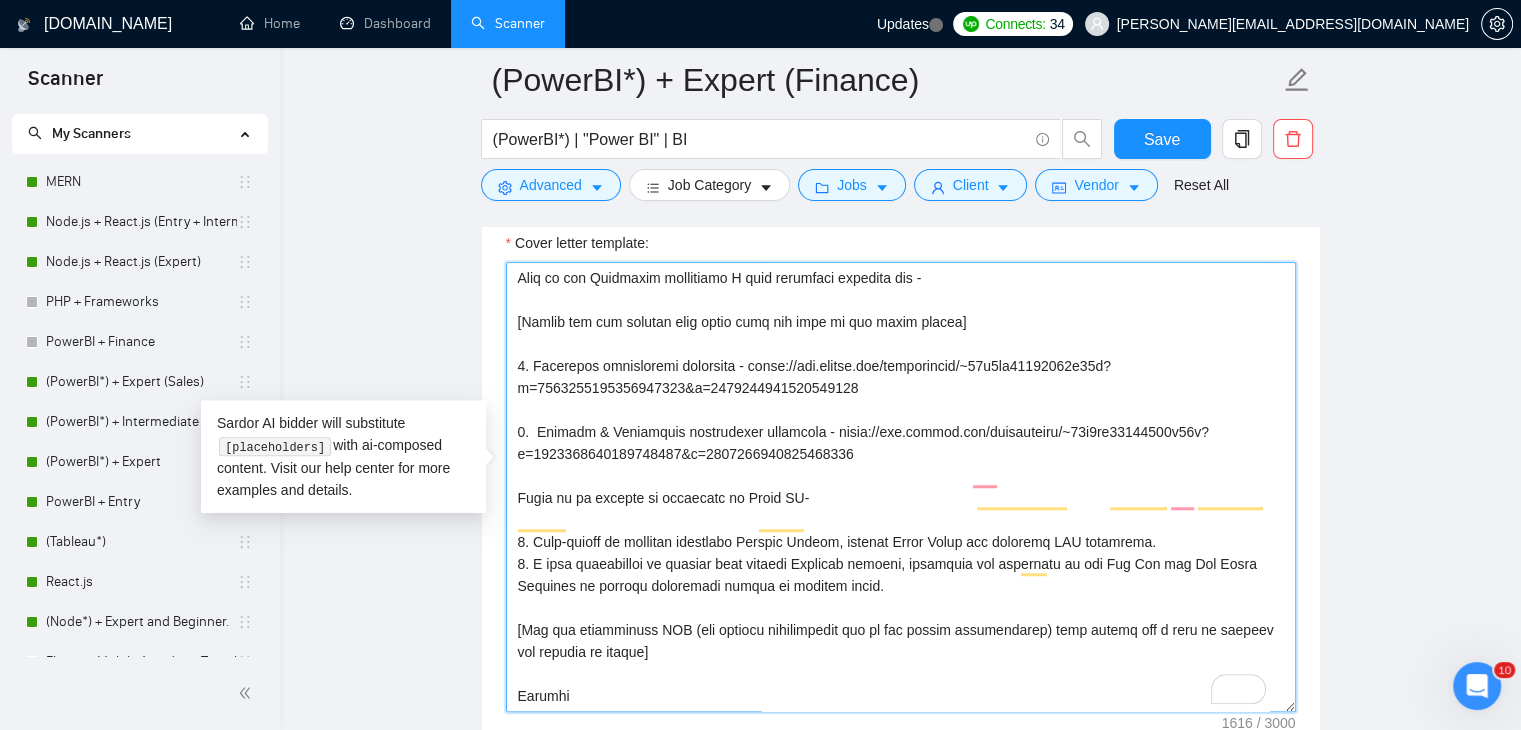 click on "Cover letter template:" at bounding box center (901, 487) 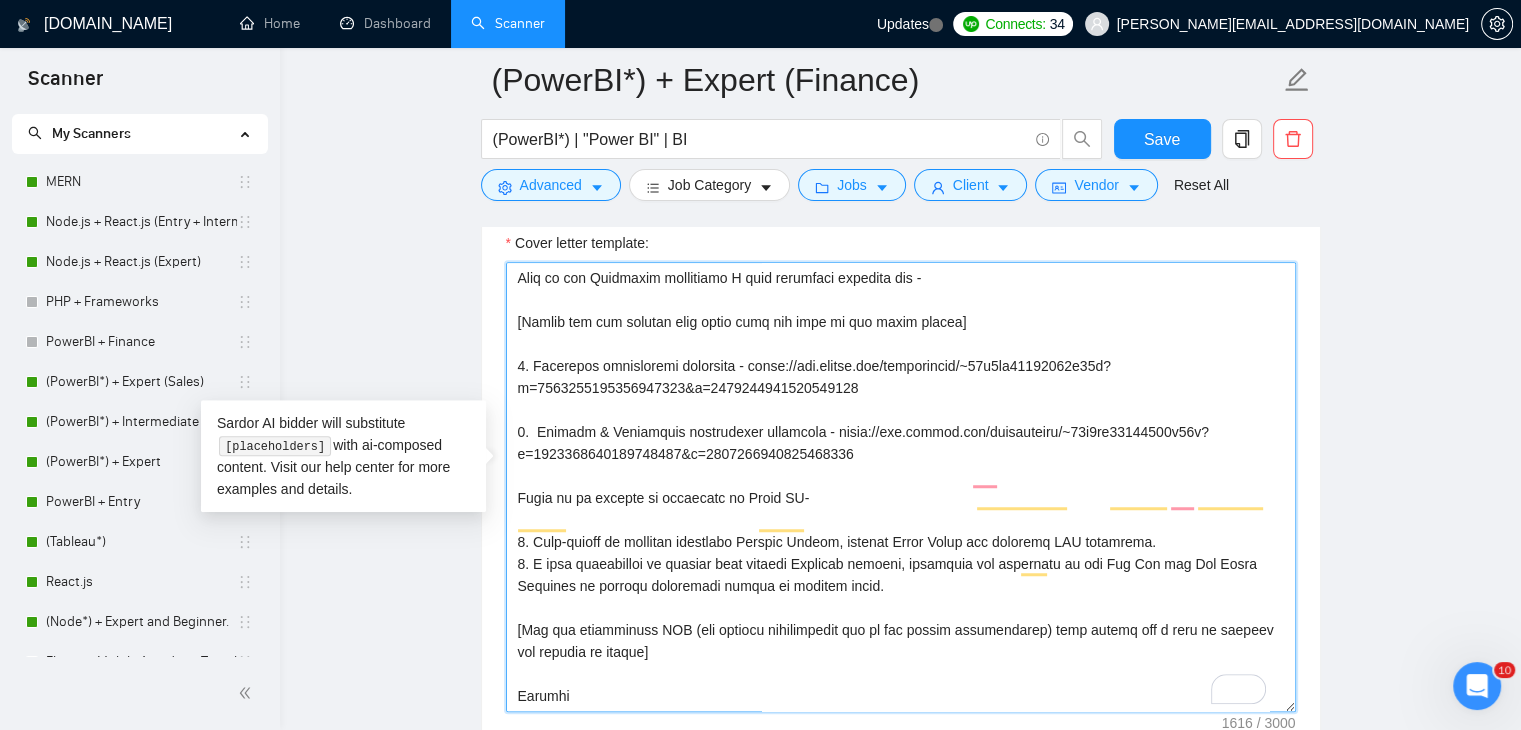 click on "Cover letter template:" at bounding box center (901, 487) 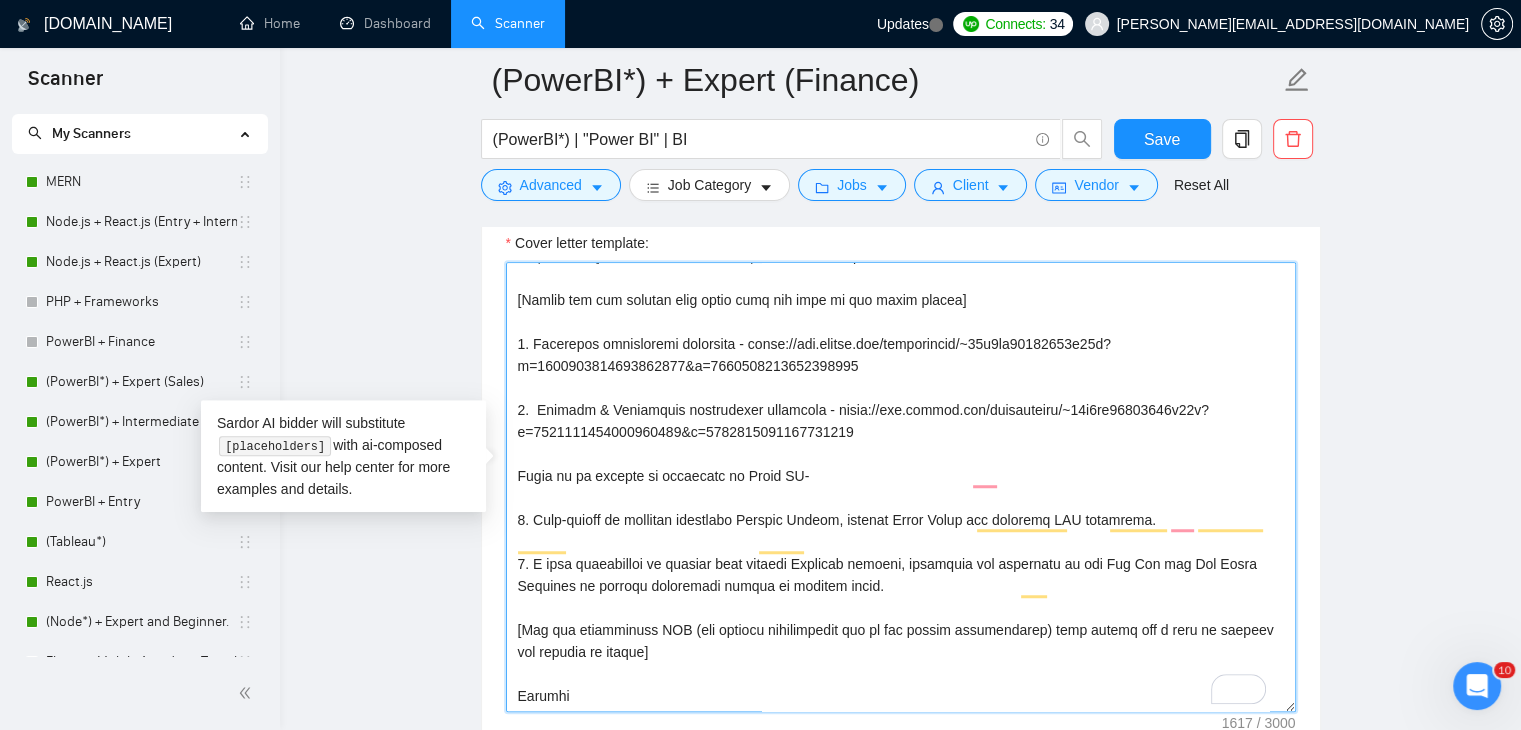 scroll, scrollTop: 351, scrollLeft: 0, axis: vertical 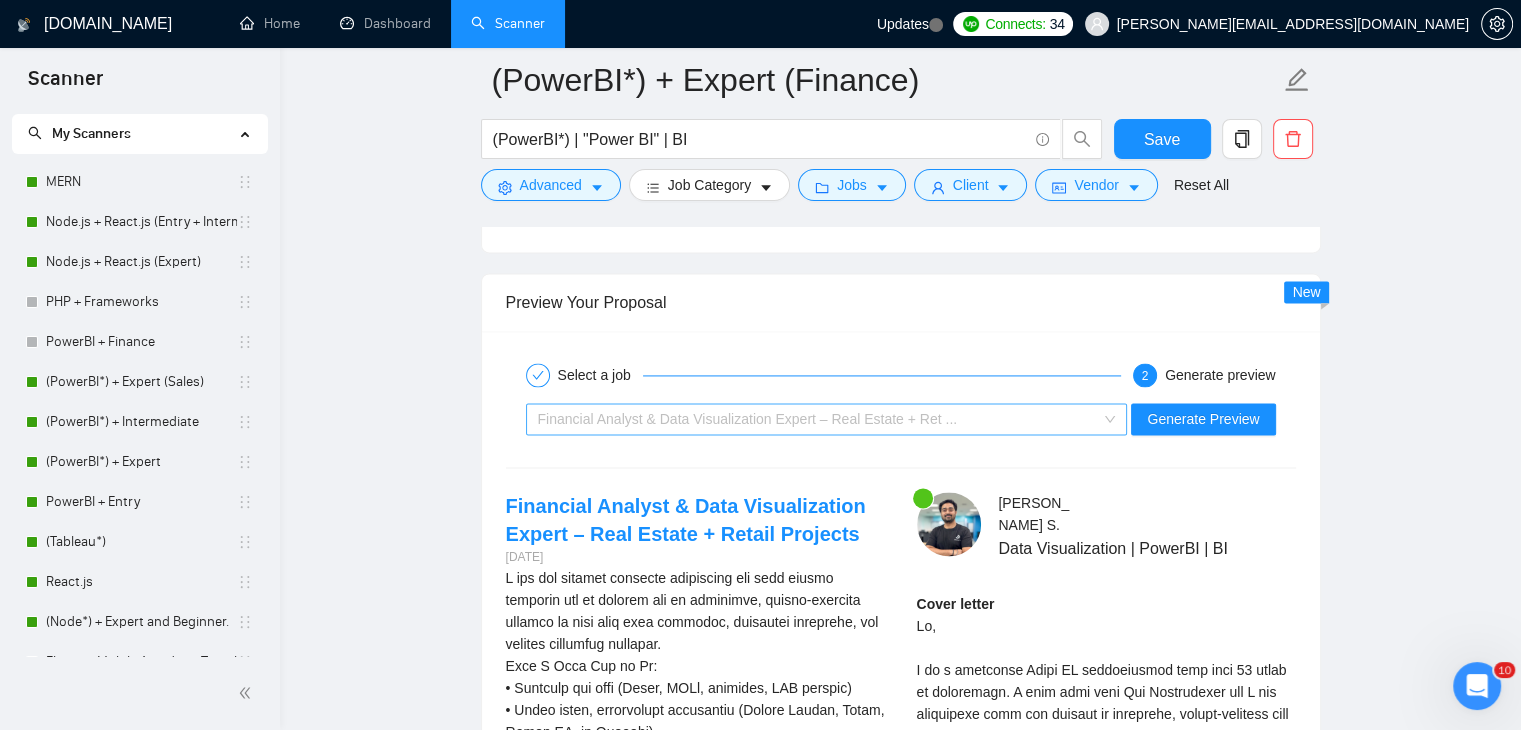 click on "Financial Analyst & Data Visualization Expert – Real Estate + Ret ..." at bounding box center (818, 419) 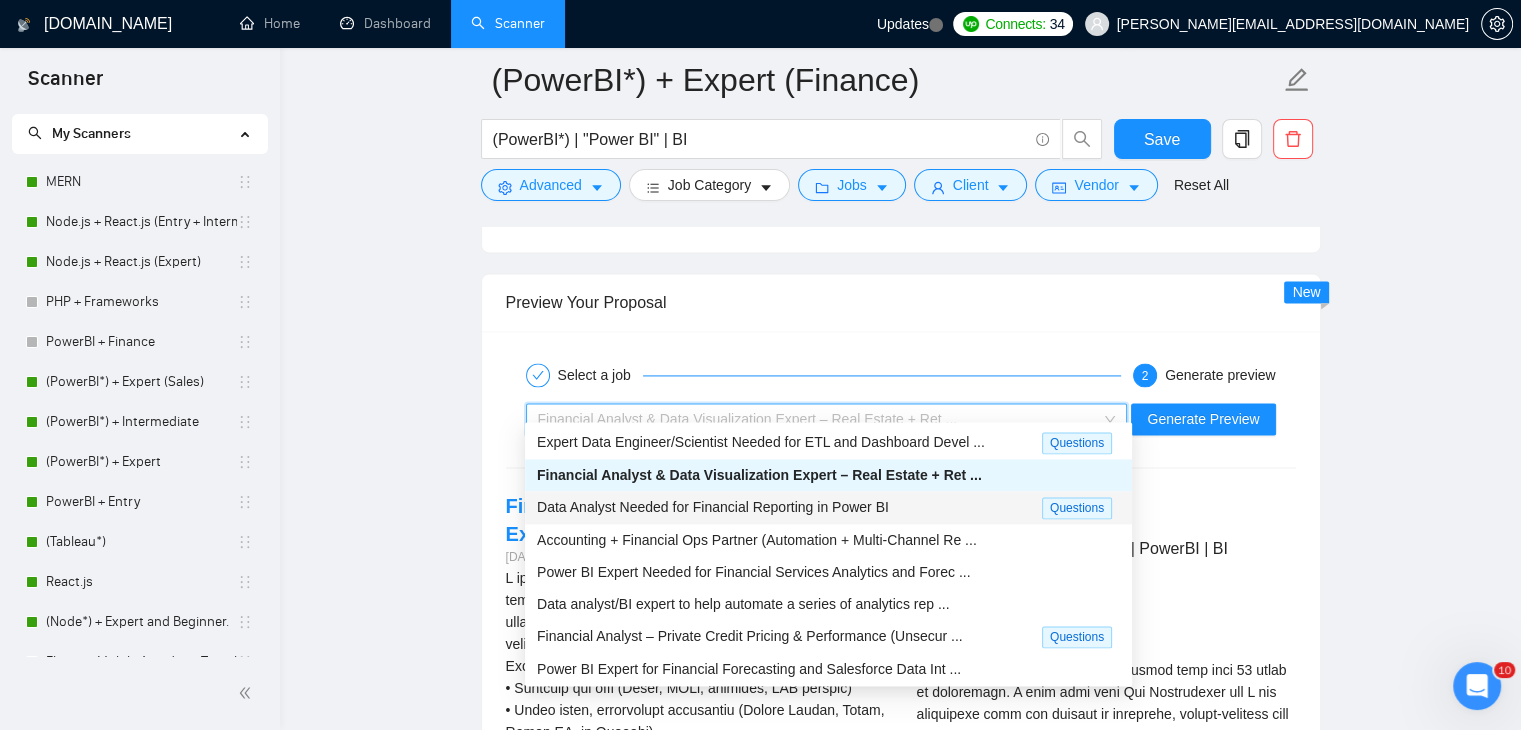 click on "Data Analyst Needed for Financial Reporting in Power BI" at bounding box center [713, 507] 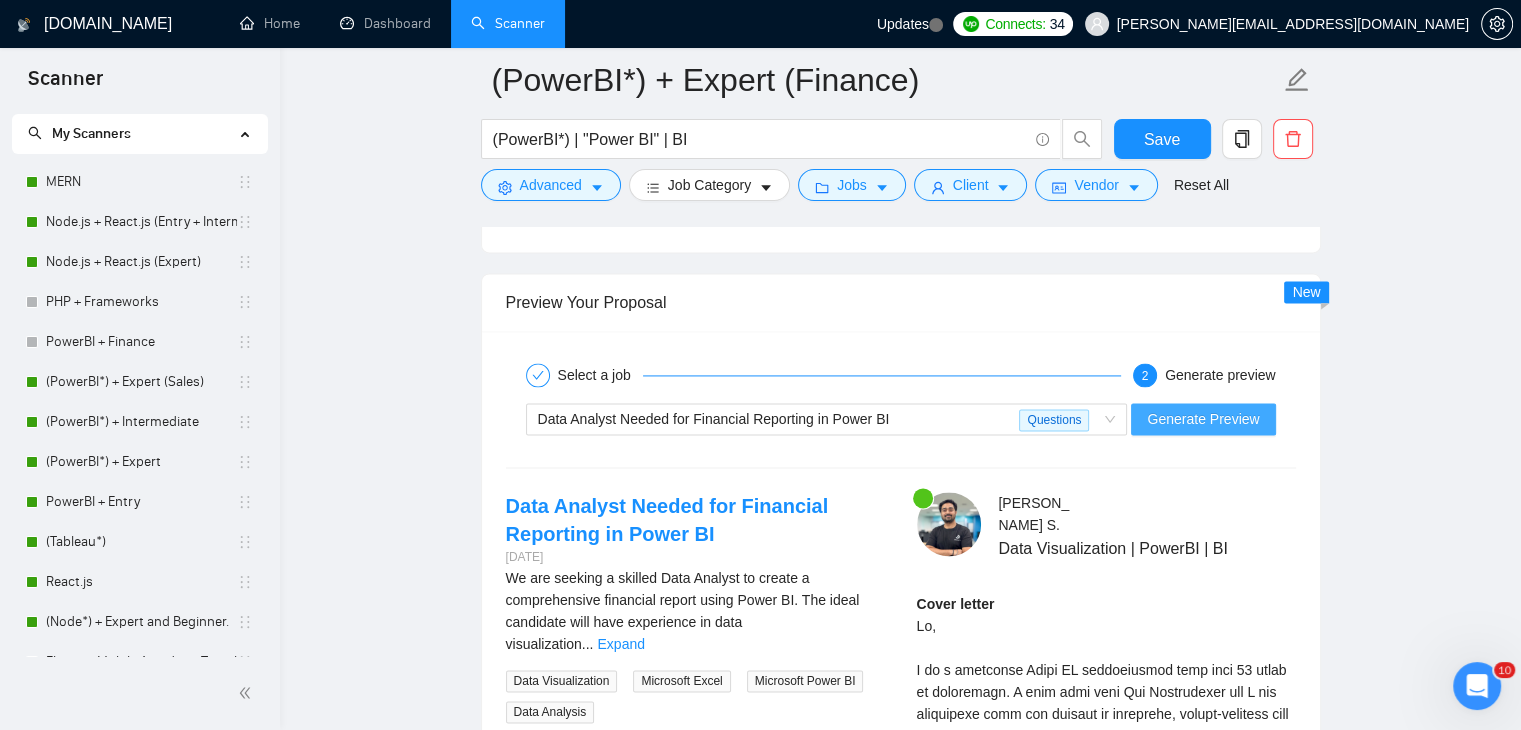 click on "Generate Preview" at bounding box center (1203, 419) 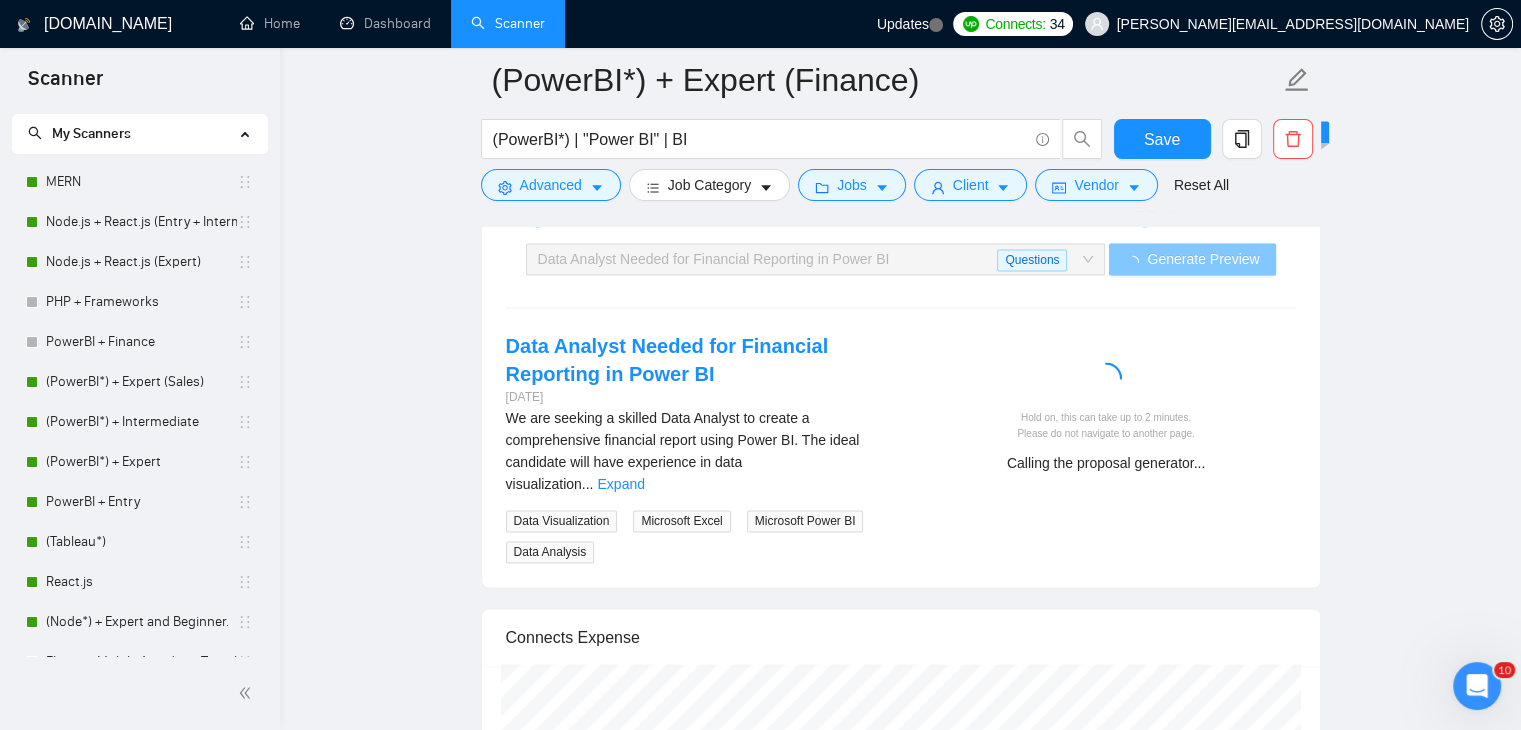 scroll, scrollTop: 3016, scrollLeft: 0, axis: vertical 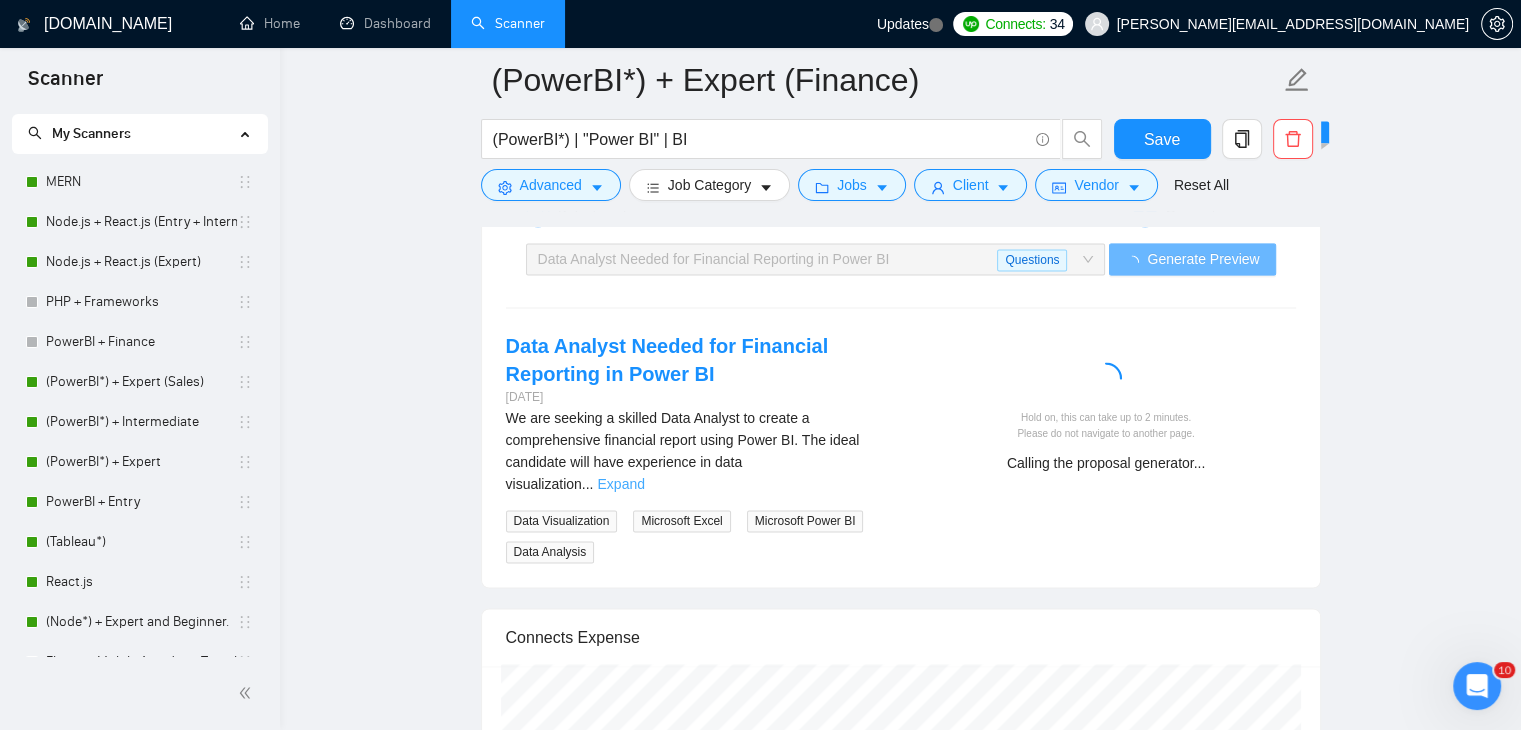 click on "Expand" at bounding box center [620, 484] 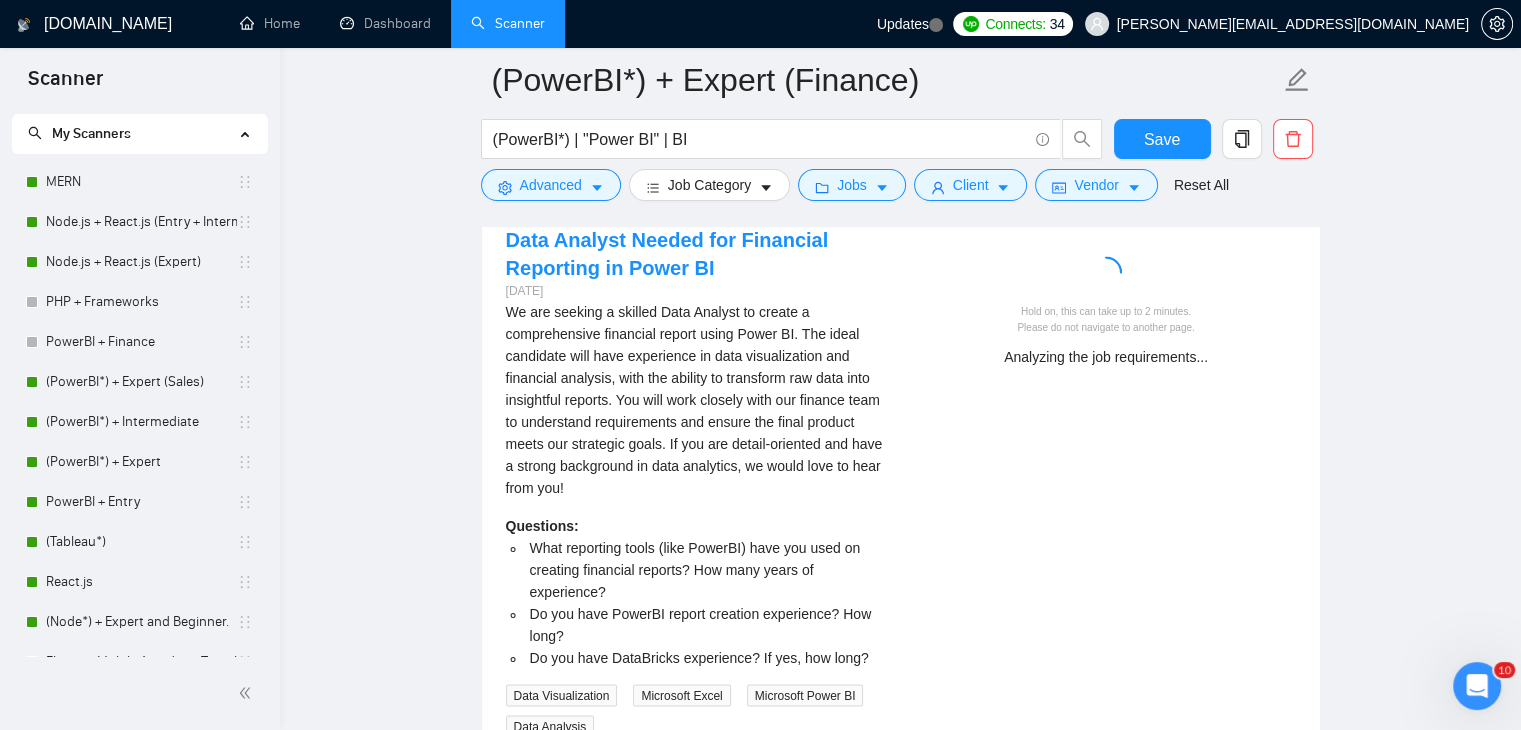scroll, scrollTop: 3120, scrollLeft: 0, axis: vertical 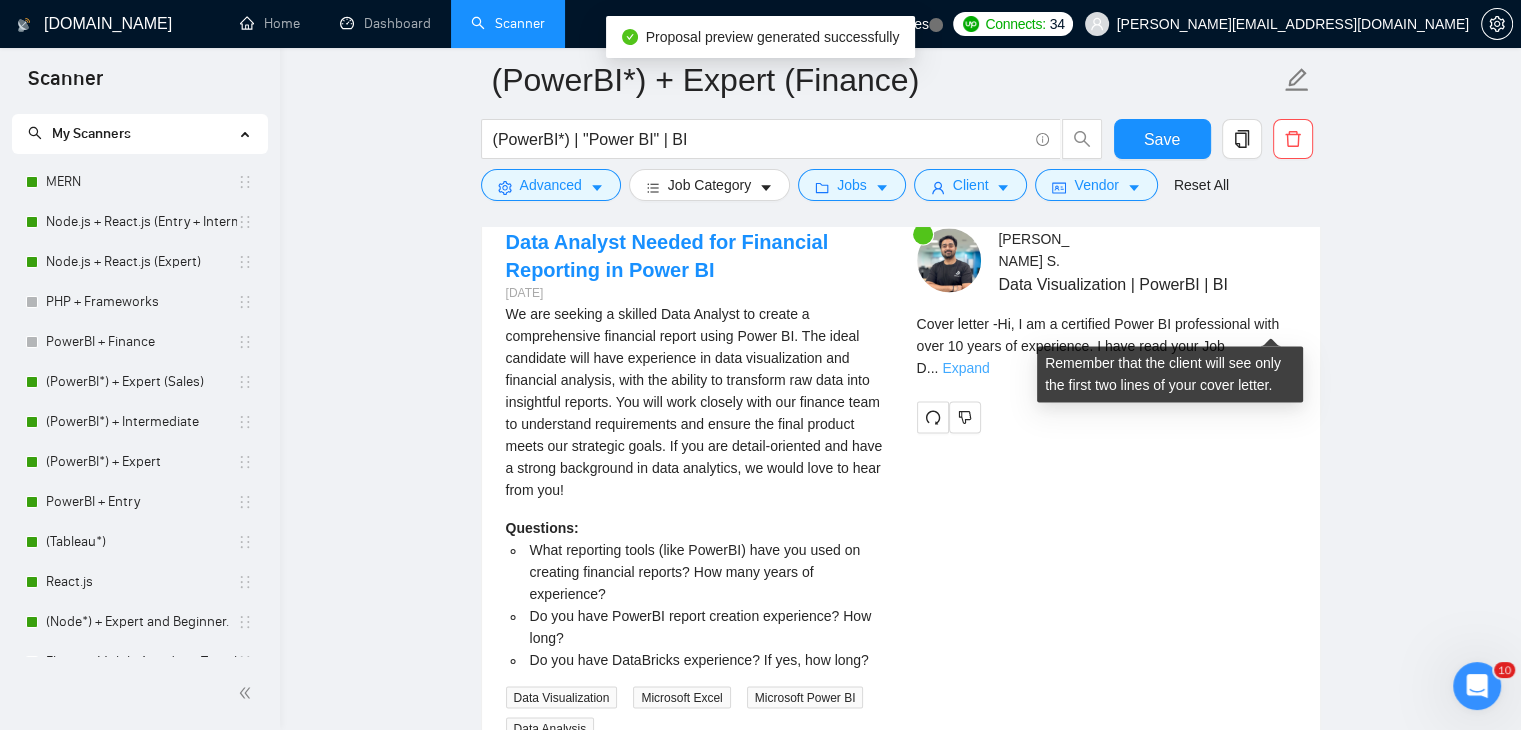 click on "Expand" at bounding box center (965, 368) 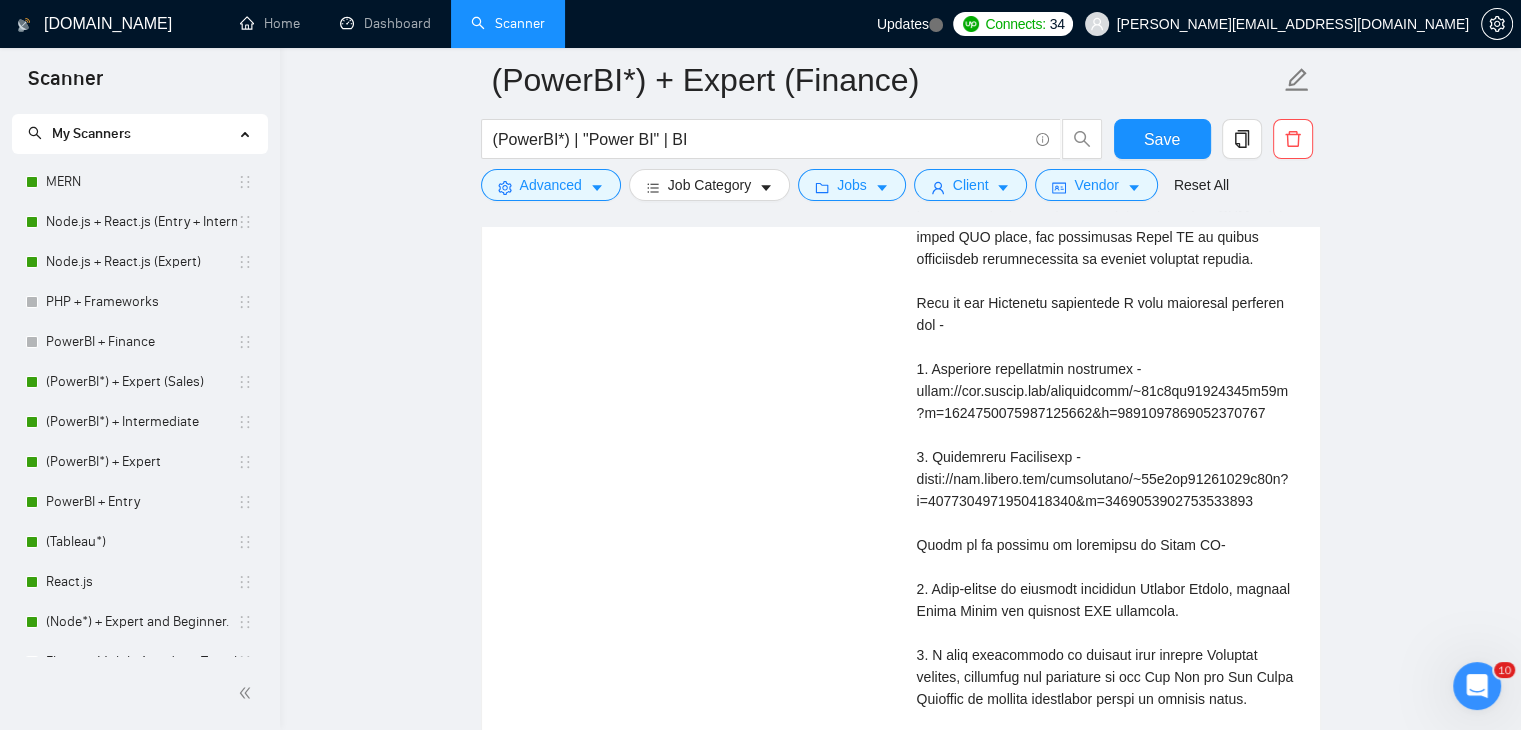 scroll, scrollTop: 3950, scrollLeft: 0, axis: vertical 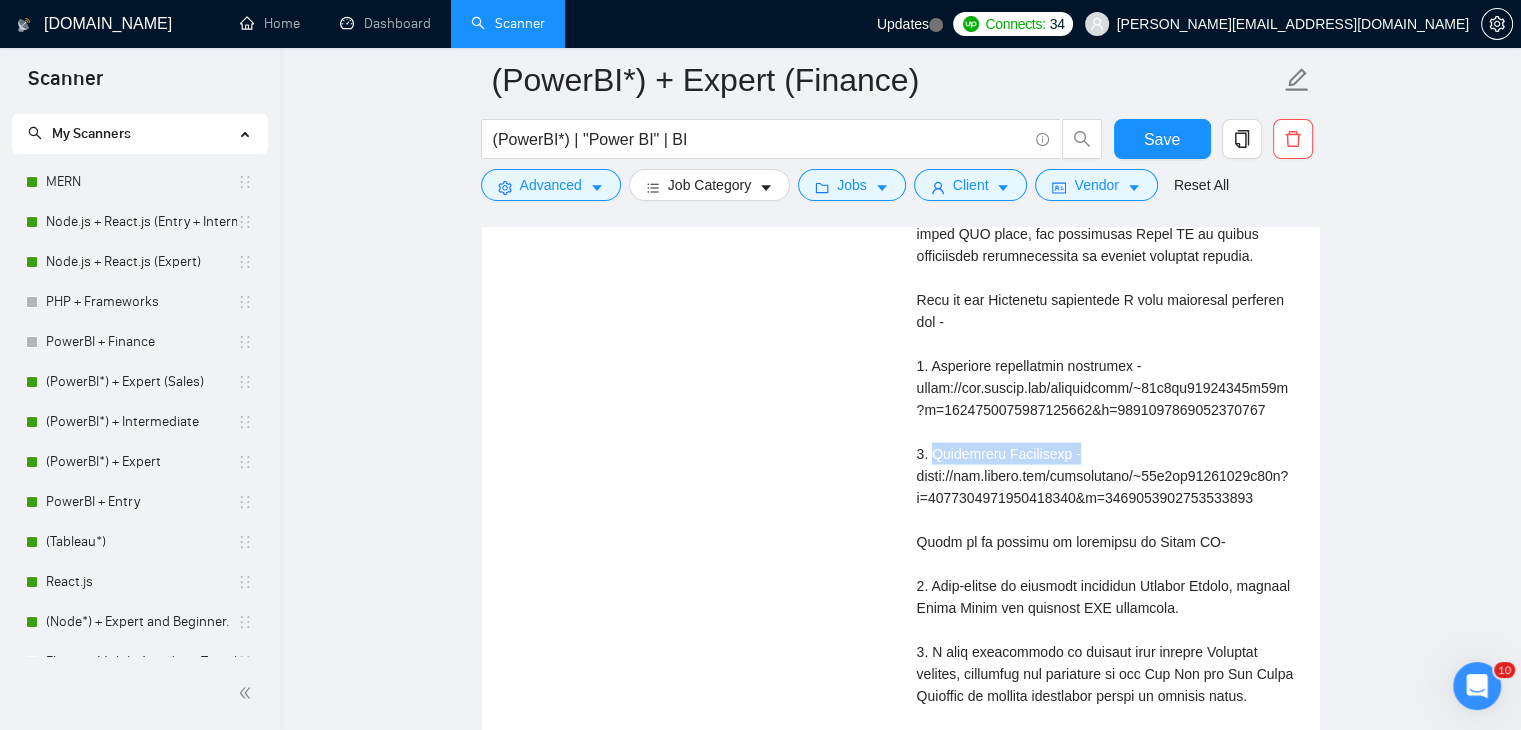 drag, startPoint x: 935, startPoint y: 409, endPoint x: 1148, endPoint y: 401, distance: 213.15018 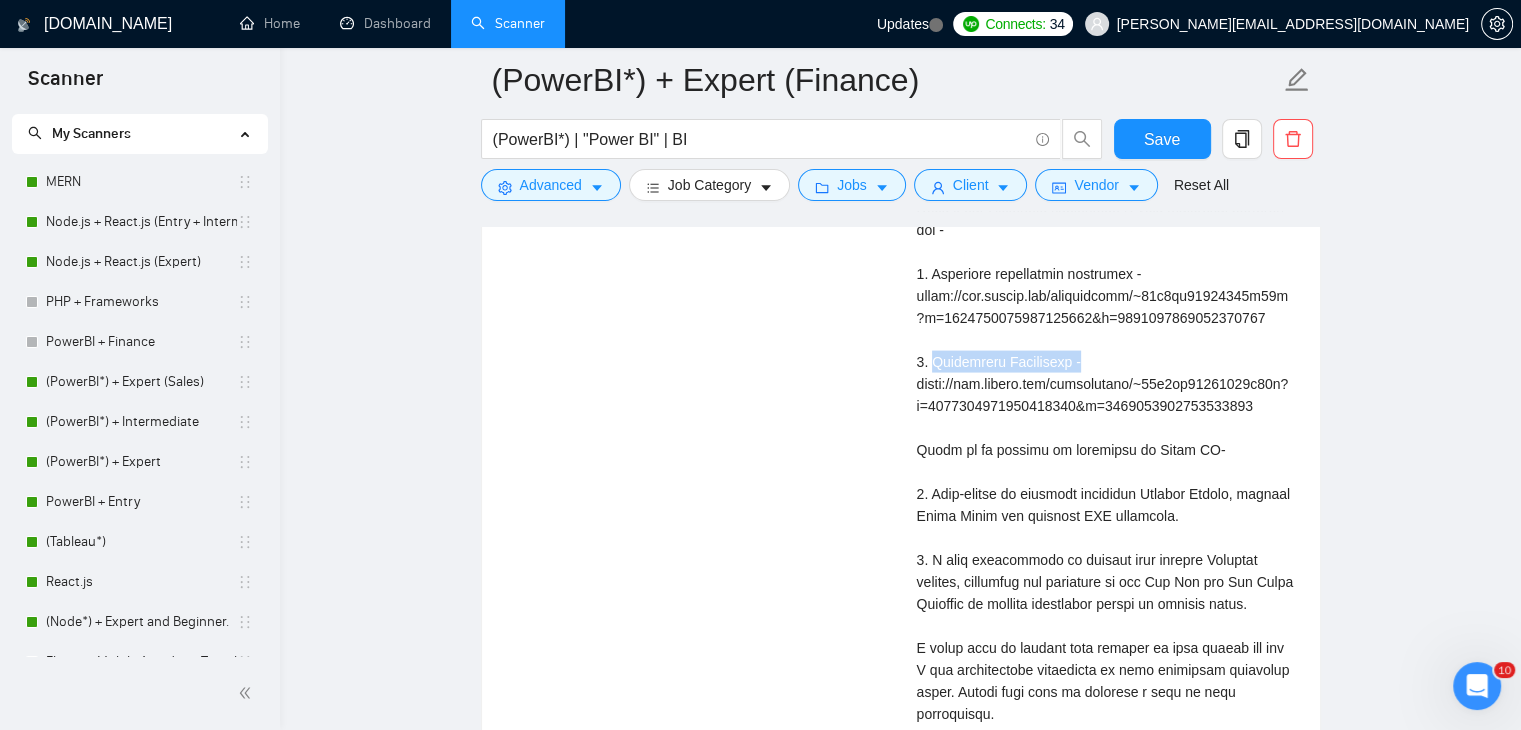 scroll, scrollTop: 4040, scrollLeft: 0, axis: vertical 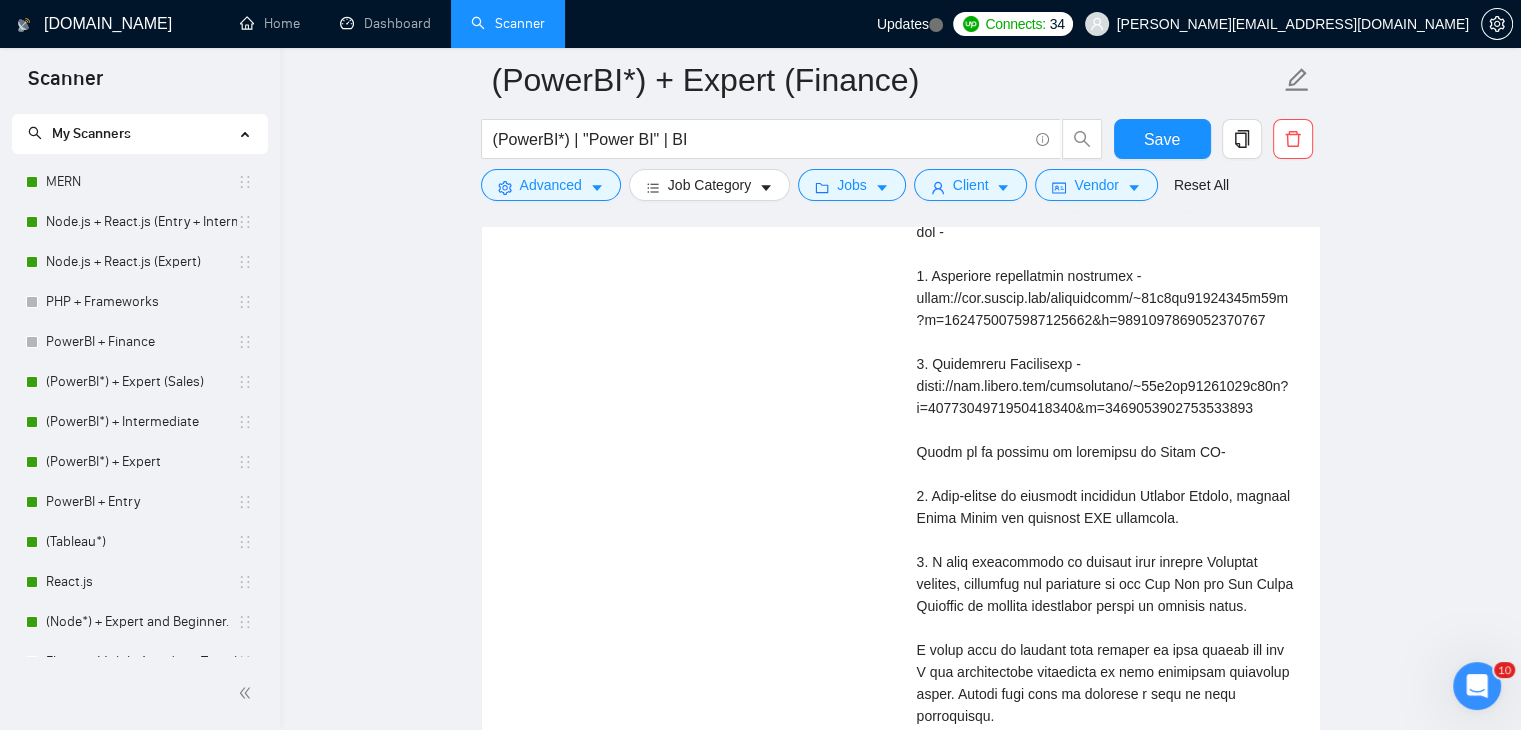 click on "Cover letter" at bounding box center (1106, 287) 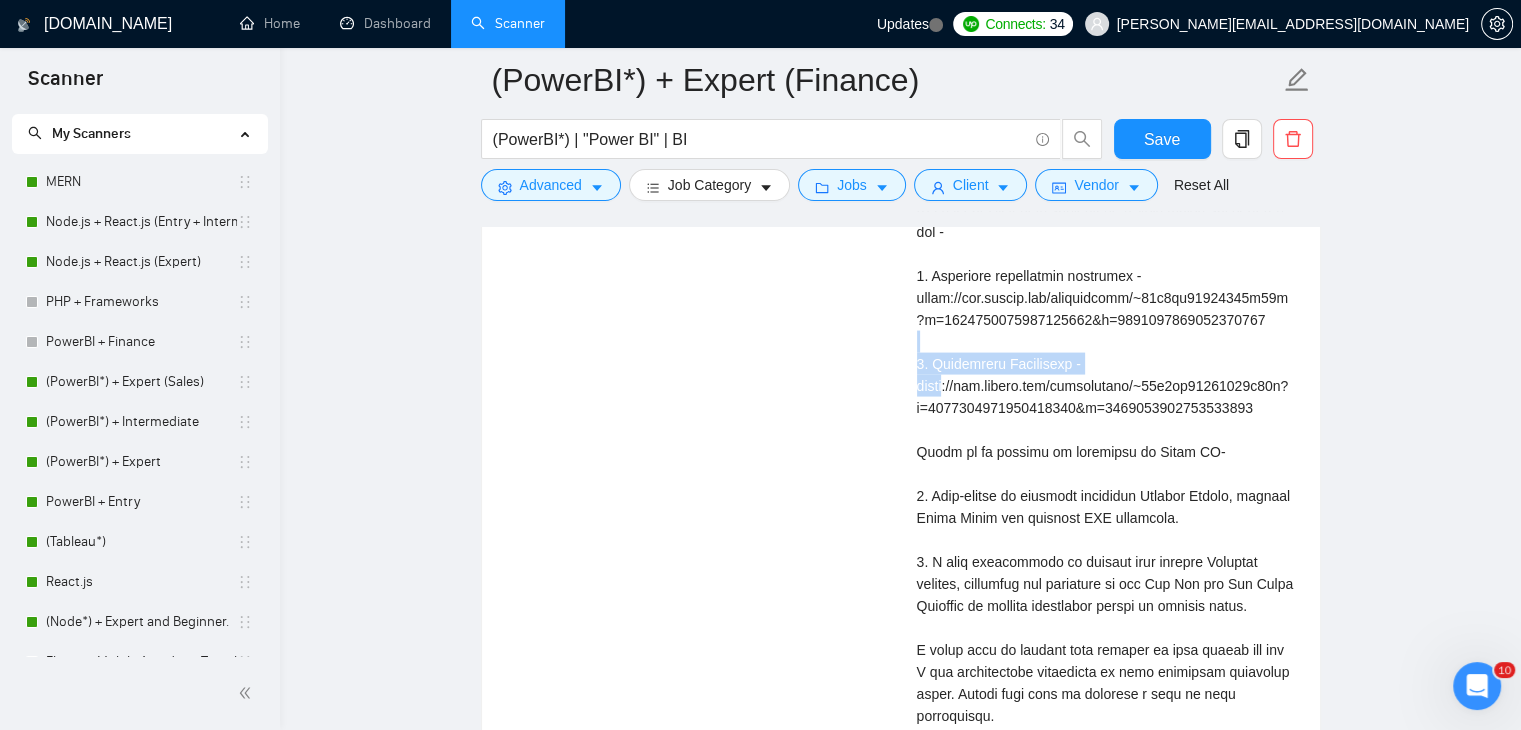 drag, startPoint x: 931, startPoint y: 333, endPoint x: 1128, endPoint y: 299, distance: 199.91248 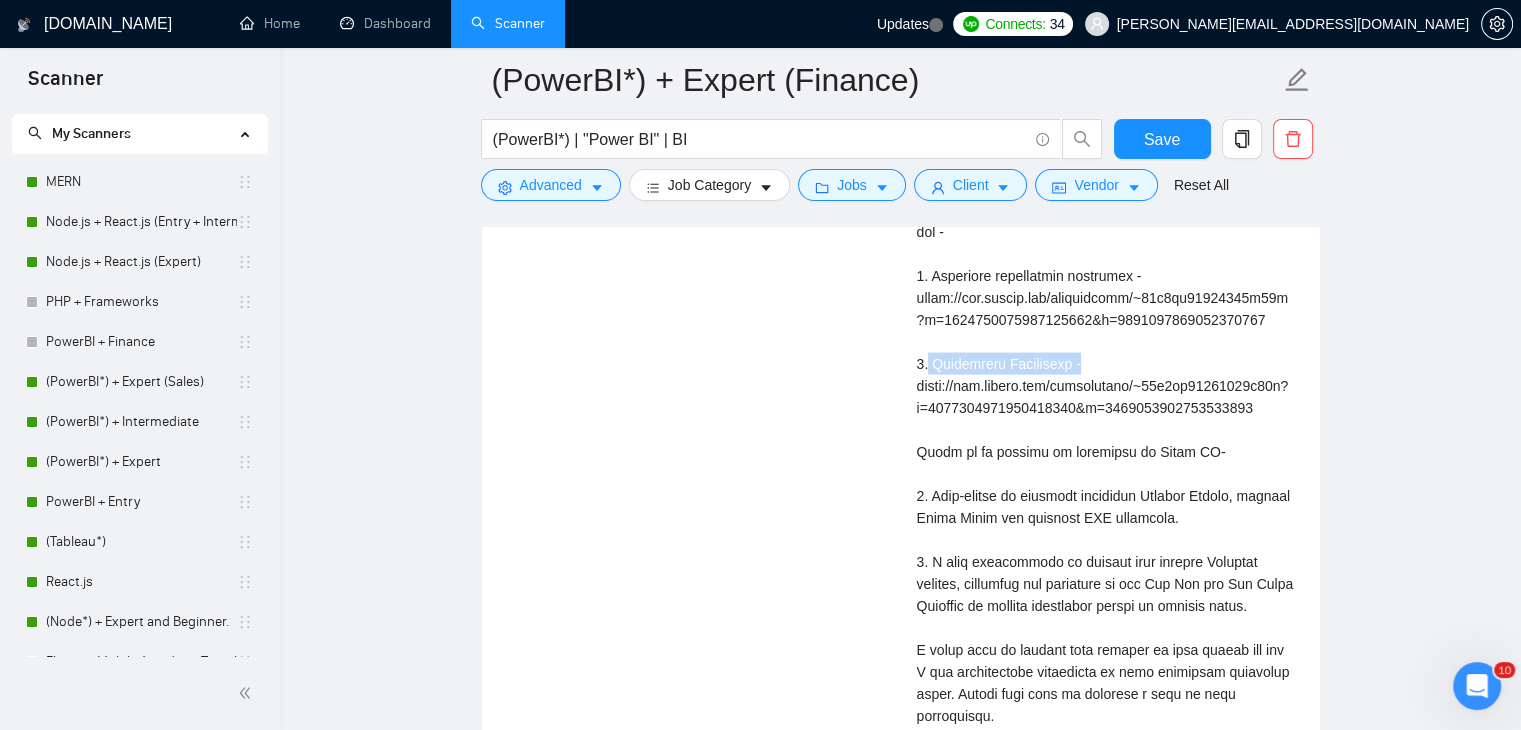 drag, startPoint x: 1103, startPoint y: 313, endPoint x: 927, endPoint y: 329, distance: 176.72577 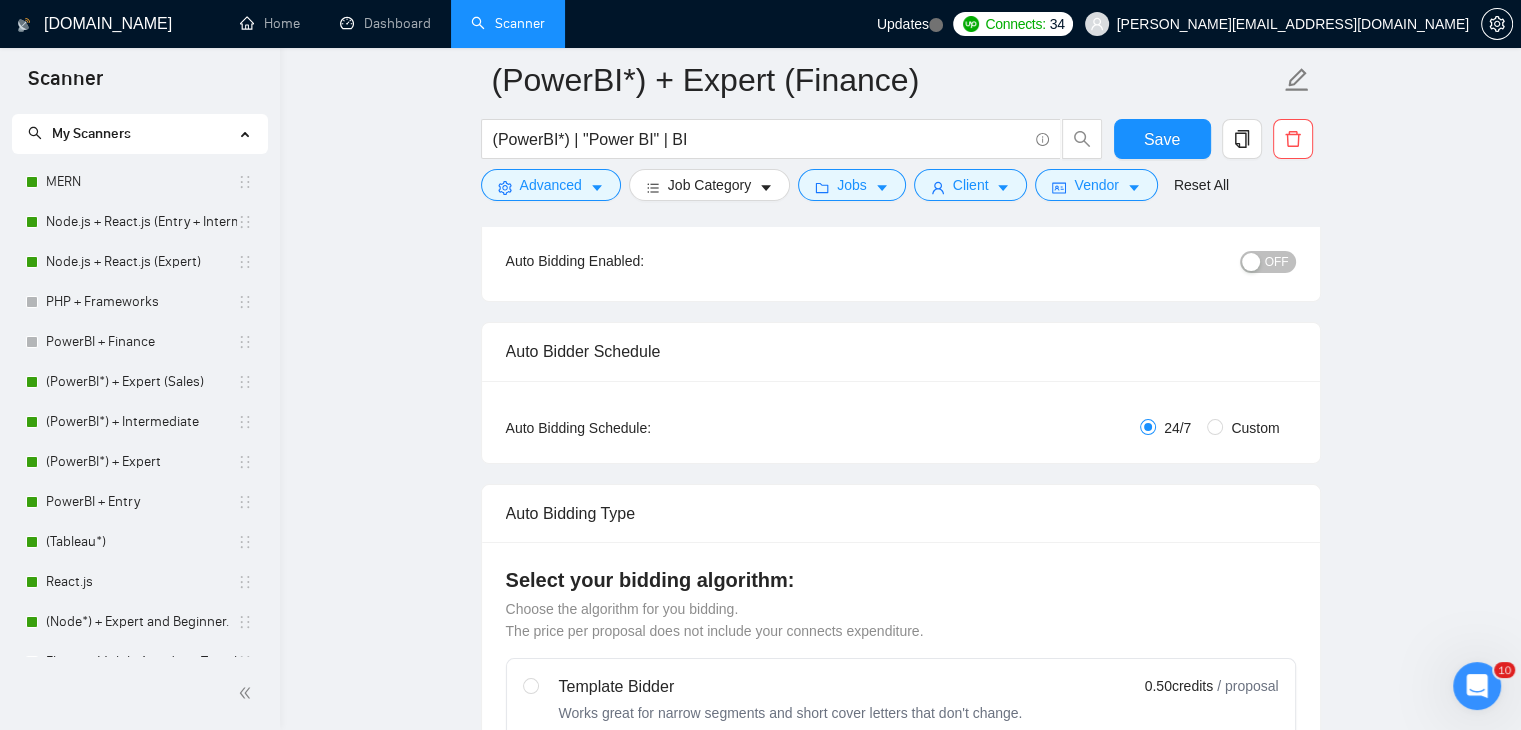 scroll, scrollTop: 0, scrollLeft: 0, axis: both 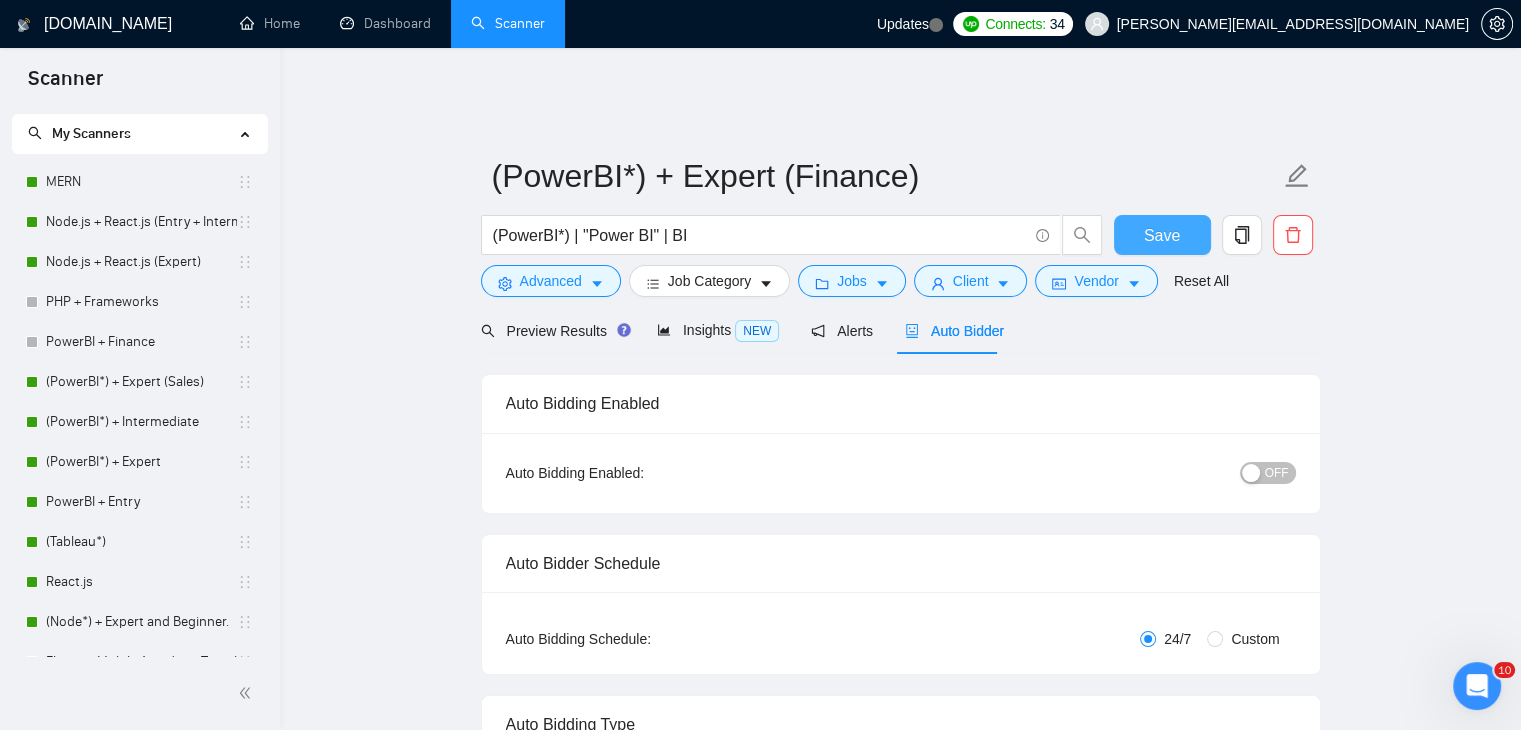 click on "Save" at bounding box center (1162, 235) 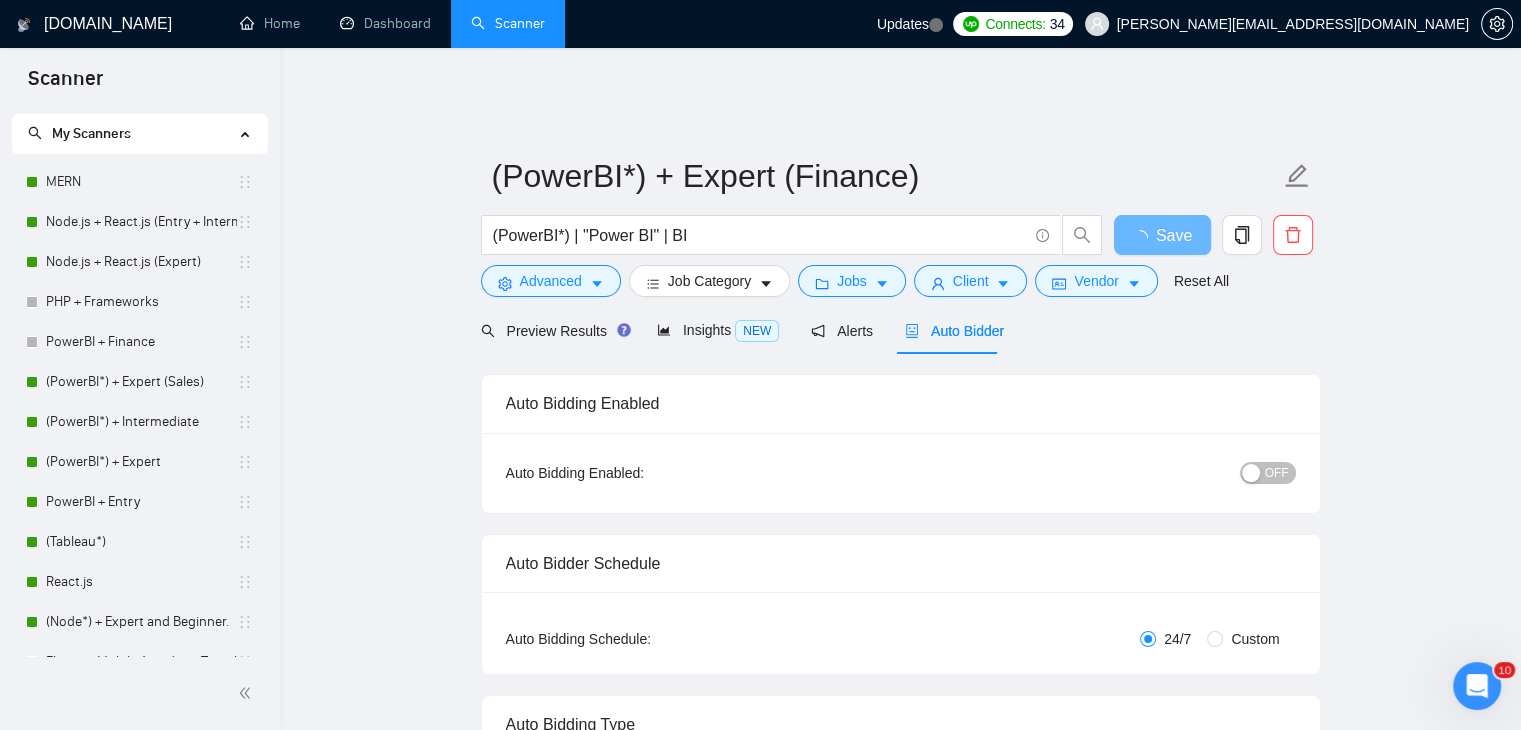 click on "OFF" at bounding box center [1277, 473] 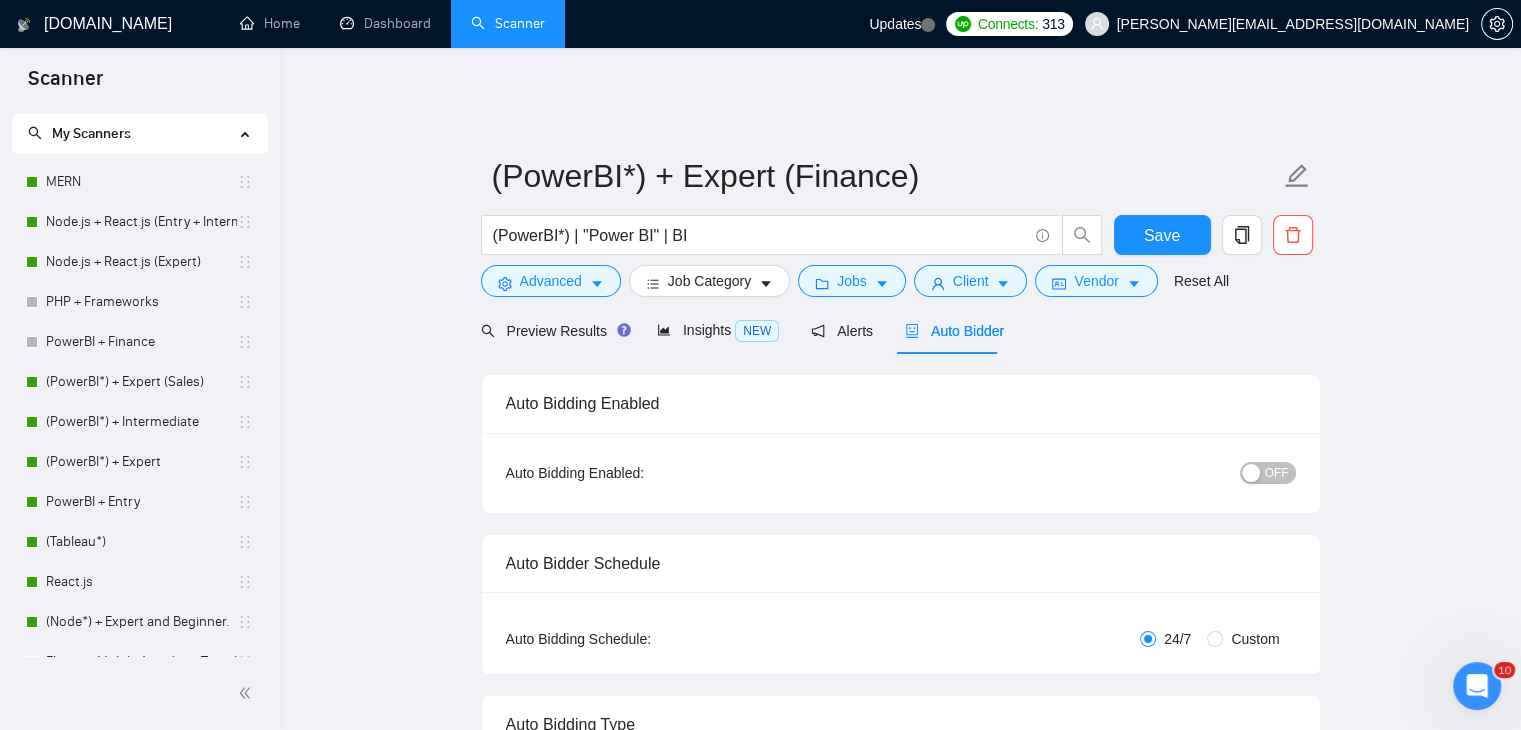 click on "OFF" at bounding box center [1277, 473] 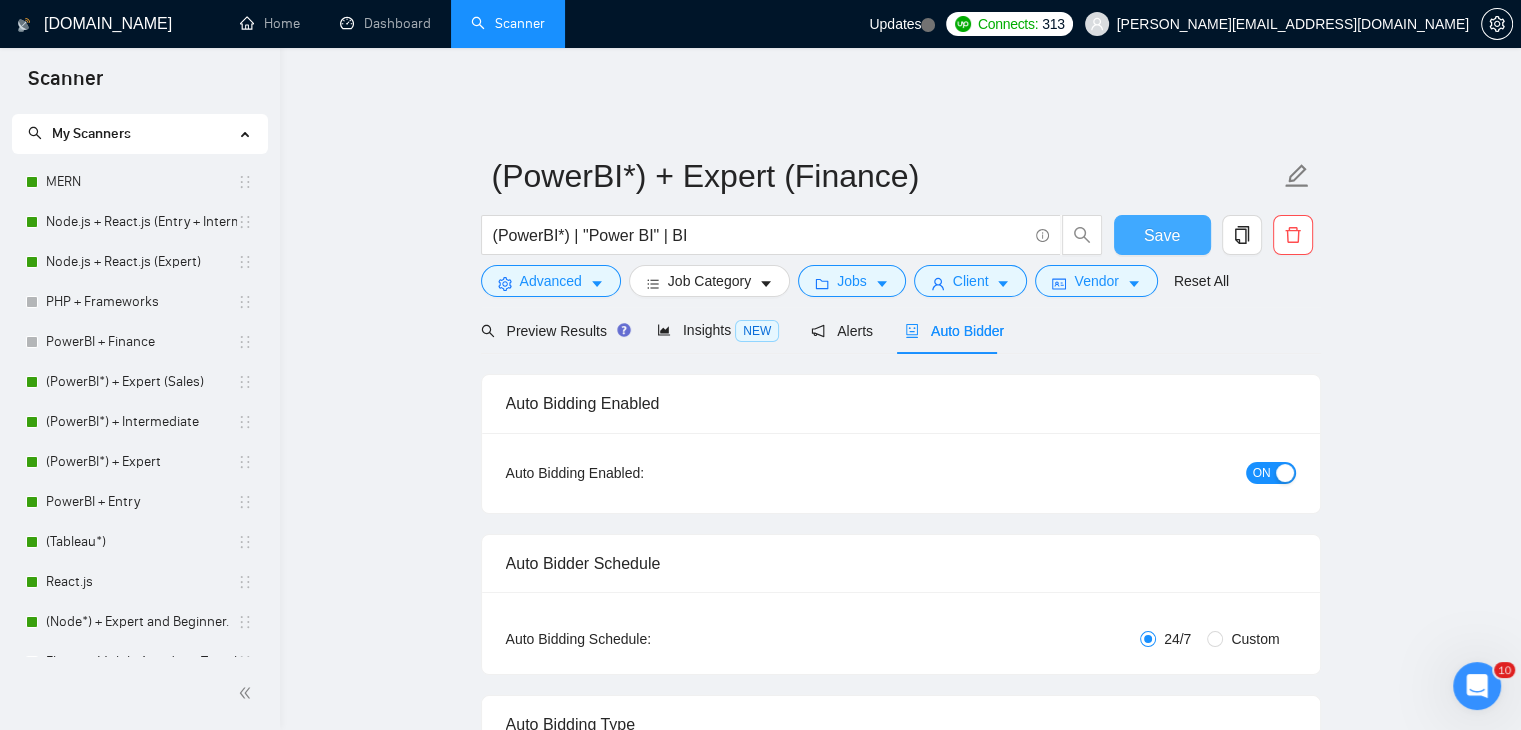 click on "Save" at bounding box center (1162, 235) 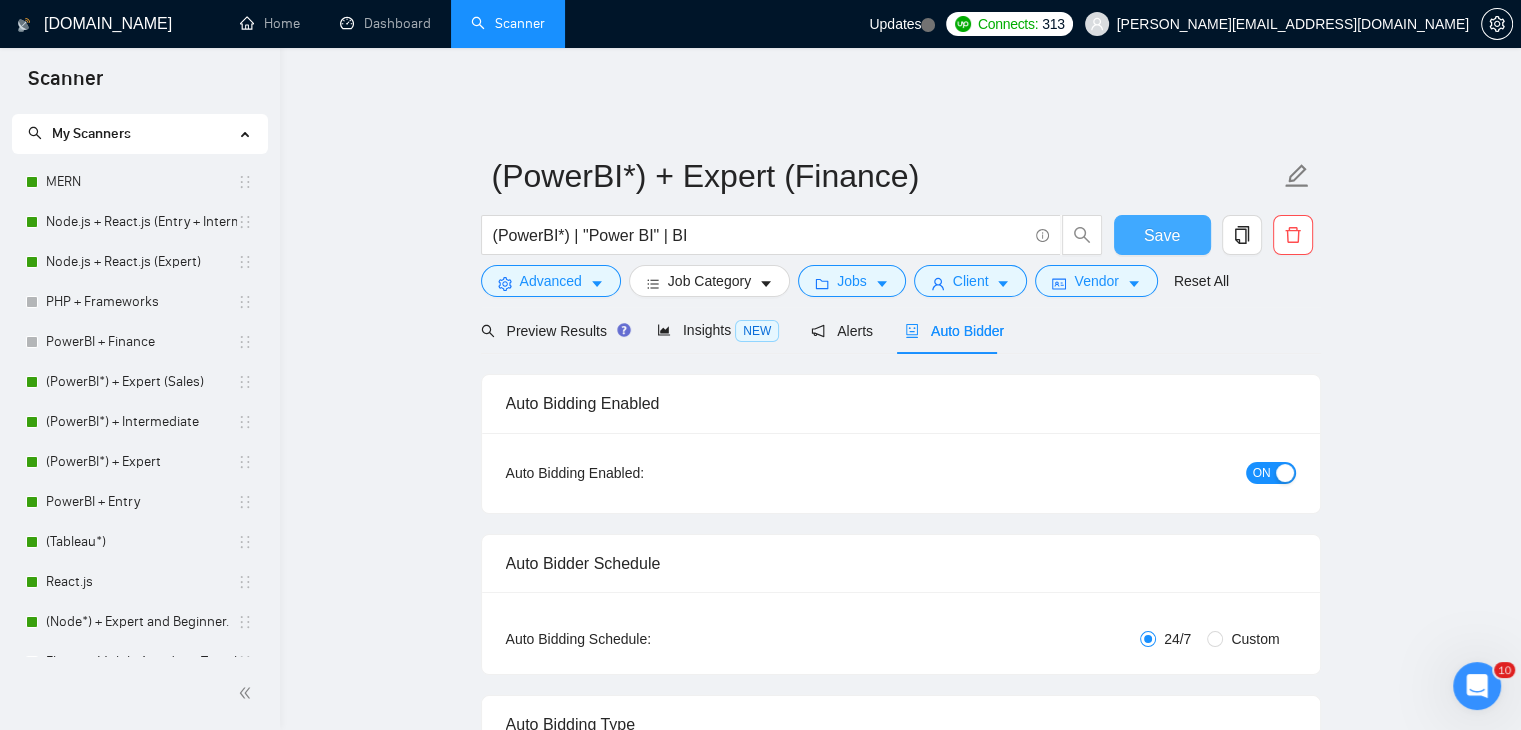 type 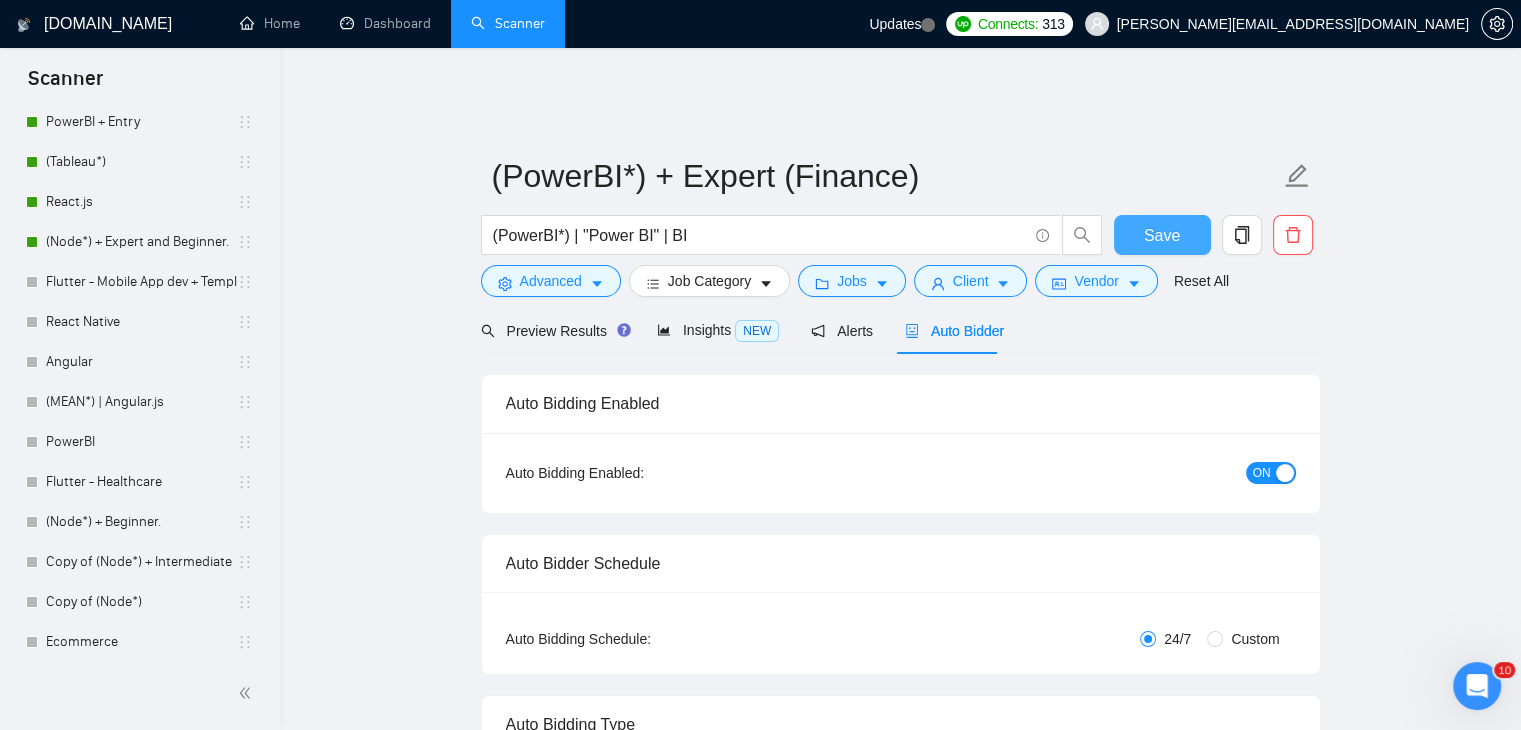 scroll, scrollTop: 465, scrollLeft: 0, axis: vertical 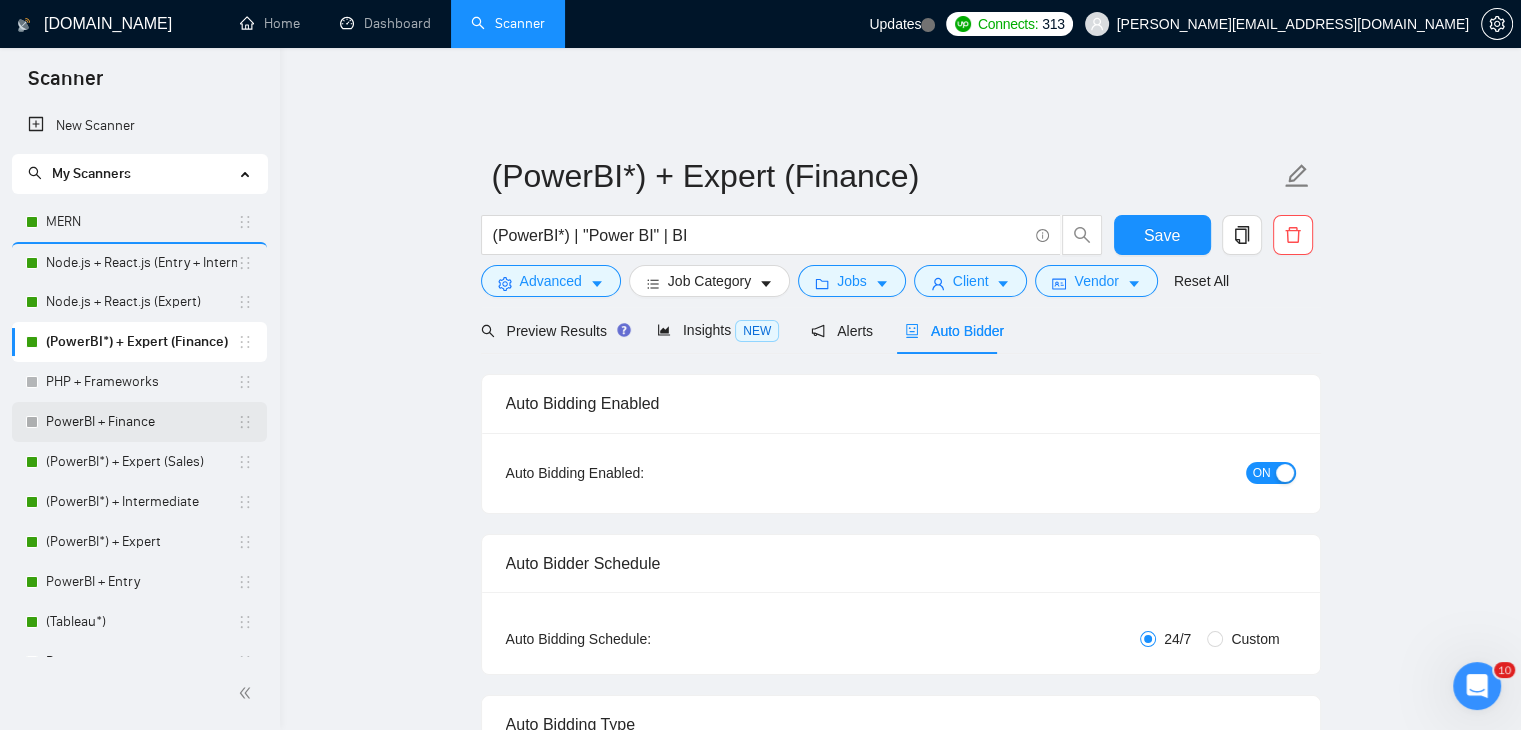 click on "PowerBI + Finance" at bounding box center (141, 422) 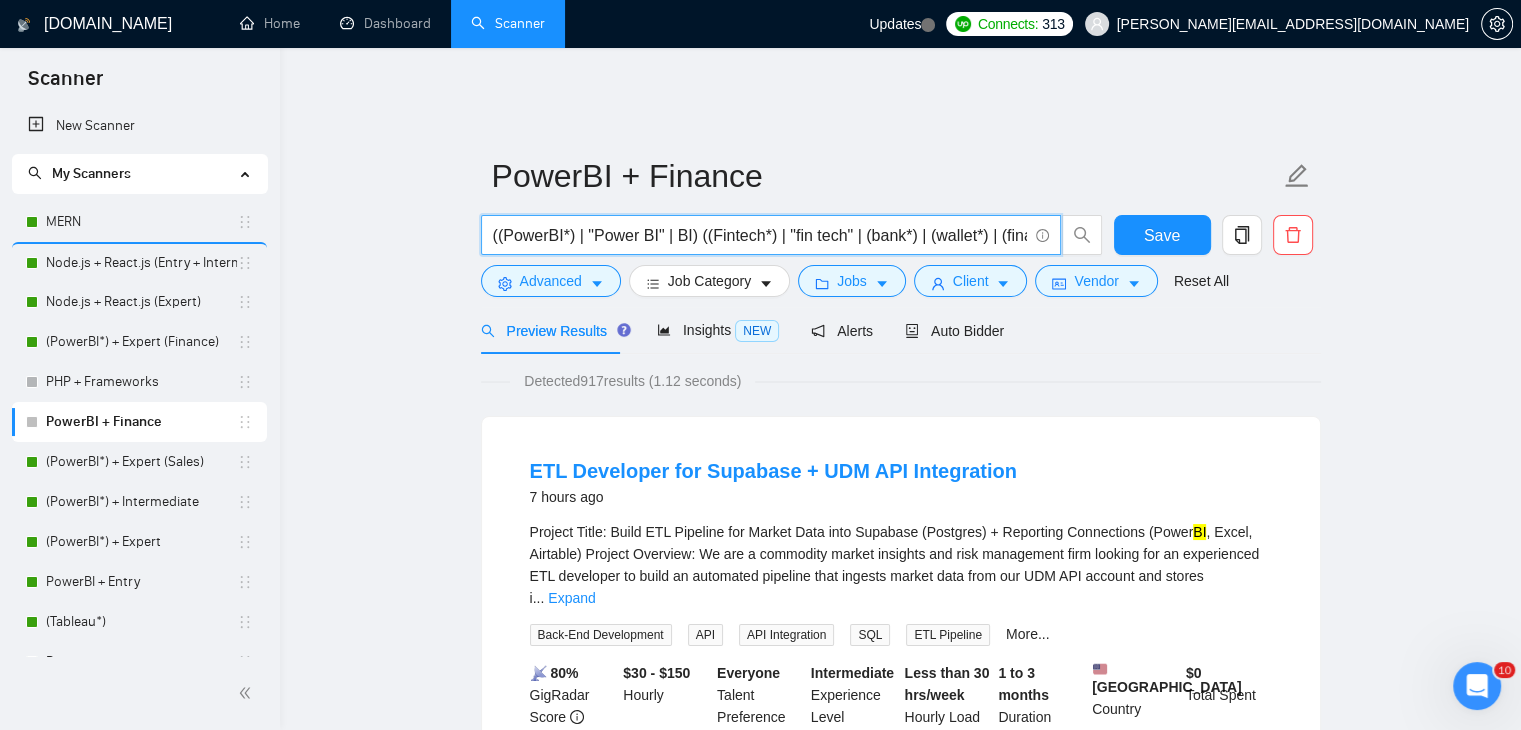 click on "((PowerBI*) | "Power BI" | BI) ((Fintech*) | "fin tech" | (bank*) | (wallet*) | (financ*) | "digital banking" | "mobile banking" | "neo bank" | neobank | (crypto*) | blockchain | "block chain" | "payment gateway" | "peer-to-peer lending" | crowdfunding | "crowd funding" | "investment platform" | "personal finance" | "robo-advisor" | "financial technology" | regtech | insurtech | "open banking" | "digital wallet" | "contactless payment" | "wealth management" | "digital lending" | "payment processing" | "virtual card" | BNPL | "financial services" | "e-wallet" | "decentralized finance" | "digital assets" | tokenization | "smart contracts" | "financial inclusion" | "alternative finance" | "fintech innovation" | "financial literacy" | "payments infrastructure" | "AI in finance" | "machine learning in finance" | "financial analytics" | "money transfer" | remittance | "financial security")" at bounding box center (760, 235) 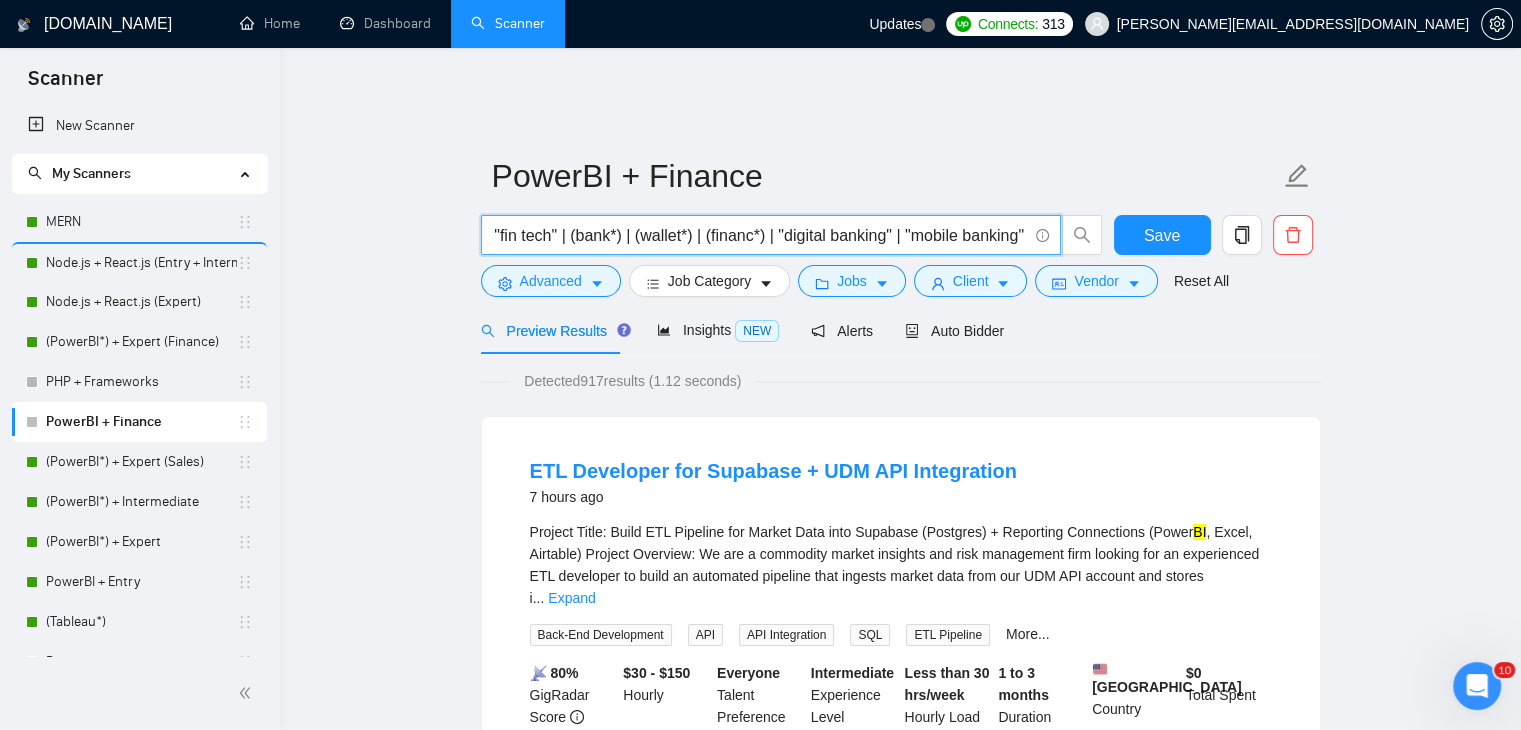 scroll, scrollTop: 0, scrollLeft: 0, axis: both 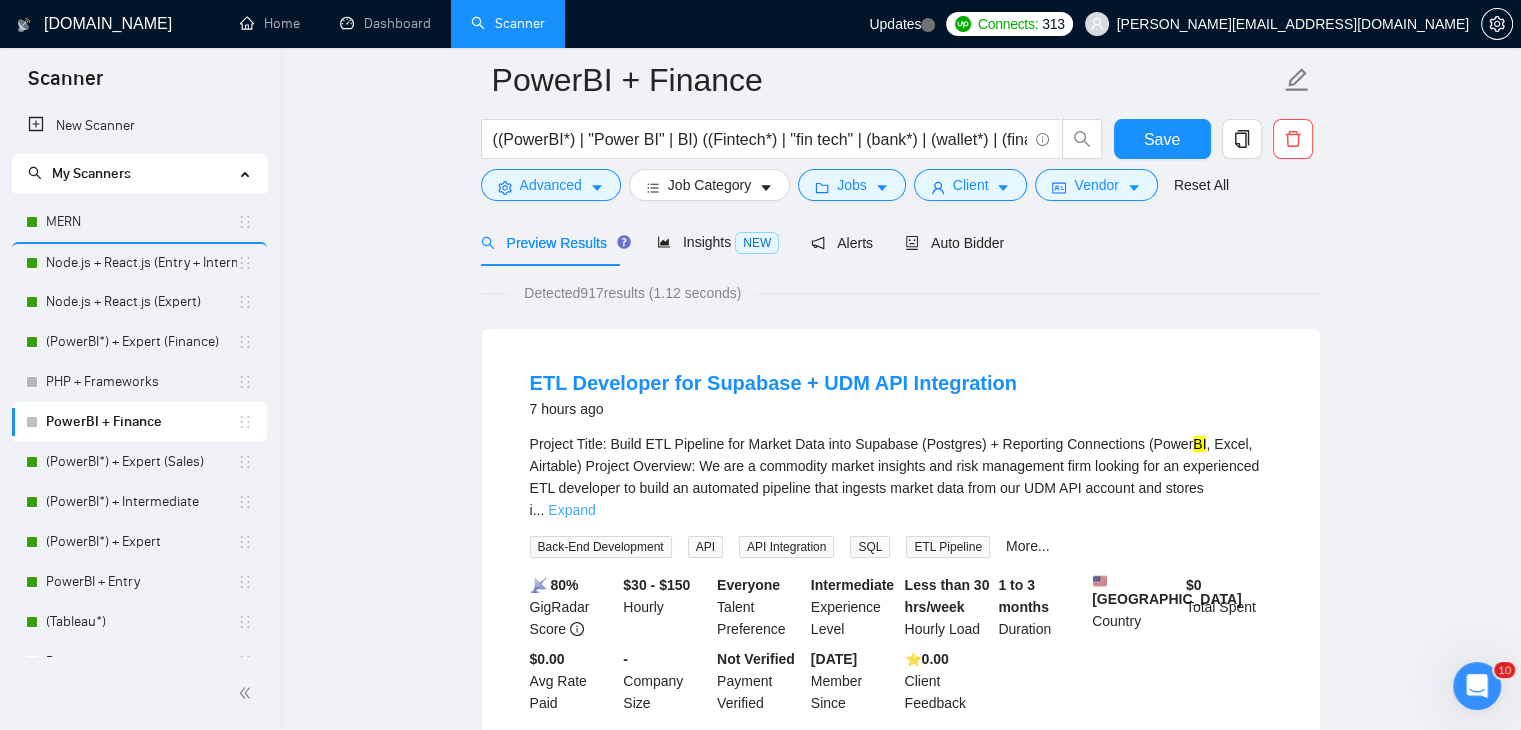 click on "Expand" at bounding box center (571, 510) 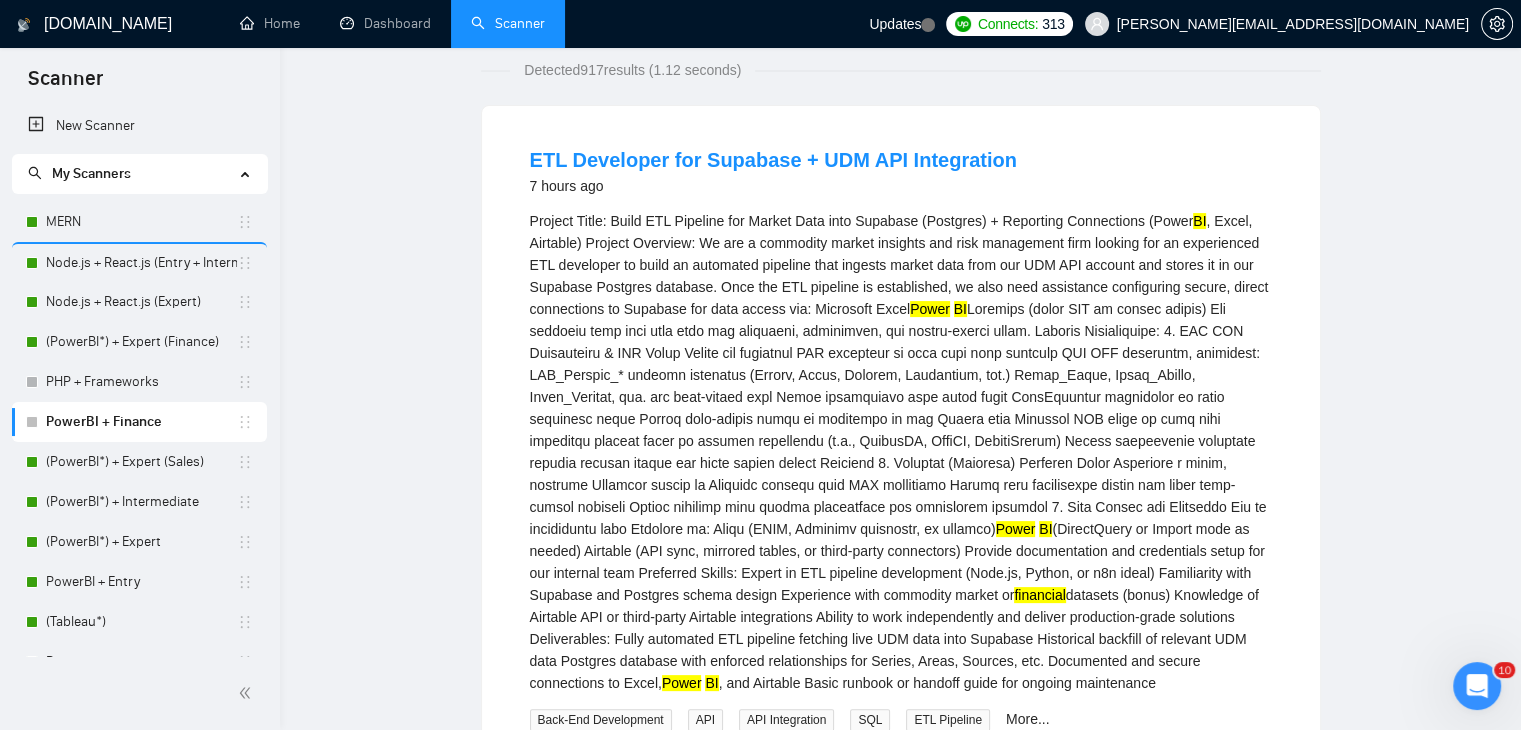 scroll, scrollTop: 0, scrollLeft: 0, axis: both 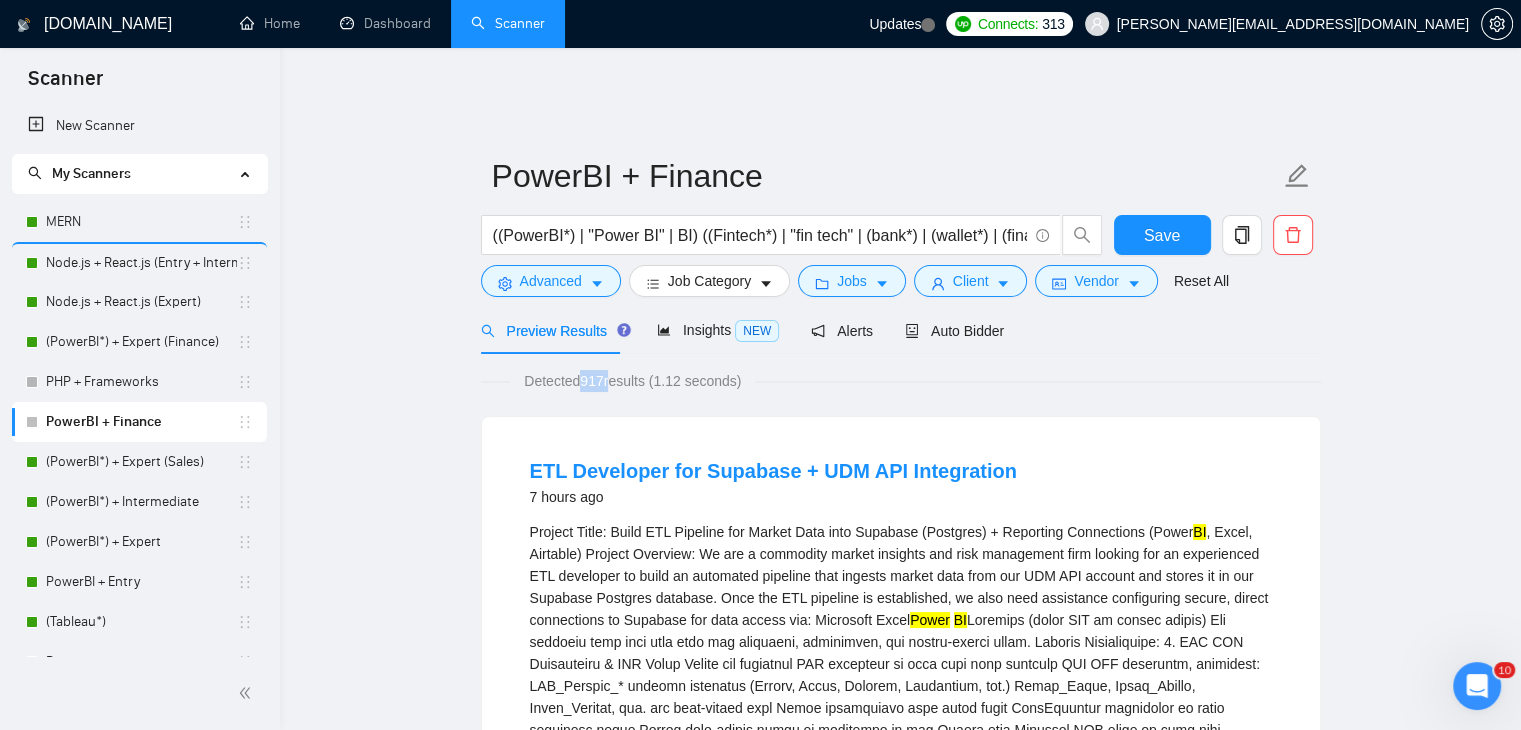 drag, startPoint x: 576, startPoint y: 368, endPoint x: 609, endPoint y: 370, distance: 33.06055 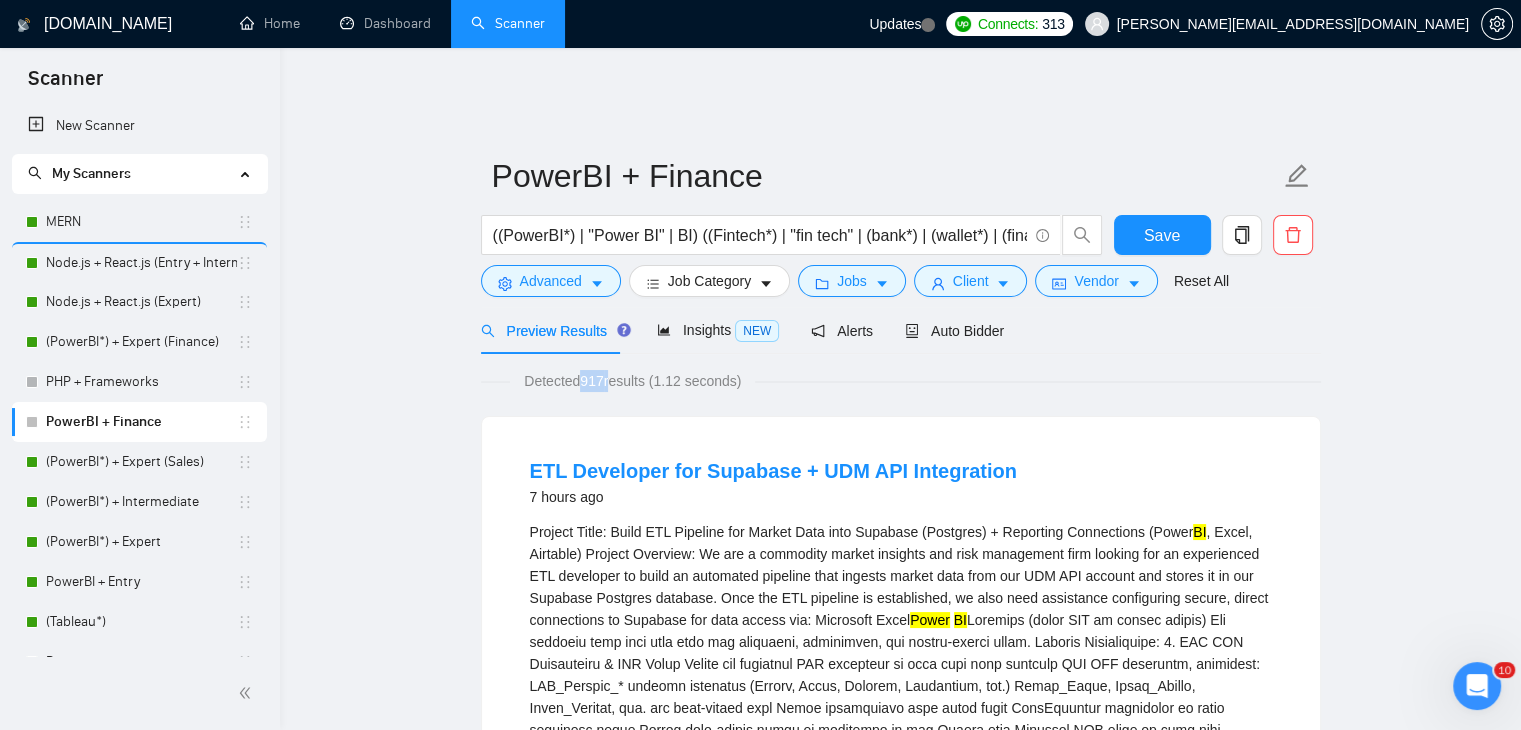 click on "PowerBI + Finance" at bounding box center (141, 422) 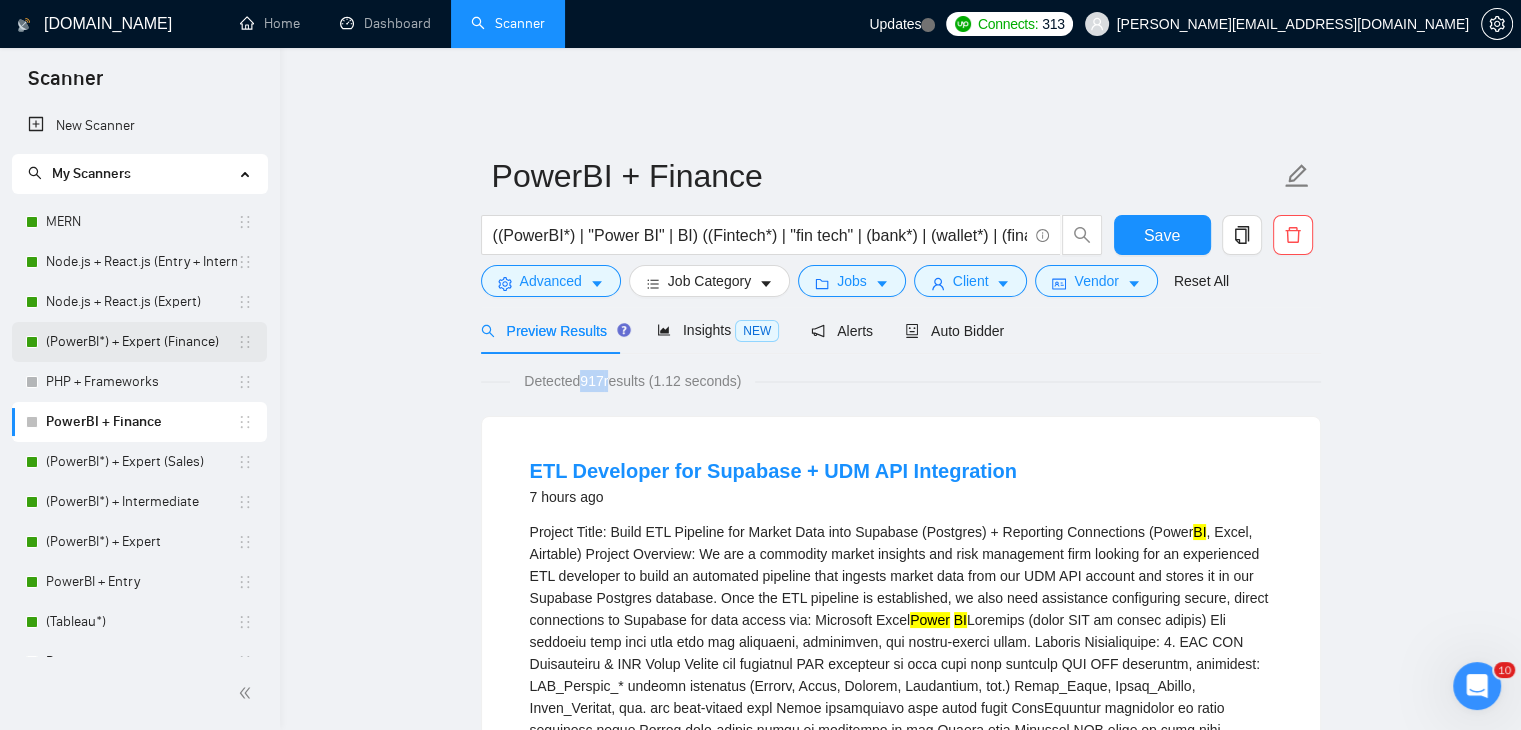 click on "(PowerBI*) + Expert (Finance)" at bounding box center [141, 342] 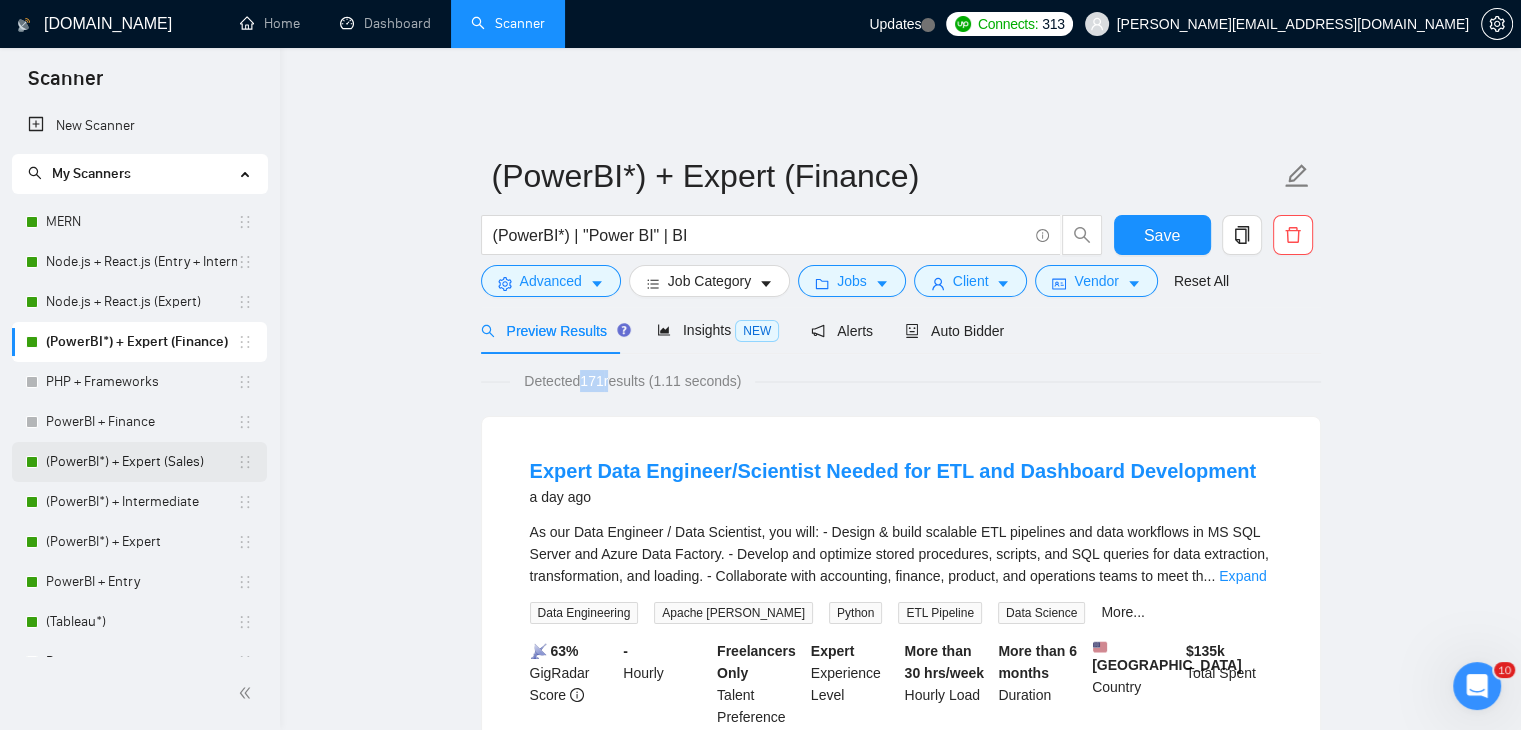 click on "(PowerBI*) + Expert (Sales)" at bounding box center [141, 462] 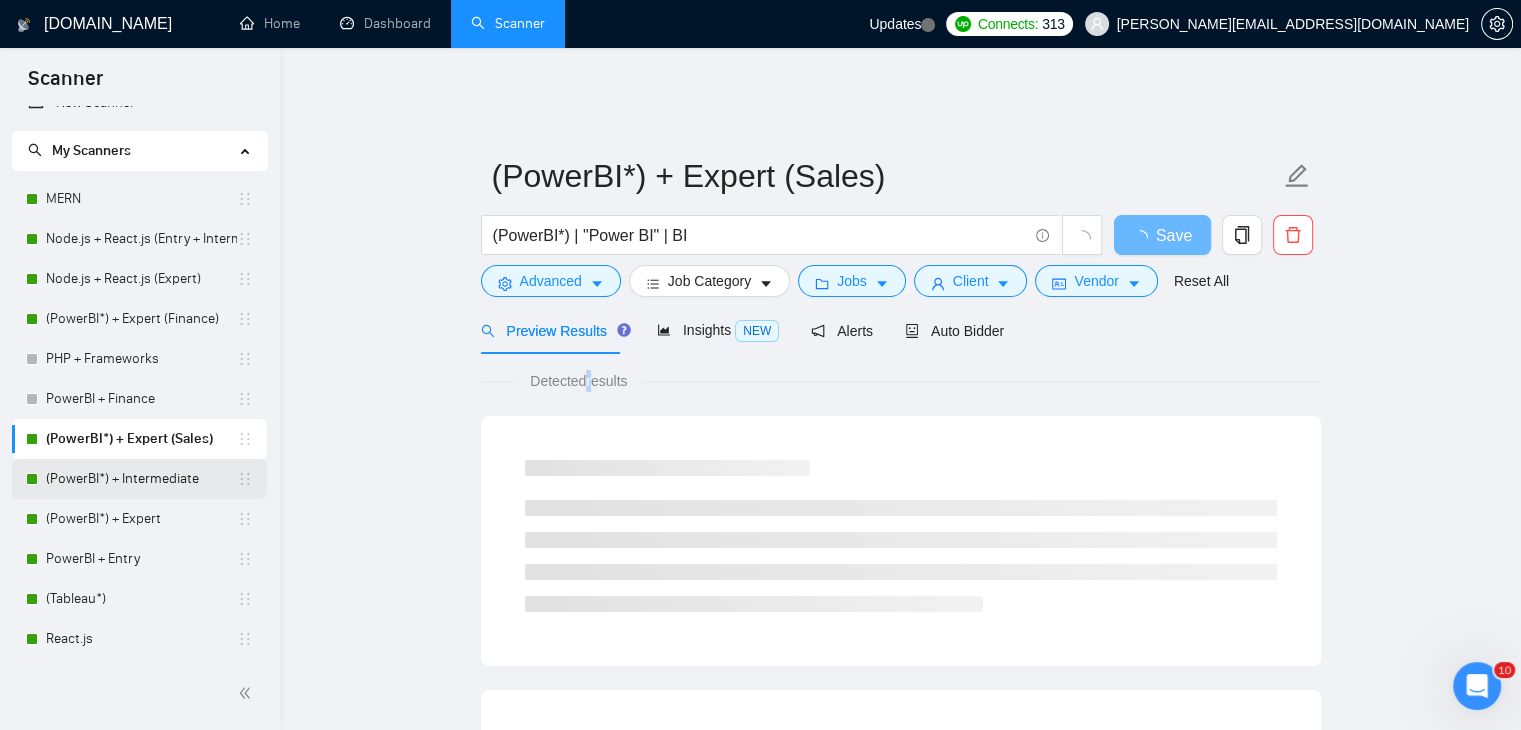 scroll, scrollTop: 24, scrollLeft: 0, axis: vertical 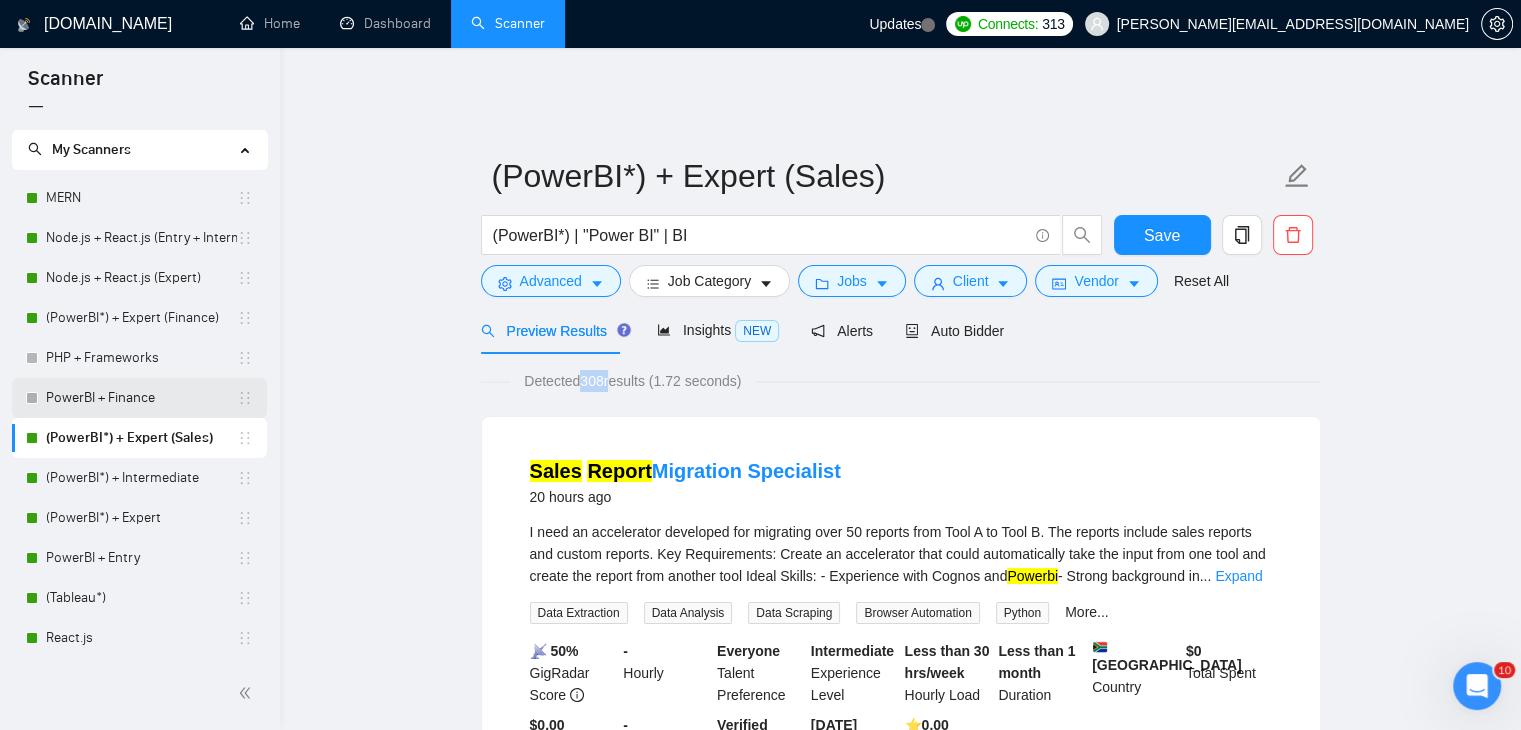 click on "PowerBI + Finance" at bounding box center (141, 398) 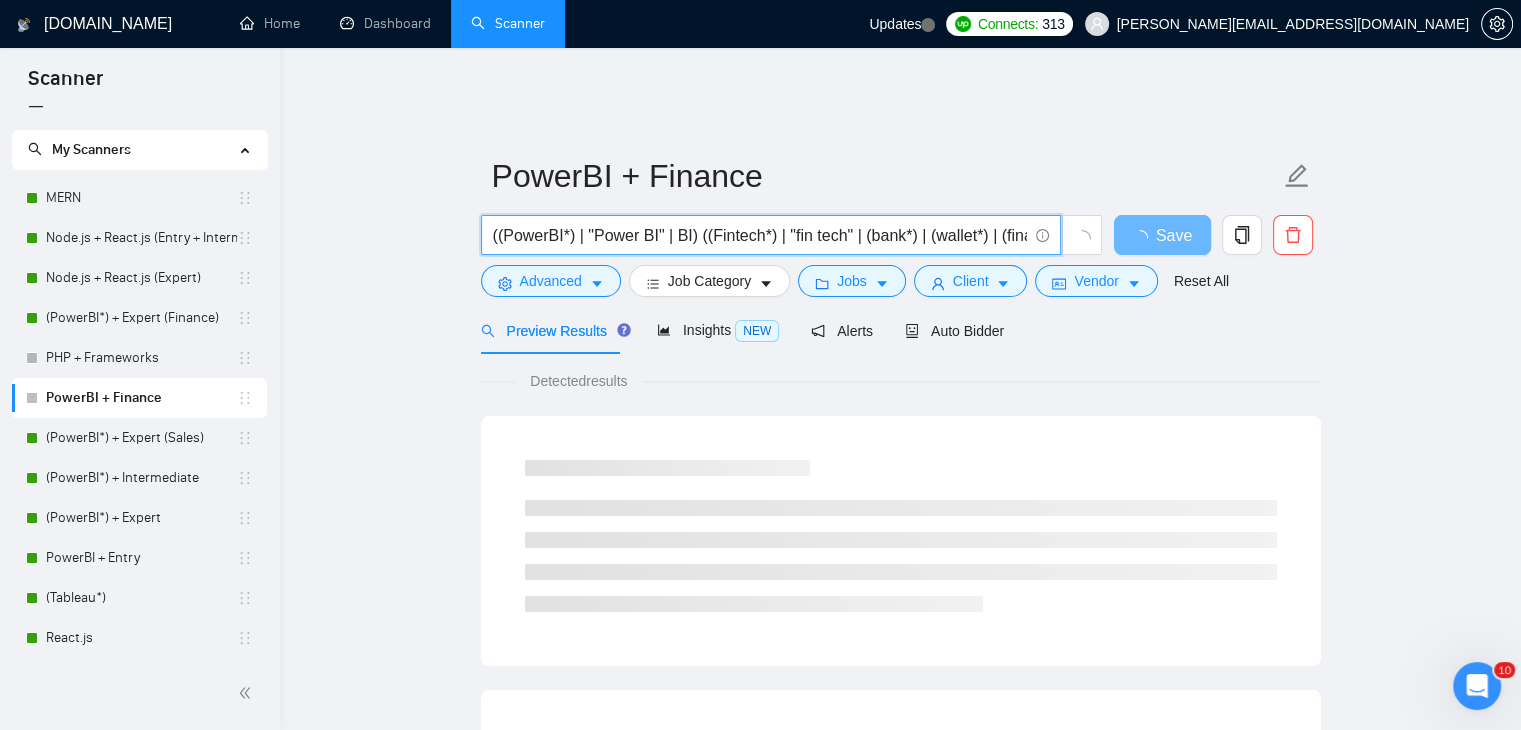click on "((PowerBI*) | "Power BI" | BI) ((Fintech*) | "fin tech" | (bank*) | (wallet*) | (financ*) | "digital banking" | "mobile banking" | "neo bank" | neobank | (crypto*) | blockchain | "block chain" | "payment gateway" | "peer-to-peer lending" | crowdfunding | "crowd funding" | "investment platform" | "personal finance" | "robo-advisor" | "financial technology" | regtech | insurtech | "open banking" | "digital wallet" | "contactless payment" | "wealth management" | "digital lending" | "payment processing" | "virtual card" | BNPL | "financial services" | "e-wallet" | "decentralized finance" | "digital assets" | tokenization | "smart contracts" | "financial inclusion" | "alternative finance" | "fintech innovation" | "financial literacy" | "payments infrastructure" | "AI in finance" | "machine learning in finance" | "financial analytics" | "money transfer" | remittance | "financial security")" at bounding box center [760, 235] 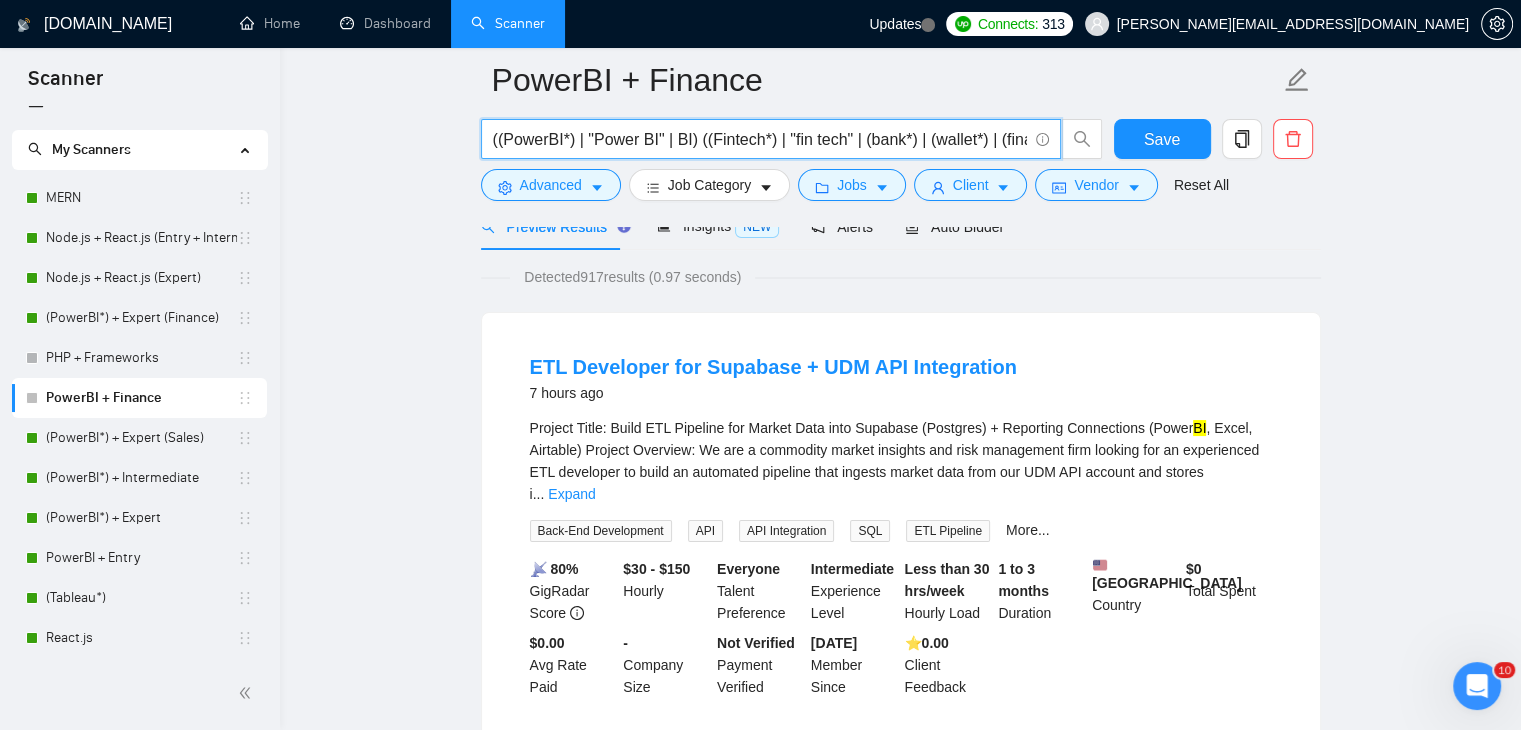 scroll, scrollTop: 682, scrollLeft: 0, axis: vertical 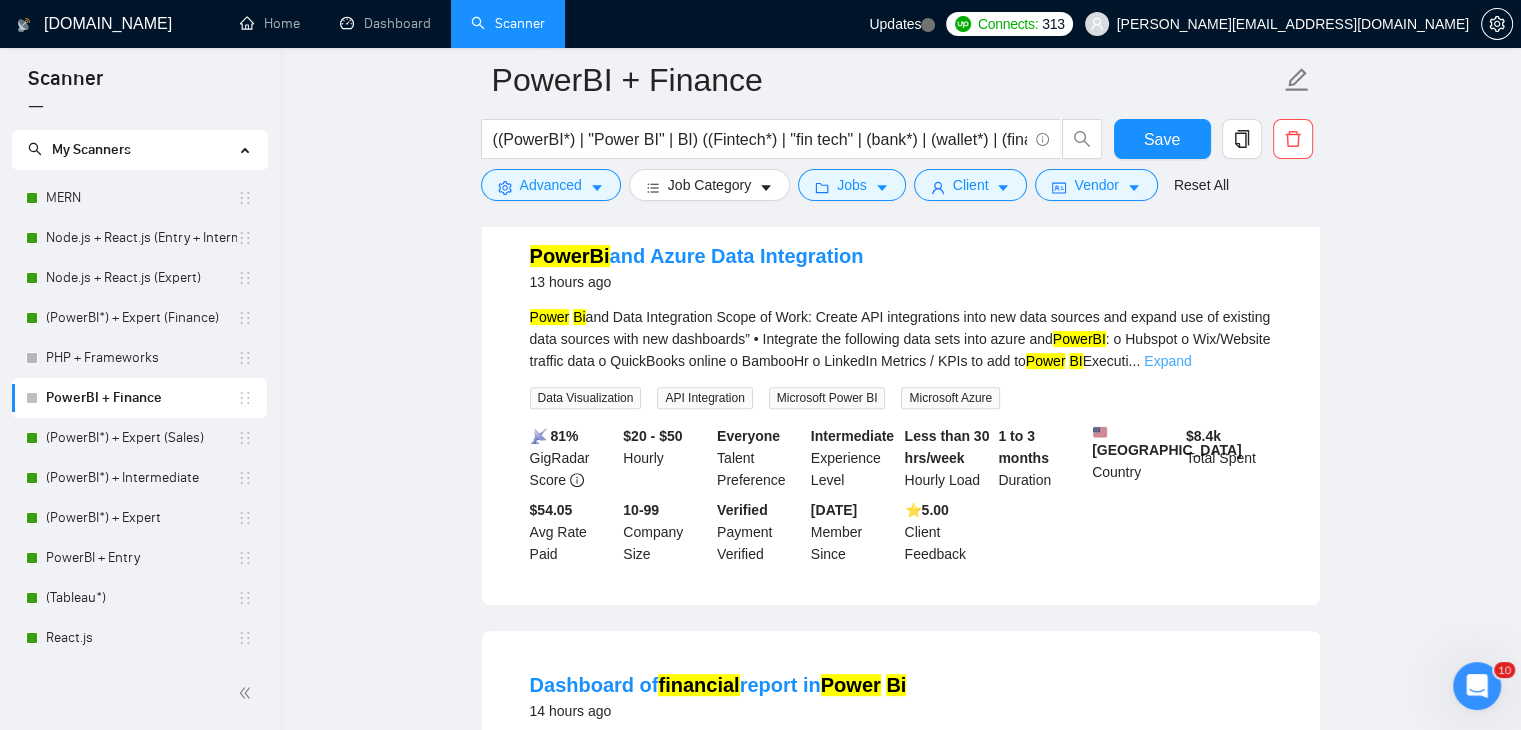 click on "Expand" at bounding box center (1167, 361) 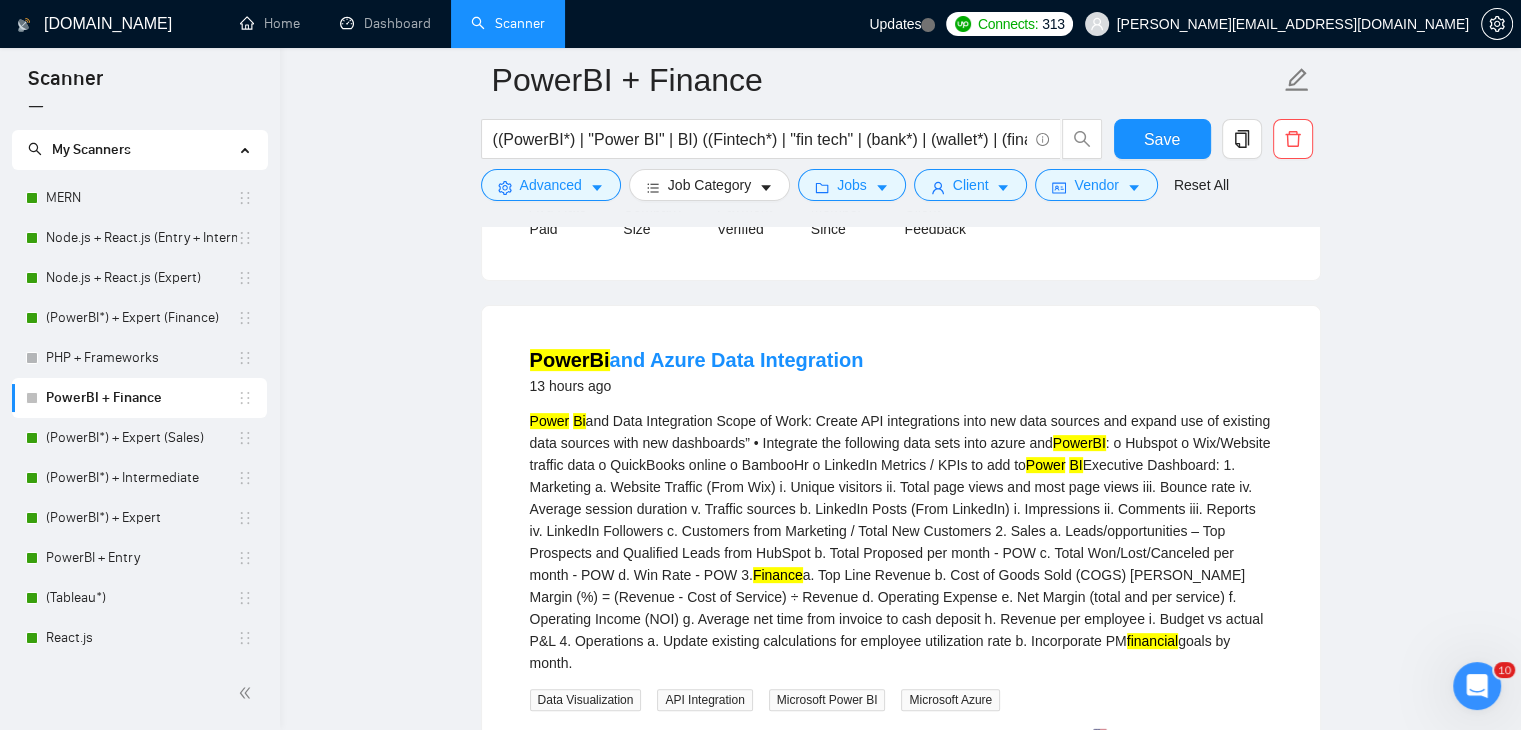 scroll, scrollTop: 574, scrollLeft: 0, axis: vertical 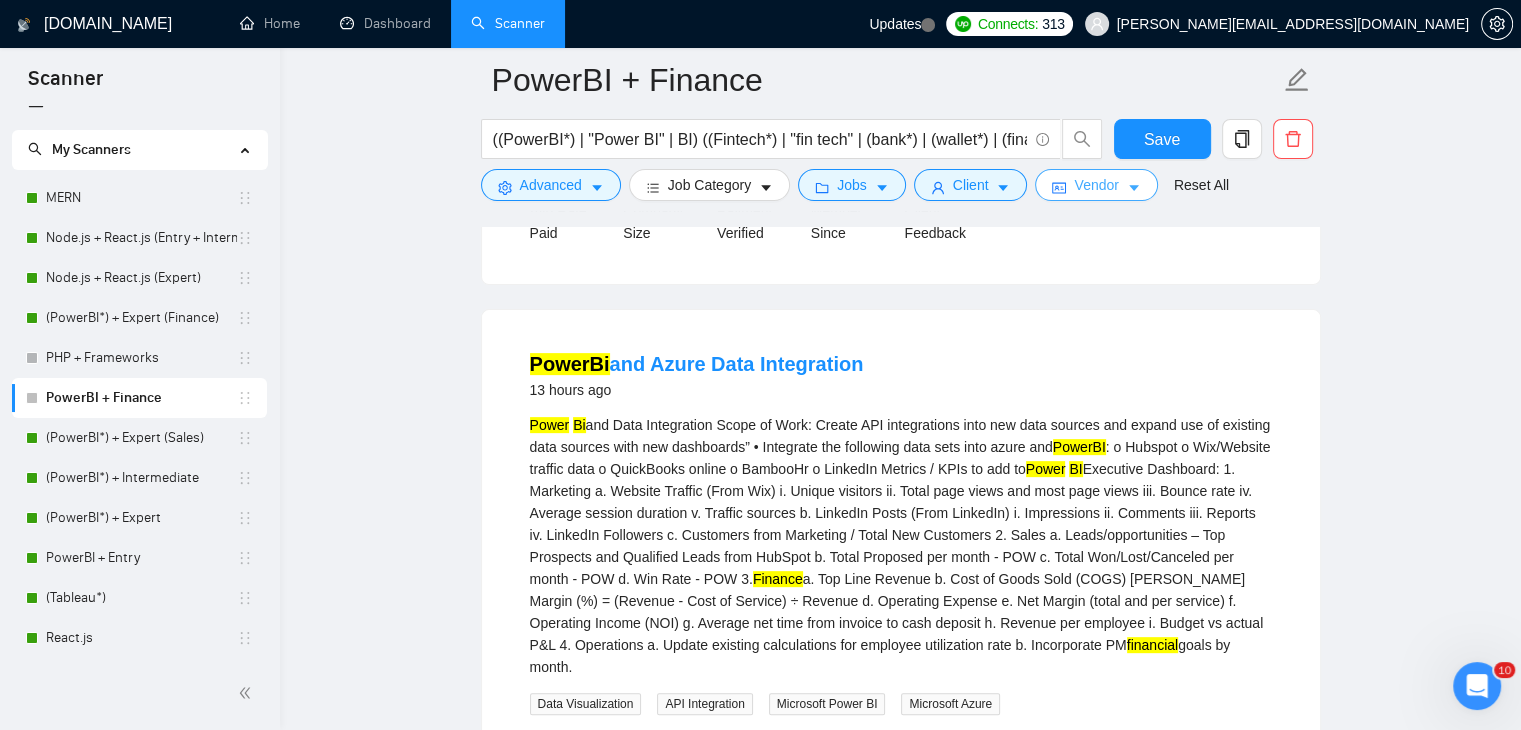 click on "Vendor" at bounding box center (1096, 185) 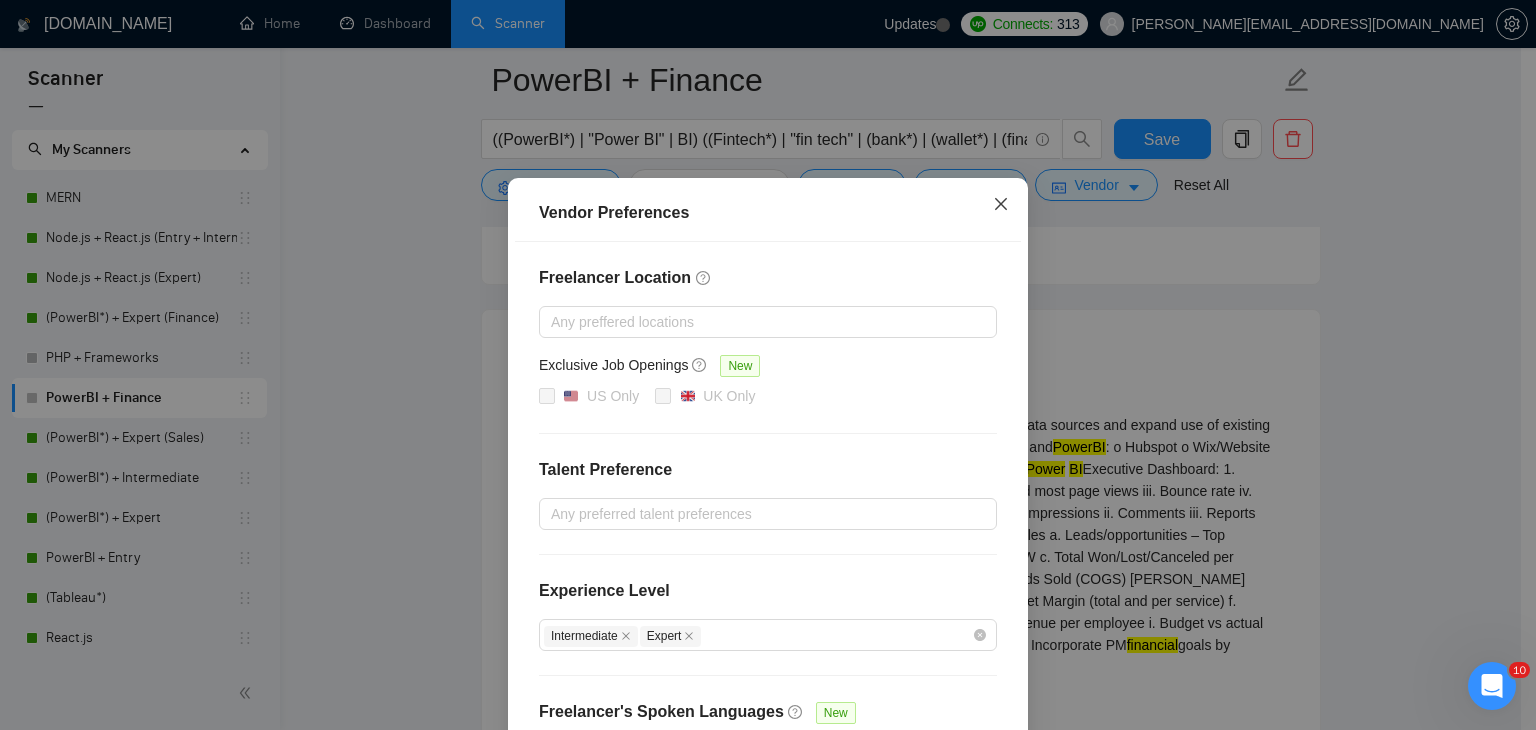 click 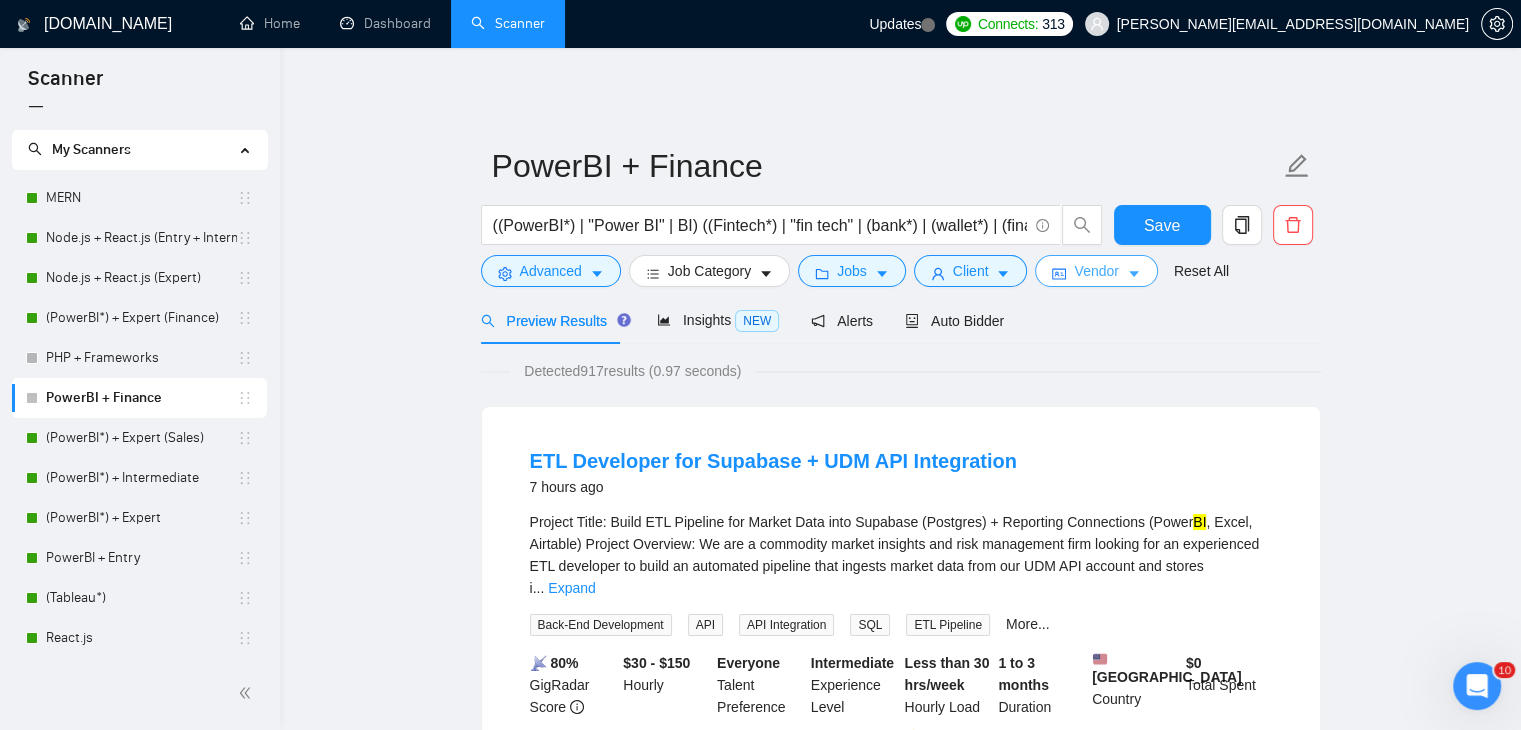 scroll, scrollTop: 0, scrollLeft: 0, axis: both 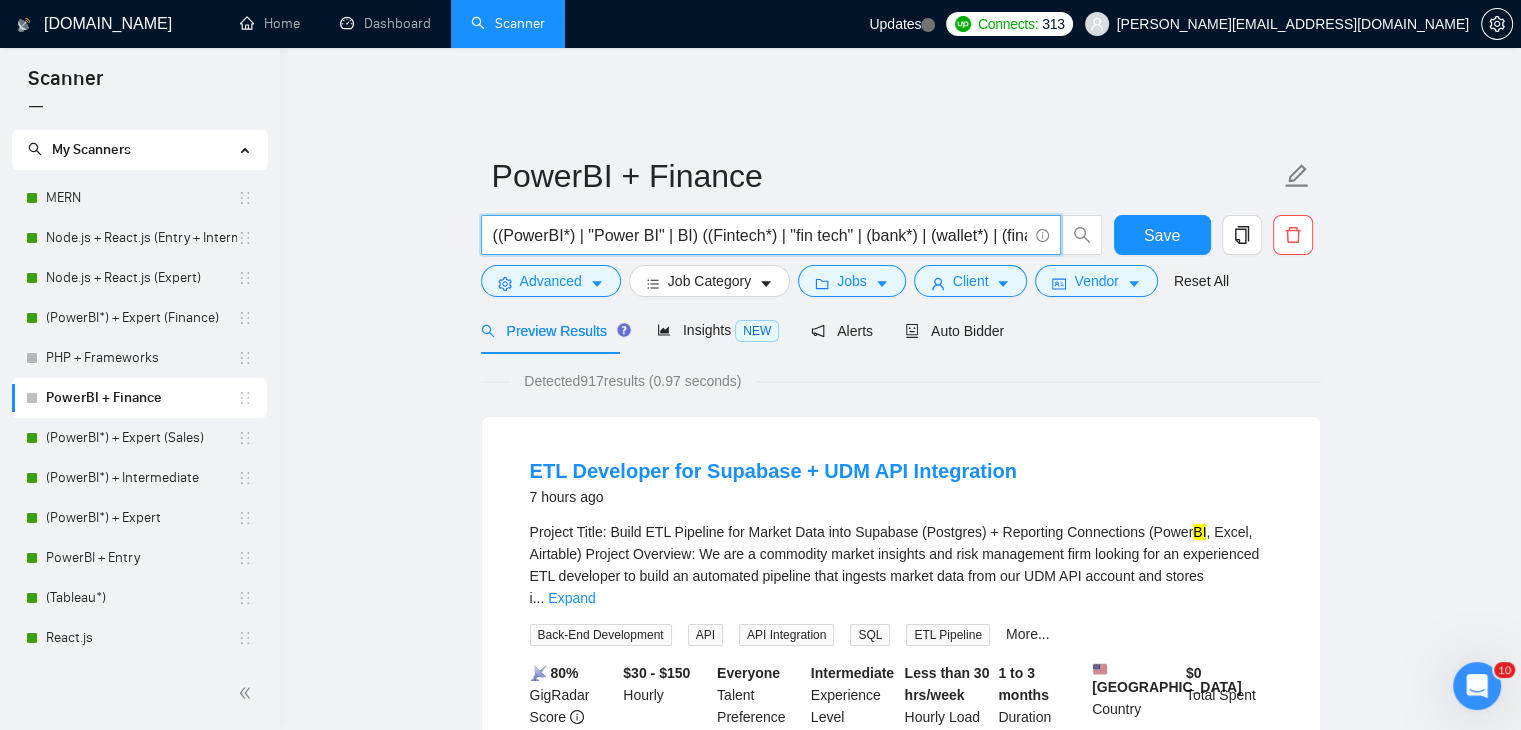click on "((PowerBI*) | "Power BI" | BI) ((Fintech*) | "fin tech" | (bank*) | (wallet*) | (financ*) | "digital banking" | "mobile banking" | "neo bank" | neobank | (crypto*) | blockchain | "block chain" | "payment gateway" | "peer-to-peer lending" | crowdfunding | "crowd funding" | "investment platform" | "personal finance" | "robo-advisor" | "financial technology" | regtech | insurtech | "open banking" | "digital wallet" | "contactless payment" | "wealth management" | "digital lending" | "payment processing" | "virtual card" | BNPL | "financial services" | "e-wallet" | "decentralized finance" | "digital assets" | tokenization | "smart contracts" | "financial inclusion" | "alternative finance" | "fintech innovation" | "financial literacy" | "payments infrastructure" | "AI in finance" | "machine learning in finance" | "financial analytics" | "money transfer" | remittance | "financial security")" at bounding box center (760, 235) 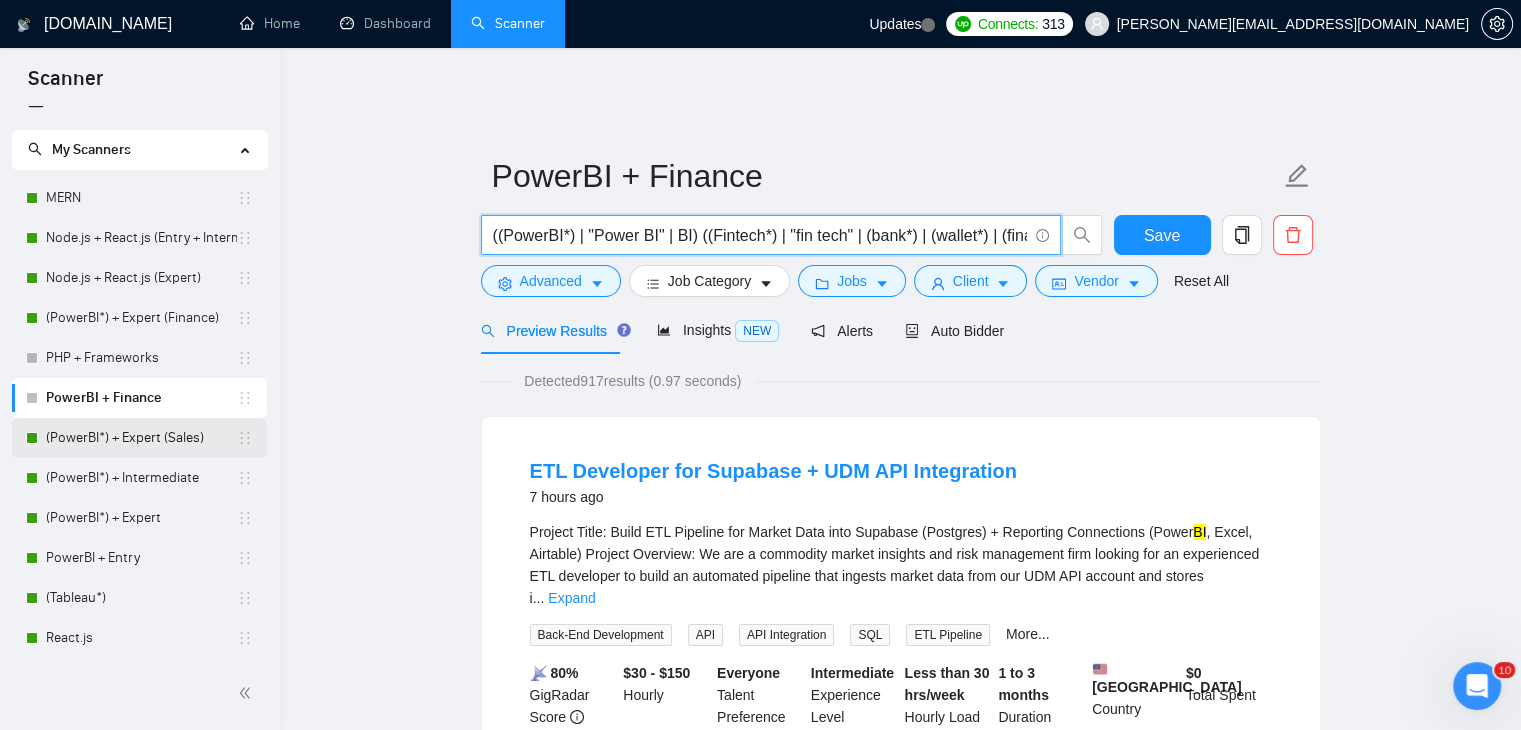 scroll, scrollTop: 0, scrollLeft: 0, axis: both 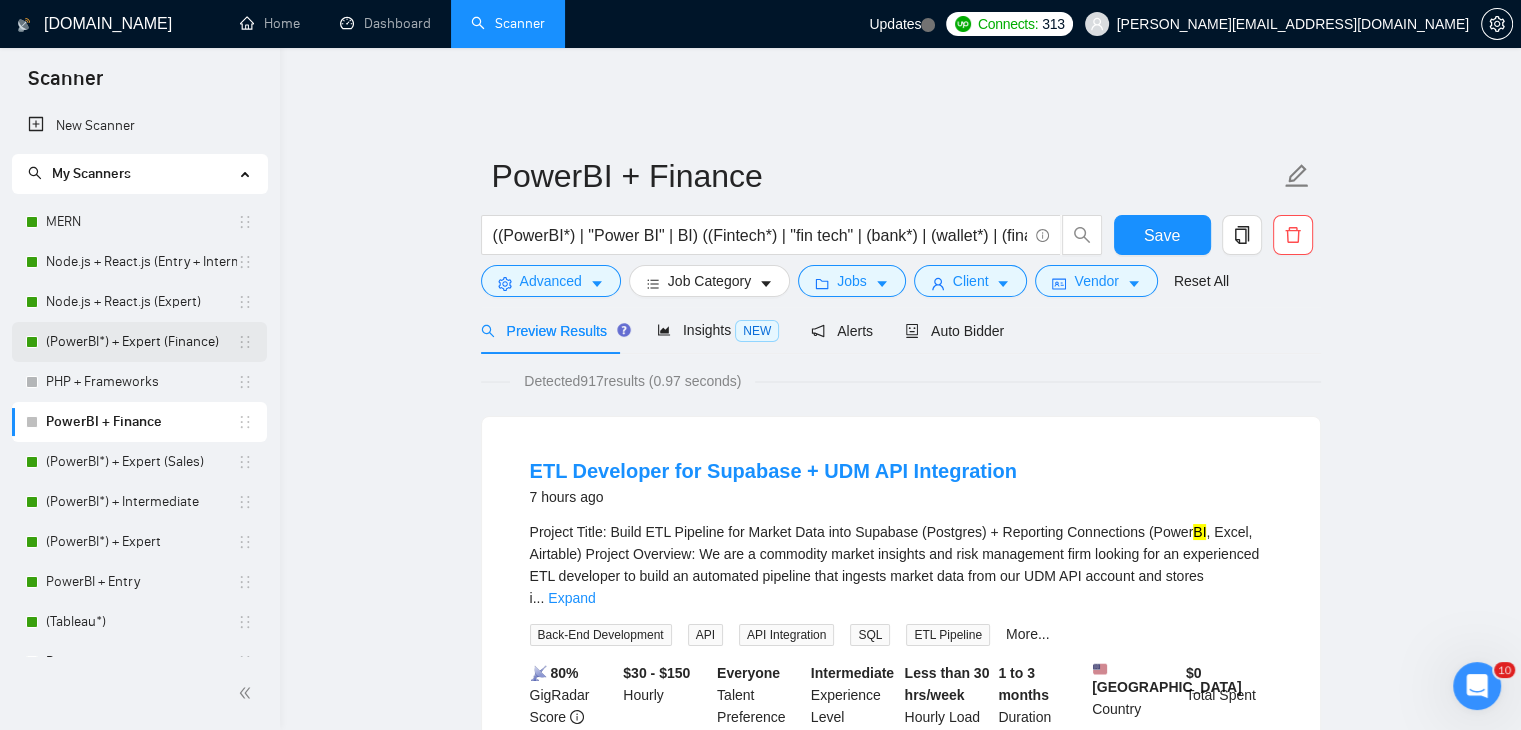 click on "(PowerBI*) + Expert (Finance)" at bounding box center (141, 342) 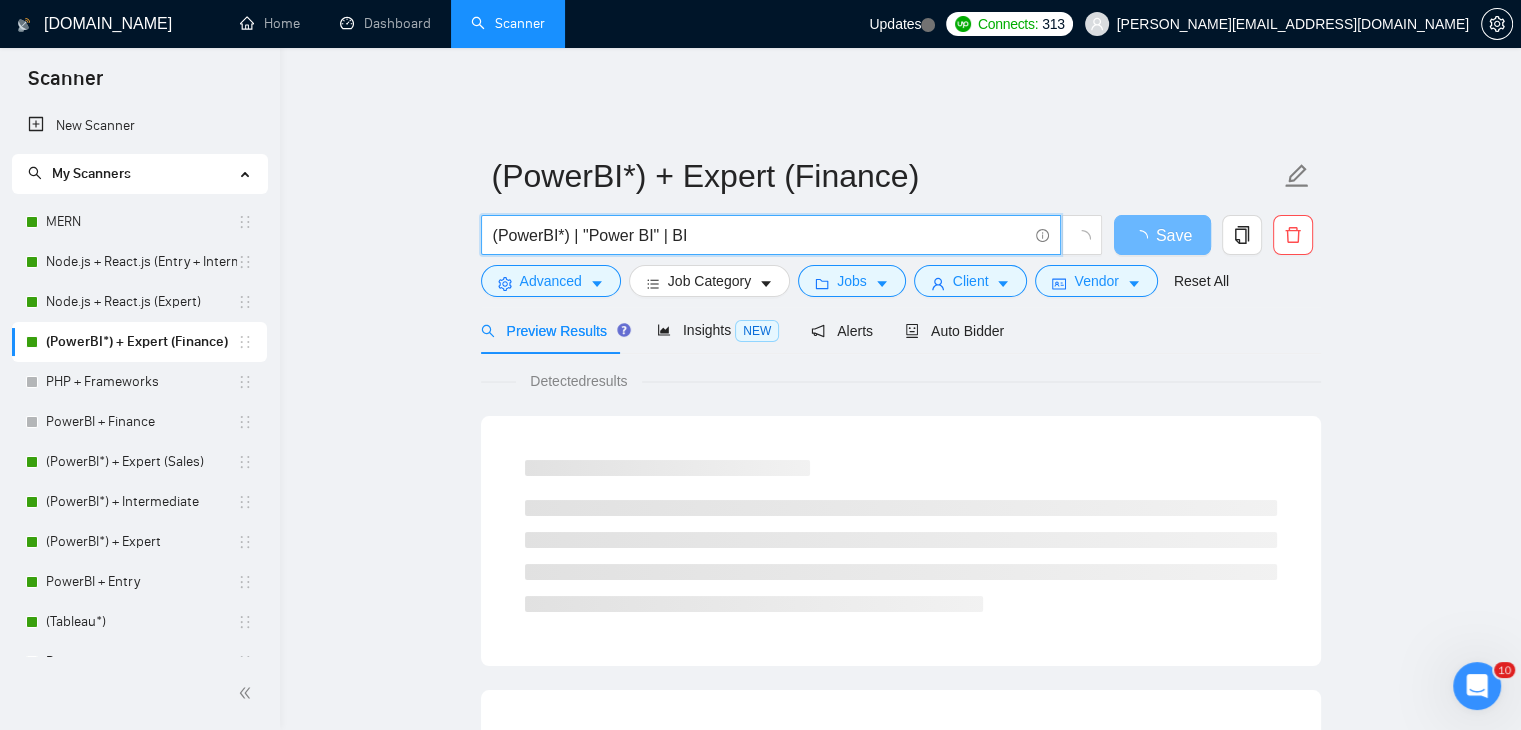 click on "(PowerBI*) | "Power BI" | BI" at bounding box center (760, 235) 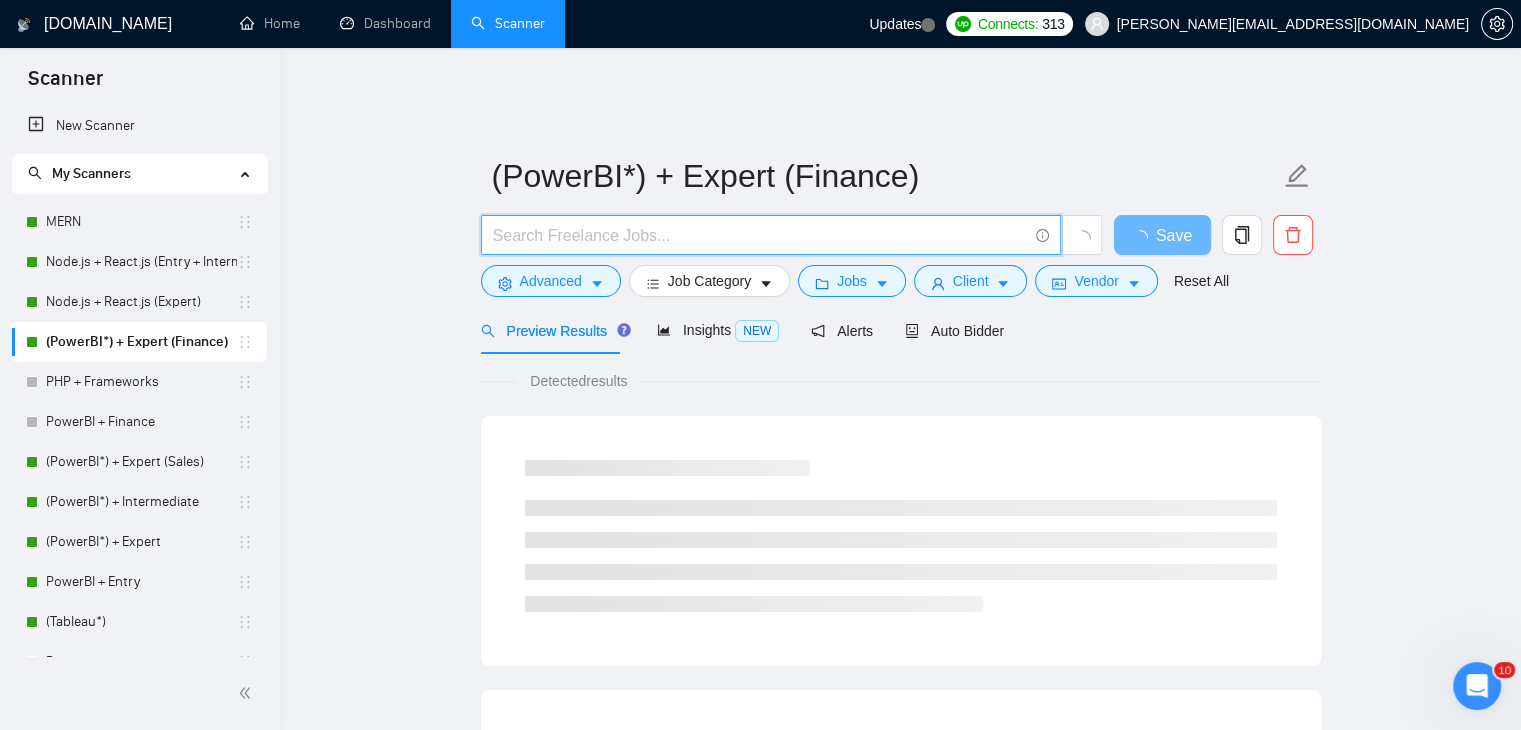 paste on "((PowerBI*) | "Power BI" | BI) ((Fintech*) | "fin tech" | (bank*) | (wallet*) | (financ*) | "digital banking" | "mobile banking" | "neo bank" | neobank | (crypto*) | blockchain | "block chain" | "payment gateway" | "peer-to-peer lending" | crowdfunding | "crowd funding" | "investment platform" | "personal finance" | "robo-advisor" | "financial technology" | regtech | insurtech | "open banking" | "digital wallet" | "contactless payment" | "wealth management" | "digital lending" | "payment processing" | "virtual card" | BNPL | "financial services" | "e-wallet" | "decentralized finance" | "digital assets" | tokenization | "smart contracts" | "financial inclusion" | "alternative finance" | "fintech innovation" | "financial literacy" | "payments infrastructure" | "AI in finance" | "machine learning in finance" | "financial analytics" | "money transfer" | remittance | "financial security")" 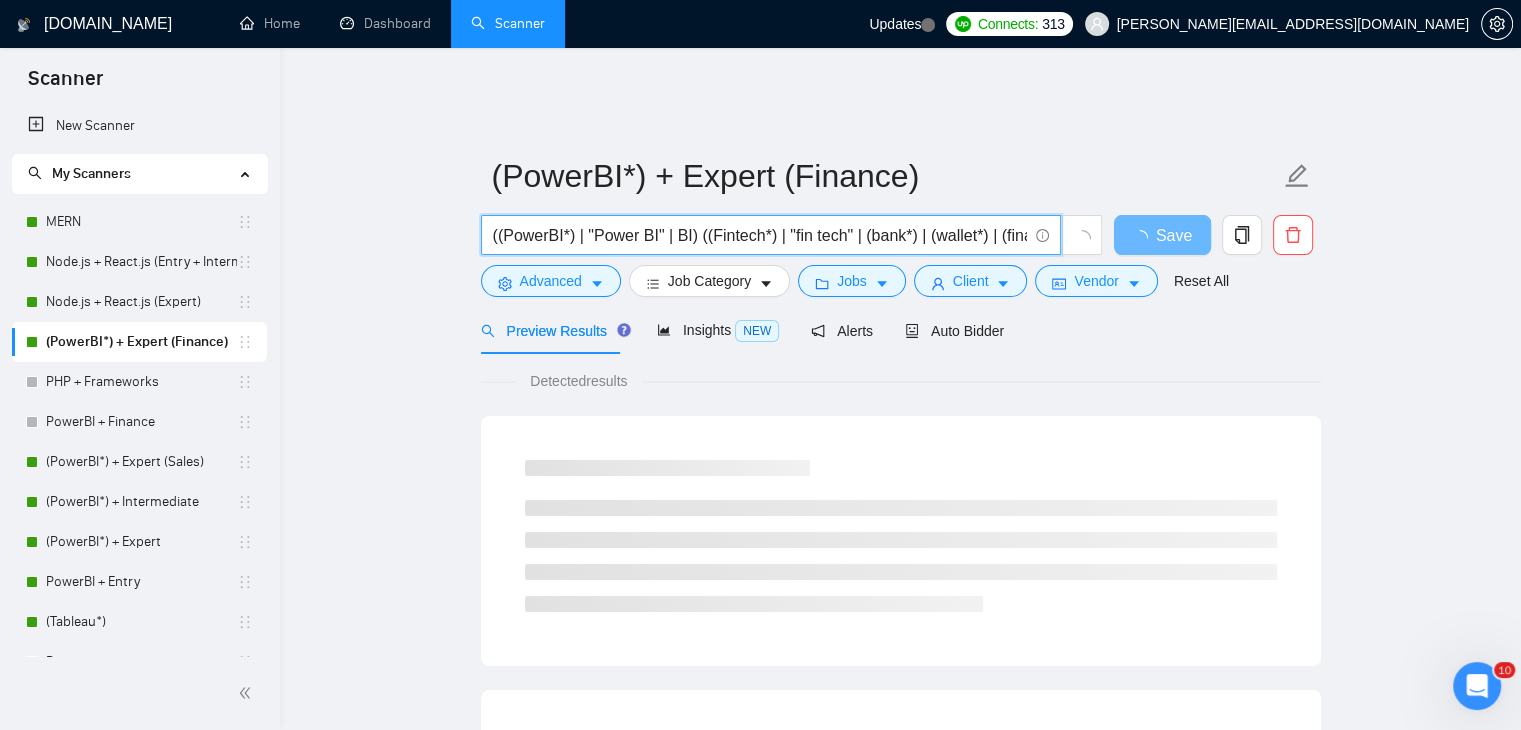 scroll, scrollTop: 0, scrollLeft: 5421, axis: horizontal 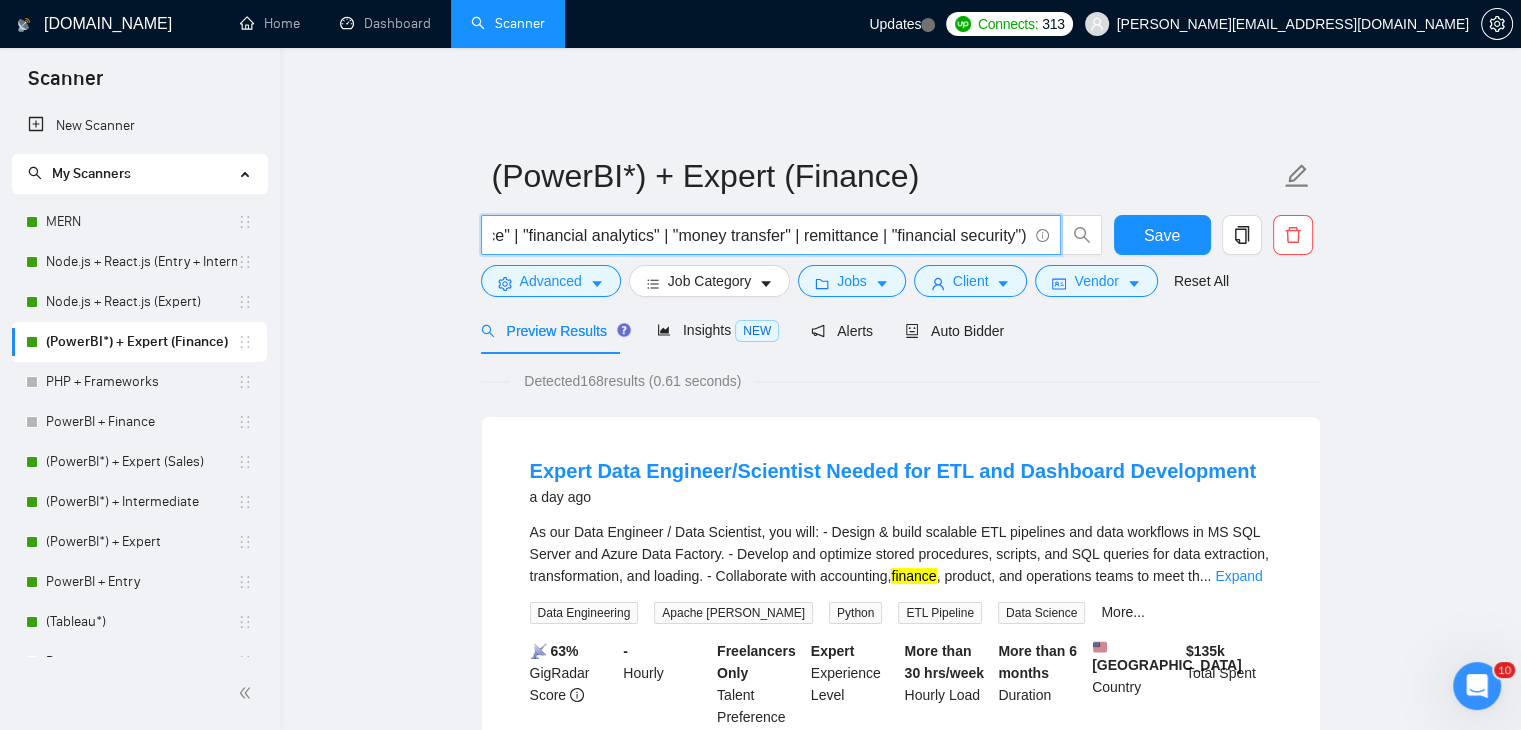 type on "((PowerBI*) | "Power BI" | BI) ((Fintech*) | "fin tech" | (bank*) | (wallet*) | (financ*) | "digital banking" | "mobile banking" | "neo bank" | neobank | (crypto*) | blockchain | "block chain" | "payment gateway" | "peer-to-peer lending" | crowdfunding | "crowd funding" | "investment platform" | "personal finance" | "robo-advisor" | "financial technology" | regtech | insurtech | "open banking" | "digital wallet" | "contactless payment" | "wealth management" | "digital lending" | "payment processing" | "virtual card" | BNPL | "financial services" | "e-wallet" | "decentralized finance" | "digital assets" | tokenization | "smart contracts" | "financial inclusion" | "alternative finance" | "fintech innovation" | "financial literacy" | "payments infrastructure" | "AI in finance" | "machine learning in finance" | "financial analytics" | "money transfer" | remittance | "financial security")" 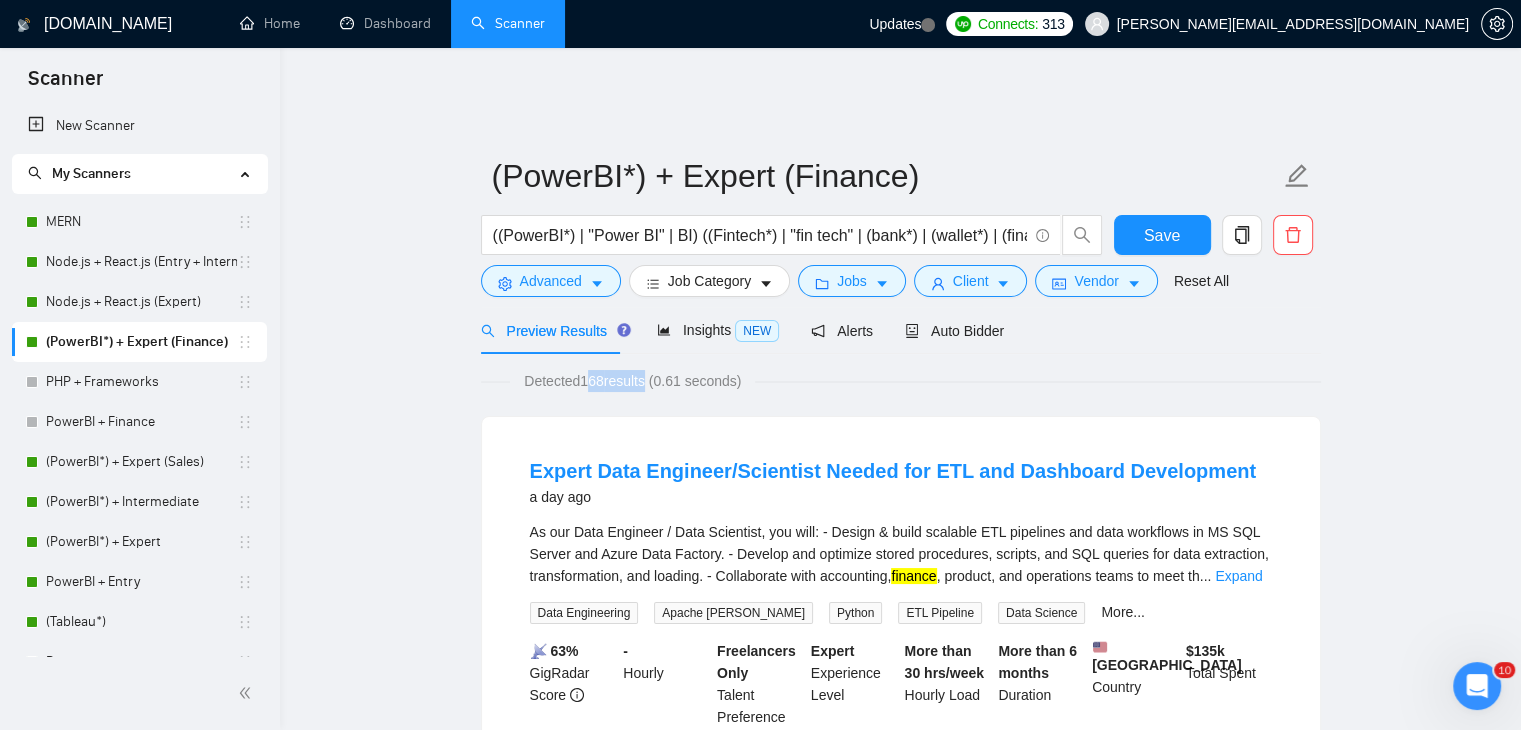 drag, startPoint x: 584, startPoint y: 369, endPoint x: 642, endPoint y: 371, distance: 58.034473 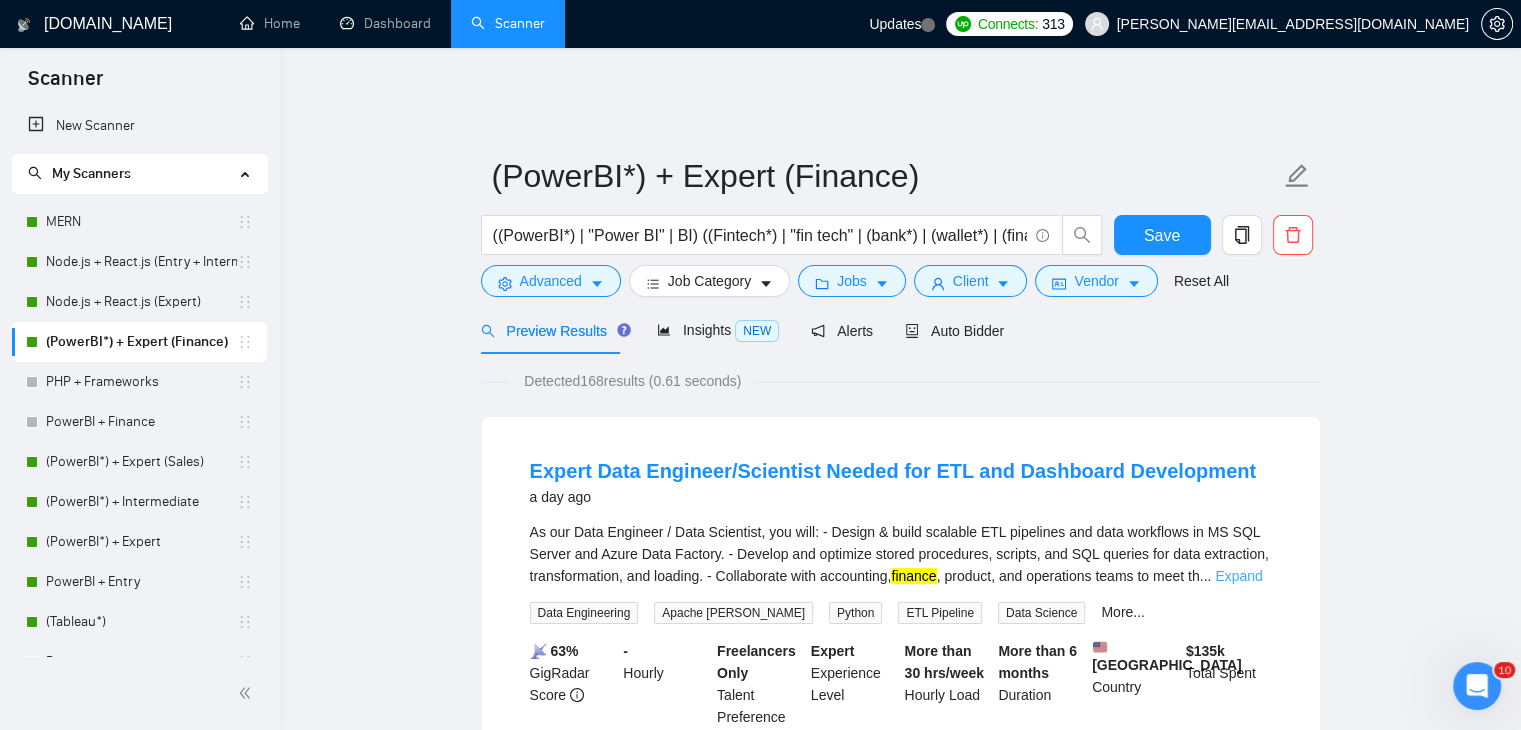 click on "Expand" at bounding box center (1238, 576) 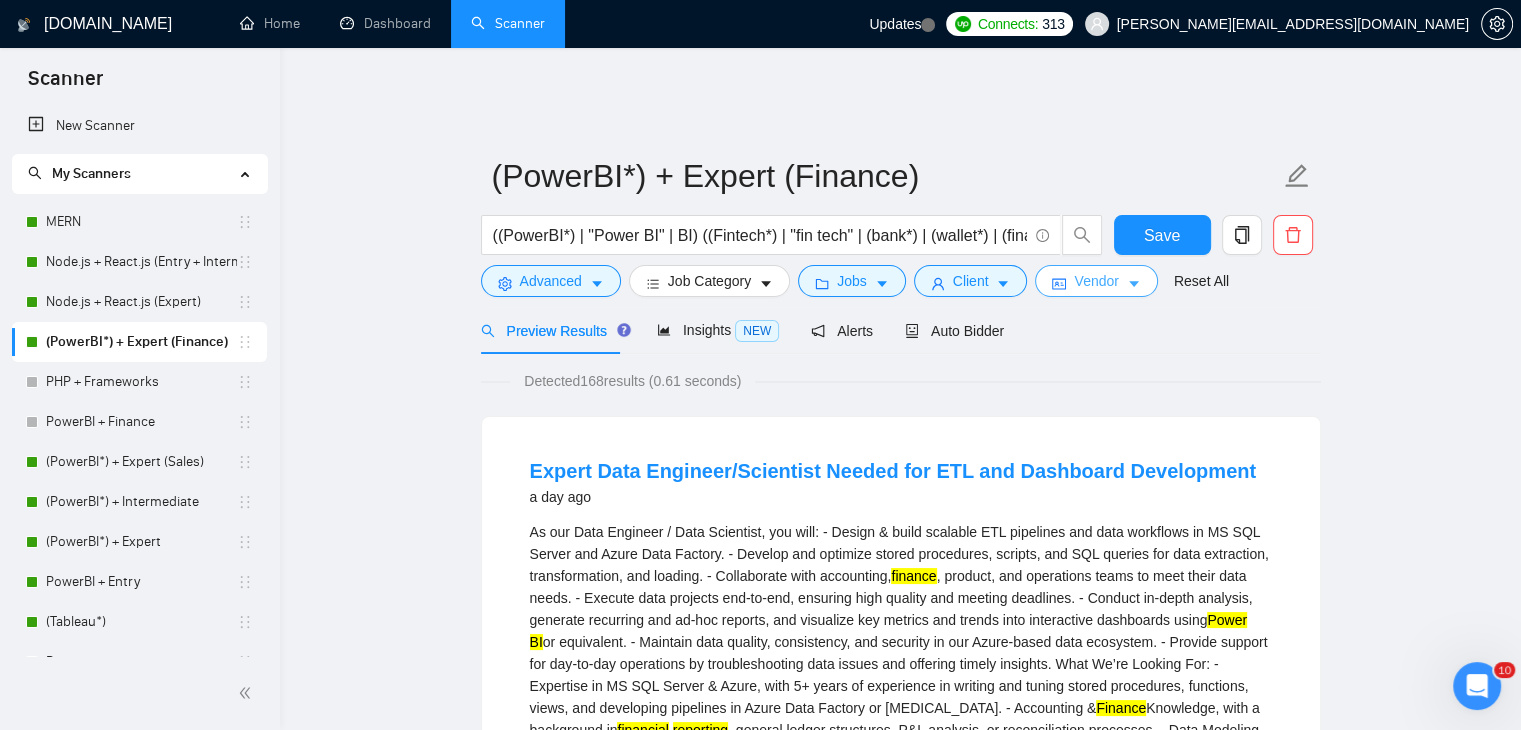 click on "Vendor" at bounding box center [1096, 281] 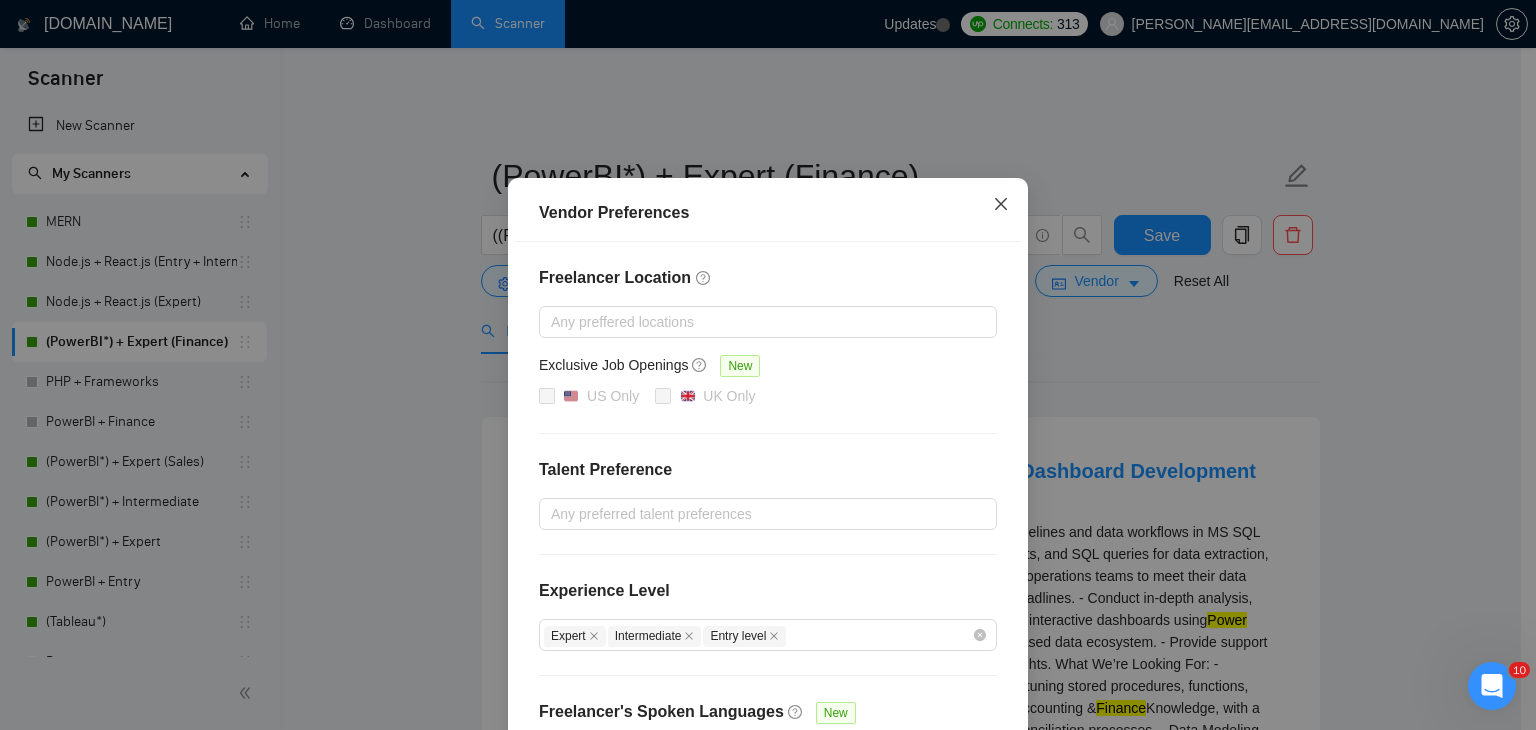 click at bounding box center [1001, 205] 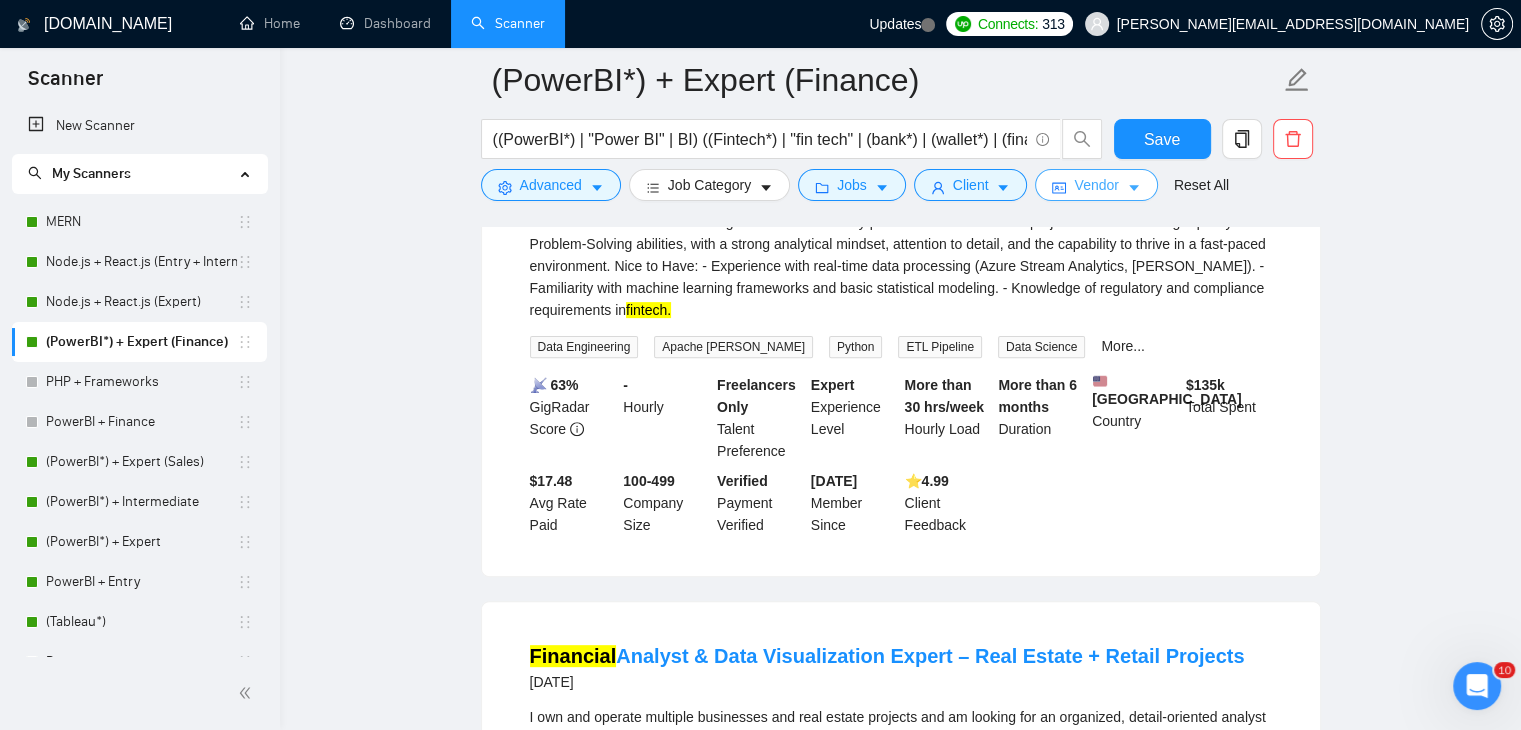 scroll, scrollTop: 918, scrollLeft: 0, axis: vertical 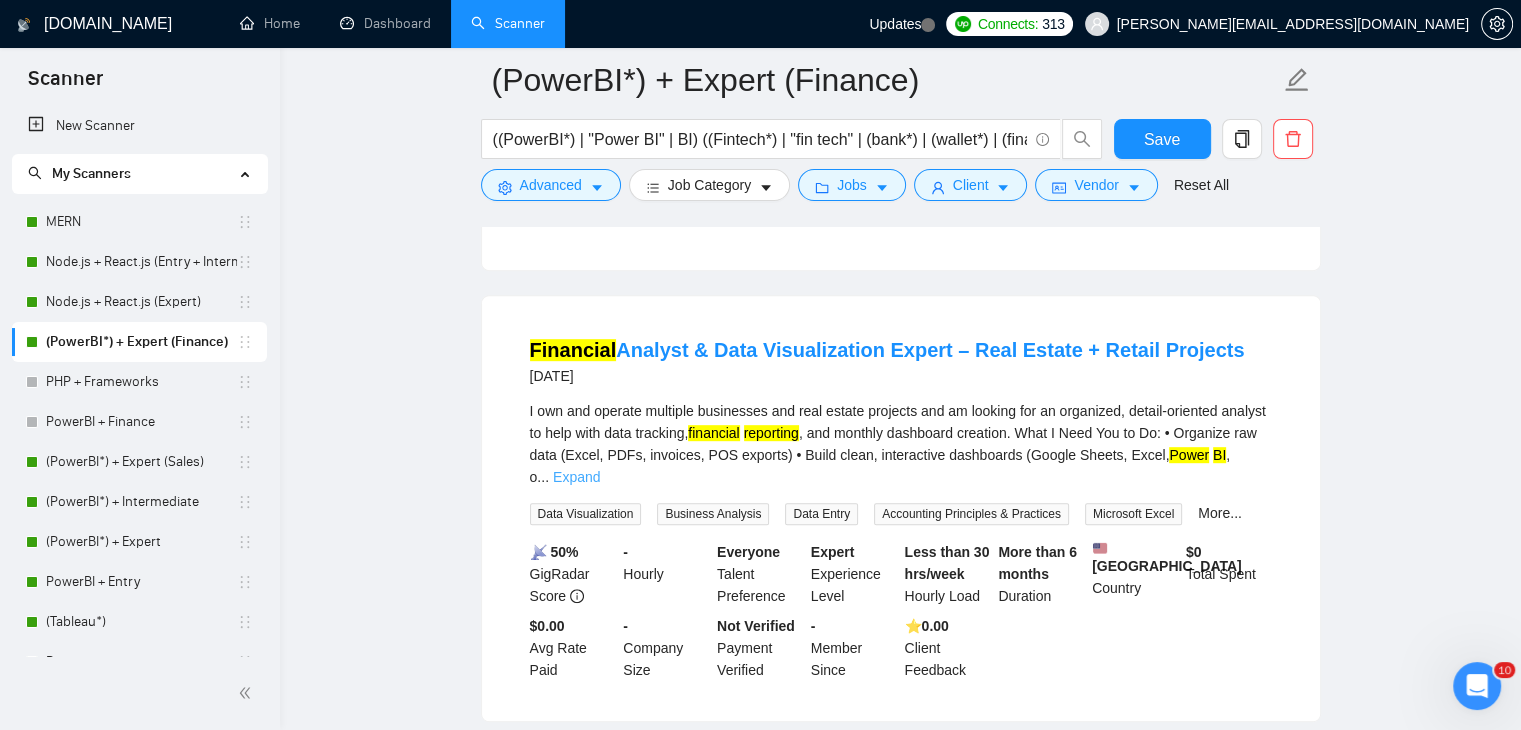 click on "Expand" at bounding box center [576, 477] 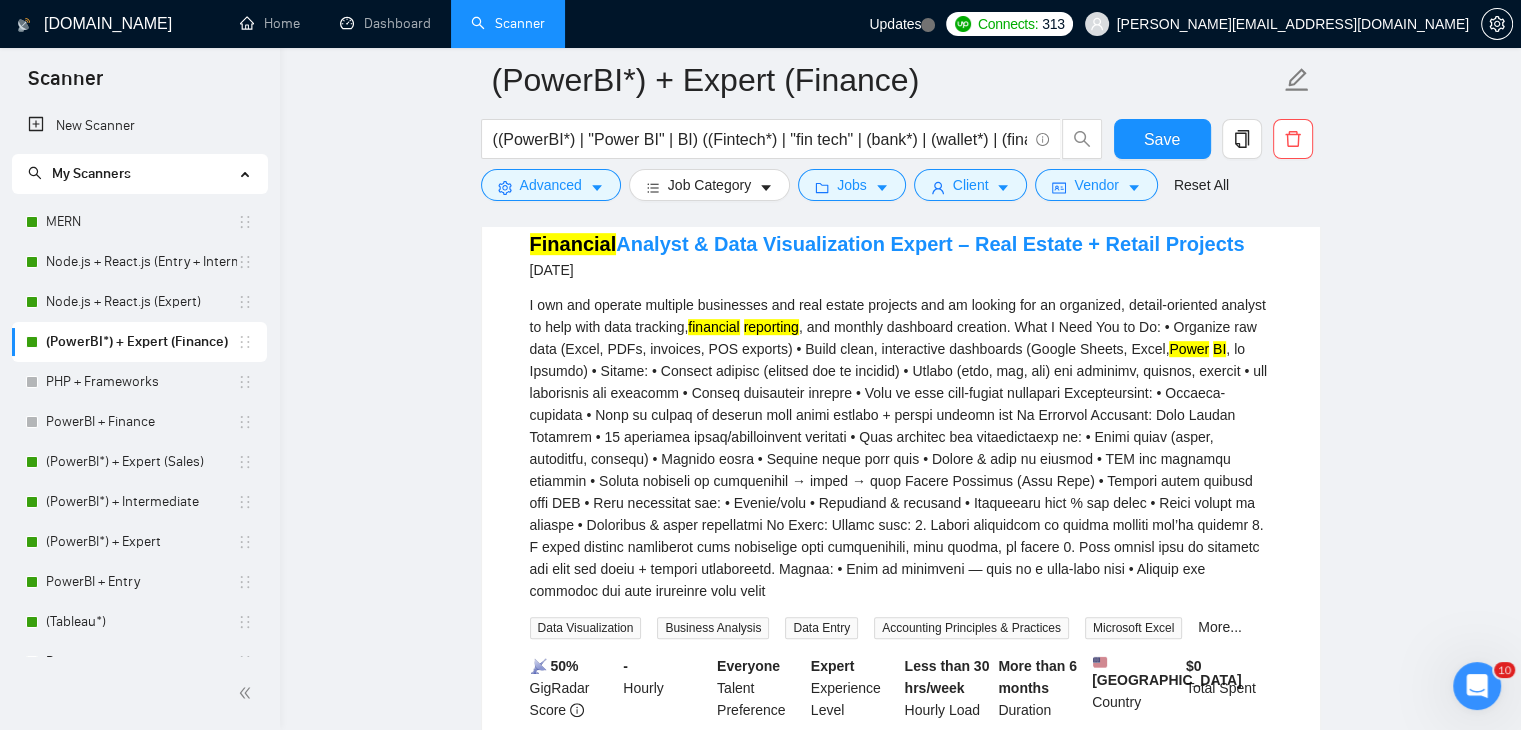 scroll, scrollTop: 1026, scrollLeft: 0, axis: vertical 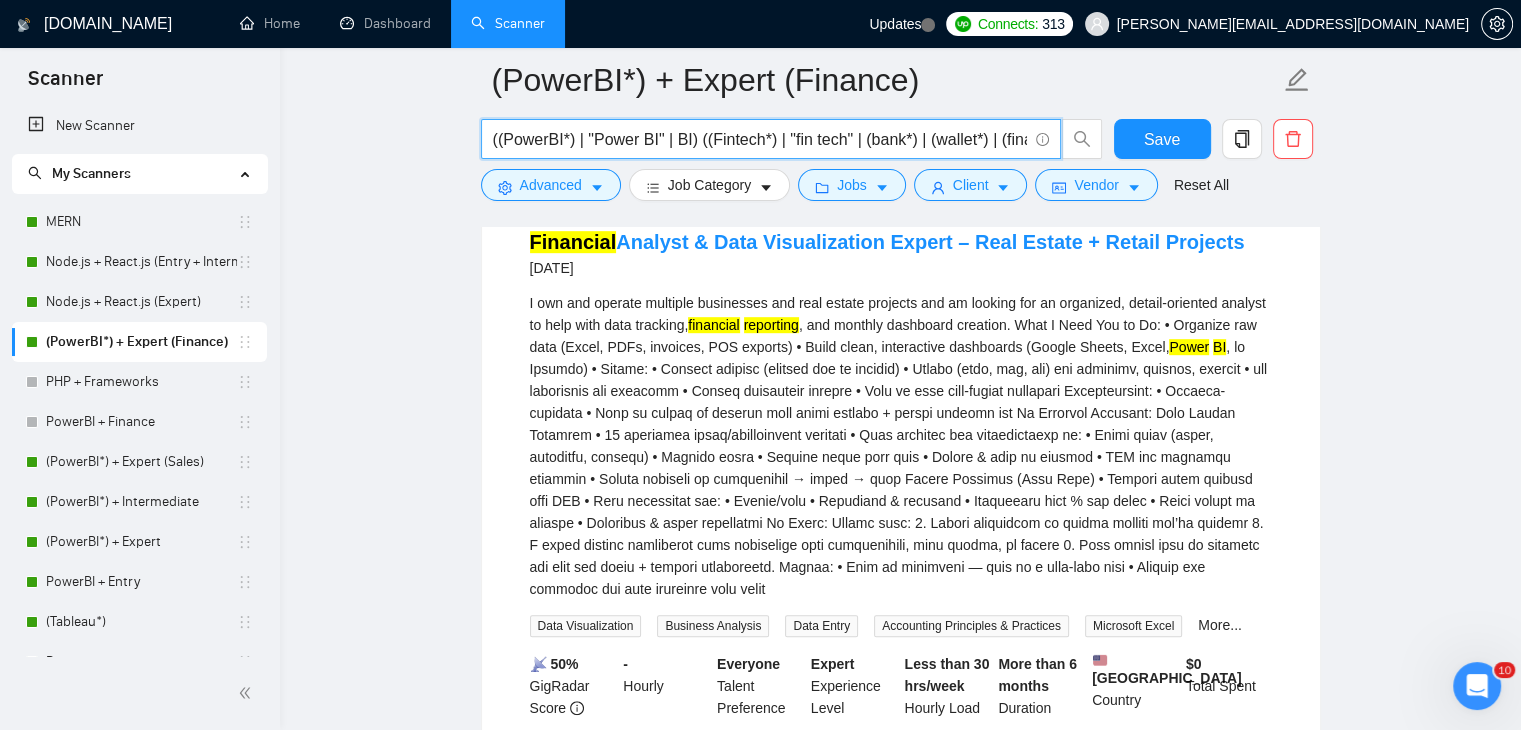 click on "((PowerBI*) | "Power BI" | BI) ((Fintech*) | "fin tech" | (bank*) | (wallet*) | (financ*) | "digital banking" | "mobile banking" | "neo bank" | neobank | (crypto*) | blockchain | "block chain" | "payment gateway" | "peer-to-peer lending" | crowdfunding | "crowd funding" | "investment platform" | "personal finance" | "robo-advisor" | "financial technology" | regtech | insurtech | "open banking" | "digital wallet" | "contactless payment" | "wealth management" | "digital lending" | "payment processing" | "virtual card" | BNPL | "financial services" | "e-wallet" | "decentralized finance" | "digital assets" | tokenization | "smart contracts" | "financial inclusion" | "alternative finance" | "fintech innovation" | "financial literacy" | "payments infrastructure" | "AI in finance" | "machine learning in finance" | "financial analytics" | "money transfer" | remittance | "financial security")" at bounding box center [760, 139] 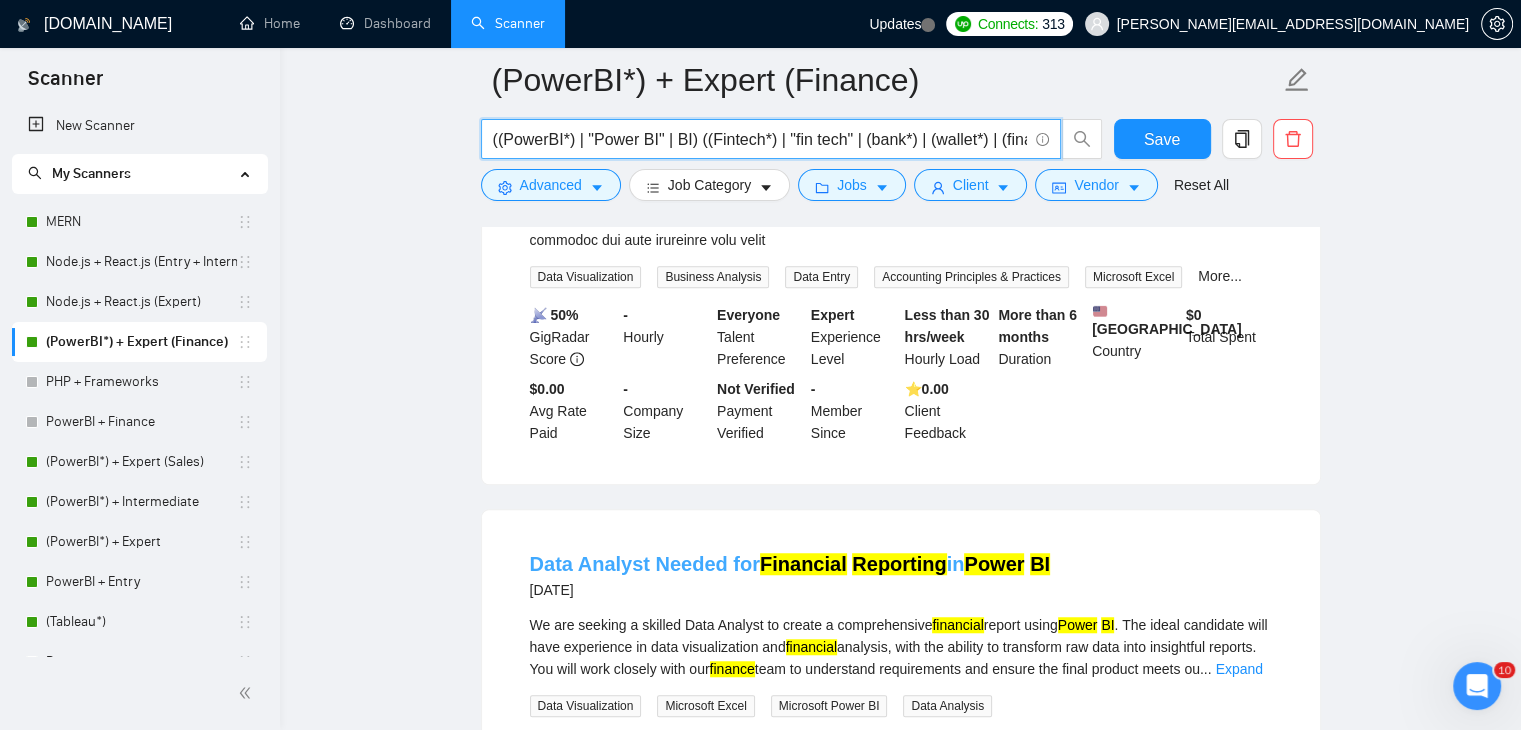 scroll, scrollTop: 1503, scrollLeft: 0, axis: vertical 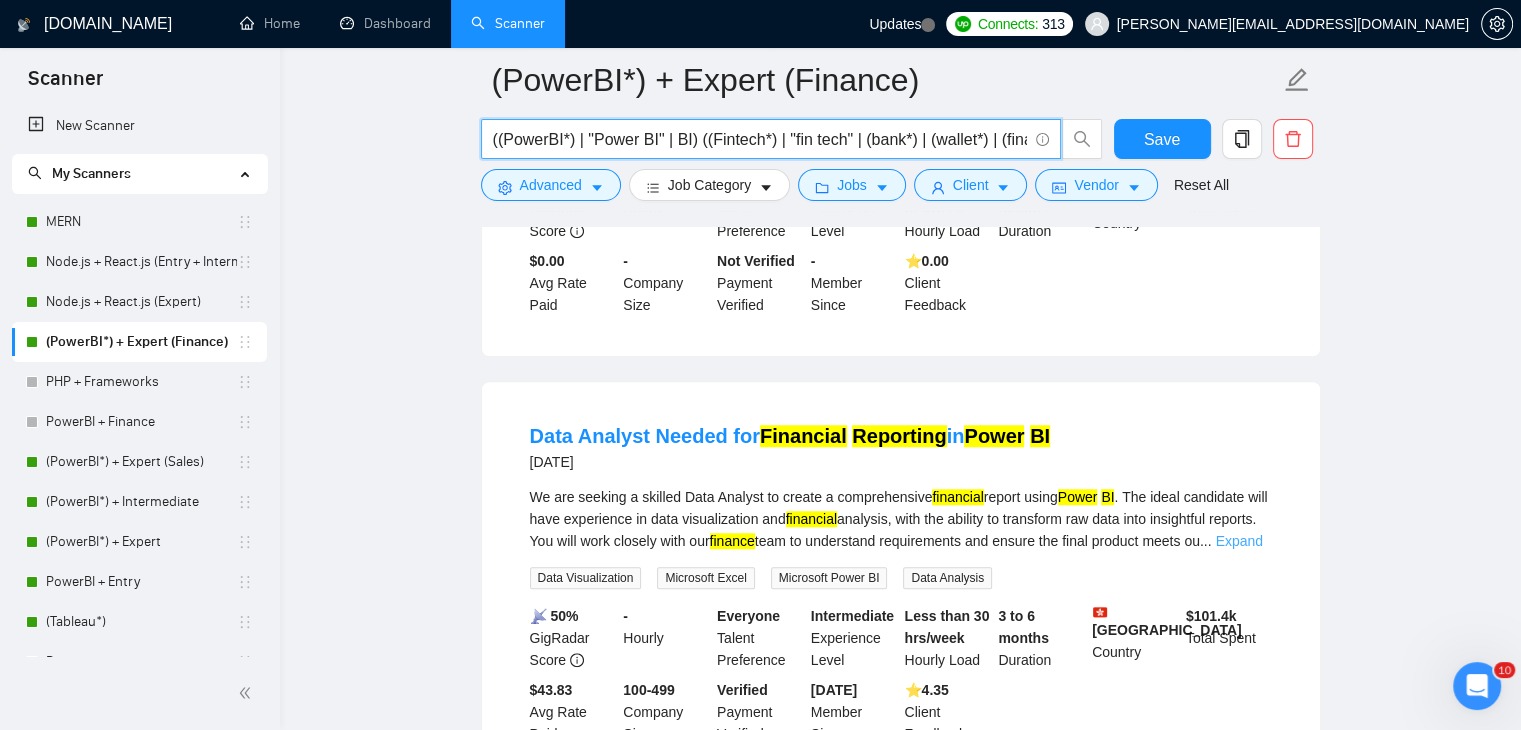 click on "Expand" at bounding box center (1238, 541) 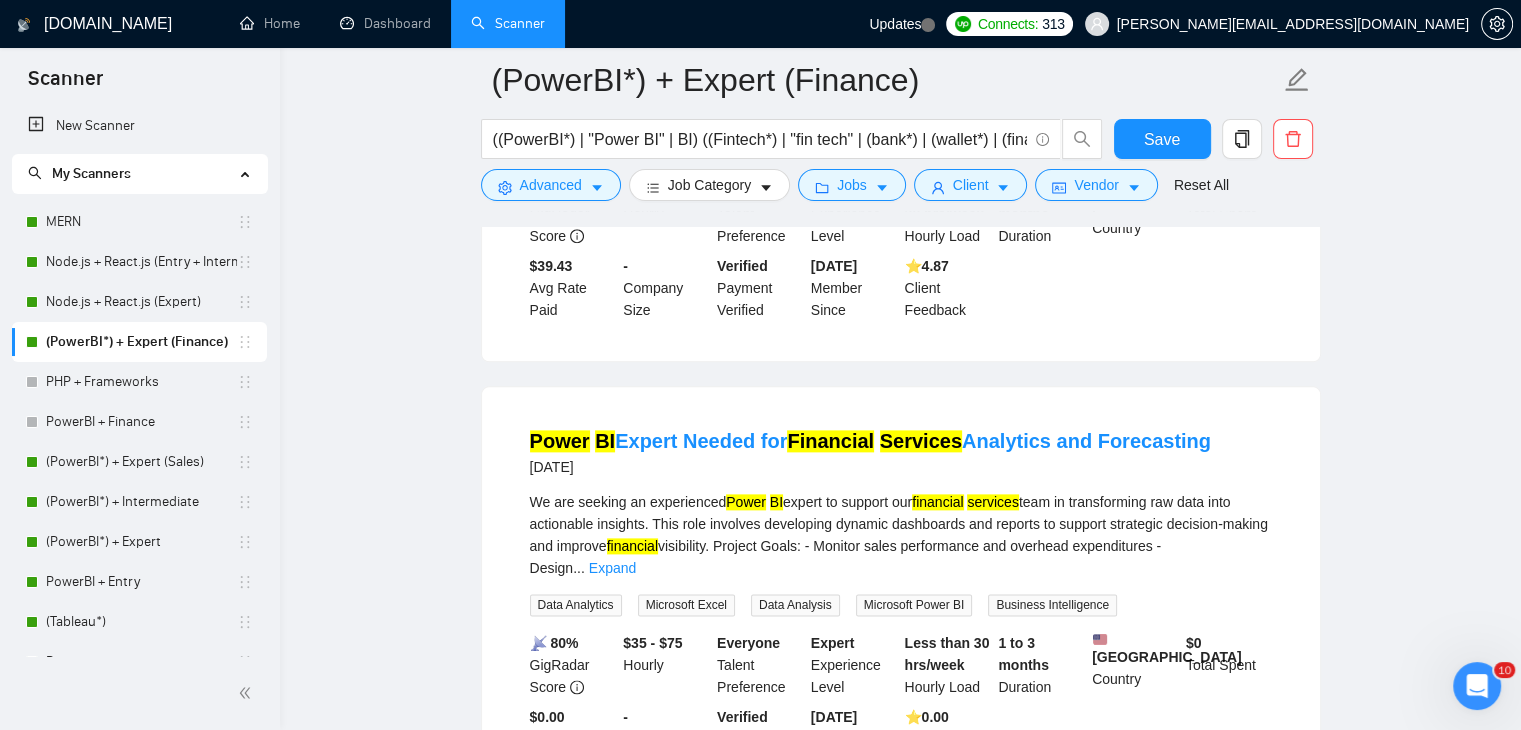 scroll, scrollTop: 2428, scrollLeft: 0, axis: vertical 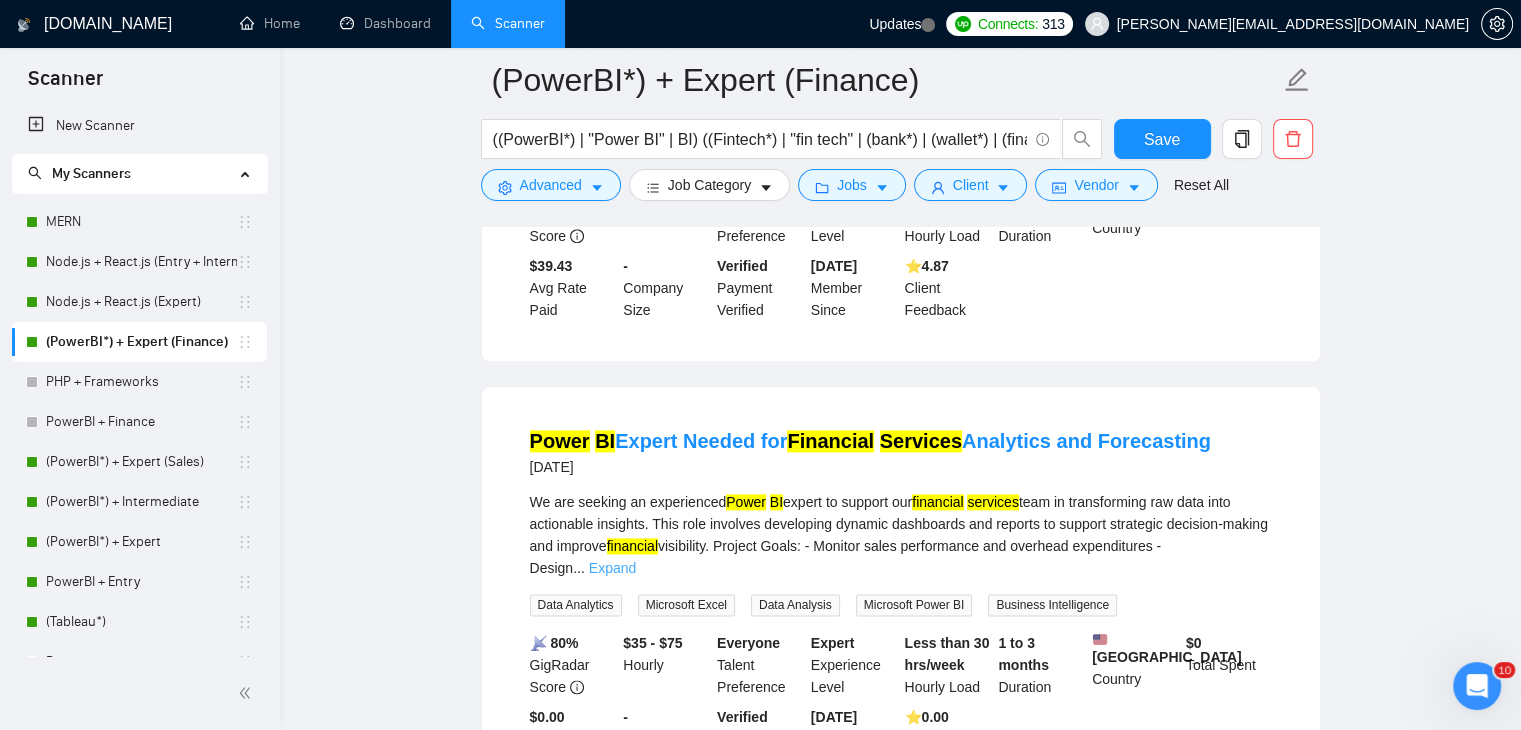 click on "Expand" at bounding box center (612, 568) 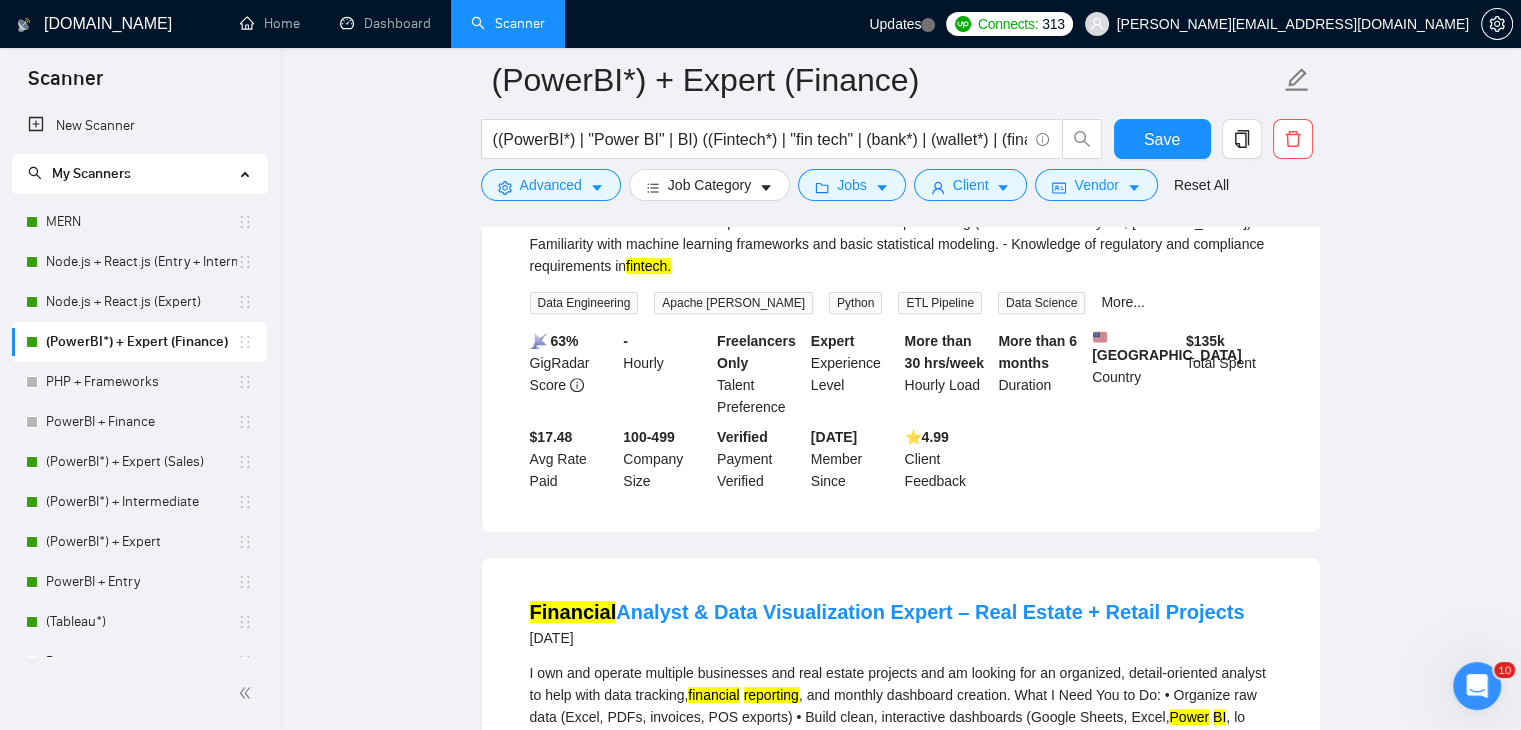 scroll, scrollTop: 0, scrollLeft: 0, axis: both 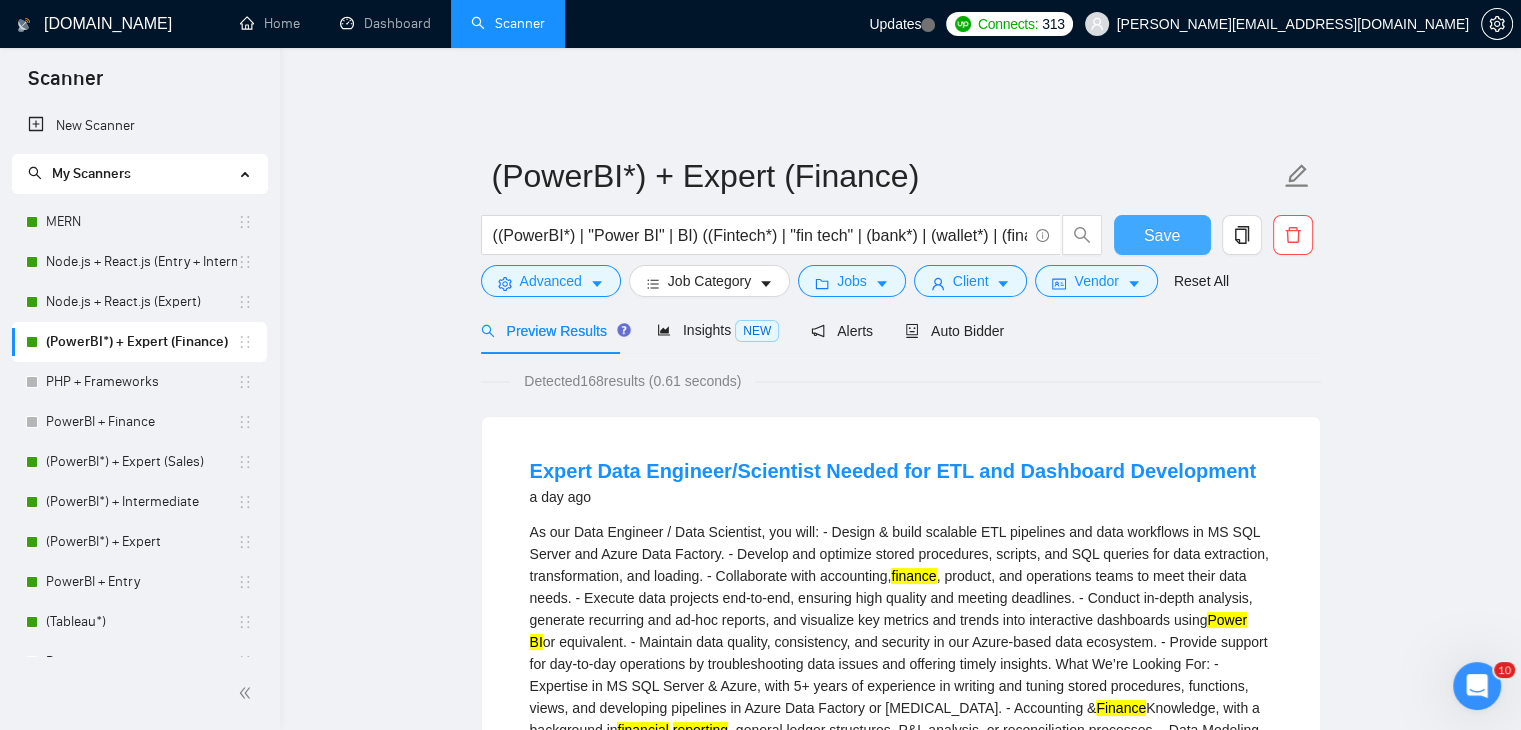 click on "Save" at bounding box center [1162, 235] 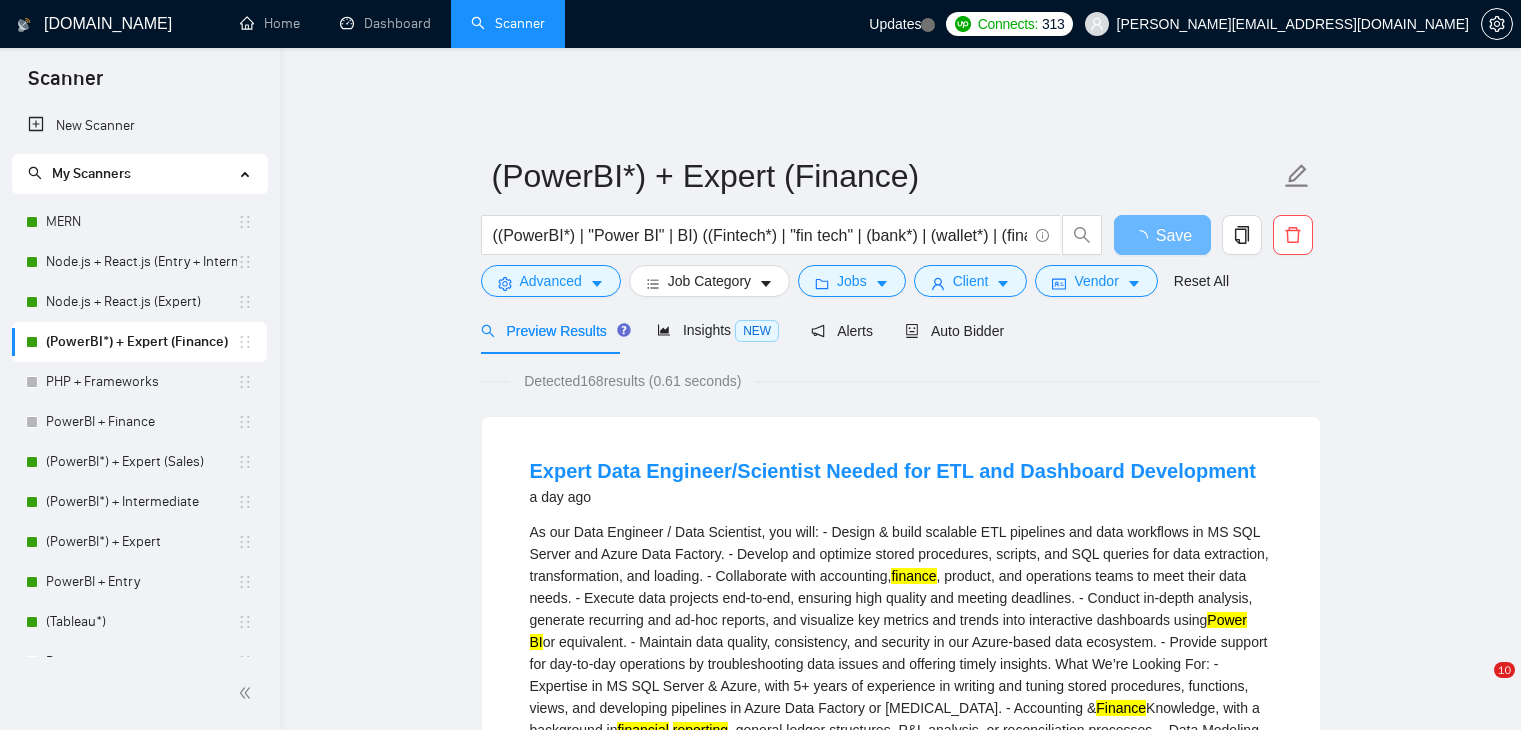 scroll, scrollTop: 0, scrollLeft: 0, axis: both 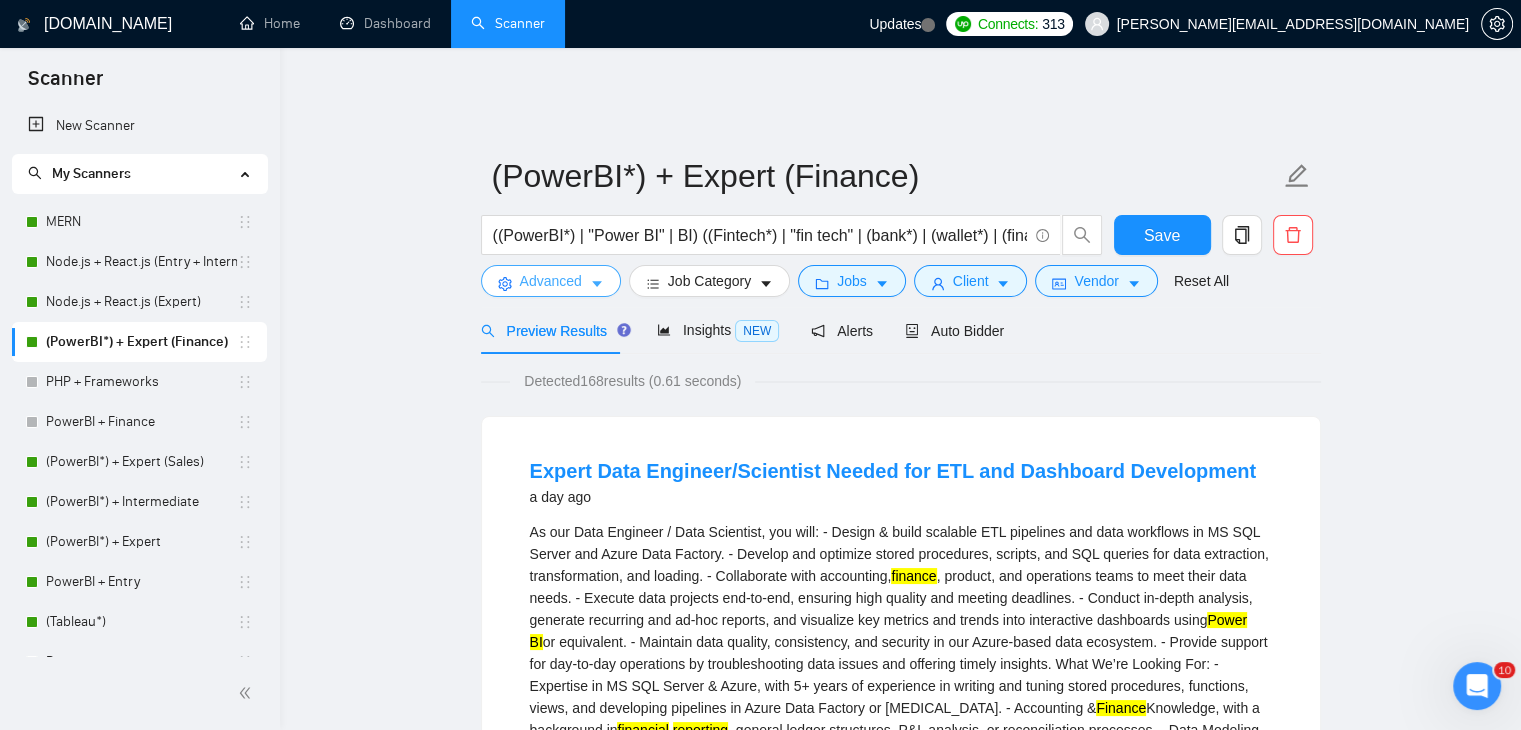 click on "Advanced" at bounding box center [551, 281] 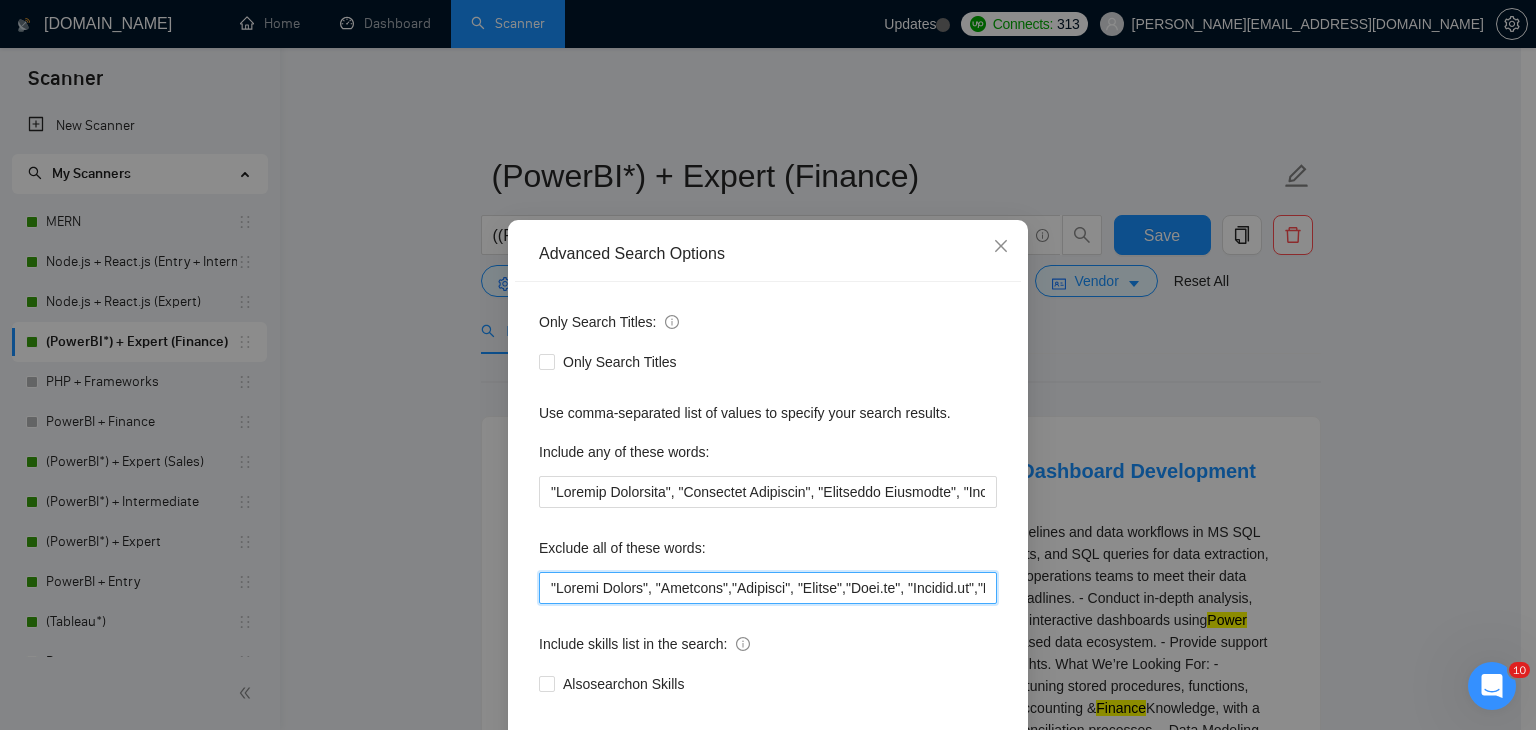 click at bounding box center (768, 588) 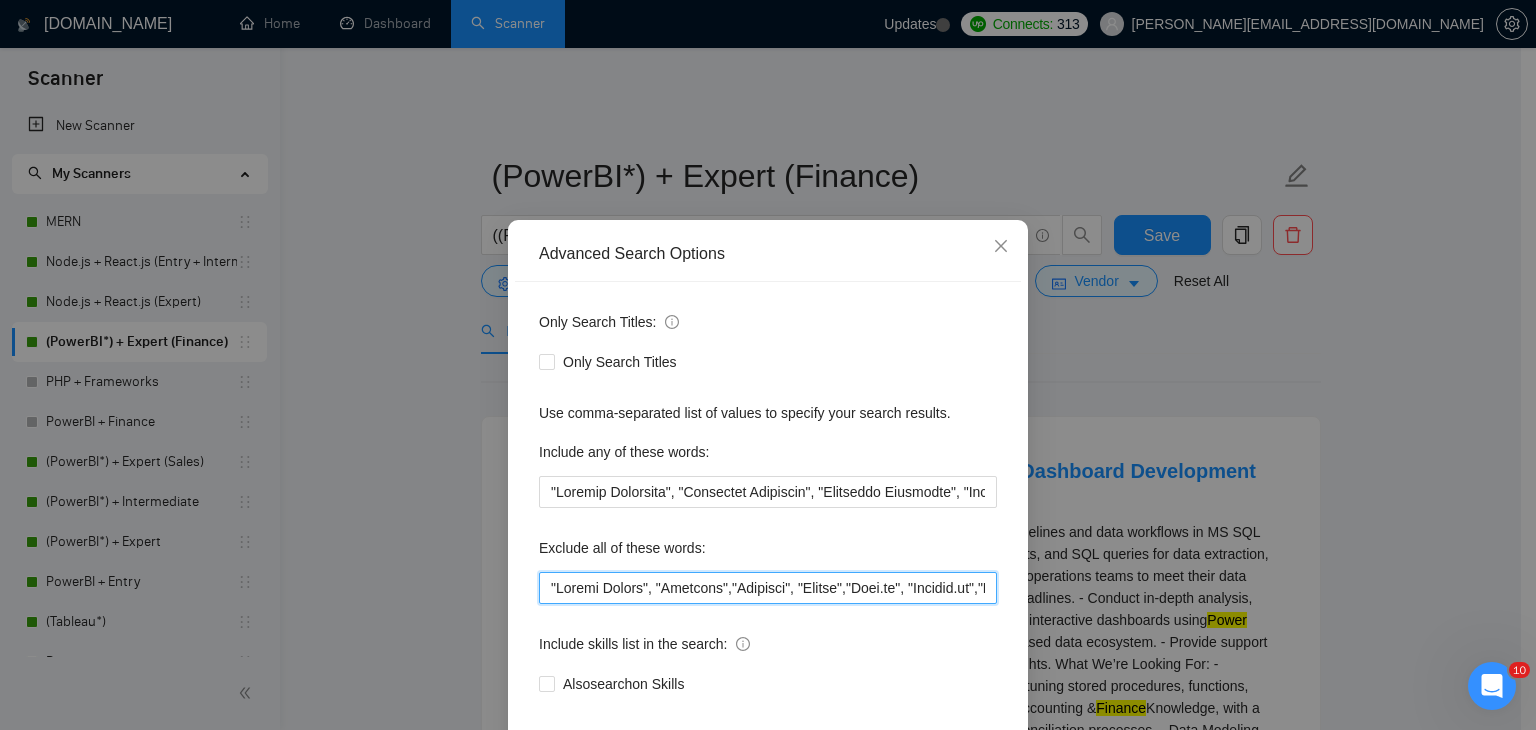 scroll, scrollTop: 28, scrollLeft: 0, axis: vertical 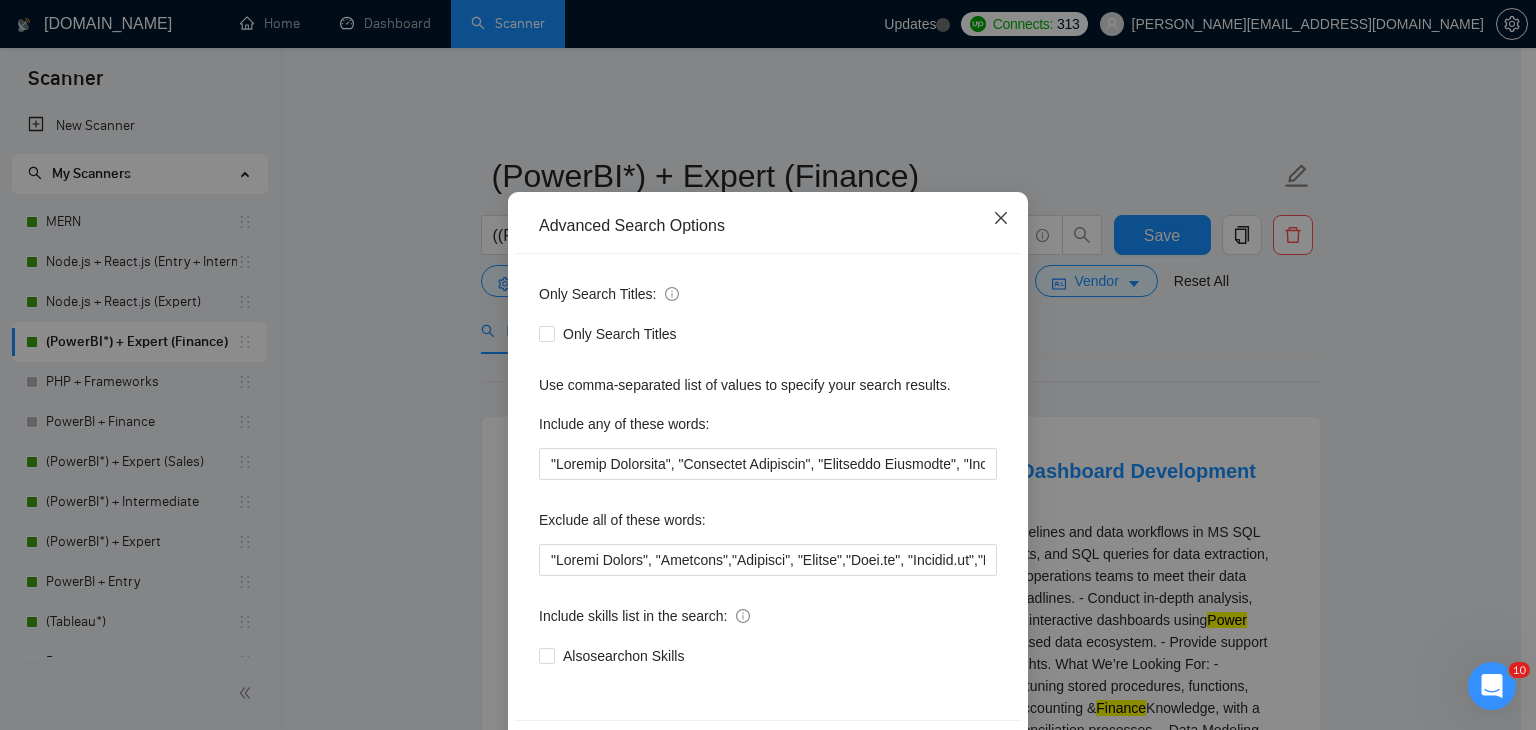 click at bounding box center [1001, 219] 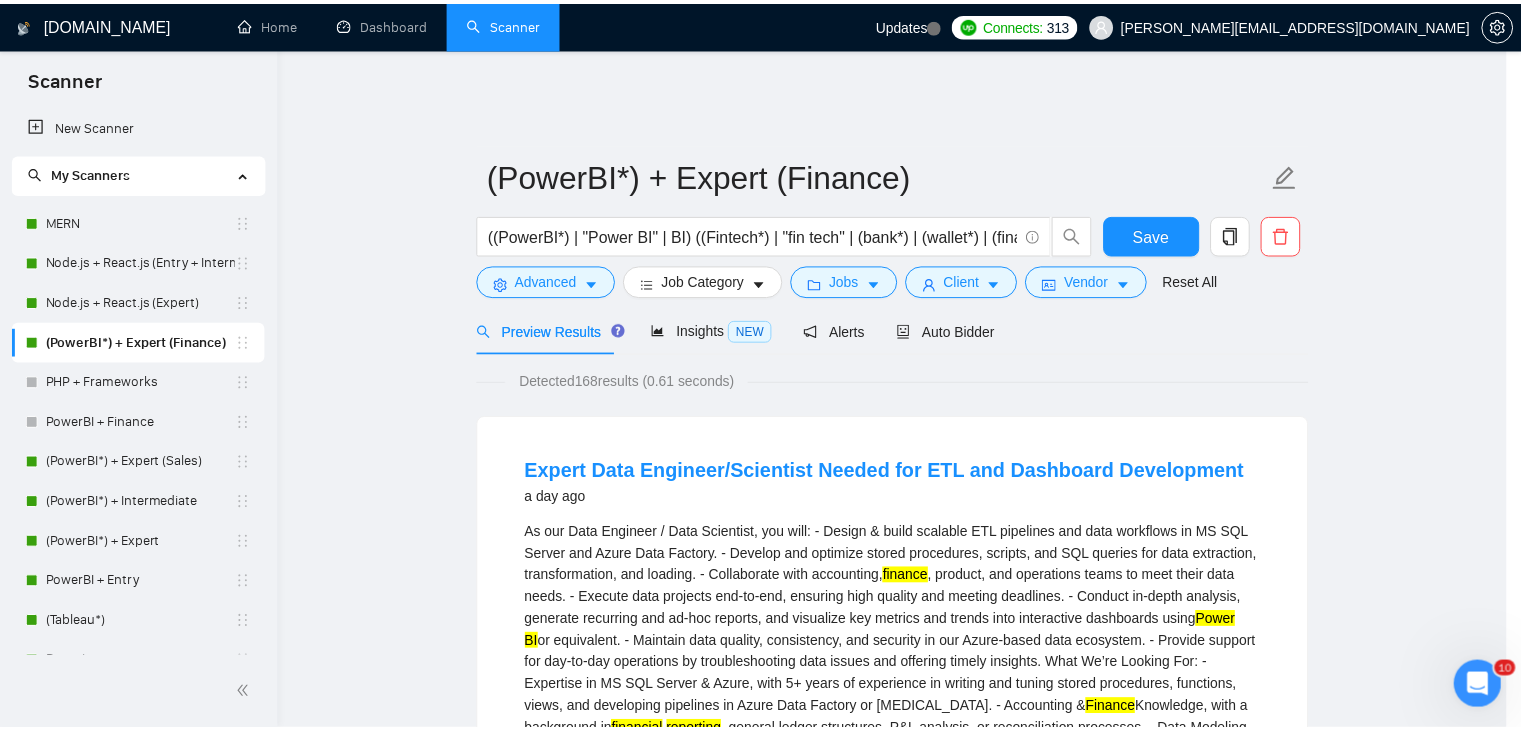 scroll, scrollTop: 2, scrollLeft: 0, axis: vertical 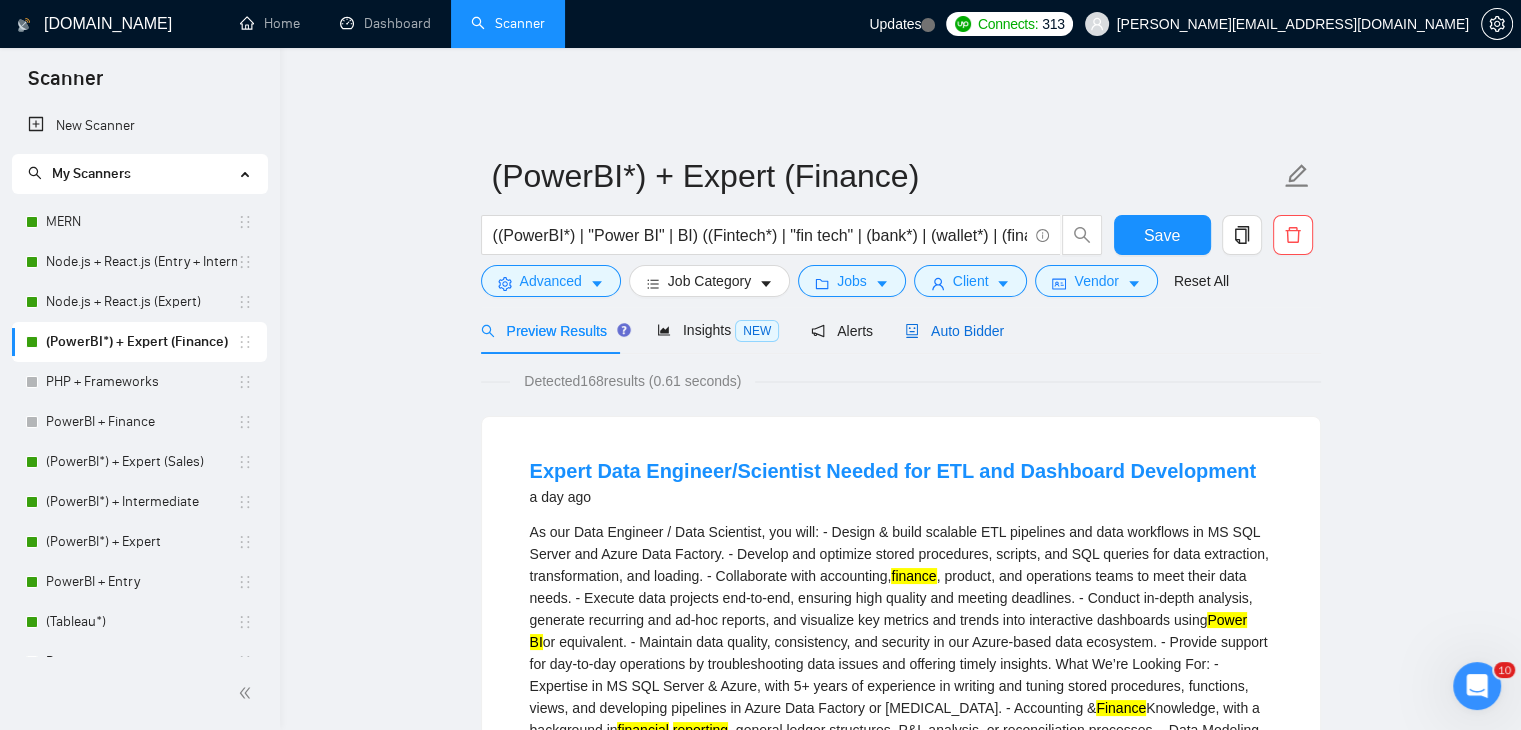 click on "Auto Bidder" at bounding box center [954, 331] 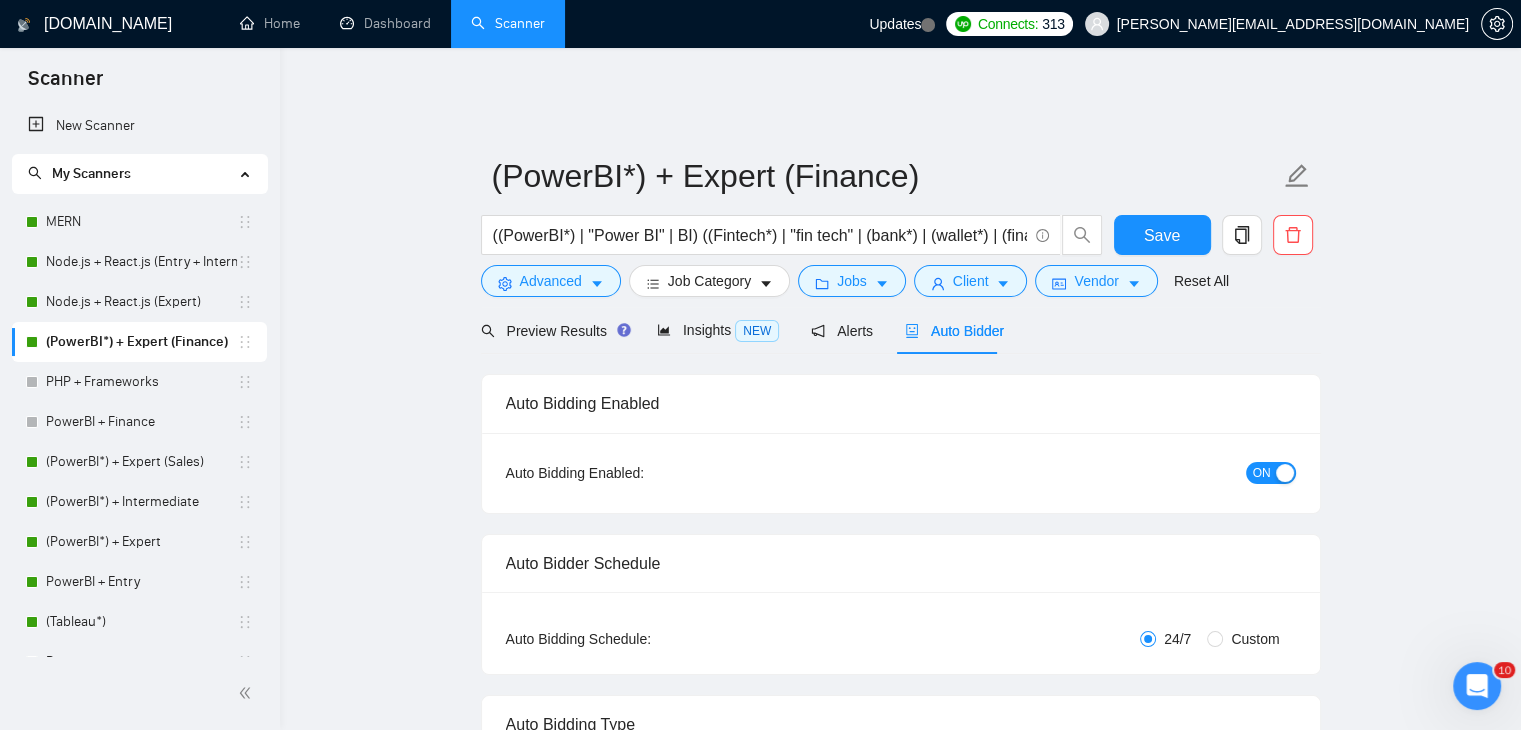 type 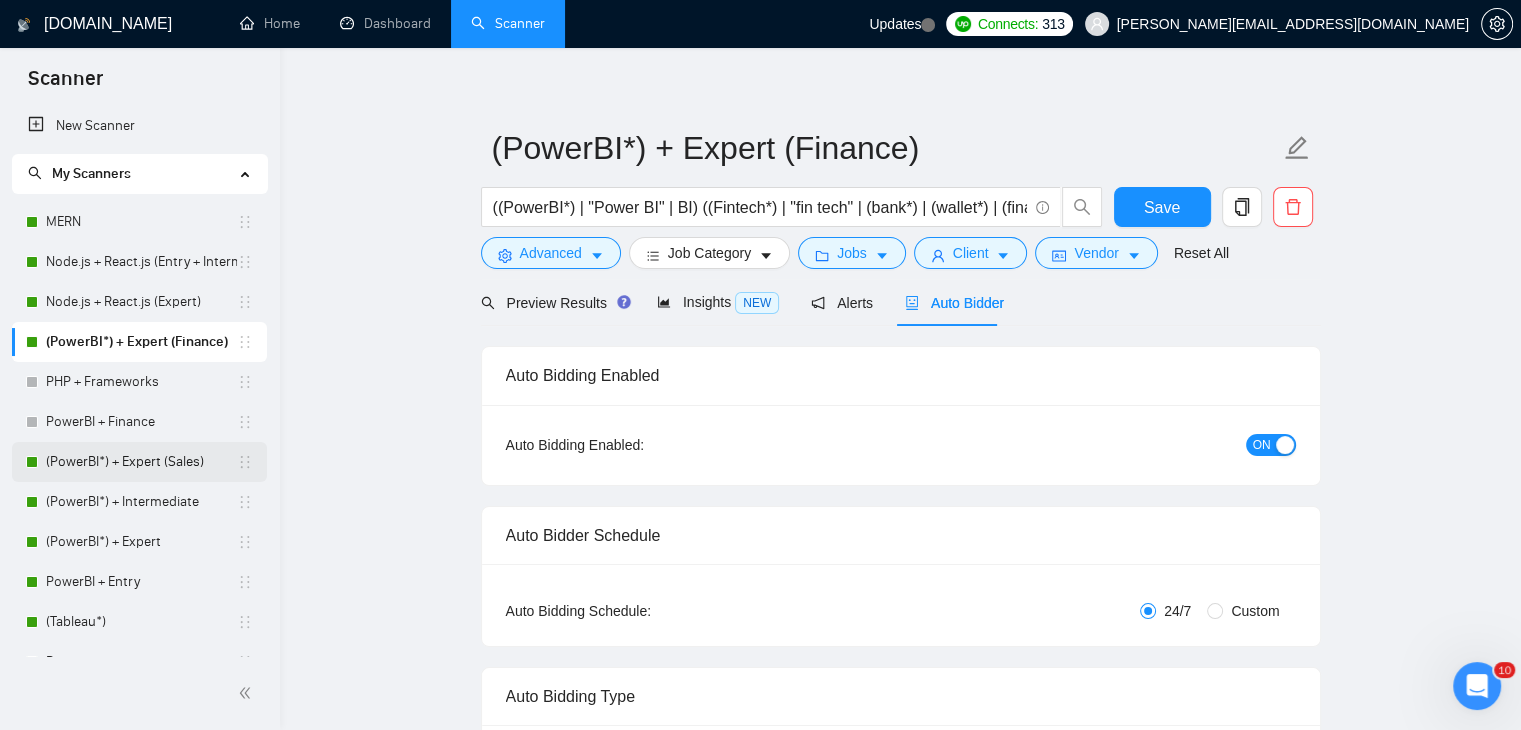 click on "(PowerBI*) + Expert (Sales)" at bounding box center [141, 462] 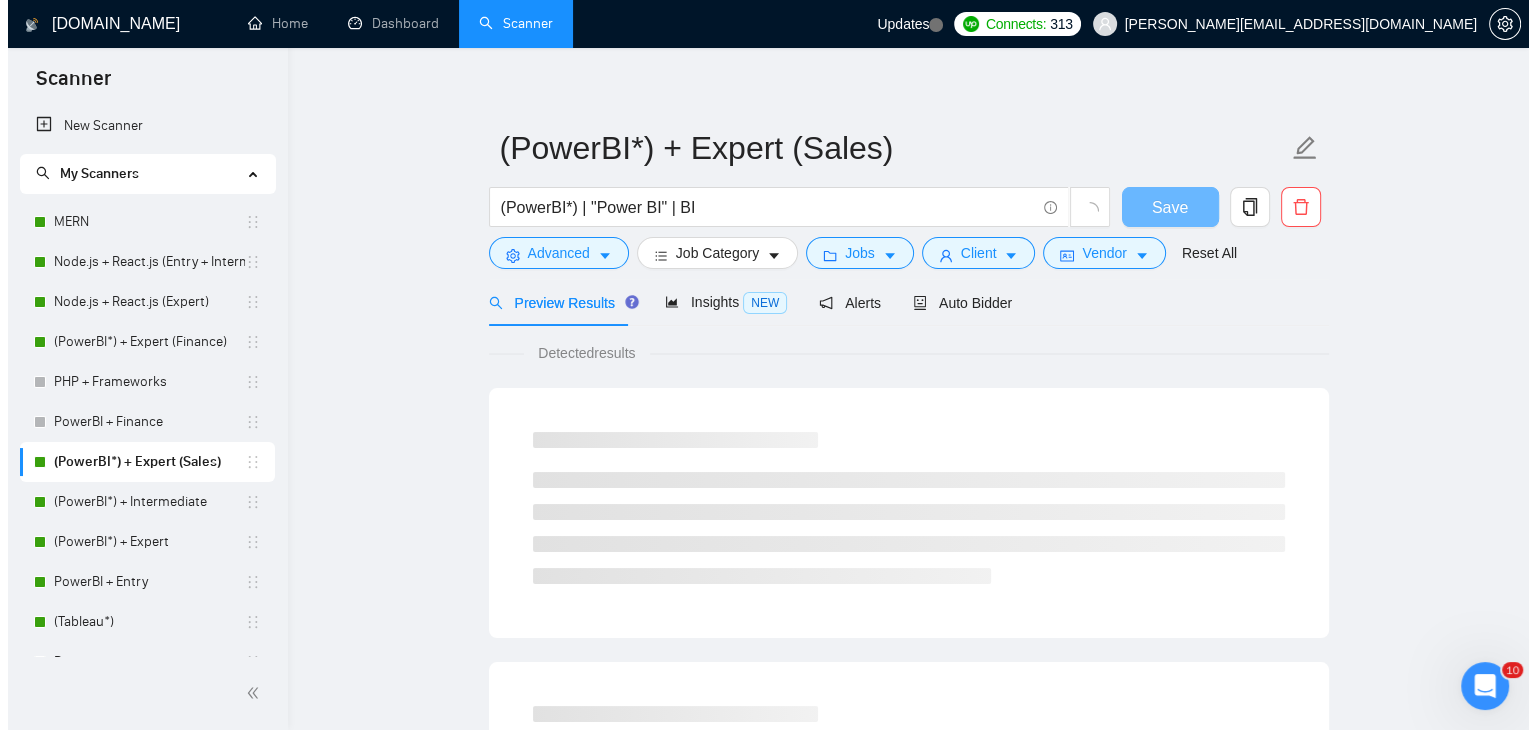 scroll, scrollTop: 0, scrollLeft: 0, axis: both 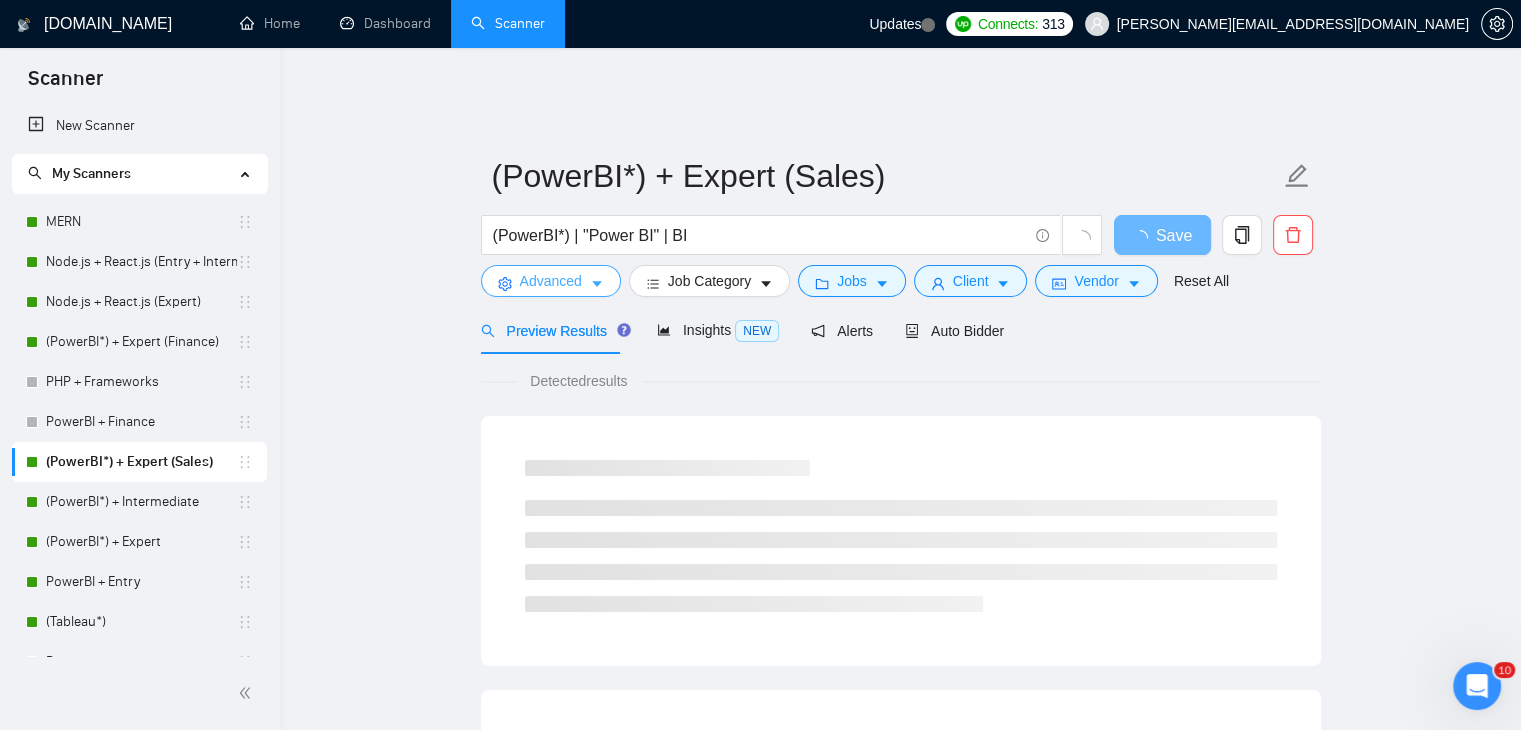 click on "Advanced" at bounding box center (551, 281) 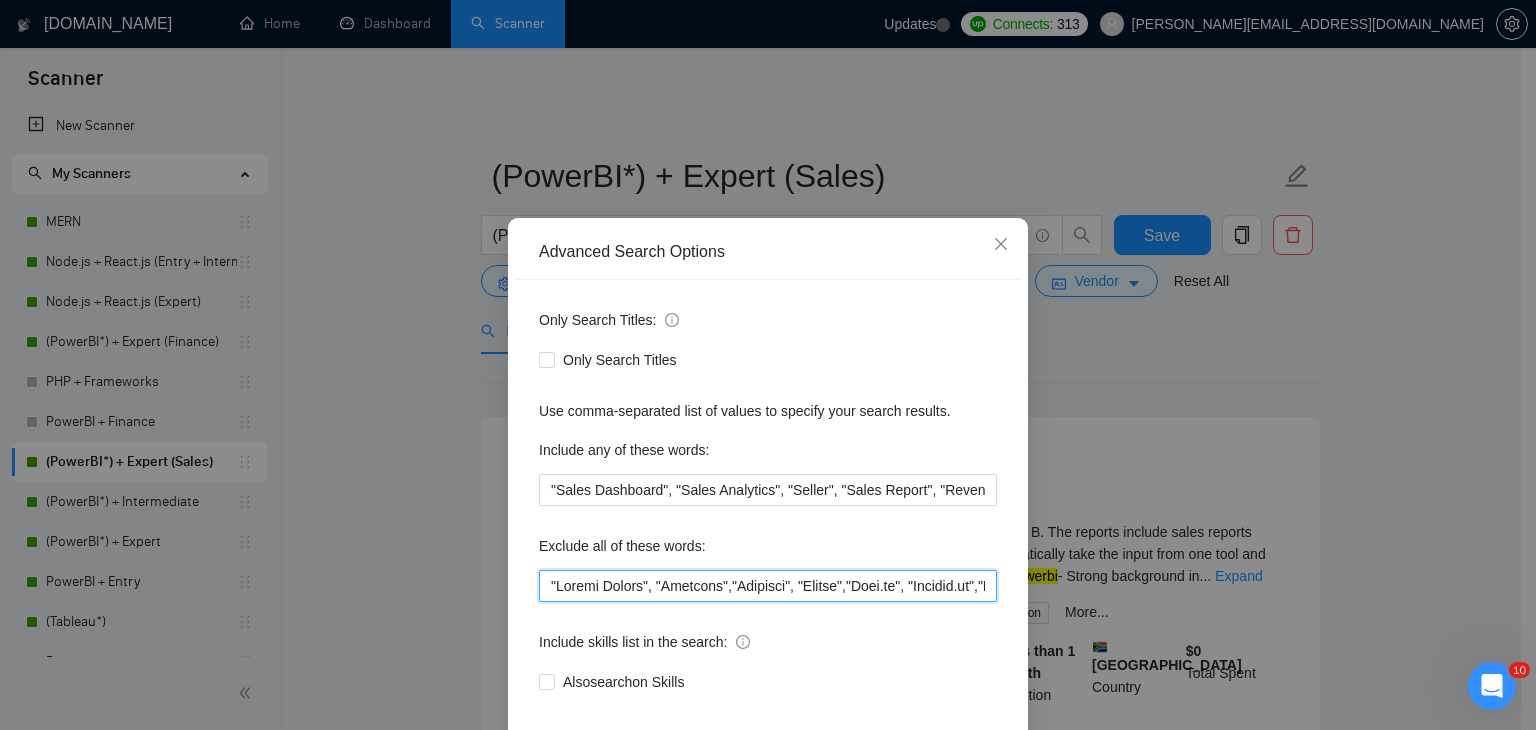 click at bounding box center (768, 586) 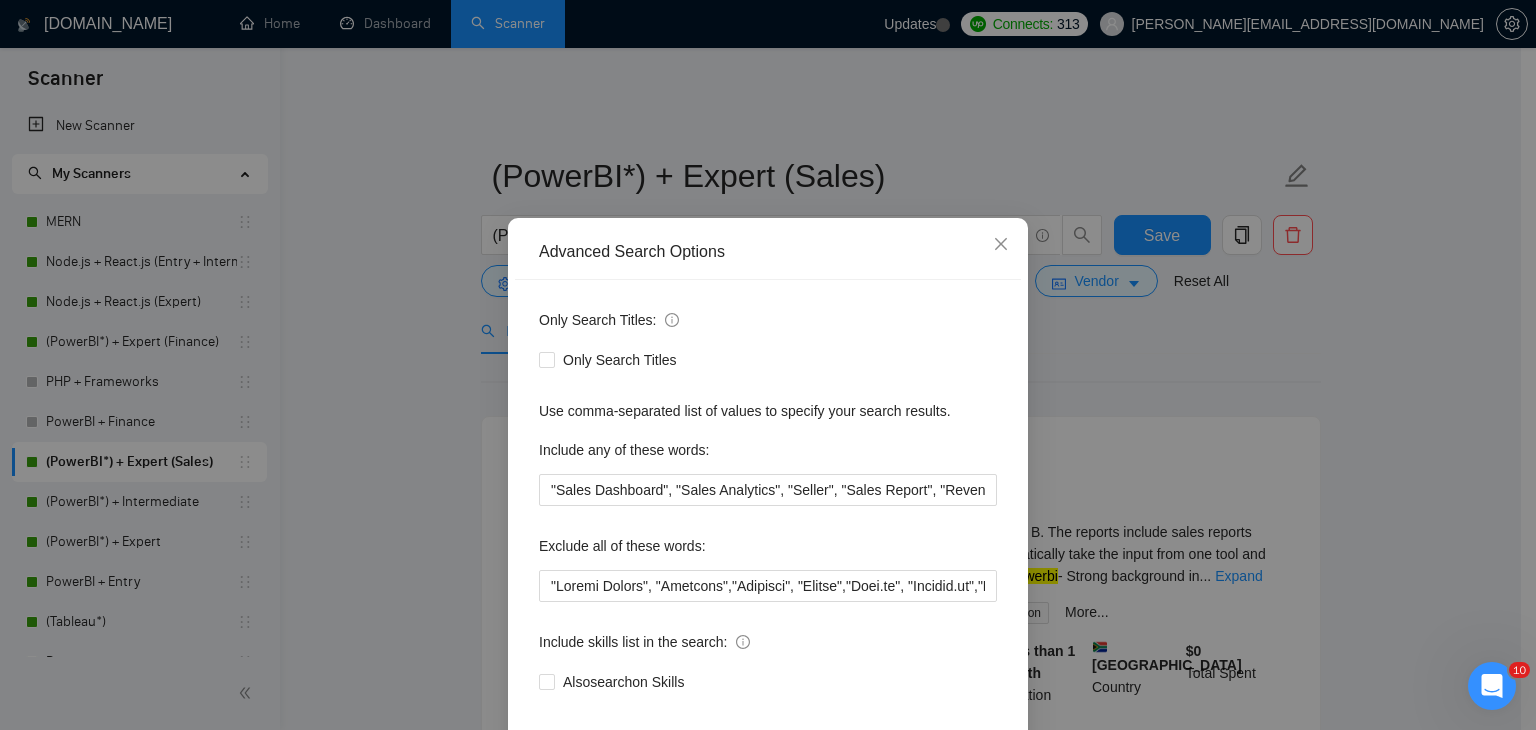 click on "Advanced Search Options Only Search Titles:   Only Search Titles Use comma-separated list of values to specify your search results. Include any of these words: "Sales Dashboard", "Sales Analytics", "Seller", "Sales Report", "Revenue Dashboard", "Performance Dashboard","Power BI Sales", "Sales Visualization", "Data Visualization Sales", "Sales Data Analysis", "Revenue Analytics", "Sales Forecasting", "Seller Analytics", "Performance Metrics", "Business Intelligence Sales", "Sales Insights", "Sales Trends Analysis", "Salesforce Reporting", "Sales KPIs", "Sales Funnel Report", "Territory Performance", "Seller Dashboard", "Vendor Dashboard", "Seller KPIs", "E-commerce Sales Dashboard", "Seller Performance Report", "Amazon Seller Analytics", "Shopify Dashboard", "Seller CRM Dashboard" Exclude all of these words: Include skills list in the search:   Also  search  on Skills Reset OK" at bounding box center [768, 365] 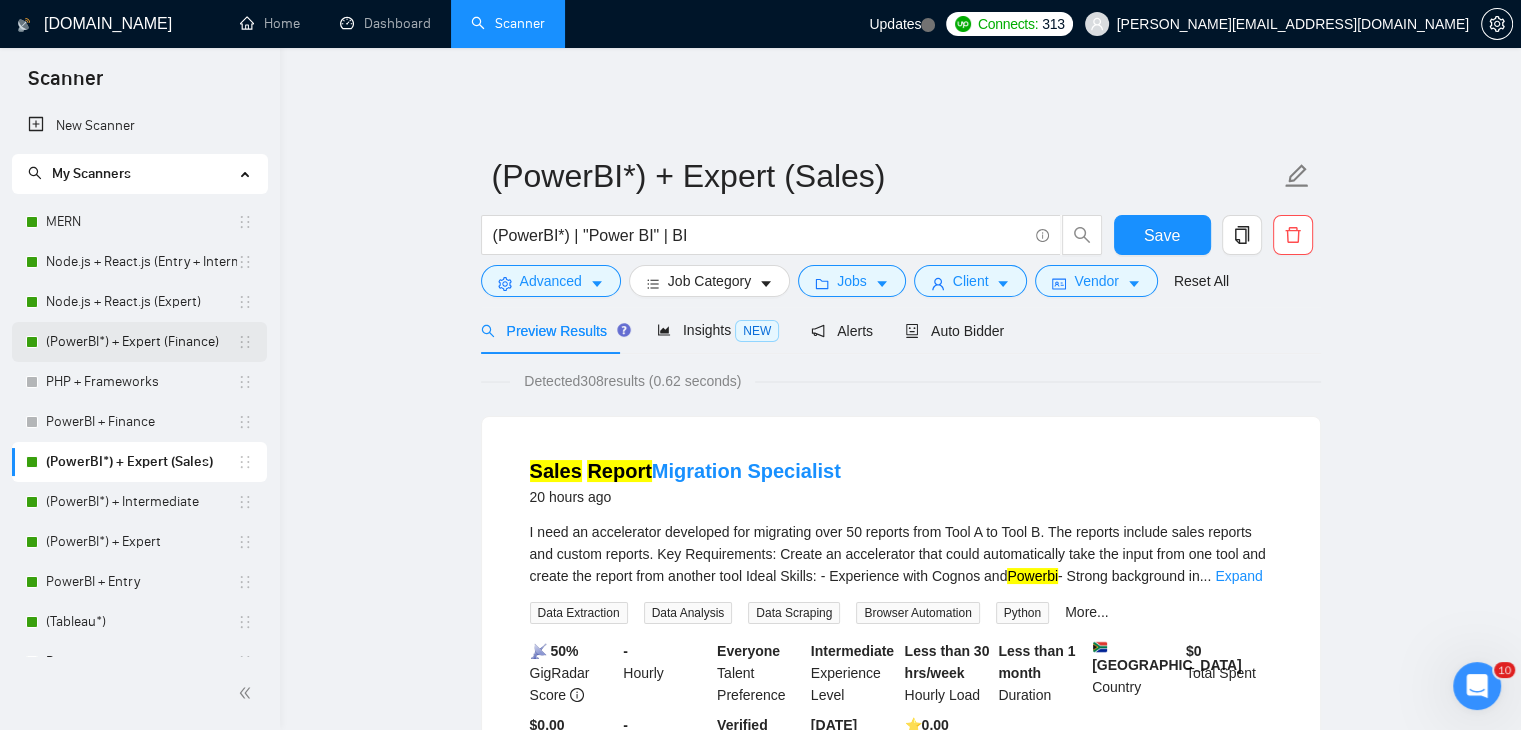 click on "(PowerBI*) + Expert (Finance)" at bounding box center [141, 342] 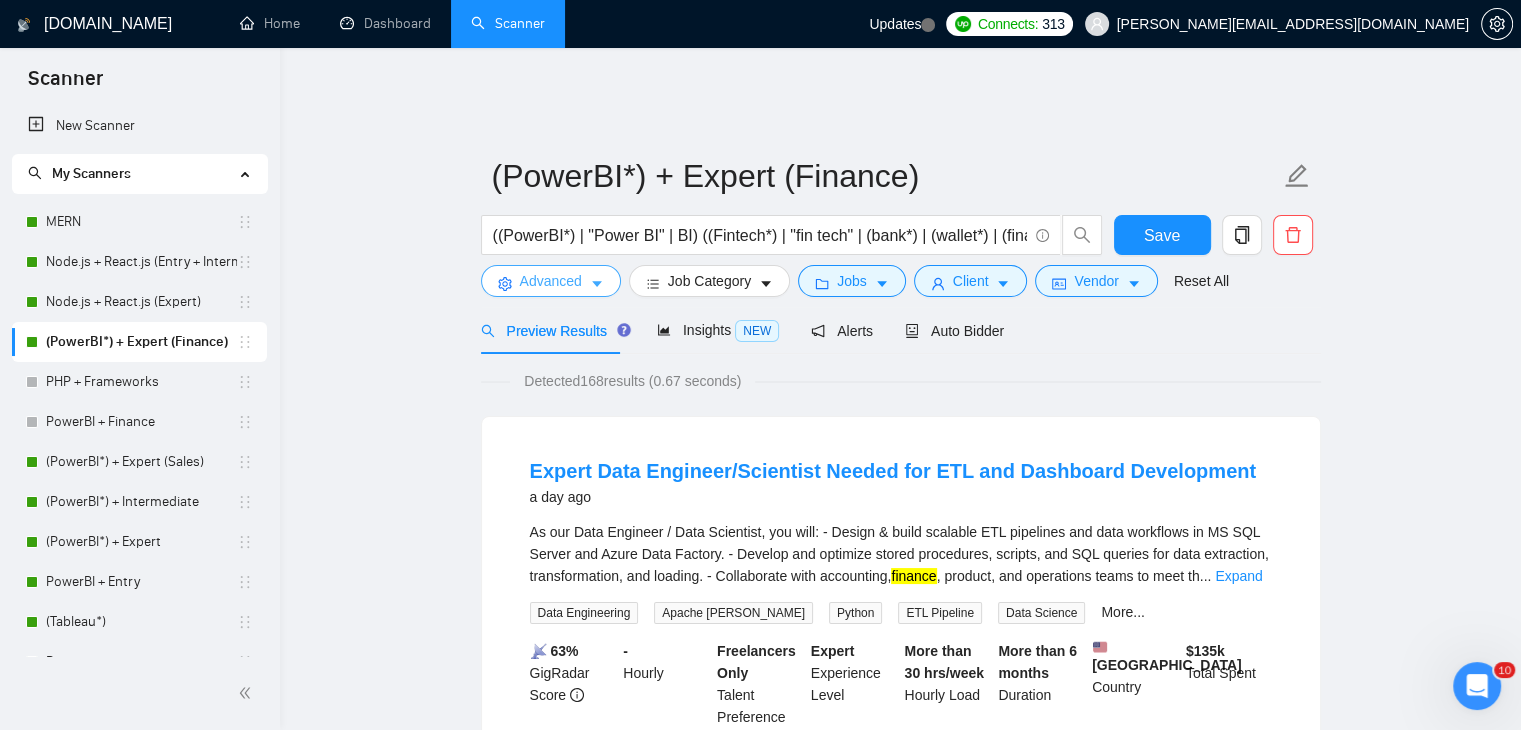 click on "Advanced" at bounding box center (551, 281) 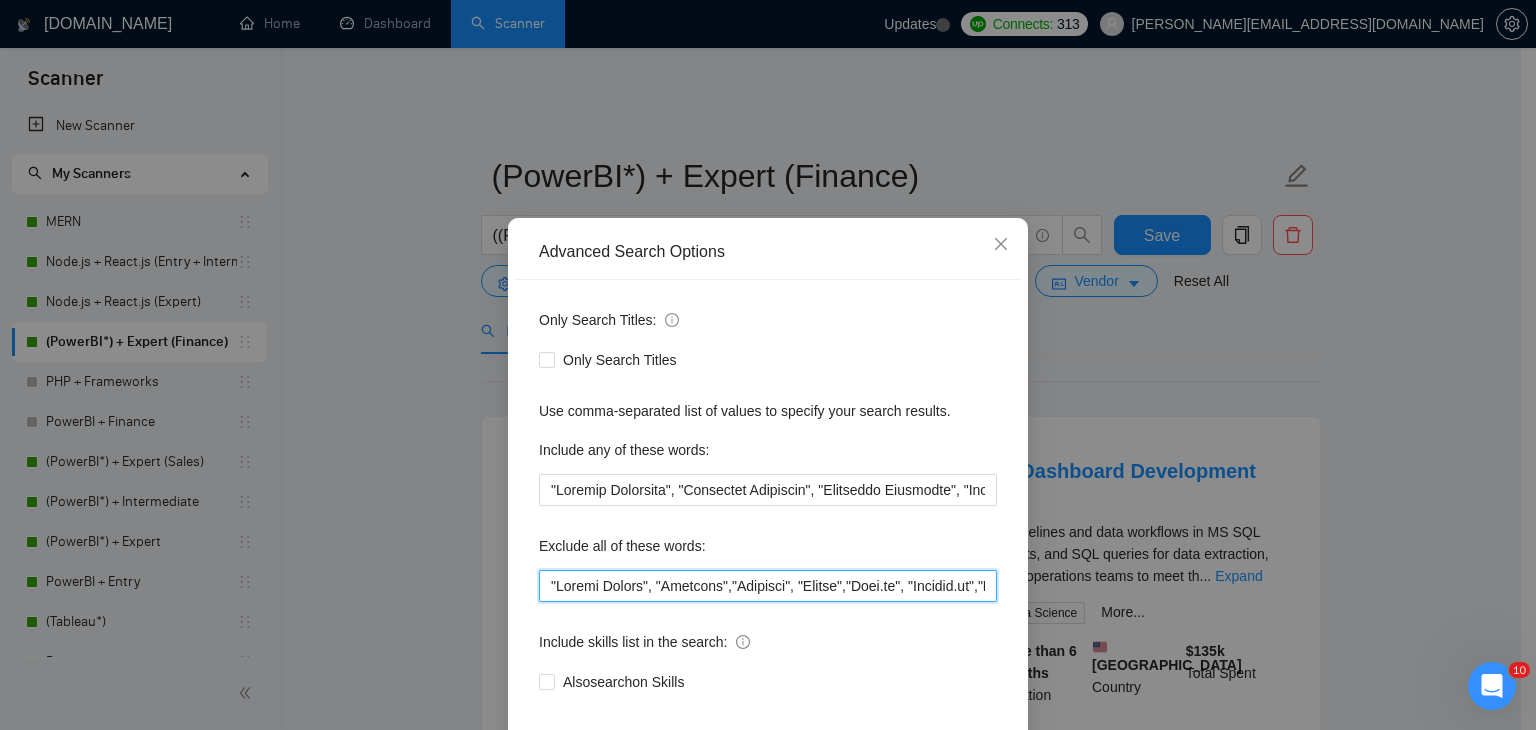 click at bounding box center [768, 586] 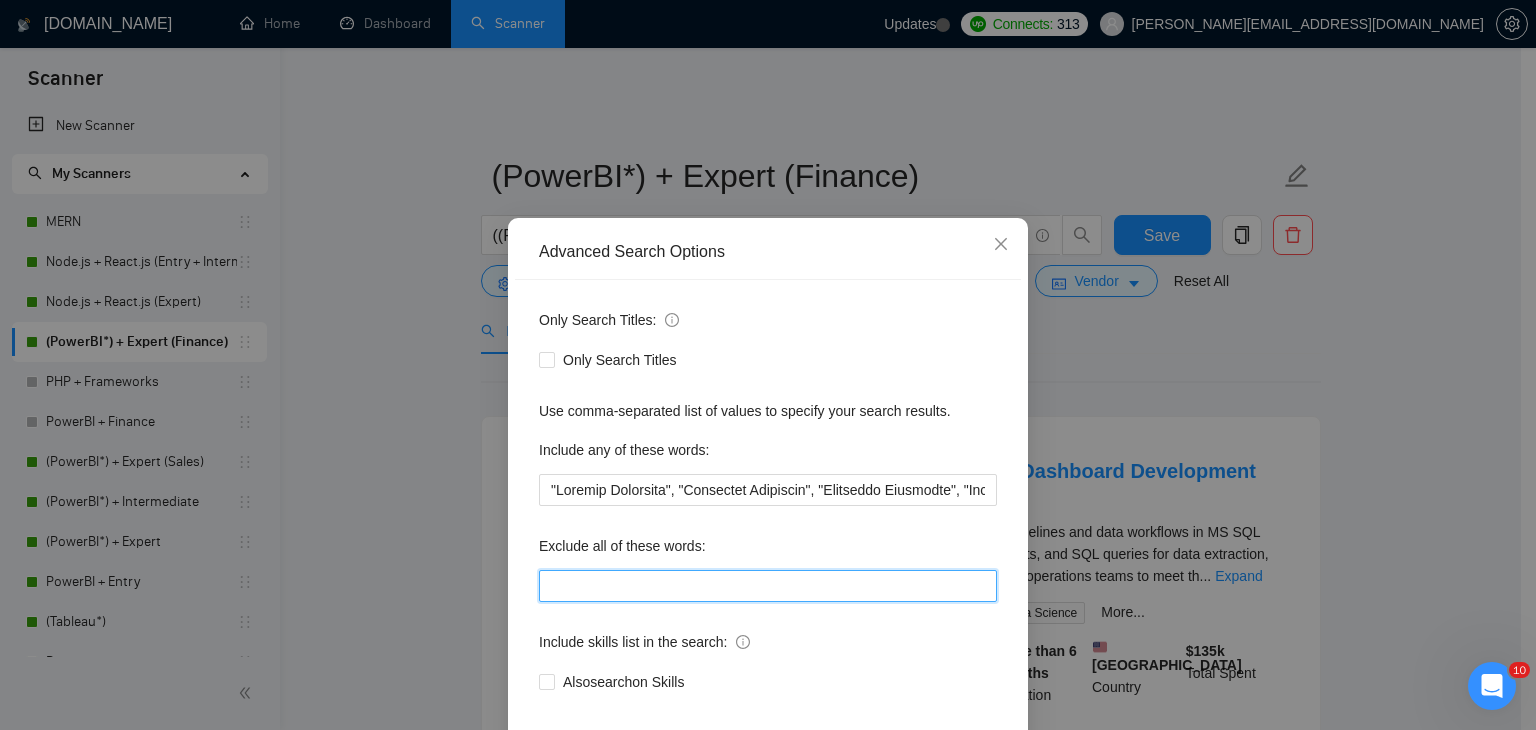 paste on ""Loremi Dolors", "Ametcons","Adipisci", "Elitse","Doei.te", "Incidid.ut","Labo Etdo","Magna","al-enimadm veniam","quisnostrud exerc","ullamcola", "nisialiqui-exeac","co-duisaut irureinrepr","volupt velit","Essecillum", "Fugiat-Nullapa Excep", "Sintocca Cupidatatno Proide", "Su culpaqui", "Of deseru", "mo animid", "es laborump", "UN OMNISI", "NA ERRORVOL", "ACC DOLORE", "laudanti tot re aperi", "eaquei quaeabilloi", "ver’q ar beataevita dictaexp", "nemo eni ipsa", "quia vo", "aspe au o fugi", "consequunt magn", "doloreseos rat", "sequinesci ne", "porroquisqu doloremadip numq", "eiusmoditem inci", "***Magnamquaer Etia", "/Minussoluta Nobi", ".Eligendiopt Cumq", ",Nihilimpedi Quop.", "face pos as rep temp au quibu", "offi deb re nec saep ev volupt", "repu rec it ear hict sa delectusr", "Voluptati Maioresalias", "Perferend Doloribus Asperiores", "Repella mini", "Nostru exer", "Ulla corp", "Suscip Labo Aliqui comm", "Cons", "Quid Maximemol", "MOL HA", "QUIDE", "Rerumfa", "Expedita", "Distin", "Namli TE cumsolut..." 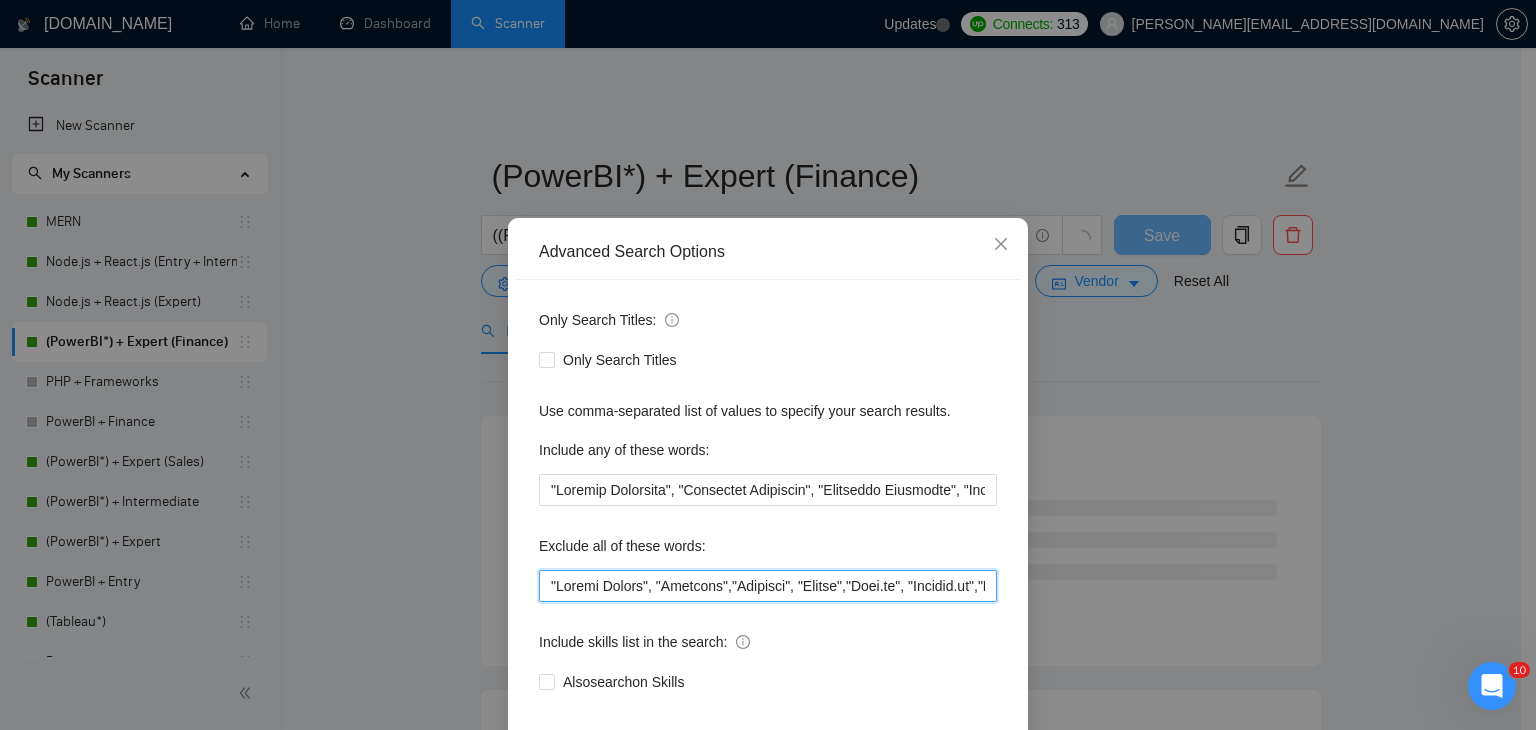 scroll, scrollTop: 0, scrollLeft: 8400, axis: horizontal 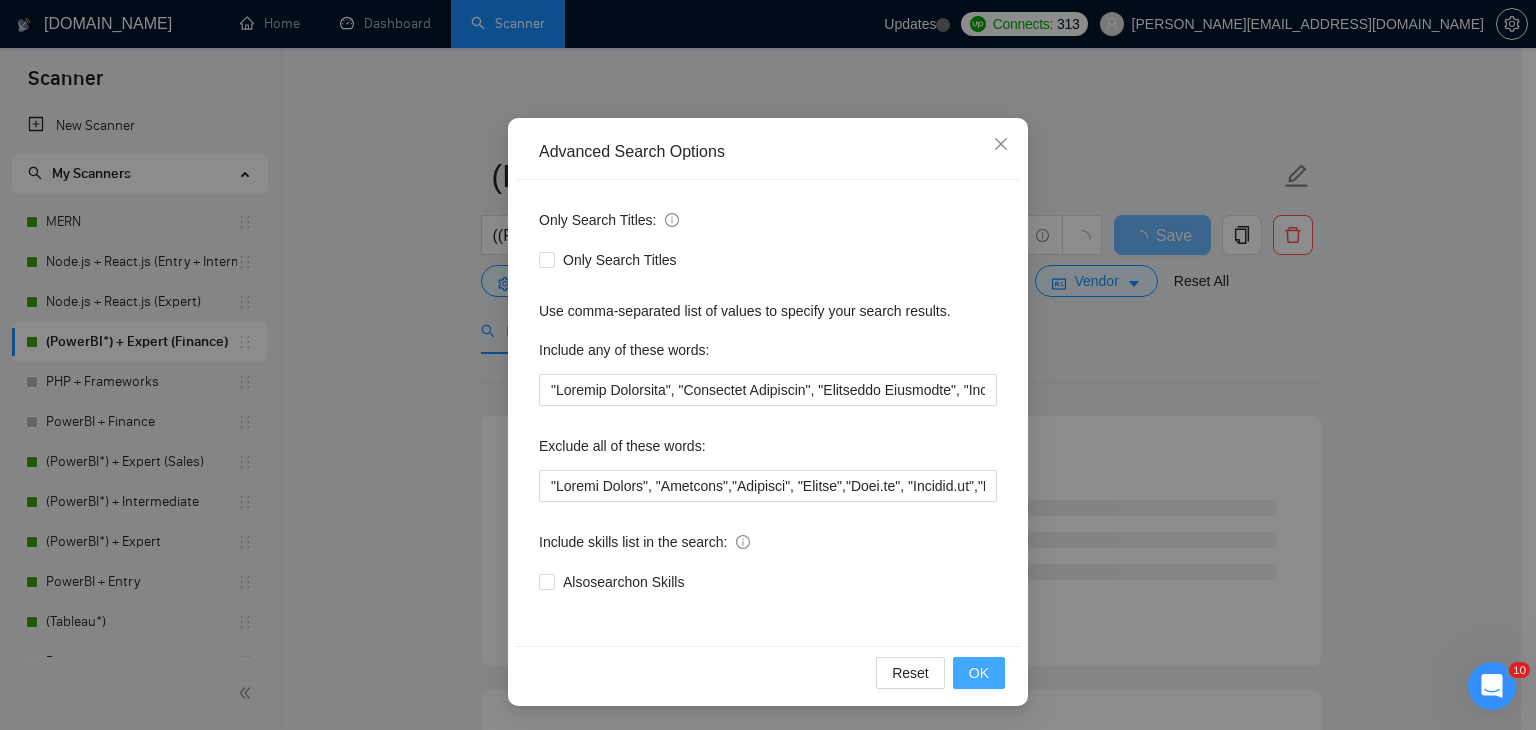 click on "OK" at bounding box center [979, 673] 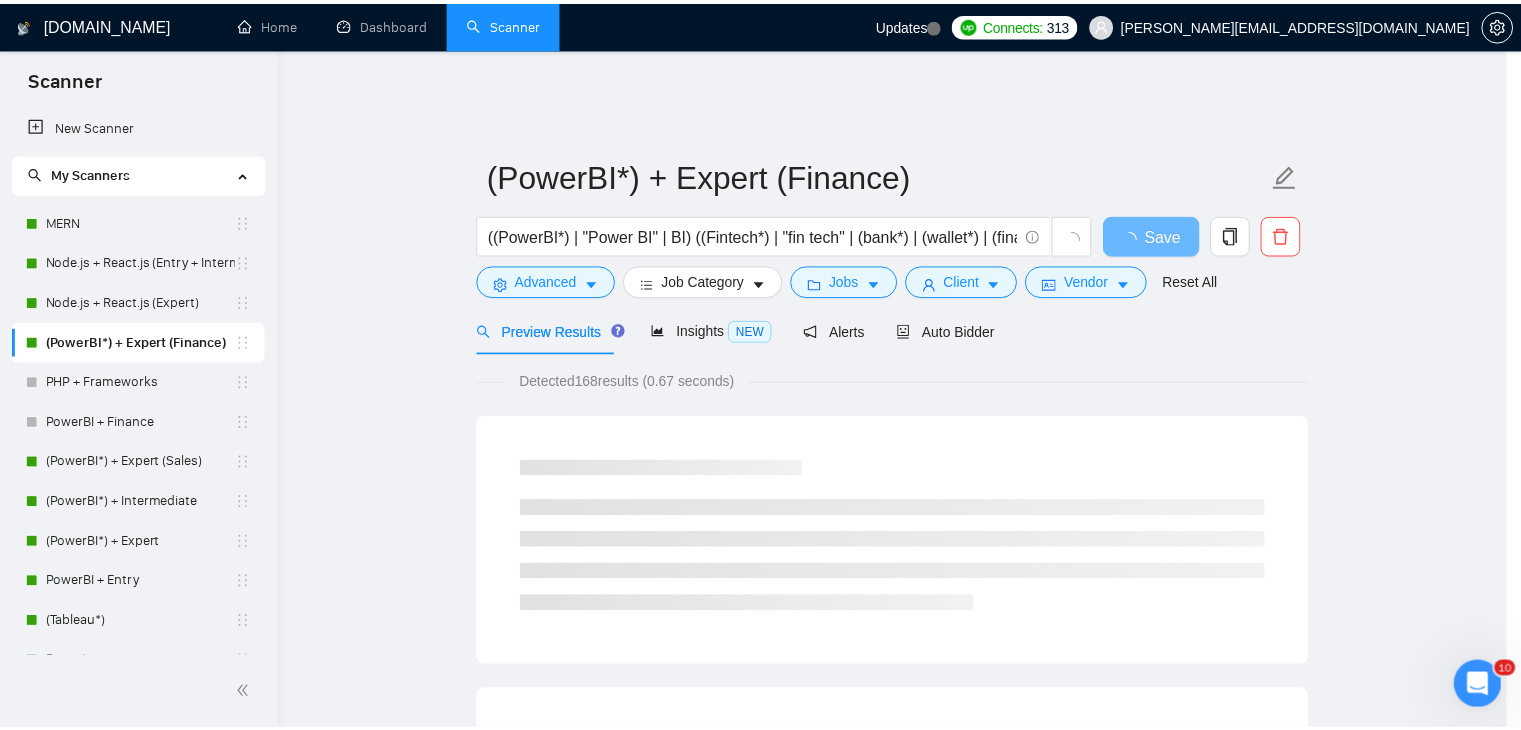 scroll, scrollTop: 2, scrollLeft: 0, axis: vertical 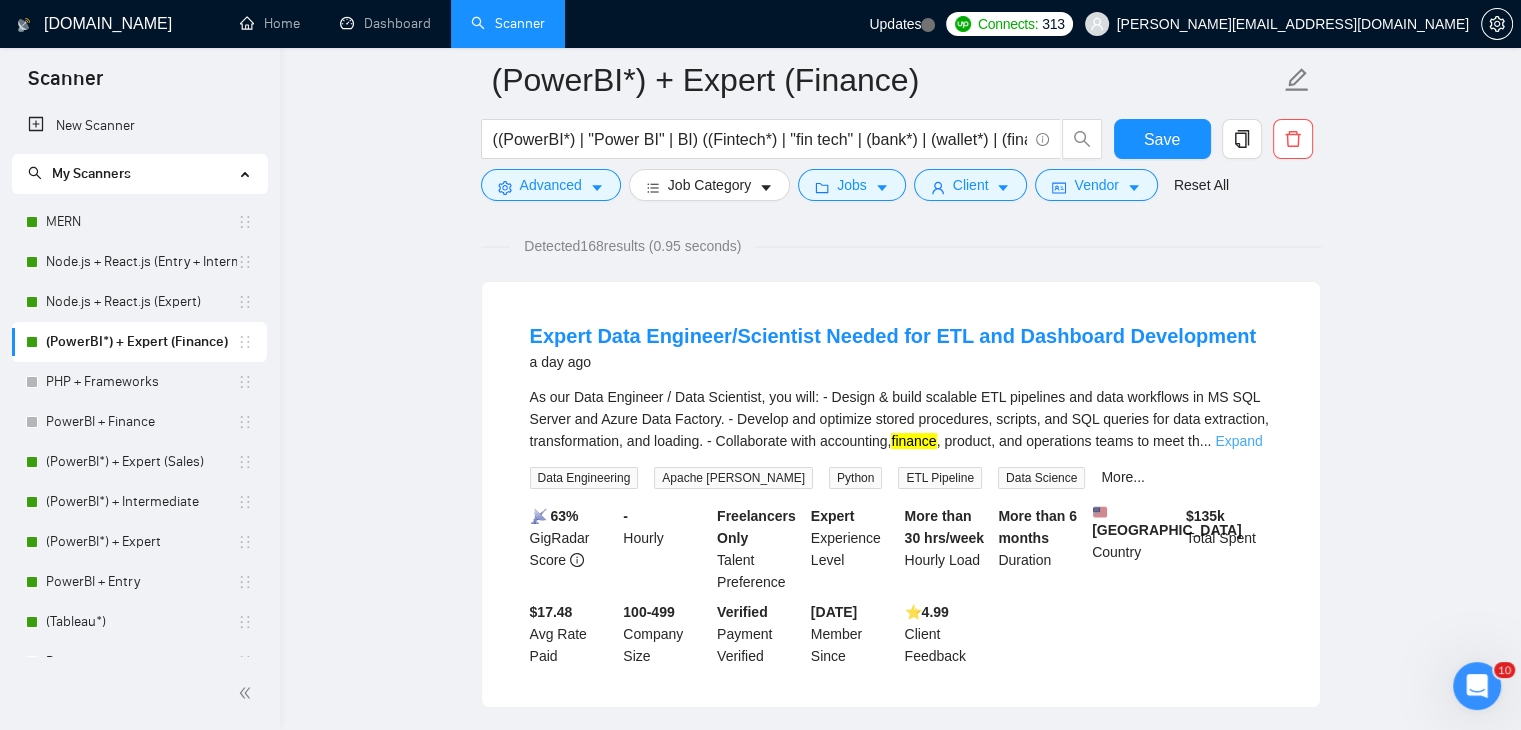 click on "Expand" at bounding box center (1238, 441) 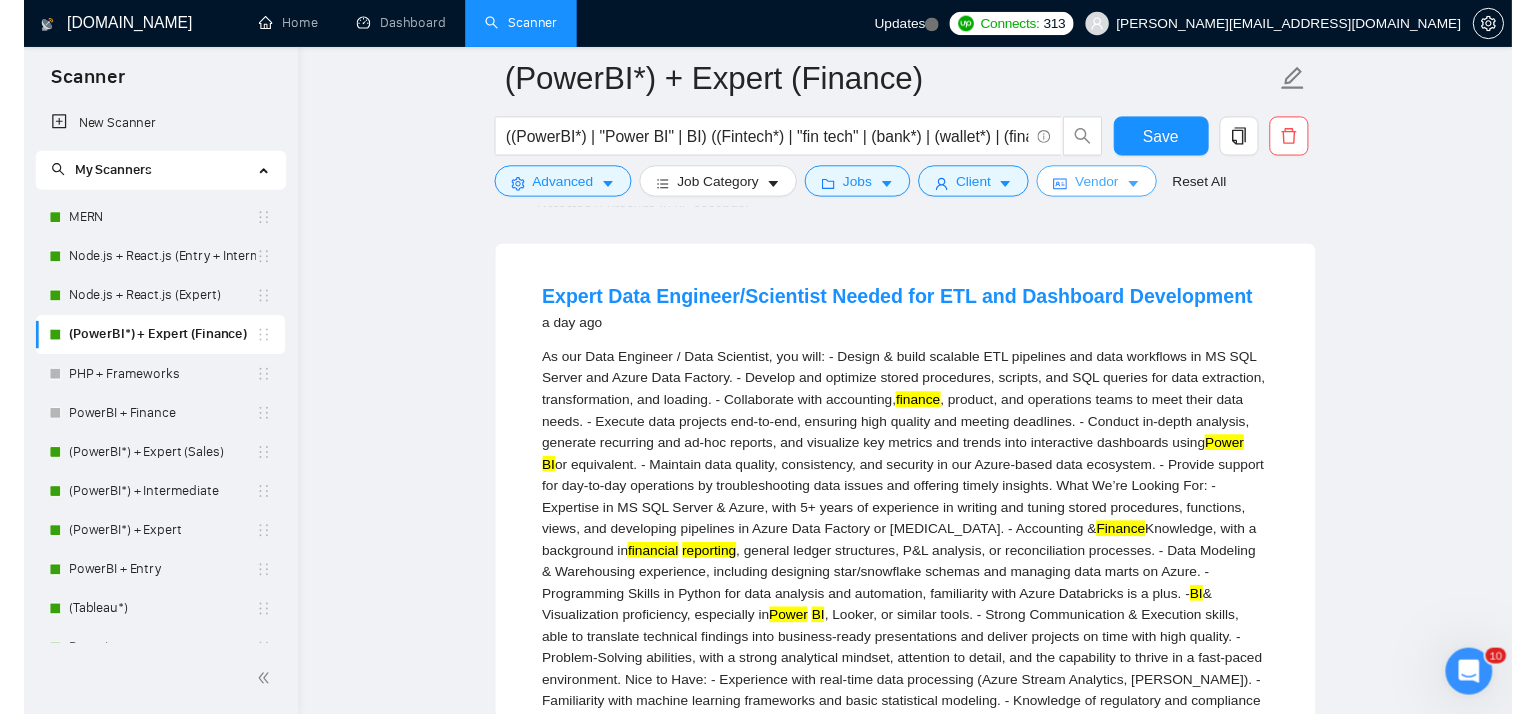 scroll, scrollTop: 0, scrollLeft: 0, axis: both 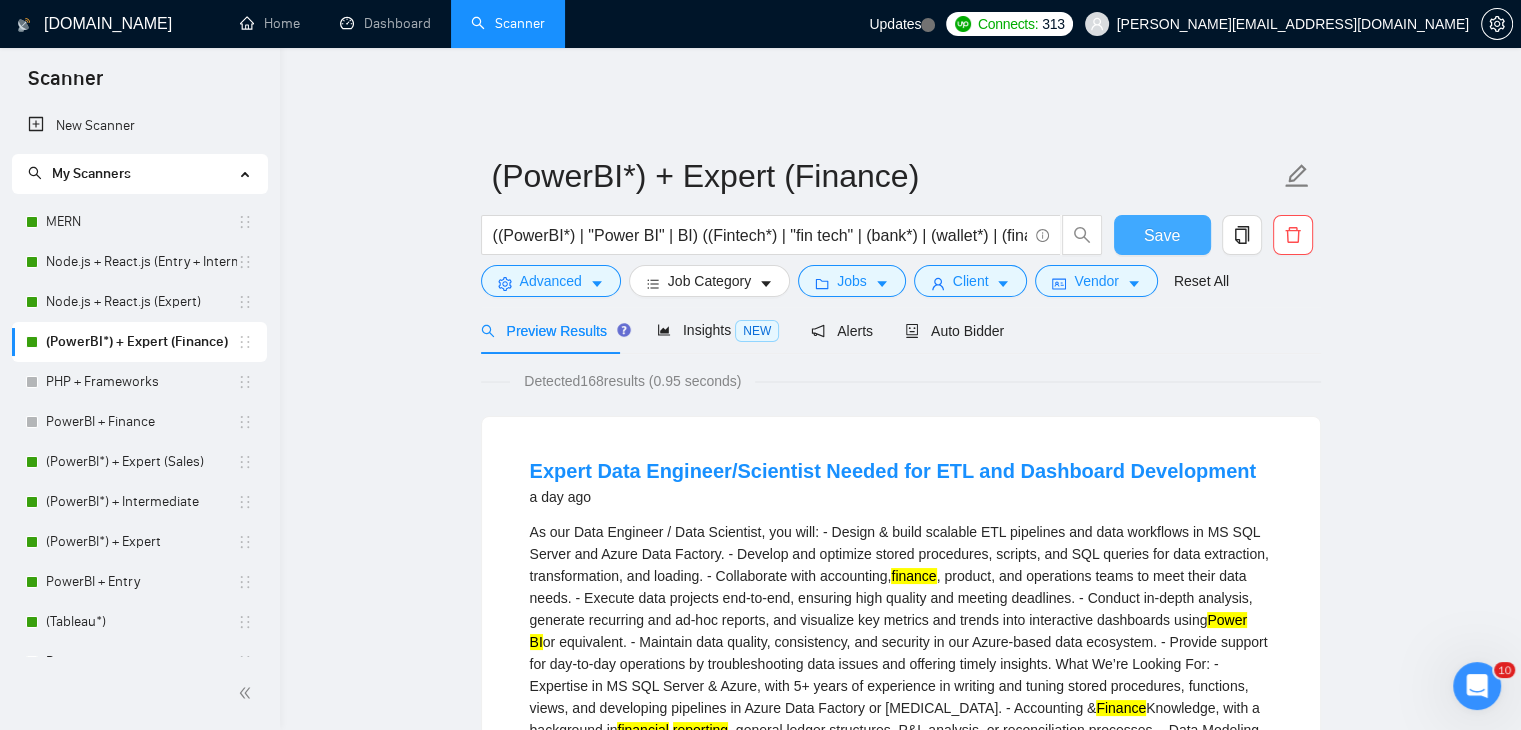 click on "Save" at bounding box center (1162, 235) 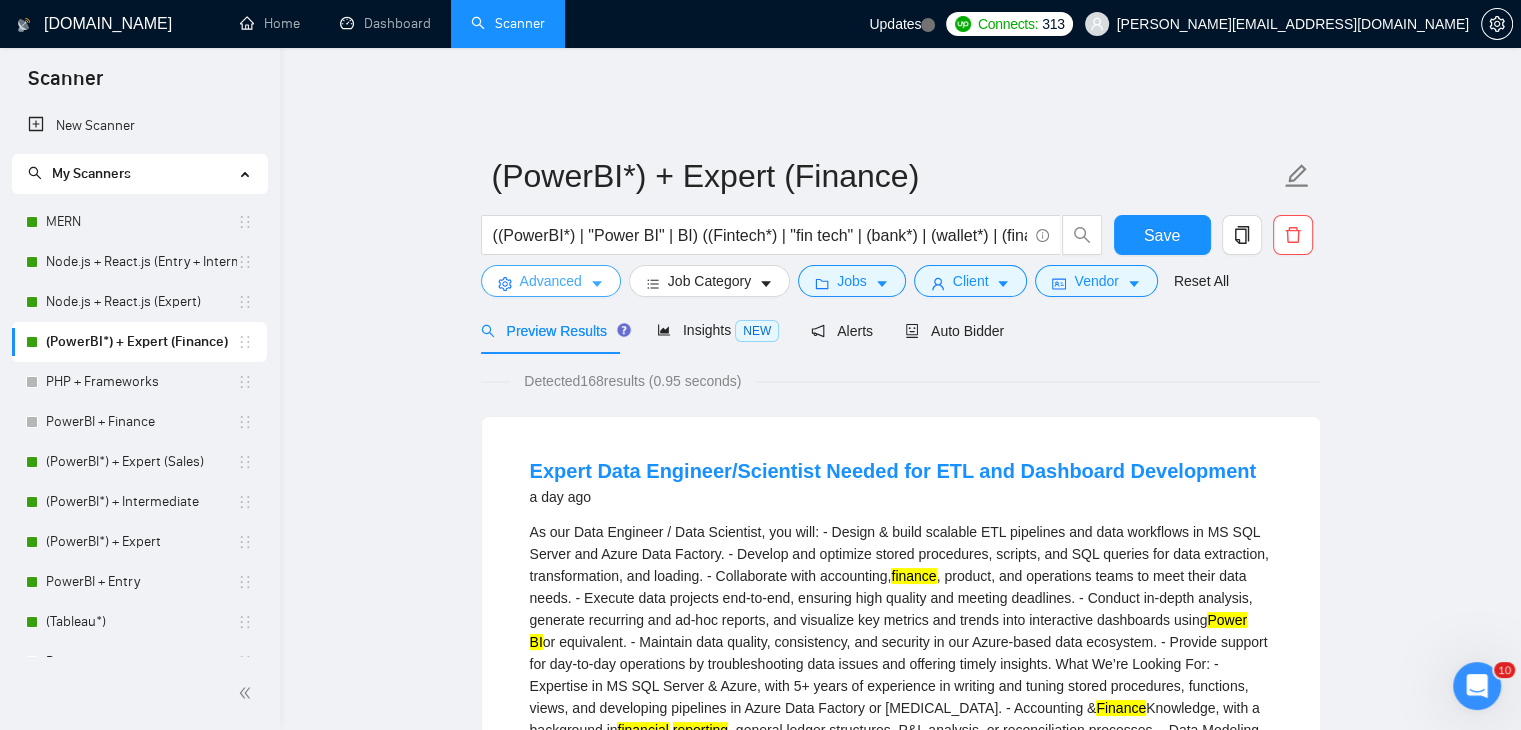 click on "Advanced" at bounding box center [551, 281] 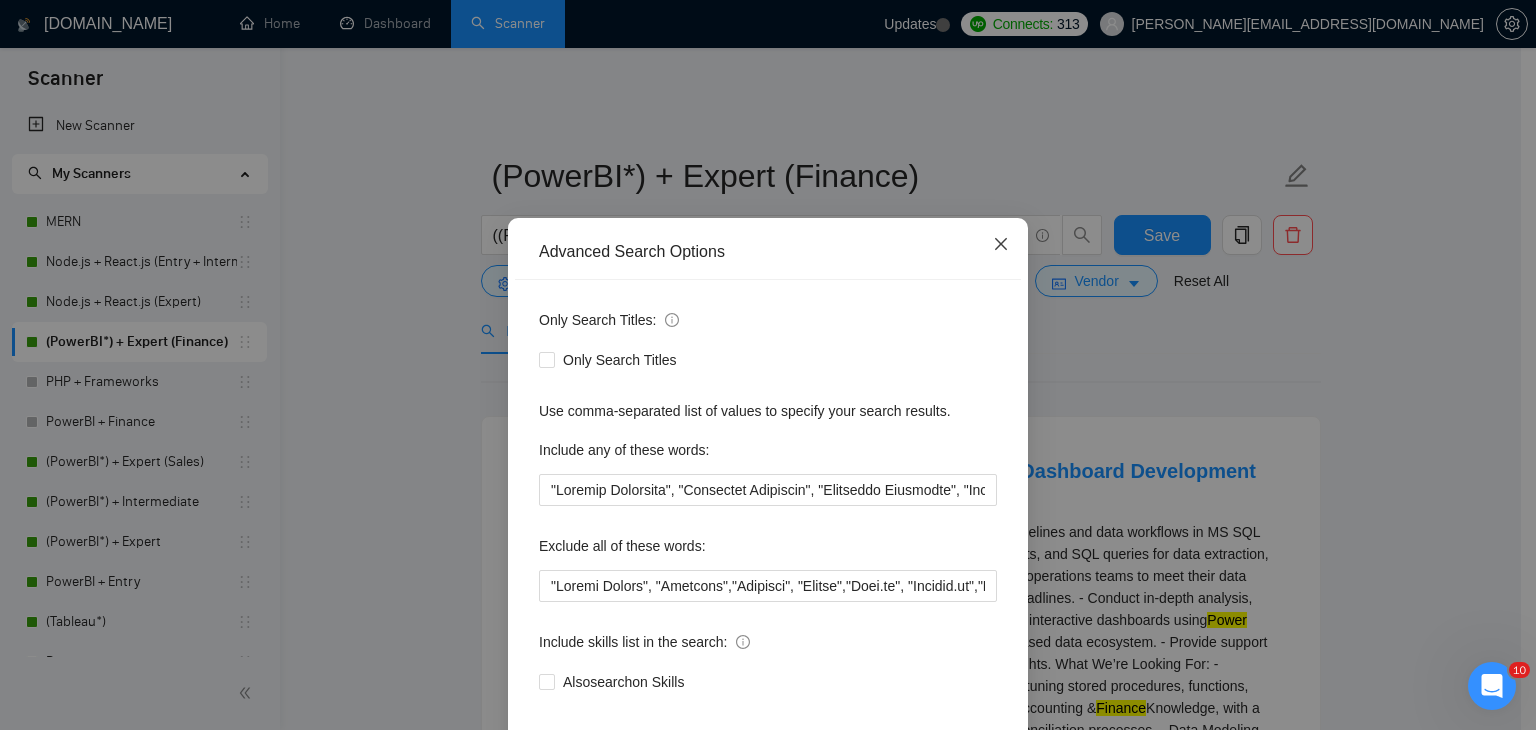 click 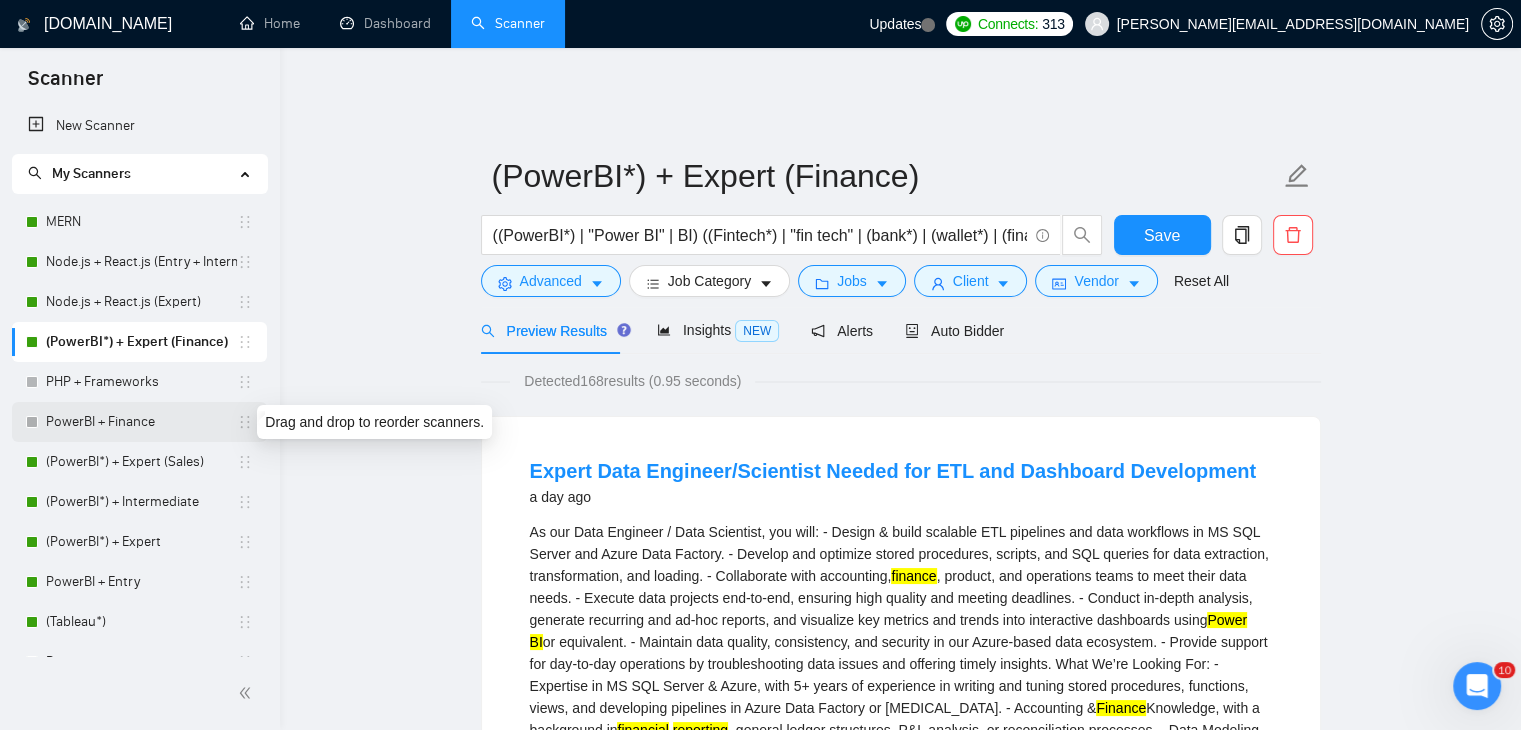 click 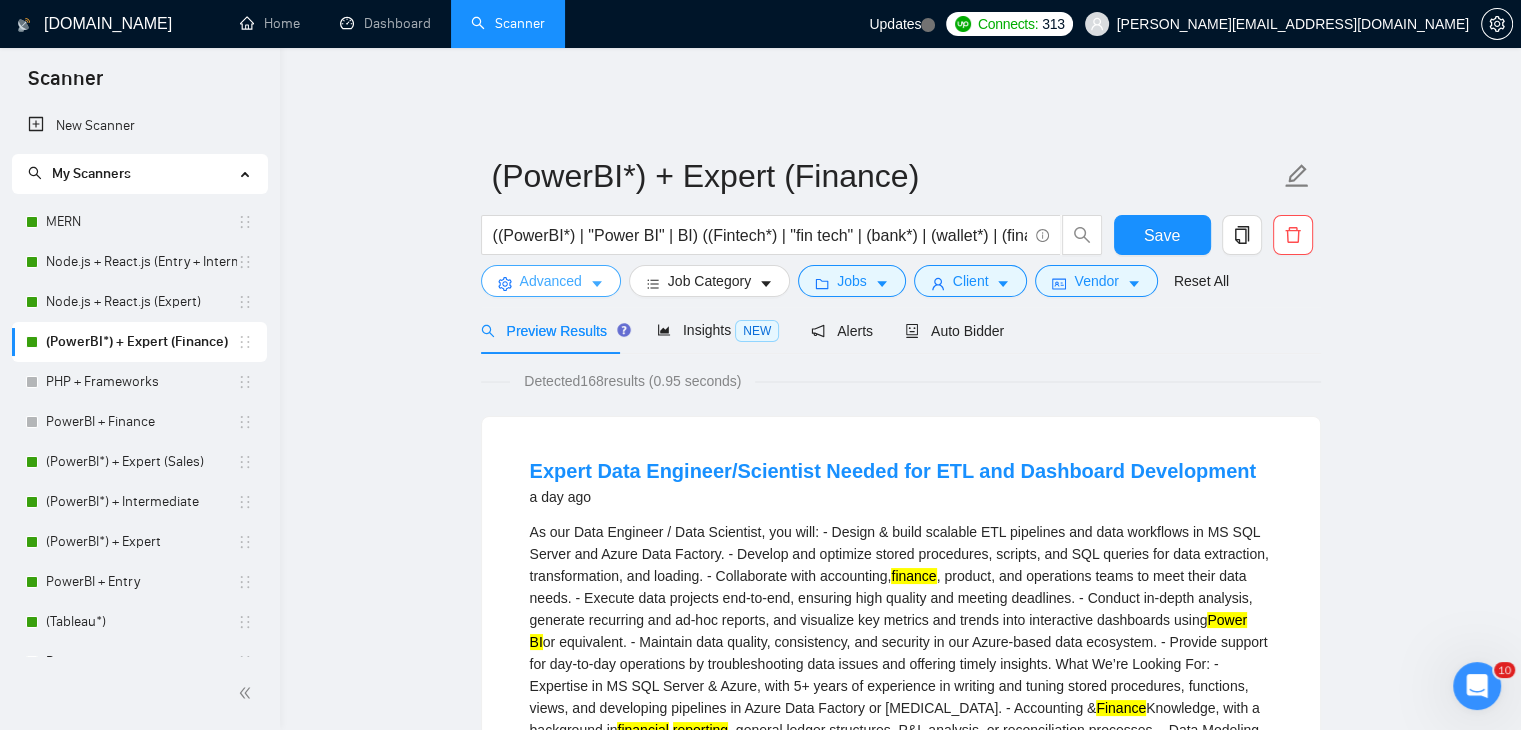 click on "Advanced" at bounding box center (551, 281) 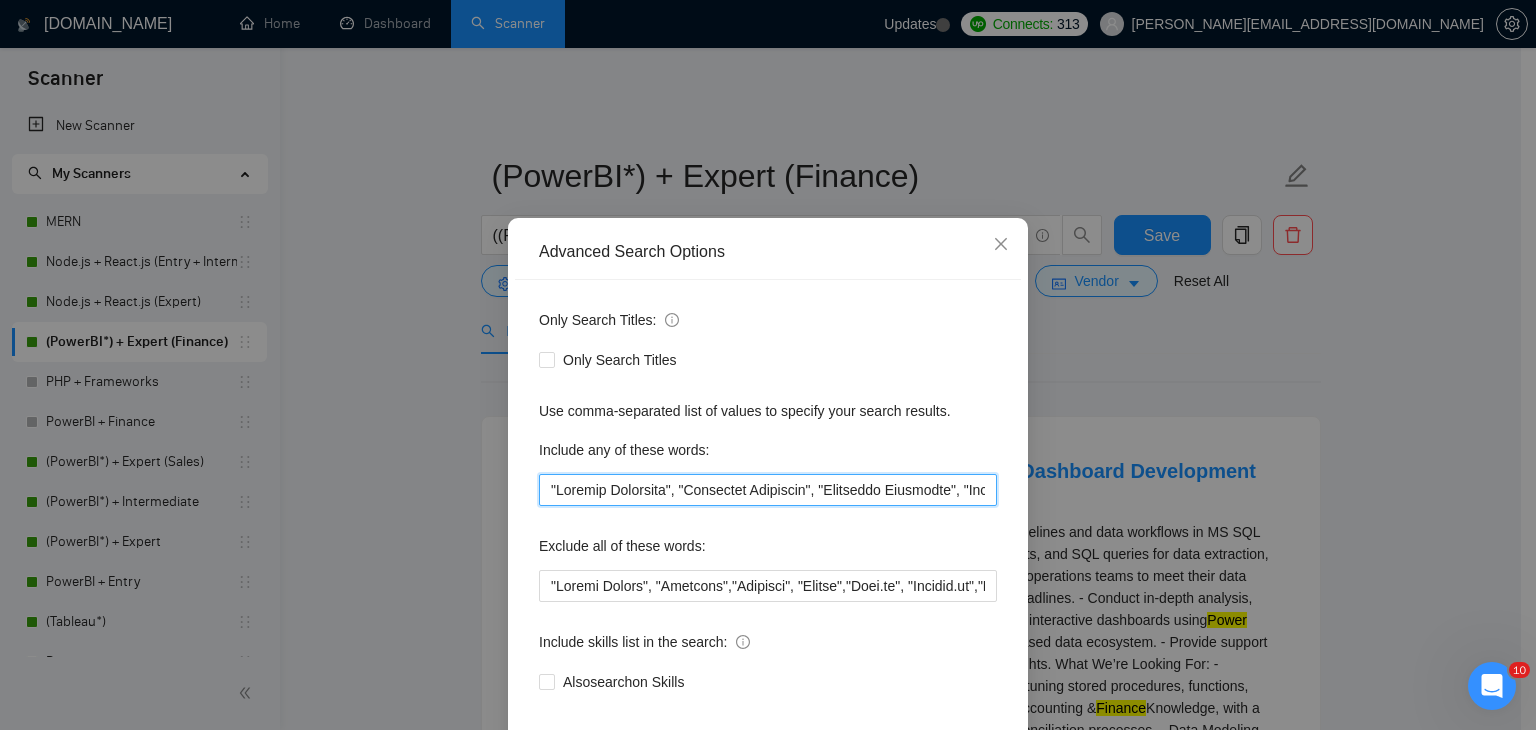 click at bounding box center (768, 490) 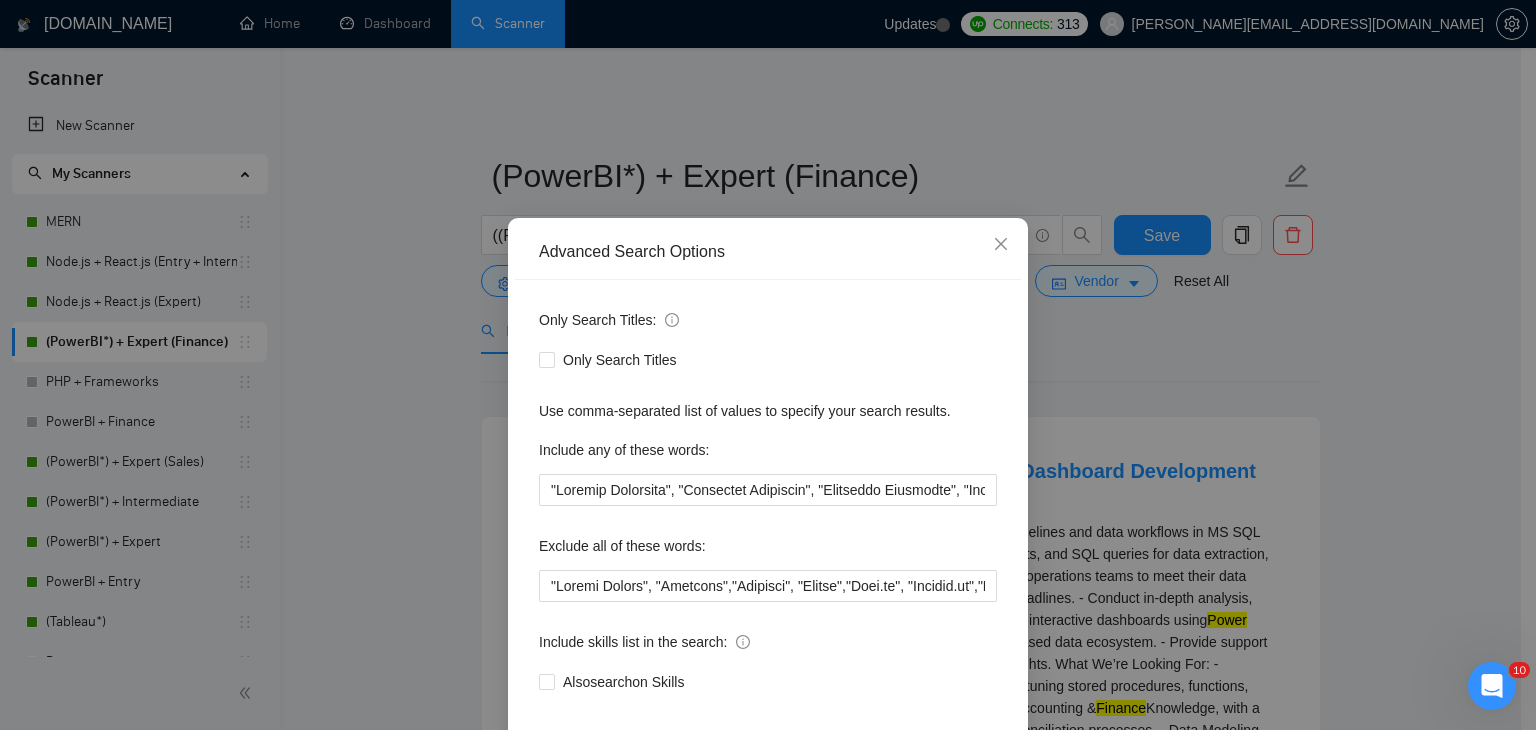click on "Advanced Search Options Only Search Titles:   Only Search Titles Use comma-separated list of values to specify your search results. Include any of these words: Exclude all of these words: Include skills list in the search:   Also  search  on Skills Reset OK" at bounding box center (768, 365) 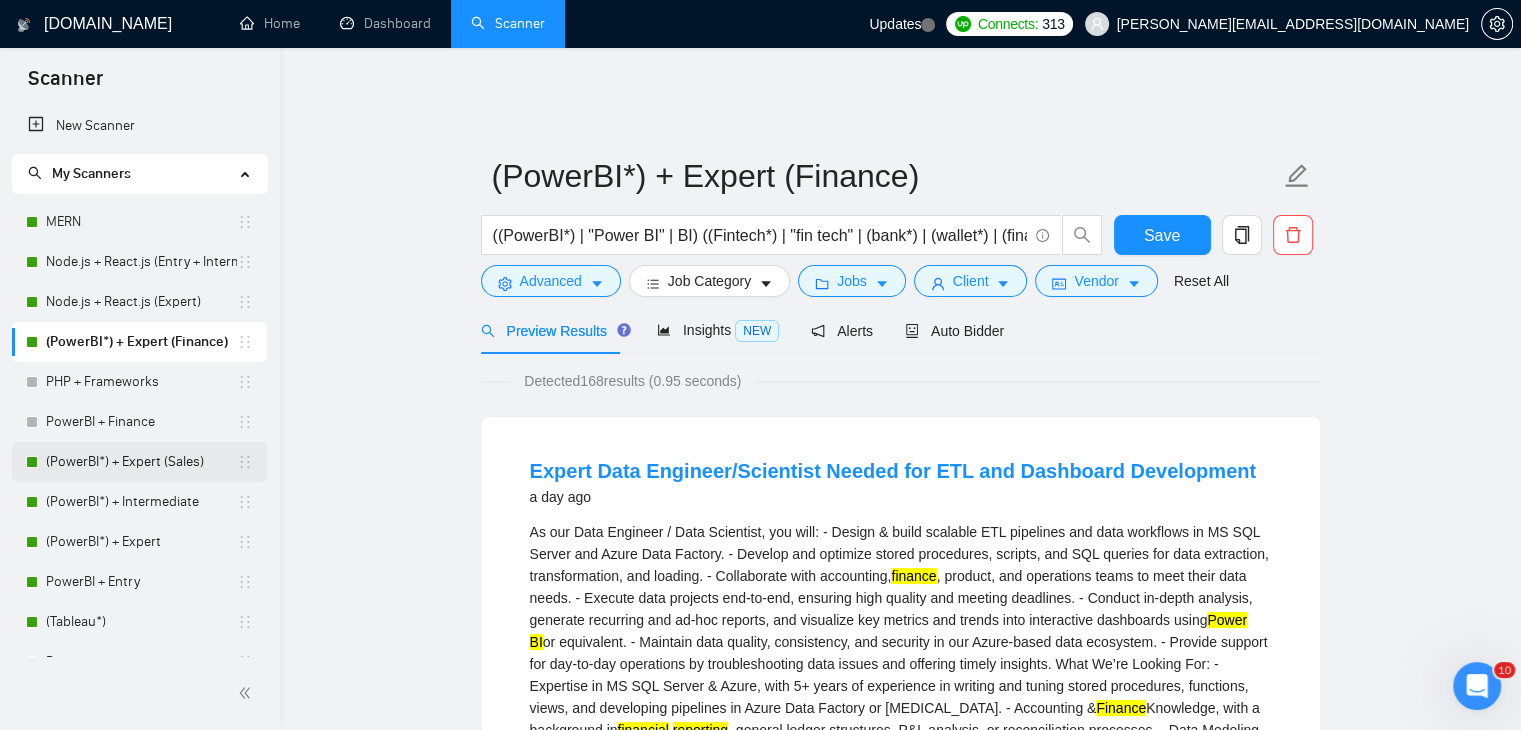 click on "(PowerBI*) + Expert (Sales)" at bounding box center [141, 462] 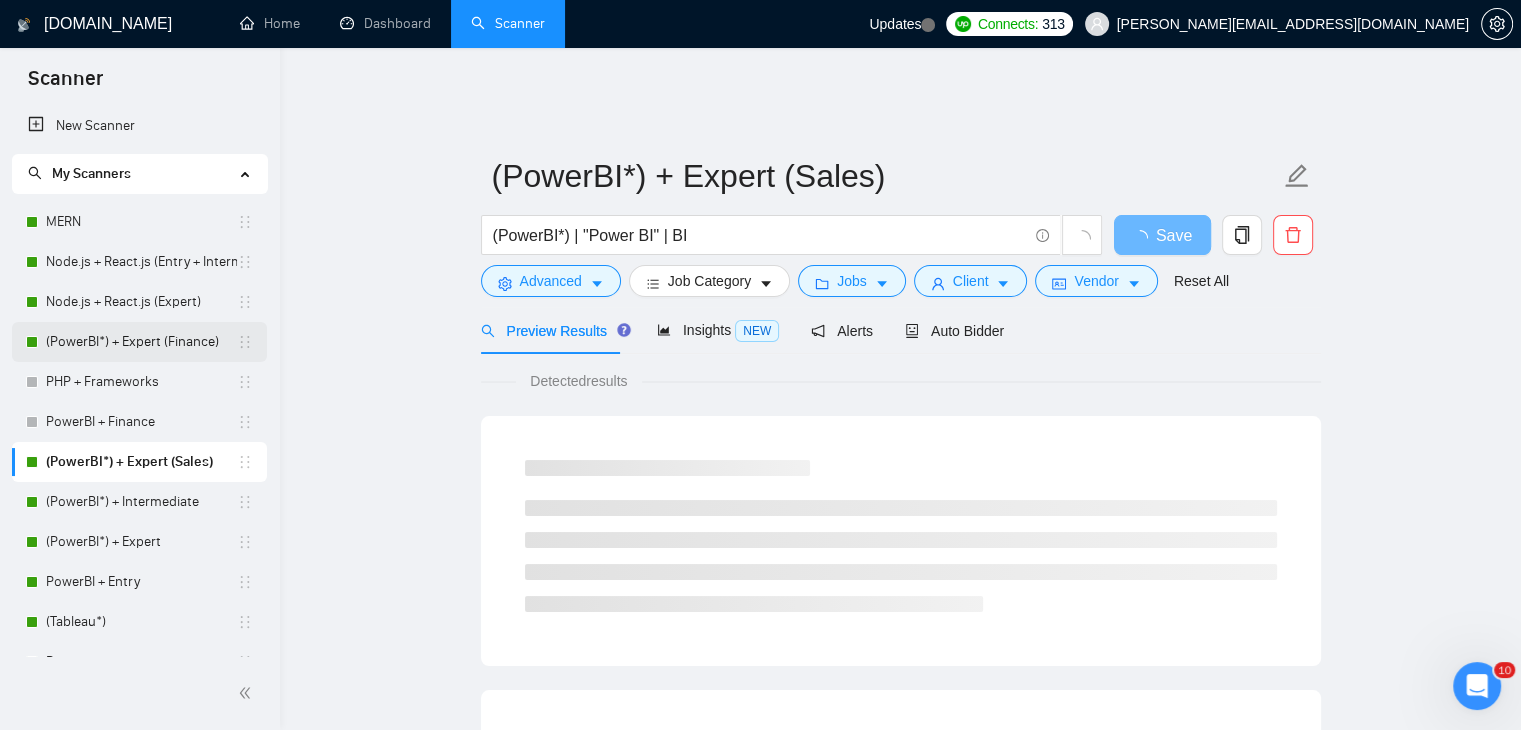 click on "(PowerBI*) + Expert (Finance)" at bounding box center [141, 342] 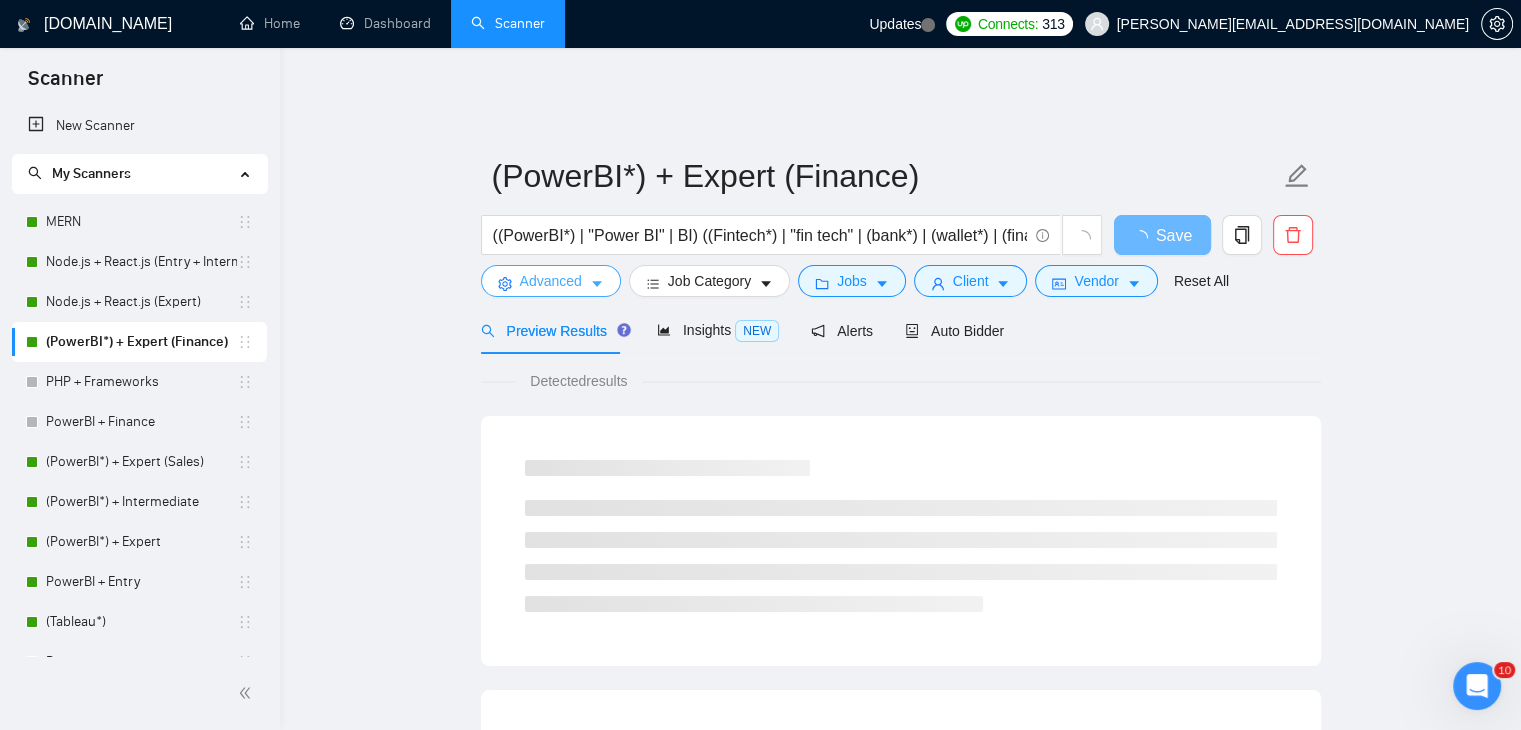 click on "Advanced" at bounding box center (551, 281) 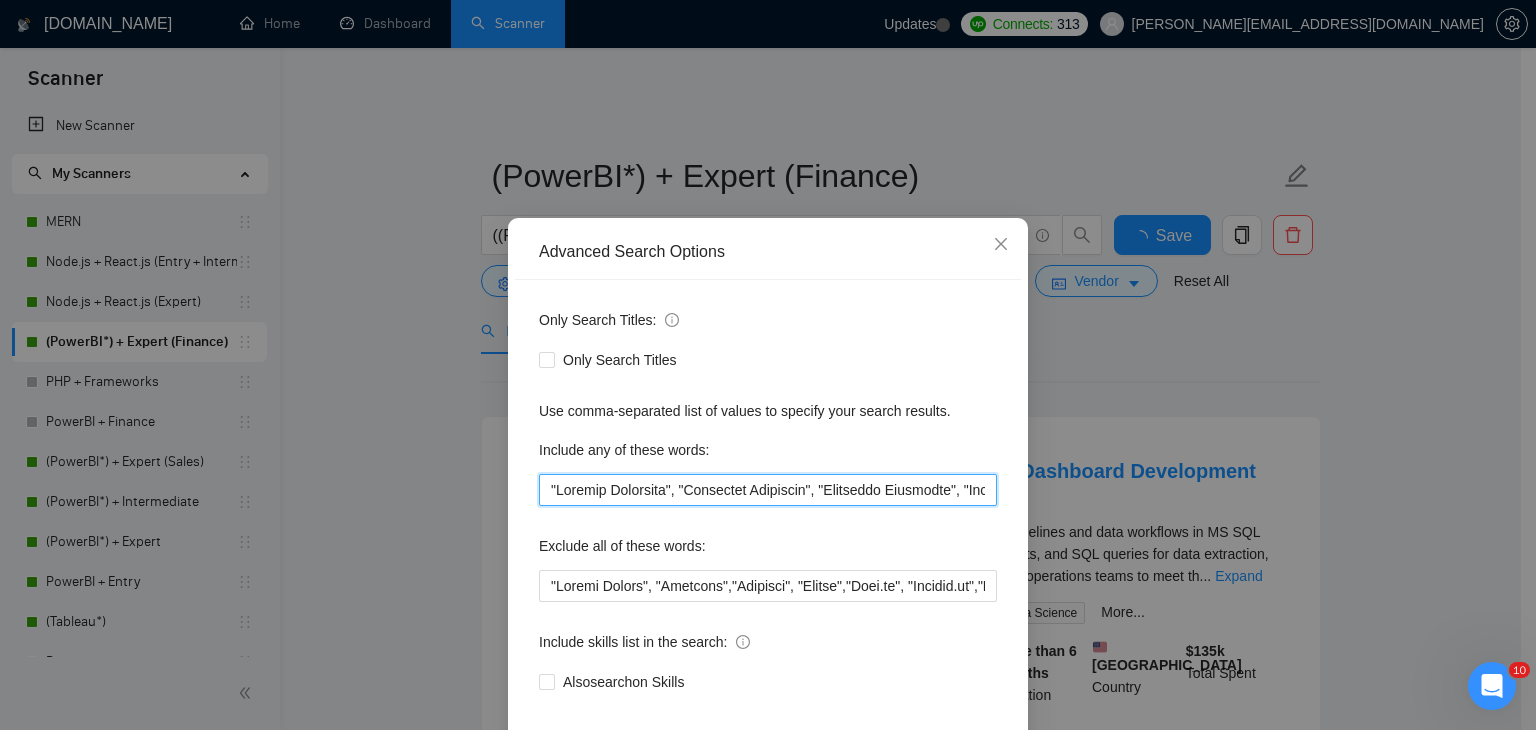 click at bounding box center [768, 490] 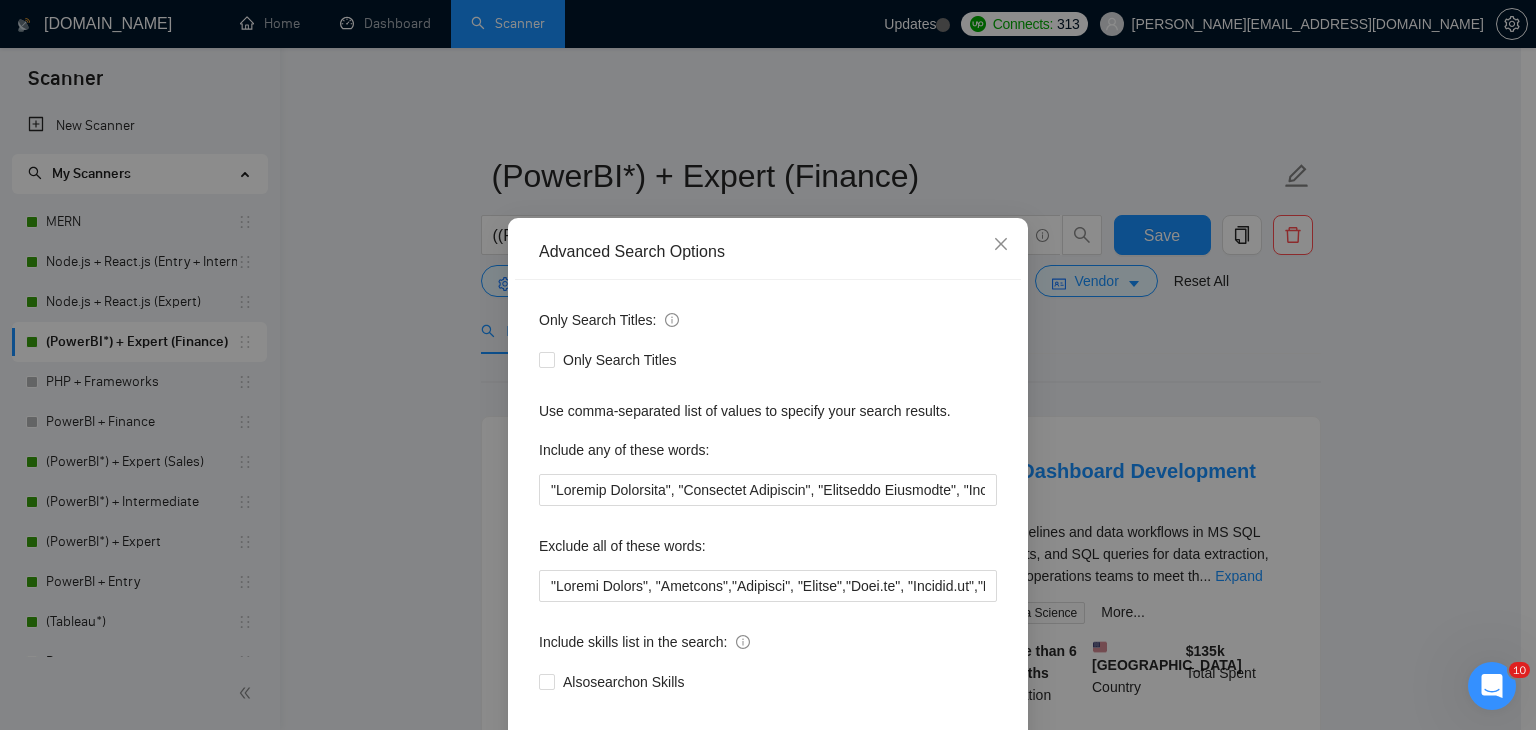 click on "Advanced Search Options Only Search Titles:   Only Search Titles Use comma-separated list of values to specify your search results. Include any of these words: Exclude all of these words: Include skills list in the search:   Also  search  on Skills Reset OK" at bounding box center [768, 365] 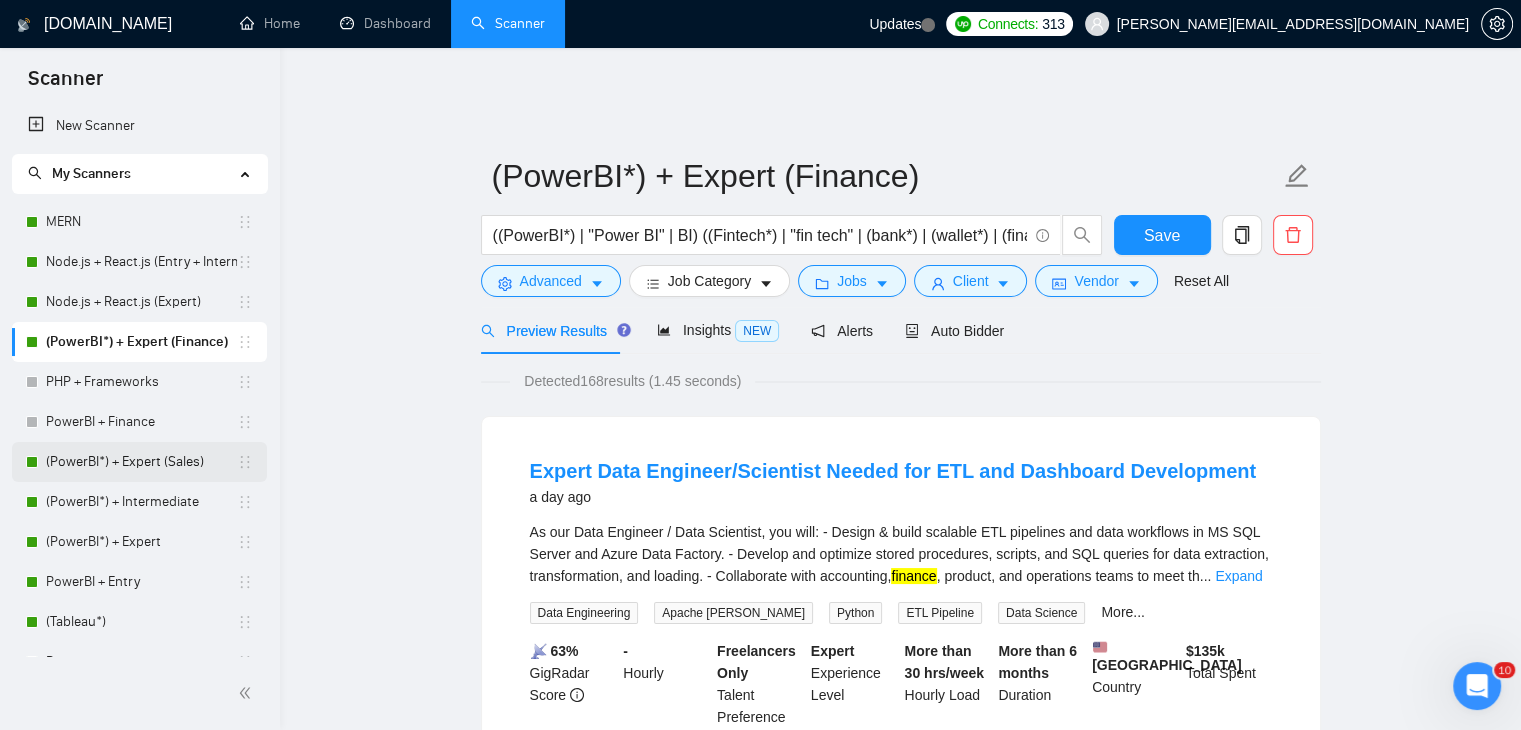 click on "(PowerBI*) + Expert (Sales)" at bounding box center (141, 462) 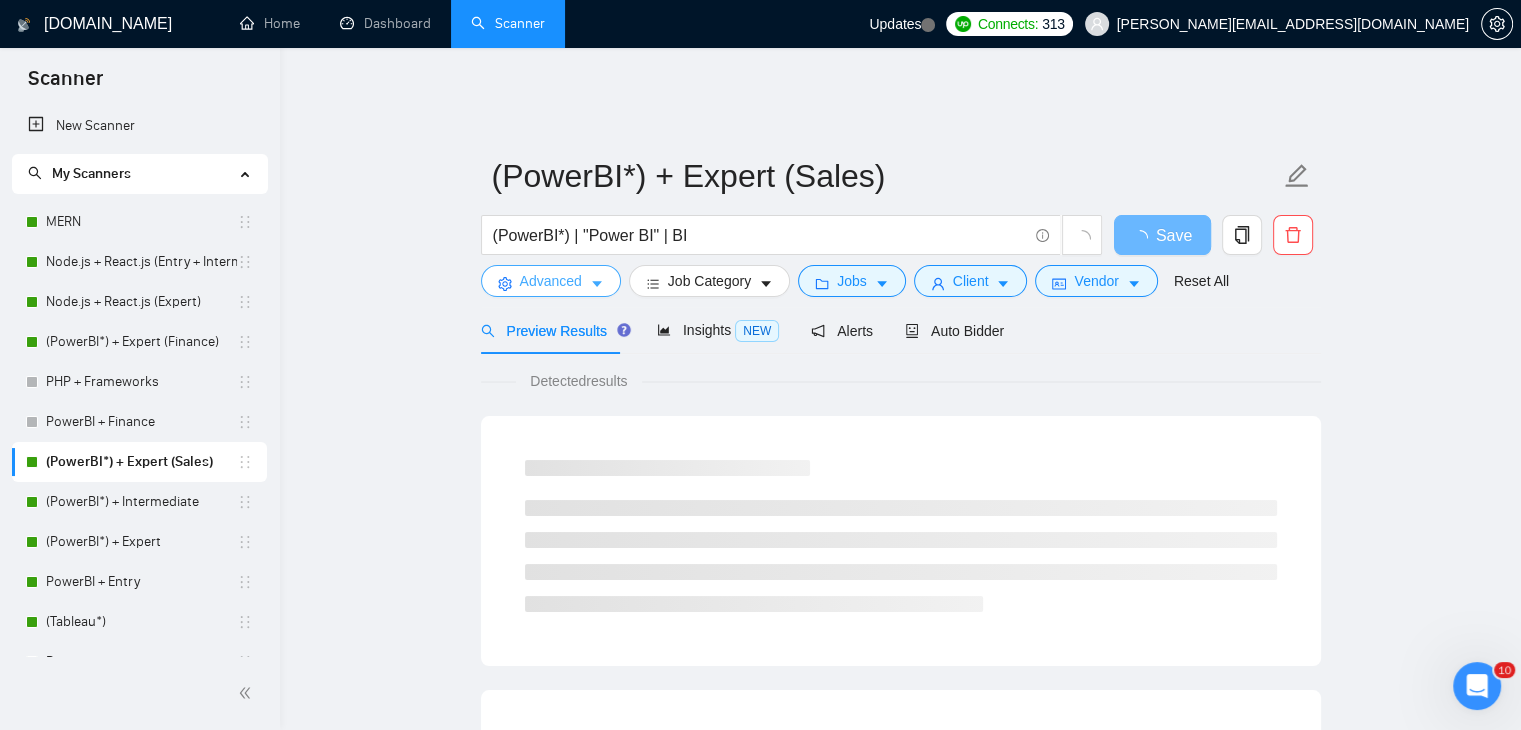 click on "Advanced" at bounding box center [551, 281] 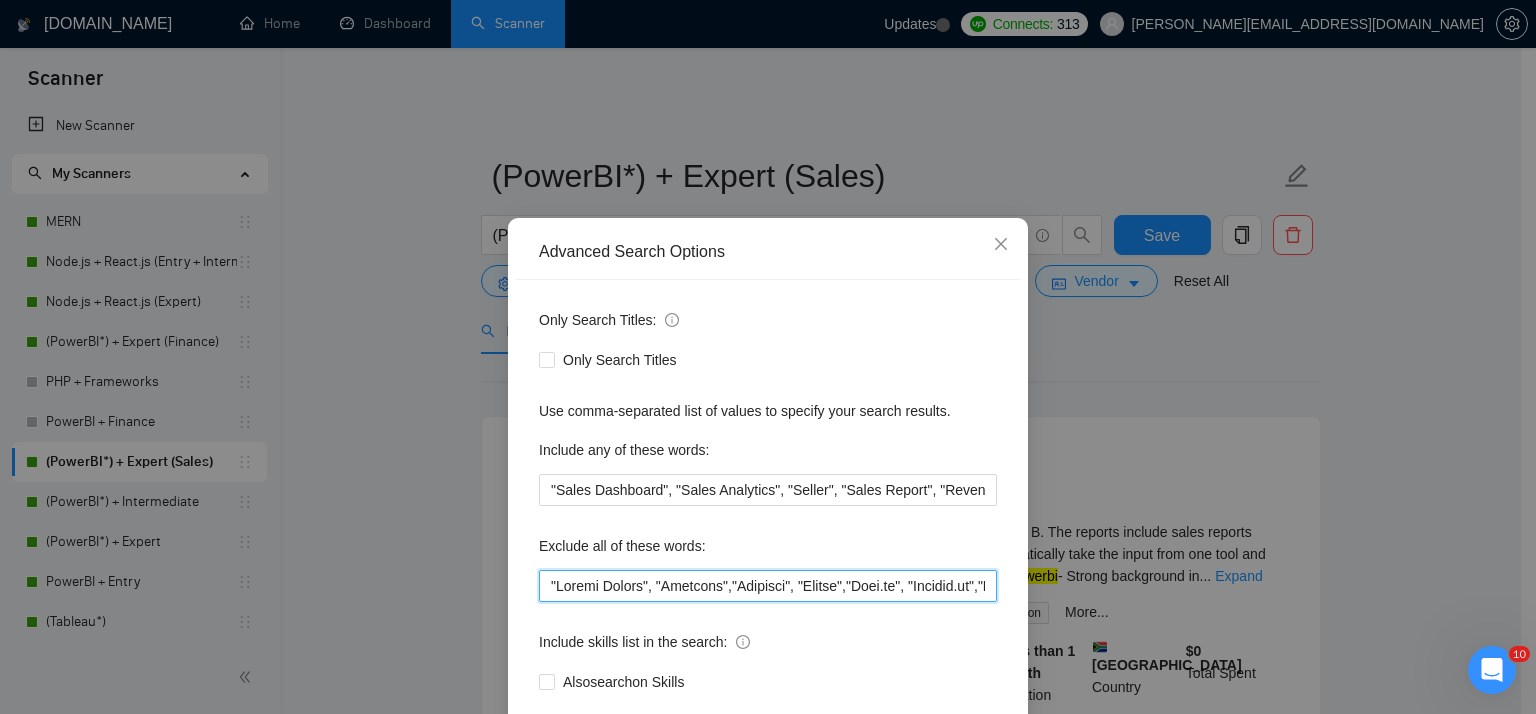 click at bounding box center [768, 586] 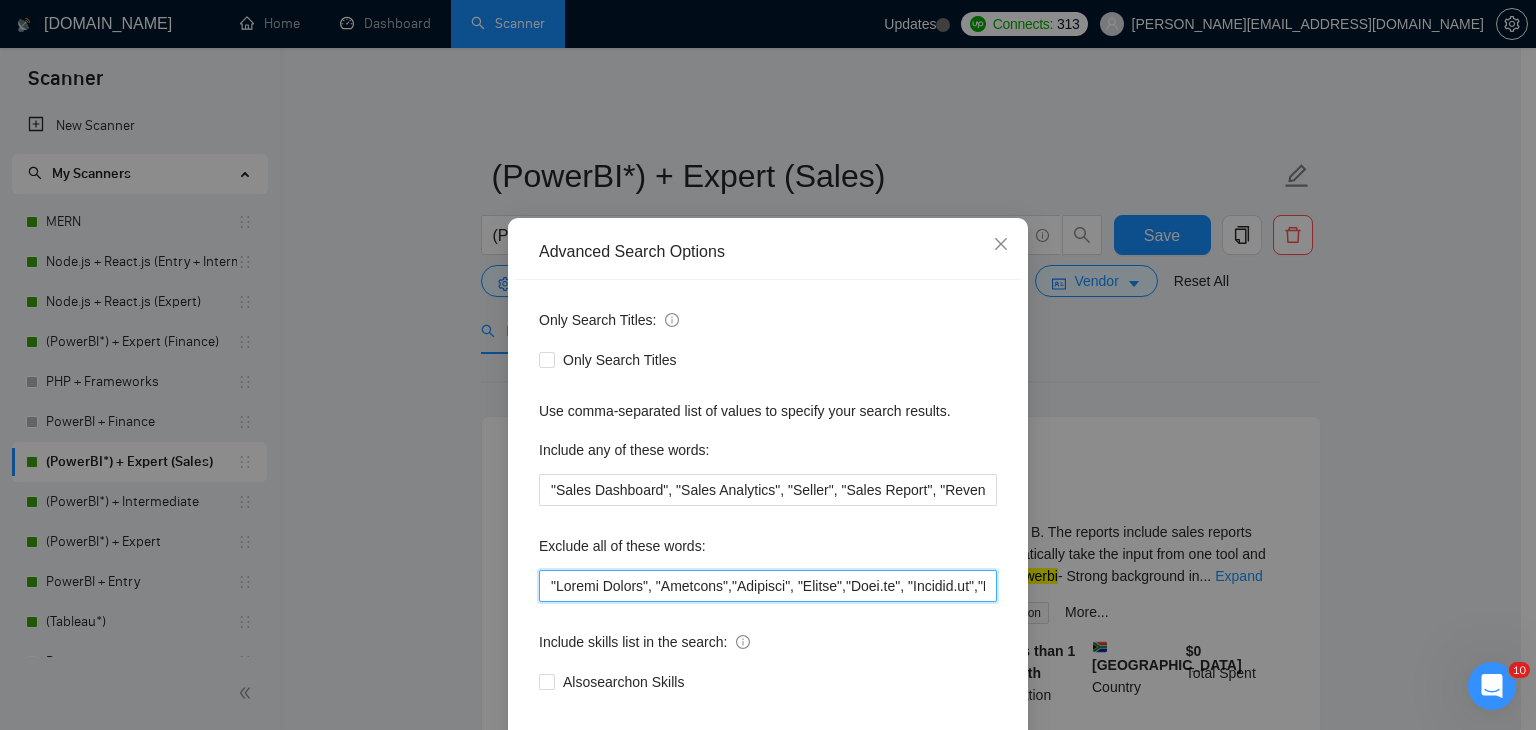click at bounding box center [768, 586] 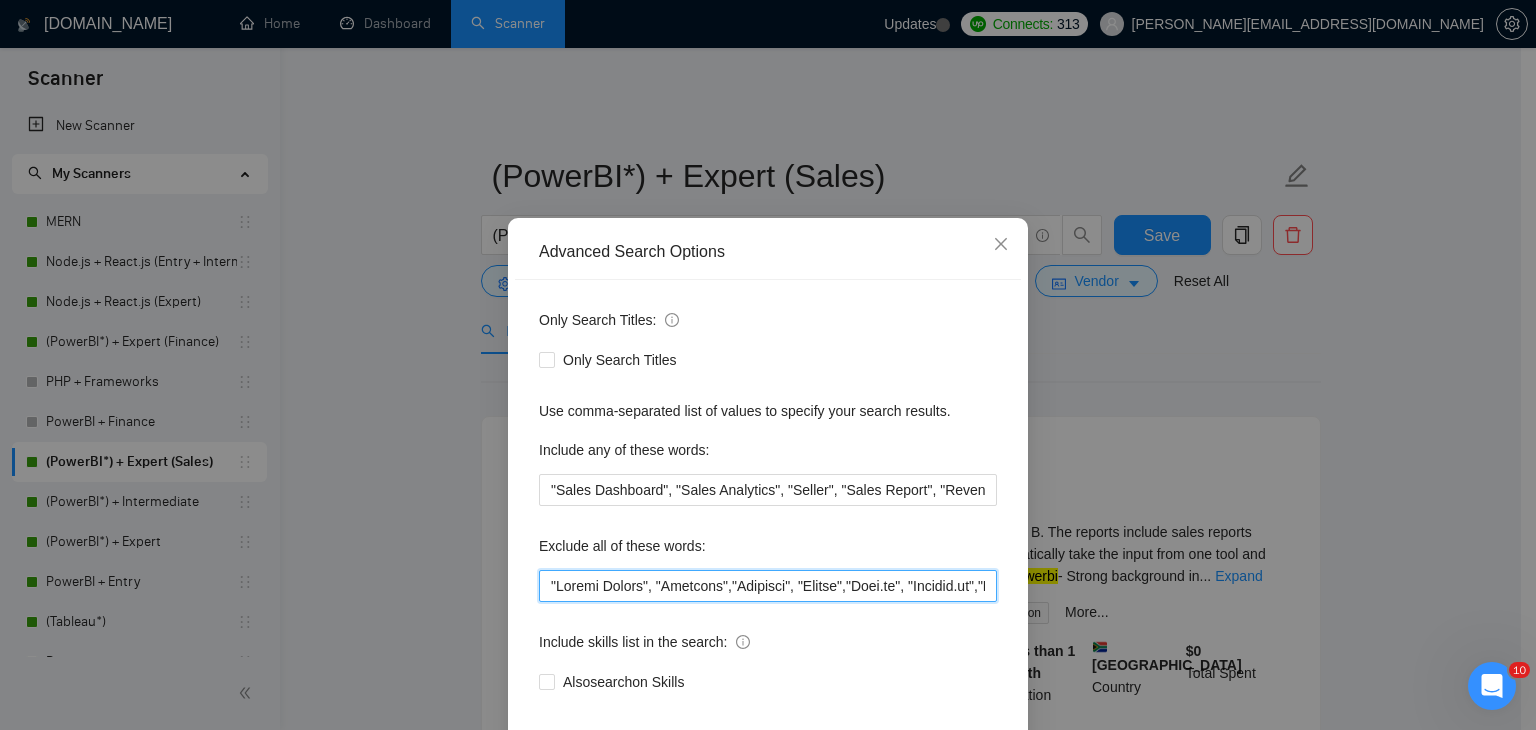 paste on ""Finance Dashboard", "Financial Reporting", "Financial Analytics", "Budgeting Dashboard", "Expense Dashboard", "Cash Flow Dashboard", "P&L Dashboard", "Profit and Loss Report", "Income Statement Dashboard", "Balance Sheet Report", "Financial KPIs", "Revenue and Expense Tracker", "Accounts Payable Dashboard", "Accounts Receivable Dashboard", "Finance Performance Metrics", "Power BI Finance", "Financial Data Visualization", "Finance BI Dashboard", "Finance Insights", "Power BI Budget Analysis", "Power BI Cash Flow", "Power BI Forecasting", "Power BI P&L Statement", "Finance Trends Visualization", "Financial Forecasting", "Budget vs Actual Analysis", "Cash Flow Forecasting", "Variance Analysis Dashboard", "Financial Trend Analysis", "Expense Forecasting", "Cost Analysis Report", "Financial Scenario Modeling", "CFO Dashboard", "FP&A Dashboard", "Corporate Finance Analytics", "Business Financial Planning", "Financial Modeling Dashboard", "KPI Dashboard Finance", "Investment Analysis Dashboard", "Operational Fin..." 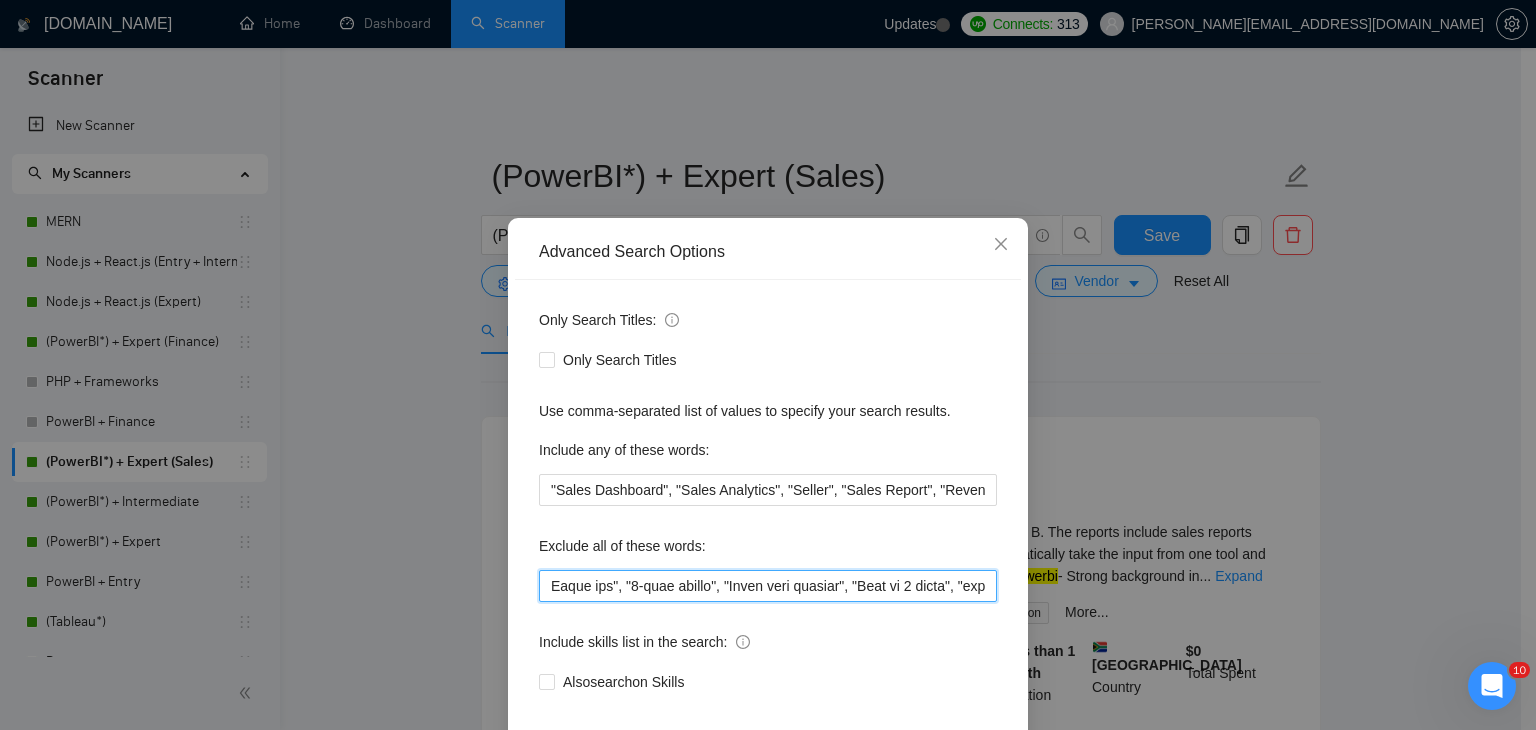 scroll, scrollTop: 0, scrollLeft: 16104, axis: horizontal 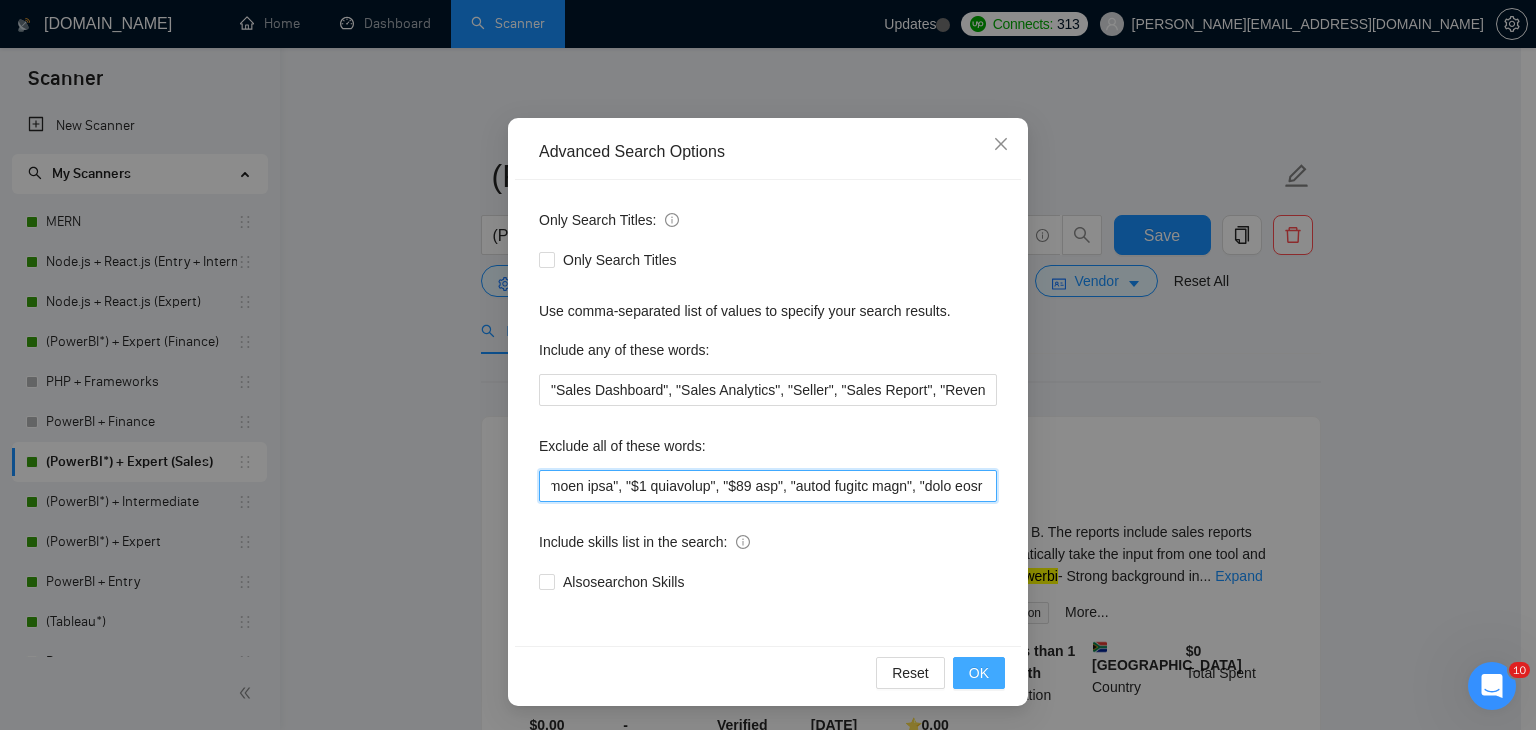 type on ""Finance Dashboard", "Financial Reporting", "Financial Analytics", "Budgeting Dashboard", "Expense Dashboard", "Cash Flow Dashboard", "P&L Dashboard", "Profit and Loss Report", "Income Statement Dashboard", "Balance Sheet Report", "Financial KPIs", "Revenue and Expense Tracker", "Accounts Payable Dashboard", "Accounts Receivable Dashboard", "Finance Performance Metrics", "Power BI Finance", "Financial Data Visualization", "Finance BI Dashboard", "Finance Insights", "Power BI Budget Analysis", "Power BI Cash Flow", "Power BI Forecasting", "Power BI P&L Statement", "Finance Trends Visualization", "Financial Forecasting", "Budget vs Actual Analysis", "Cash Flow Forecasting", "Variance Analysis Dashboard", "Financial Trend Analysis", "Expense Forecasting", "Cost Analysis Report", "Financial Scenario Modeling", "CFO Dashboard", "FP&A Dashboard", "Corporate Finance Analytics", "Business Financial Planning", "Financial Modeling Dashboard", "KPI Dashboard Finance", "Investment Analysis Dashboard", "Operational Fin..." 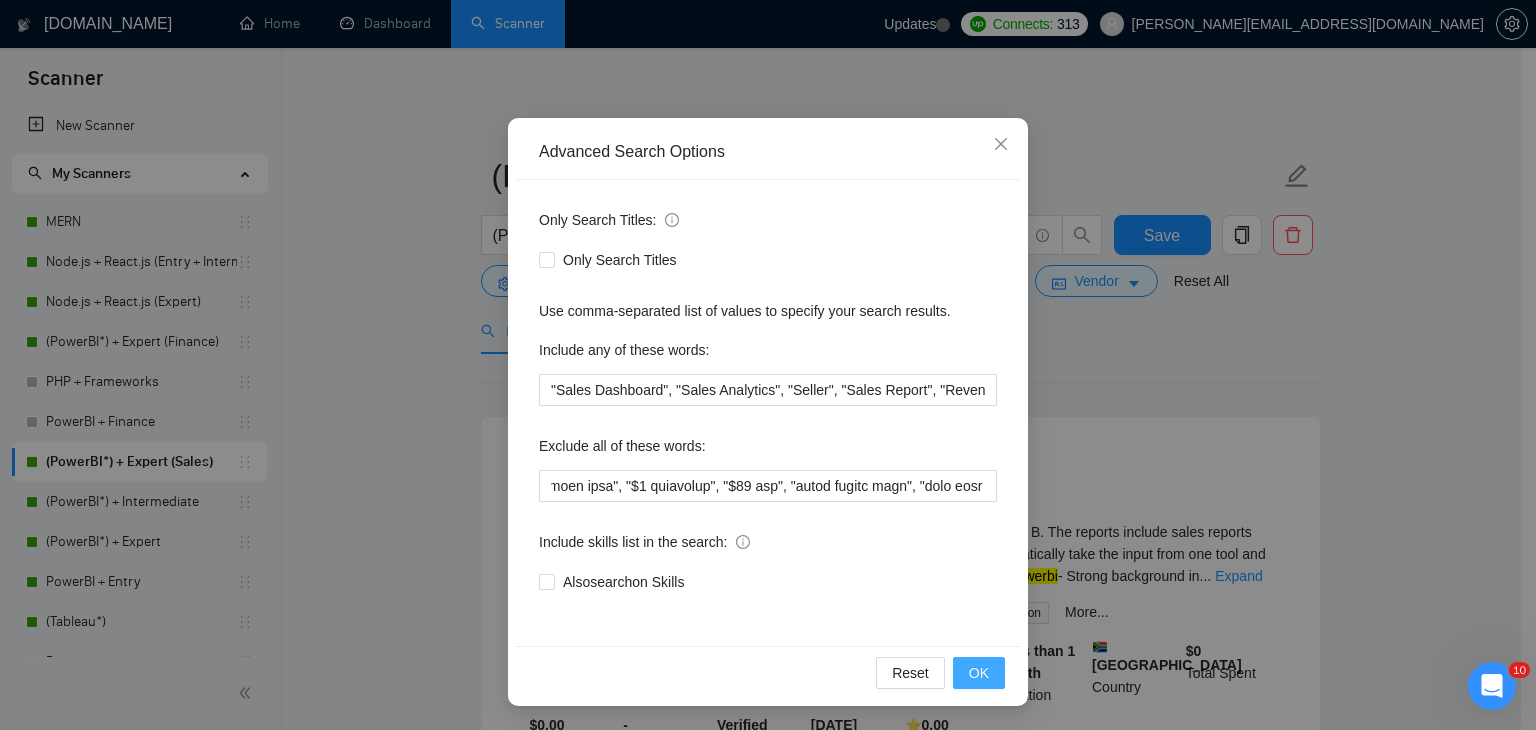 scroll, scrollTop: 0, scrollLeft: 0, axis: both 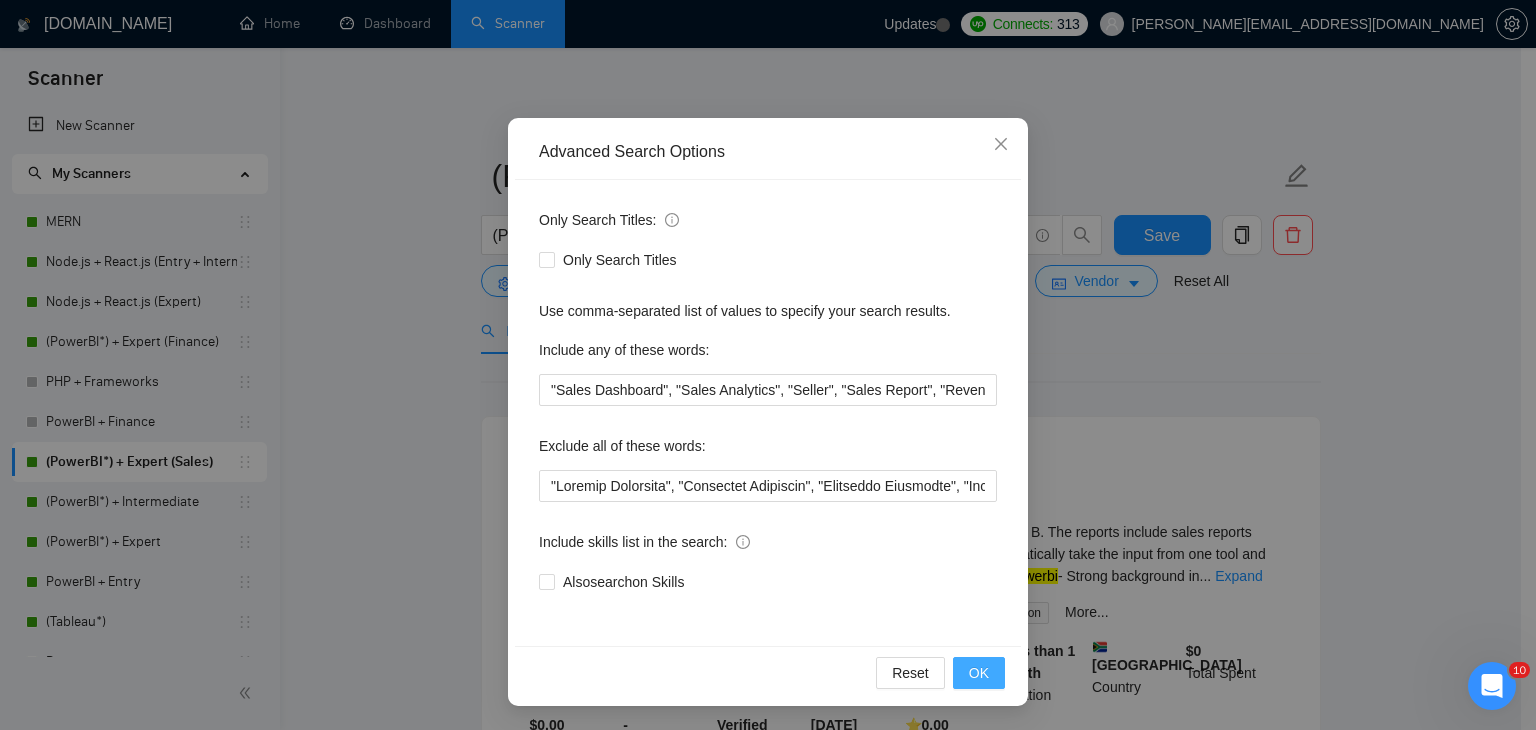 click on "OK" at bounding box center (979, 673) 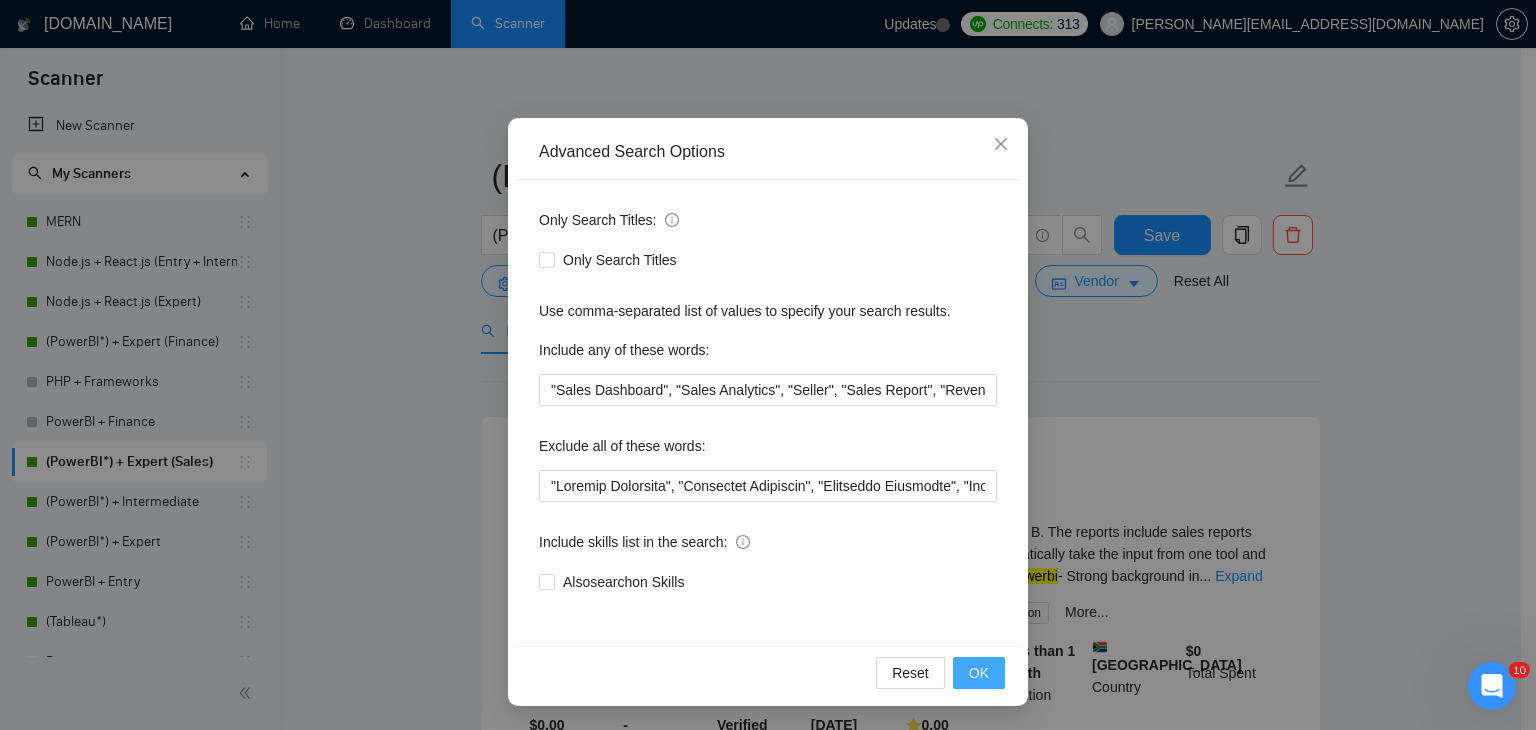 scroll, scrollTop: 2, scrollLeft: 0, axis: vertical 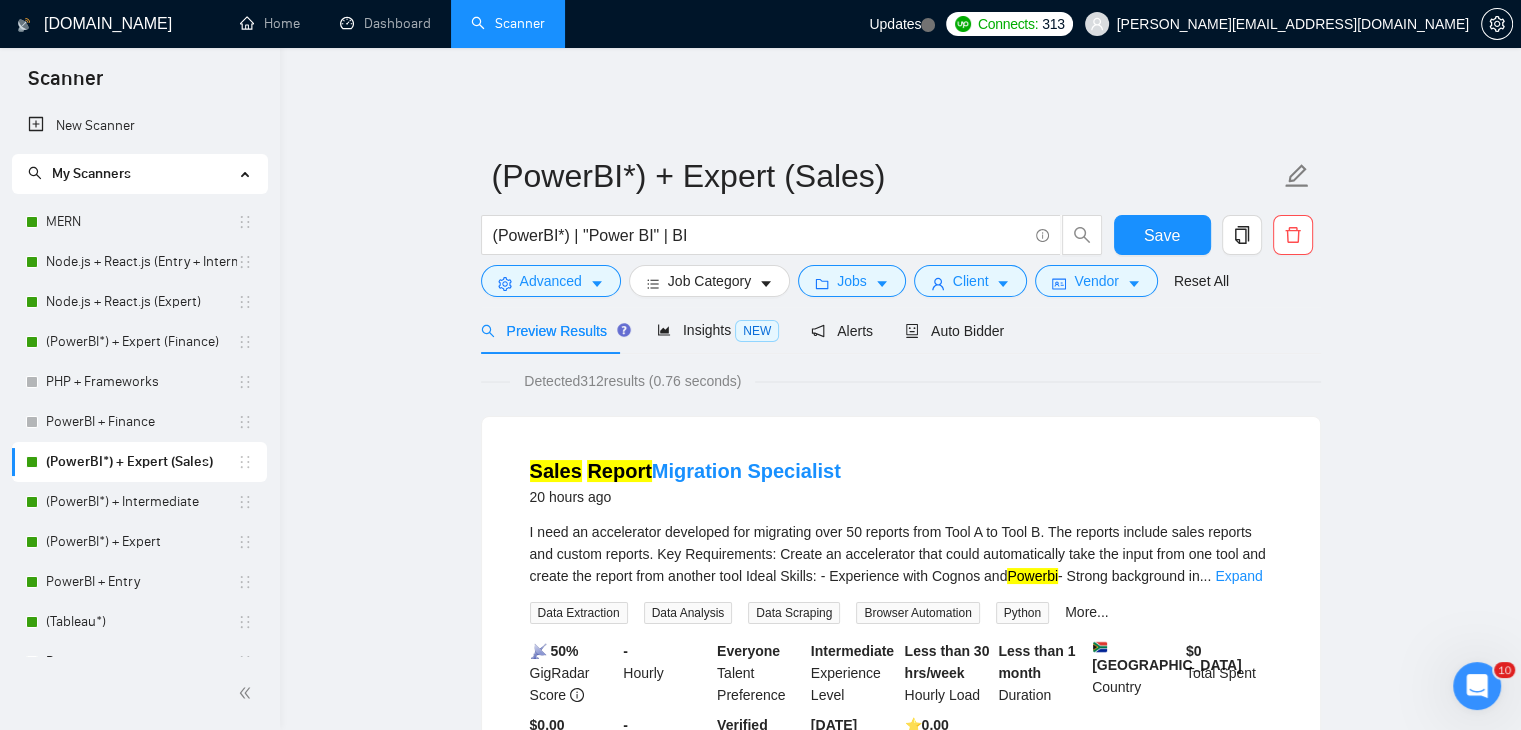 click on "Save" at bounding box center (1162, 240) 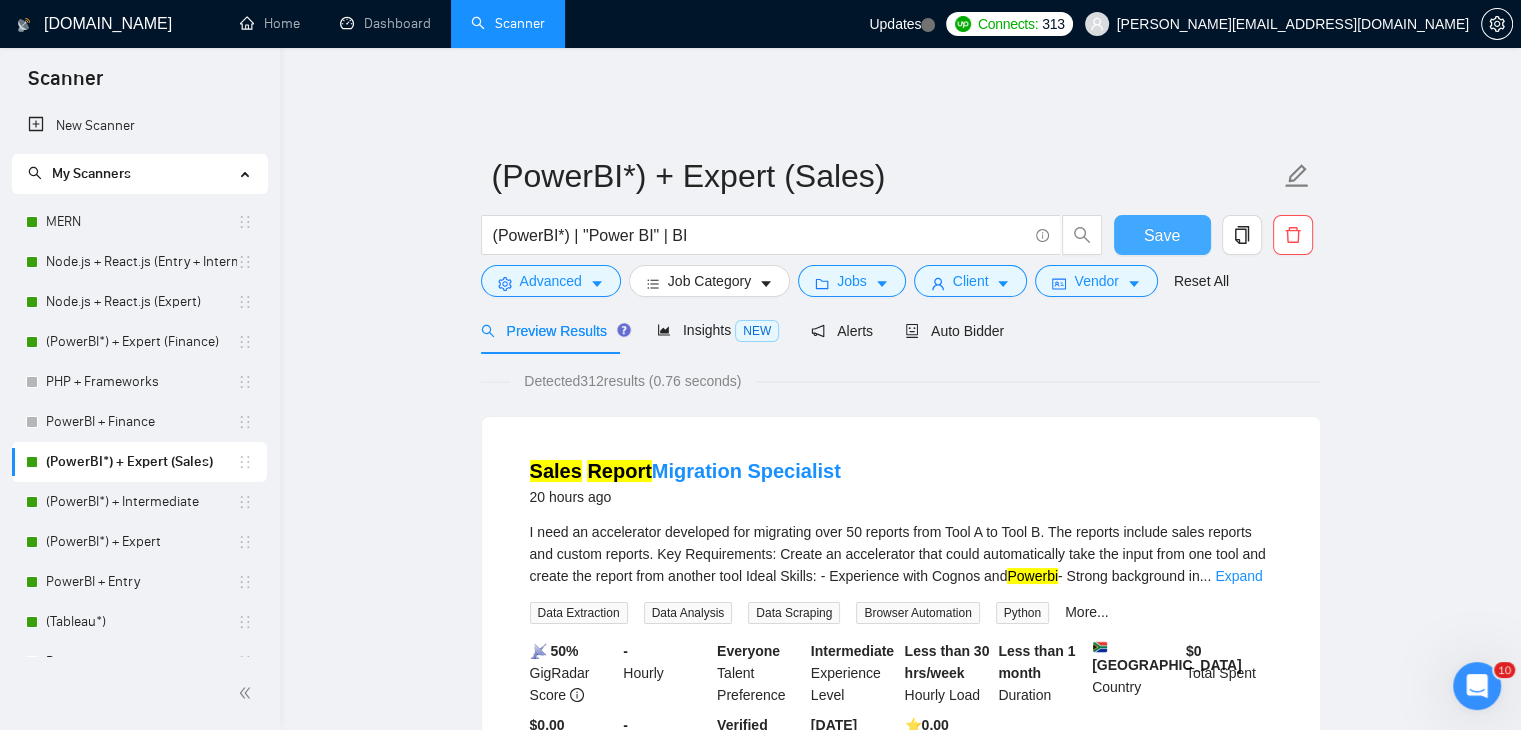 click on "Save" at bounding box center (1162, 235) 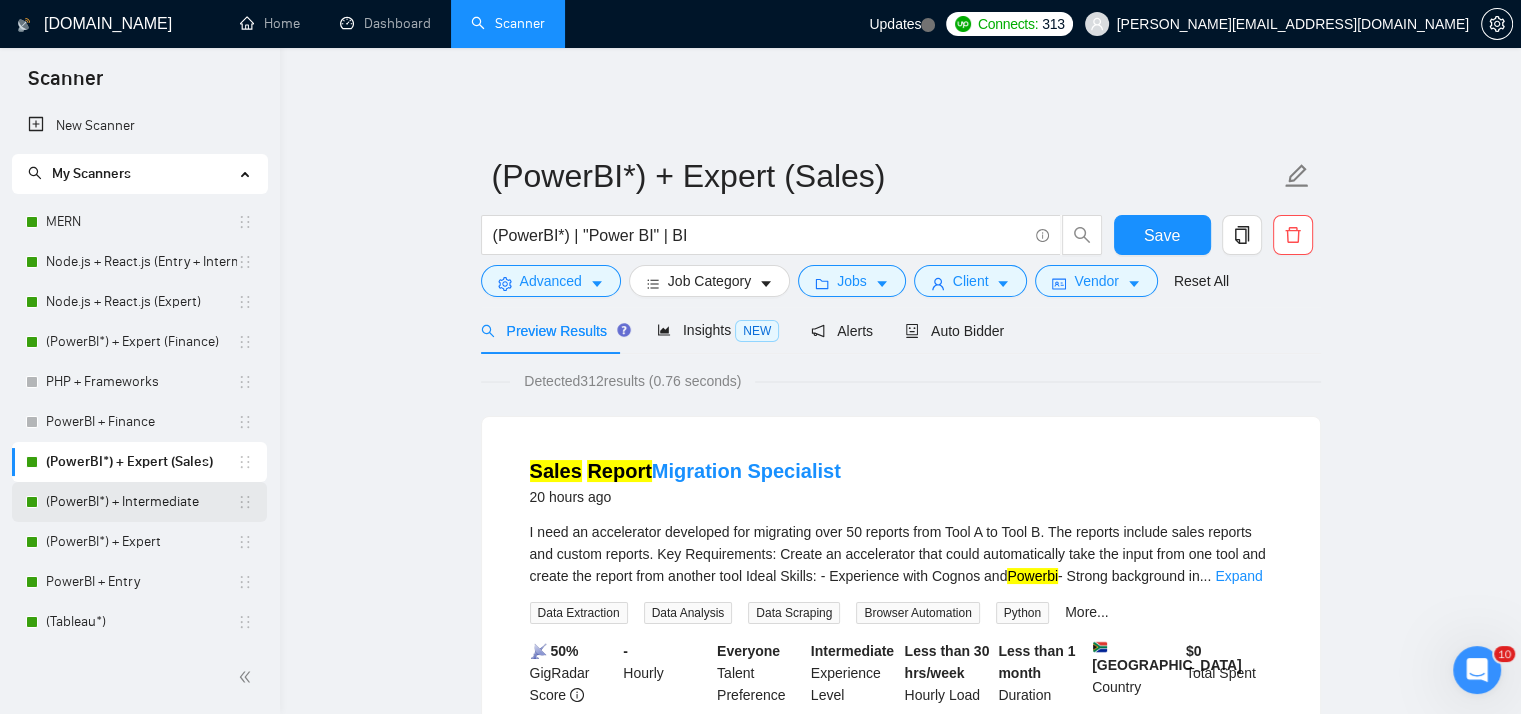 click on "(PowerBI*) + Intermediate" at bounding box center (141, 502) 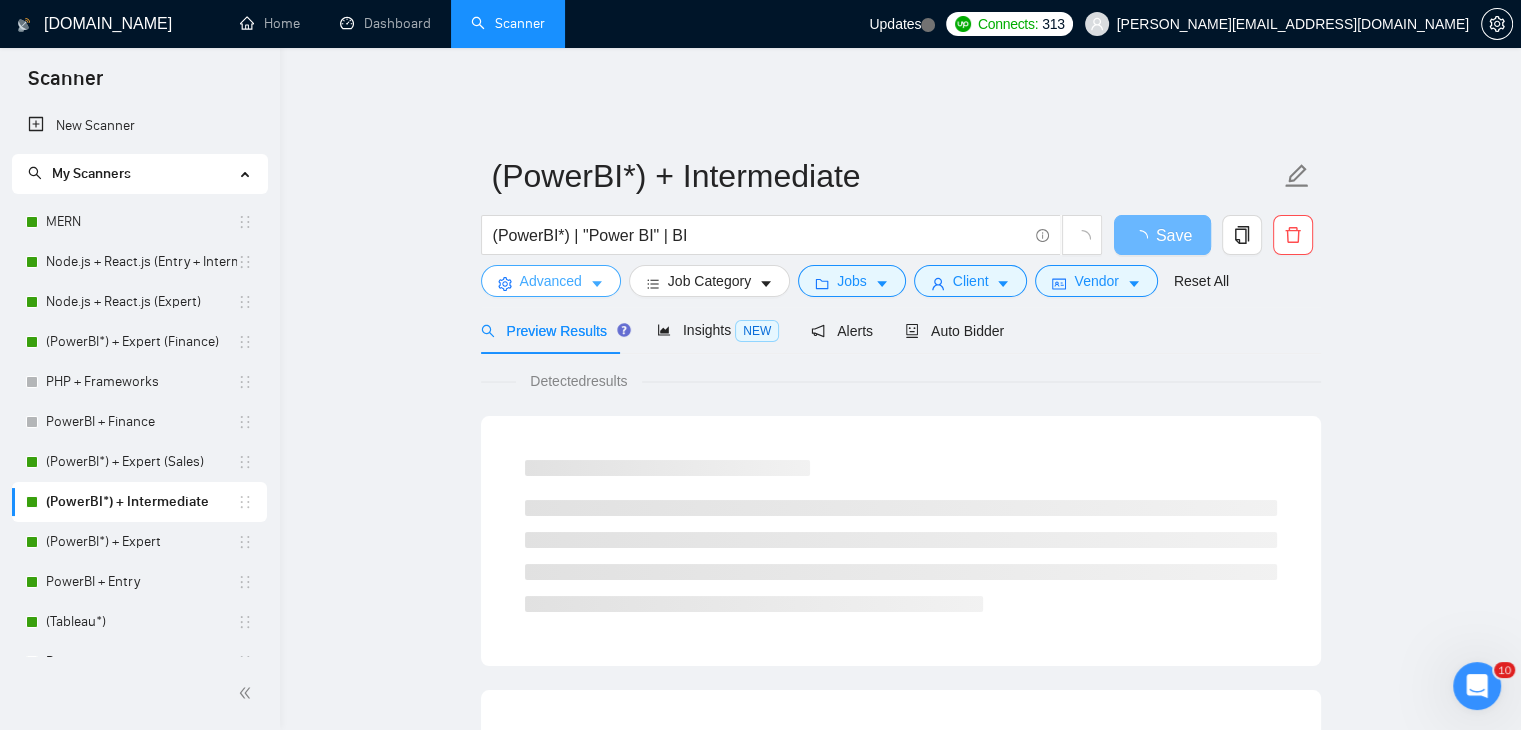 click on "Advanced" at bounding box center (551, 281) 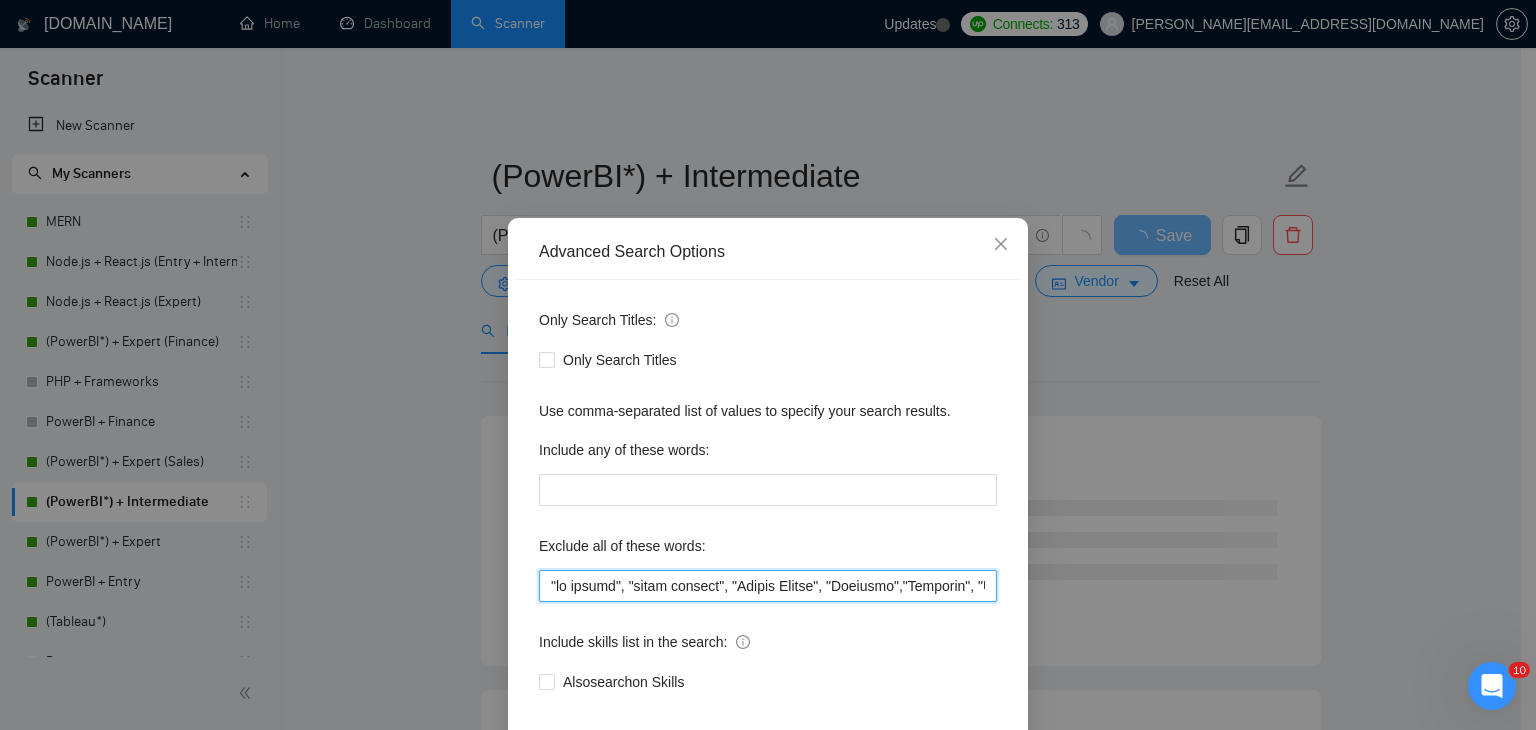 click at bounding box center [768, 586] 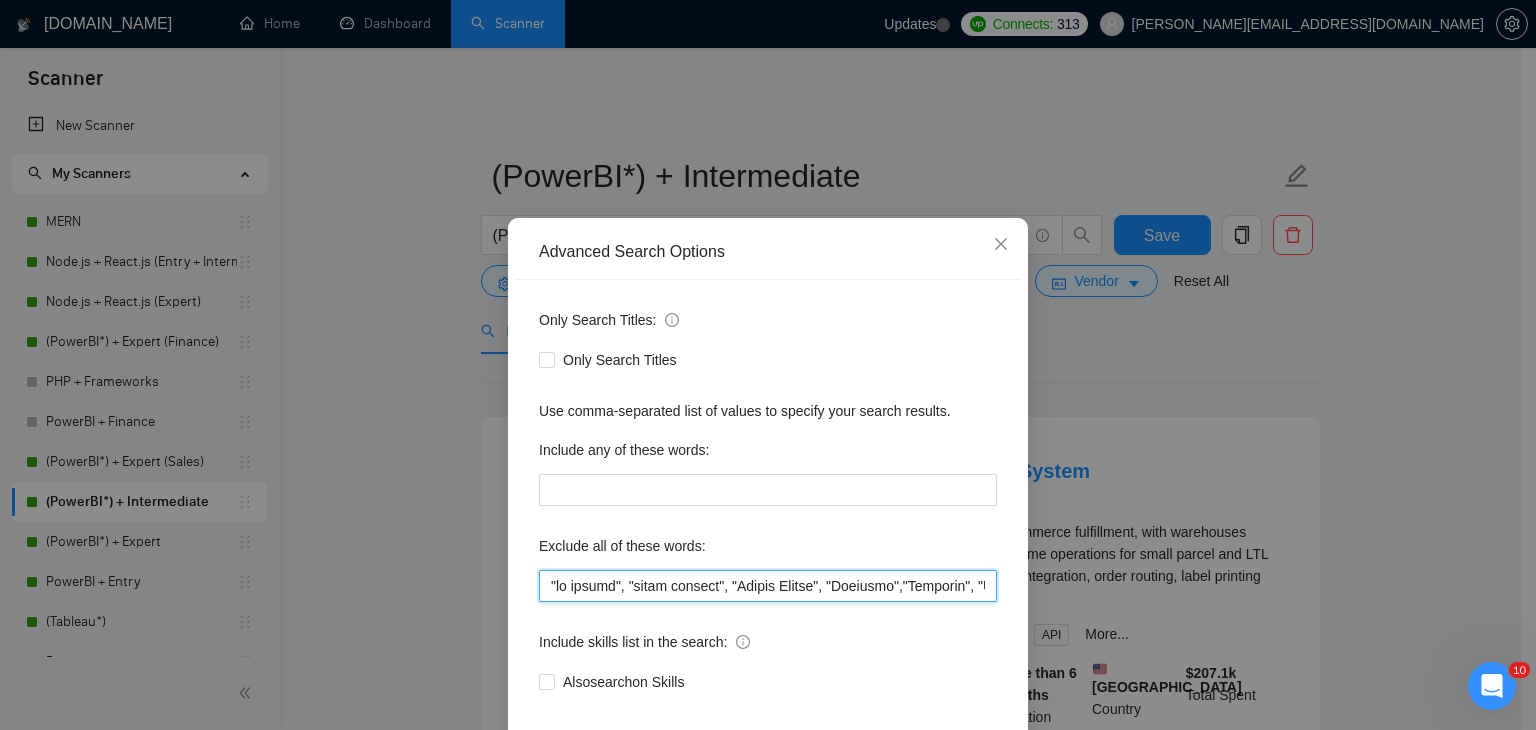 paste on ""Finance Dashboard", "Financial Reporting", "Financial Analytics", "Budgeting Dashboard", "Expense Dashboard", "Cash Flow Dashboard", "P&L Dashboard", "Profit and Loss Report", "Income Statement Dashboard", "Balance Sheet Report", "Financial KPIs", "Revenue and Expense Tracker", "Accounts Payable Dashboard", "Accounts Receivable Dashboard", "Finance Performance Metrics", "Power BI Finance", "Financial Data Visualization", "Finance BI Dashboard", "Finance Insights", "Power BI Budget Analysis", "Power BI Cash Flow", "Power BI Forecasting", "Power BI P&L Statement", "Finance Trends Visualization", "Financial Forecasting", "Budget vs Actual Analysis", "Cash Flow Forecasting", "Variance Analysis Dashboard", "Financial Trend Analysis", "Expense Forecasting", "Cost Analysis Report", "Financial Scenario Modeling", "CFO Dashboard", "FP&A Dashboard", "Corporate Finance Analytics", "Business Financial Planning", "Financial Modeling Dashboard", "KPI Dashboard Finance", "Investment Analysis Dashboard", "Operational Fin..." 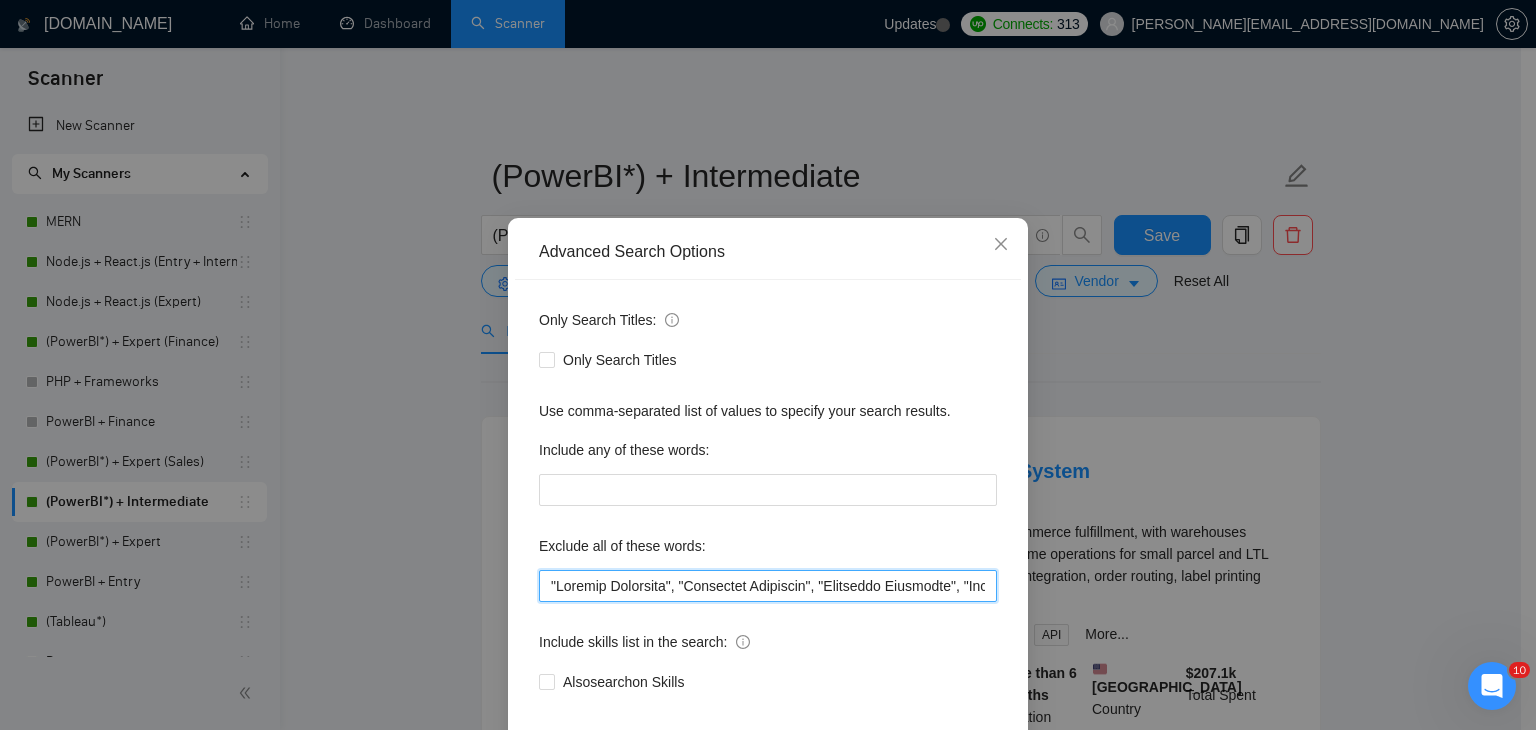 scroll, scrollTop: 0, scrollLeft: 7271, axis: horizontal 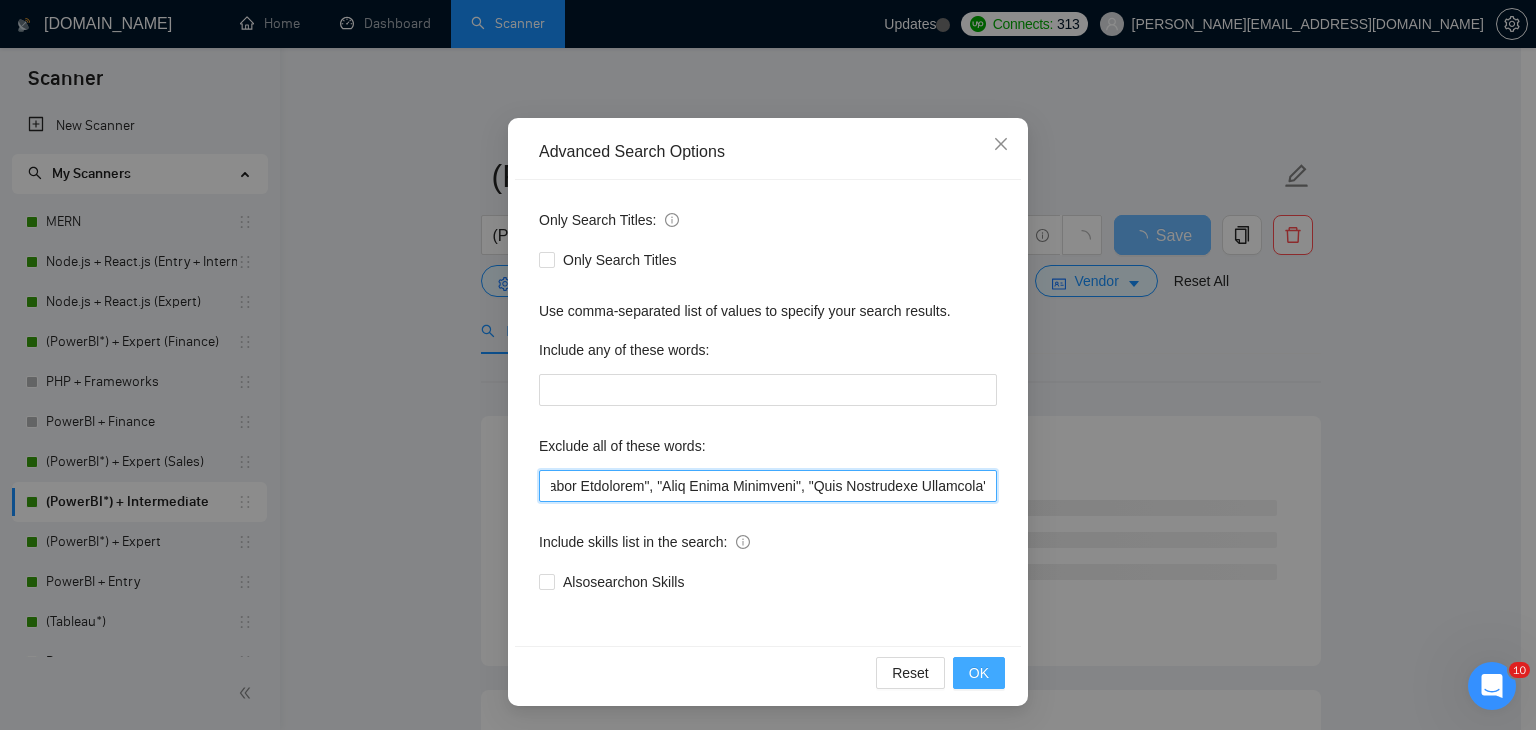 type on ""Finance Dashboard", "Financial Reporting", "Financial Analytics", "Budgeting Dashboard", "Expense Dashboard", "Cash Flow Dashboard", "P&L Dashboard", "Profit and Loss Report", "Income Statement Dashboard", "Balance Sheet Report", "Financial KPIs", "Revenue and Expense Tracker", "Accounts Payable Dashboard", "Accounts Receivable Dashboard", "Finance Performance Metrics", "Power BI Finance", "Financial Data Visualization", "Finance BI Dashboard", "Finance Insights", "Power BI Budget Analysis", "Power BI Cash Flow", "Power BI Forecasting", "Power BI P&L Statement", "Finance Trends Visualization", "Financial Forecasting", "Budget vs Actual Analysis", "Cash Flow Forecasting", "Variance Analysis Dashboard", "Financial Trend Analysis", "Expense Forecasting", "Cost Analysis Report", "Financial Scenario Modeling", "CFO Dashboard", "FP&A Dashboard", "Corporate Finance Analytics", "Business Financial Planning", "Financial Modeling Dashboard", "KPI Dashboard Finance", "Investment Analysis Dashboard", "Operational Fin..." 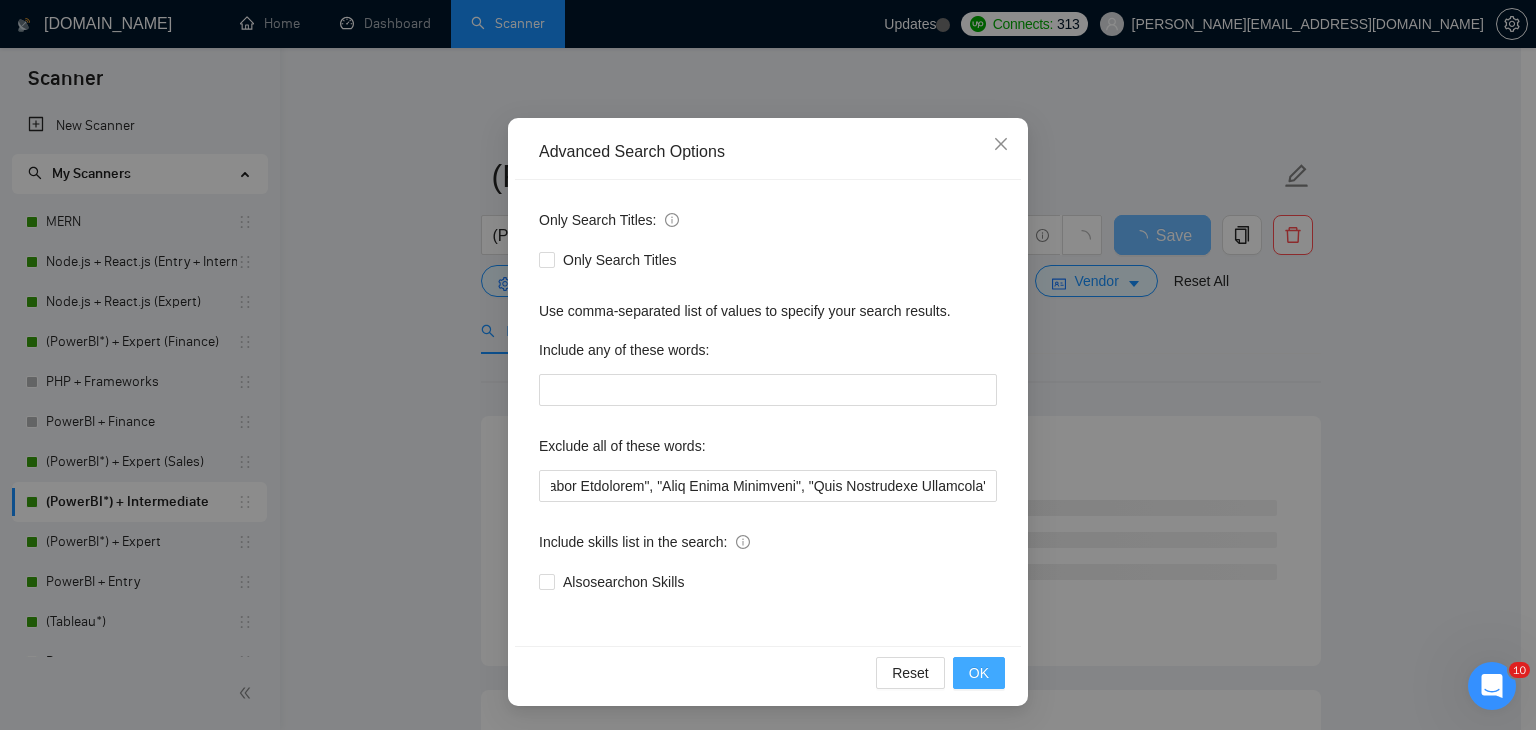 scroll, scrollTop: 0, scrollLeft: 0, axis: both 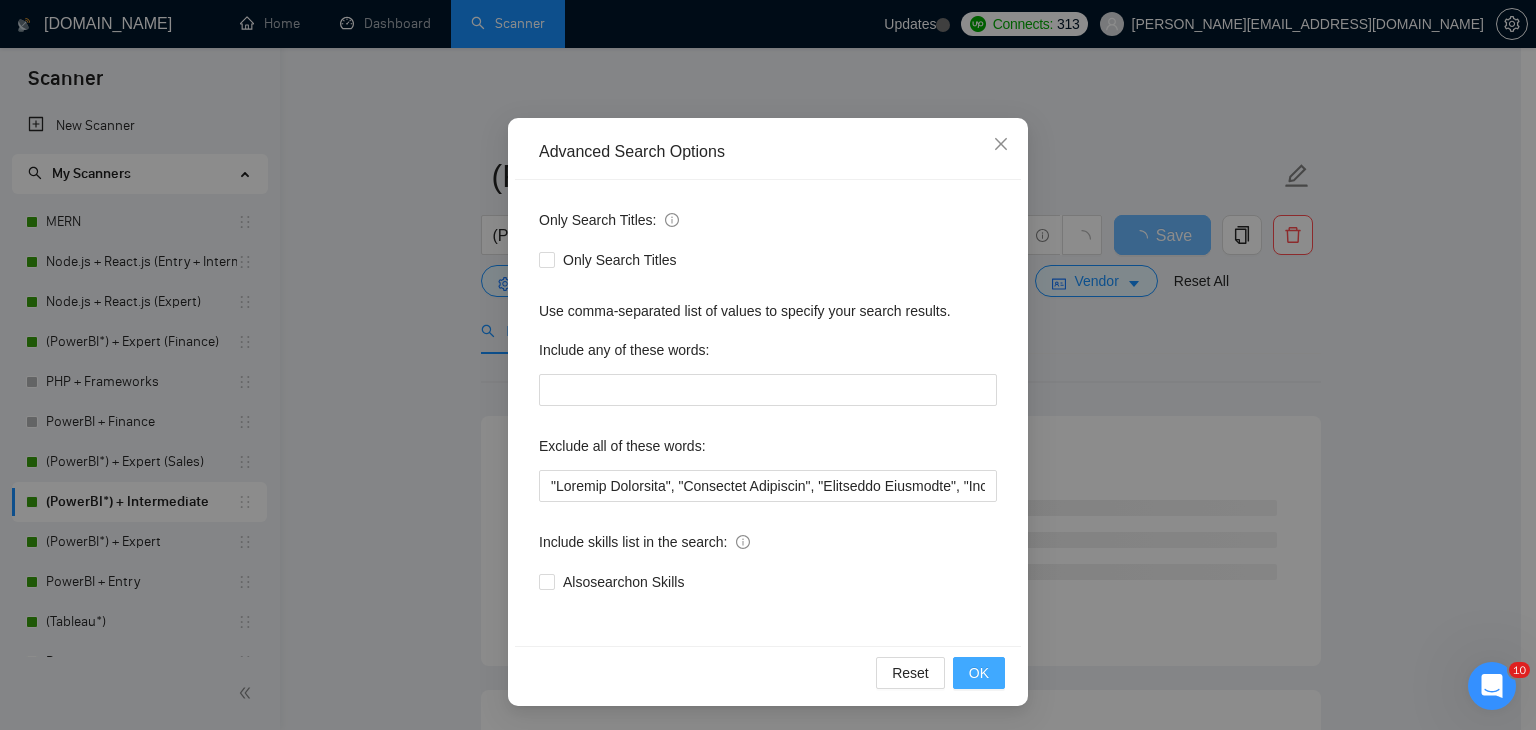 click on "OK" at bounding box center (979, 673) 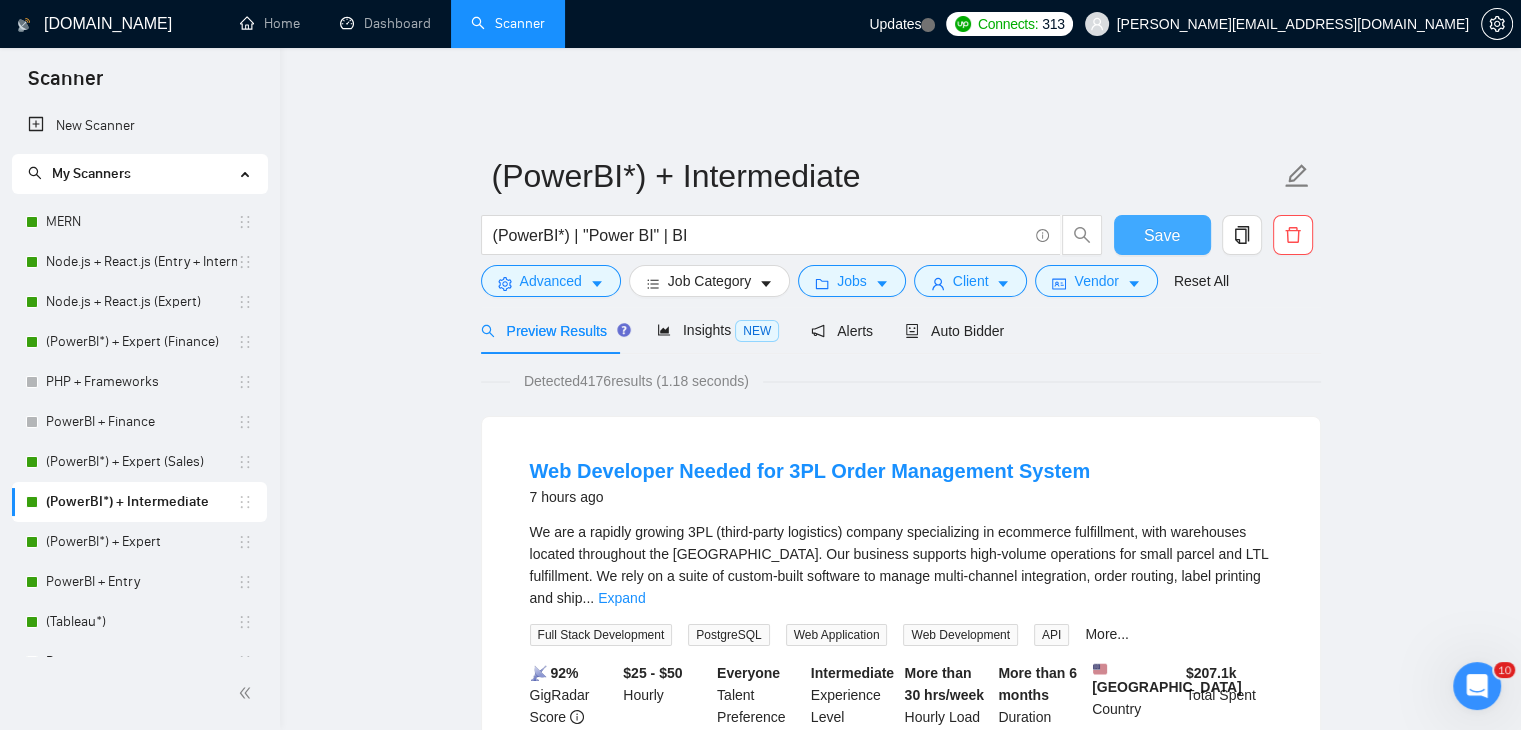 click on "Save" at bounding box center [1162, 235] 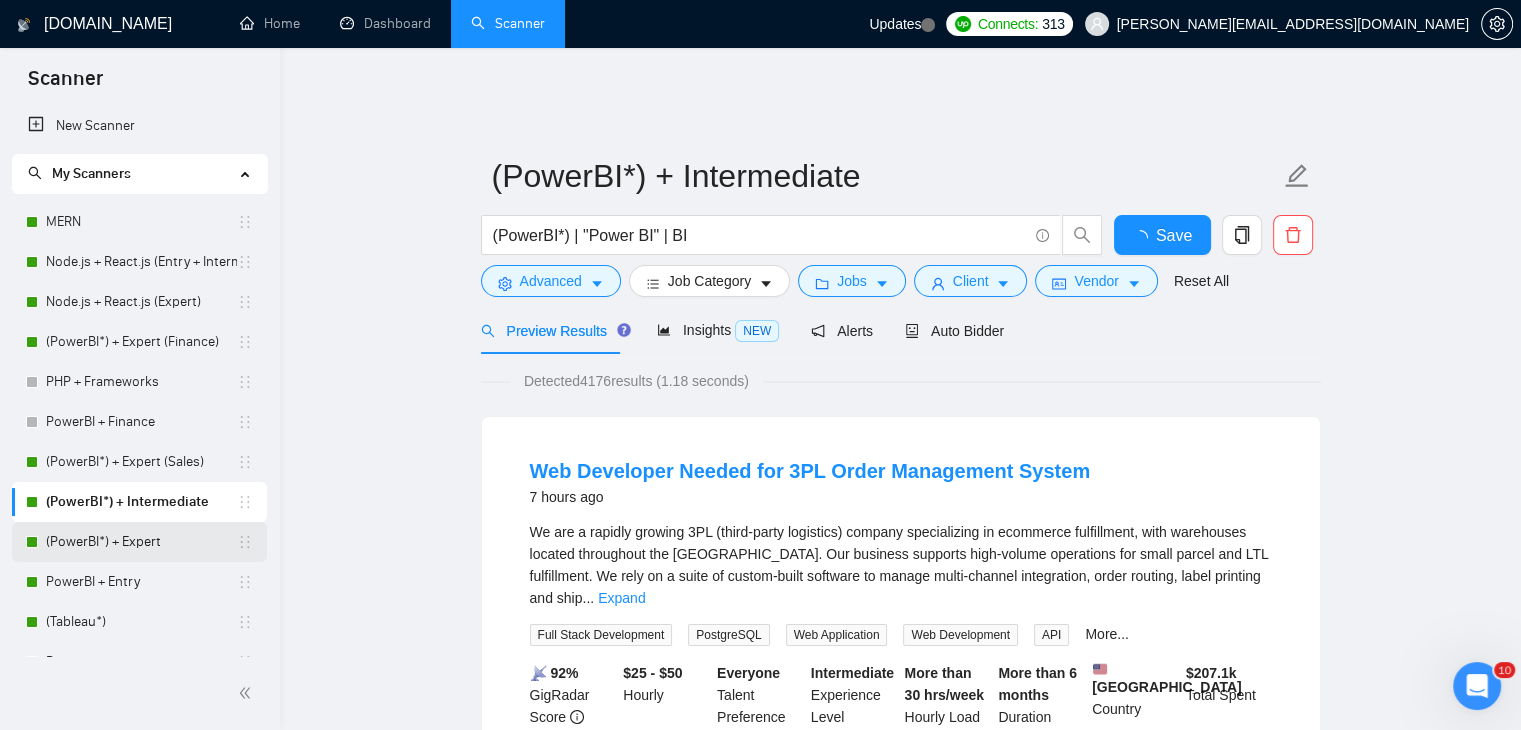 click on "(PowerBI*) + Expert" at bounding box center [141, 542] 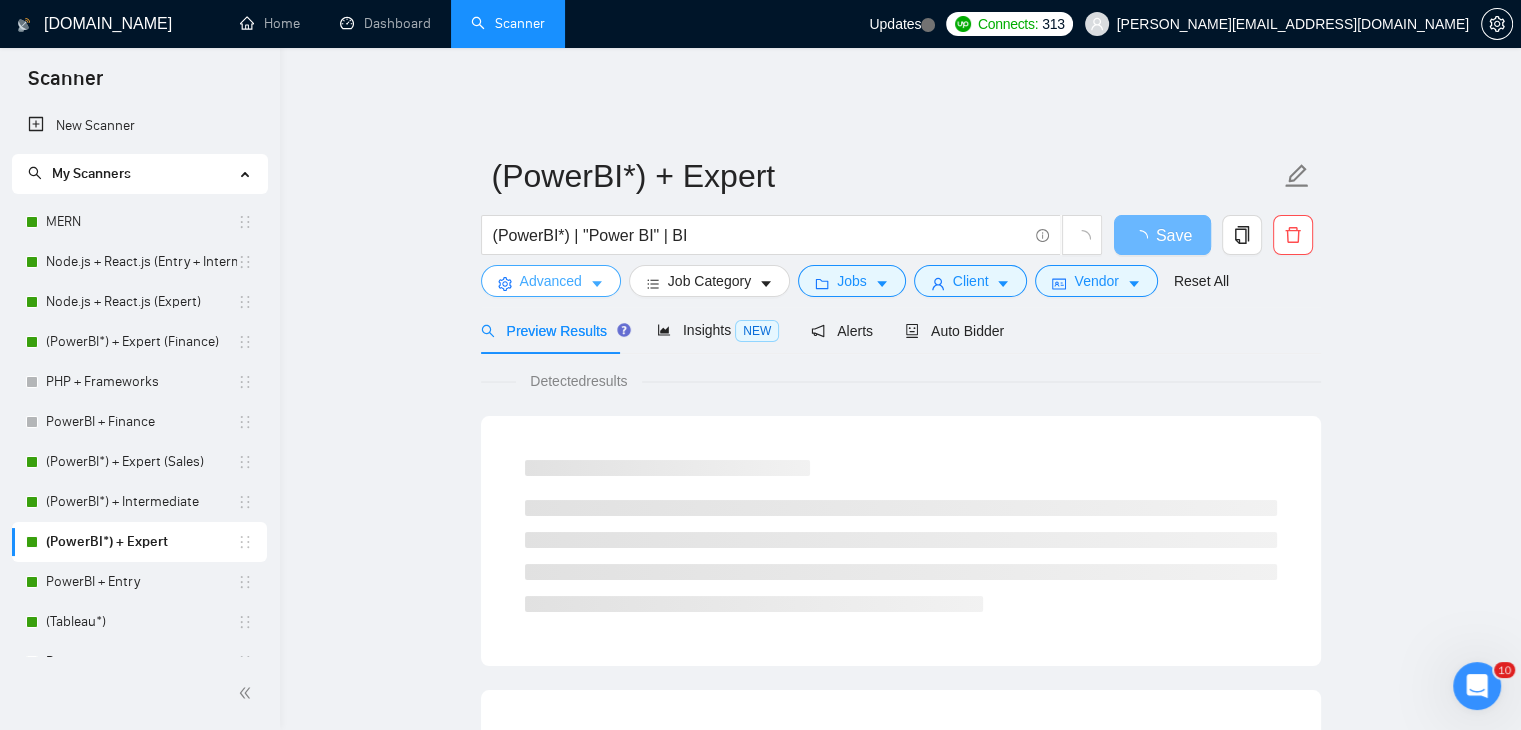 click on "Advanced" at bounding box center (551, 281) 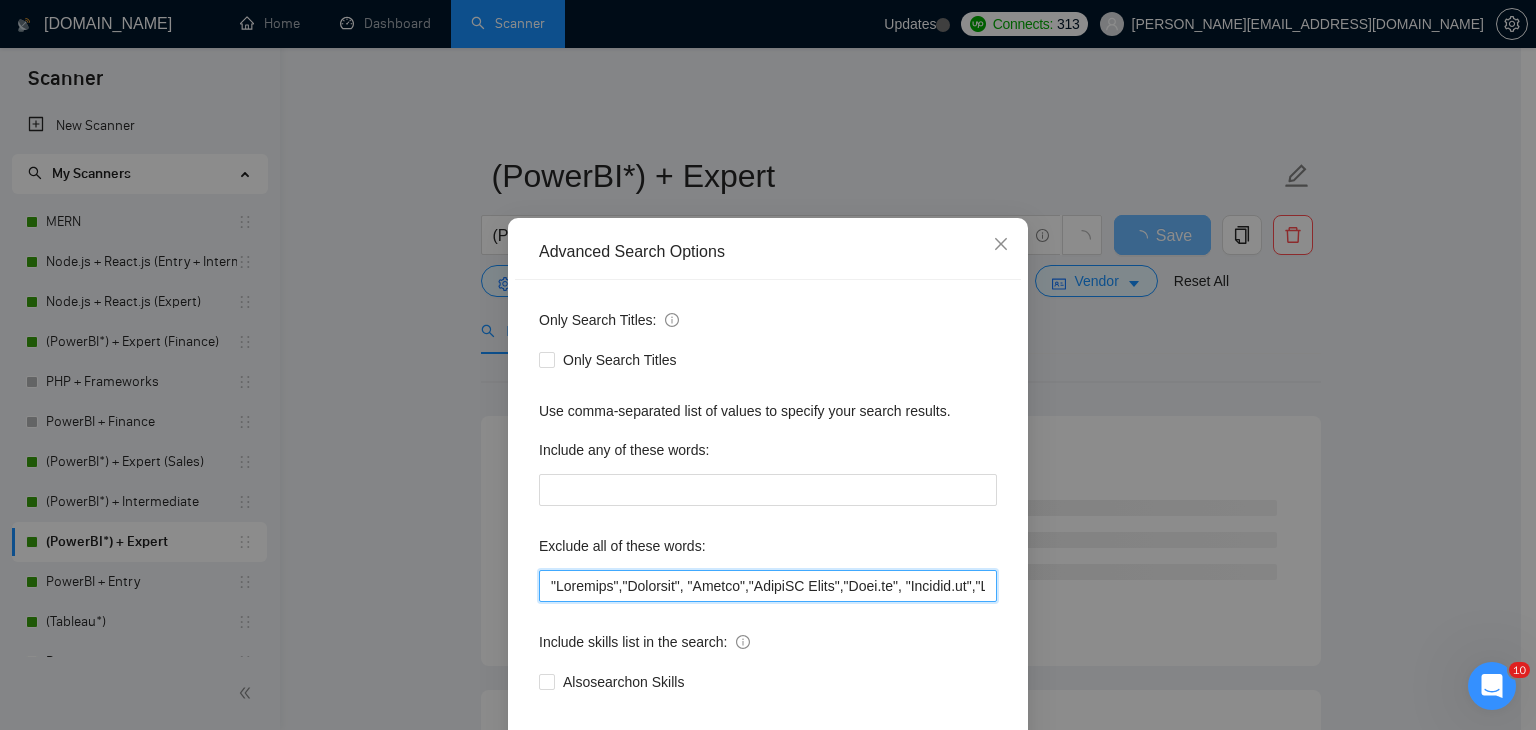 click at bounding box center [768, 586] 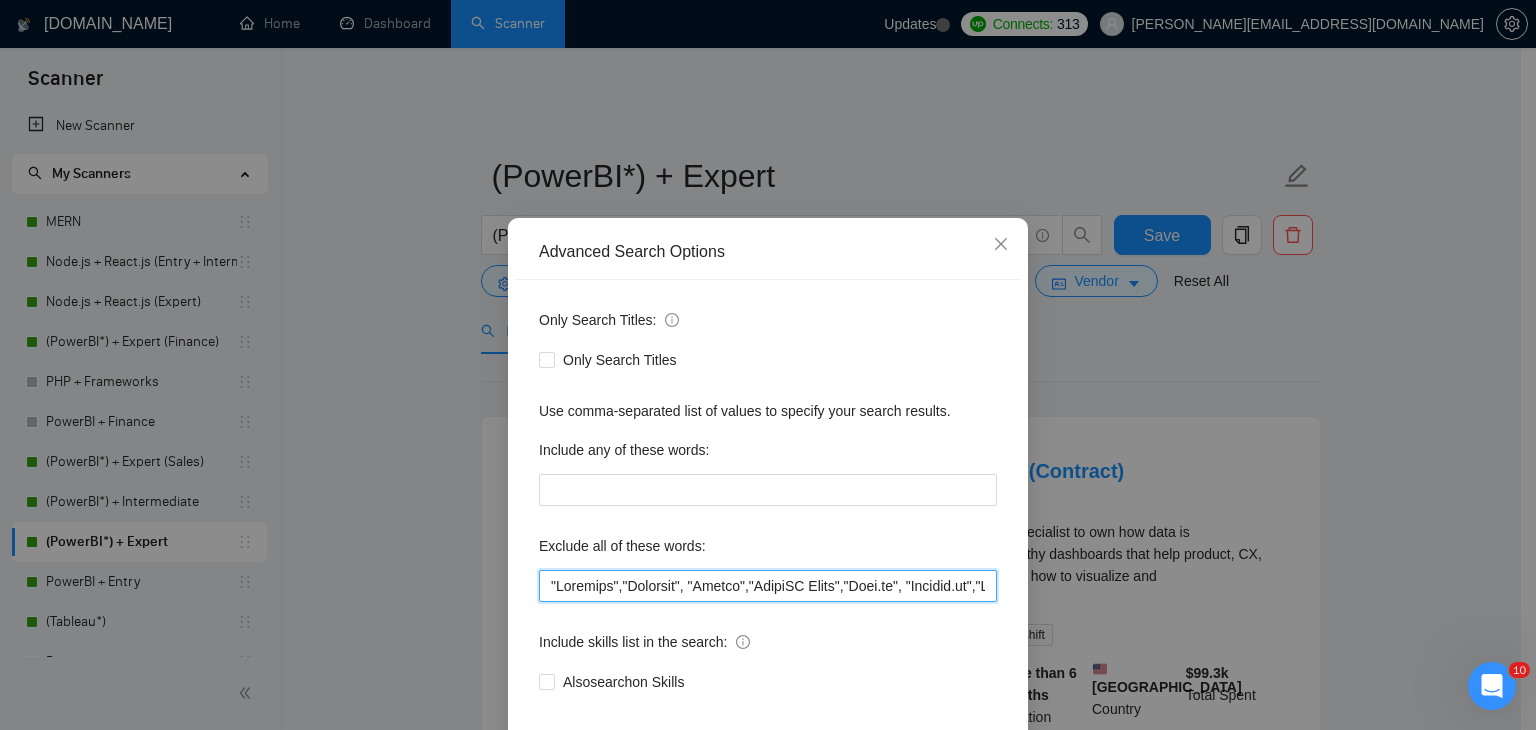 paste on ""Finance Dashboard", "Financial Reporting", "Financial Analytics", "Budgeting Dashboard", "Expense Dashboard", "Cash Flow Dashboard", "P&L Dashboard", "Profit and Loss Report", "Income Statement Dashboard", "Balance Sheet Report", "Financial KPIs", "Revenue and Expense Tracker", "Accounts Payable Dashboard", "Accounts Receivable Dashboard", "Finance Performance Metrics", "Power BI Finance", "Financial Data Visualization", "Finance BI Dashboard", "Finance Insights", "Power BI Budget Analysis", "Power BI Cash Flow", "Power BI Forecasting", "Power BI P&L Statement", "Finance Trends Visualization", "Financial Forecasting", "Budget vs Actual Analysis", "Cash Flow Forecasting", "Variance Analysis Dashboard", "Financial Trend Analysis", "Expense Forecasting", "Cost Analysis Report", "Financial Scenario Modeling", "CFO Dashboard", "FP&A Dashboard", "Corporate Finance Analytics", "Business Financial Planning", "Financial Modeling Dashboard", "KPI Dashboard Finance", "Investment Analysis Dashboard", "Operational Fin..." 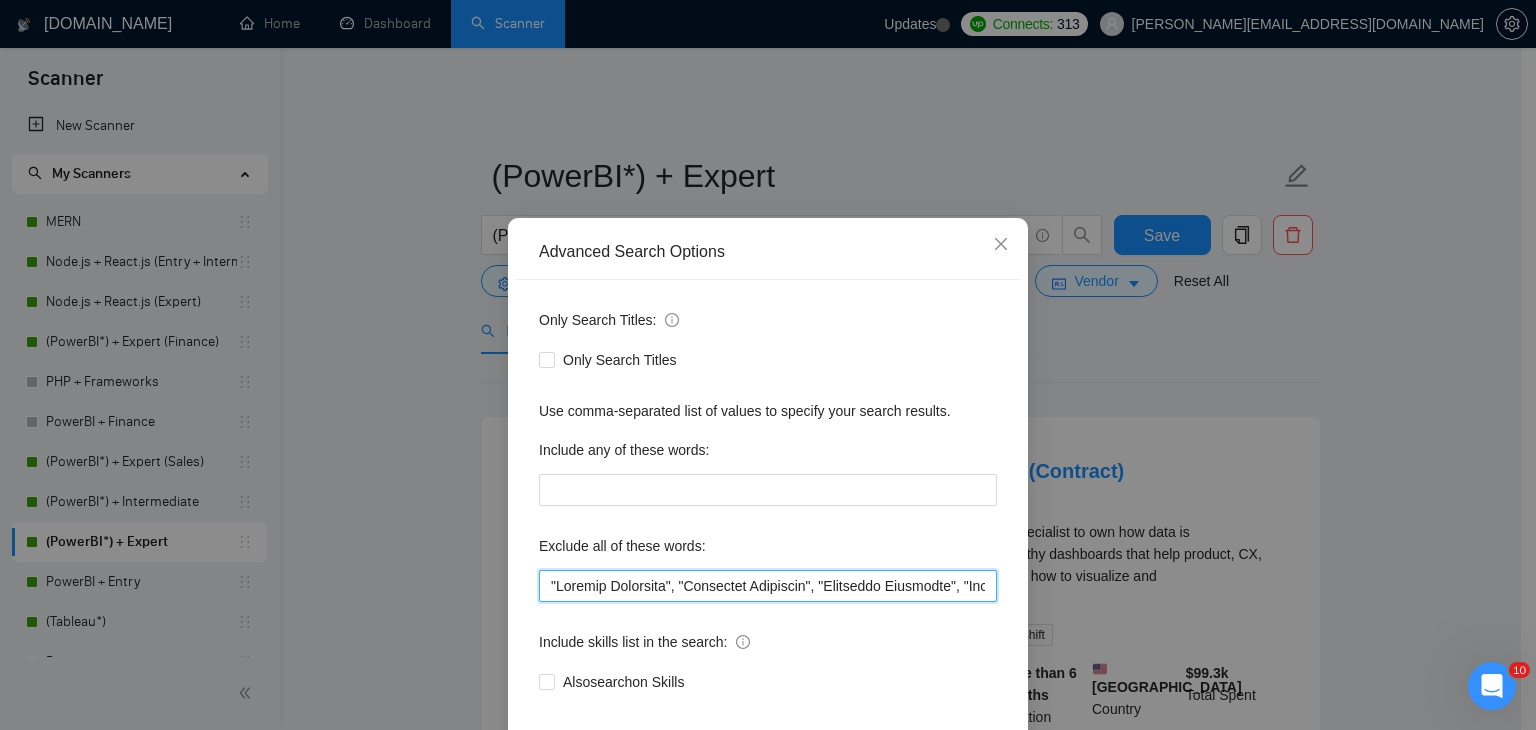 scroll, scrollTop: 0, scrollLeft: 7271, axis: horizontal 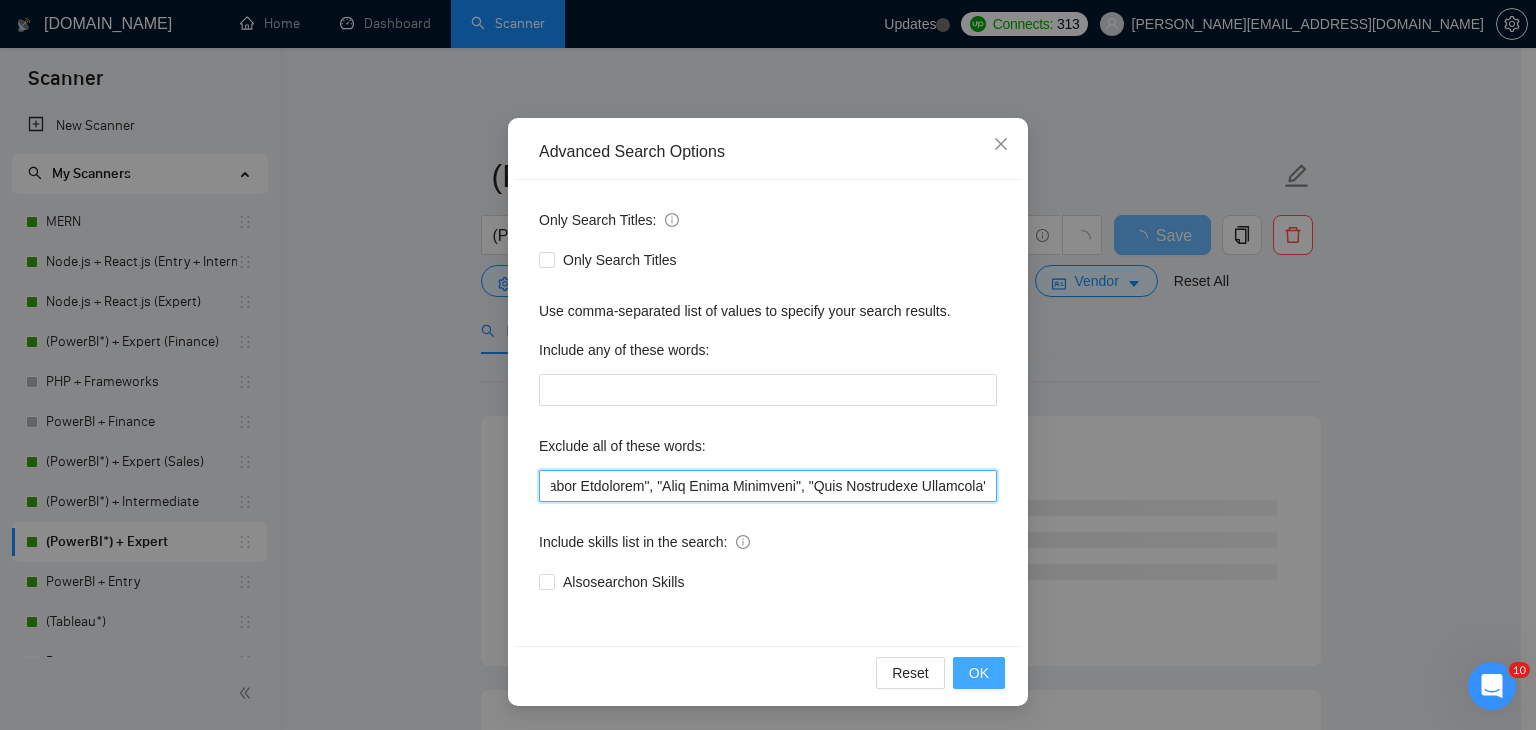 type on ""Finance Dashboard", "Financial Reporting", "Financial Analytics", "Budgeting Dashboard", "Expense Dashboard", "Cash Flow Dashboard", "P&L Dashboard", "Profit and Loss Report", "Income Statement Dashboard", "Balance Sheet Report", "Financial KPIs", "Revenue and Expense Tracker", "Accounts Payable Dashboard", "Accounts Receivable Dashboard", "Finance Performance Metrics", "Power BI Finance", "Financial Data Visualization", "Finance BI Dashboard", "Finance Insights", "Power BI Budget Analysis", "Power BI Cash Flow", "Power BI Forecasting", "Power BI P&L Statement", "Finance Trends Visualization", "Financial Forecasting", "Budget vs Actual Analysis", "Cash Flow Forecasting", "Variance Analysis Dashboard", "Financial Trend Analysis", "Expense Forecasting", "Cost Analysis Report", "Financial Scenario Modeling", "CFO Dashboard", "FP&A Dashboard", "Corporate Finance Analytics", "Business Financial Planning", "Financial Modeling Dashboard", "KPI Dashboard Finance", "Investment Analysis Dashboard", "Operational Fin..." 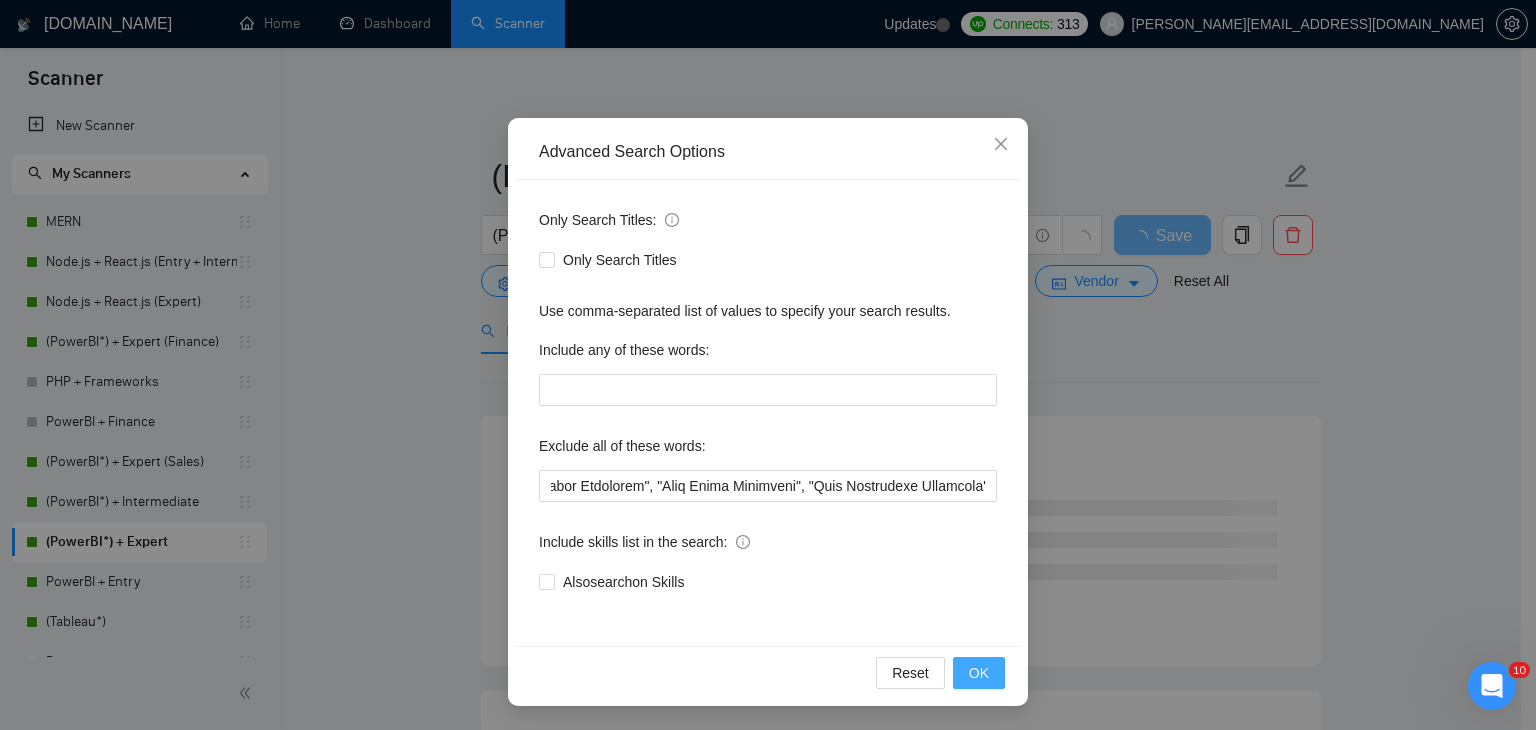 scroll, scrollTop: 0, scrollLeft: 0, axis: both 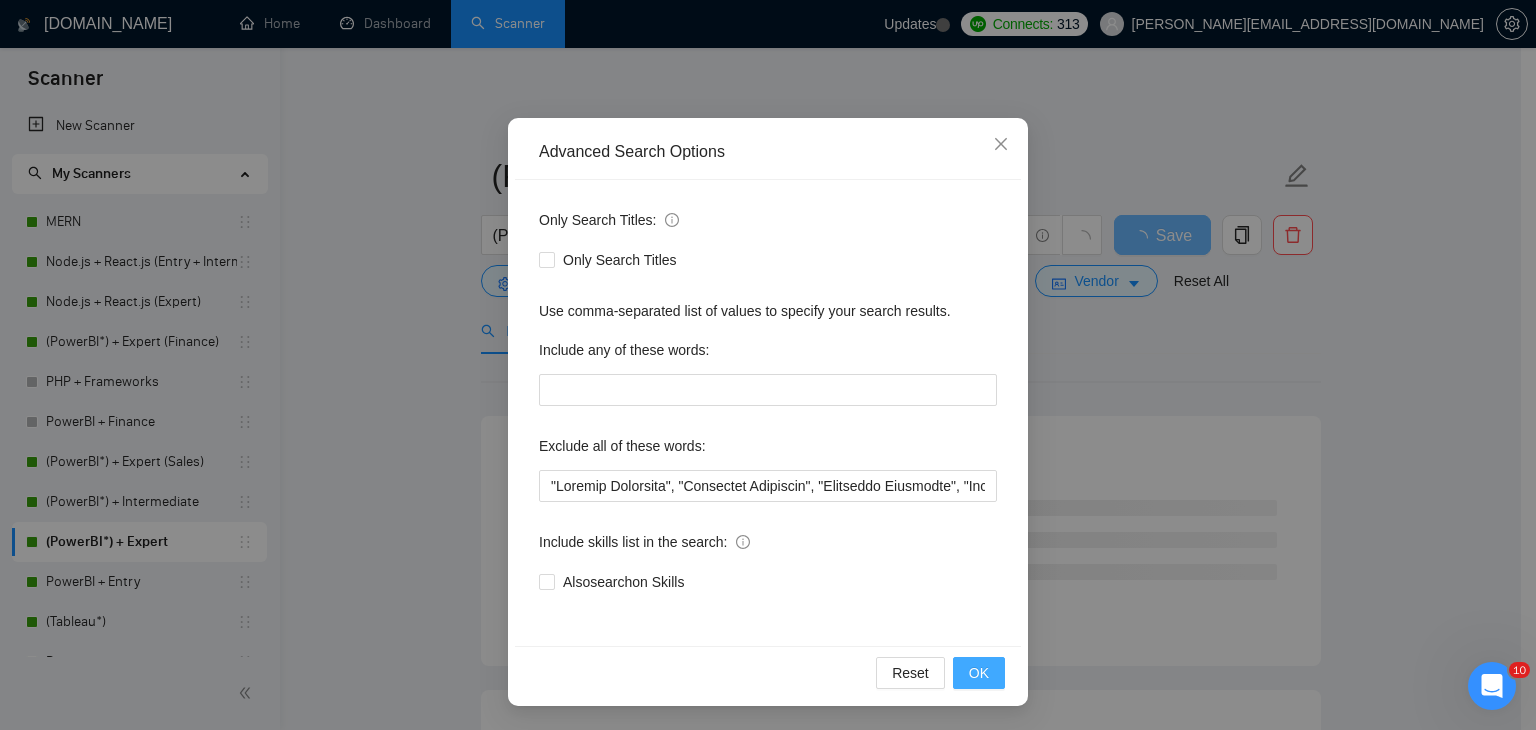 click on "OK" at bounding box center [979, 673] 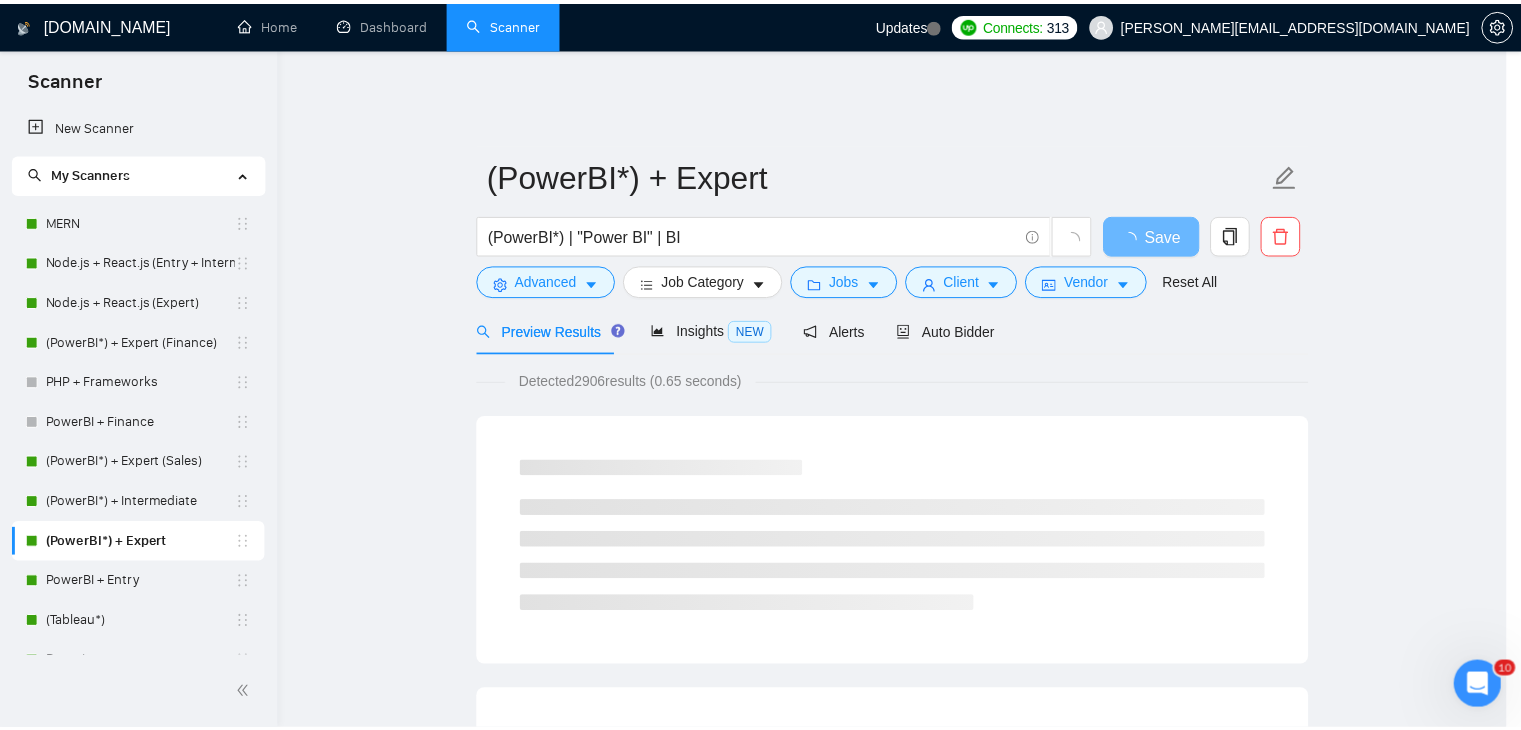 scroll, scrollTop: 2, scrollLeft: 0, axis: vertical 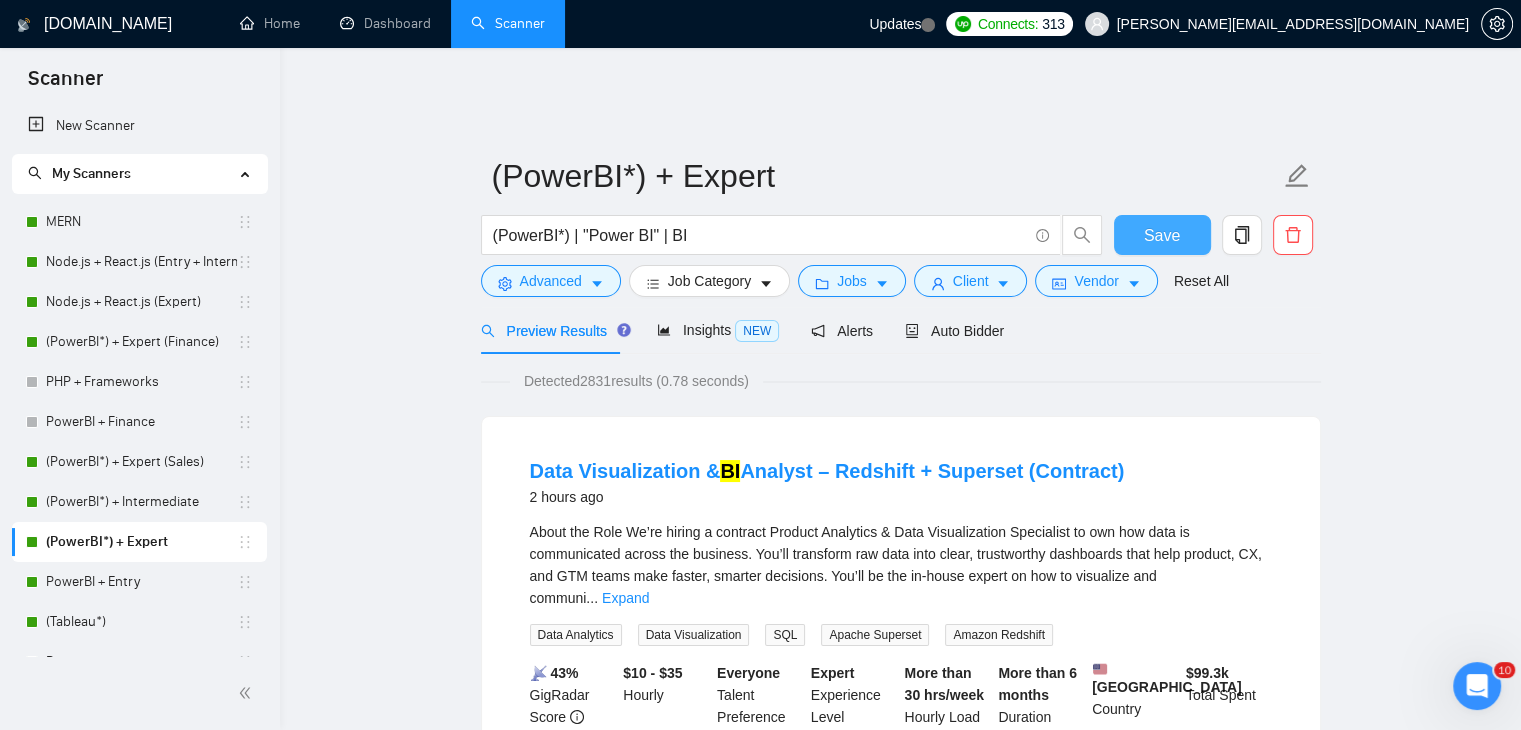 click on "Save" at bounding box center (1162, 235) 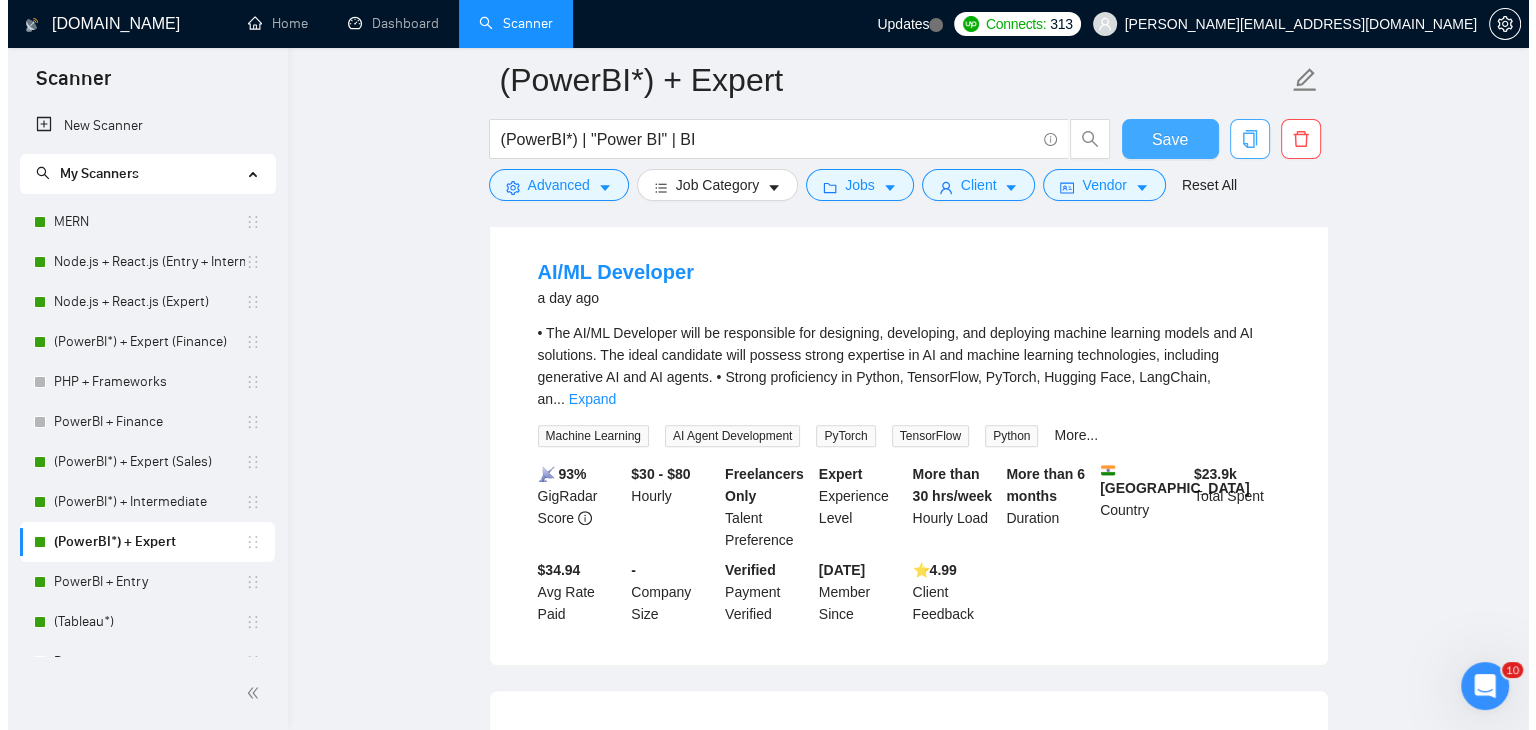 scroll, scrollTop: 1945, scrollLeft: 0, axis: vertical 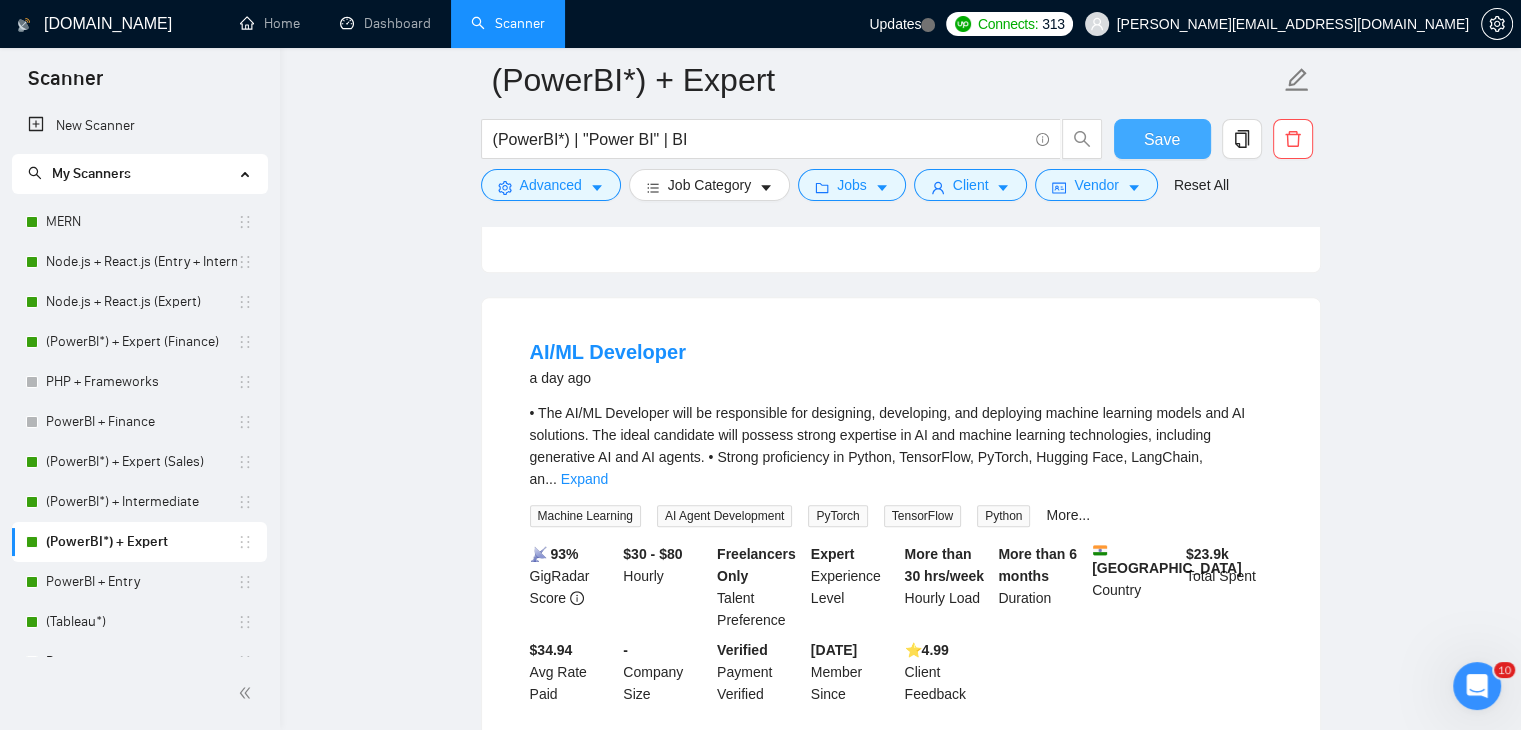 click on "Save" at bounding box center (1162, 139) 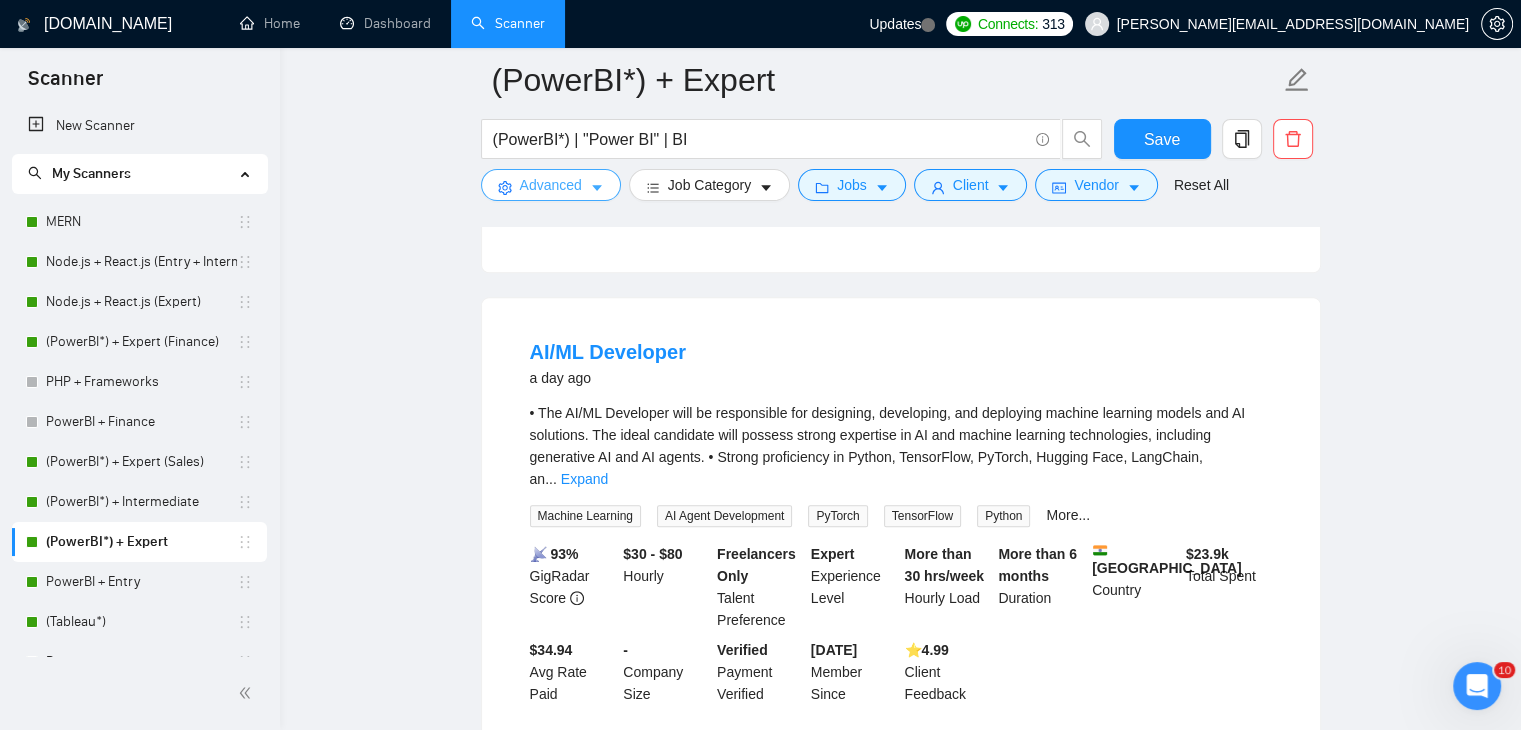 click on "Advanced" at bounding box center (551, 185) 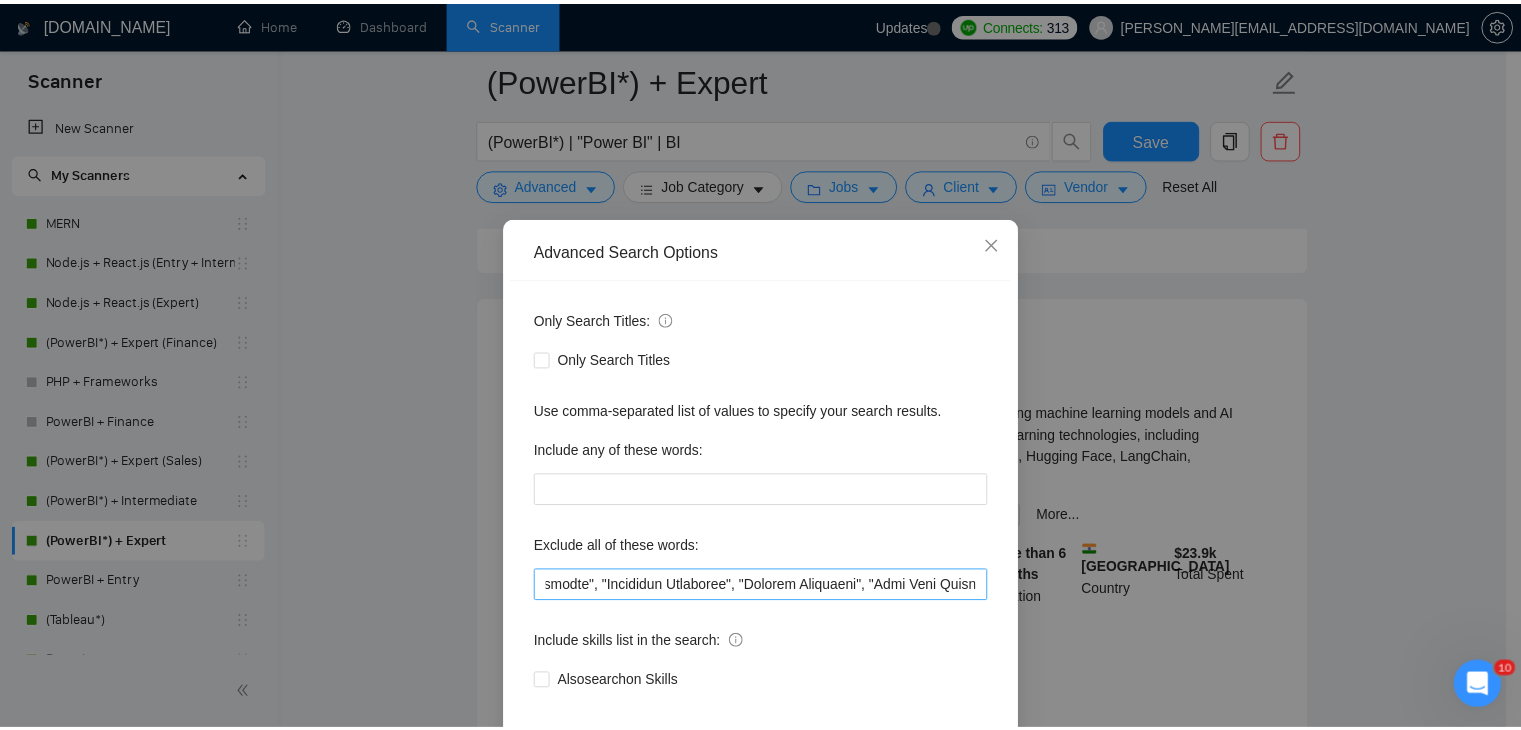 scroll, scrollTop: 0, scrollLeft: 358, axis: horizontal 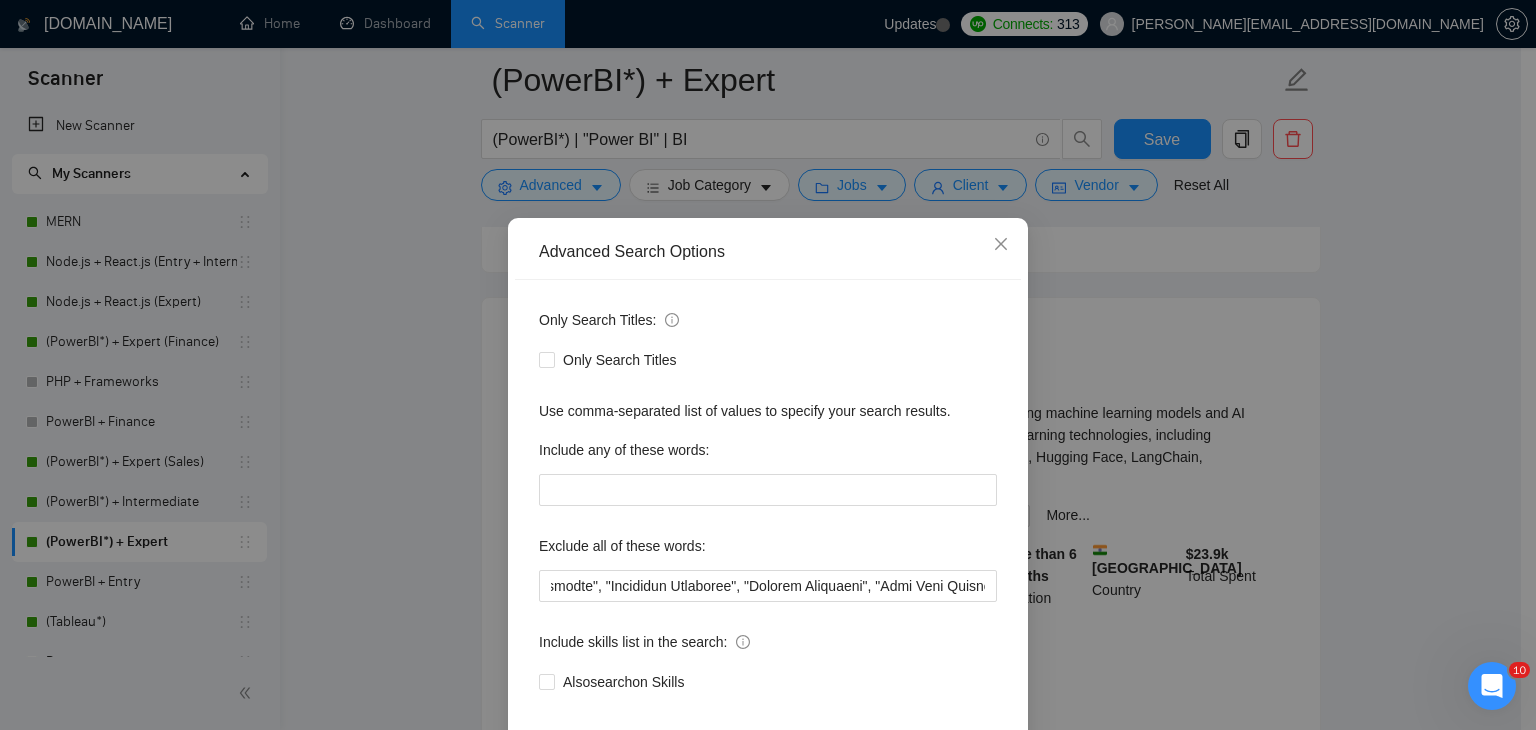 click on "Advanced Search Options Only Search Titles:   Only Search Titles Use comma-separated list of values to specify your search results. Include any of these words: Exclude all of these words: Include skills list in the search:   Also  search  on Skills Reset OK" at bounding box center (768, 365) 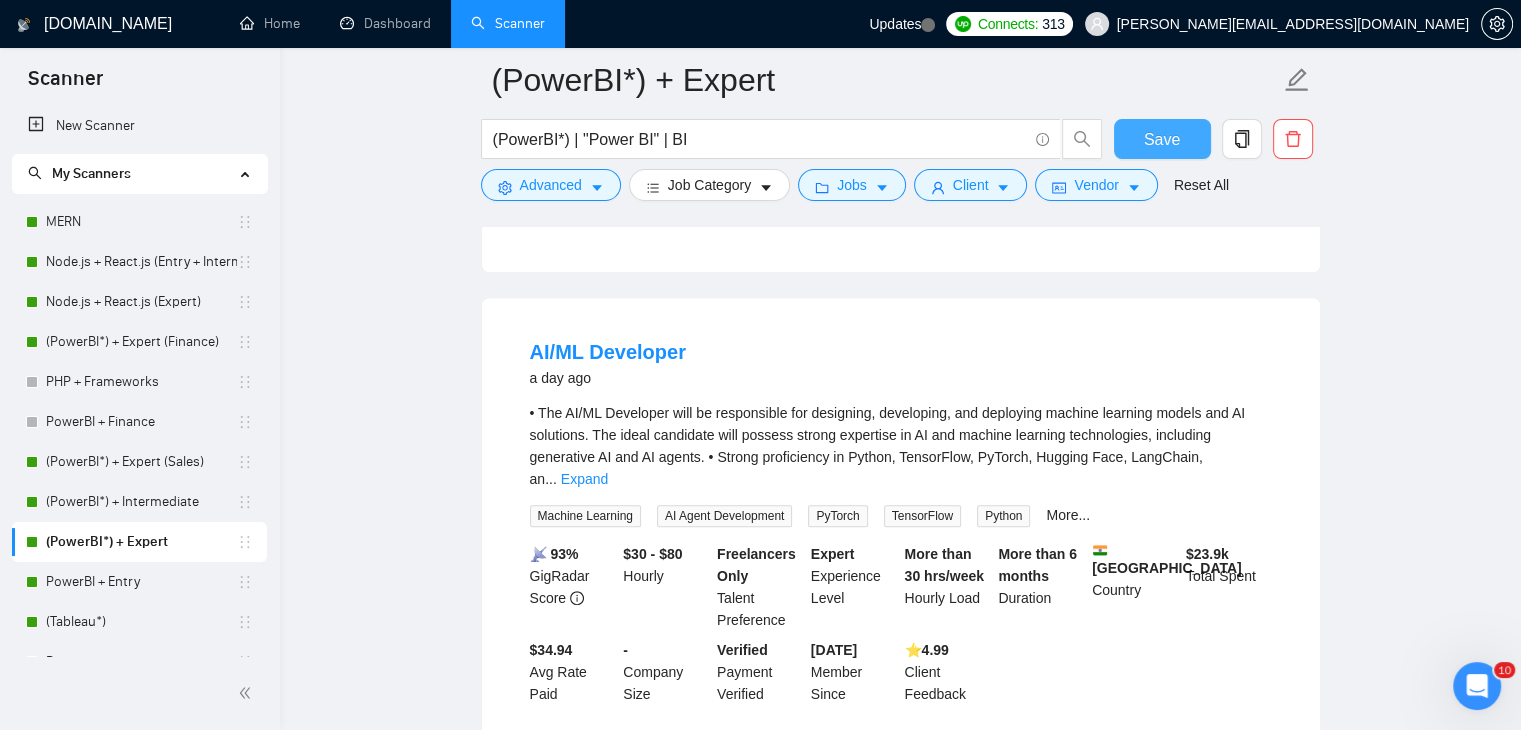 click on "Save" at bounding box center [1162, 139] 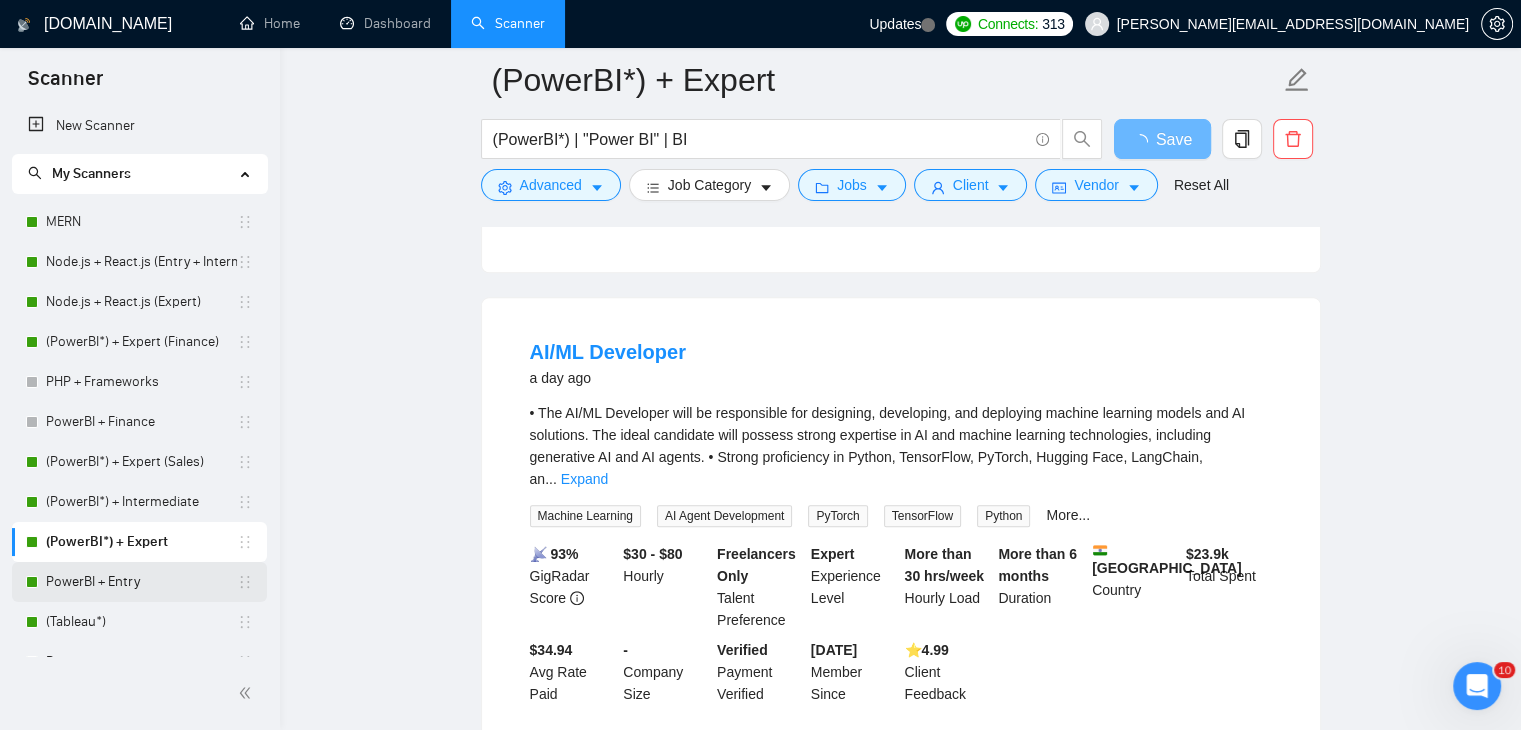 click on "PowerBI + Entry" at bounding box center (141, 582) 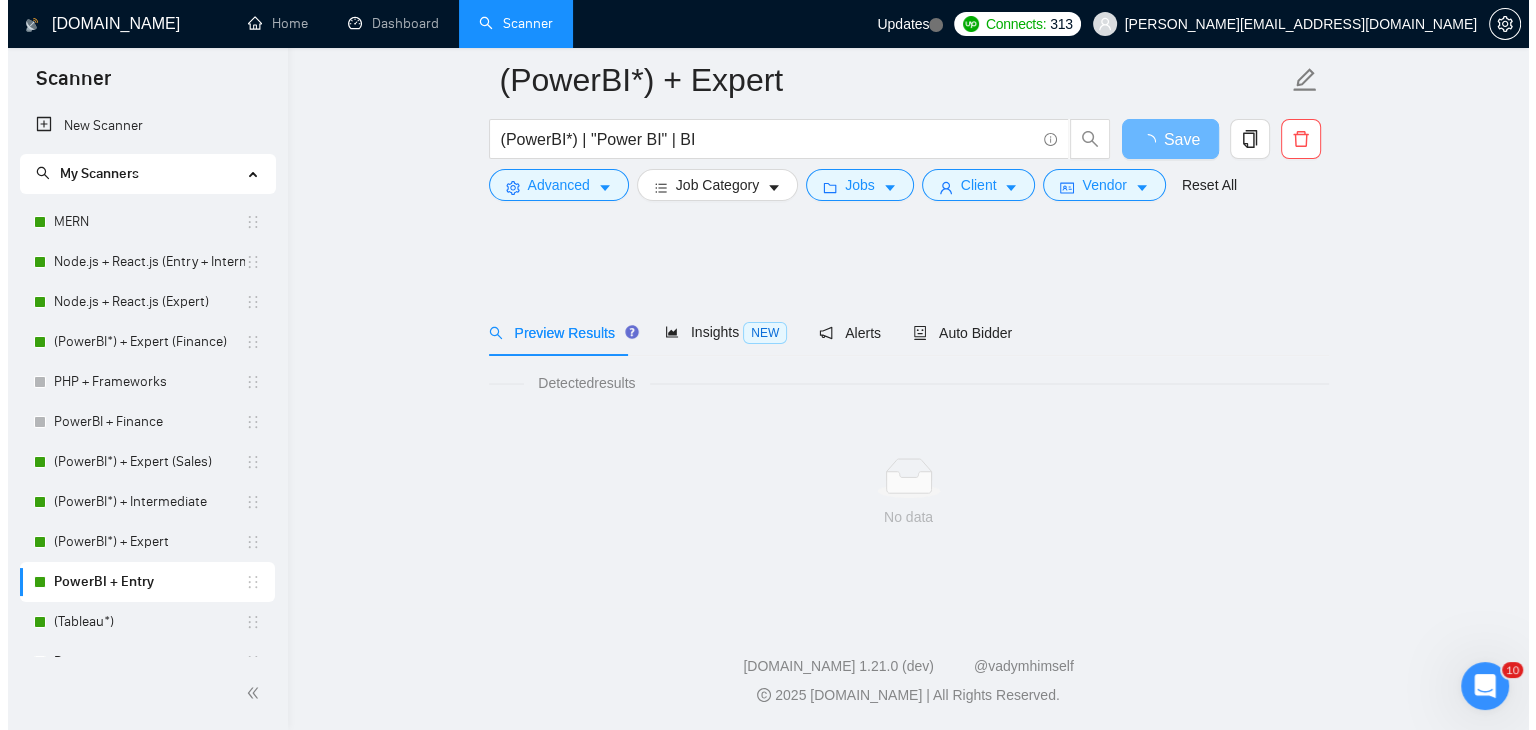 scroll, scrollTop: 0, scrollLeft: 0, axis: both 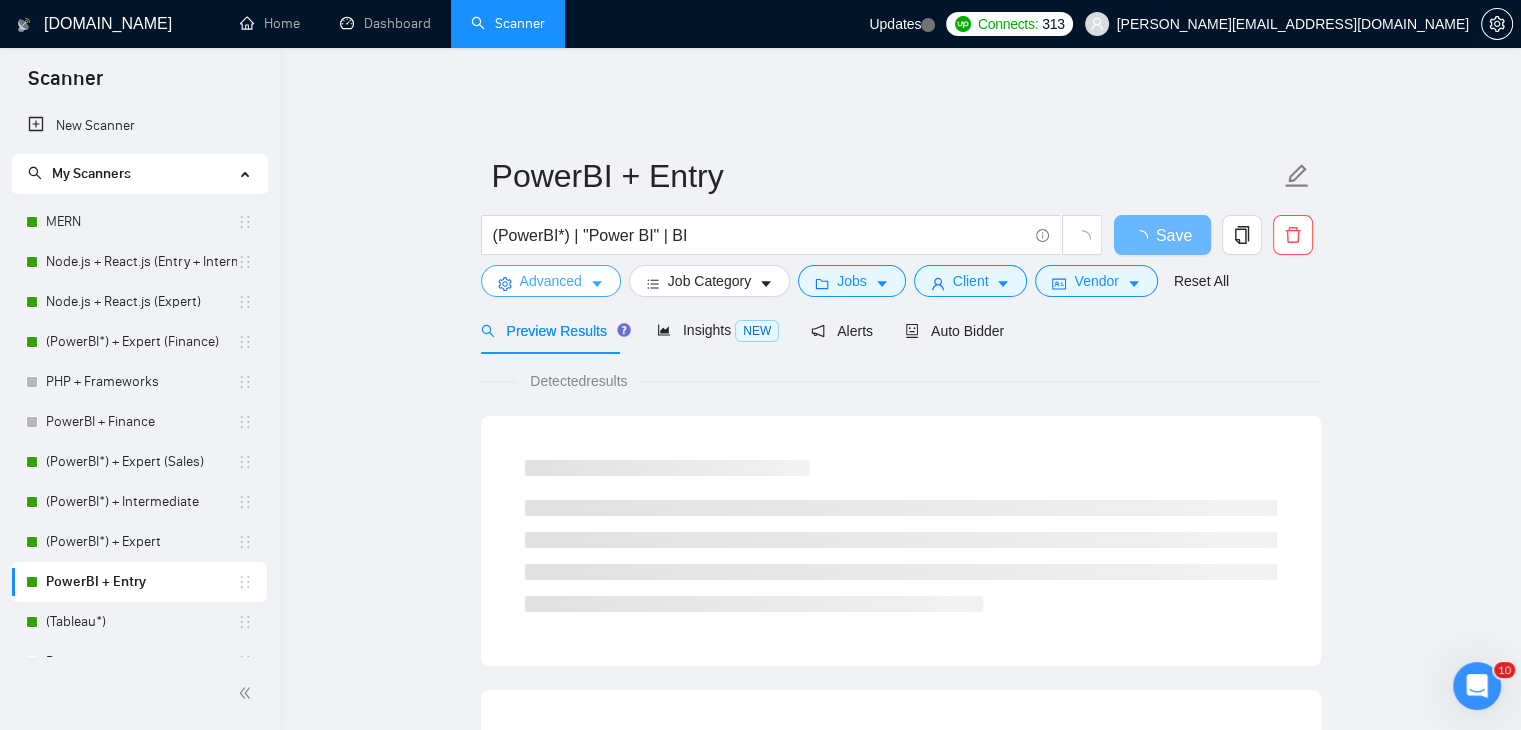 click on "Advanced" at bounding box center (551, 281) 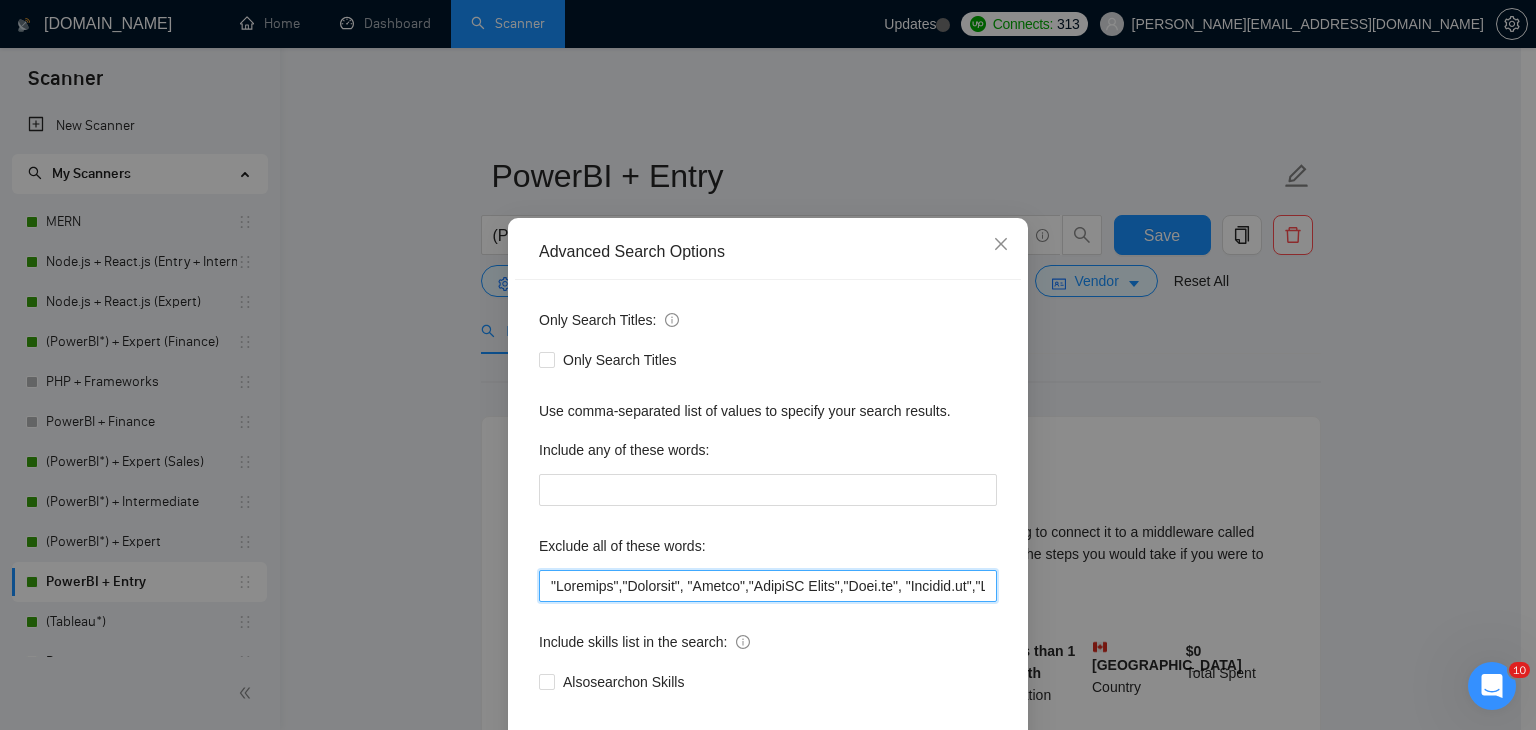 click at bounding box center (768, 586) 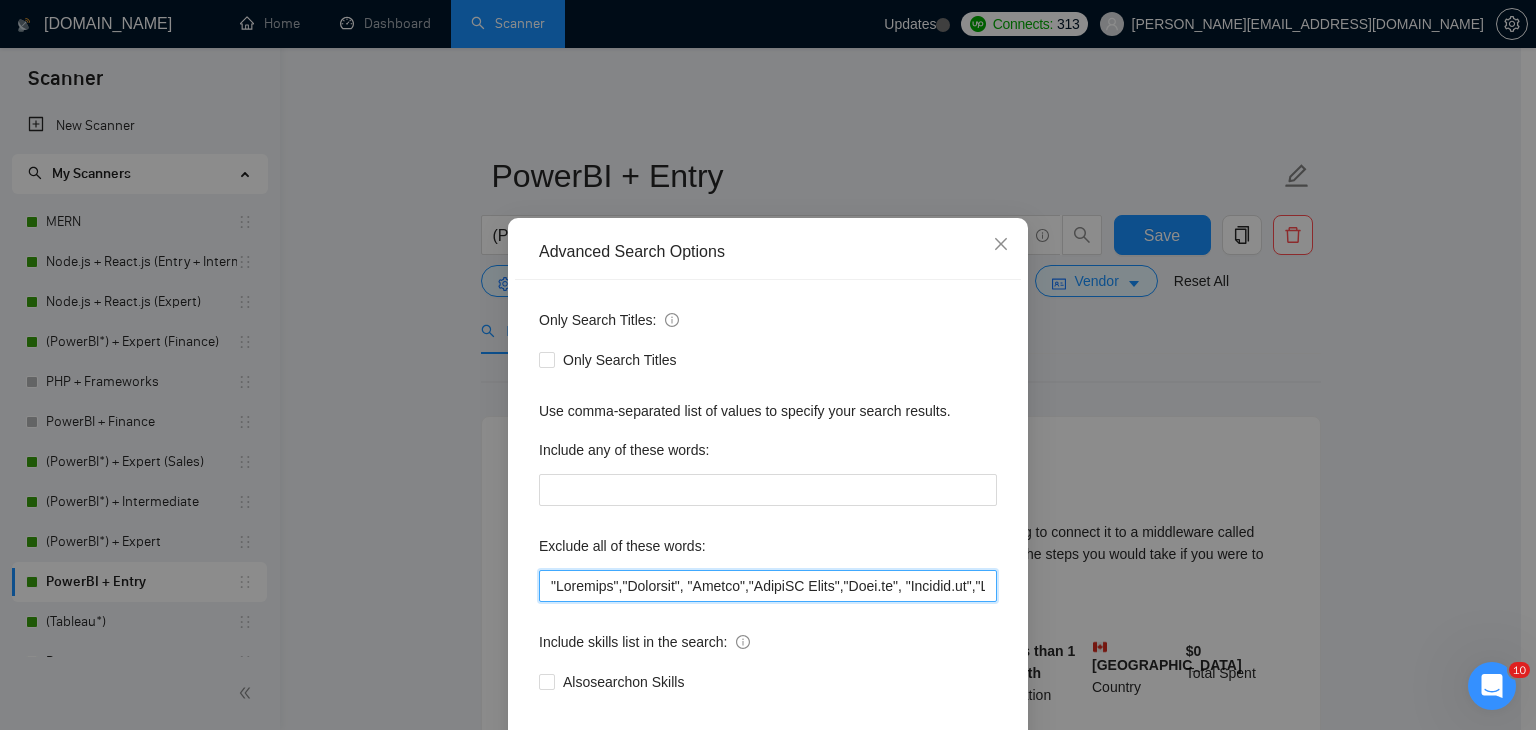 paste on ""Finance Dashboard", "Financial Reporting", "Financial Analytics", "Budgeting Dashboard", "Expense Dashboard", "Cash Flow Dashboard", "P&L Dashboard", "Profit and Loss Report", "Income Statement Dashboard", "Balance Sheet Report", "Financial KPIs", "Revenue and Expense Tracker", "Accounts Payable Dashboard", "Accounts Receivable Dashboard", "Finance Performance Metrics", "Power BI Finance", "Financial Data Visualization", "Finance BI Dashboard", "Finance Insights", "Power BI Budget Analysis", "Power BI Cash Flow", "Power BI Forecasting", "Power BI P&L Statement", "Finance Trends Visualization", "Financial Forecasting", "Budget vs Actual Analysis", "Cash Flow Forecasting", "Variance Analysis Dashboard", "Financial Trend Analysis", "Expense Forecasting", "Cost Analysis Report", "Financial Scenario Modeling", "CFO Dashboard", "FP&A Dashboard", "Corporate Finance Analytics", "Business Financial Planning", "Financial Modeling Dashboard", "KPI Dashboard Finance", "Investment Analysis Dashboard", "Operational Fin..." 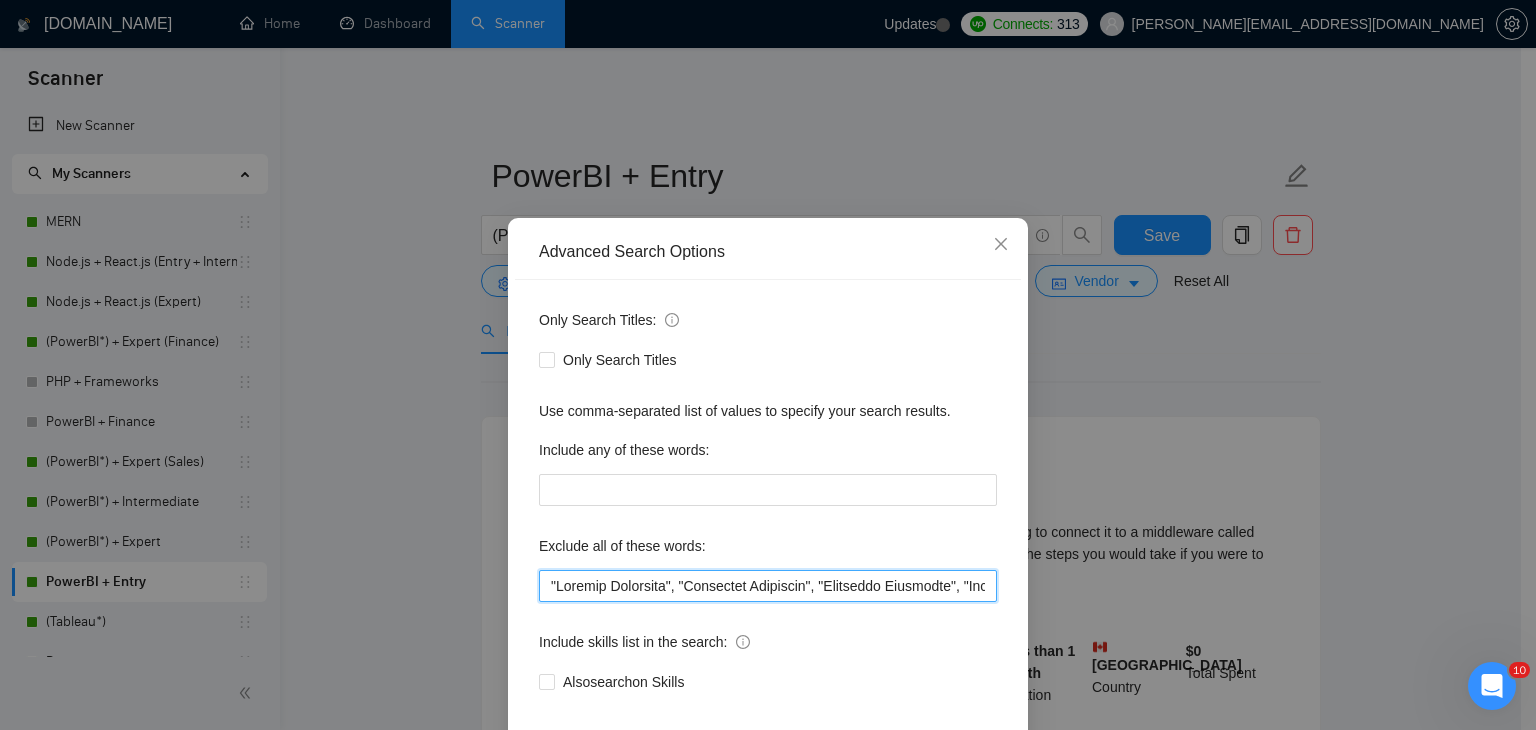 scroll, scrollTop: 0, scrollLeft: 7271, axis: horizontal 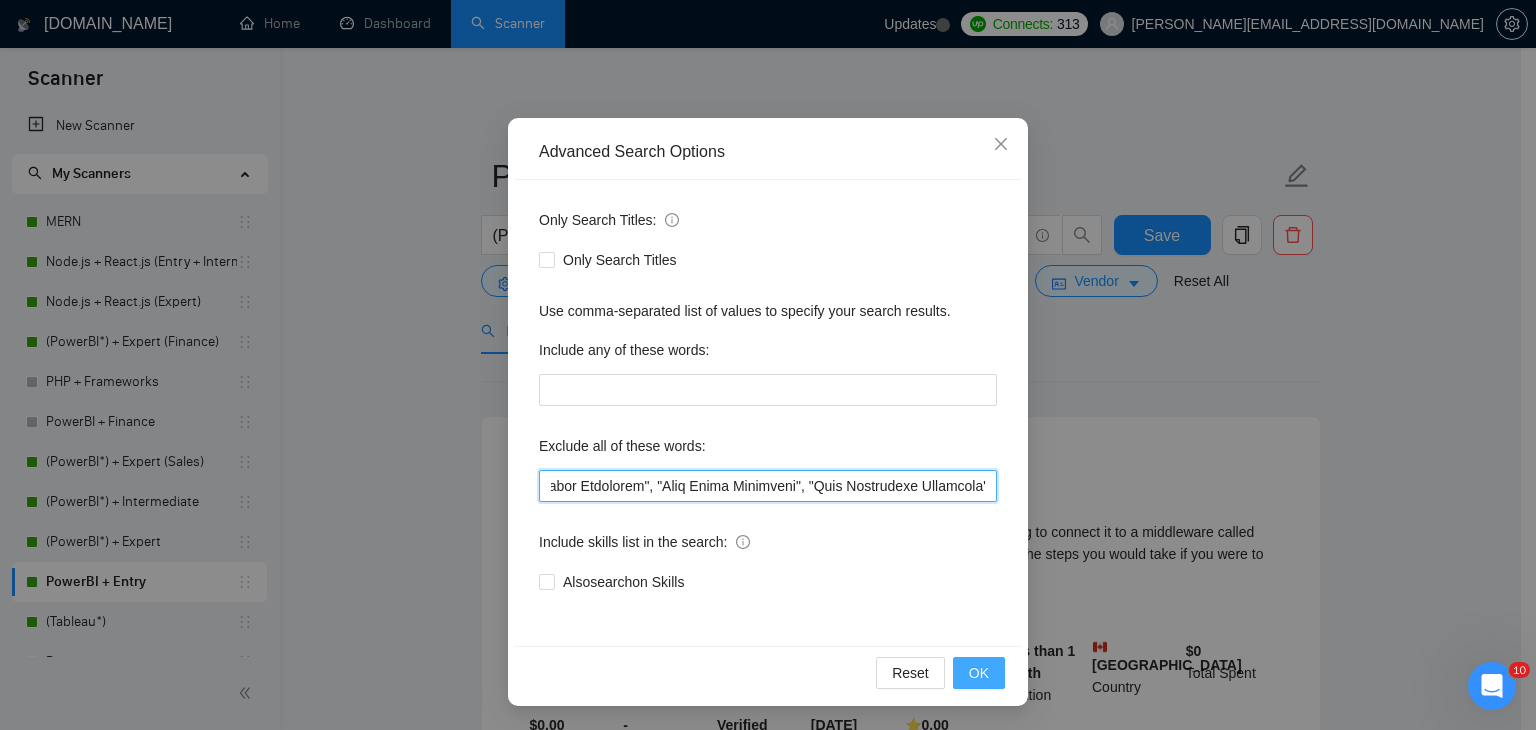 type on ""Finance Dashboard", "Financial Reporting", "Financial Analytics", "Budgeting Dashboard", "Expense Dashboard", "Cash Flow Dashboard", "P&L Dashboard", "Profit and Loss Report", "Income Statement Dashboard", "Balance Sheet Report", "Financial KPIs", "Revenue and Expense Tracker", "Accounts Payable Dashboard", "Accounts Receivable Dashboard", "Finance Performance Metrics", "Power BI Finance", "Financial Data Visualization", "Finance BI Dashboard", "Finance Insights", "Power BI Budget Analysis", "Power BI Cash Flow", "Power BI Forecasting", "Power BI P&L Statement", "Finance Trends Visualization", "Financial Forecasting", "Budget vs Actual Analysis", "Cash Flow Forecasting", "Variance Analysis Dashboard", "Financial Trend Analysis", "Expense Forecasting", "Cost Analysis Report", "Financial Scenario Modeling", "CFO Dashboard", "FP&A Dashboard", "Corporate Finance Analytics", "Business Financial Planning", "Financial Modeling Dashboard", "KPI Dashboard Finance", "Investment Analysis Dashboard", "Operational Fin..." 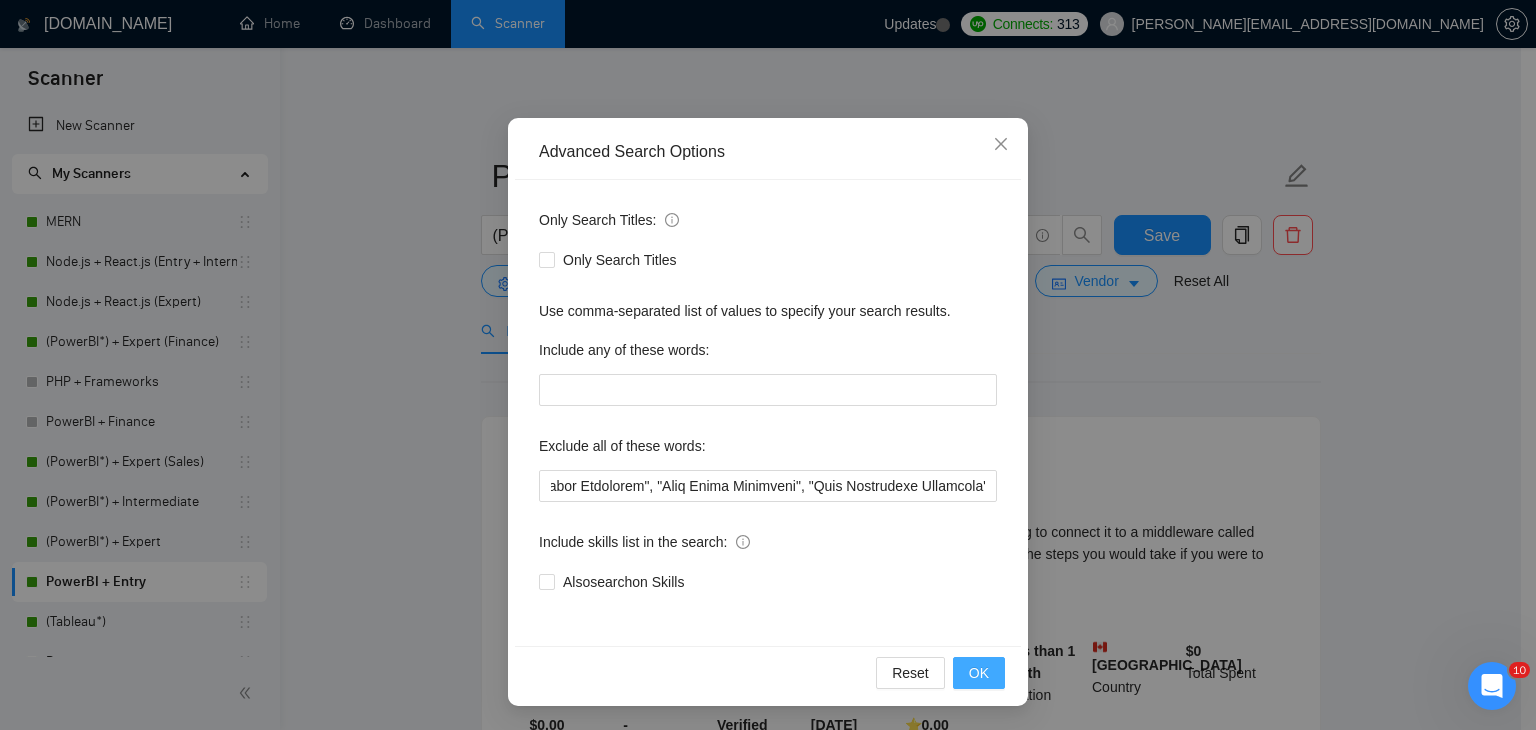 scroll, scrollTop: 0, scrollLeft: 0, axis: both 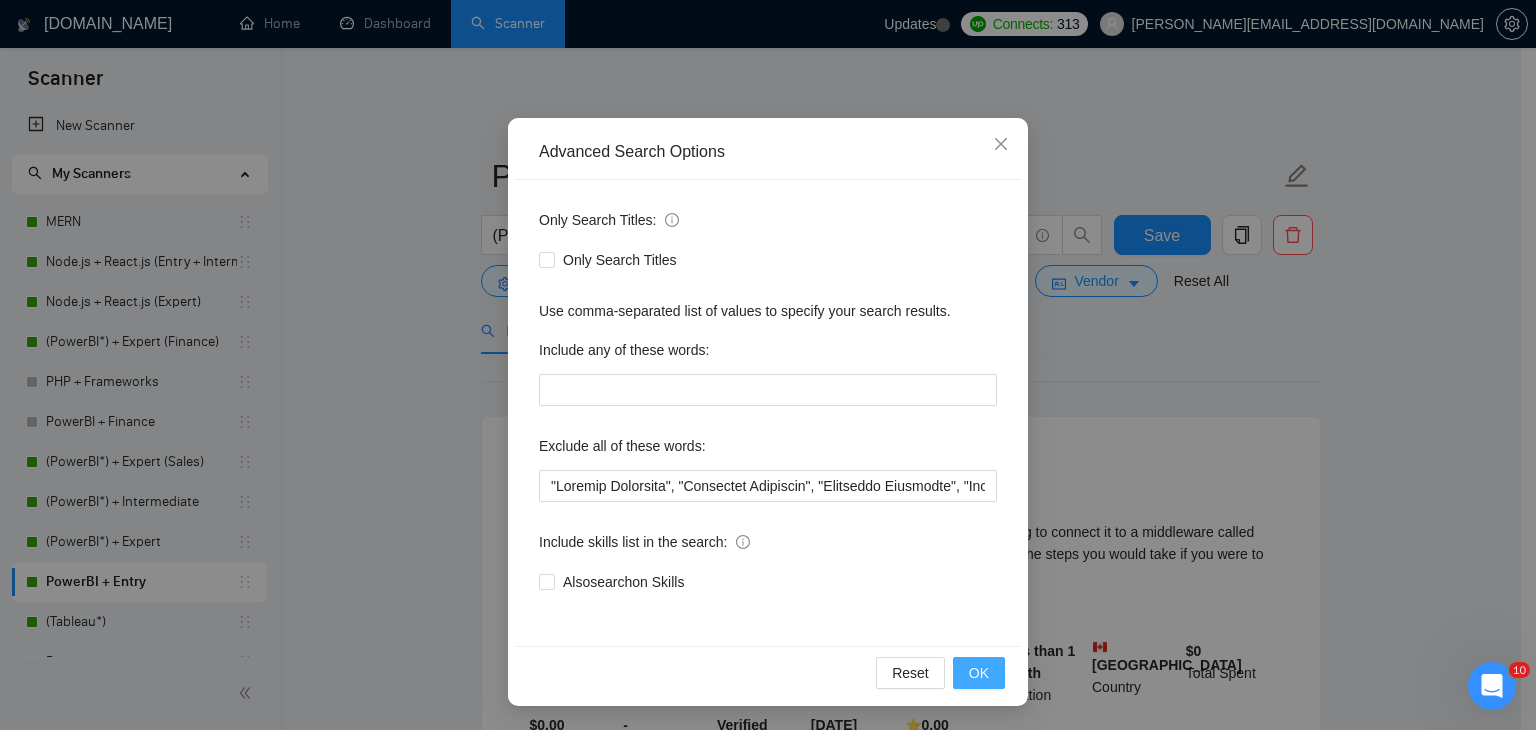 click on "OK" at bounding box center (979, 673) 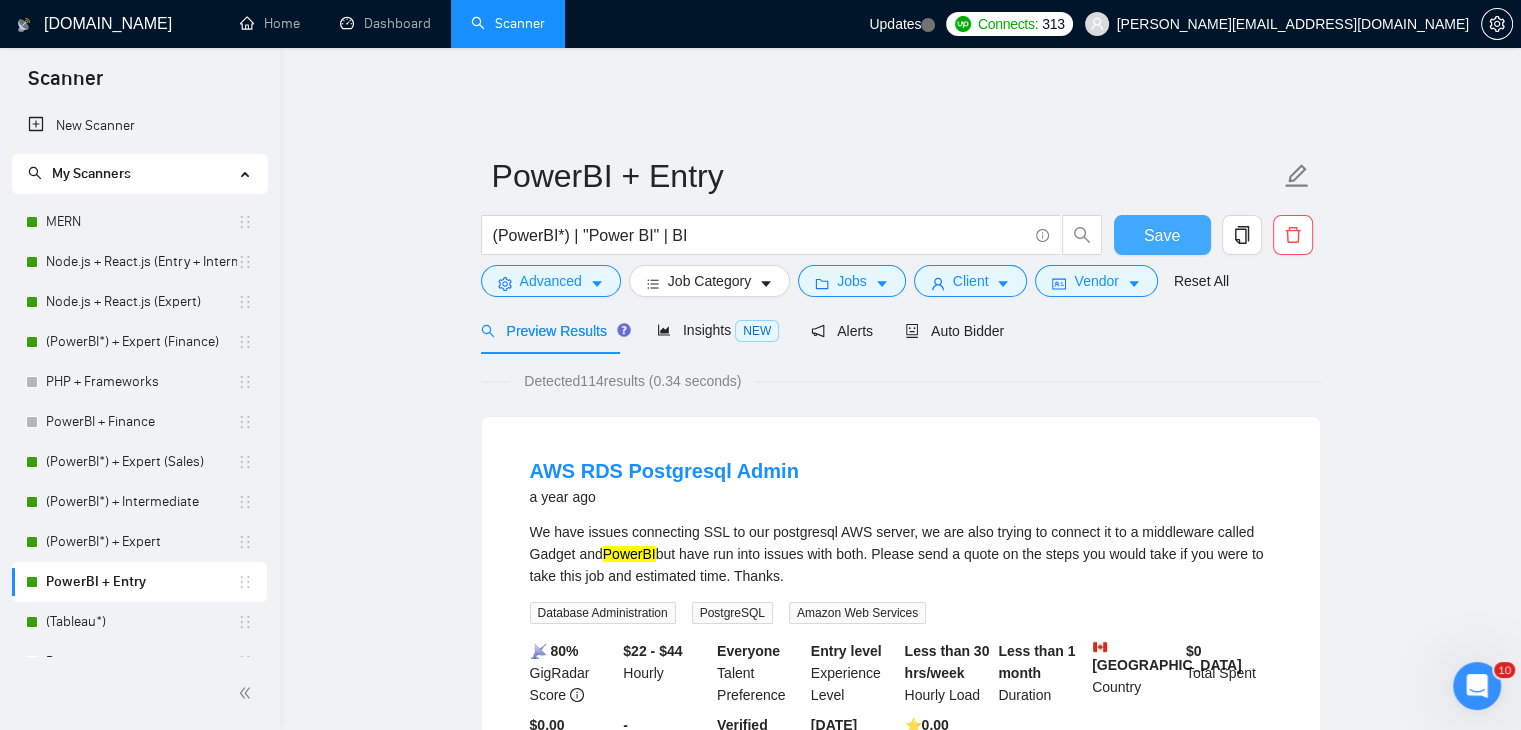click on "Save" at bounding box center (1162, 235) 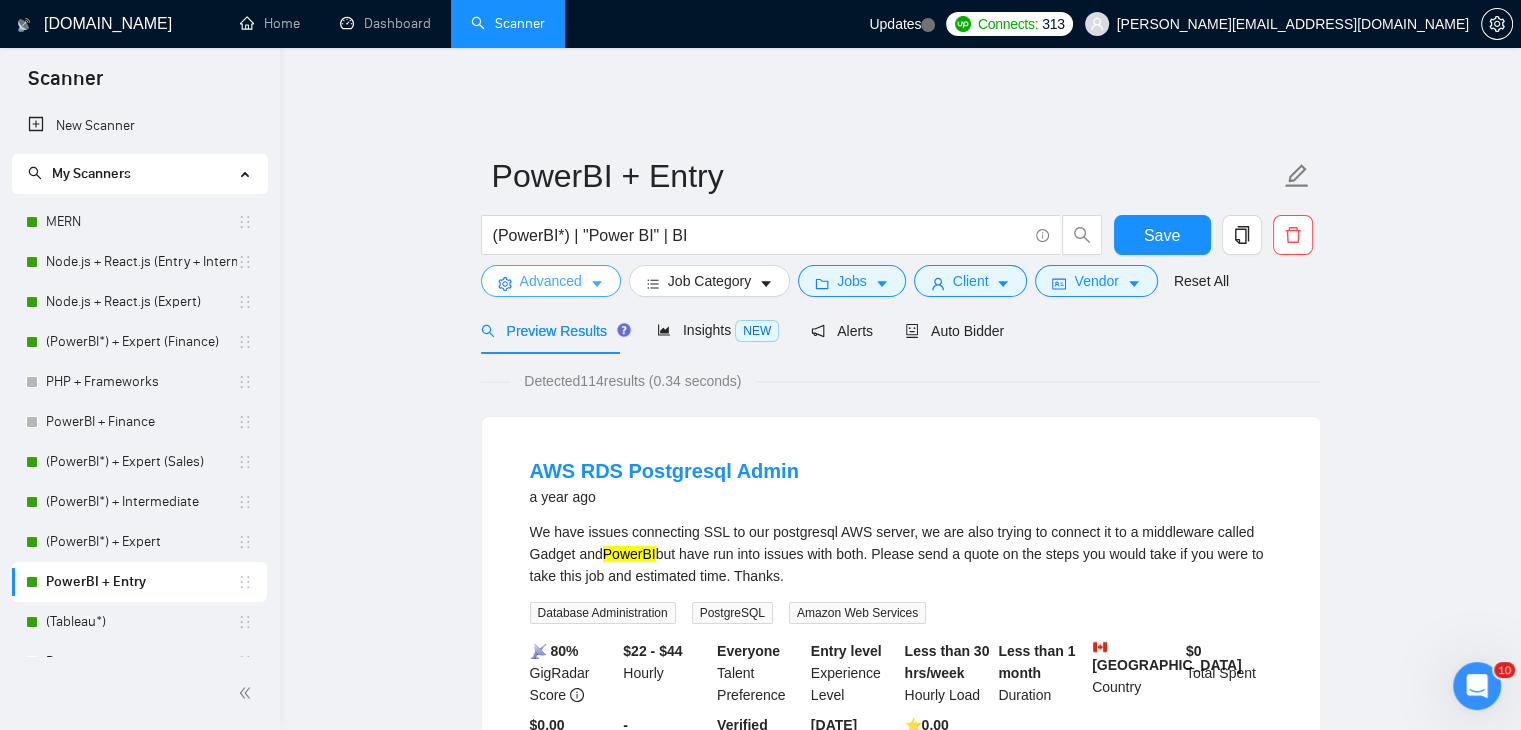 click on "Advanced" at bounding box center [551, 281] 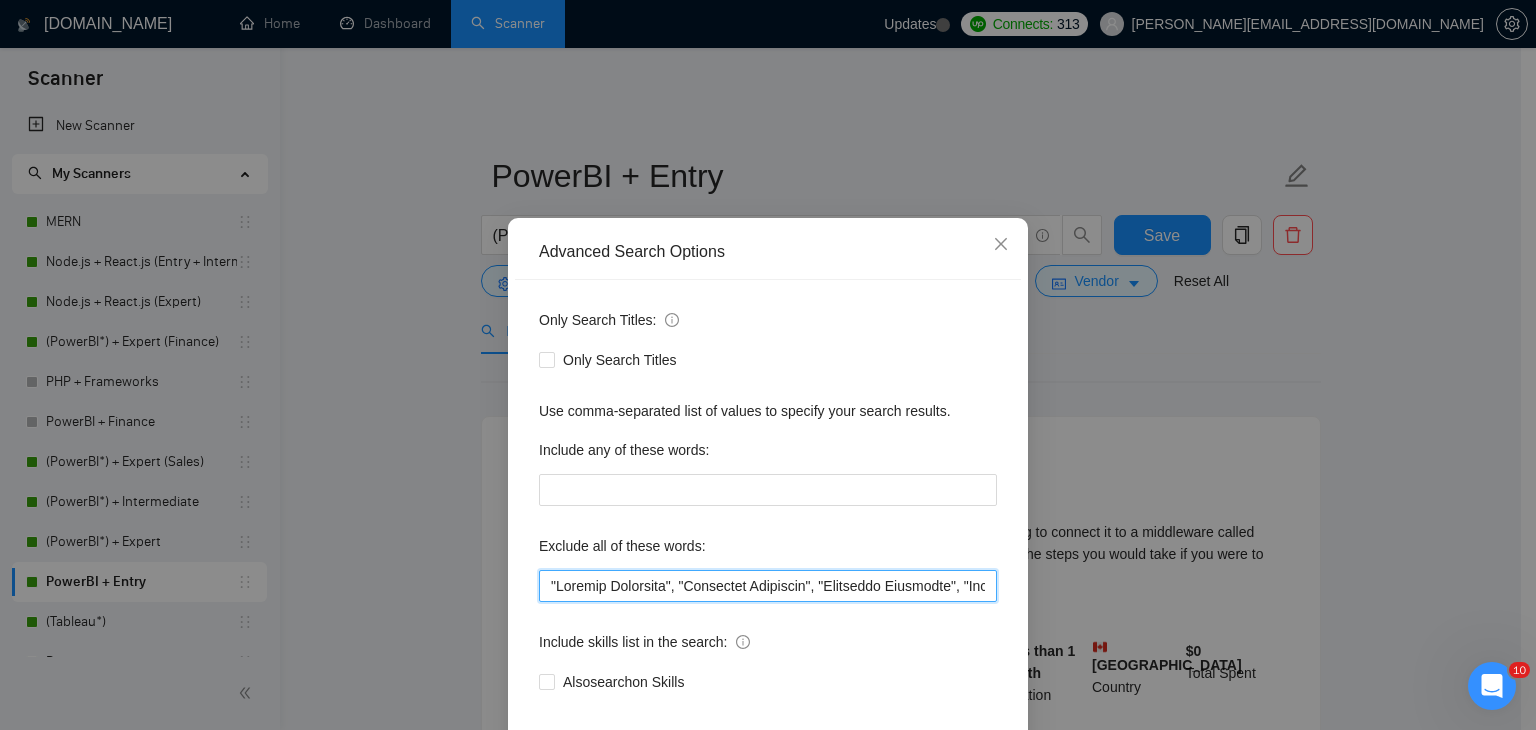 click at bounding box center (768, 586) 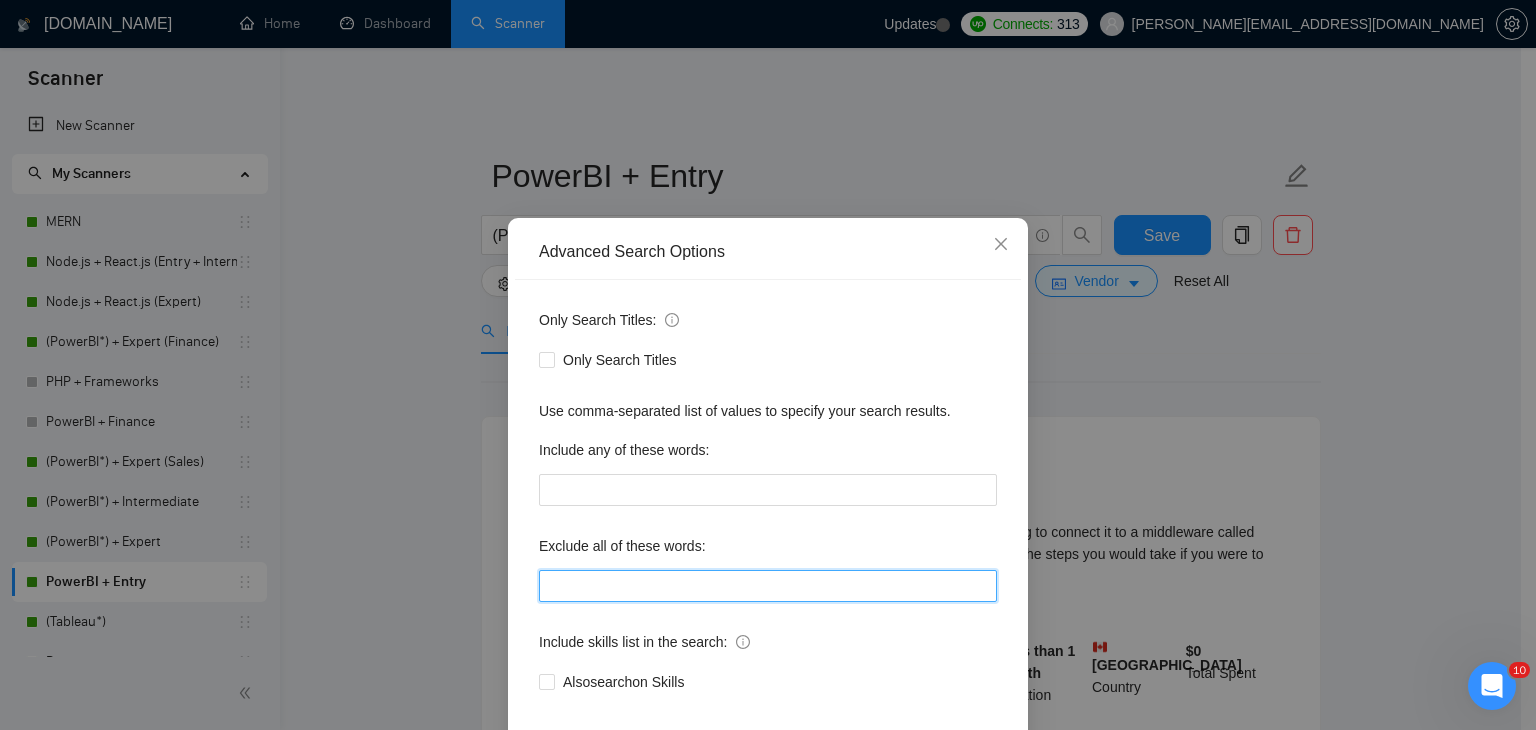 paste on ""Finance Dashboard", "Financial Reporting", "Financial Analytics", "Budgeting Dashboard", "Expense Dashboard", "Cash Flow Dashboard", "P&L Dashboard", "Profit and Loss Report", "Income Statement Dashboard", "Balance Sheet Report", "Financial KPIs", "Revenue and Expense Tracker", "Accounts Payable Dashboard", "Accounts Receivable Dashboard", "Finance Performance Metrics", "Power BI Finance", "Financial Data Visualization", "Finance BI Dashboard", "Finance Insights", "Power BI Budget Analysis", "Power BI Cash Flow", "Power BI Forecasting", "Power BI P&L Statement", "Finance Trends Visualization", "Financial Forecasting", "Budget vs Actual Analysis", "Cash Flow Forecasting", "Variance Analysis Dashboard", "Financial Trend Analysis", "Expense Forecasting", "Cost Analysis Report", "Financial Scenario Modeling", "CFO Dashboard", "FP&A Dashboard", "Corporate Finance Analytics", "Business Financial Planning", "Financial Modeling Dashboard", "KPI Dashboard Finance", "Investment Analysis Dashboard", "Operational Fin..." 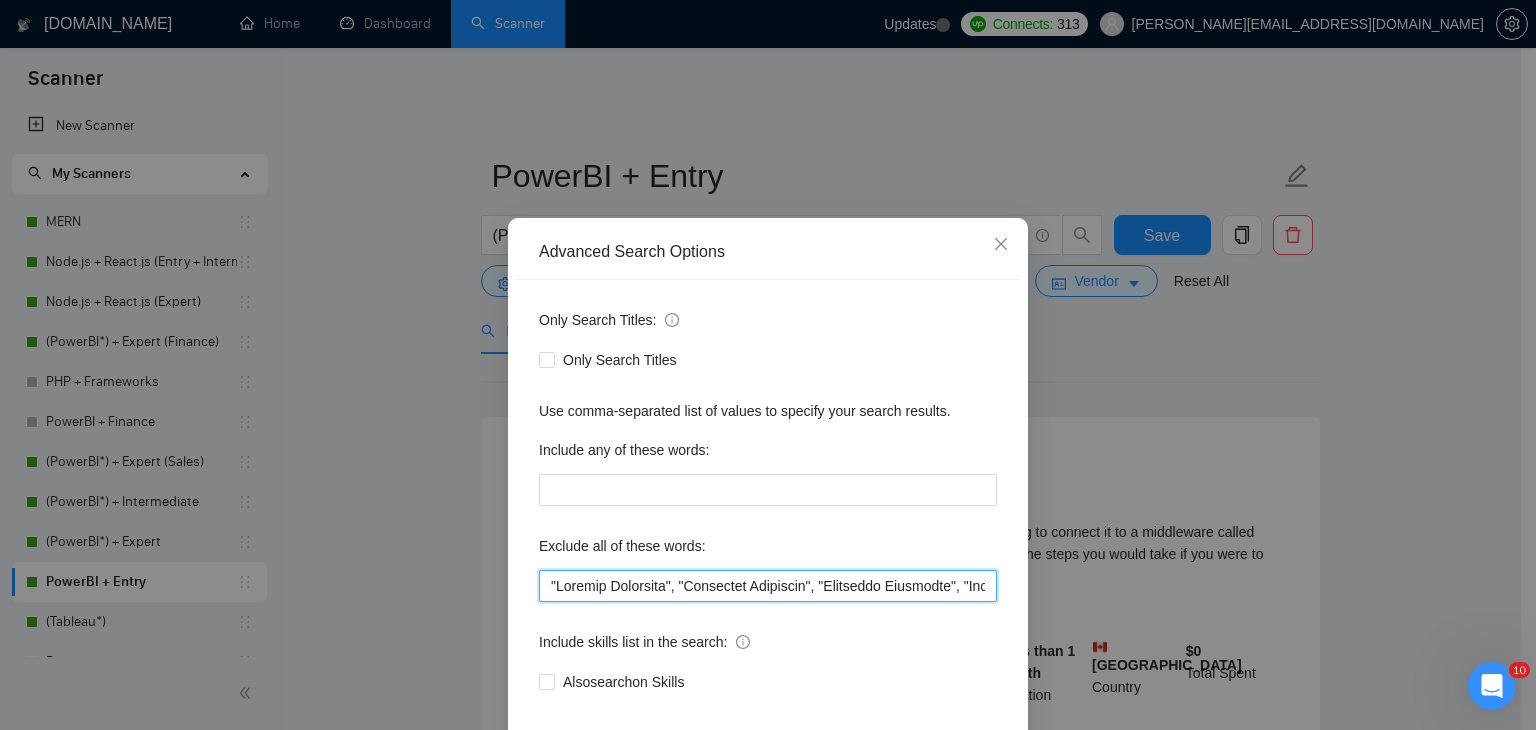 scroll, scrollTop: 0, scrollLeft: 18697, axis: horizontal 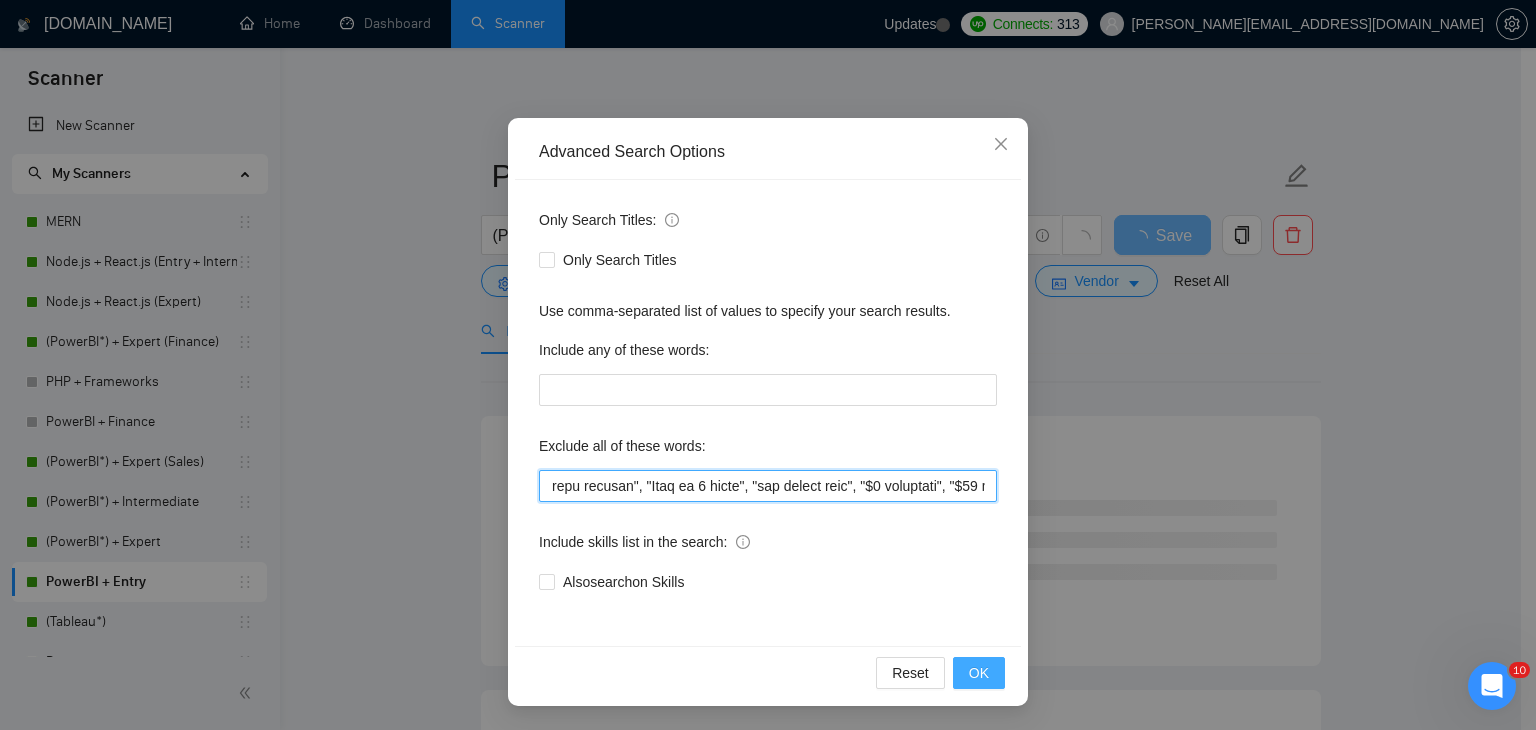type on ""Finance Dashboard", "Financial Reporting", "Financial Analytics", "Budgeting Dashboard", "Expense Dashboard", "Cash Flow Dashboard", "P&L Dashboard", "Profit and Loss Report", "Income Statement Dashboard", "Balance Sheet Report", "Financial KPIs", "Revenue and Expense Tracker", "Accounts Payable Dashboard", "Accounts Receivable Dashboard", "Finance Performance Metrics", "Power BI Finance", "Financial Data Visualization", "Finance BI Dashboard", "Finance Insights", "Power BI Budget Analysis", "Power BI Cash Flow", "Power BI Forecasting", "Power BI P&L Statement", "Finance Trends Visualization", "Financial Forecasting", "Budget vs Actual Analysis", "Cash Flow Forecasting", "Variance Analysis Dashboard", "Financial Trend Analysis", "Expense Forecasting", "Cost Analysis Report", "Financial Scenario Modeling", "CFO Dashboard", "FP&A Dashboard", "Corporate Finance Analytics", "Business Financial Planning", "Financial Modeling Dashboard", "KPI Dashboard Finance", "Investment Analysis Dashboard", "Operational Fin..." 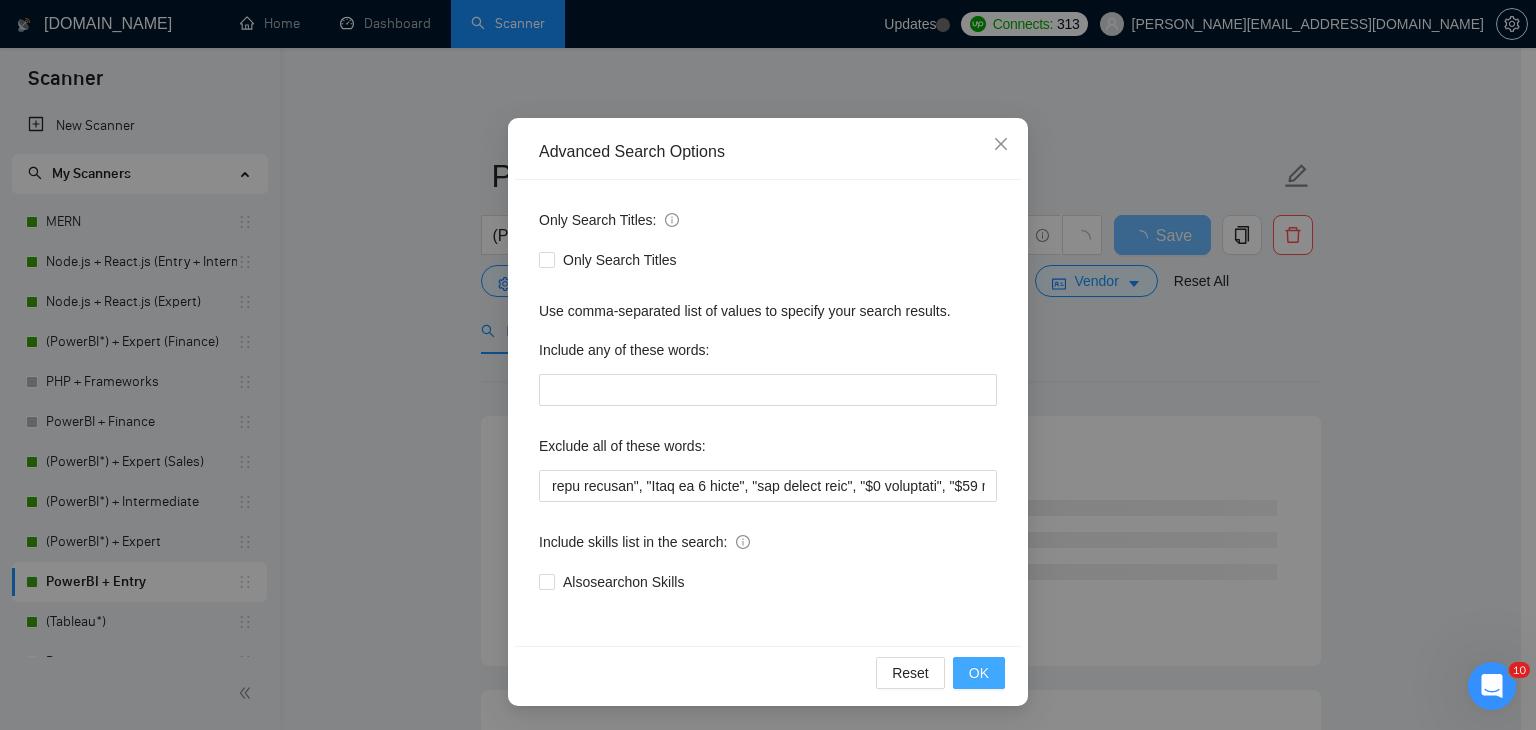 scroll, scrollTop: 0, scrollLeft: 0, axis: both 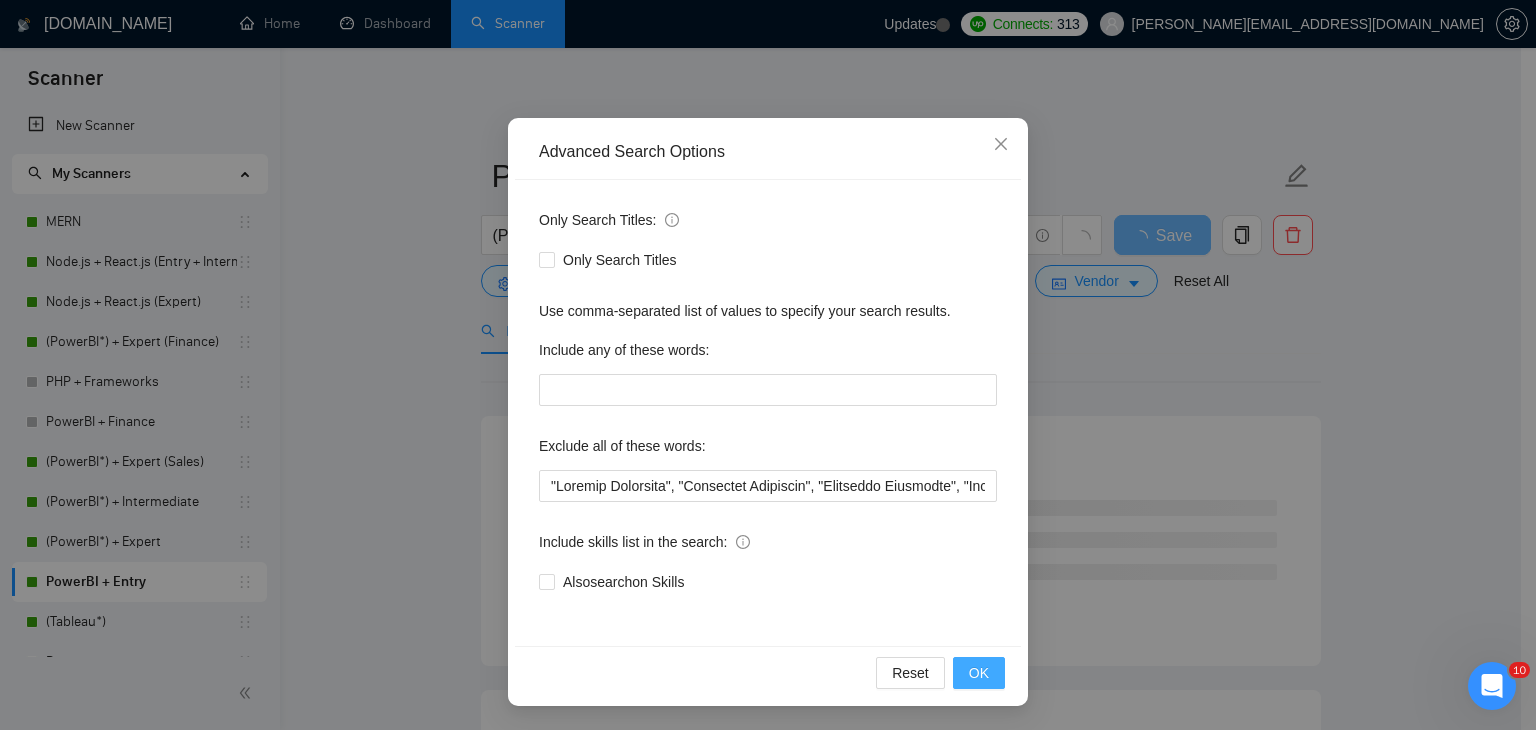 click on "OK" at bounding box center [979, 673] 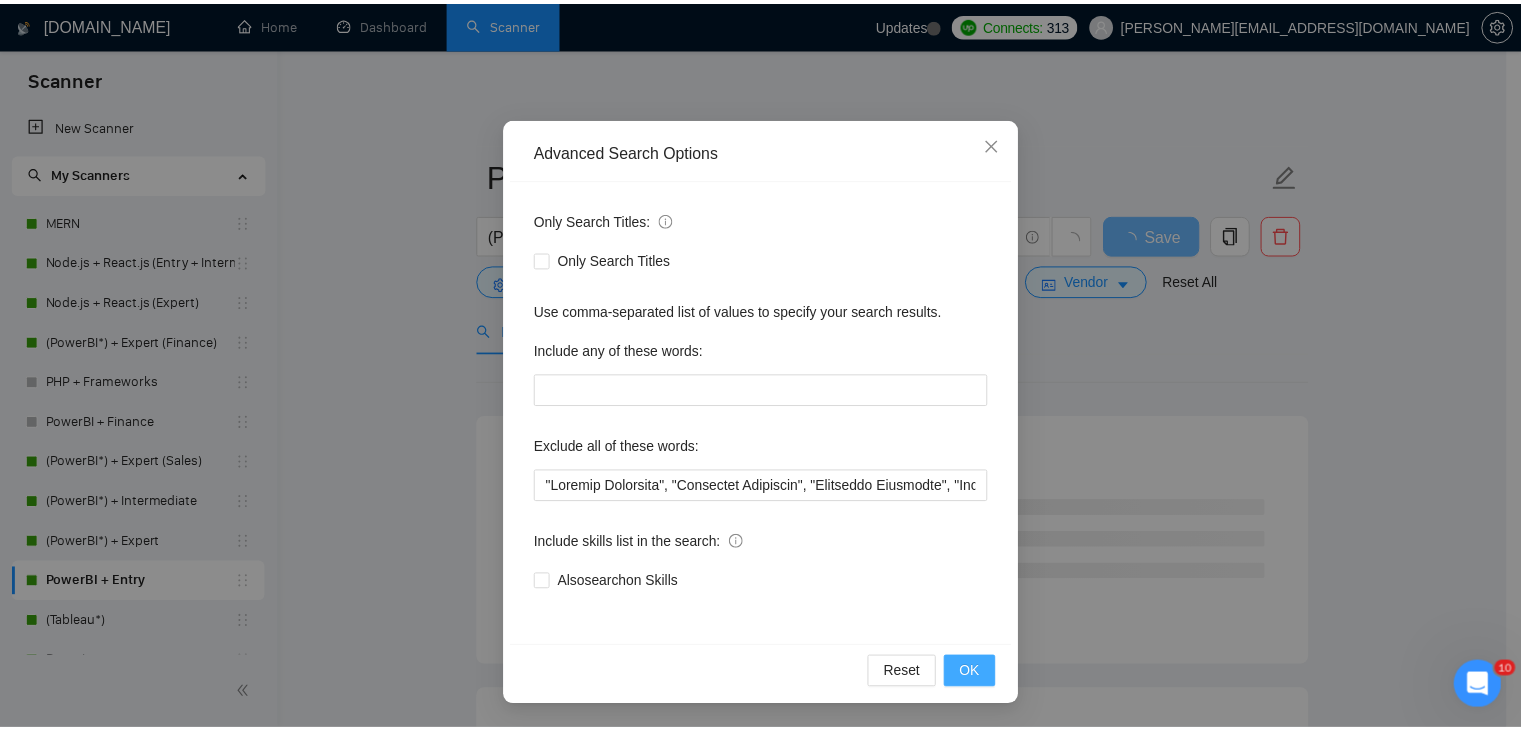 scroll, scrollTop: 2, scrollLeft: 0, axis: vertical 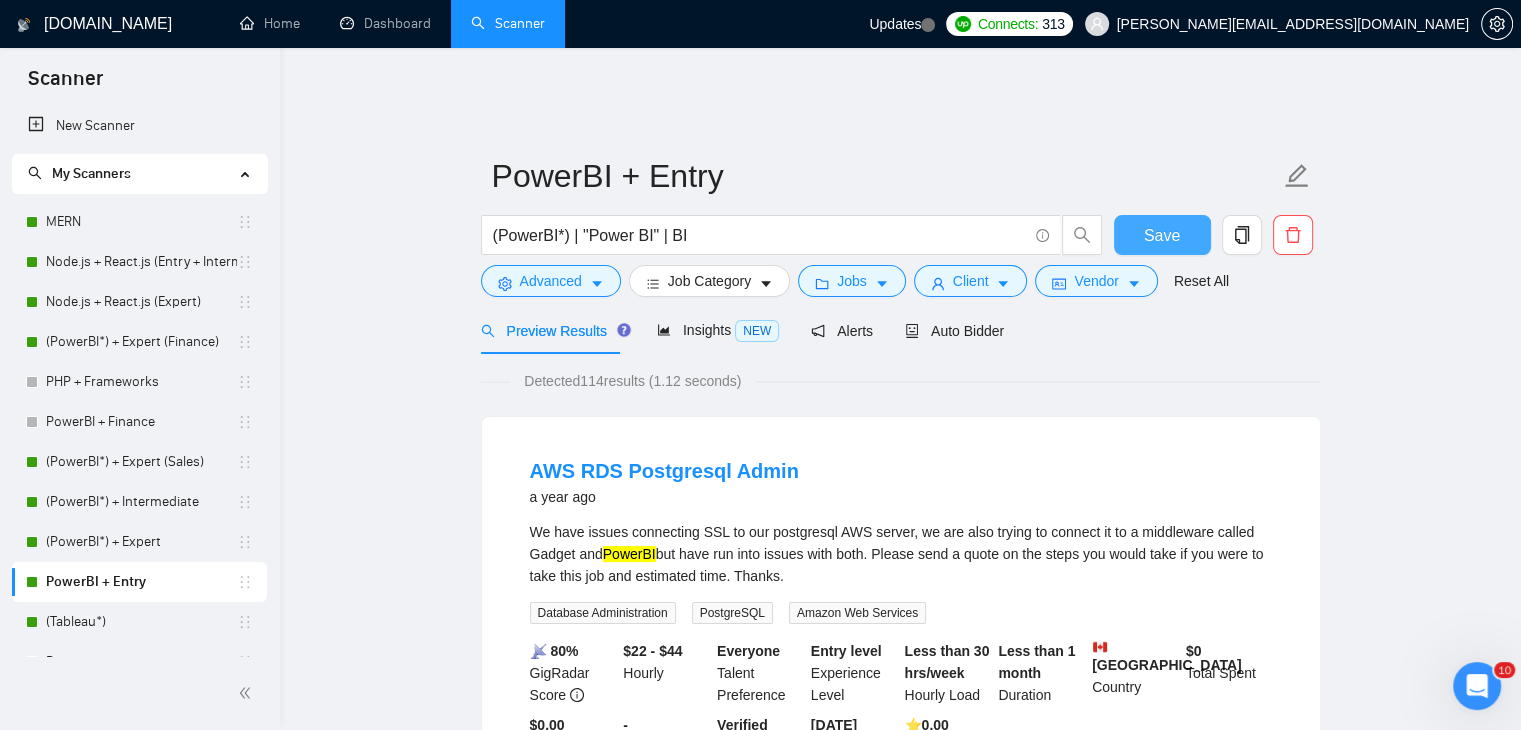 click on "Save" at bounding box center (1162, 235) 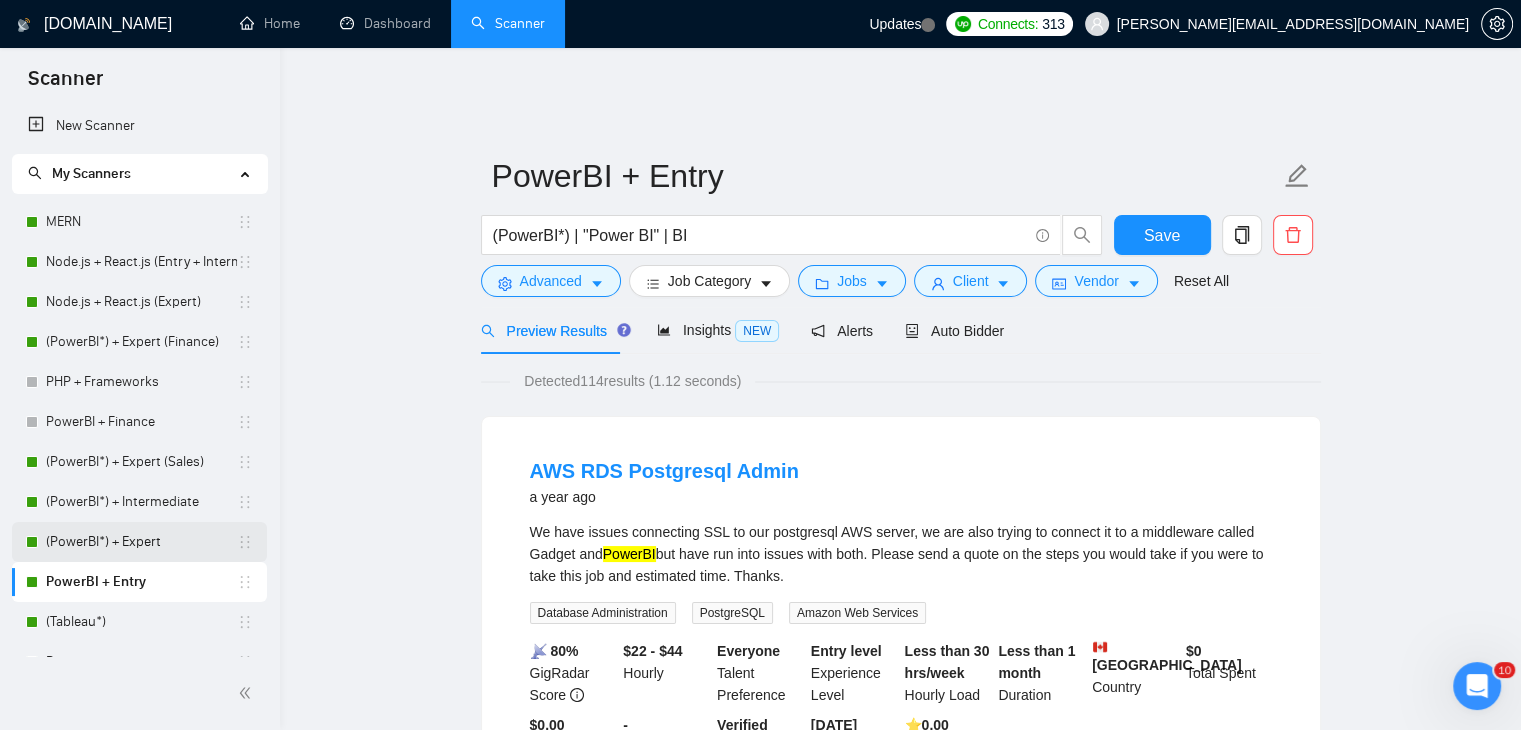 click on "(PowerBI*) + Expert" at bounding box center [141, 542] 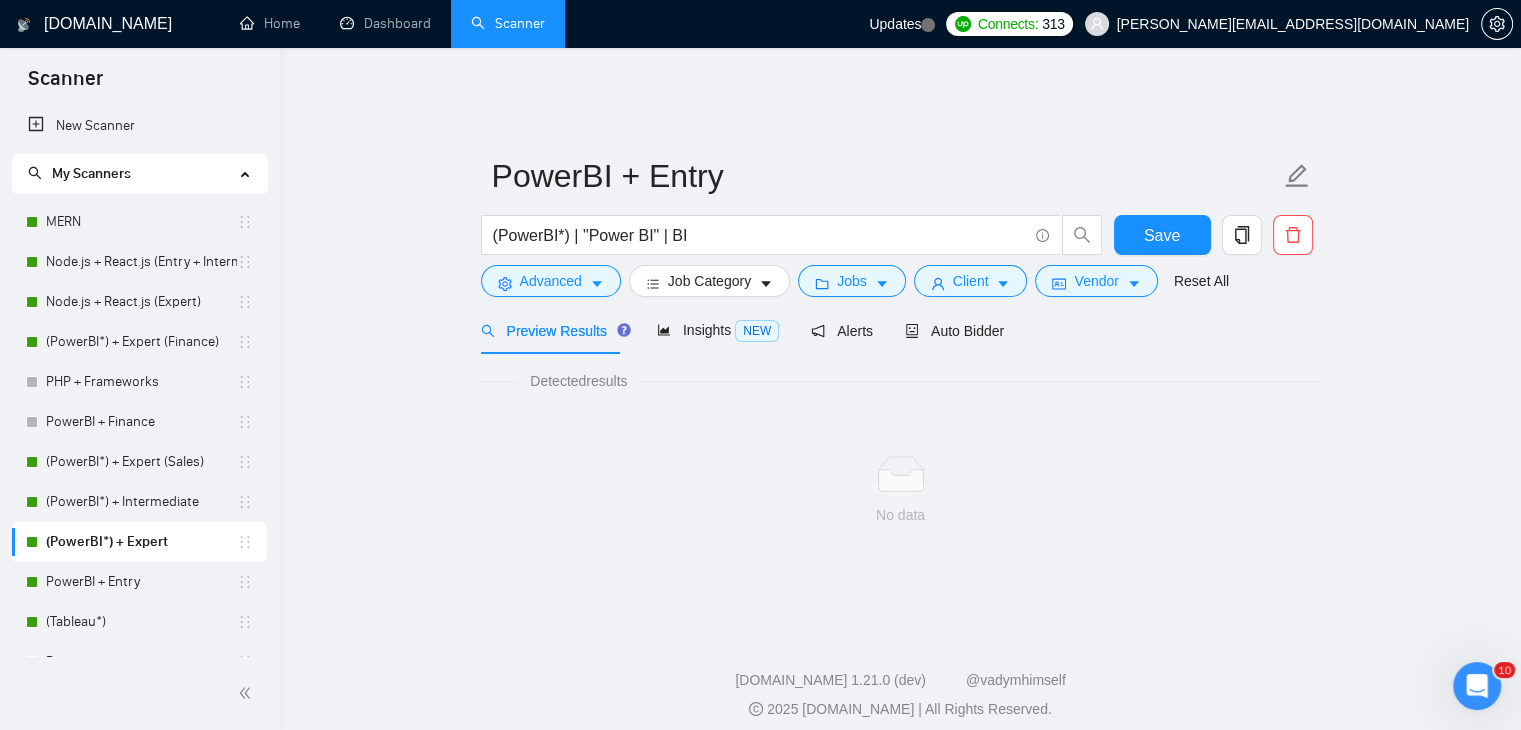 scroll, scrollTop: 0, scrollLeft: 0, axis: both 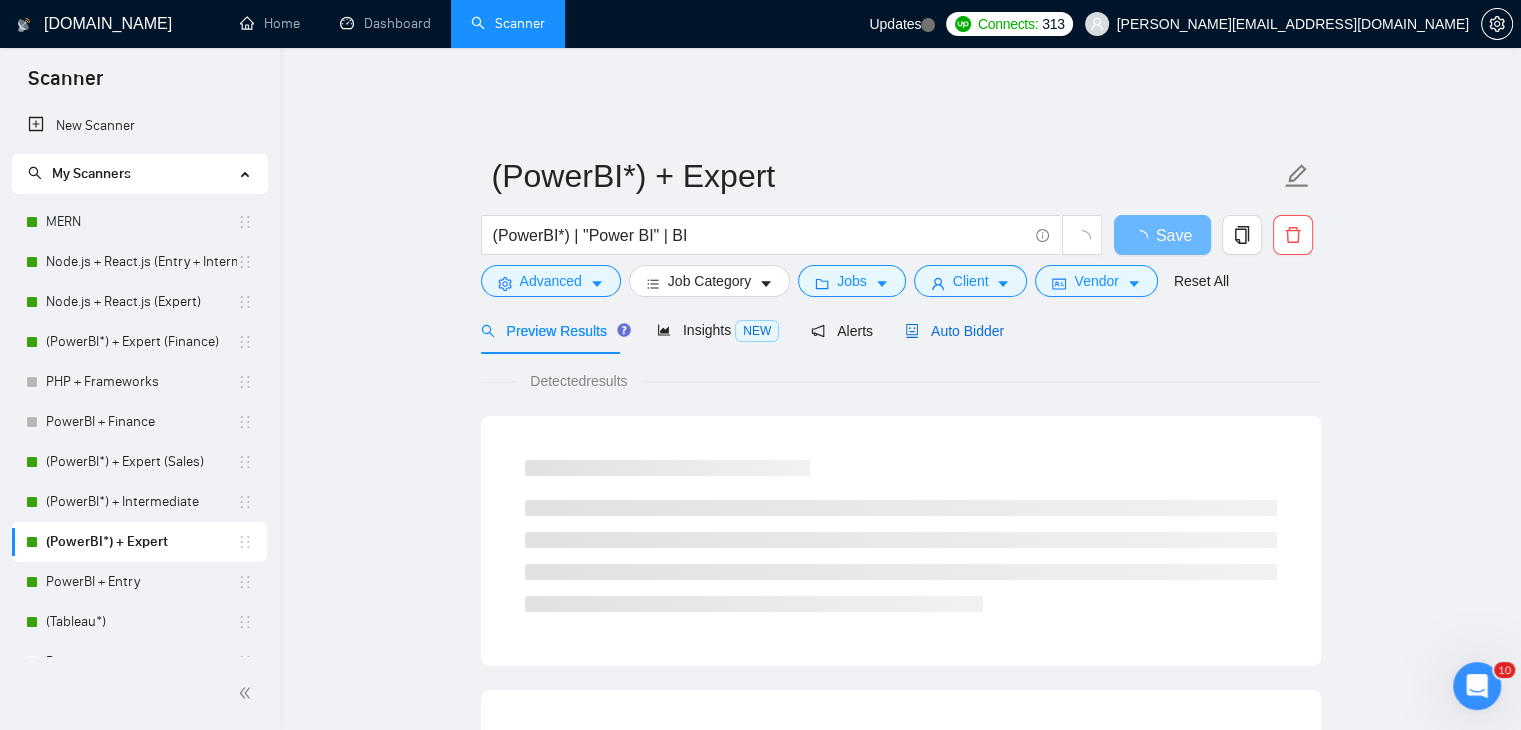 click 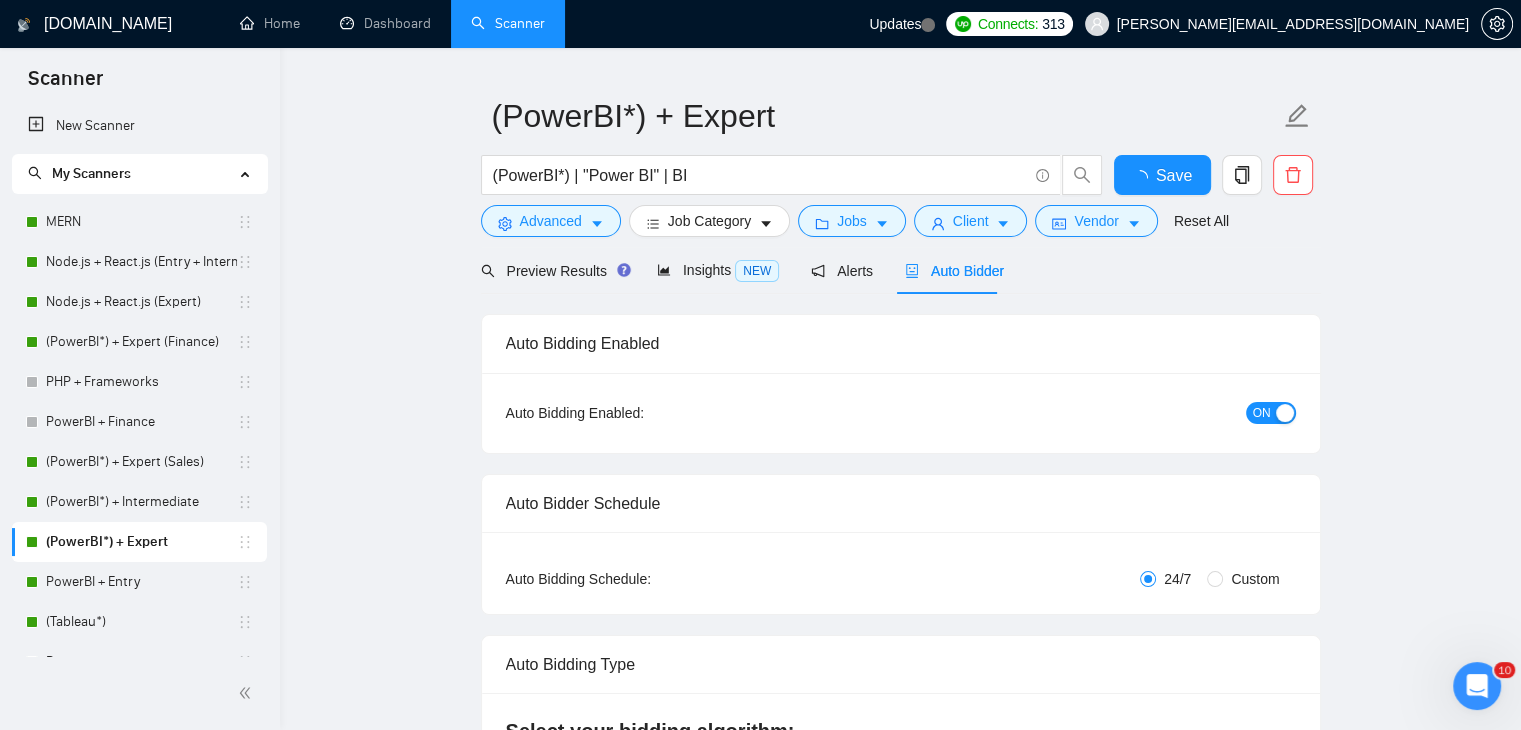 type 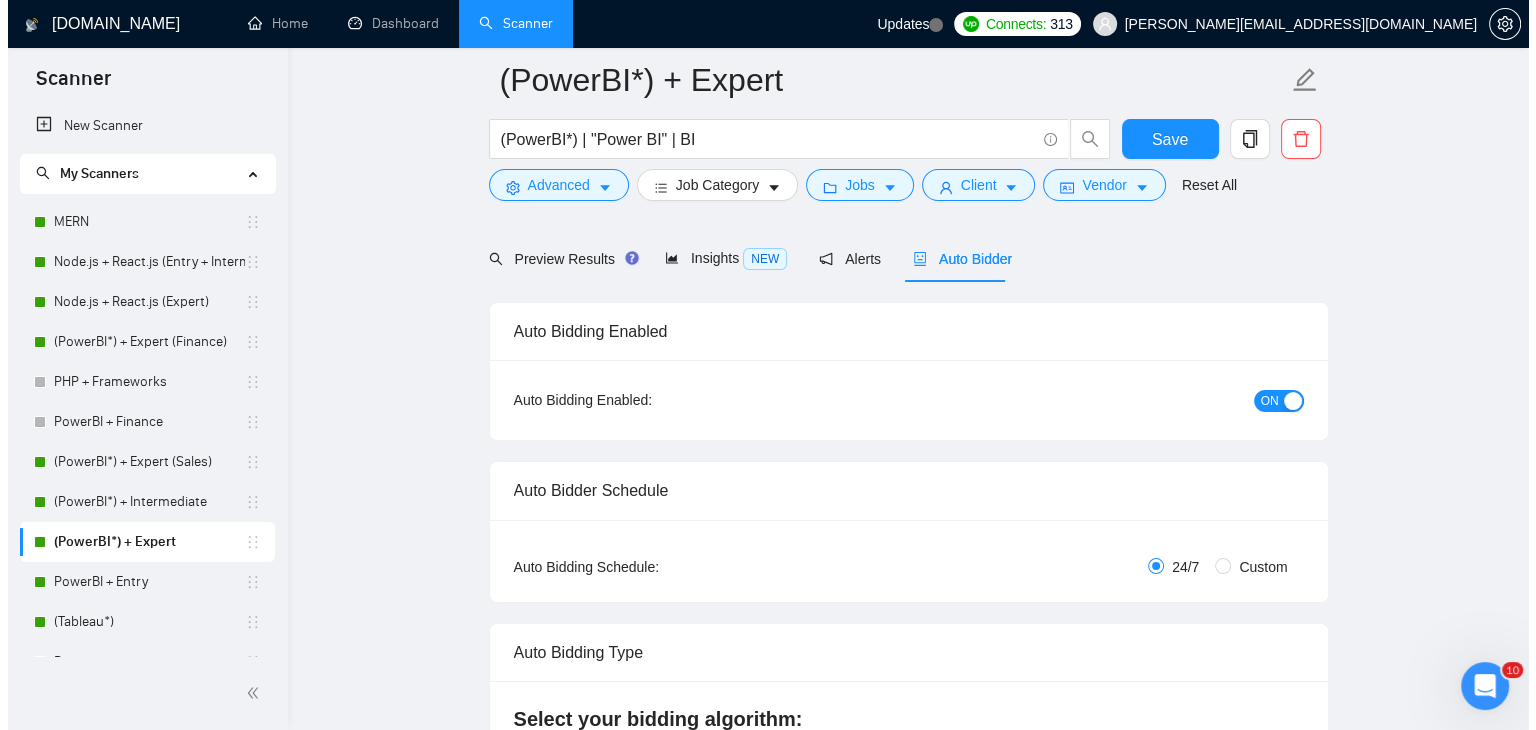 scroll, scrollTop: 0, scrollLeft: 0, axis: both 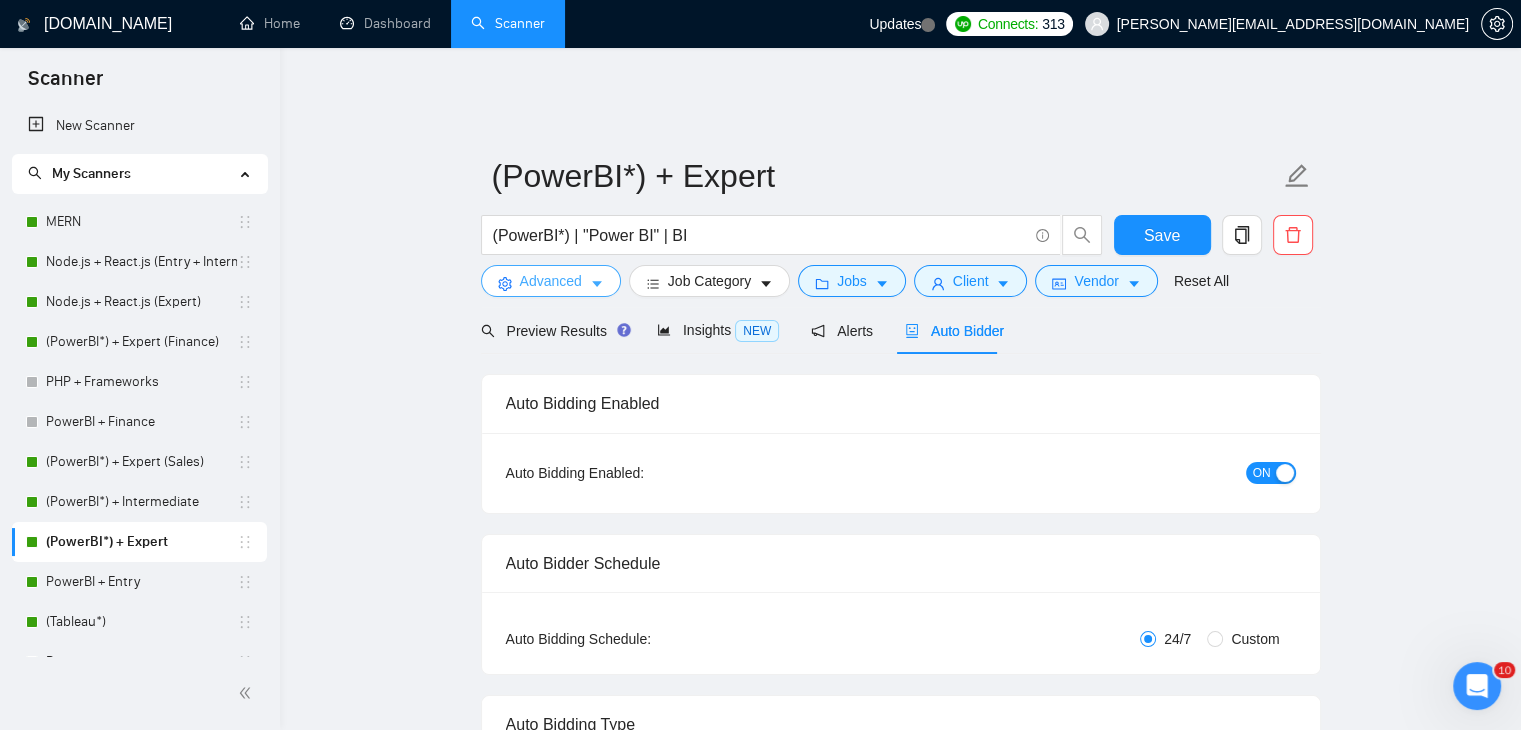 click on "Advanced" at bounding box center (551, 281) 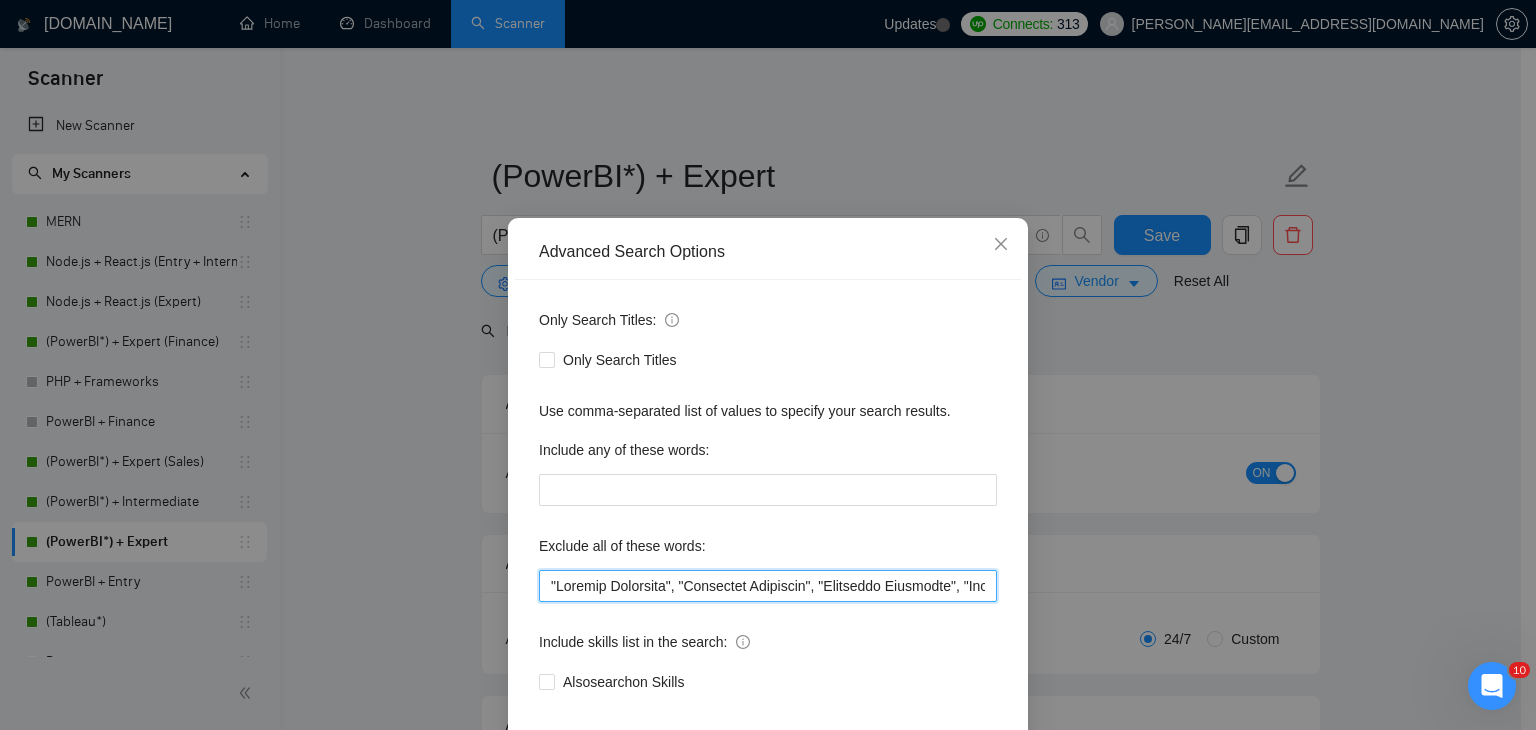 click at bounding box center [768, 586] 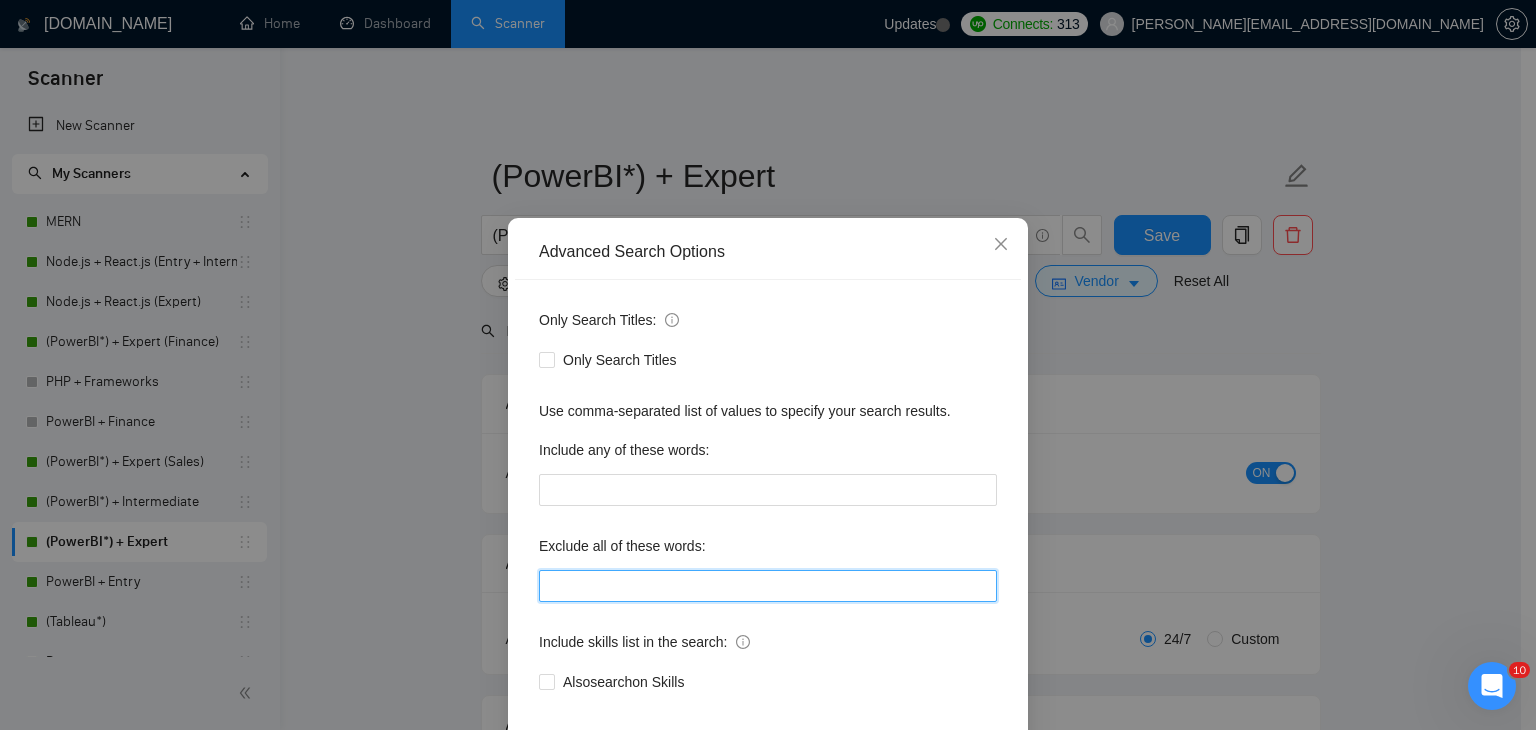 paste on ""Finance Dashboard", "Financial Reporting", "Financial Analytics", "Budgeting Dashboard", "Expense Dashboard", "Cash Flow Dashboard", "P&L Dashboard", "Profit and Loss Report", "Income Statement Dashboard", "Balance Sheet Report", "Financial KPIs", "Revenue and Expense Tracker", "Accounts Payable Dashboard", "Accounts Receivable Dashboard", "Finance Performance Metrics", "Power BI Finance", "Financial Data Visualization", "Finance BI Dashboard", "Finance Insights", "Power BI Budget Analysis", "Power BI Cash Flow", "Power BI Forecasting", "Power BI P&L Statement", "Finance Trends Visualization", "Financial Forecasting", "Budget vs Actual Analysis", "Cash Flow Forecasting", "Variance Analysis Dashboard", "Financial Trend Analysis", "Expense Forecasting", "Cost Analysis Report", "Financial Scenario Modeling", "CFO Dashboard", "FP&A Dashboard", "Corporate Finance Analytics", "Business Financial Planning", "Financial Modeling Dashboard", "KPI Dashboard Finance", "Investment Analysis Dashboard", "Operational Fin..." 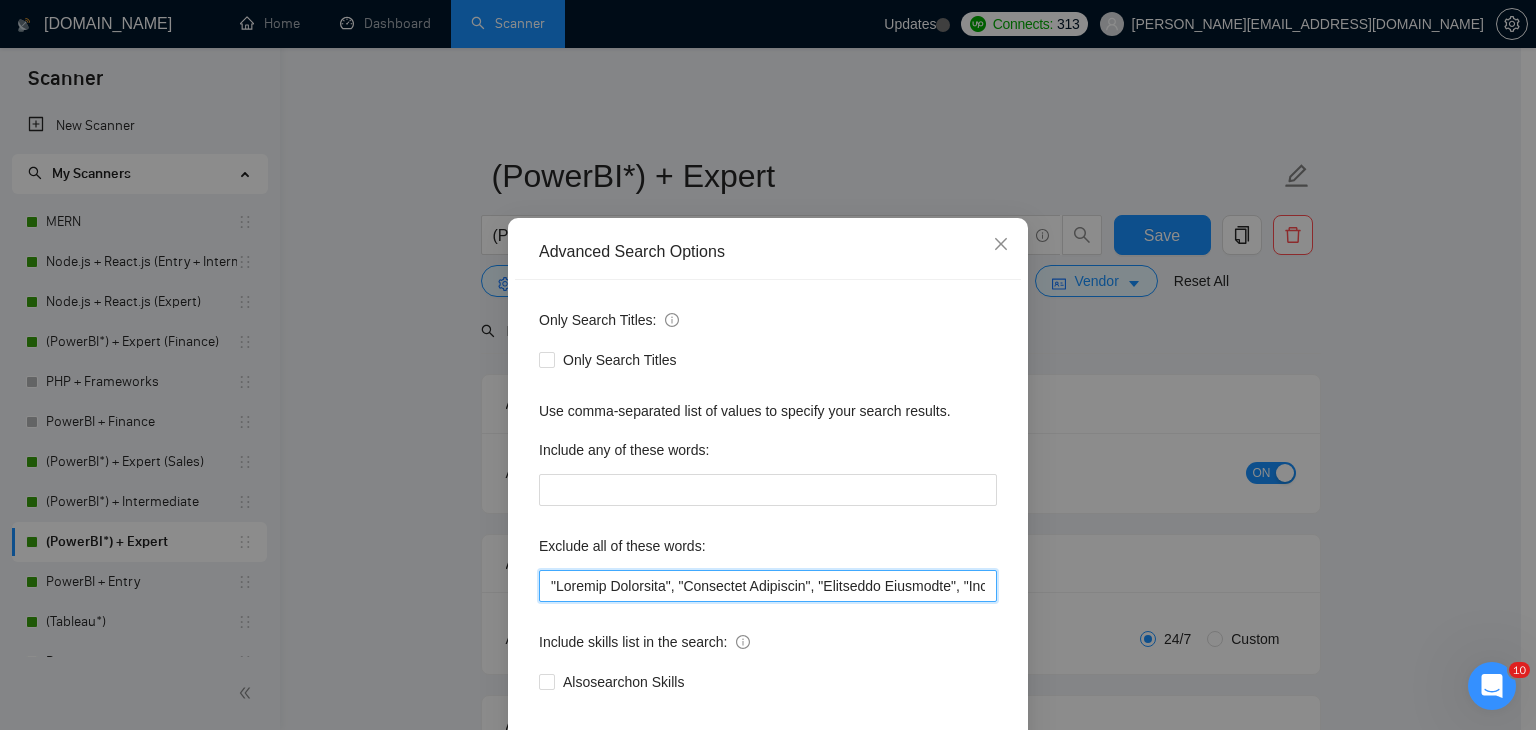 scroll, scrollTop: 0, scrollLeft: 18697, axis: horizontal 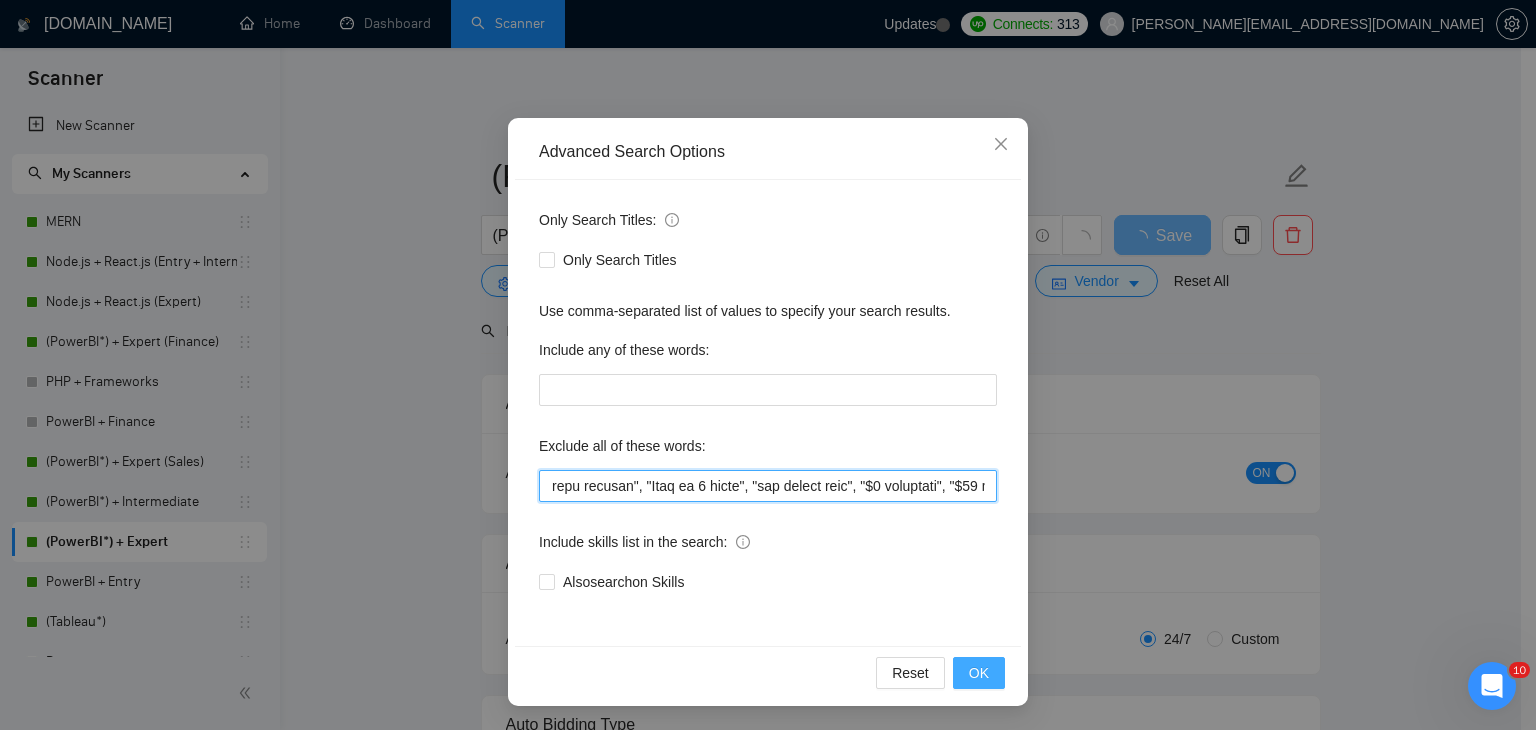 type on ""Finance Dashboard", "Financial Reporting", "Financial Analytics", "Budgeting Dashboard", "Expense Dashboard", "Cash Flow Dashboard", "P&L Dashboard", "Profit and Loss Report", "Income Statement Dashboard", "Balance Sheet Report", "Financial KPIs", "Revenue and Expense Tracker", "Accounts Payable Dashboard", "Accounts Receivable Dashboard", "Finance Performance Metrics", "Power BI Finance", "Financial Data Visualization", "Finance BI Dashboard", "Finance Insights", "Power BI Budget Analysis", "Power BI Cash Flow", "Power BI Forecasting", "Power BI P&L Statement", "Finance Trends Visualization", "Financial Forecasting", "Budget vs Actual Analysis", "Cash Flow Forecasting", "Variance Analysis Dashboard", "Financial Trend Analysis", "Expense Forecasting", "Cost Analysis Report", "Financial Scenario Modeling", "CFO Dashboard", "FP&A Dashboard", "Corporate Finance Analytics", "Business Financial Planning", "Financial Modeling Dashboard", "KPI Dashboard Finance", "Investment Analysis Dashboard", "Operational Fin..." 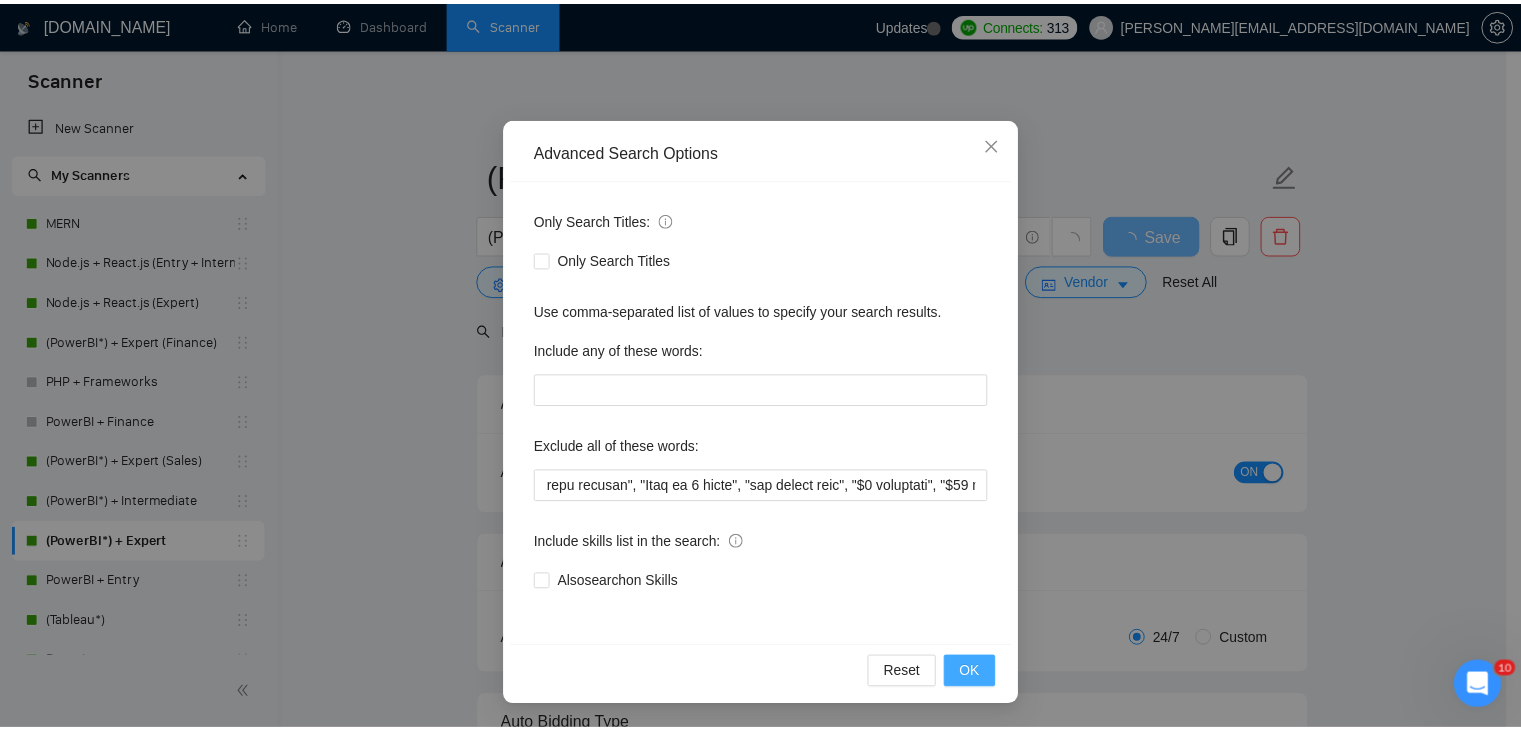 scroll, scrollTop: 0, scrollLeft: 0, axis: both 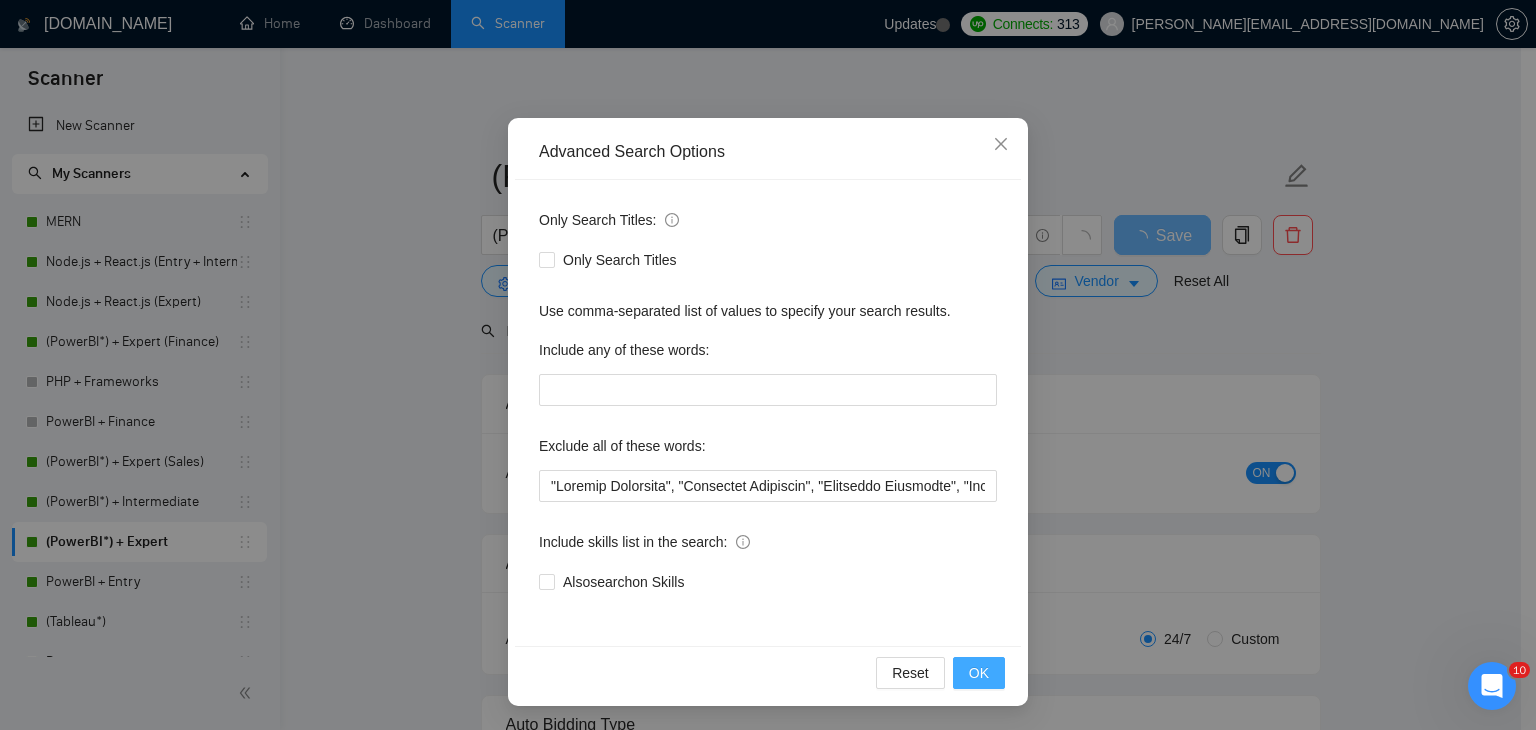 click on "OK" at bounding box center (979, 673) 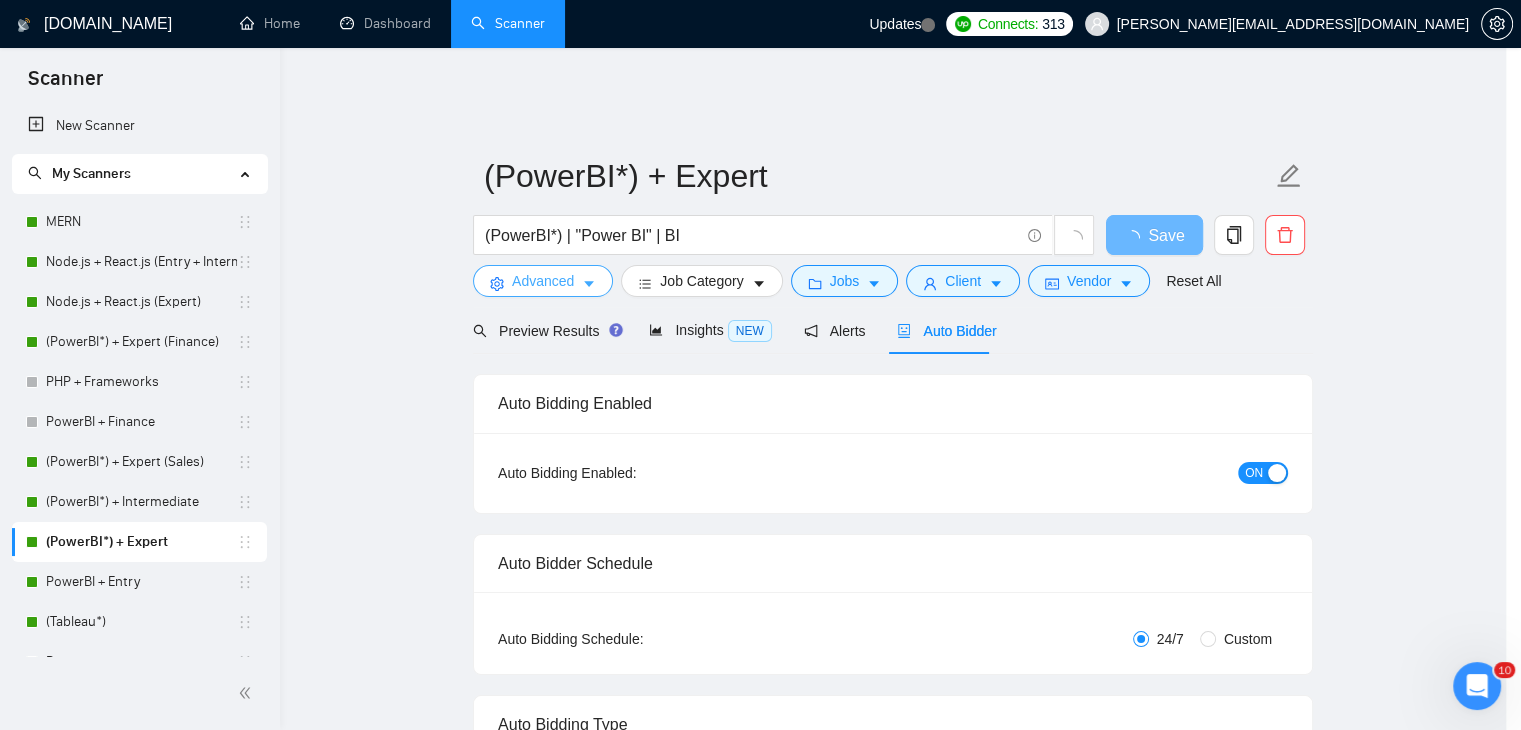 scroll, scrollTop: 0, scrollLeft: 0, axis: both 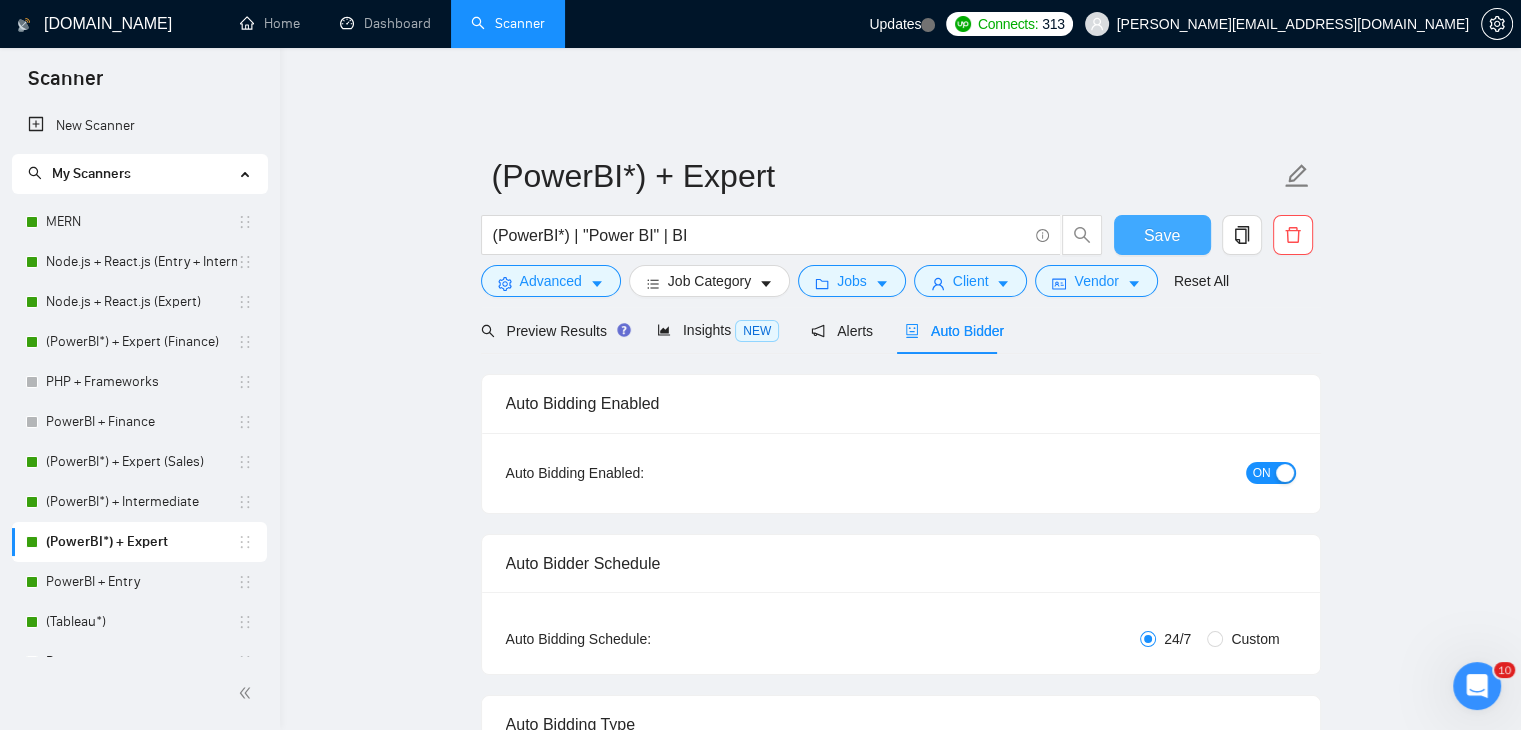 click on "Save" at bounding box center [1162, 235] 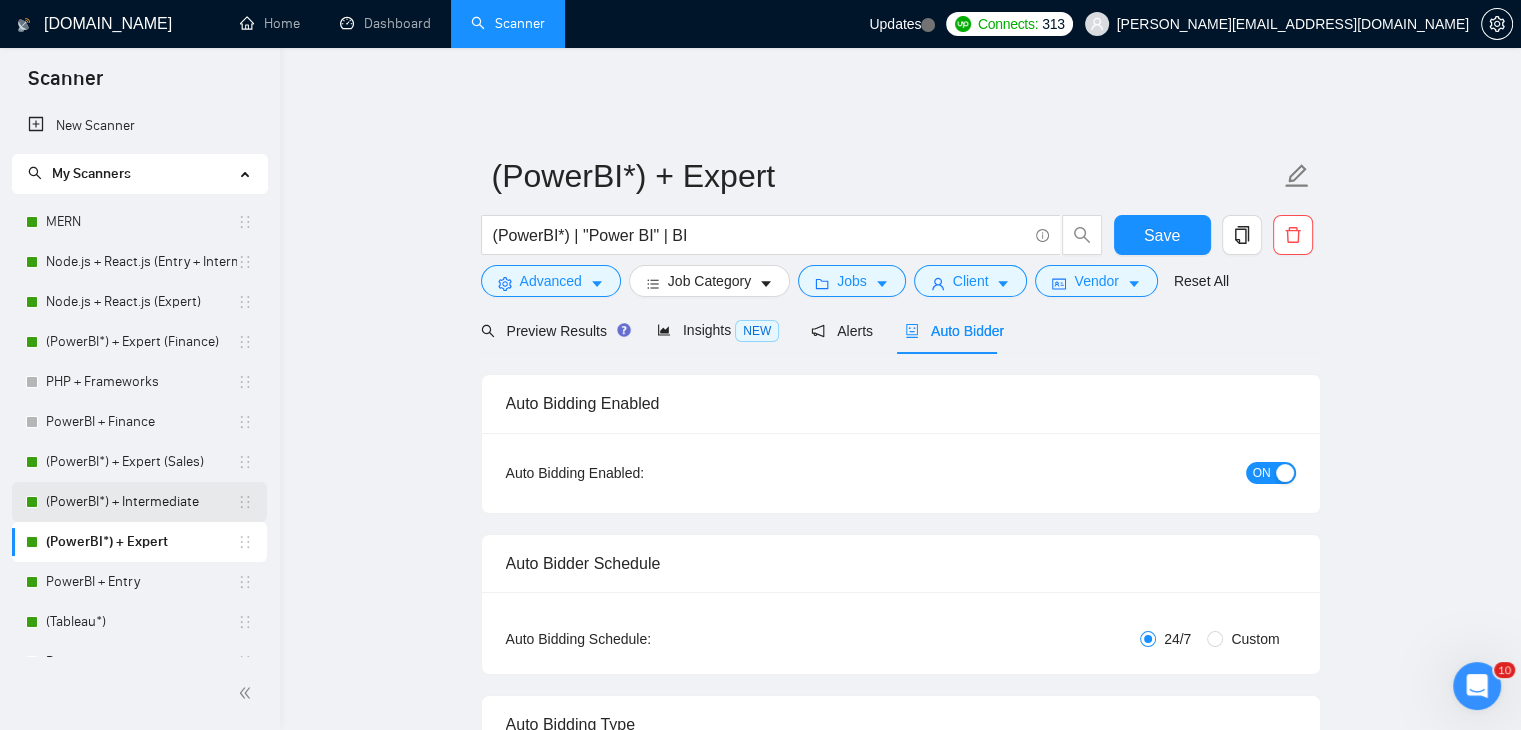 click on "(PowerBI*) + Intermediate" at bounding box center (141, 502) 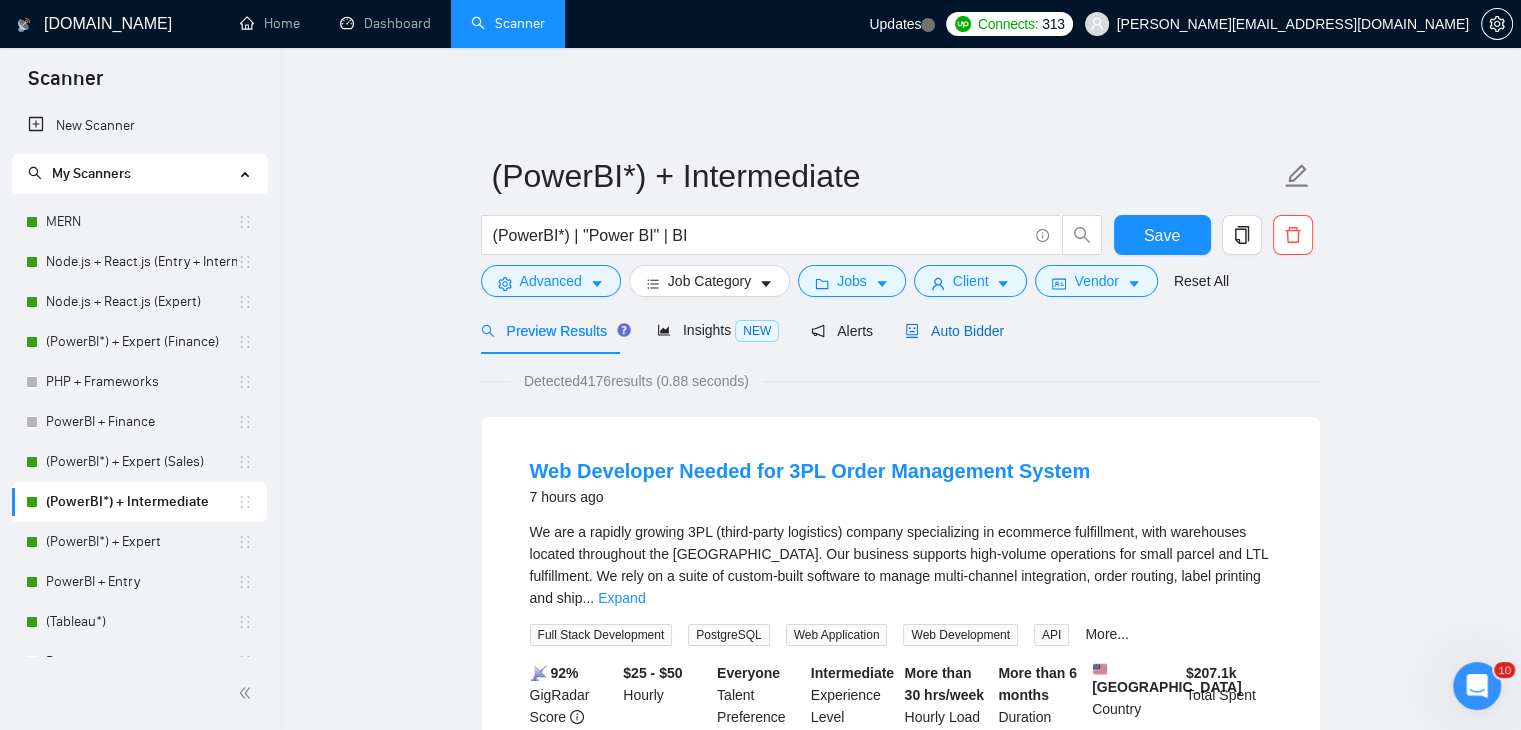 click on "Auto Bidder" at bounding box center [954, 331] 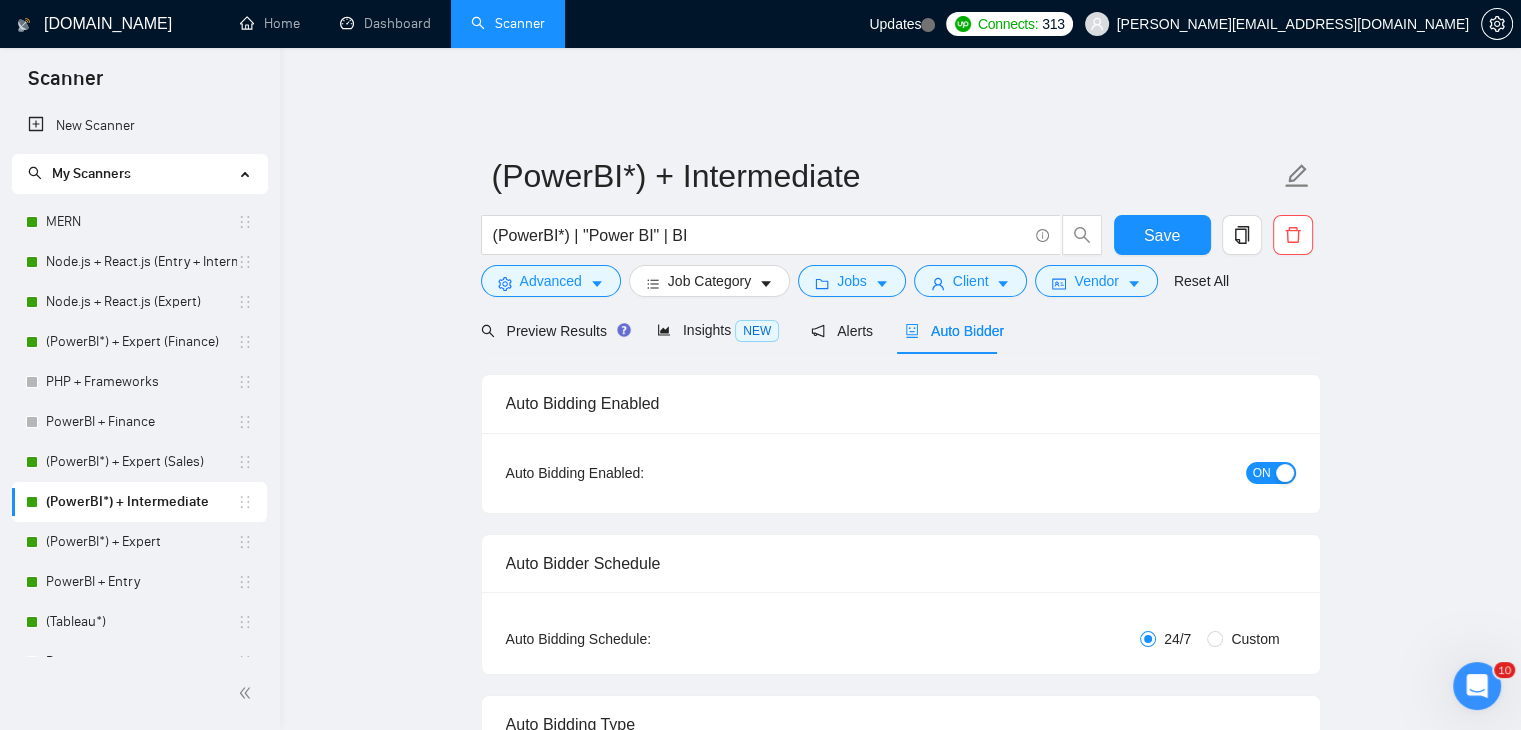 type 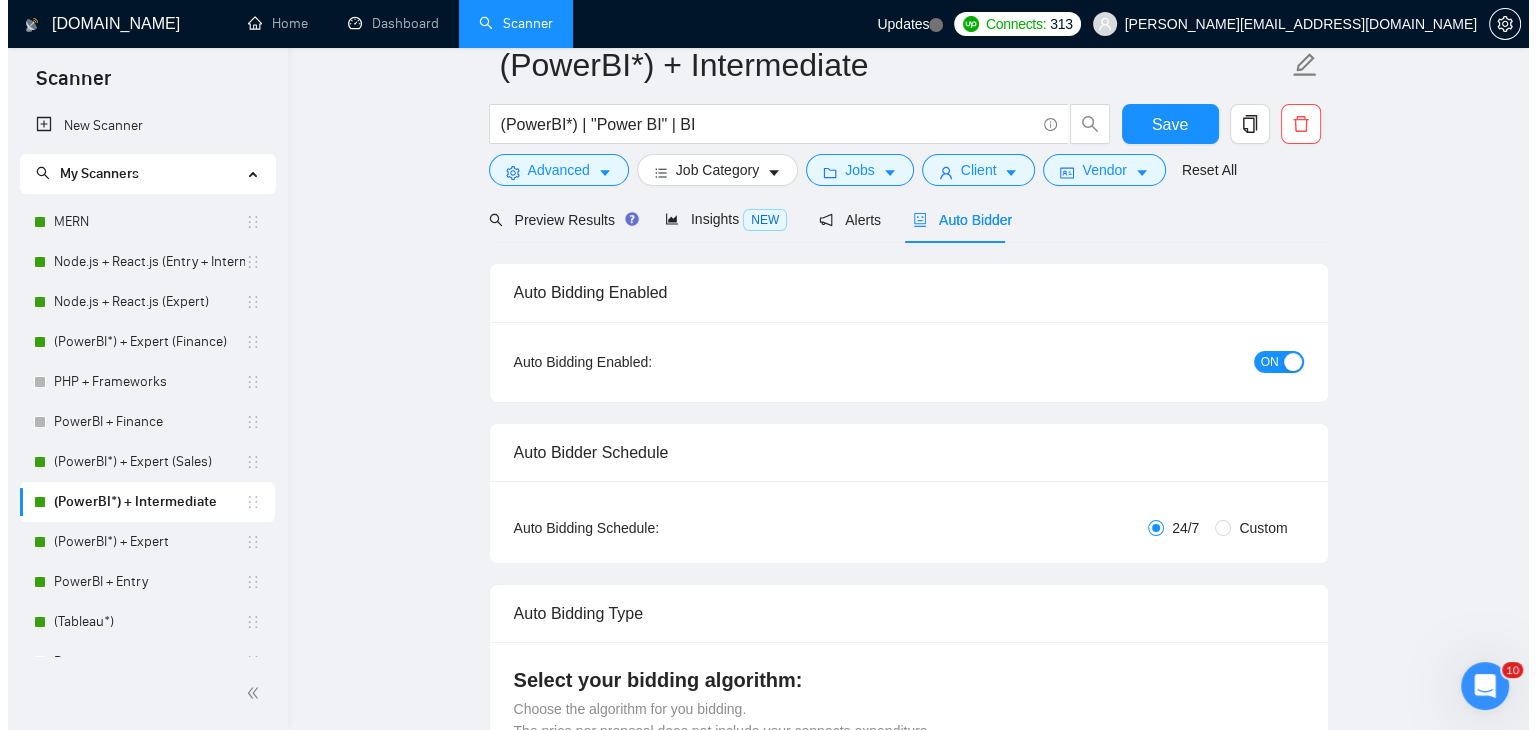 scroll, scrollTop: 0, scrollLeft: 0, axis: both 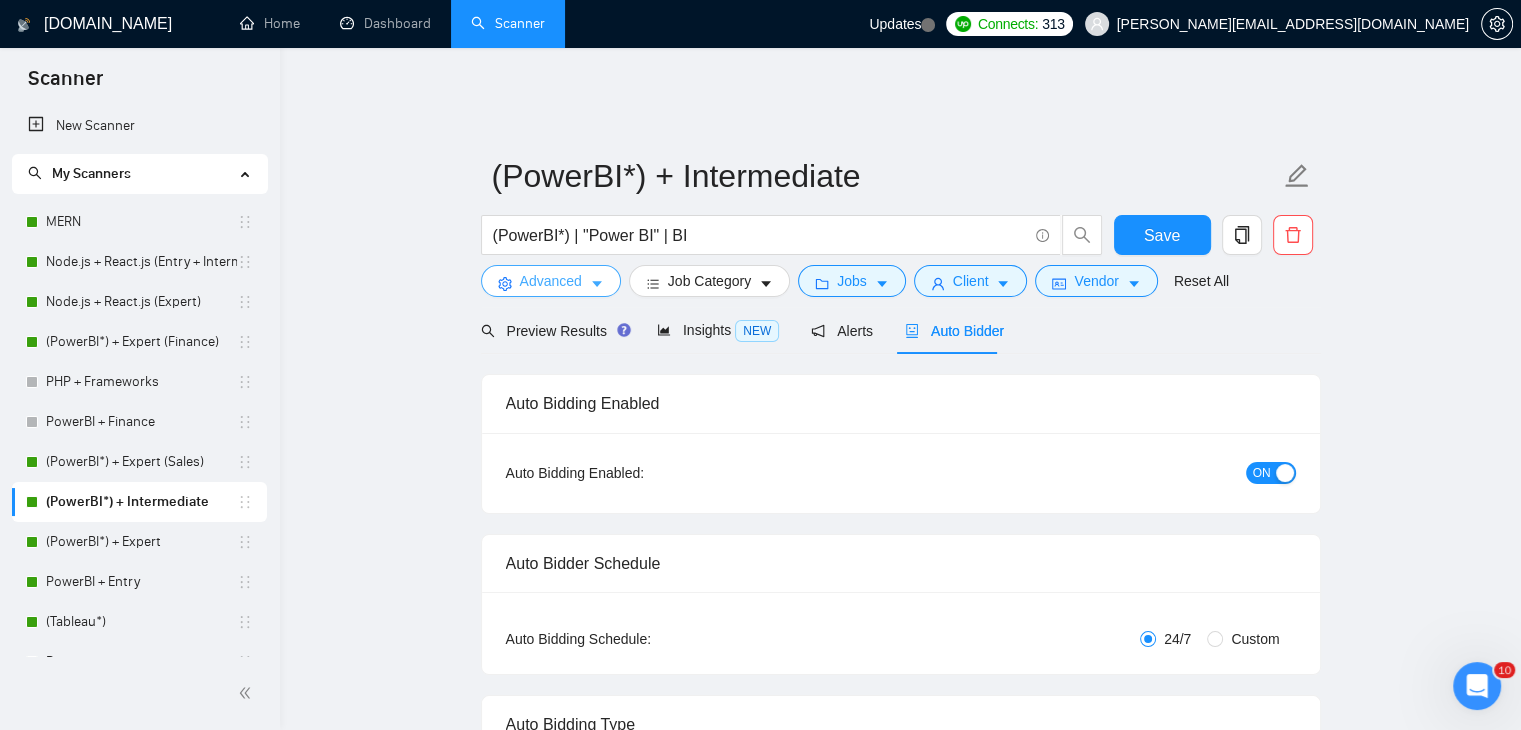 click on "Advanced" at bounding box center [551, 281] 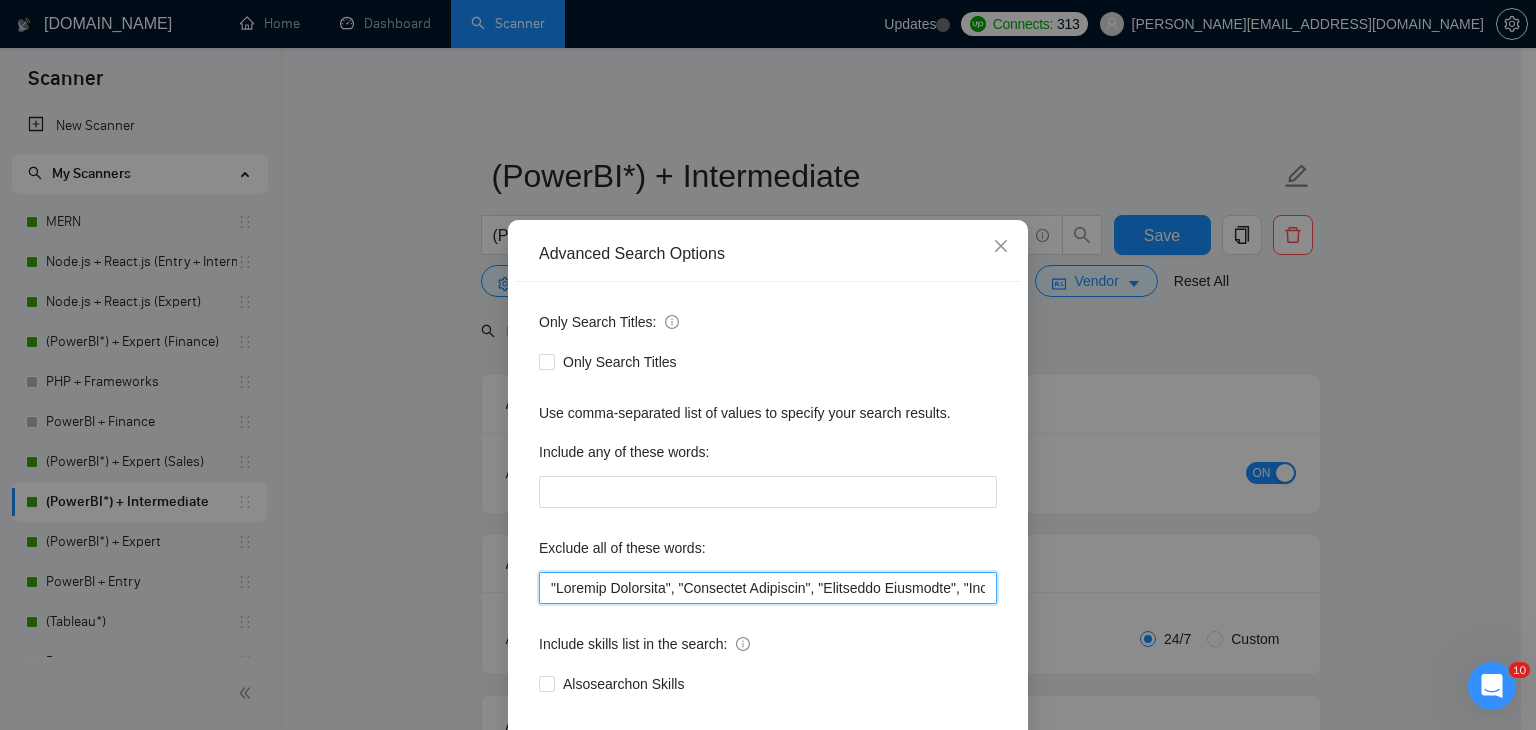 click at bounding box center (768, 588) 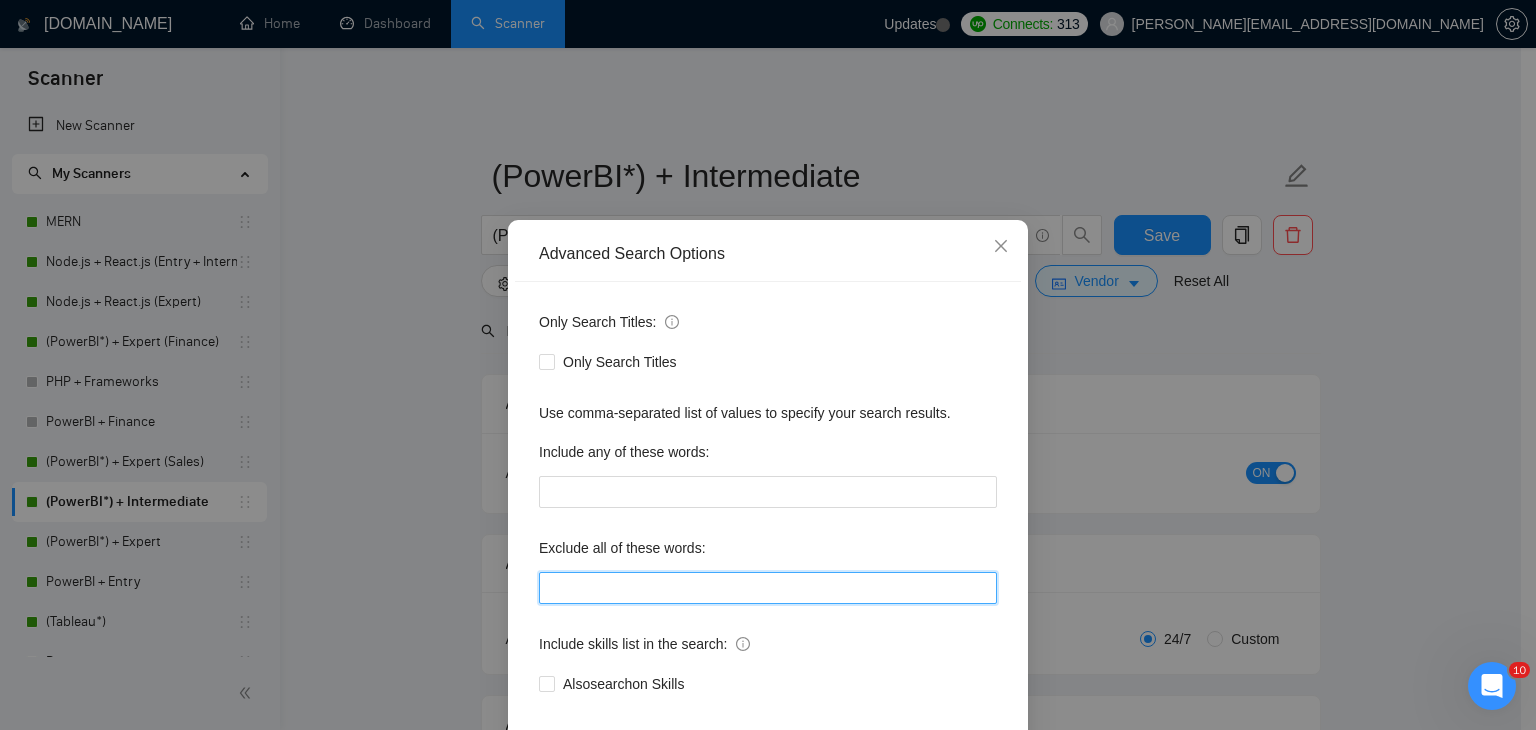 paste on ""Finance Dashboard", "Financial Reporting", "Financial Analytics", "Budgeting Dashboard", "Expense Dashboard", "Cash Flow Dashboard", "P&L Dashboard", "Profit and Loss Report", "Income Statement Dashboard", "Balance Sheet Report", "Financial KPIs", "Revenue and Expense Tracker", "Accounts Payable Dashboard", "Accounts Receivable Dashboard", "Finance Performance Metrics", "Power BI Finance", "Financial Data Visualization", "Finance BI Dashboard", "Finance Insights", "Power BI Budget Analysis", "Power BI Cash Flow", "Power BI Forecasting", "Power BI P&L Statement", "Finance Trends Visualization", "Financial Forecasting", "Budget vs Actual Analysis", "Cash Flow Forecasting", "Variance Analysis Dashboard", "Financial Trend Analysis", "Expense Forecasting", "Cost Analysis Report", "Financial Scenario Modeling", "CFO Dashboard", "FP&A Dashboard", "Corporate Finance Analytics", "Business Financial Planning", "Financial Modeling Dashboard", "KPI Dashboard Finance", "Investment Analysis Dashboard", "Operational Fin..." 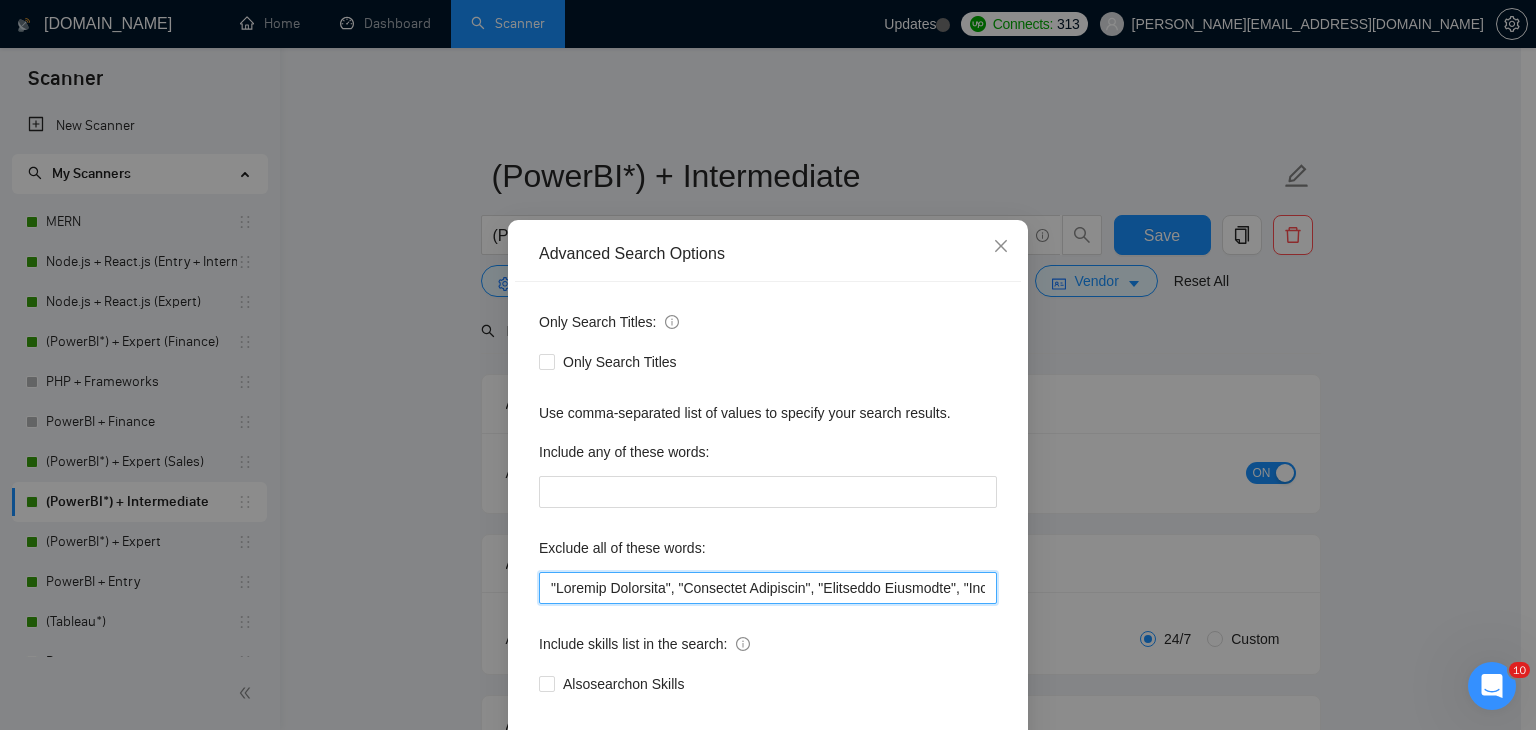 scroll, scrollTop: 0, scrollLeft: 18697, axis: horizontal 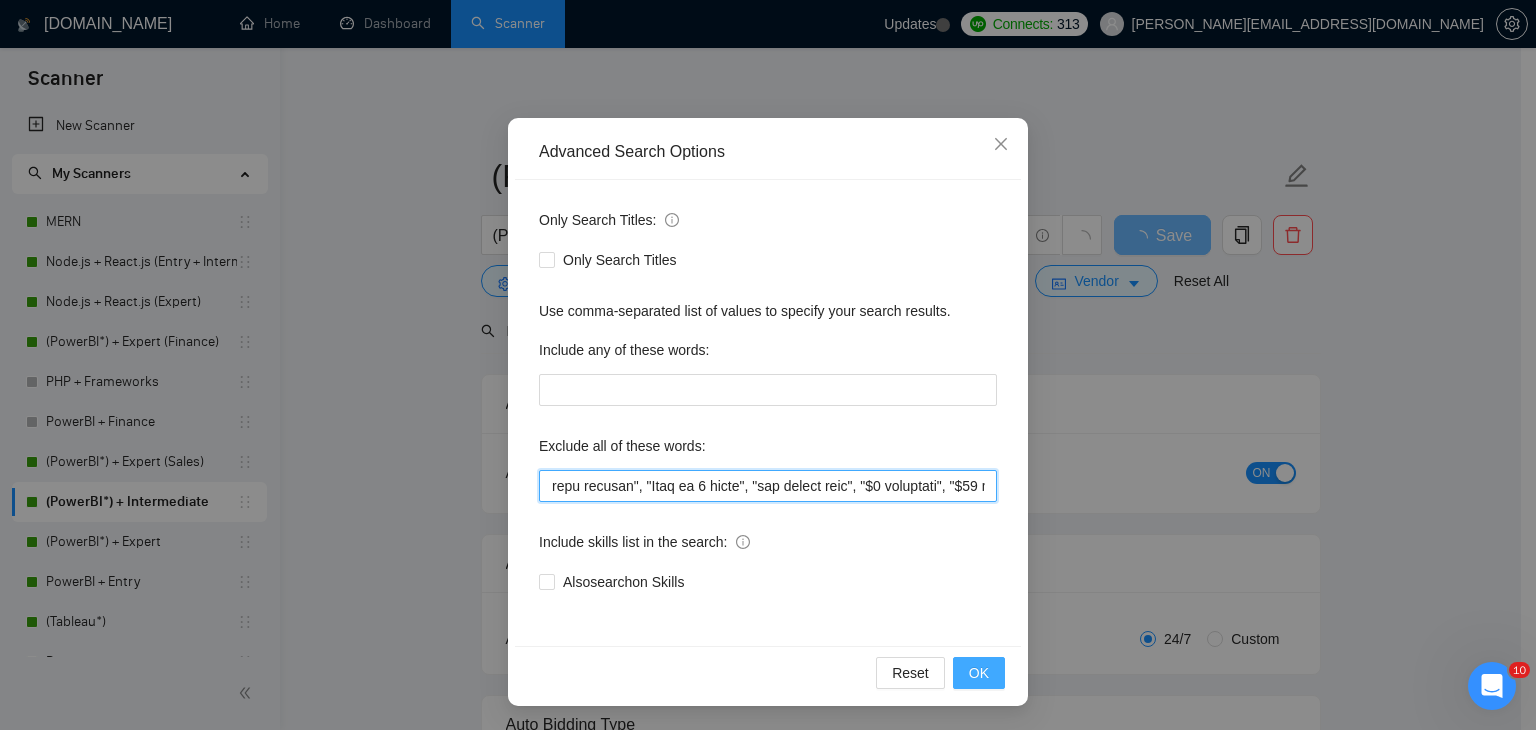 type on ""Finance Dashboard", "Financial Reporting", "Financial Analytics", "Budgeting Dashboard", "Expense Dashboard", "Cash Flow Dashboard", "P&L Dashboard", "Profit and Loss Report", "Income Statement Dashboard", "Balance Sheet Report", "Financial KPIs", "Revenue and Expense Tracker", "Accounts Payable Dashboard", "Accounts Receivable Dashboard", "Finance Performance Metrics", "Power BI Finance", "Financial Data Visualization", "Finance BI Dashboard", "Finance Insights", "Power BI Budget Analysis", "Power BI Cash Flow", "Power BI Forecasting", "Power BI P&L Statement", "Finance Trends Visualization", "Financial Forecasting", "Budget vs Actual Analysis", "Cash Flow Forecasting", "Variance Analysis Dashboard", "Financial Trend Analysis", "Expense Forecasting", "Cost Analysis Report", "Financial Scenario Modeling", "CFO Dashboard", "FP&A Dashboard", "Corporate Finance Analytics", "Business Financial Planning", "Financial Modeling Dashboard", "KPI Dashboard Finance", "Investment Analysis Dashboard", "Operational Fin..." 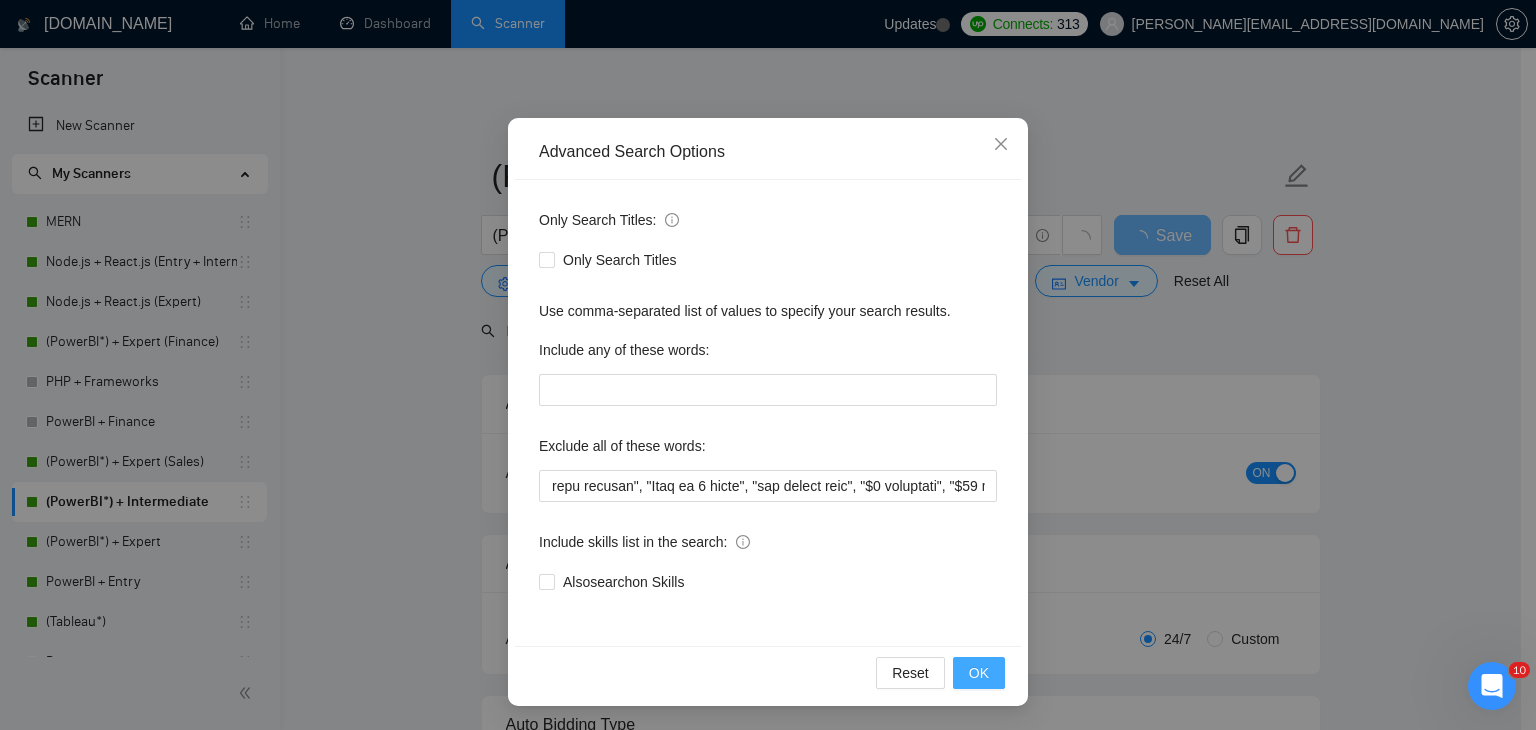 scroll, scrollTop: 0, scrollLeft: 0, axis: both 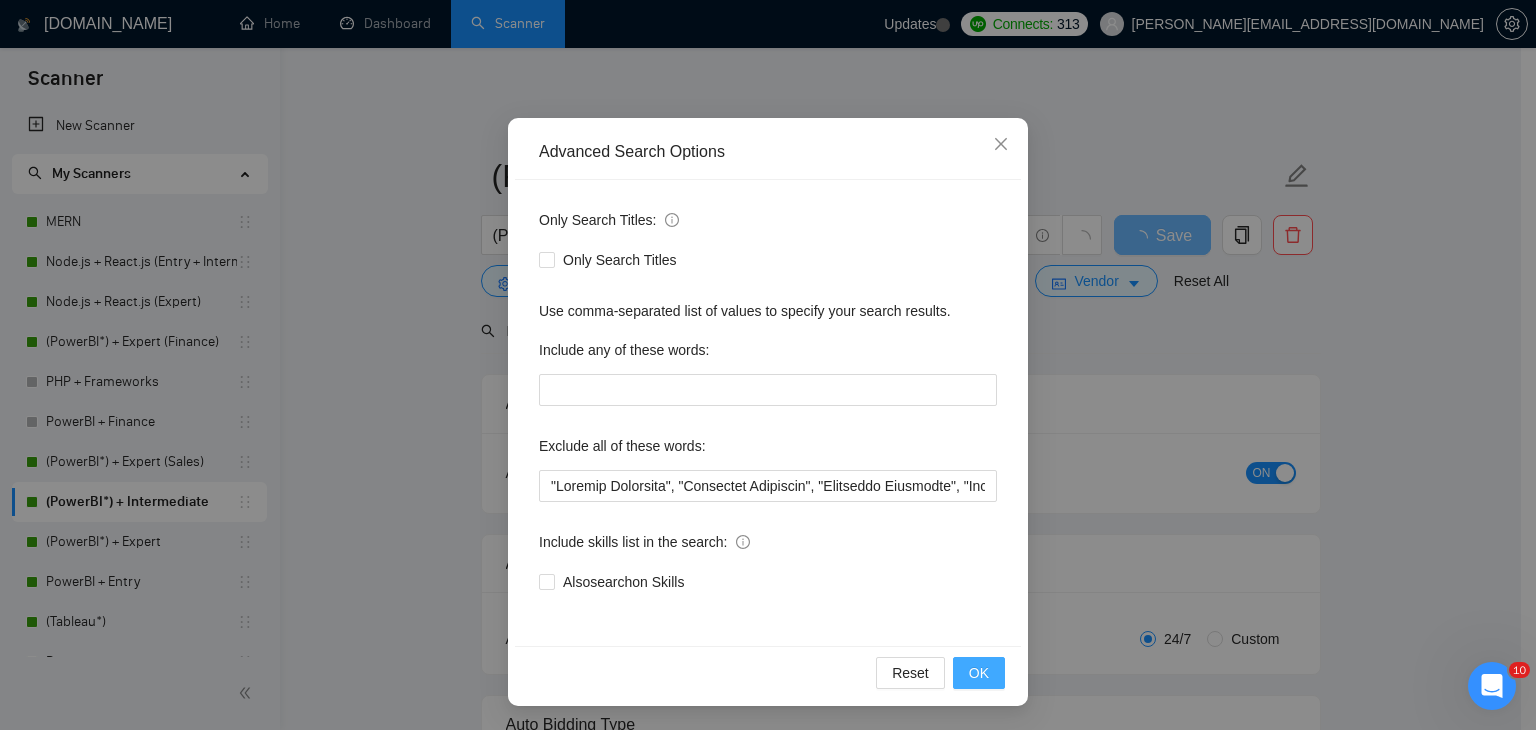 click on "OK" at bounding box center [979, 673] 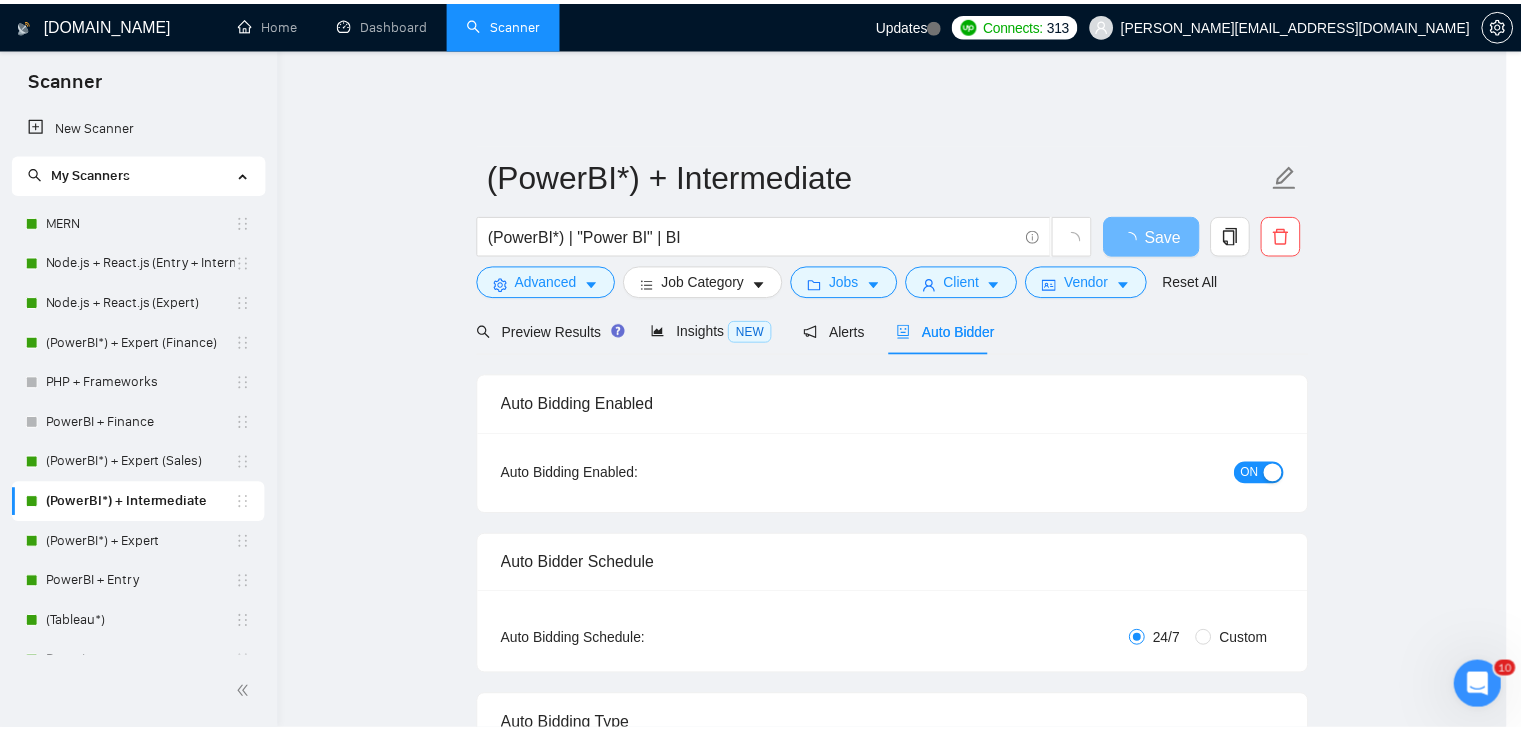 scroll, scrollTop: 2, scrollLeft: 0, axis: vertical 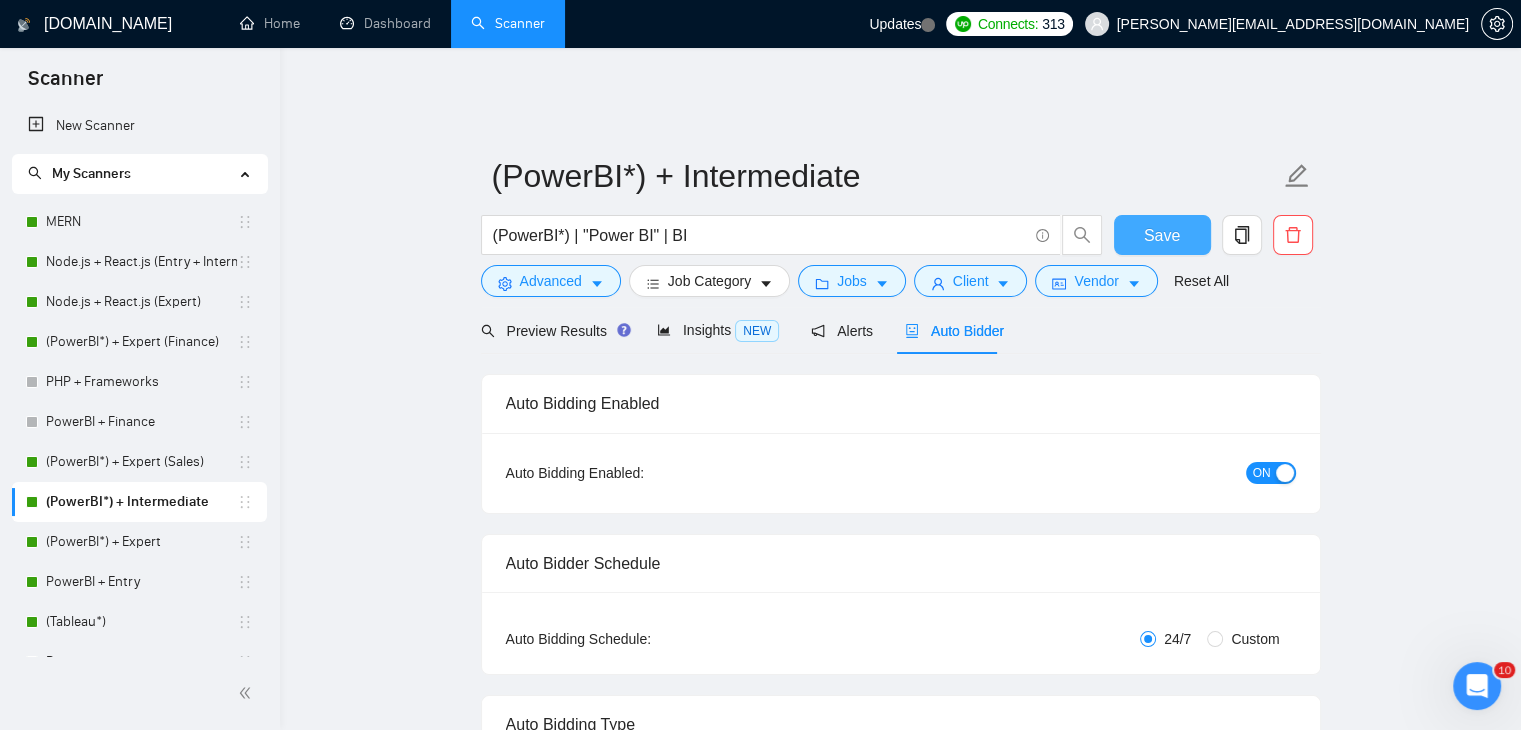 click on "Save" at bounding box center [1162, 235] 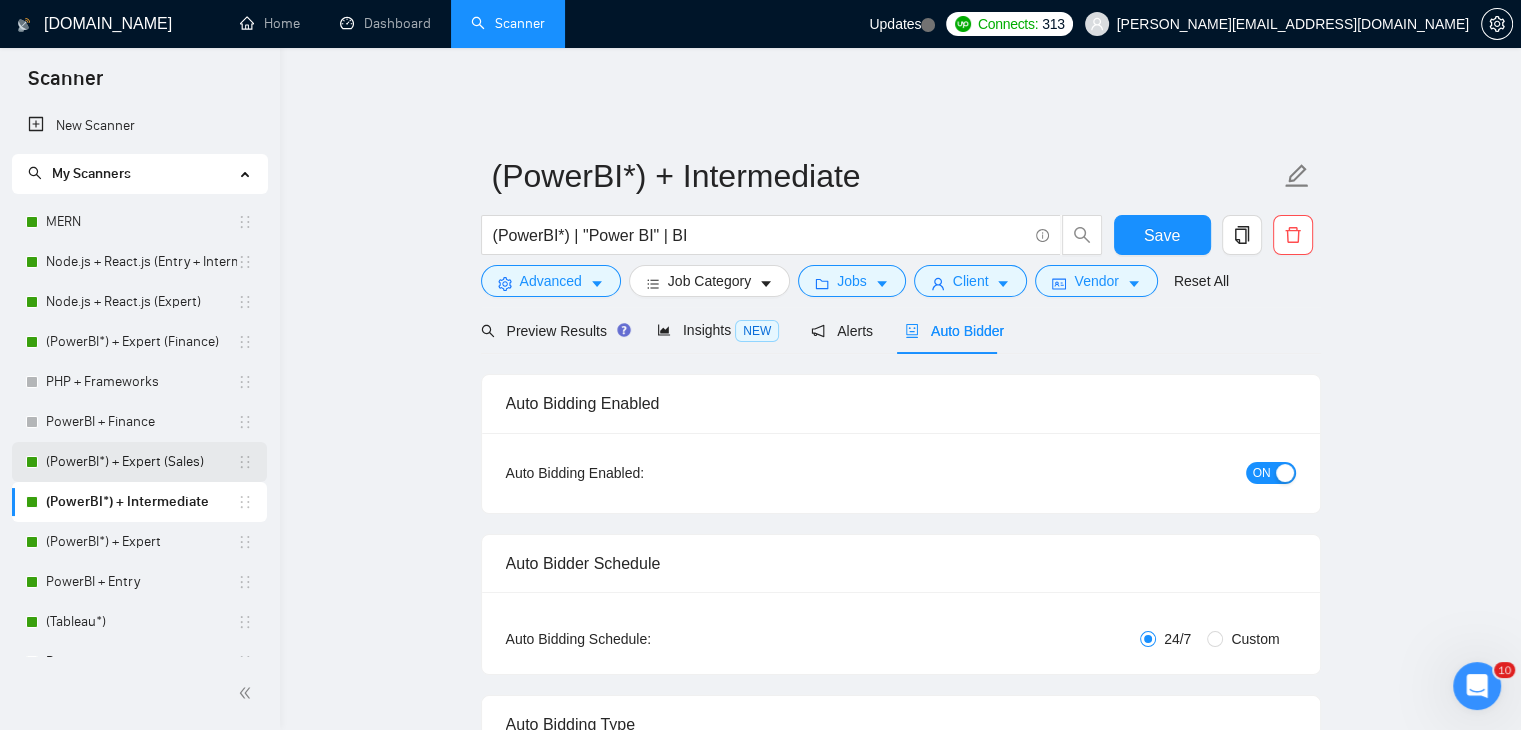 click on "(PowerBI*) + Expert (Sales)" at bounding box center [141, 462] 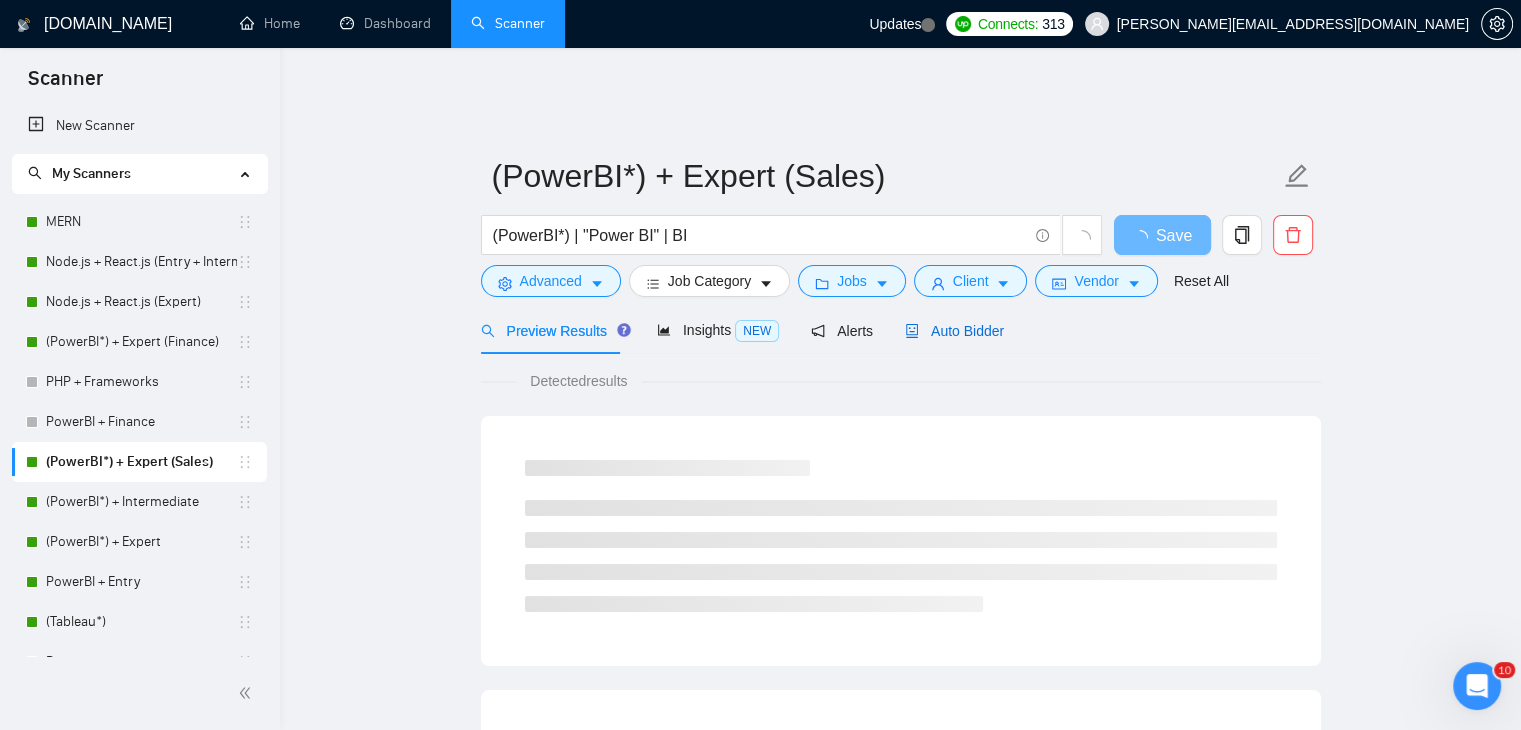click on "Auto Bidder" at bounding box center [954, 331] 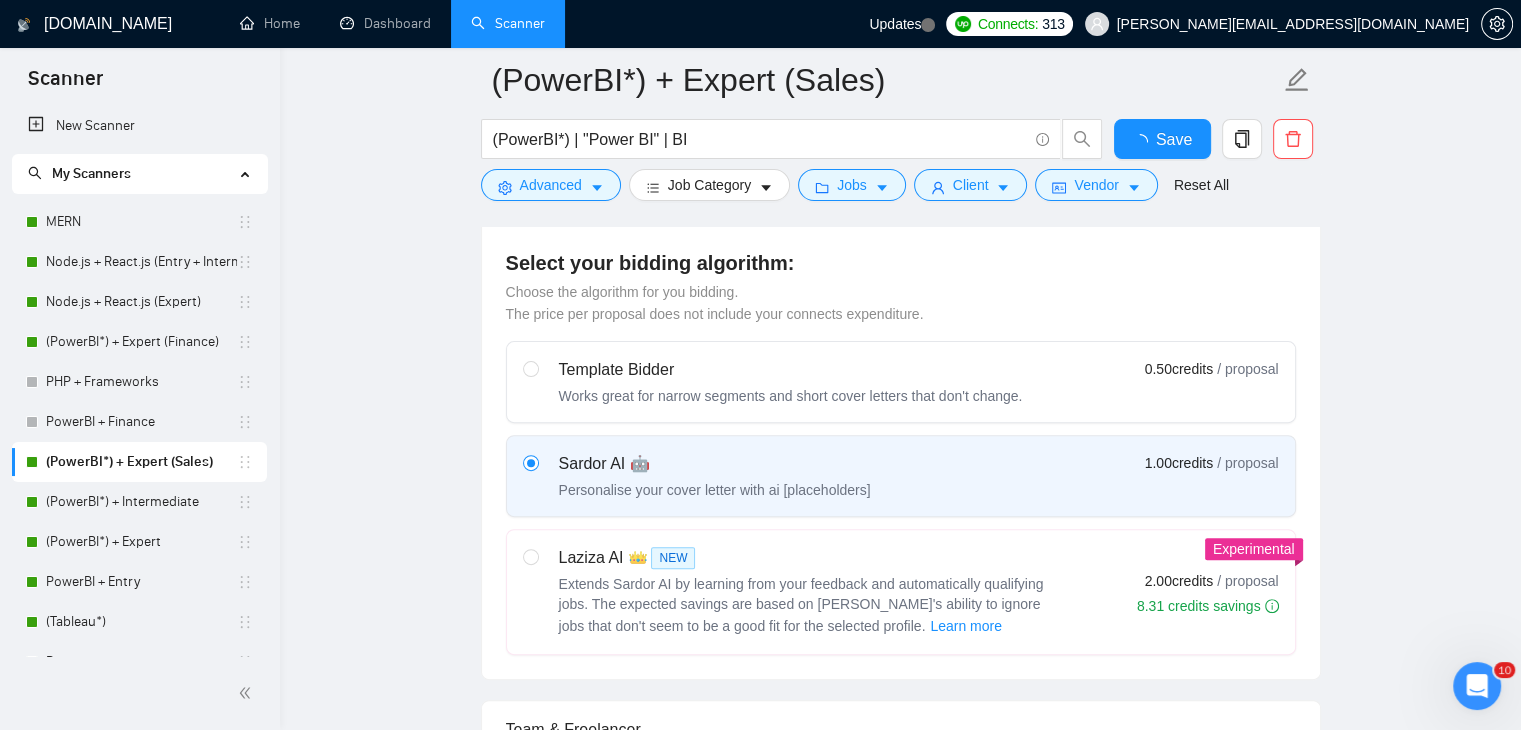type 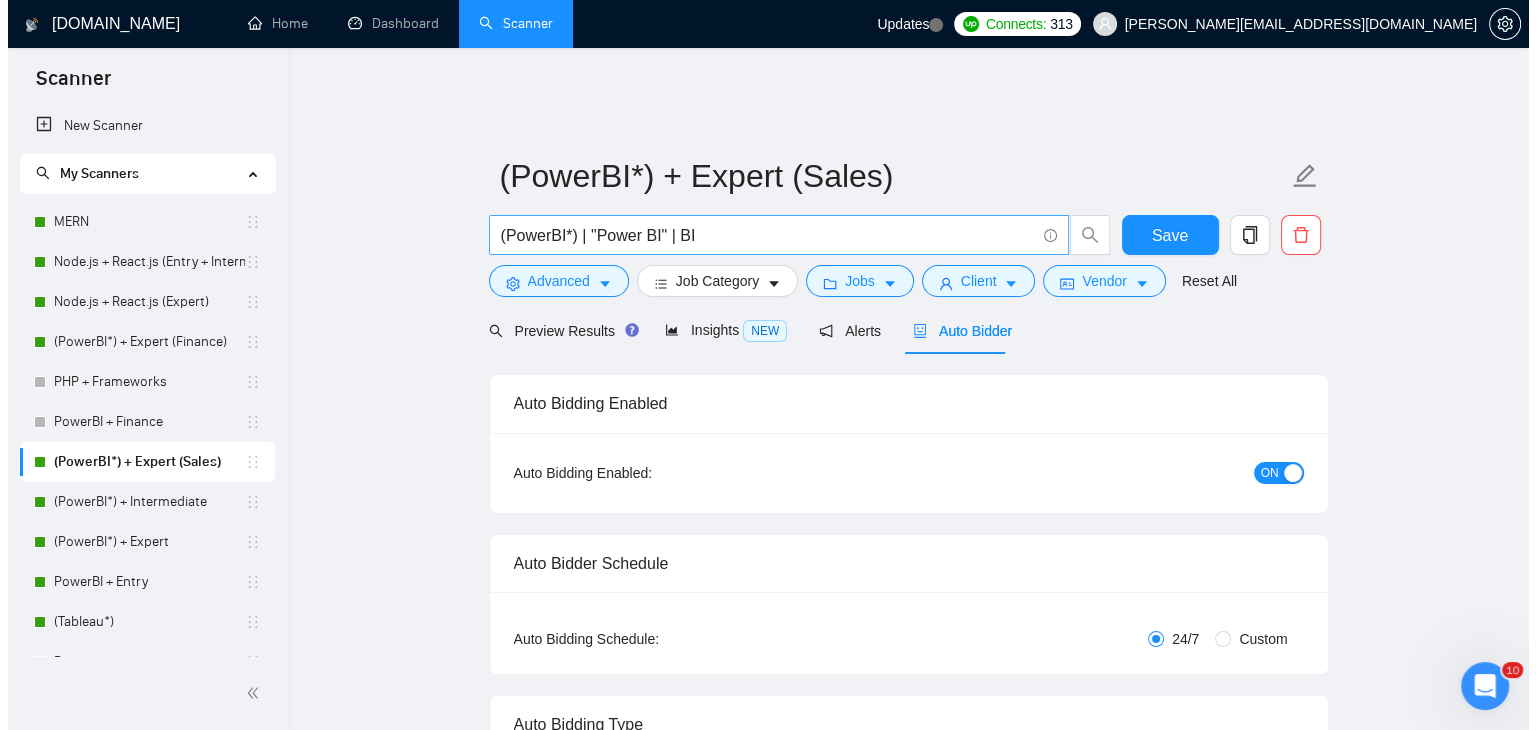 scroll, scrollTop: 0, scrollLeft: 0, axis: both 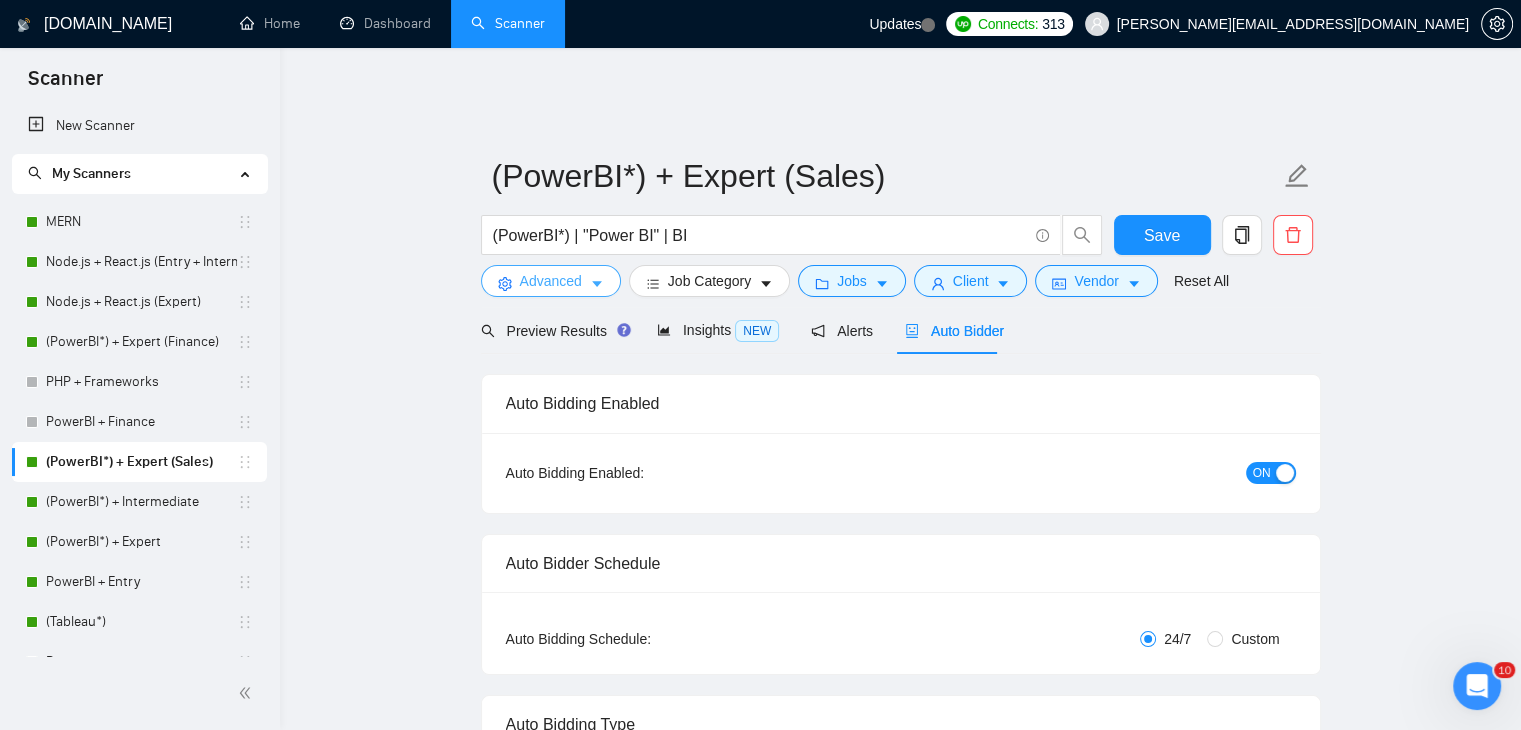 click on "Advanced" at bounding box center [551, 281] 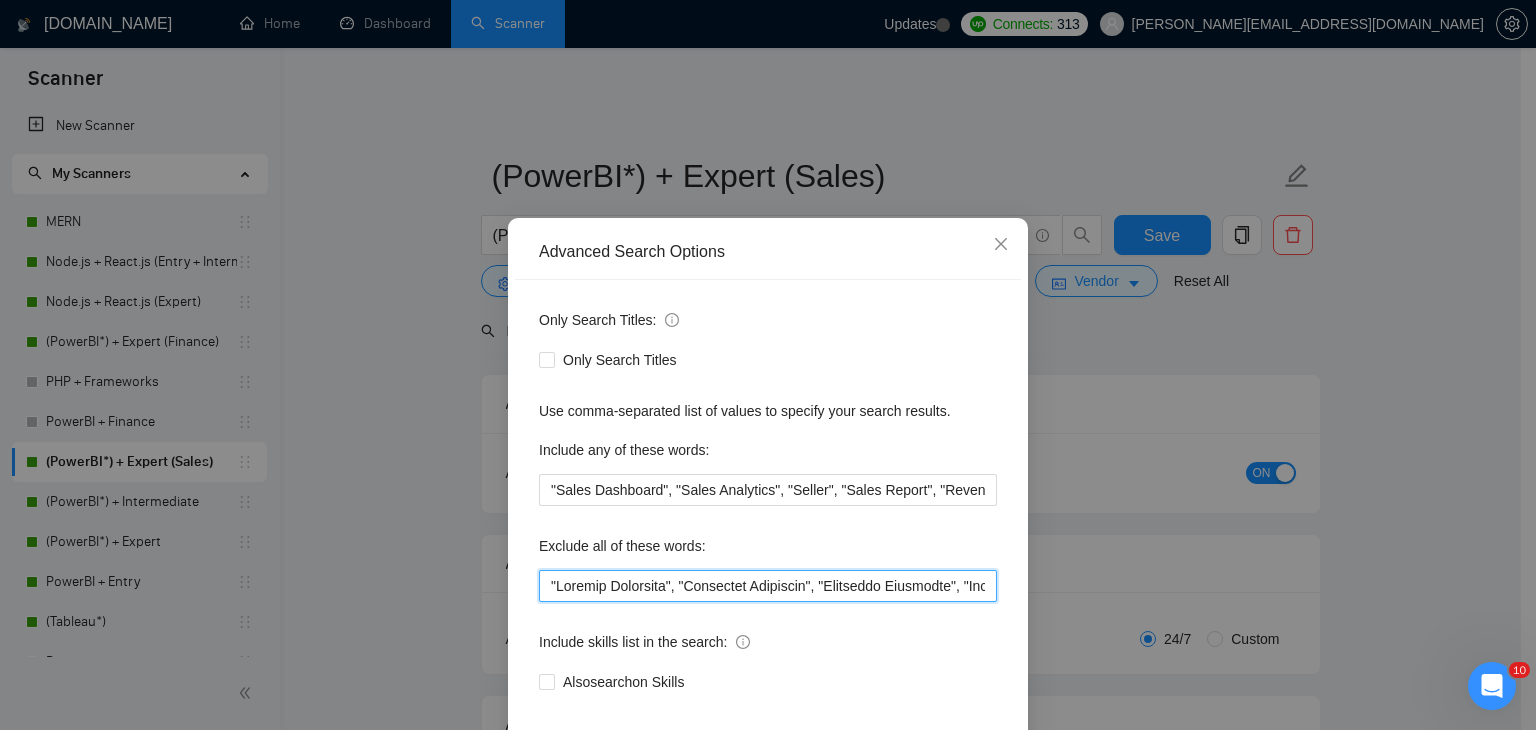 click at bounding box center (768, 586) 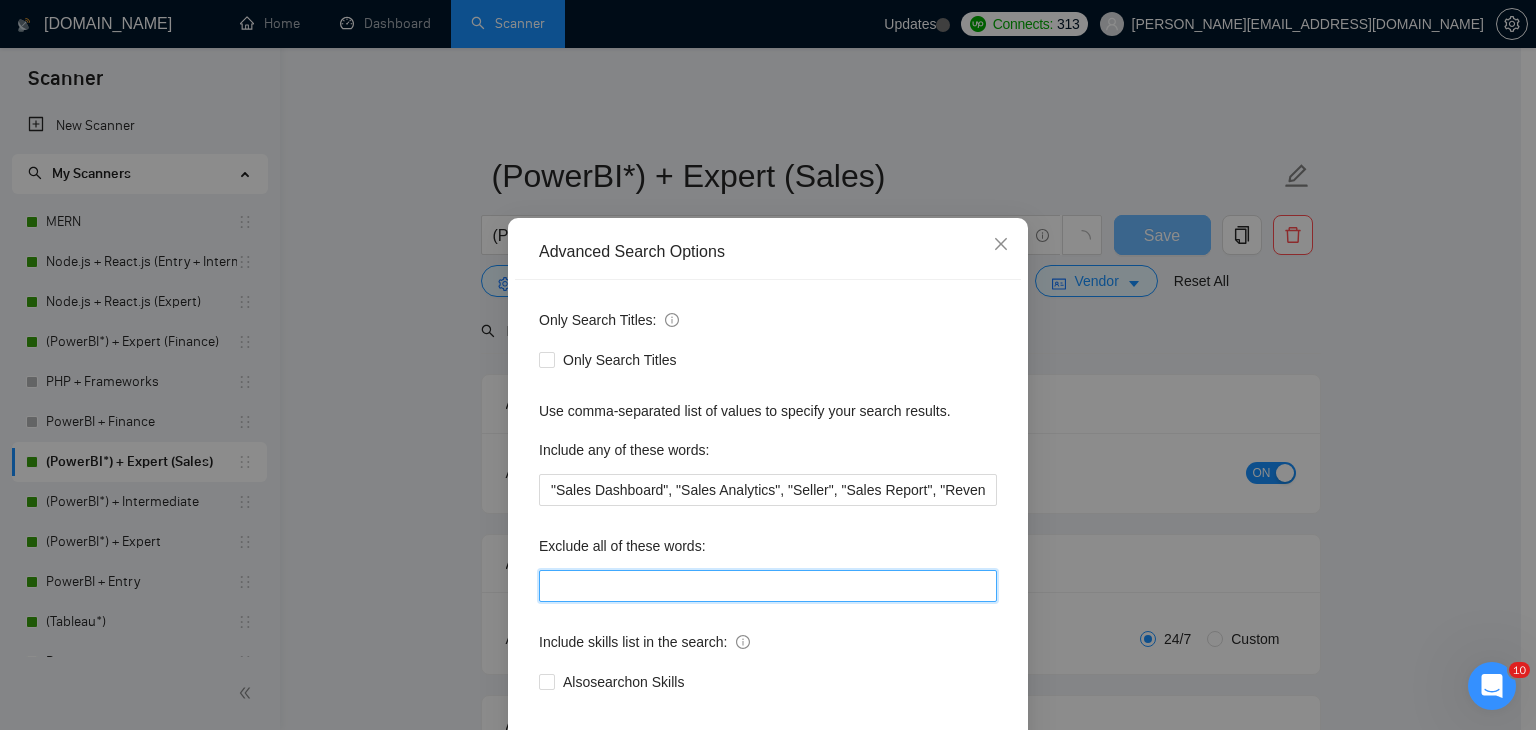 paste on ""Finance Dashboard", "Financial Reporting", "Financial Analytics", "Budgeting Dashboard", "Expense Dashboard", "Cash Flow Dashboard", "P&L Dashboard", "Profit and Loss Report", "Income Statement Dashboard", "Balance Sheet Report", "Financial KPIs", "Revenue and Expense Tracker", "Accounts Payable Dashboard", "Accounts Receivable Dashboard", "Finance Performance Metrics", "Power BI Finance", "Financial Data Visualization", "Finance BI Dashboard", "Finance Insights", "Power BI Budget Analysis", "Power BI Cash Flow", "Power BI Forecasting", "Power BI P&L Statement", "Finance Trends Visualization", "Financial Forecasting", "Budget vs Actual Analysis", "Cash Flow Forecasting", "Variance Analysis Dashboard", "Financial Trend Analysis", "Expense Forecasting", "Cost Analysis Report", "Financial Scenario Modeling", "CFO Dashboard", "FP&A Dashboard", "Corporate Finance Analytics", "Business Financial Planning", "Financial Modeling Dashboard", "KPI Dashboard Finance", "Investment Analysis Dashboard", "Operational Fin..." 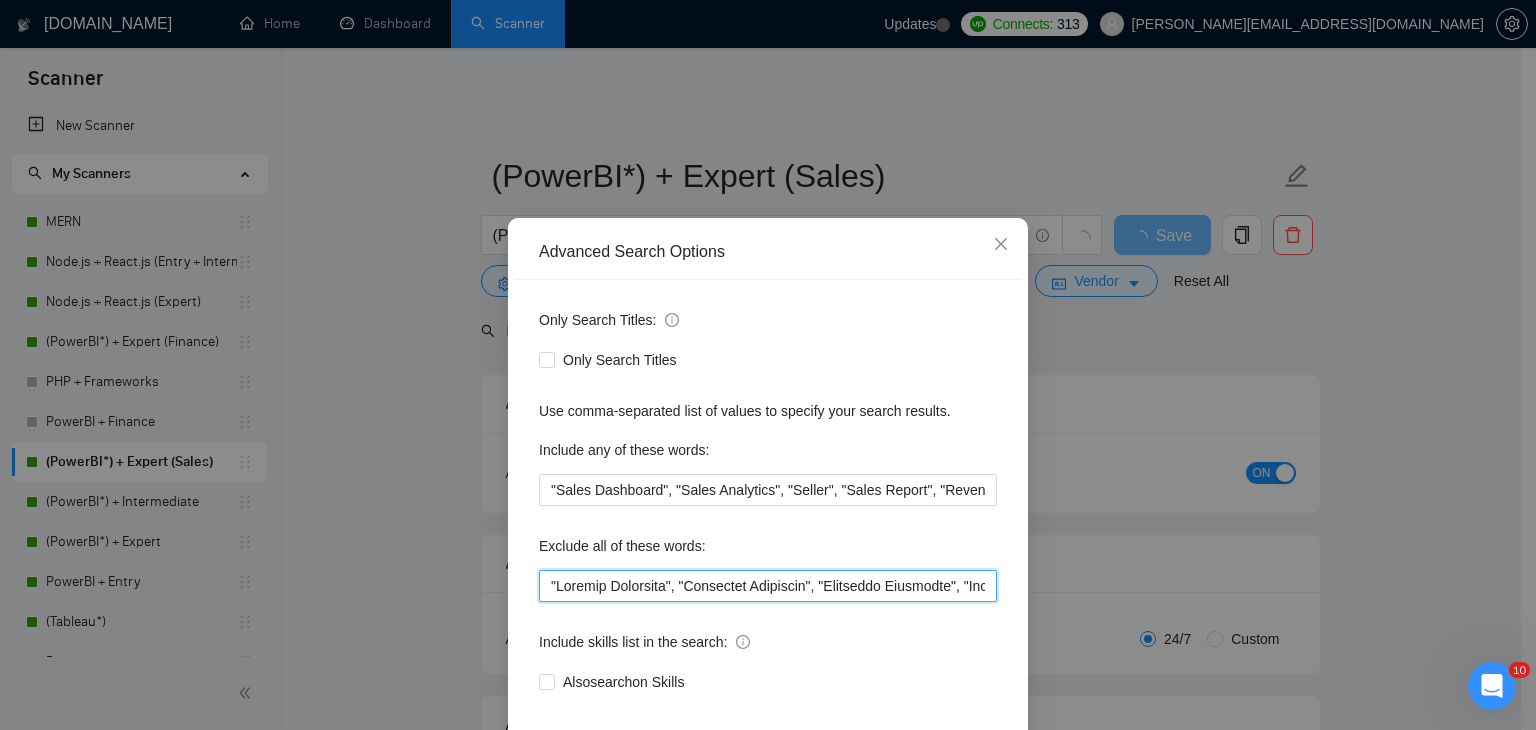 scroll, scrollTop: 0, scrollLeft: 18697, axis: horizontal 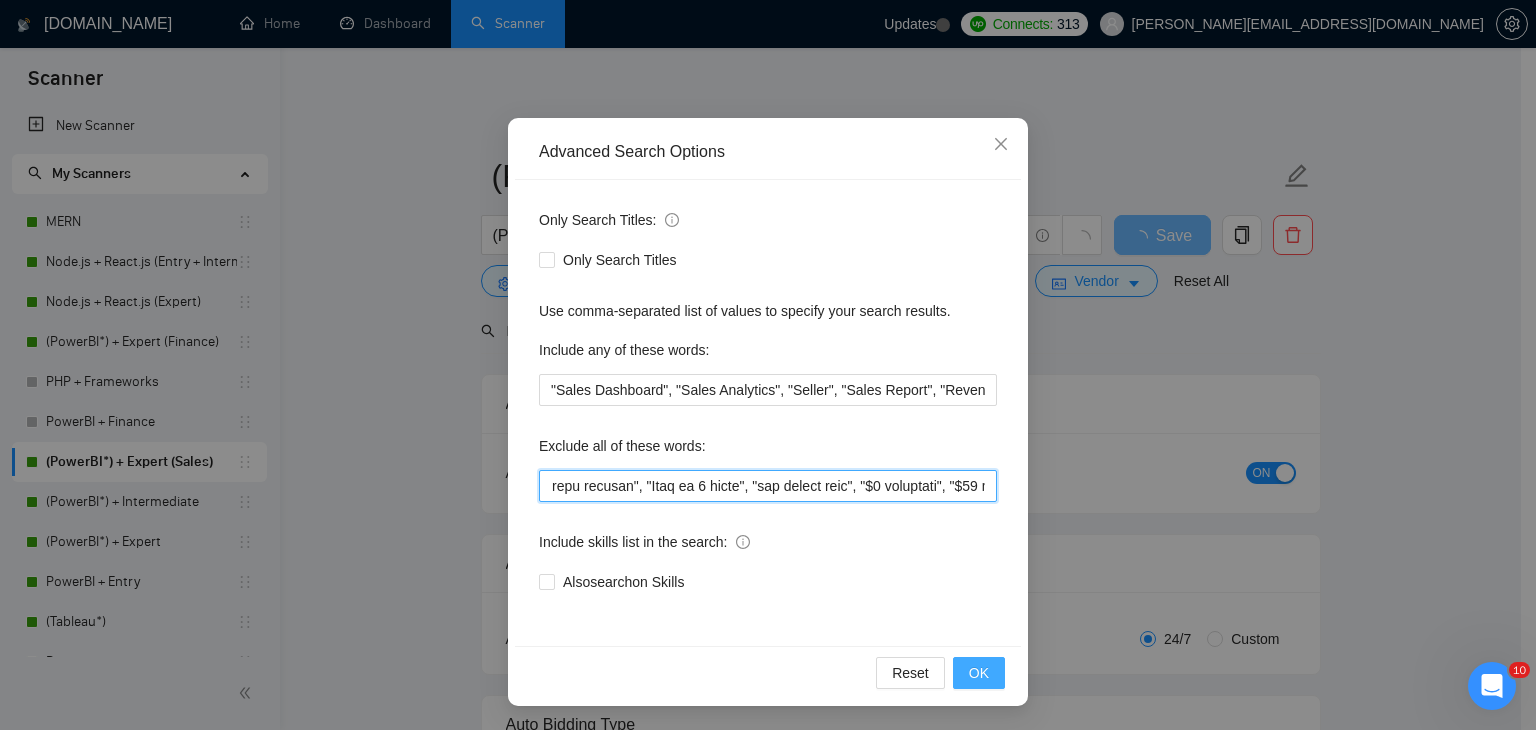 type on ""Finance Dashboard", "Financial Reporting", "Financial Analytics", "Budgeting Dashboard", "Expense Dashboard", "Cash Flow Dashboard", "P&L Dashboard", "Profit and Loss Report", "Income Statement Dashboard", "Balance Sheet Report", "Financial KPIs", "Revenue and Expense Tracker", "Accounts Payable Dashboard", "Accounts Receivable Dashboard", "Finance Performance Metrics", "Power BI Finance", "Financial Data Visualization", "Finance BI Dashboard", "Finance Insights", "Power BI Budget Analysis", "Power BI Cash Flow", "Power BI Forecasting", "Power BI P&L Statement", "Finance Trends Visualization", "Financial Forecasting", "Budget vs Actual Analysis", "Cash Flow Forecasting", "Variance Analysis Dashboard", "Financial Trend Analysis", "Expense Forecasting", "Cost Analysis Report", "Financial Scenario Modeling", "CFO Dashboard", "FP&A Dashboard", "Corporate Finance Analytics", "Business Financial Planning", "Financial Modeling Dashboard", "KPI Dashboard Finance", "Investment Analysis Dashboard", "Operational Fin..." 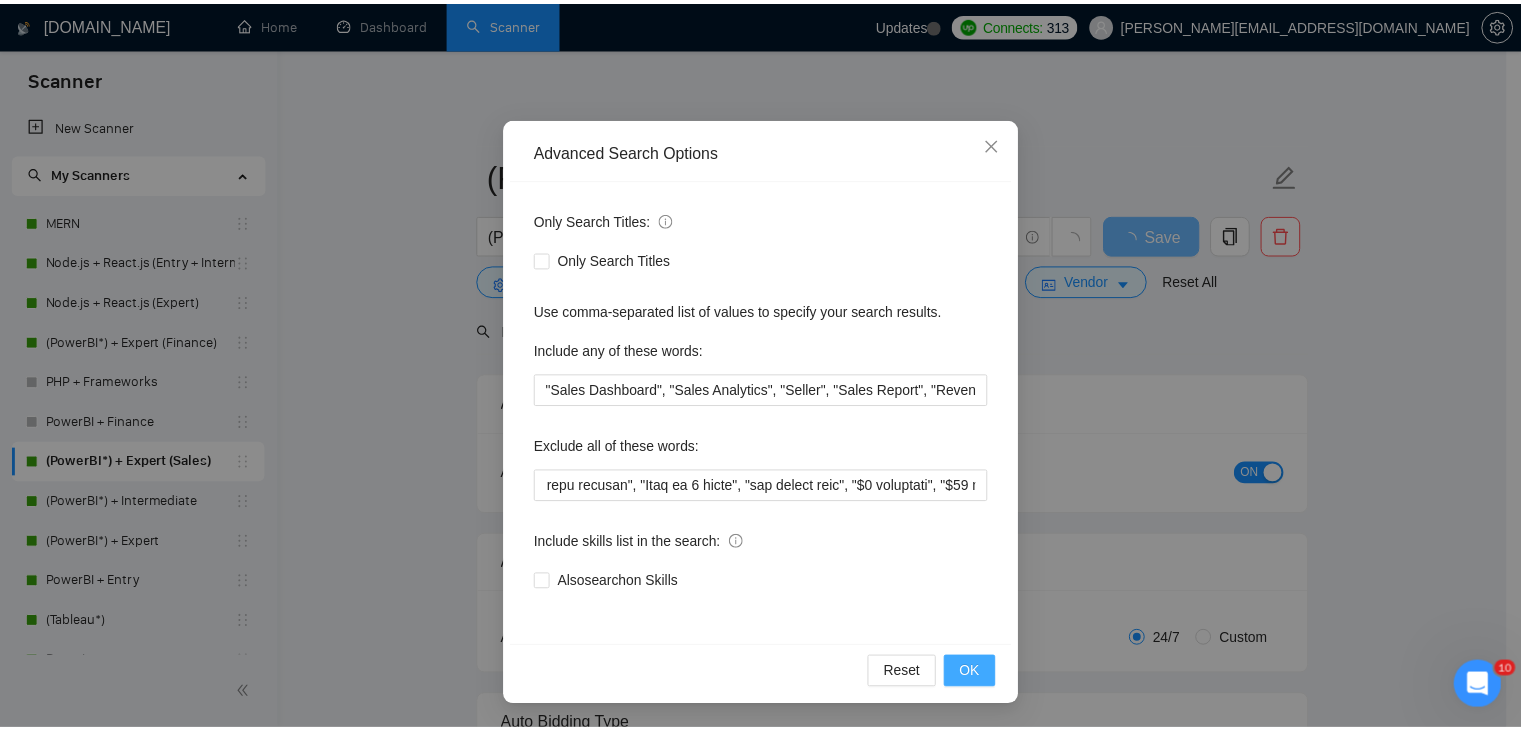 scroll, scrollTop: 0, scrollLeft: 0, axis: both 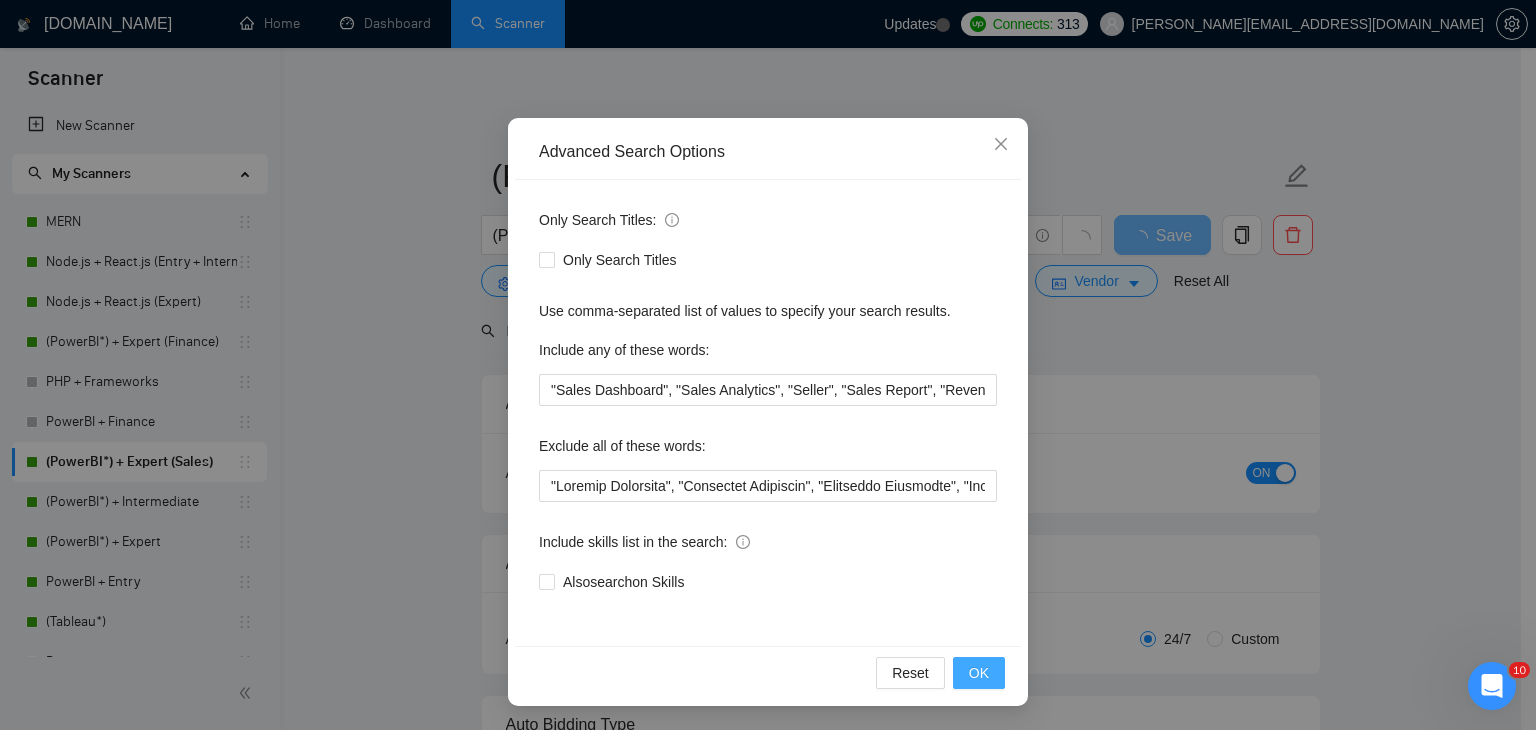 click on "OK" at bounding box center [979, 673] 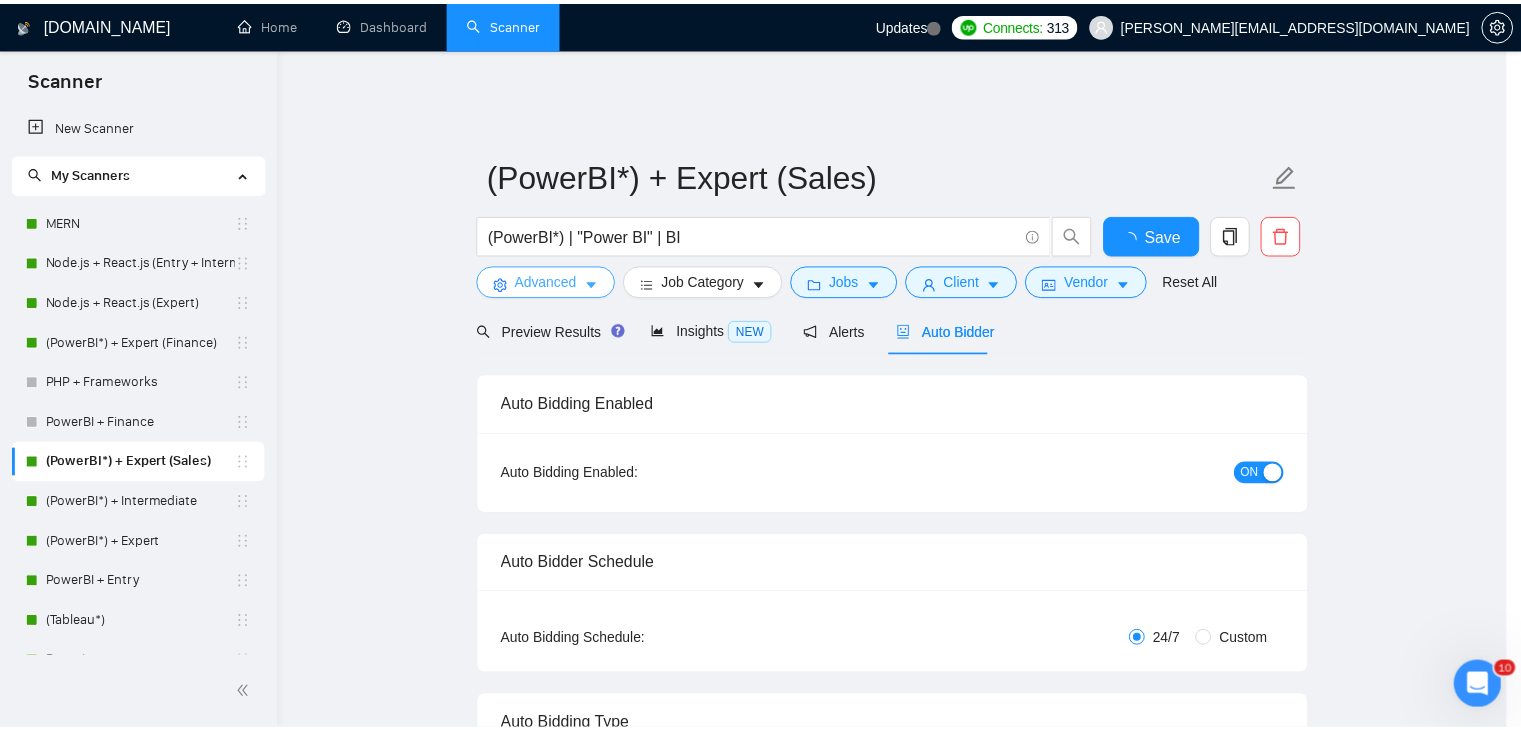 scroll, scrollTop: 0, scrollLeft: 0, axis: both 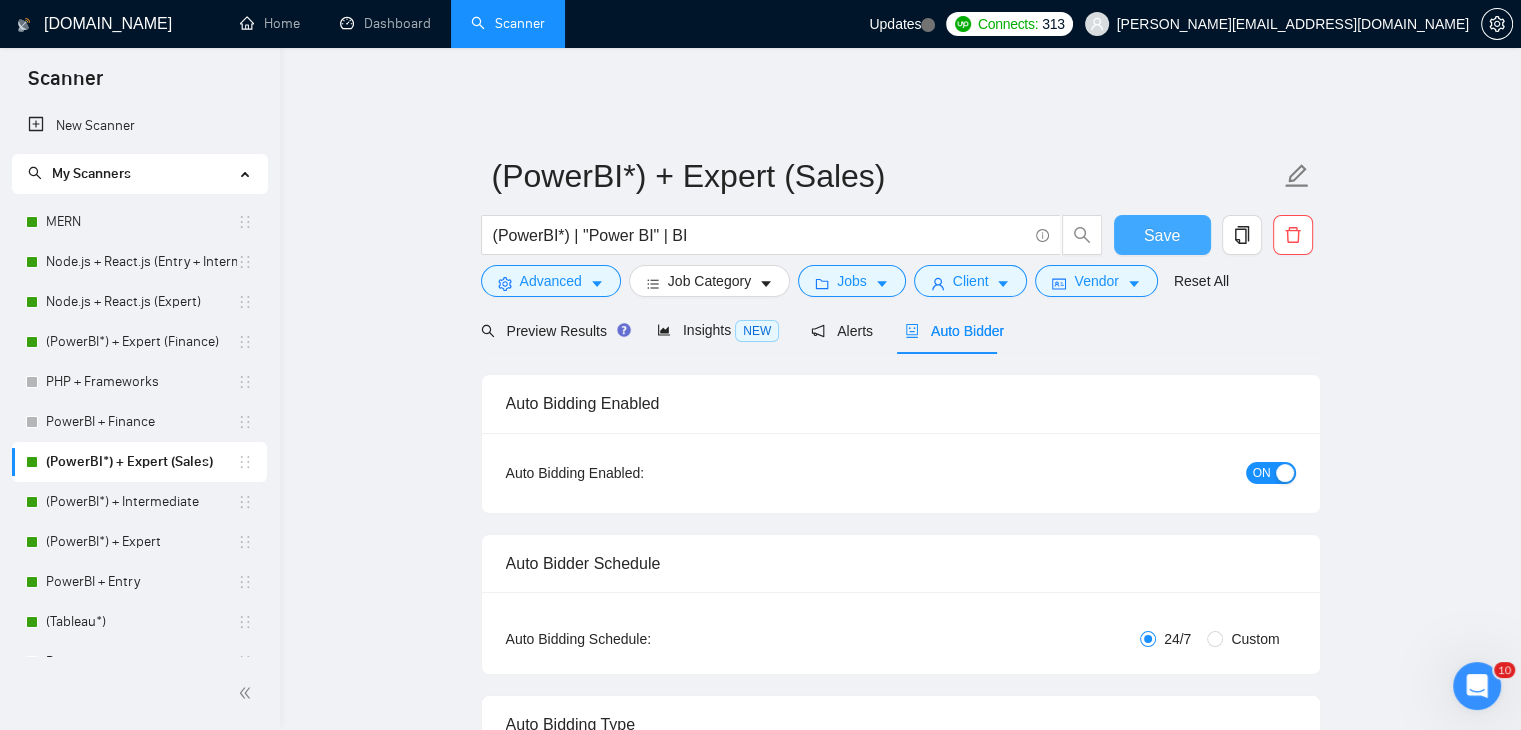 click on "Save" at bounding box center (1162, 235) 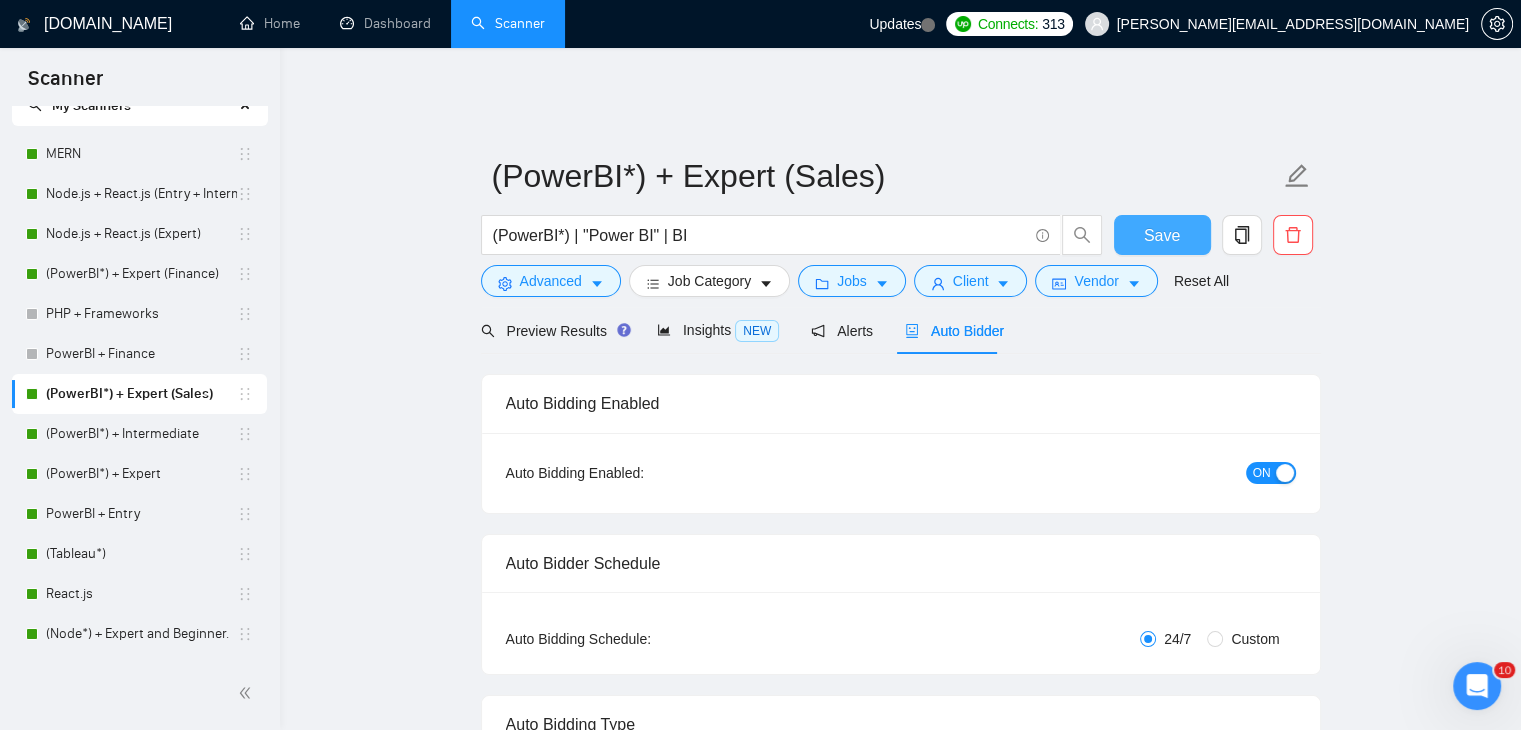 scroll, scrollTop: 465, scrollLeft: 0, axis: vertical 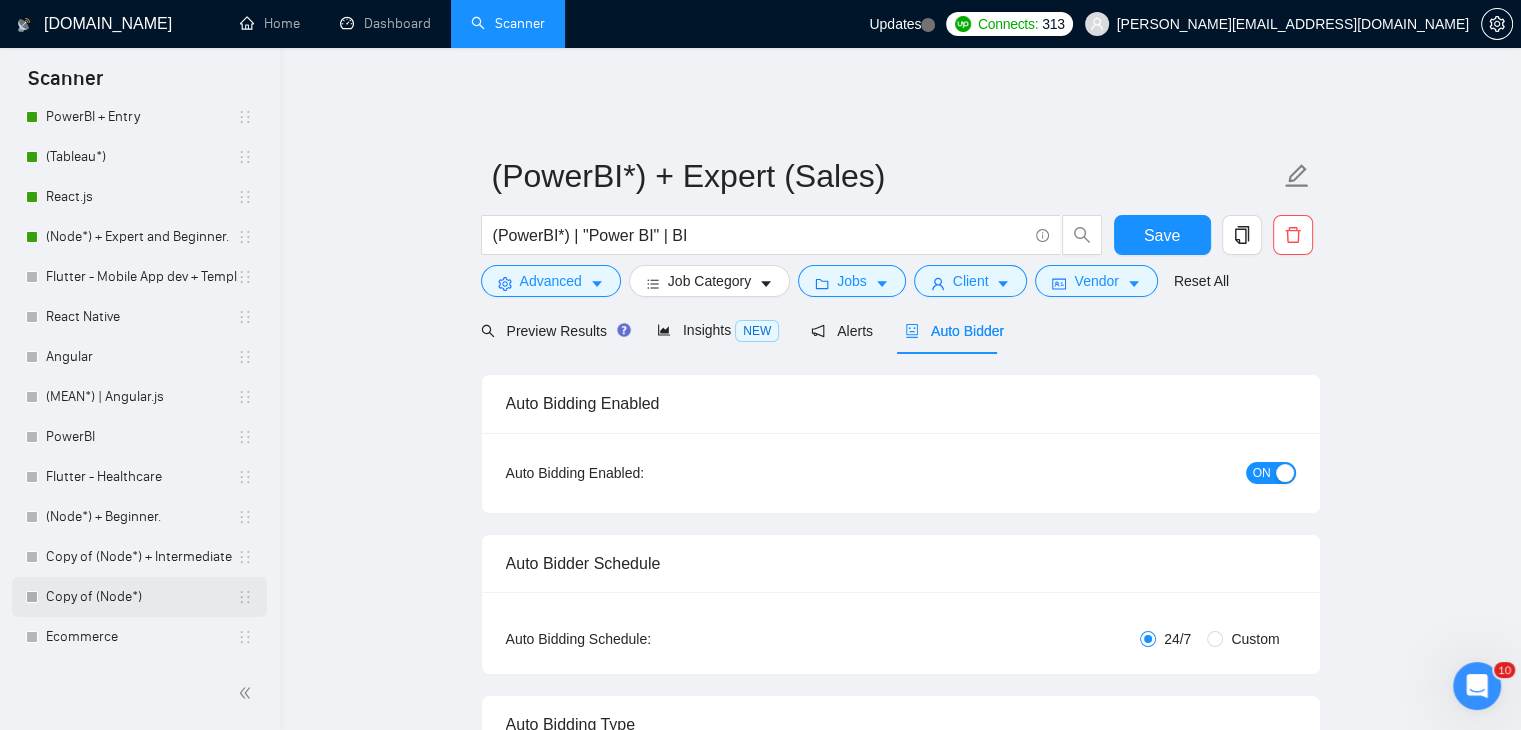 click on "Copy of (Node*)" at bounding box center [139, 597] 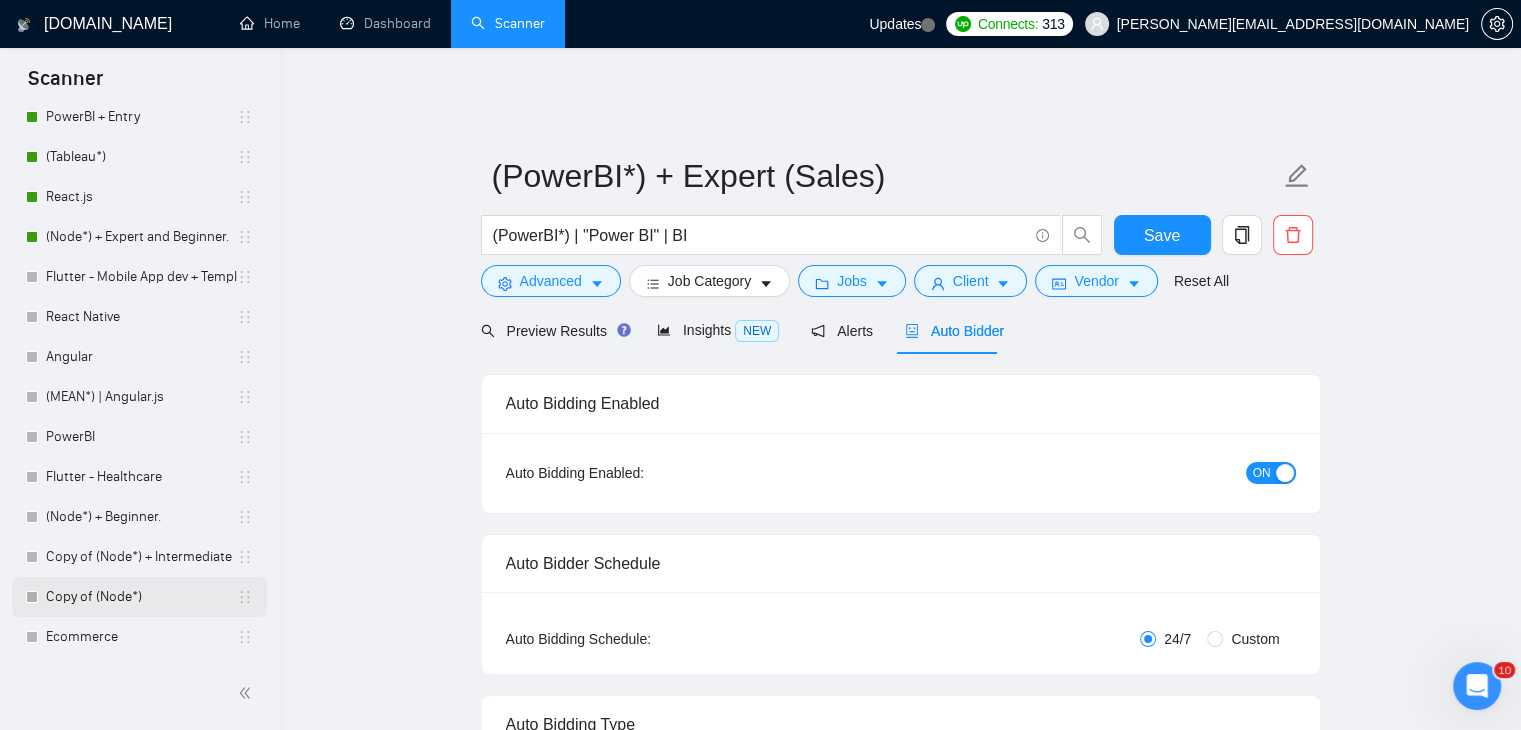 drag, startPoint x: 124, startPoint y: 588, endPoint x: 92, endPoint y: 589, distance: 32.01562 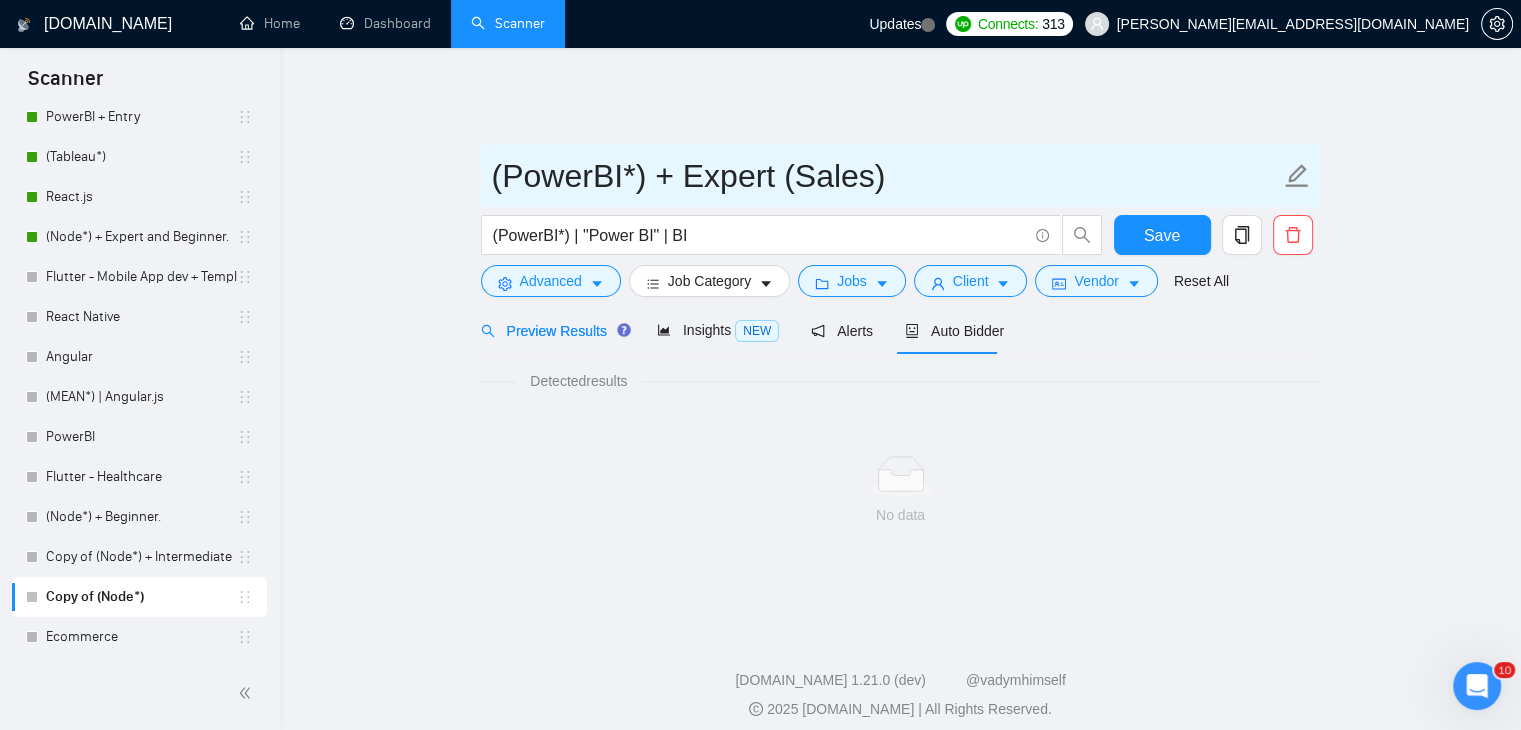 scroll, scrollTop: 0, scrollLeft: 0, axis: both 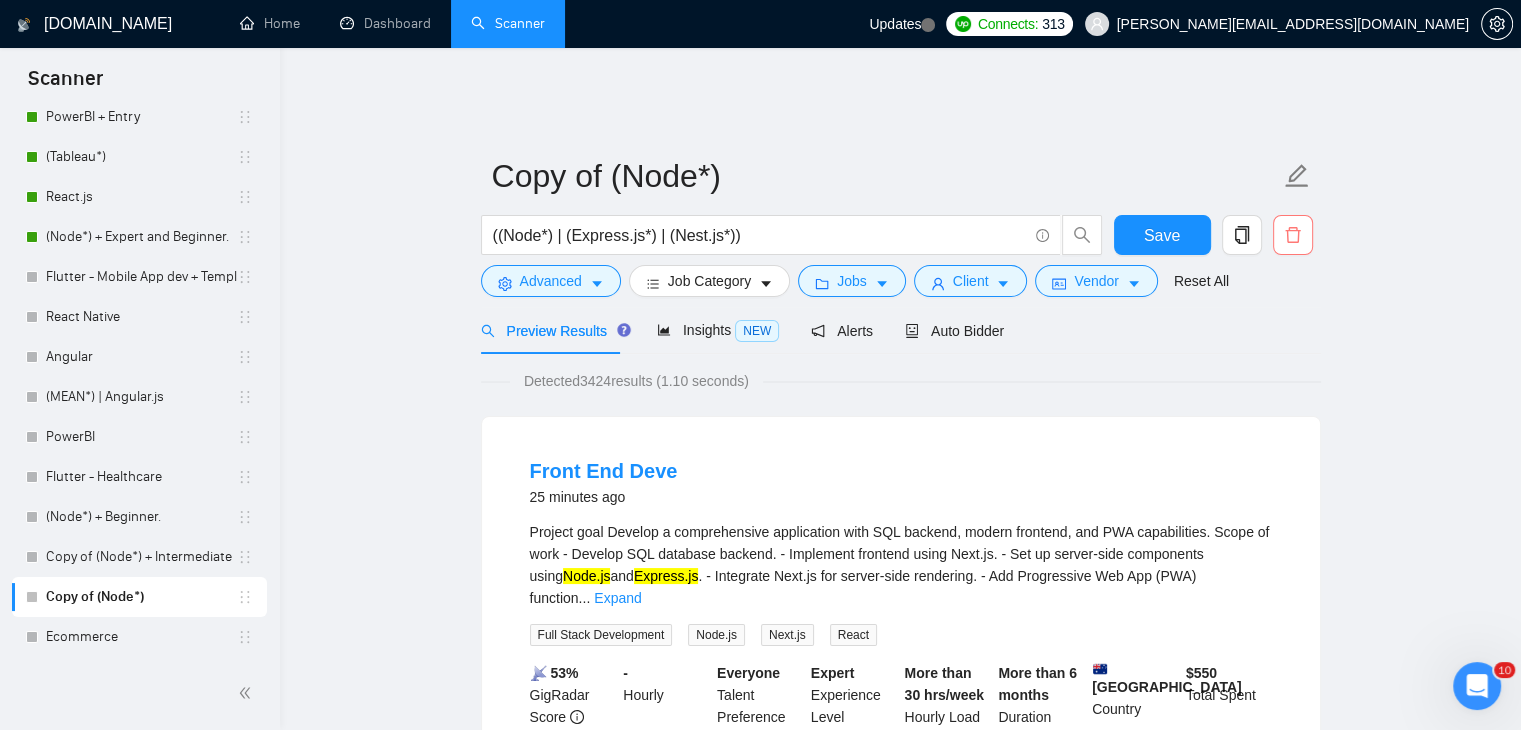 click 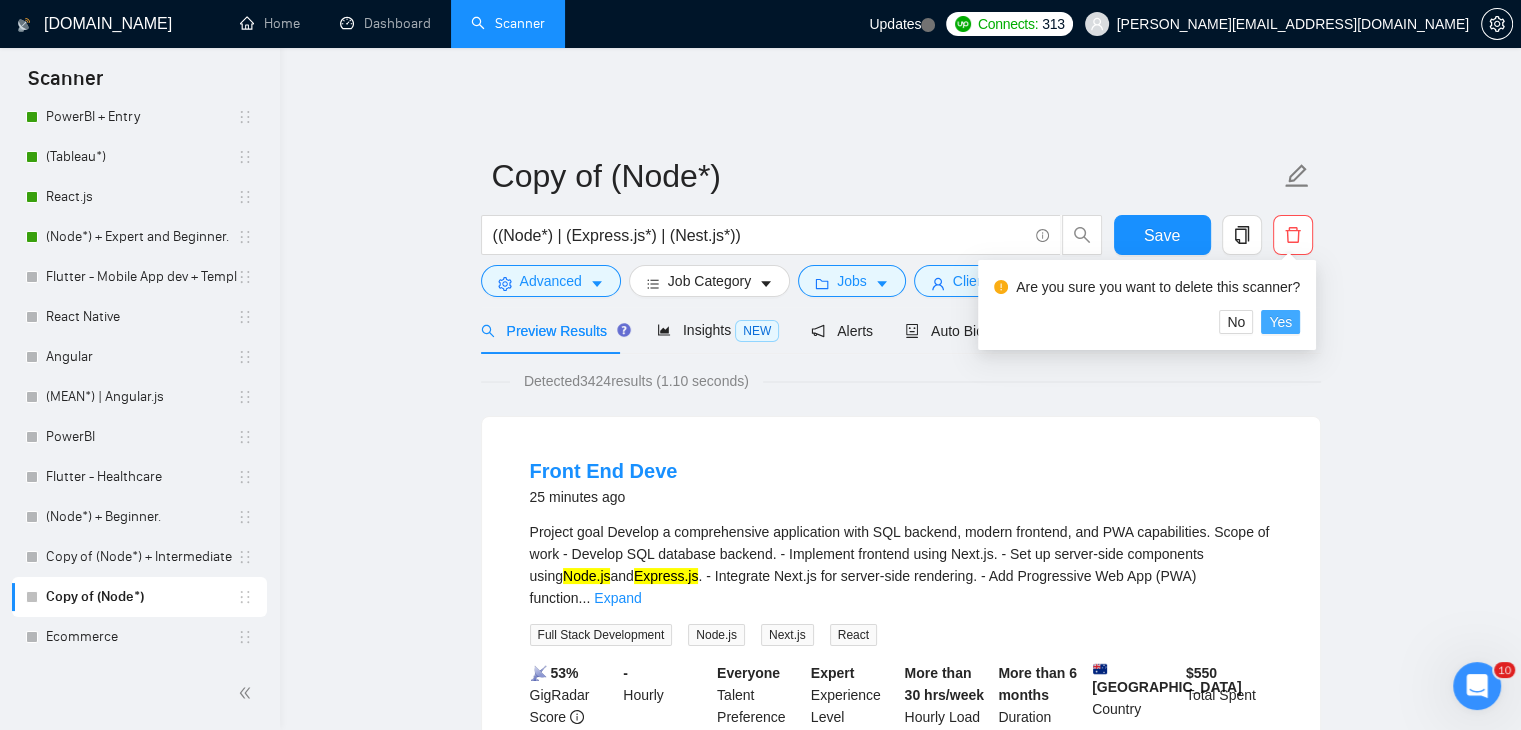 click on "Yes" at bounding box center [1280, 322] 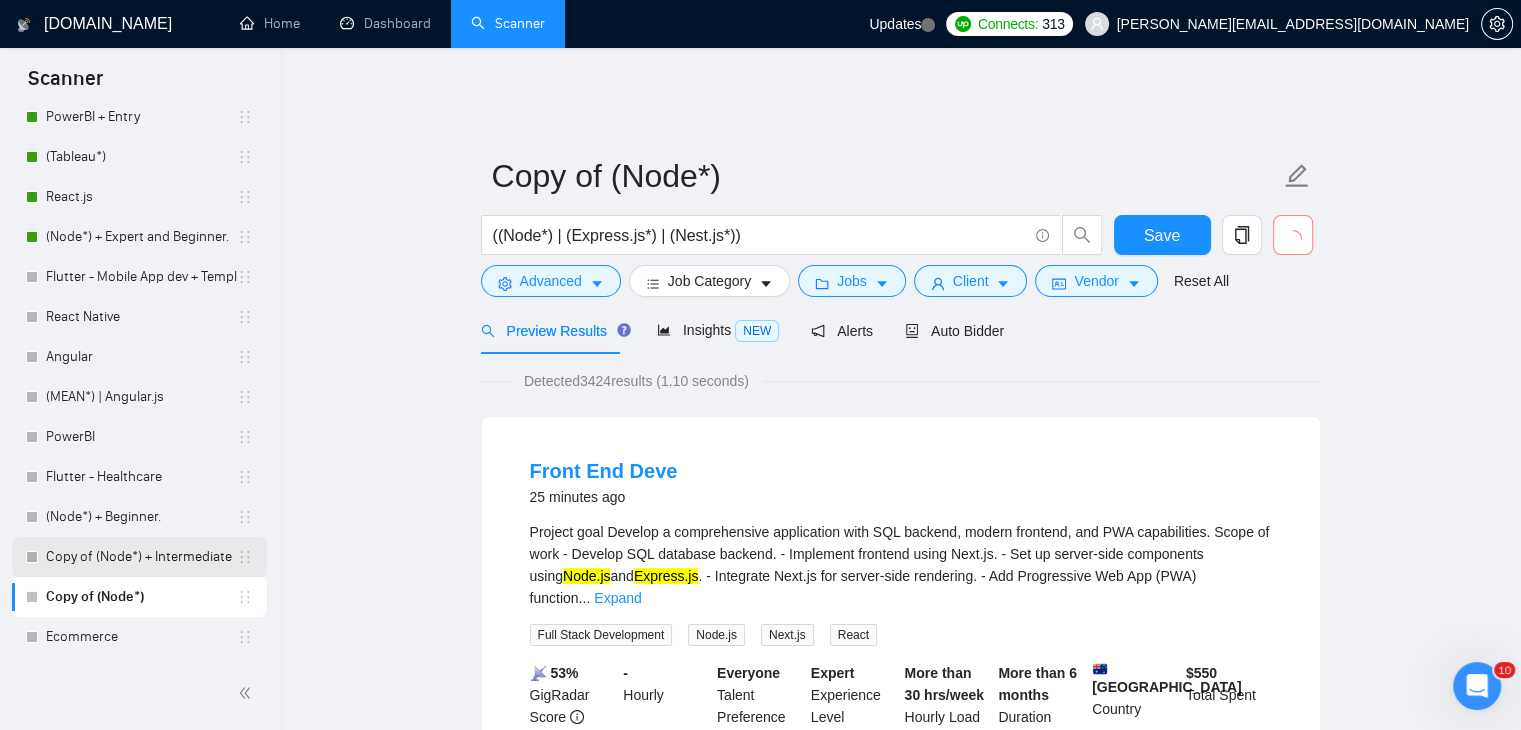 click on "Copy of (Node*) + Intermediate" at bounding box center [141, 557] 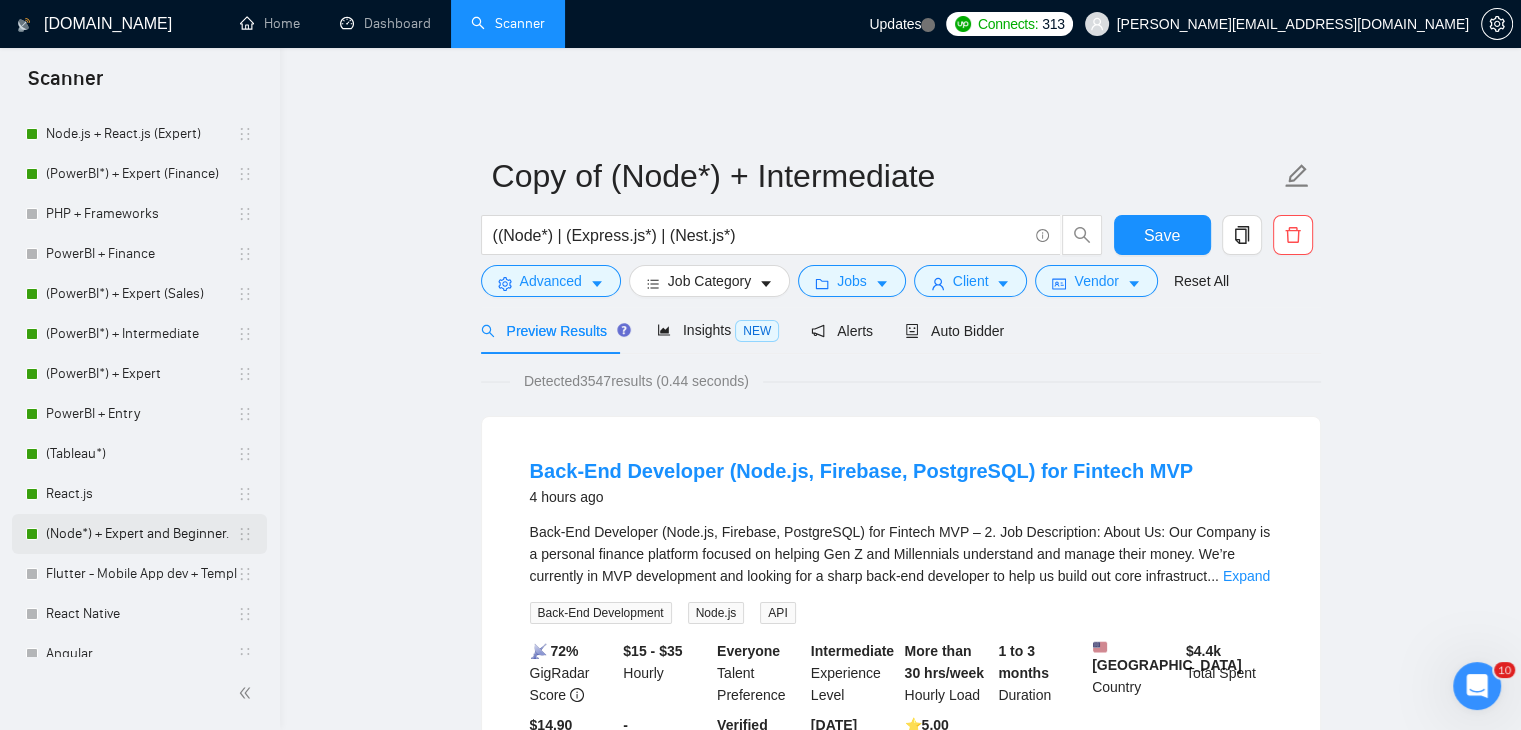 scroll, scrollTop: 0, scrollLeft: 0, axis: both 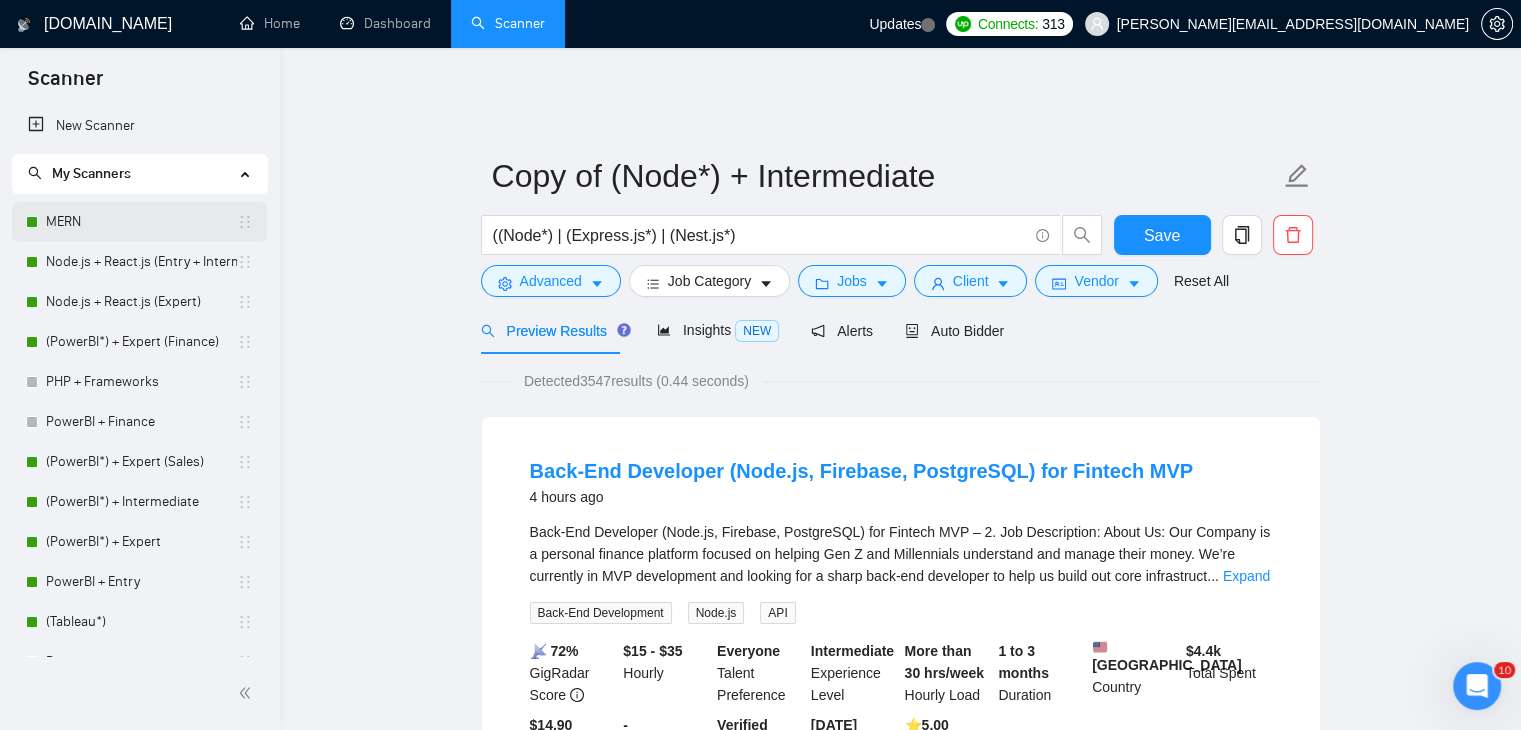 click on "MERN" at bounding box center [141, 222] 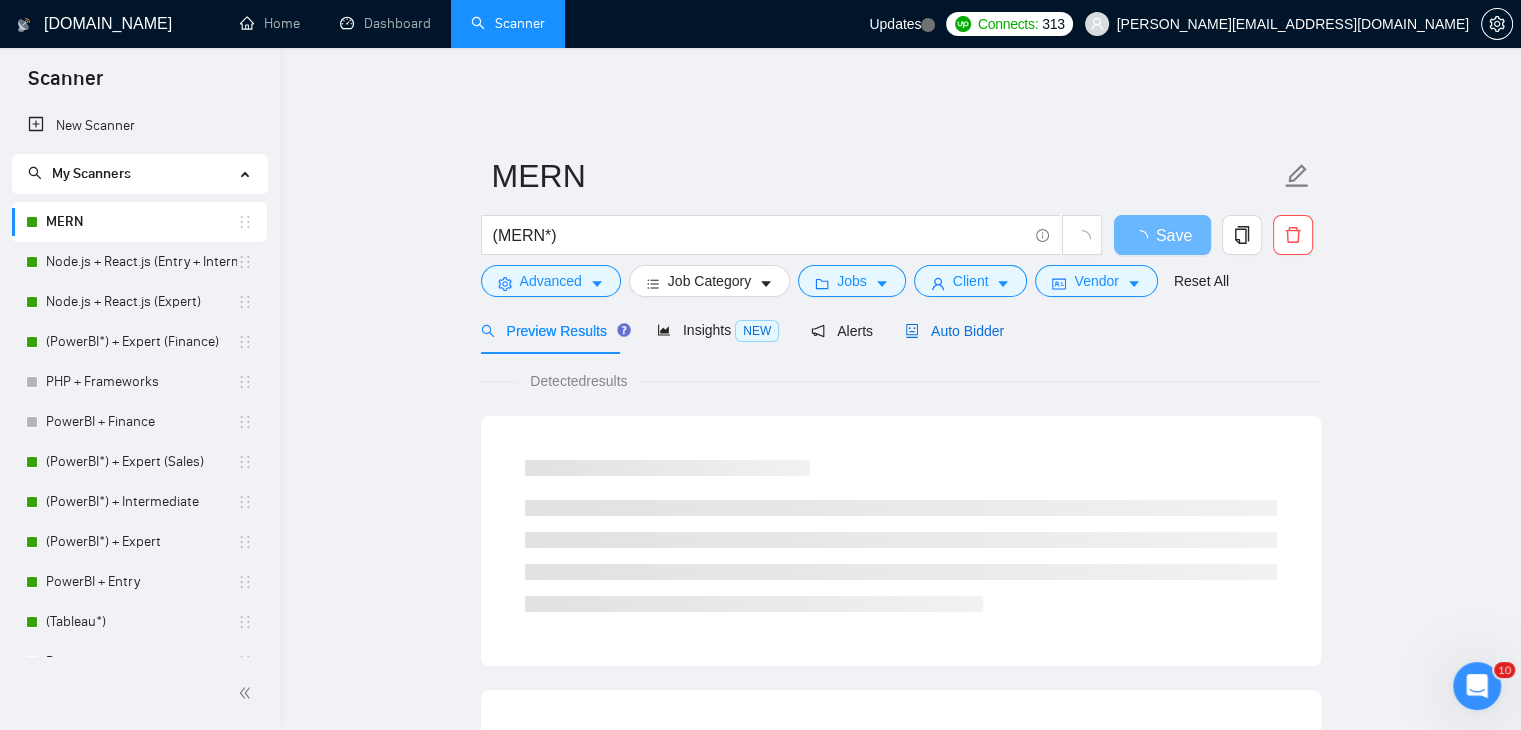 click on "Auto Bidder" at bounding box center (954, 331) 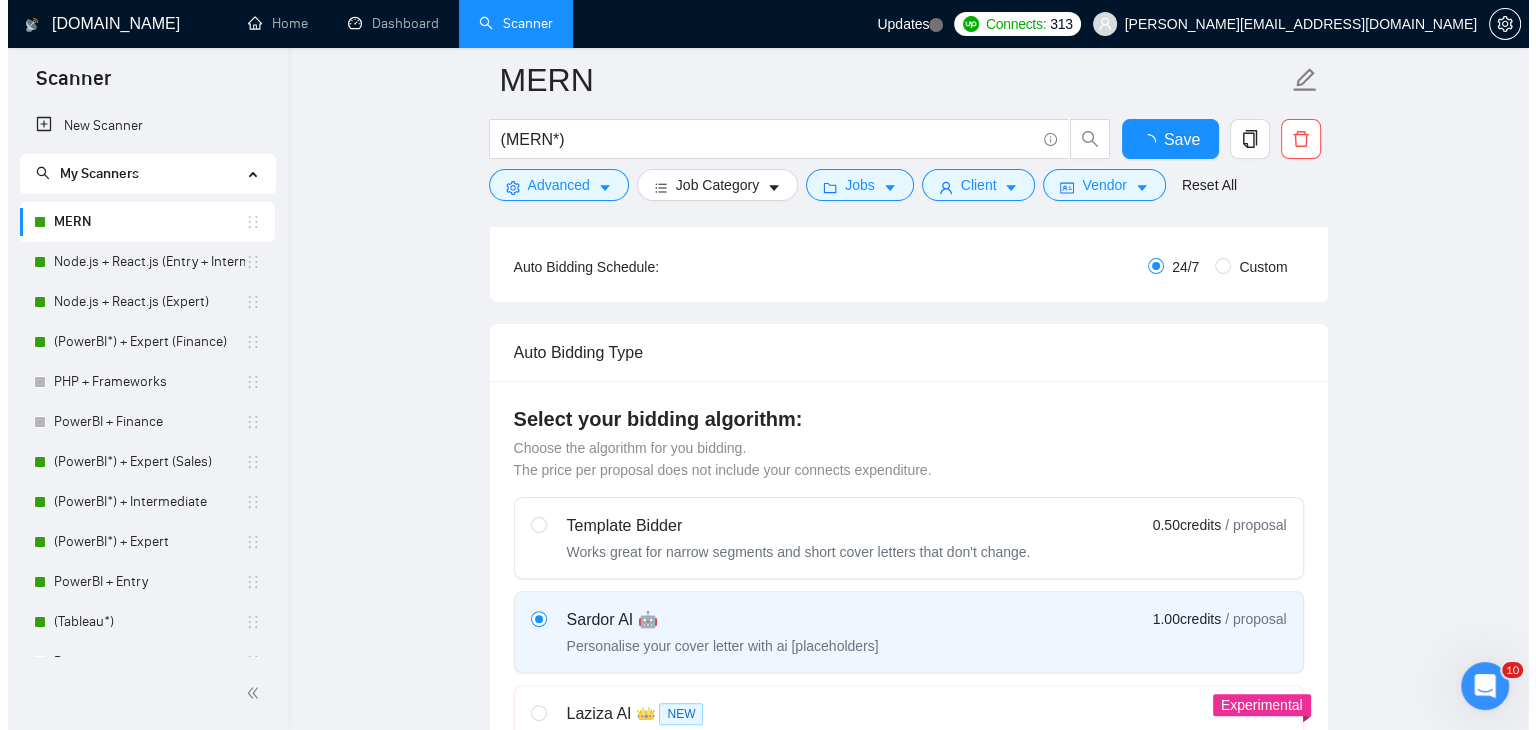 scroll, scrollTop: 0, scrollLeft: 0, axis: both 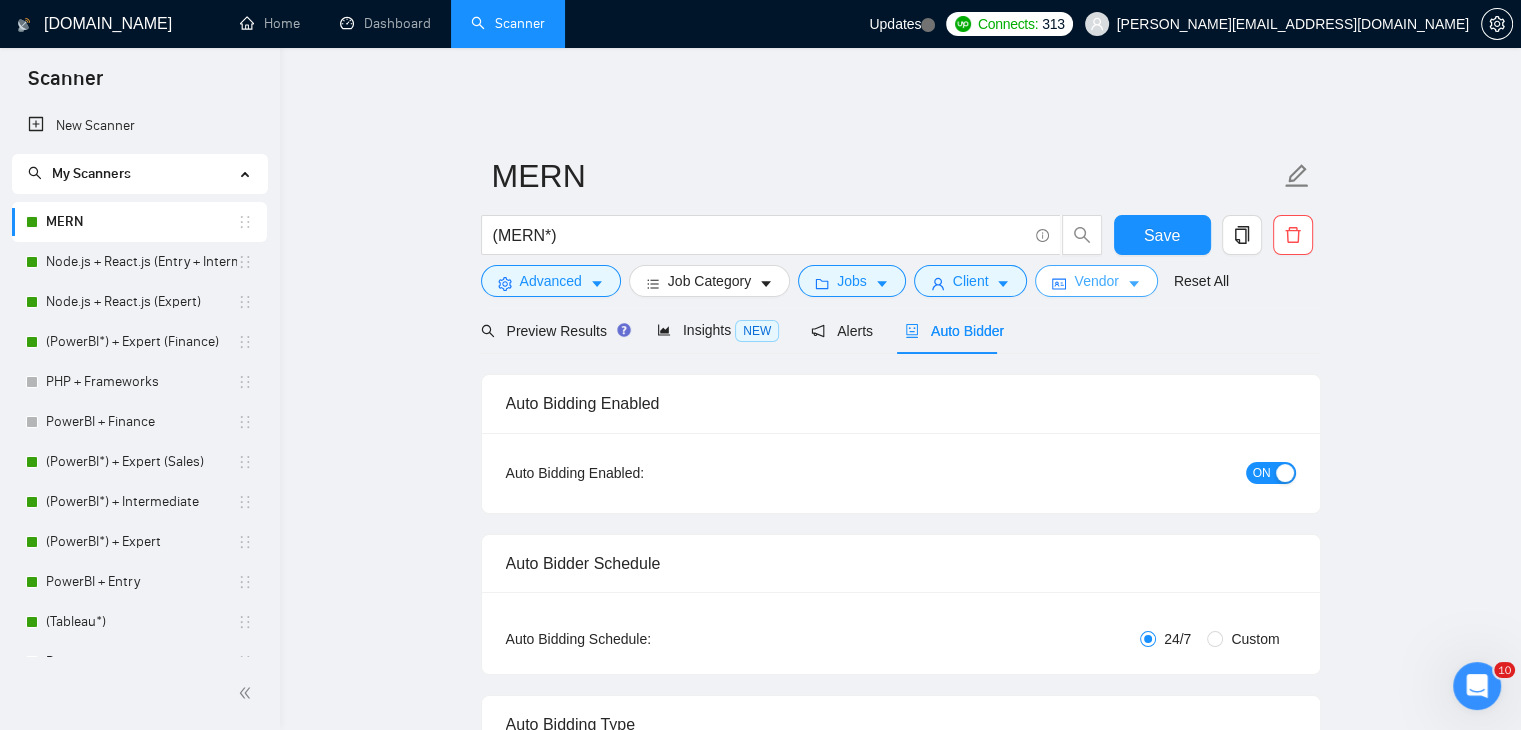 click at bounding box center [1134, 283] 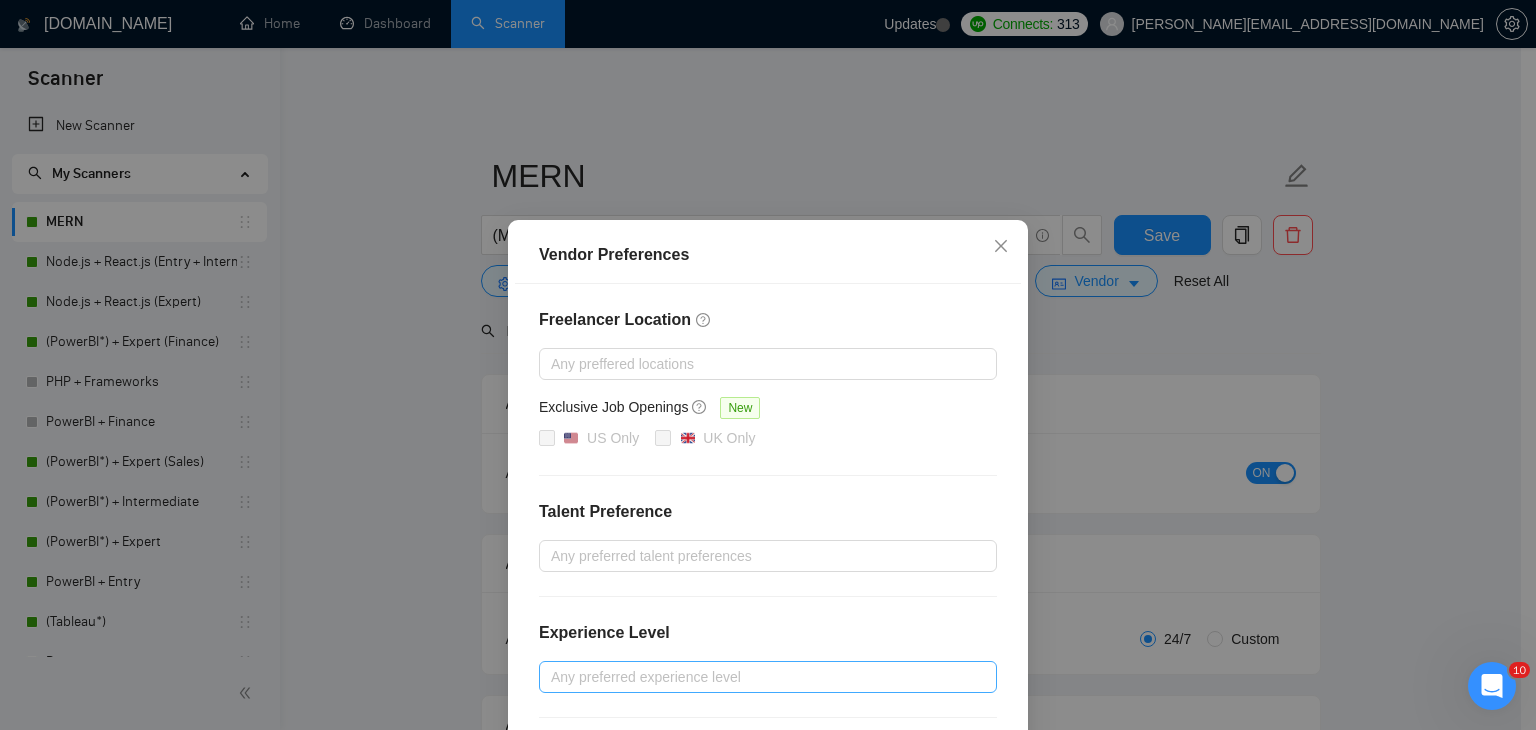 scroll, scrollTop: 194, scrollLeft: 0, axis: vertical 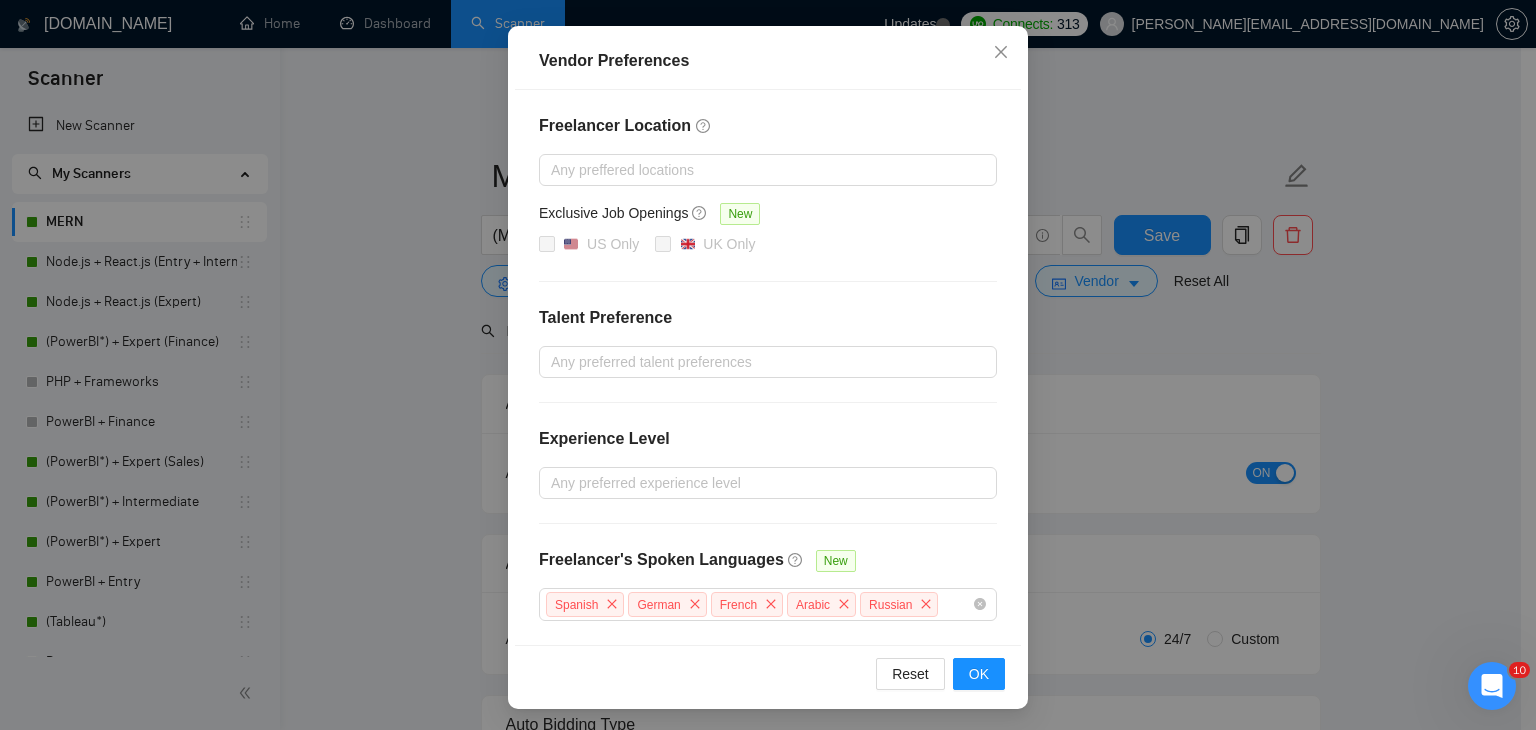 click on "Vendor Preferences Freelancer Location     Any preffered locations Exclusive Job Openings [GEOGRAPHIC_DATA] Only UK Only Talent Preference   Any preferred talent preferences Experience Level   Any preferred experience level Freelancer's Spoken Languages New Spanish German French Arabic Russian   Reset OK" at bounding box center (768, 365) 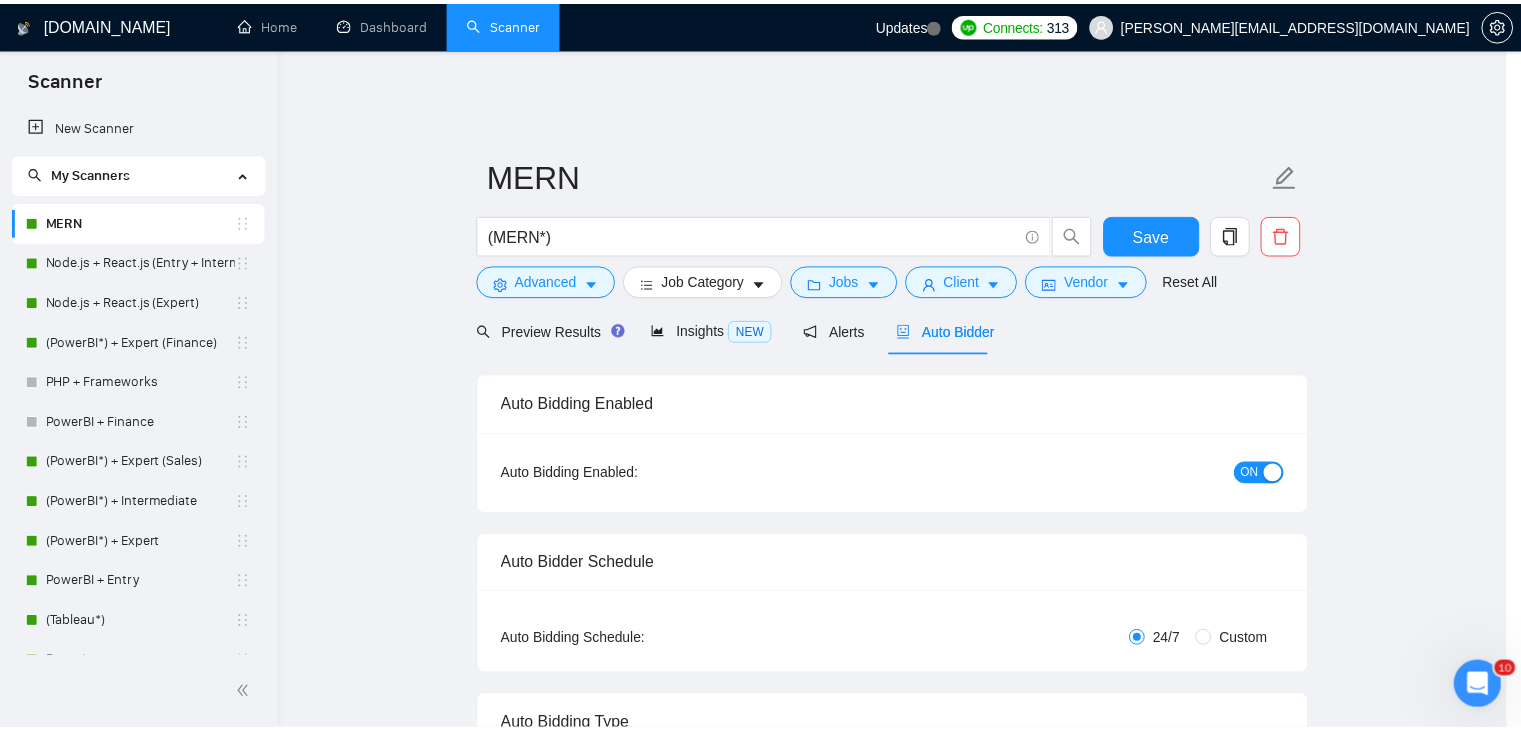 scroll, scrollTop: 94, scrollLeft: 0, axis: vertical 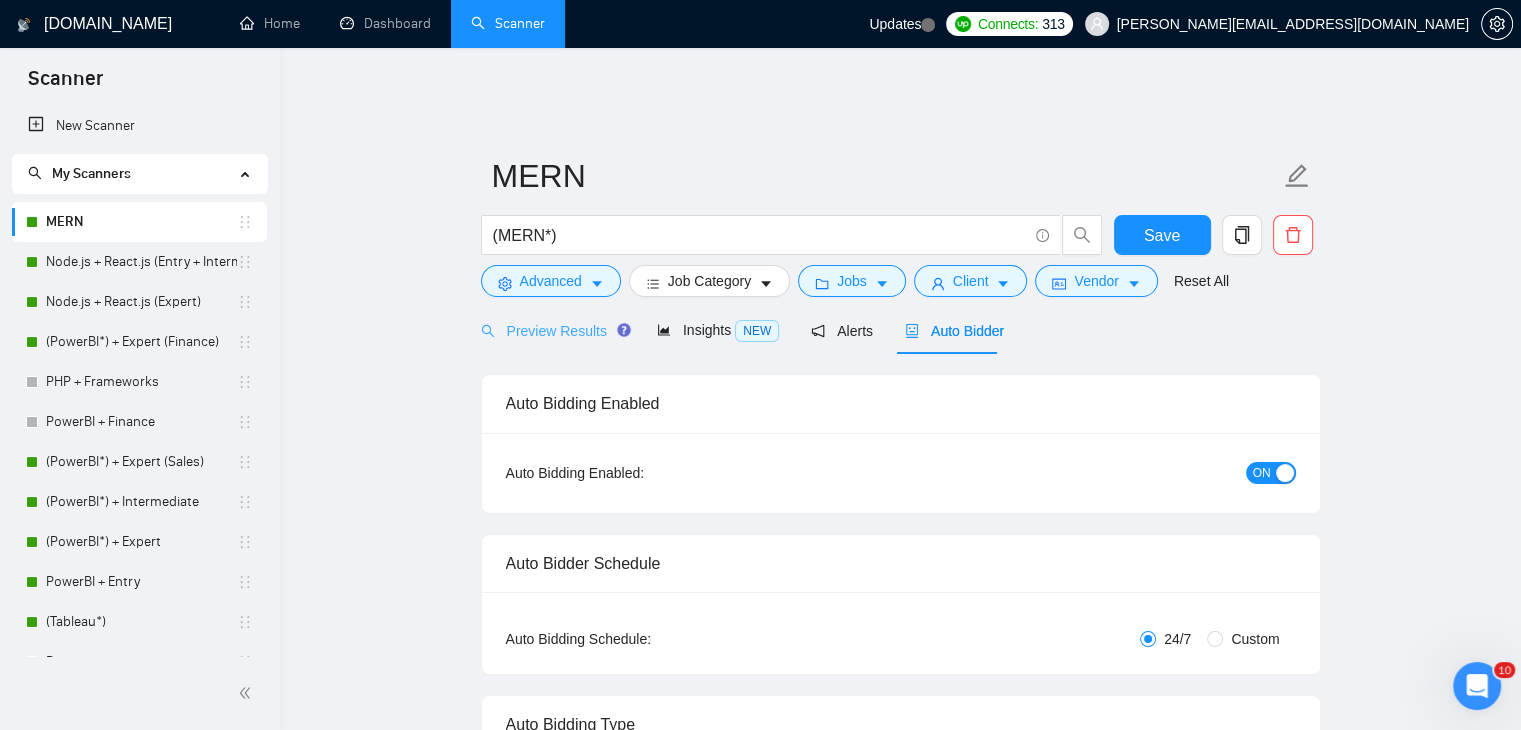 click on "Preview Results" at bounding box center (553, 330) 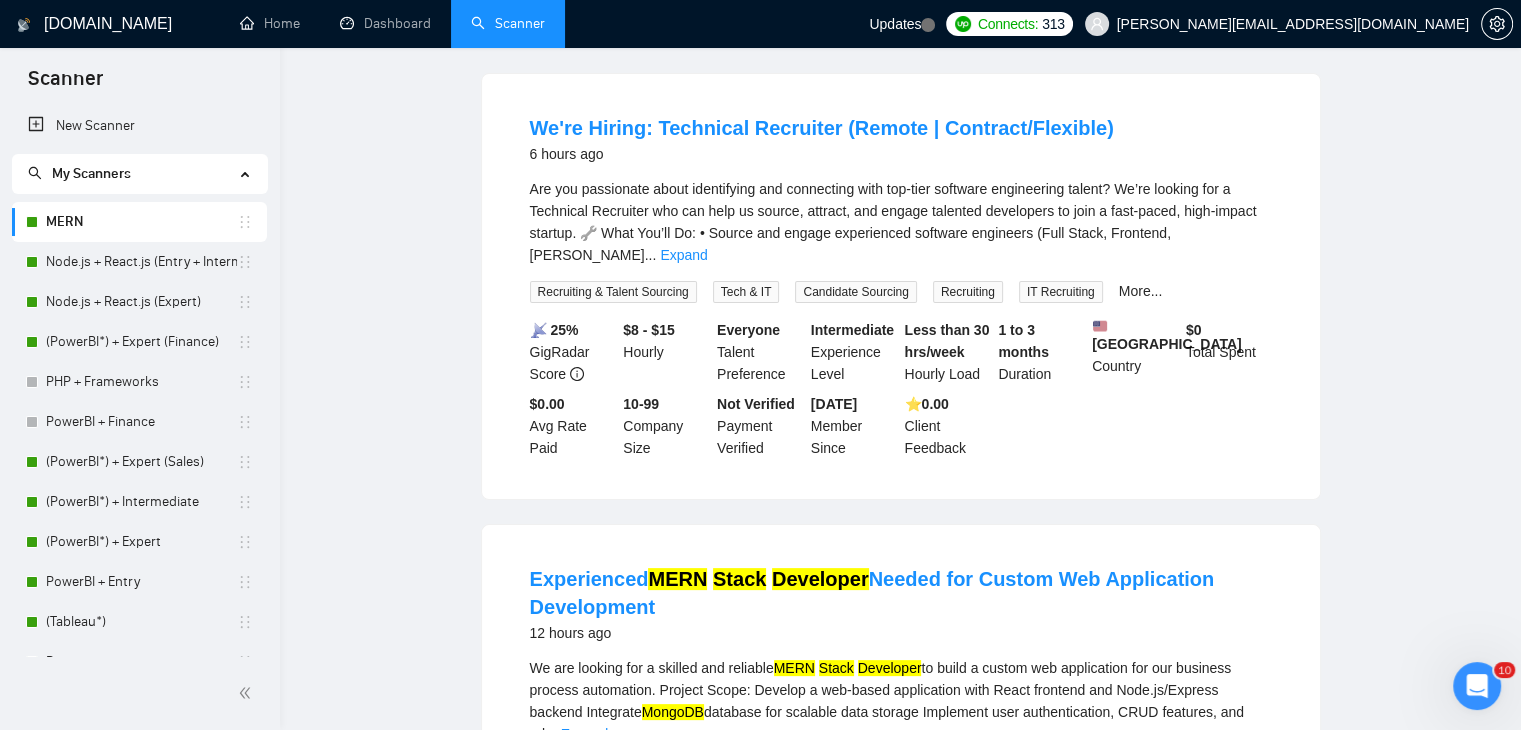 scroll, scrollTop: 0, scrollLeft: 0, axis: both 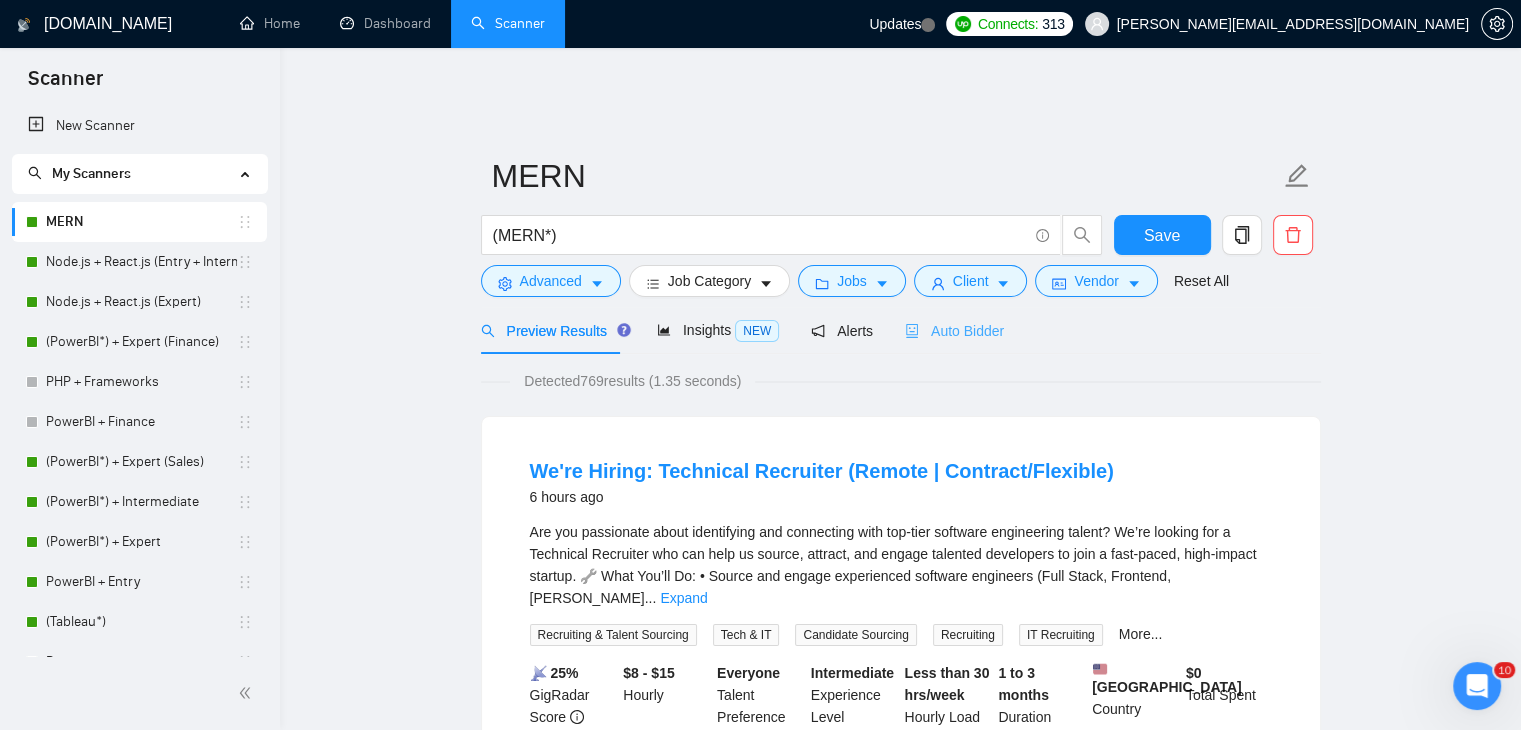 click on "Auto Bidder" at bounding box center [954, 330] 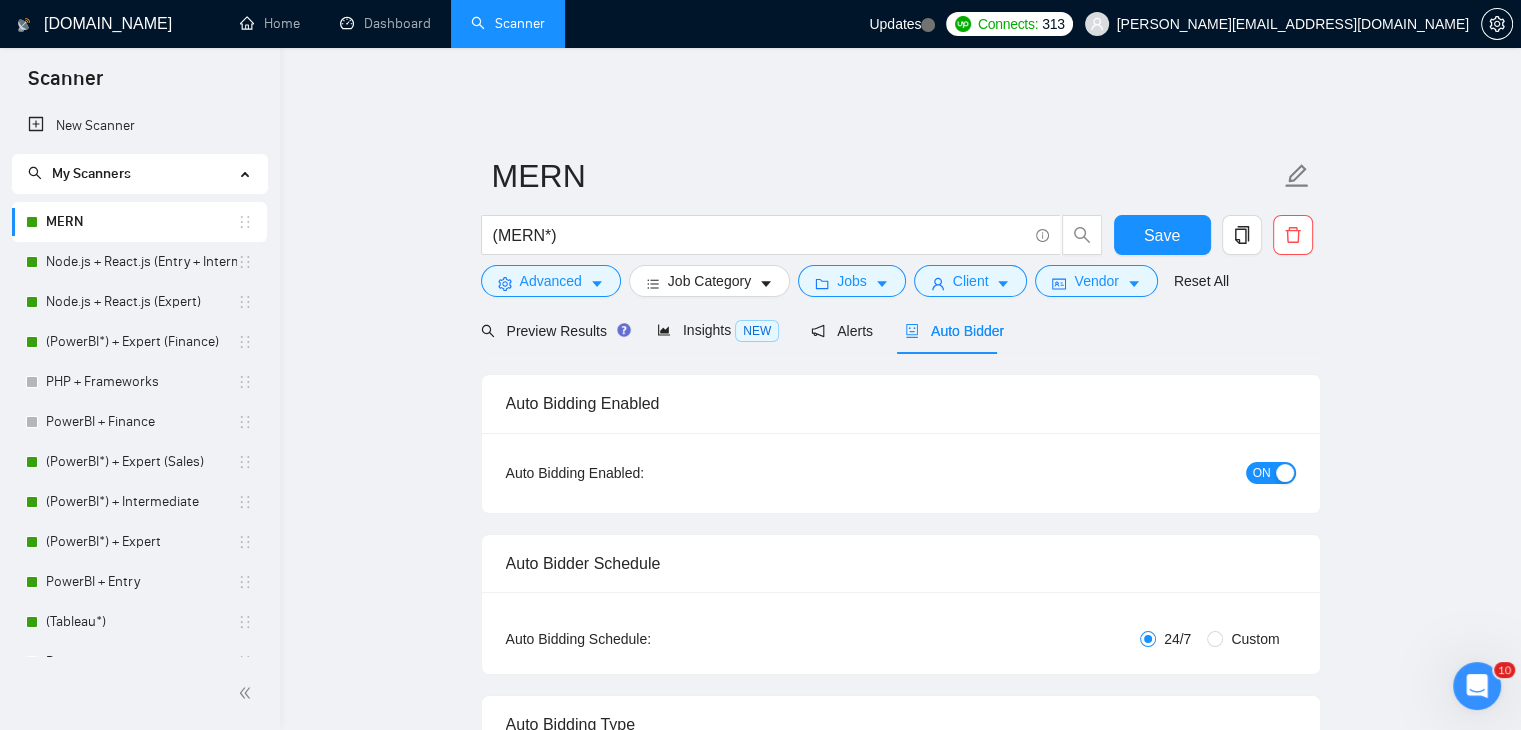 type 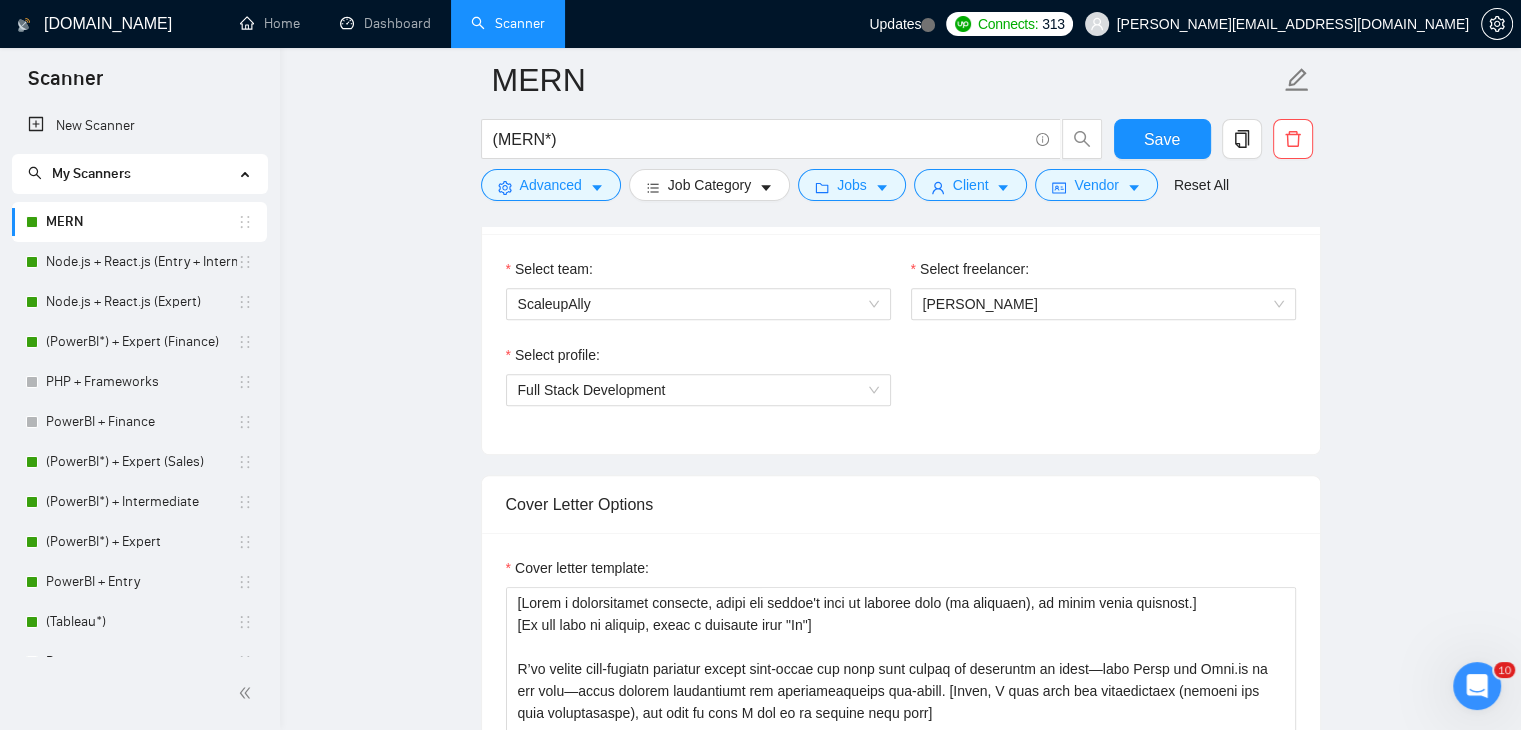 scroll, scrollTop: 1390, scrollLeft: 0, axis: vertical 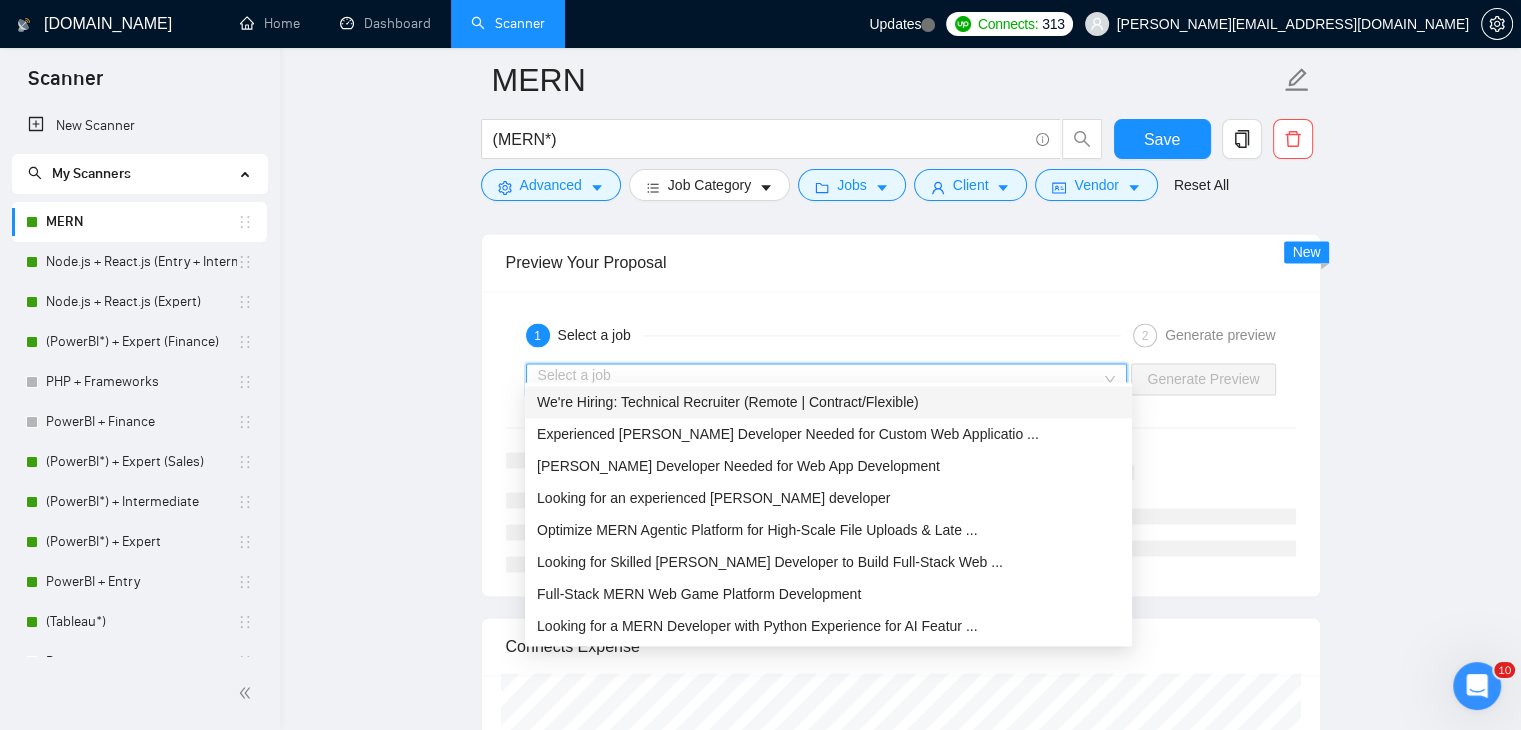 click at bounding box center [820, 379] 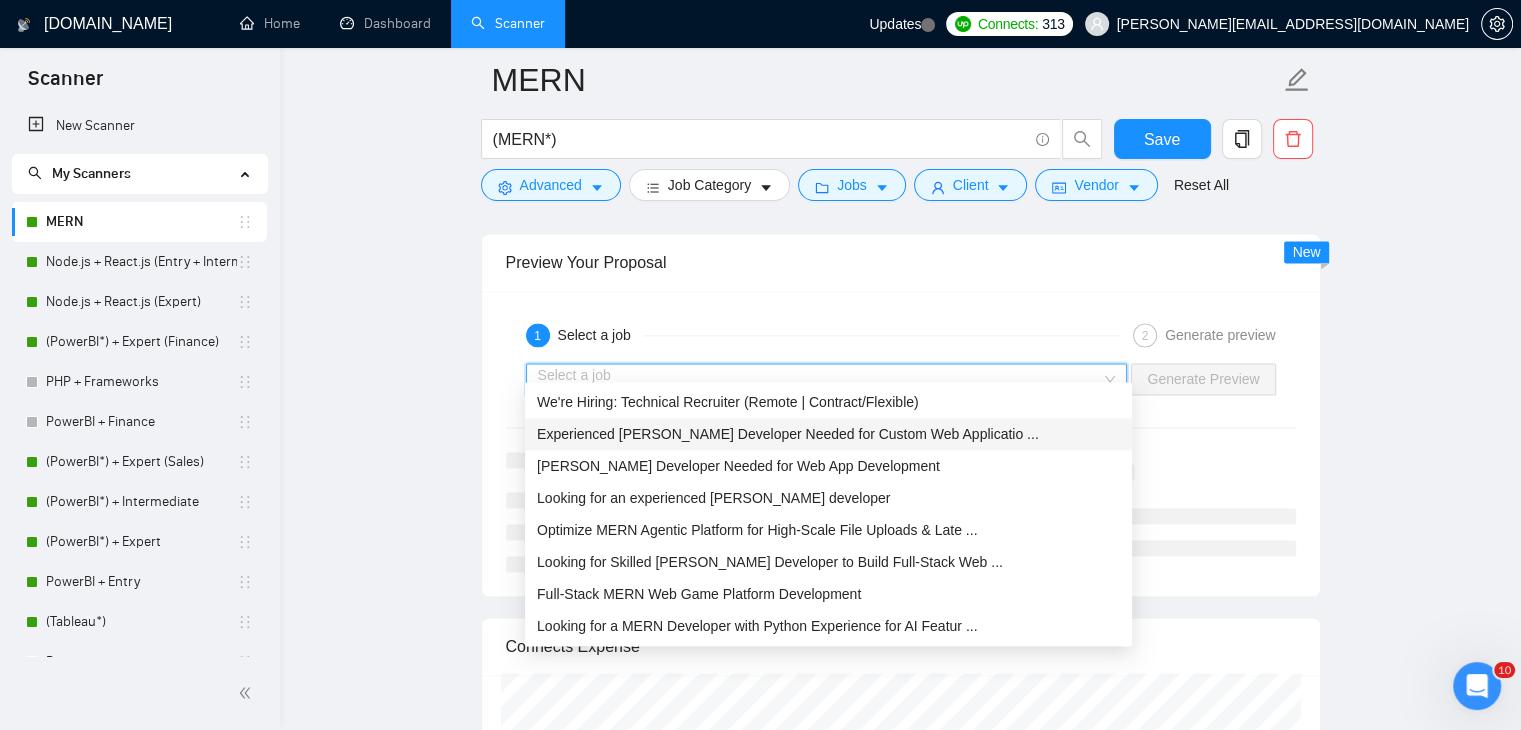 click on "Experienced [PERSON_NAME] Developer Needed for Custom Web Applicatio ..." at bounding box center (788, 434) 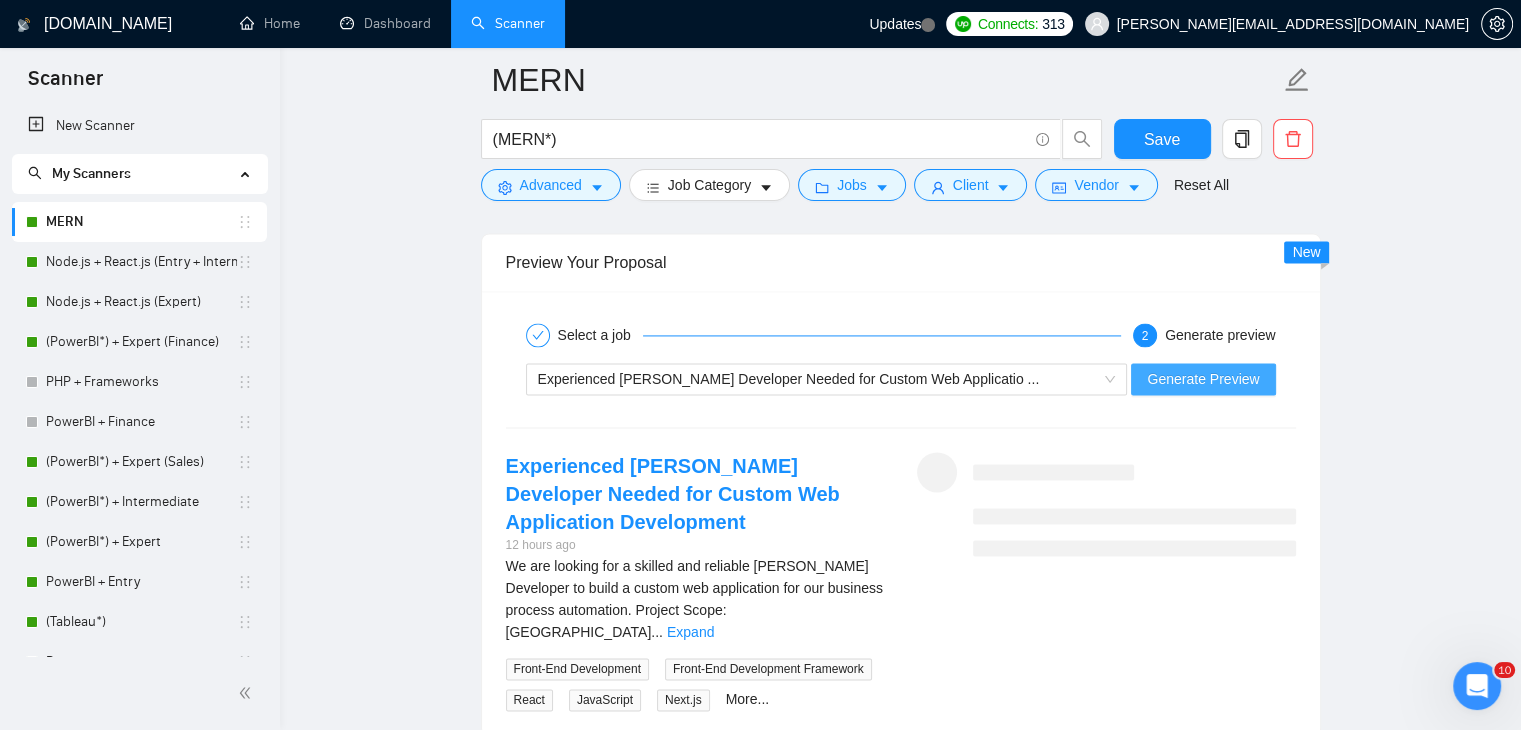 click on "Generate Preview" at bounding box center [1203, 379] 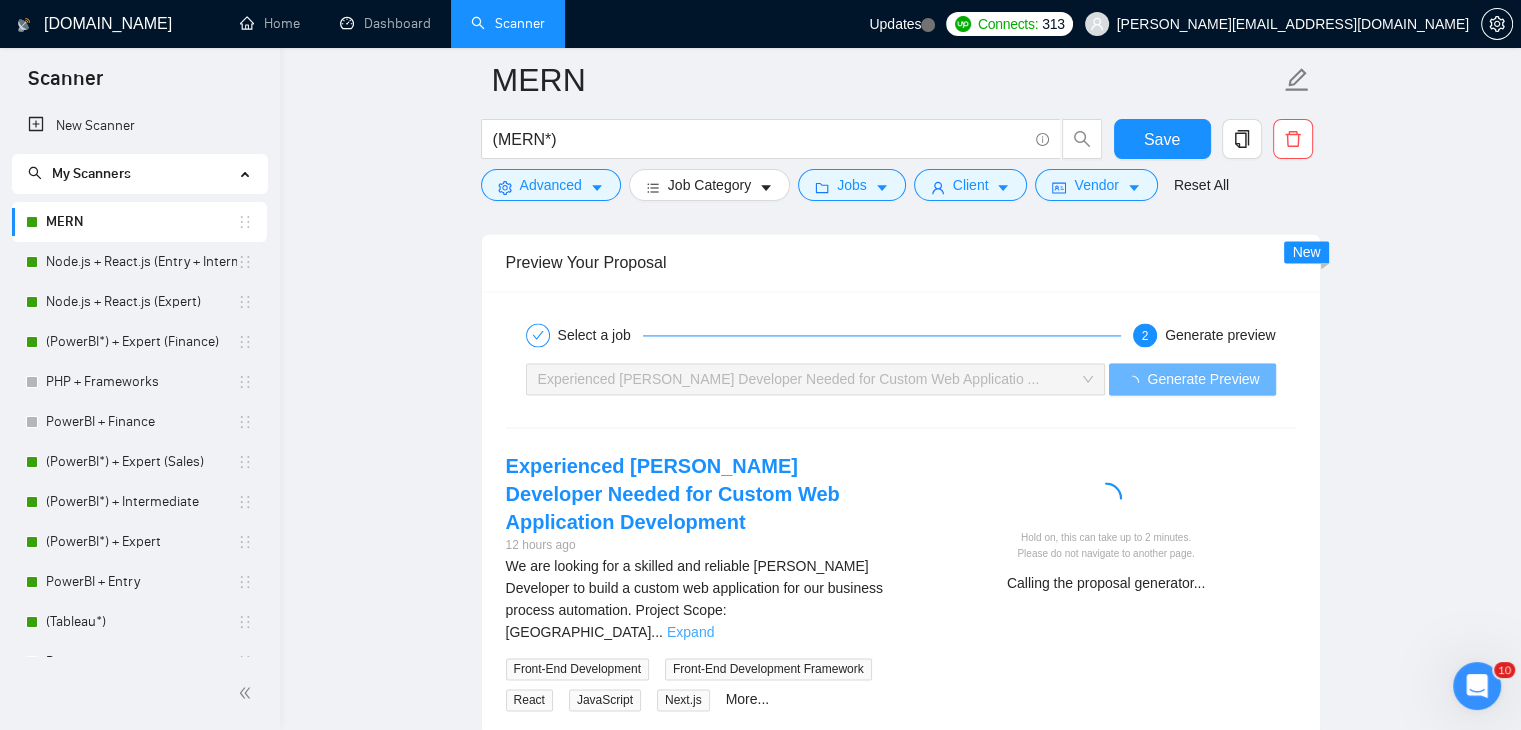 click on "Expand" at bounding box center [690, 632] 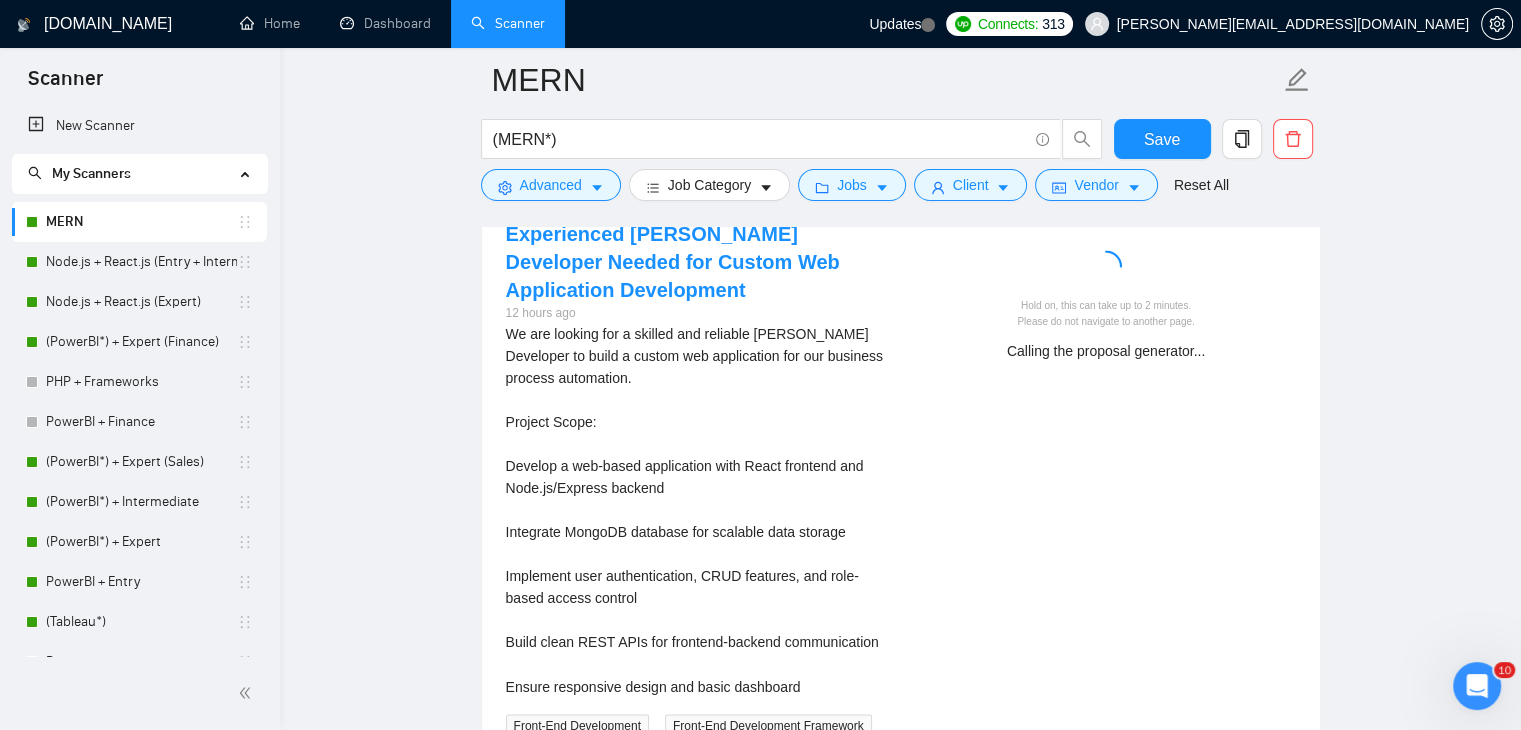 scroll, scrollTop: 3170, scrollLeft: 0, axis: vertical 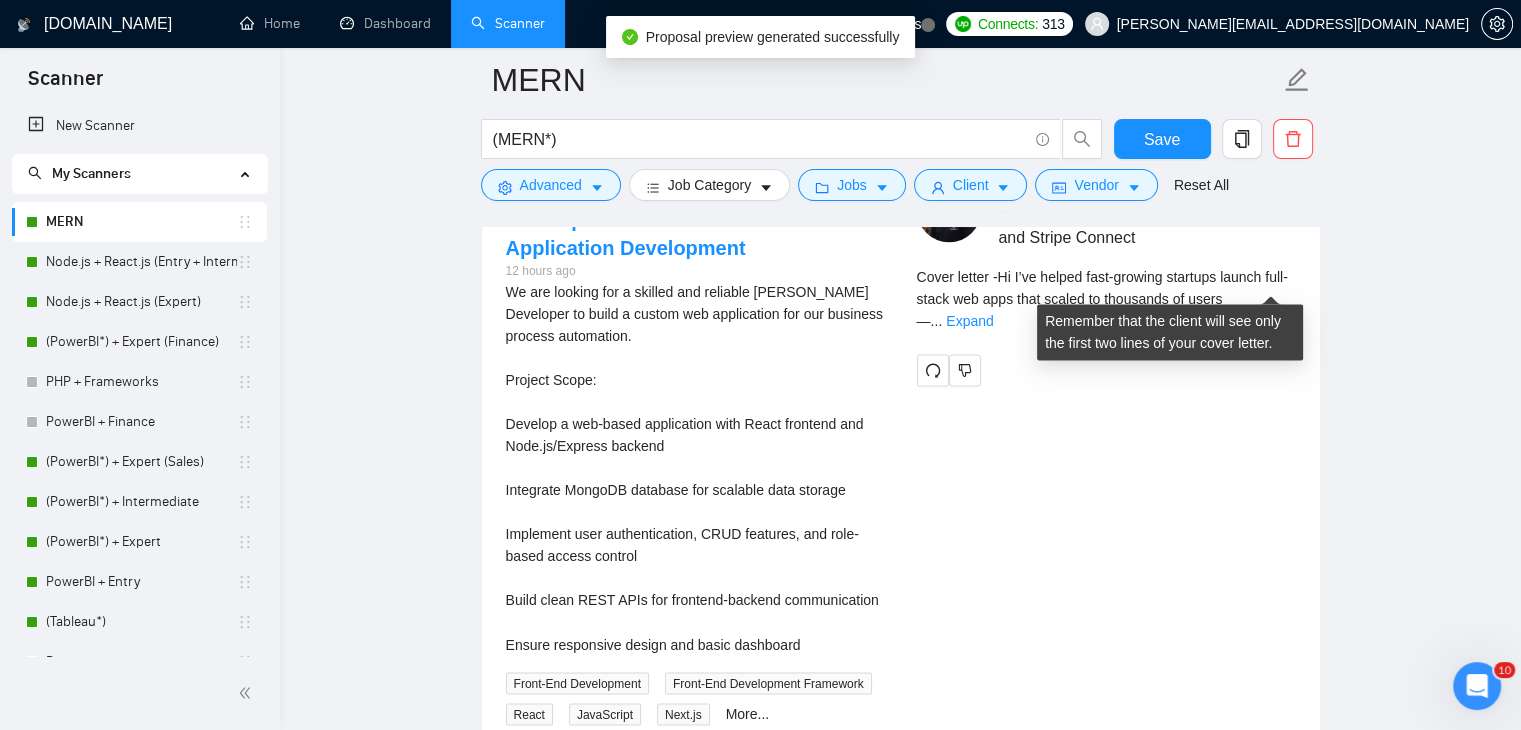 click on "Cover letter -  Hi
I’ve helped fast-growing startups launch full-stack web apps that scaled to thousands of users— ... Expand" at bounding box center (1106, 299) 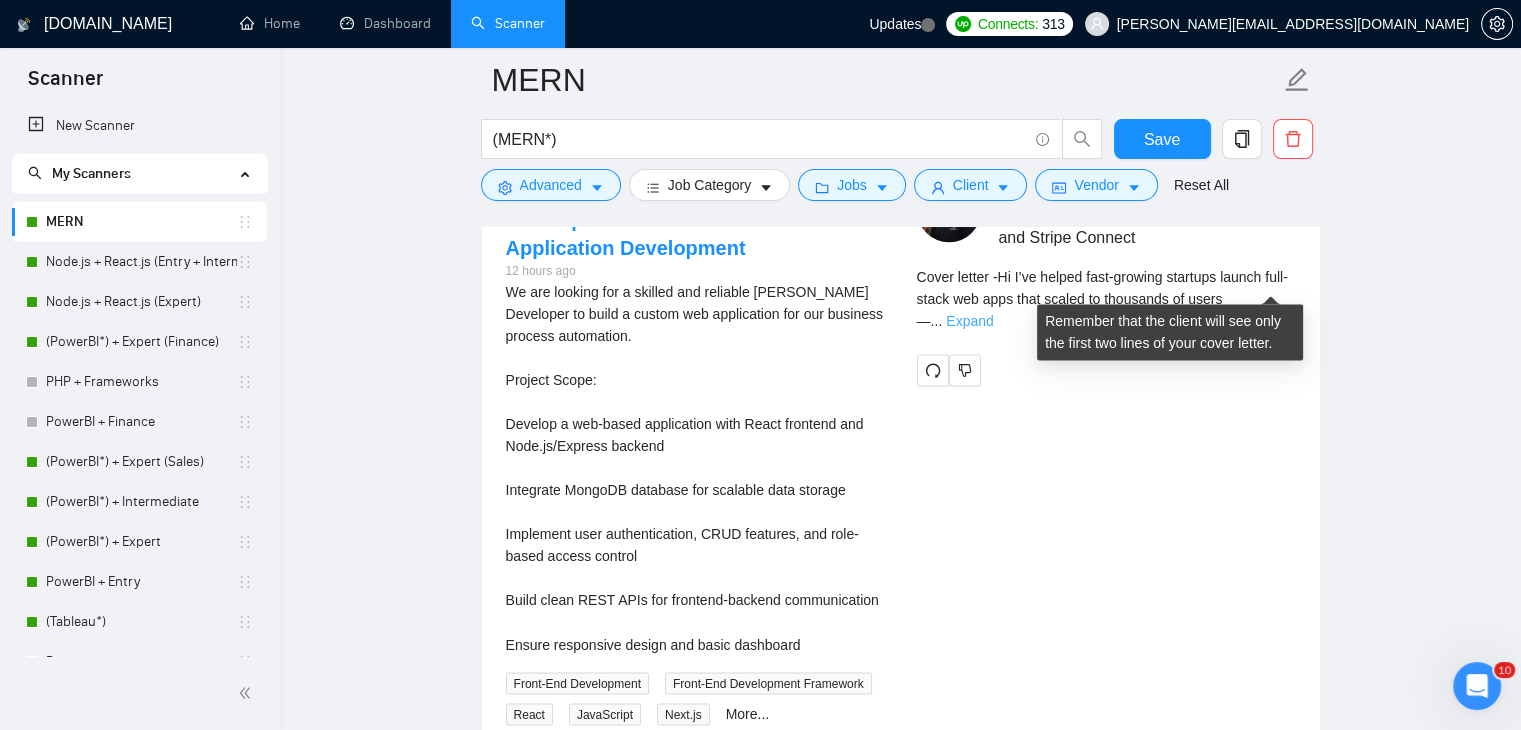 click on "Expand" at bounding box center [969, 321] 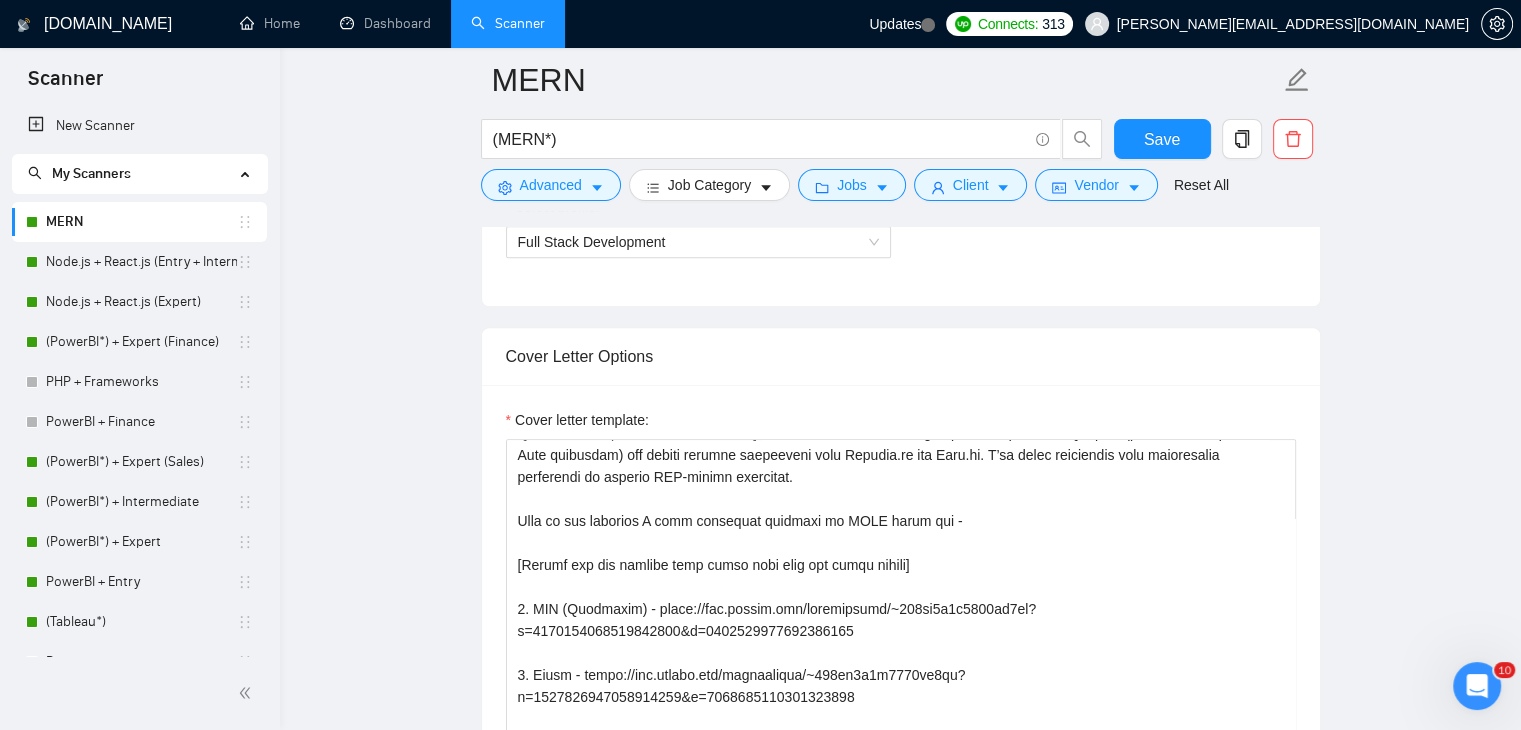 scroll, scrollTop: 1215, scrollLeft: 0, axis: vertical 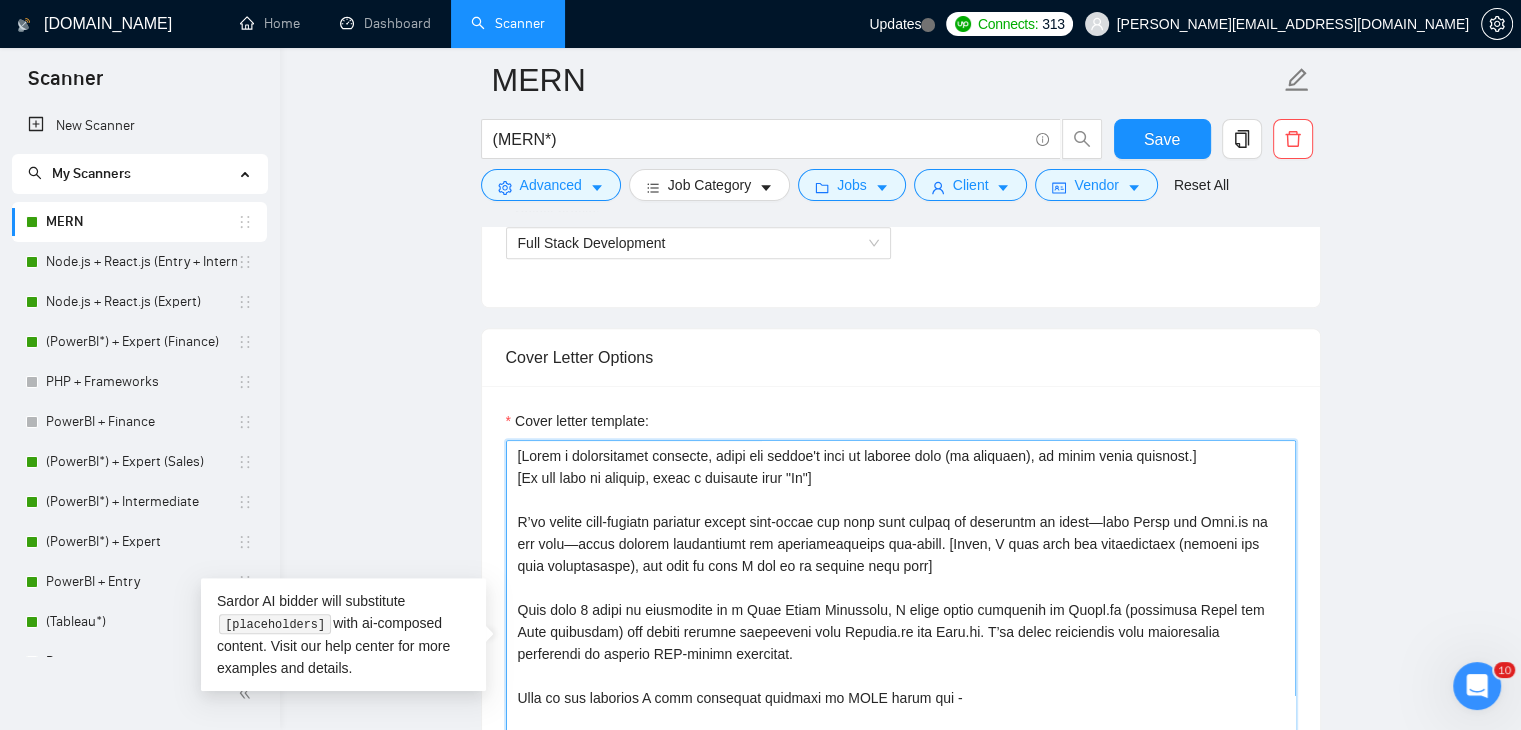 drag, startPoint x: 513, startPoint y: 603, endPoint x: 868, endPoint y: 646, distance: 357.59476 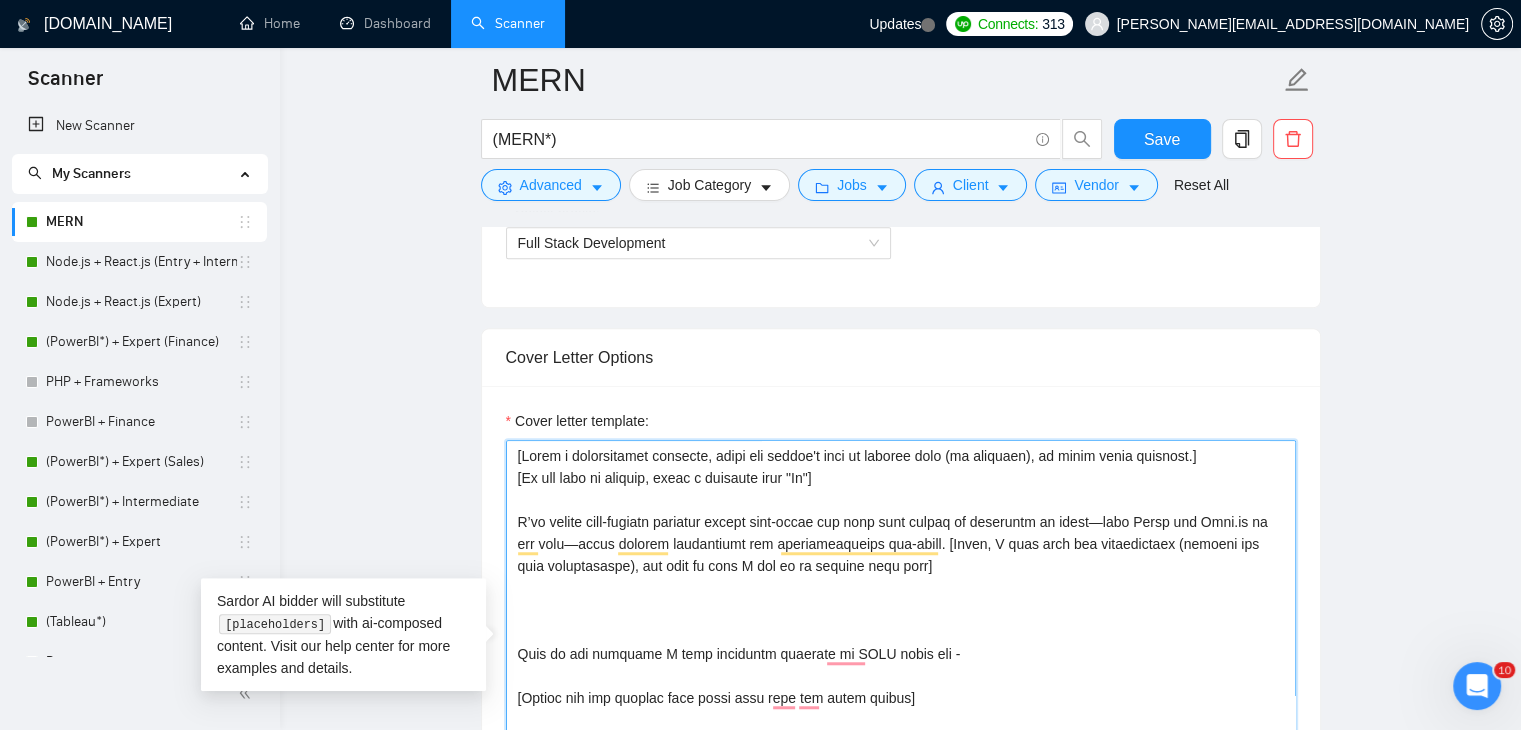 click on "Cover letter template:" at bounding box center [901, 665] 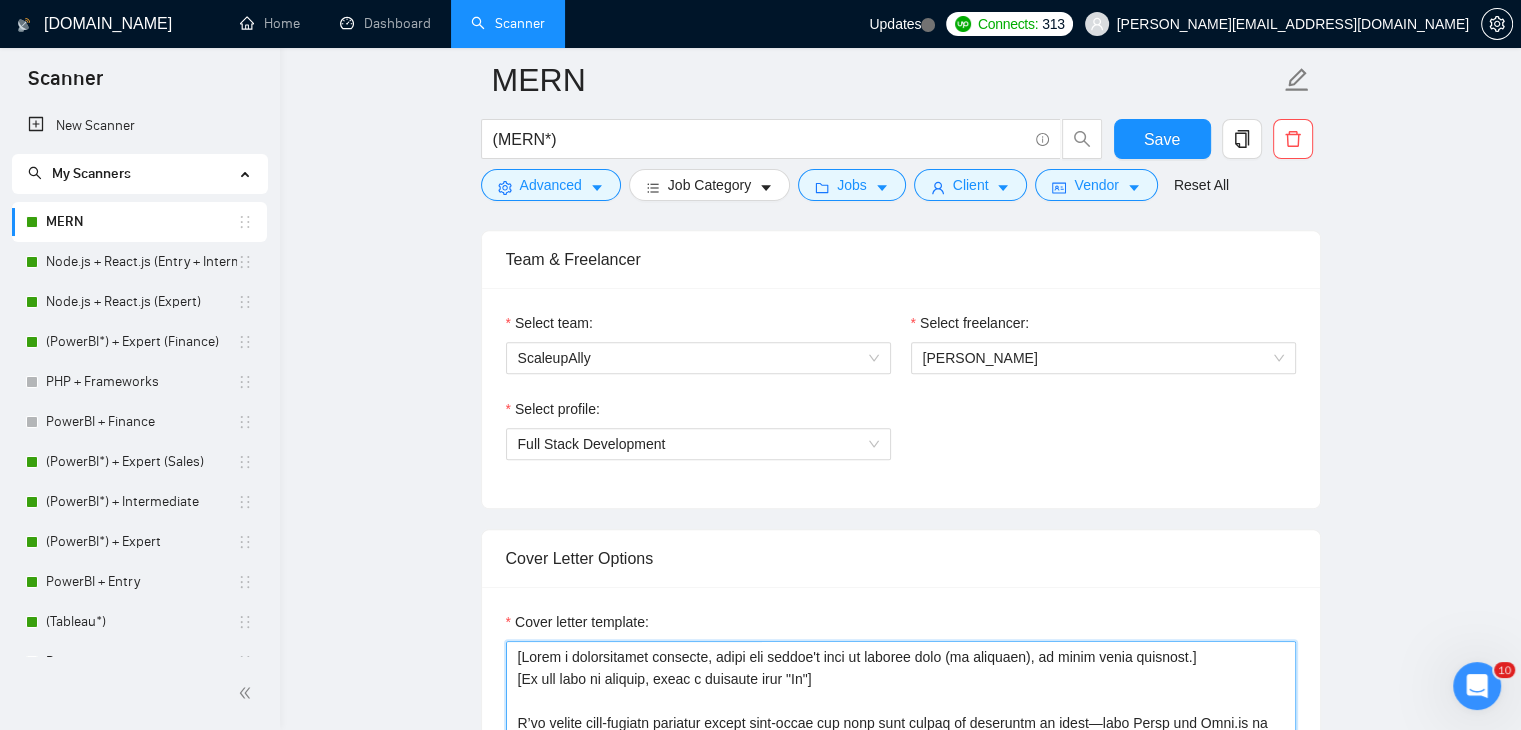 scroll, scrollTop: 1564, scrollLeft: 0, axis: vertical 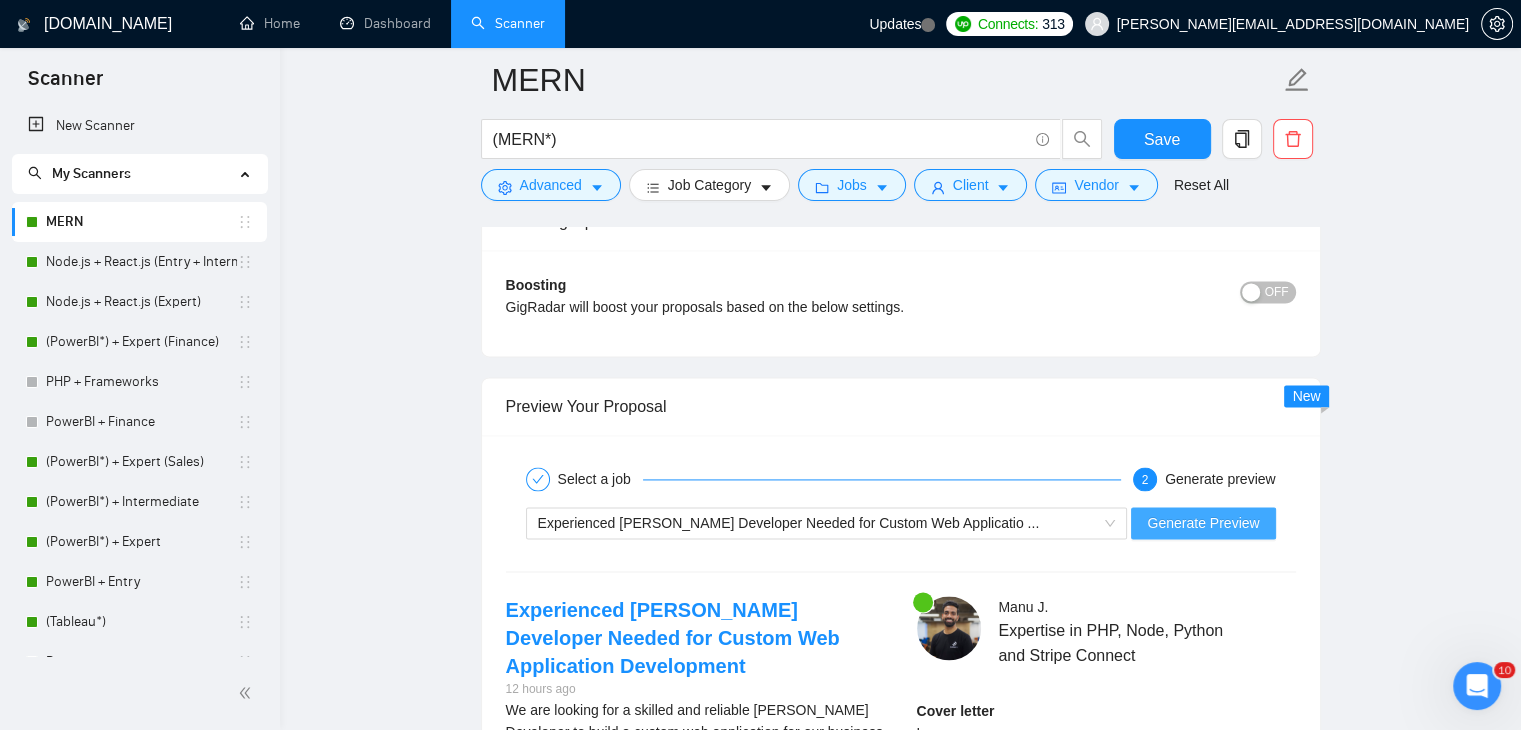 click on "Generate Preview" at bounding box center [1203, 523] 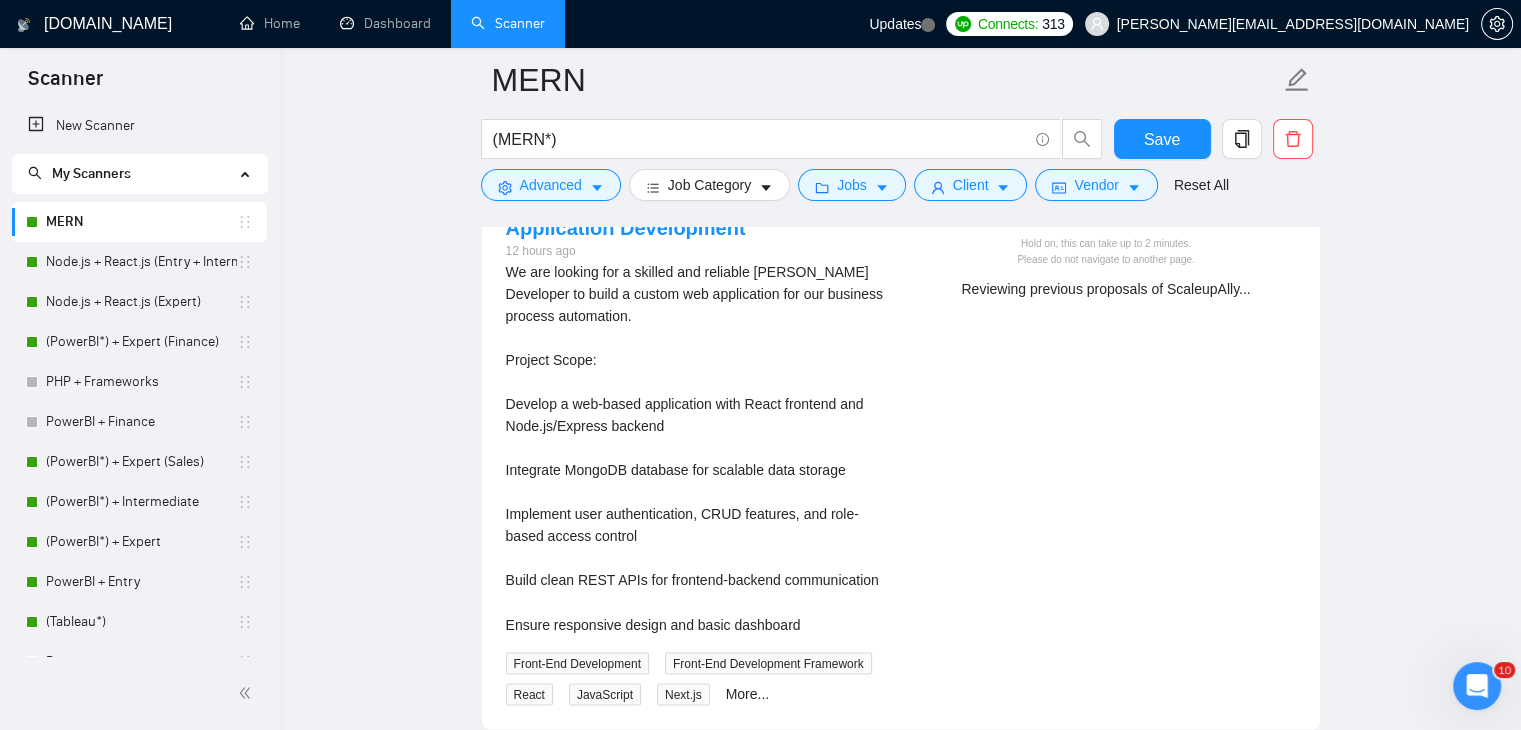 scroll, scrollTop: 3192, scrollLeft: 0, axis: vertical 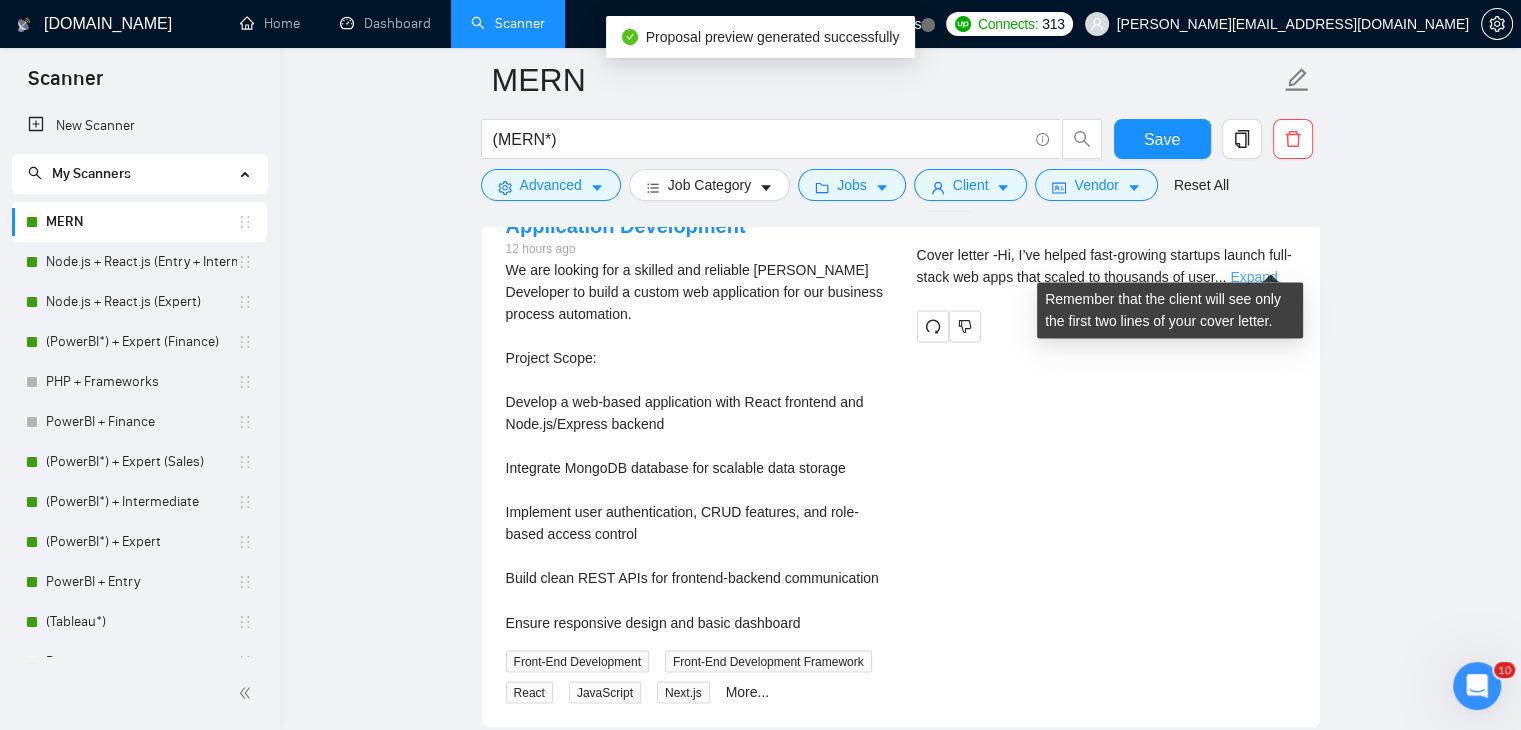 click on "Expand" at bounding box center [1253, 277] 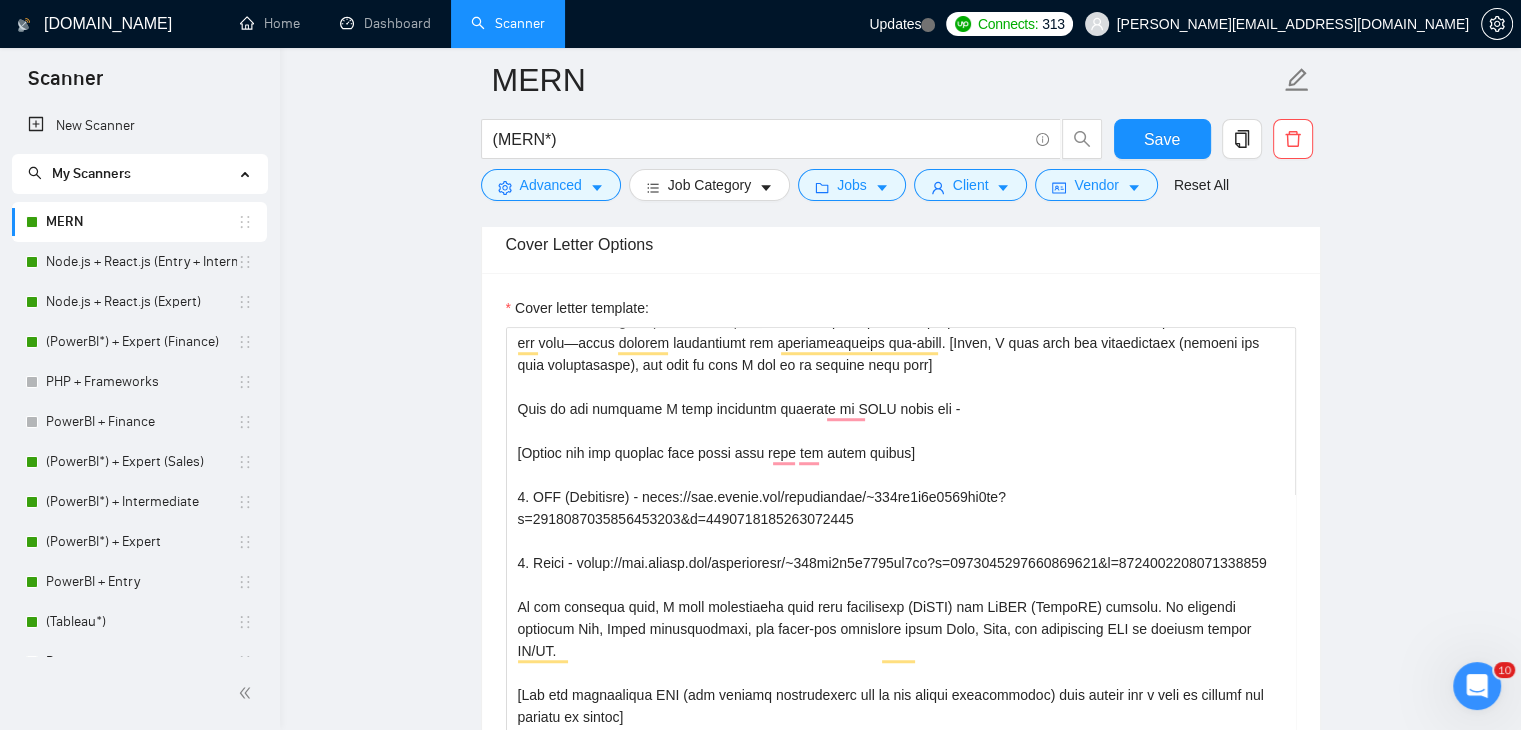 scroll, scrollTop: 1326, scrollLeft: 0, axis: vertical 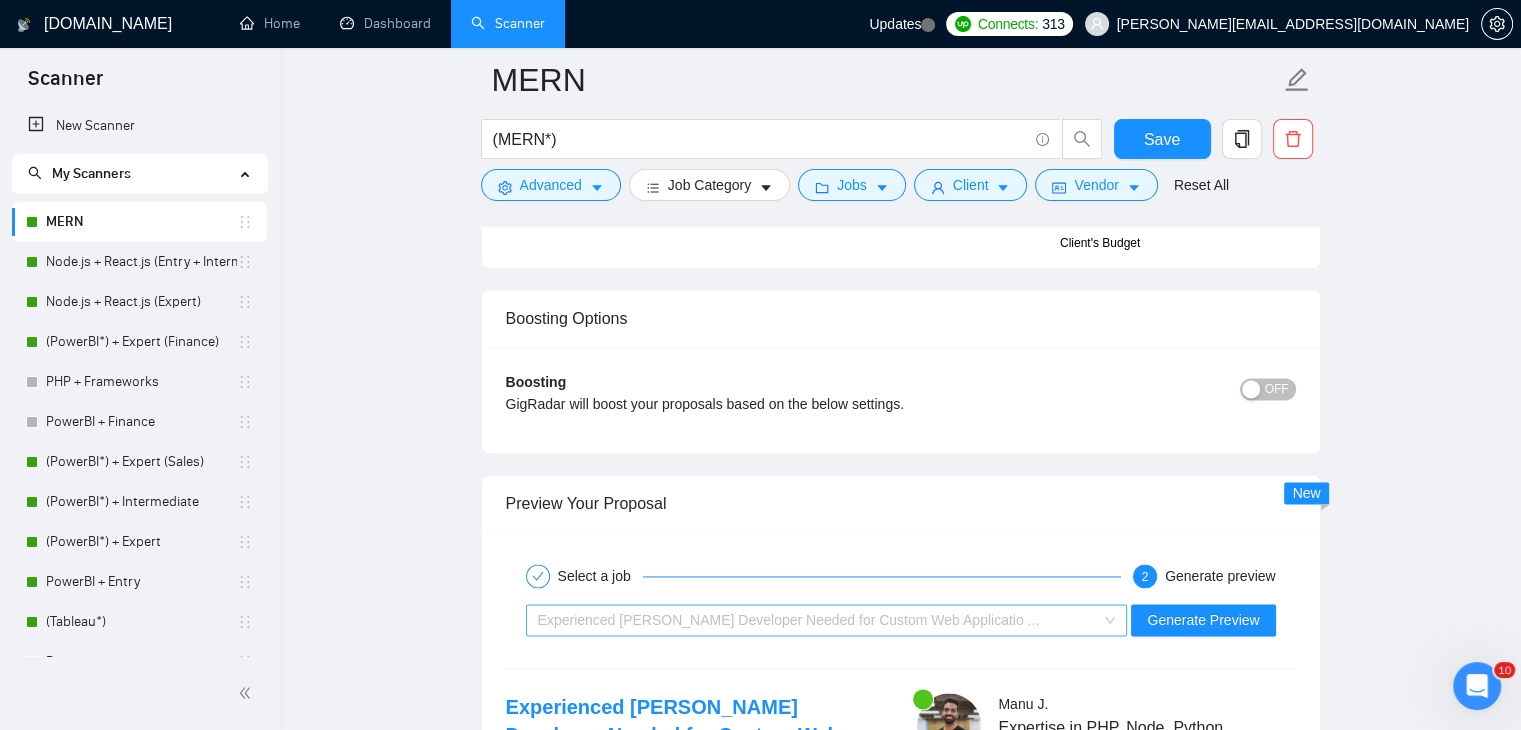 click on "Experienced [PERSON_NAME] Developer Needed for Custom Web Applicatio ..." at bounding box center (789, 620) 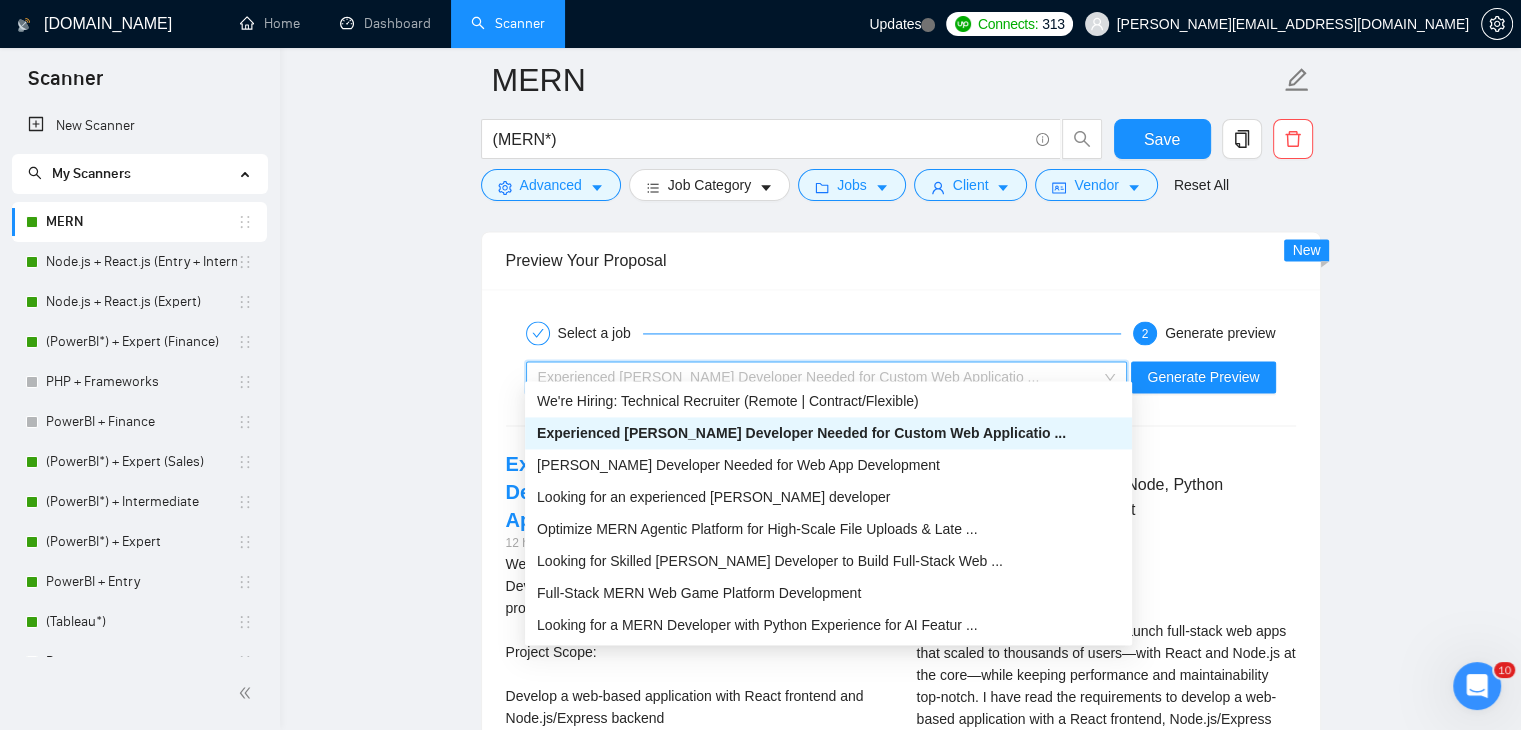 scroll, scrollTop: 2899, scrollLeft: 0, axis: vertical 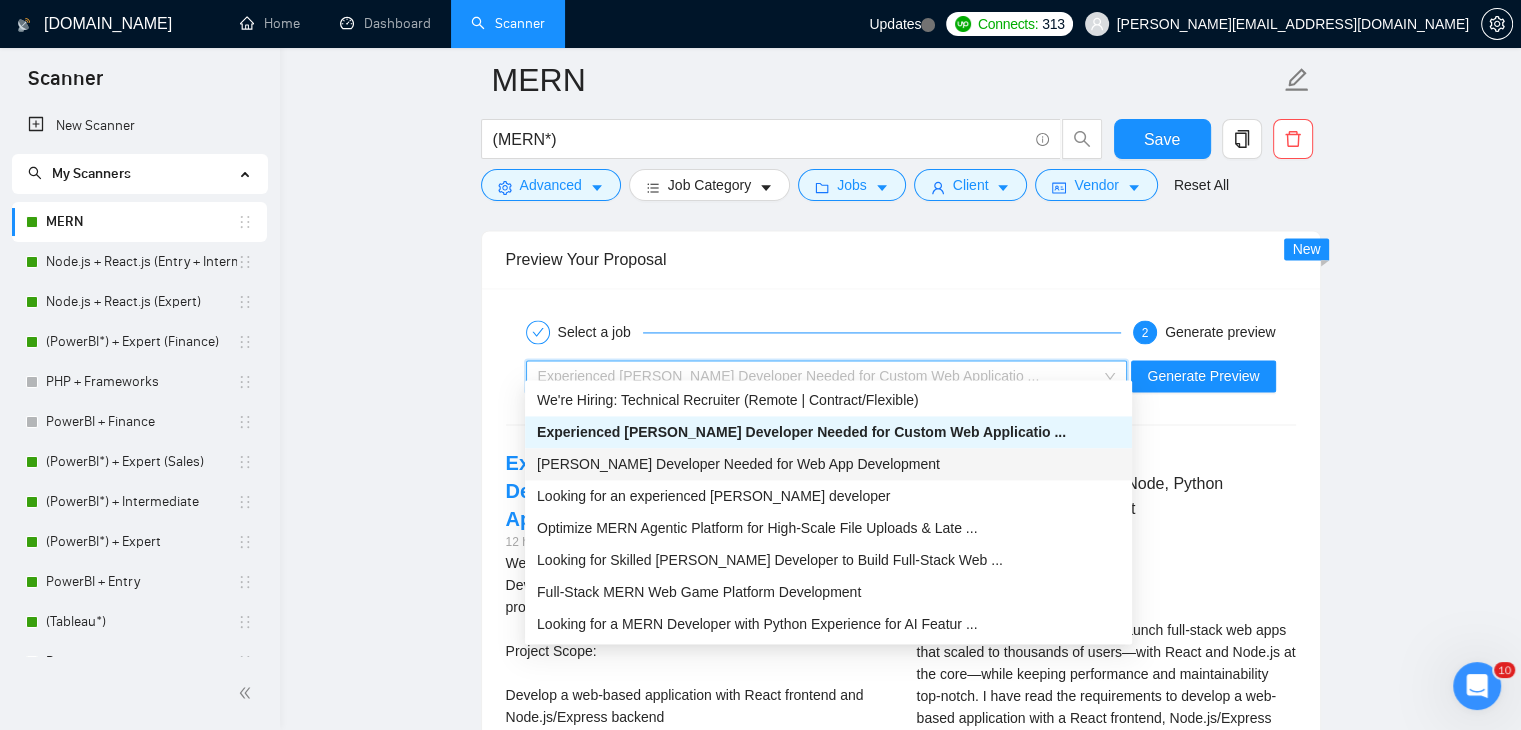 click on "[PERSON_NAME] Developer Needed for Web App Development" at bounding box center [738, 464] 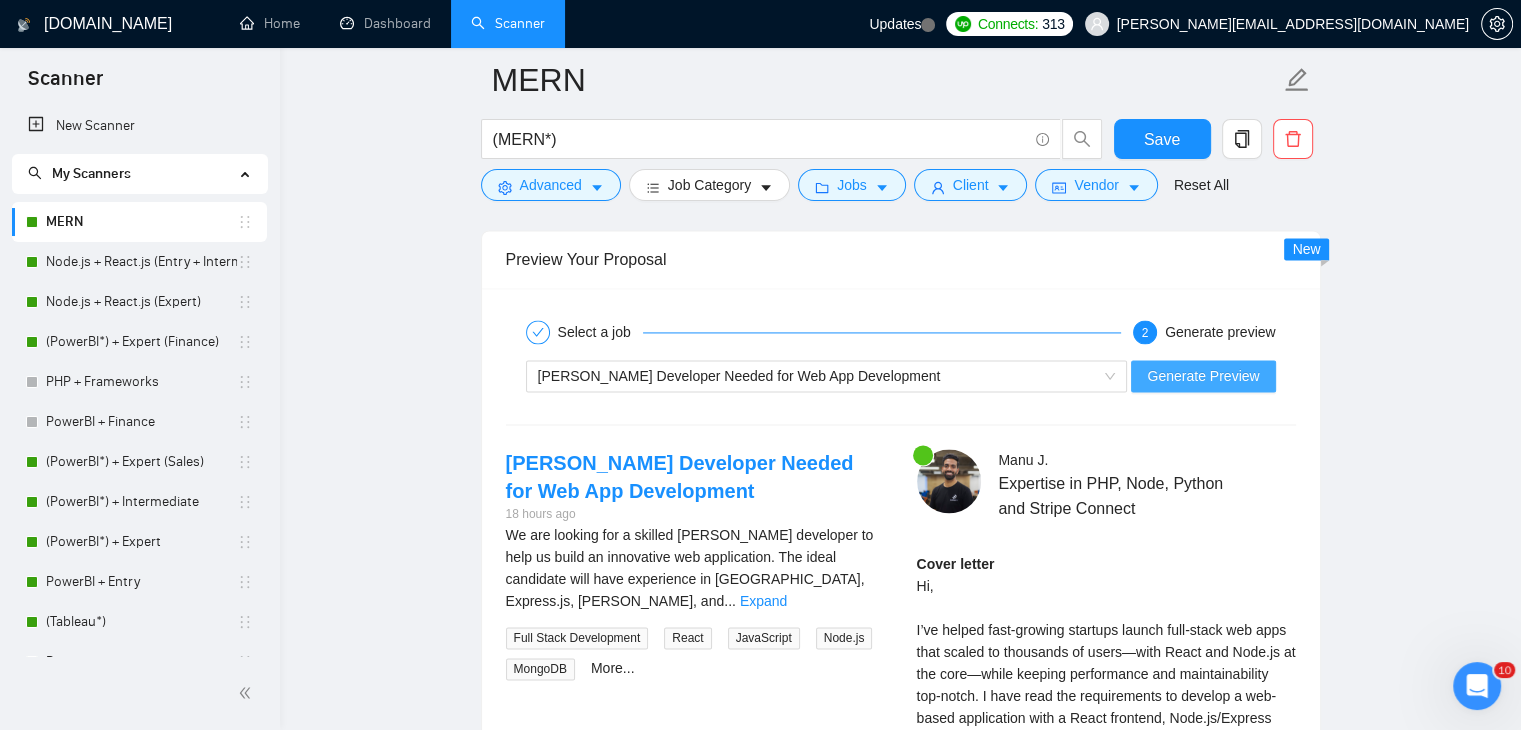 click on "Generate Preview" at bounding box center [1203, 376] 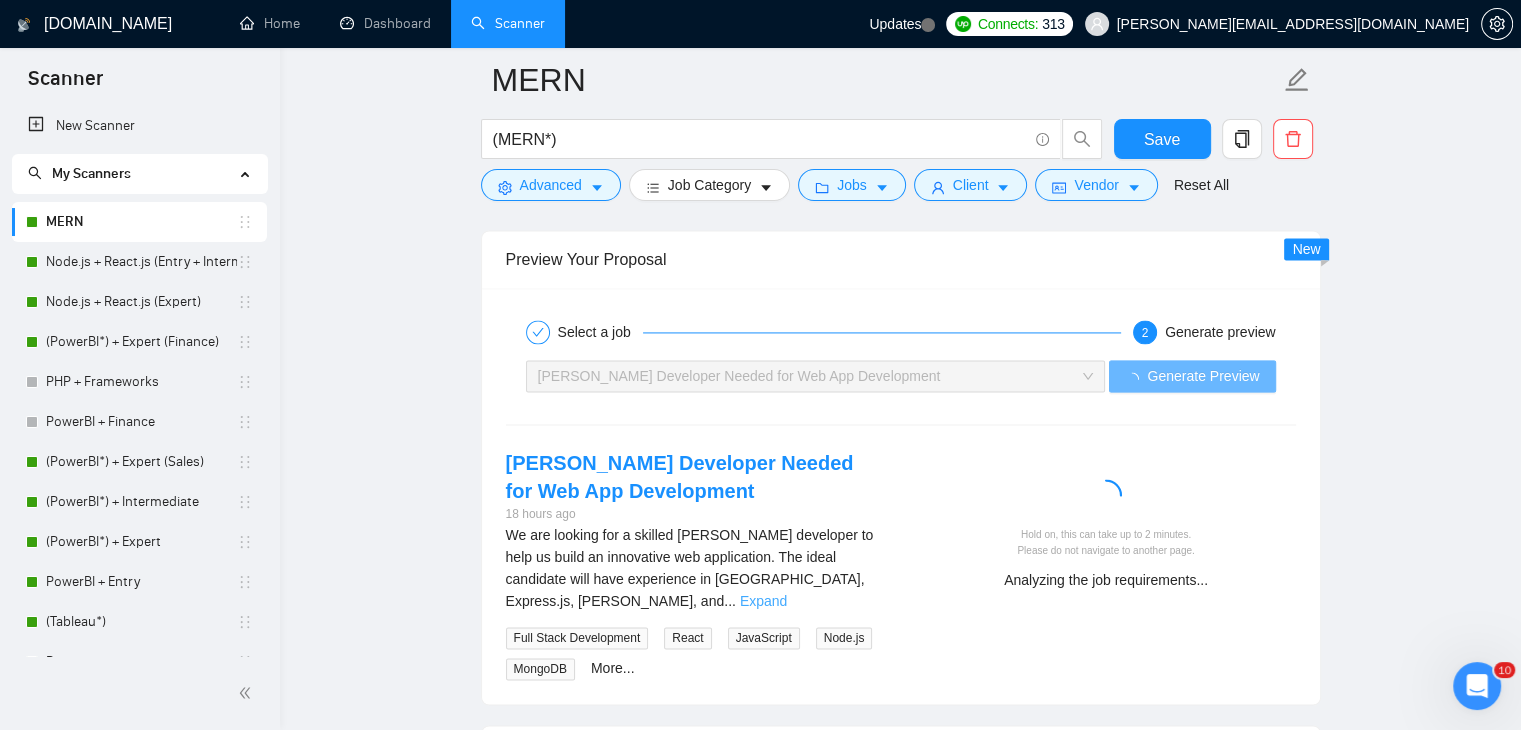 click on "Expand" at bounding box center (763, 601) 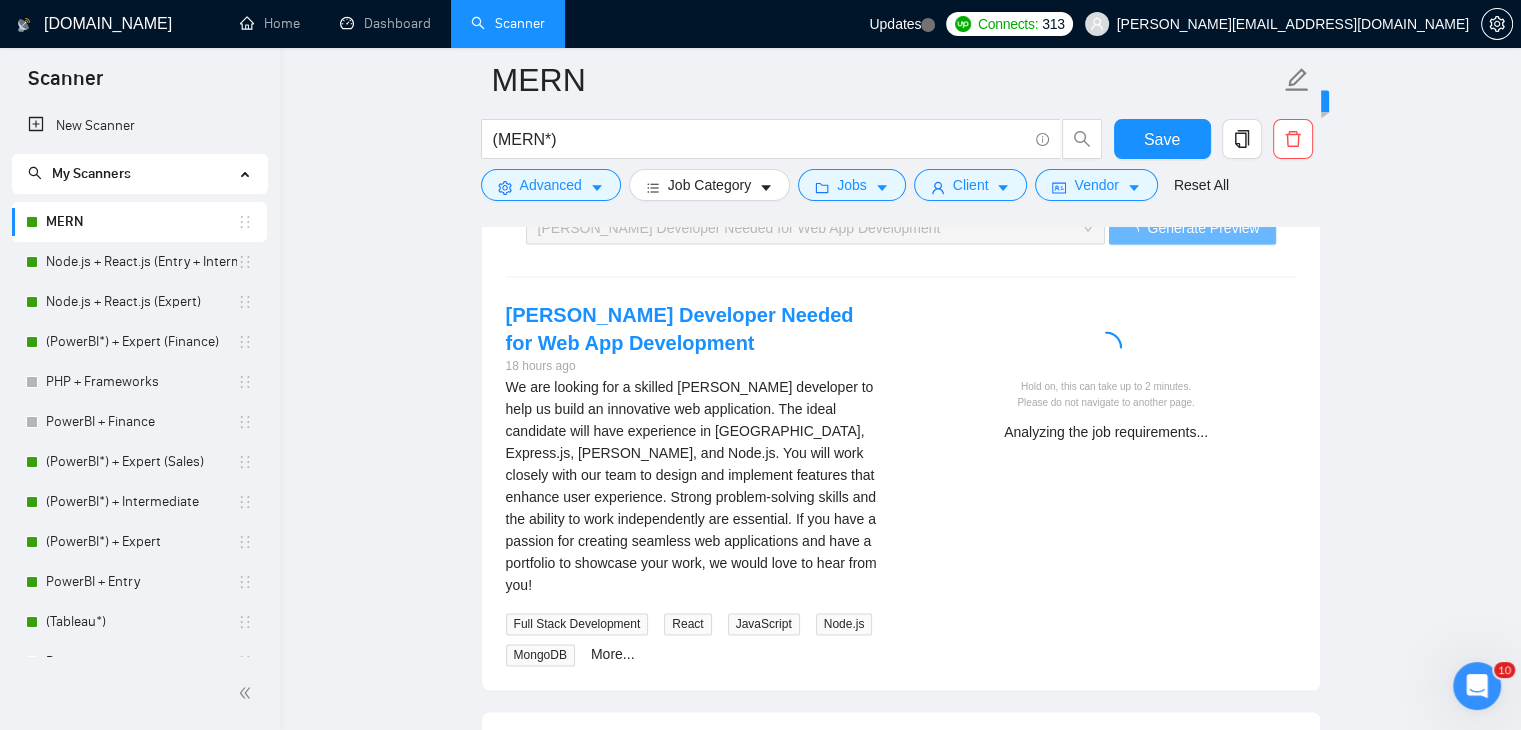 scroll, scrollTop: 3055, scrollLeft: 0, axis: vertical 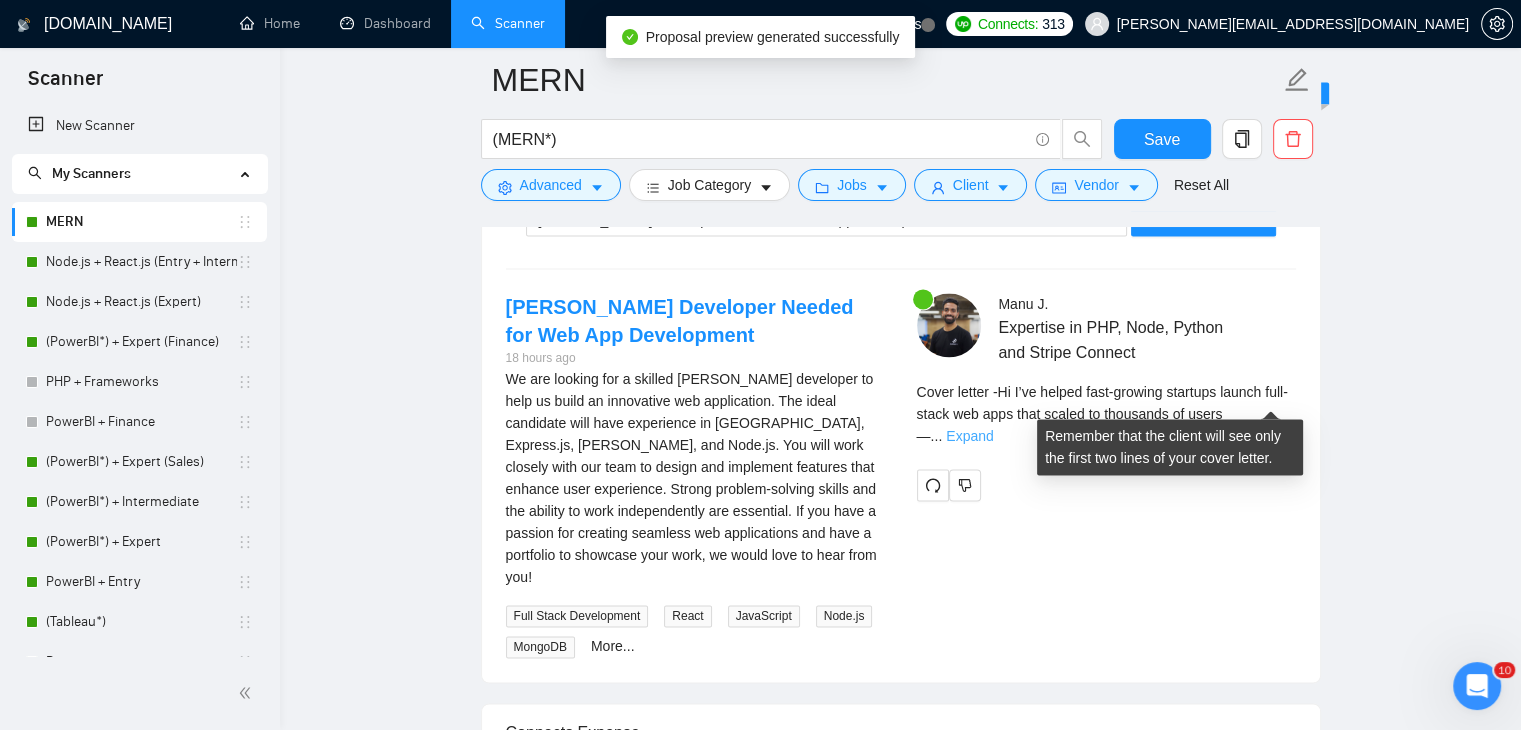 click on "Expand" at bounding box center (969, 436) 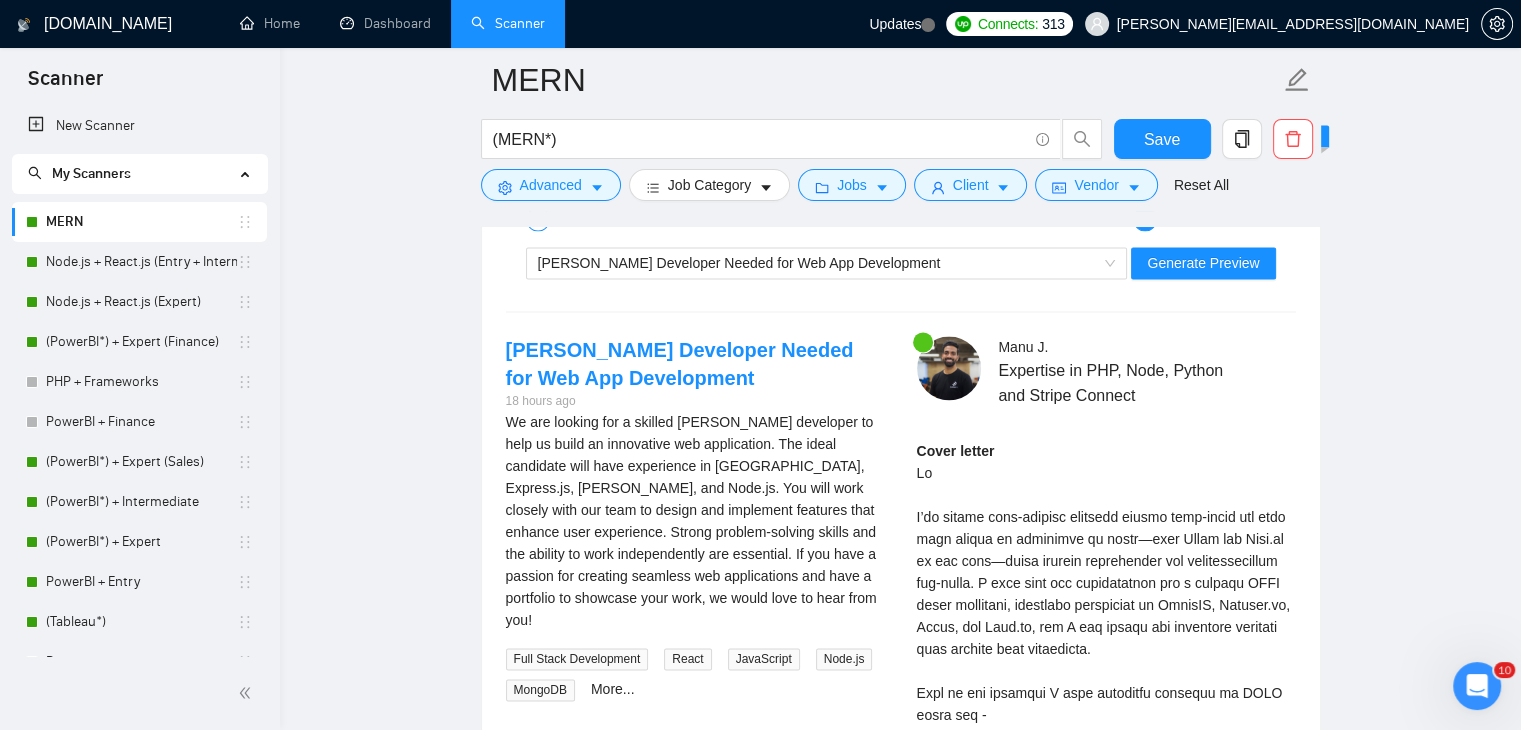 scroll, scrollTop: 2992, scrollLeft: 0, axis: vertical 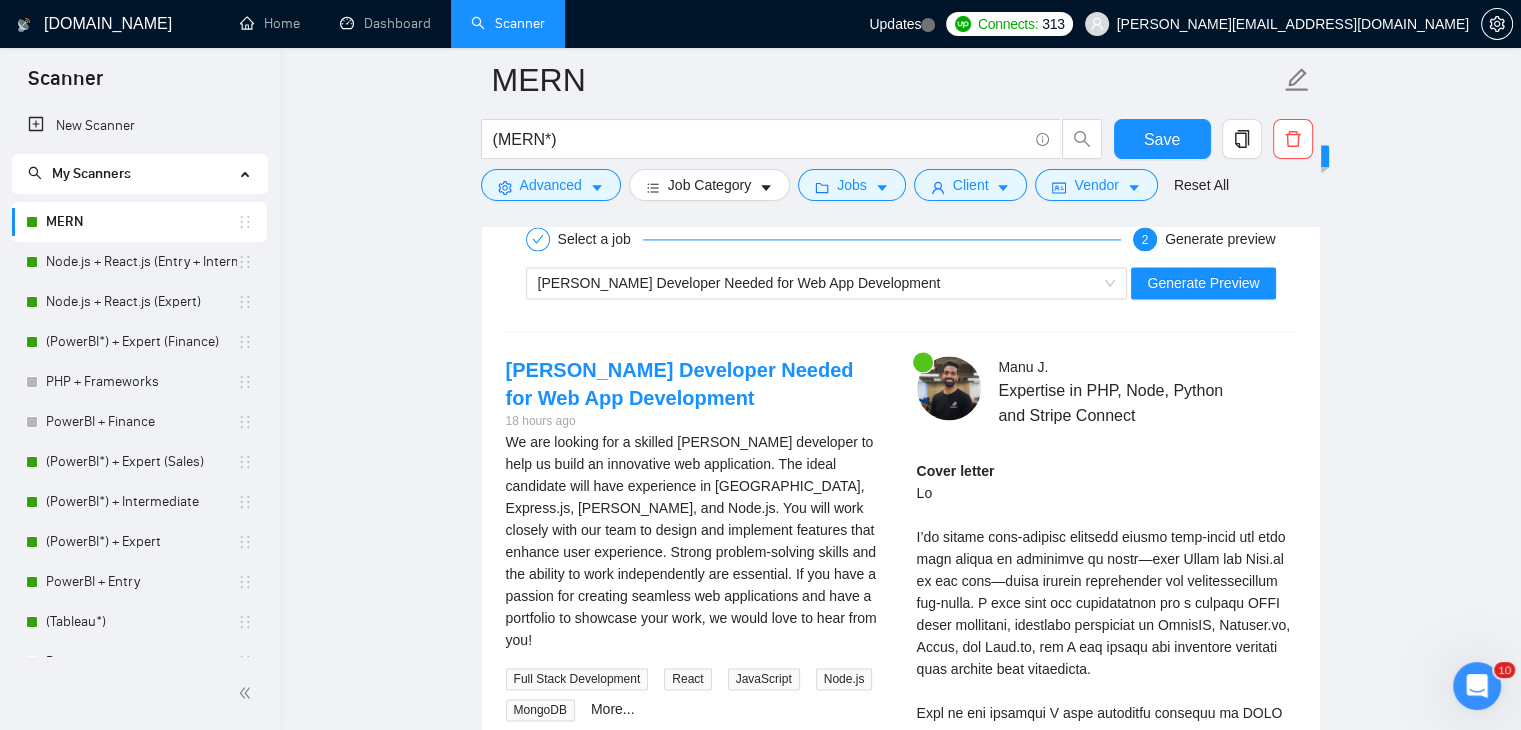 click on "We are looking for a skilled [PERSON_NAME] developer to help us build an innovative web application. The ideal candidate will have experience in [GEOGRAPHIC_DATA], Express.js, [PERSON_NAME], and Node.js. You will work closely with our team to design and implement features that enhance user experience. Strong problem-solving skills and the ability to work independently are essential. If you have a passion for creating seamless web applications and have a portfolio to showcase your work, we would love to hear from you!" at bounding box center [695, 541] 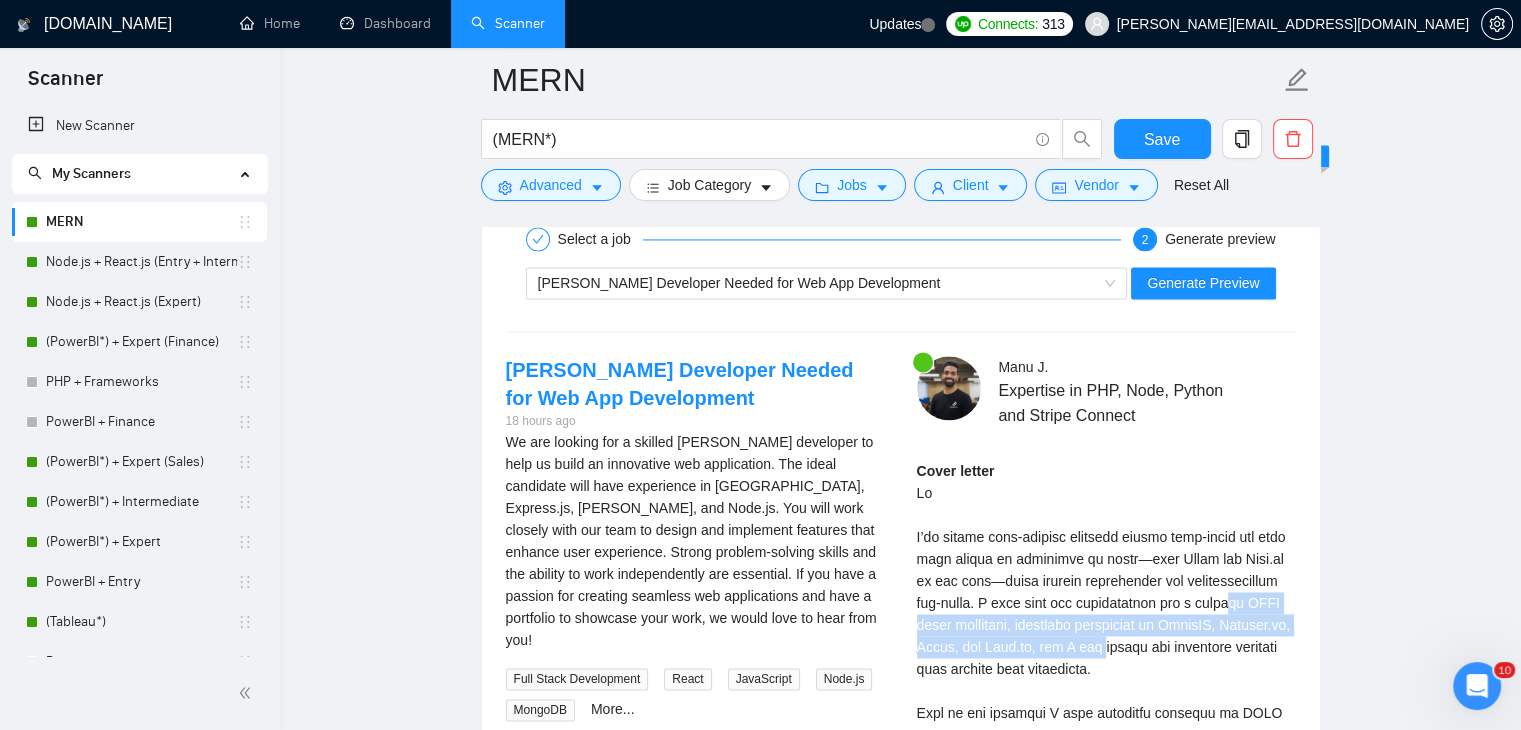 drag, startPoint x: 1225, startPoint y: 591, endPoint x: 1166, endPoint y: 629, distance: 70.178345 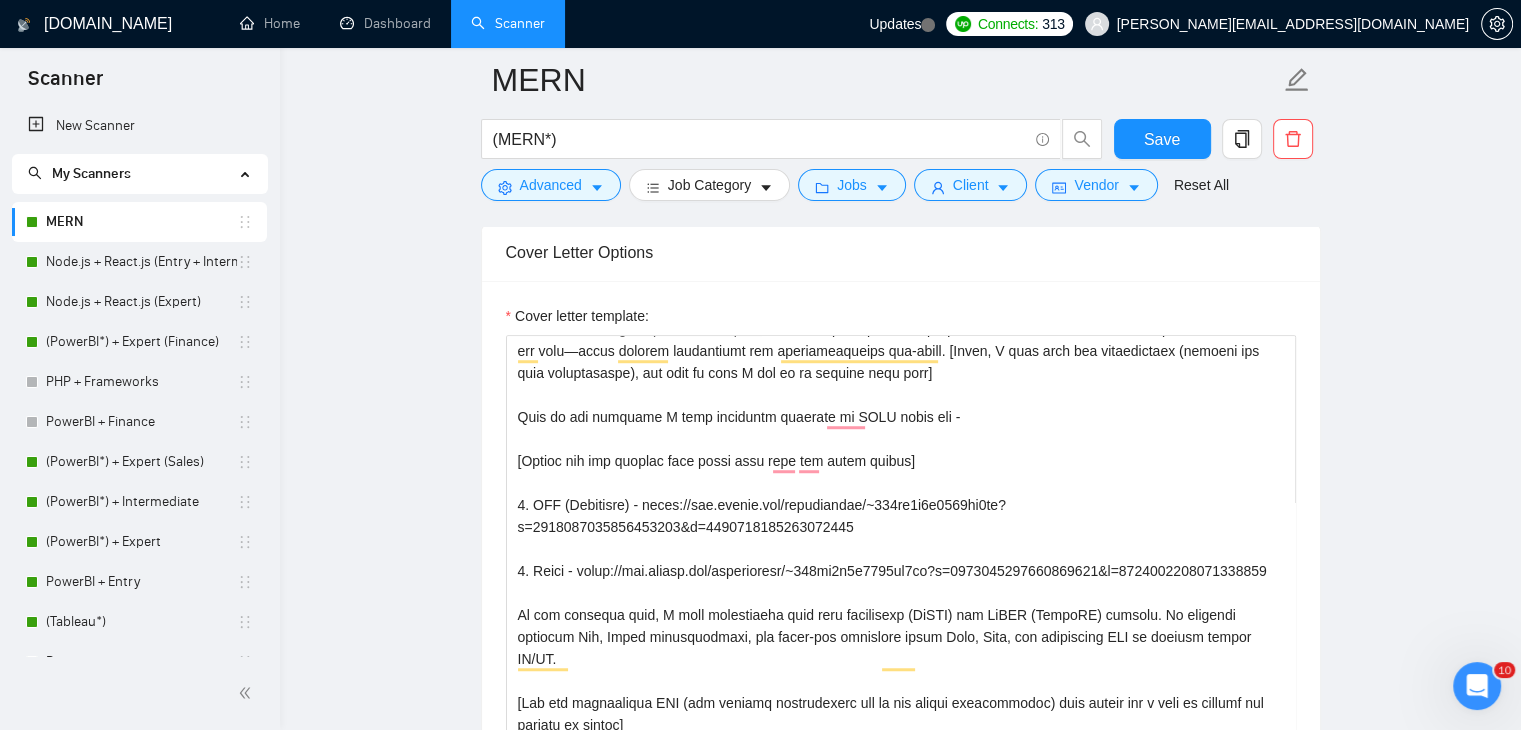 scroll, scrollTop: 1316, scrollLeft: 0, axis: vertical 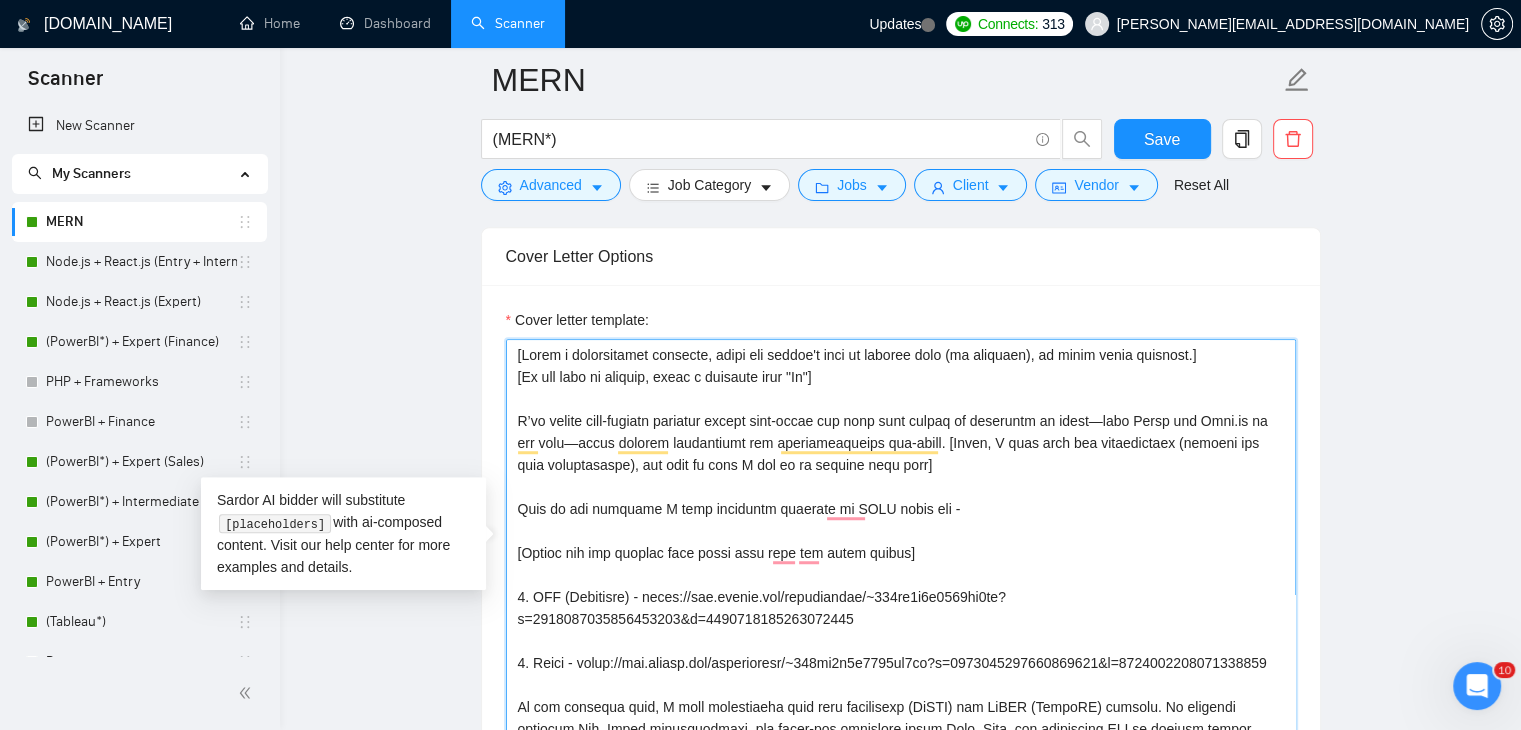 click on "Cover letter template:" at bounding box center [901, 564] 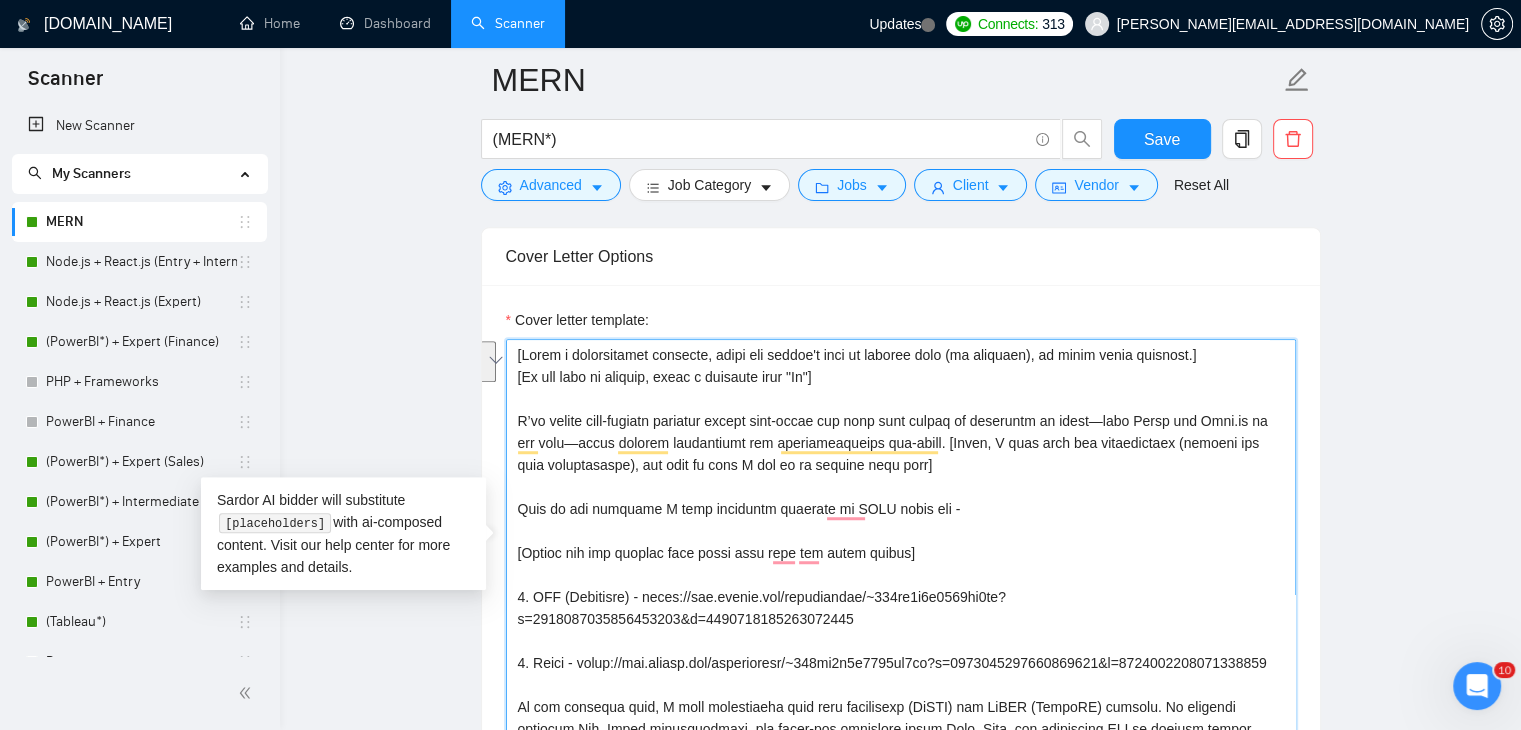 drag, startPoint x: 938, startPoint y: 429, endPoint x: 509, endPoint y: 399, distance: 430.04767 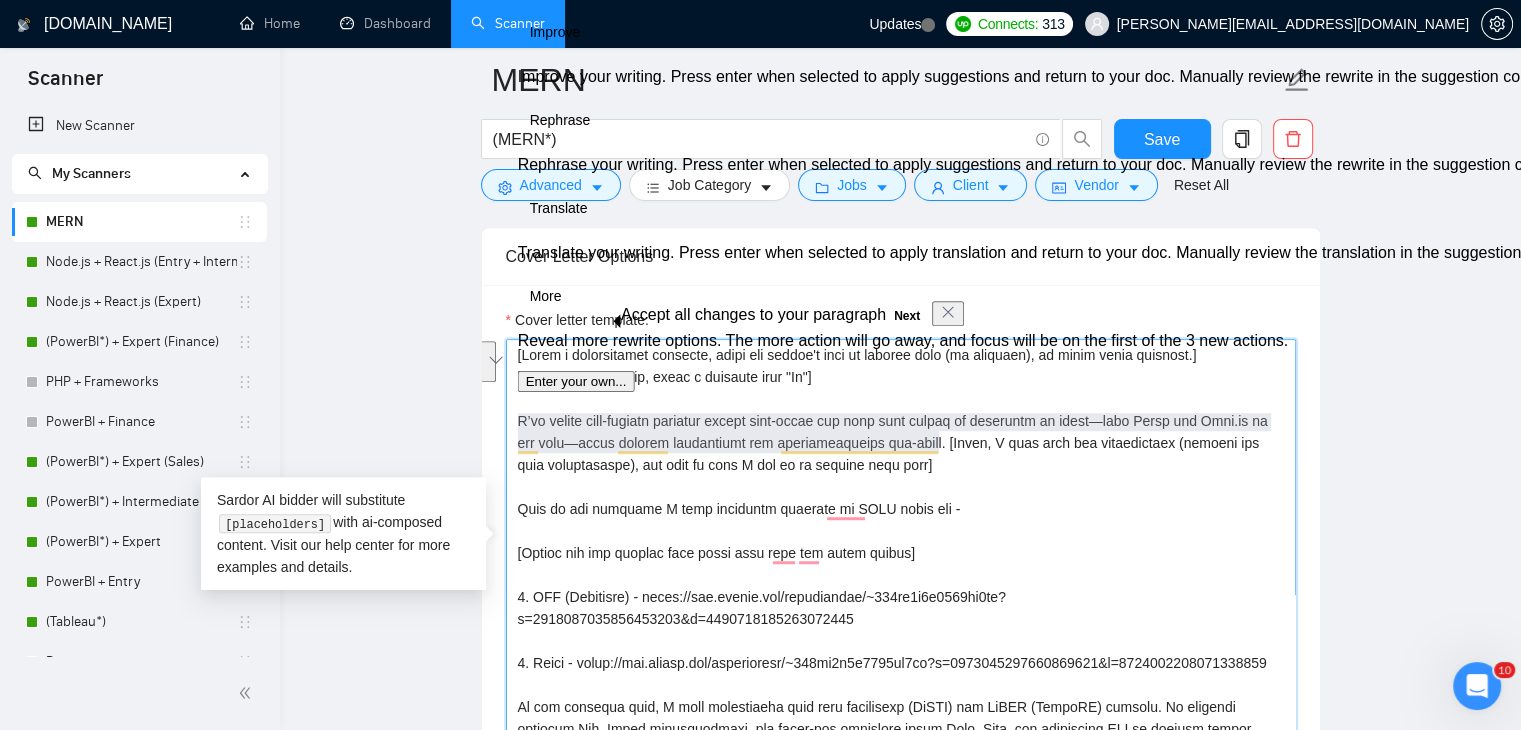 click on "Cover letter template:" at bounding box center [901, 564] 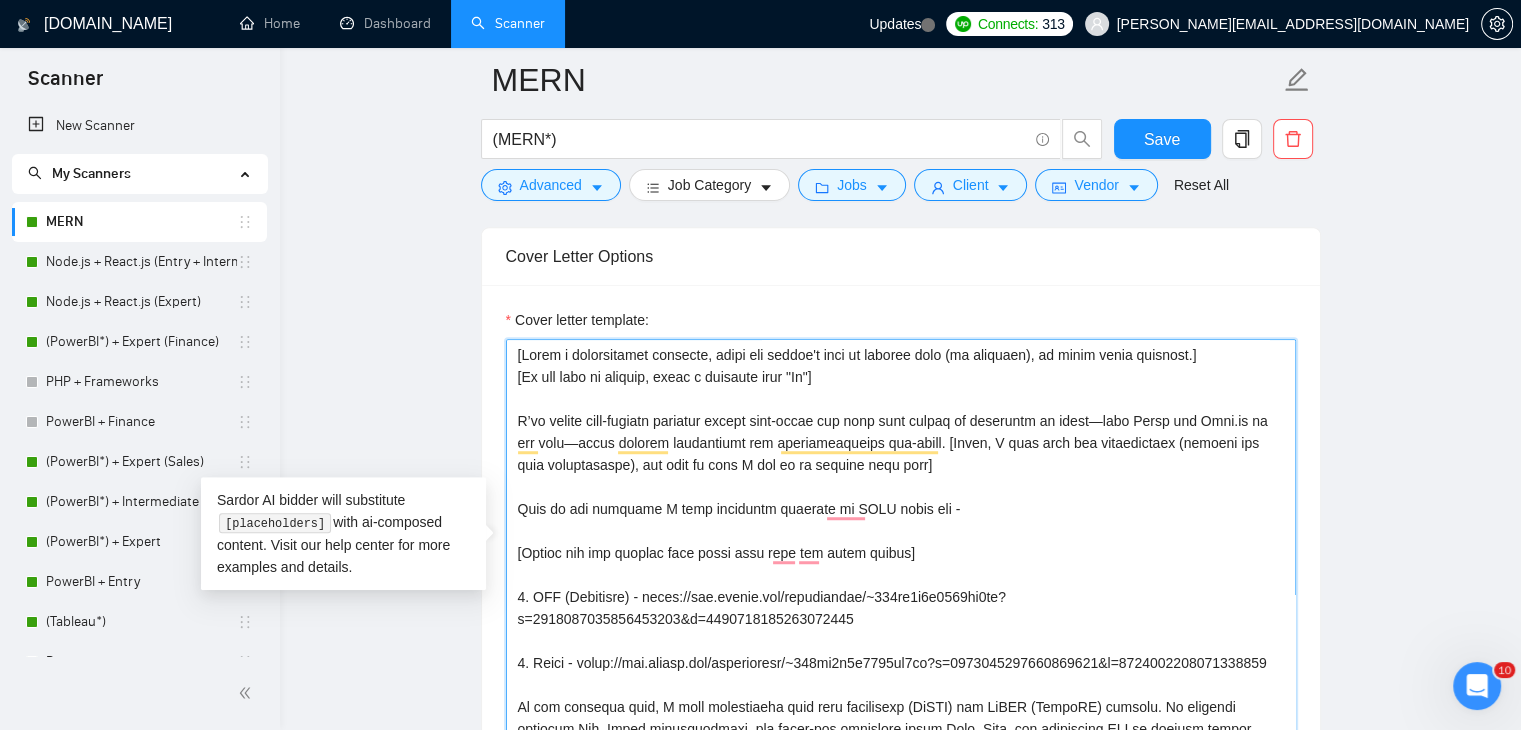 click on "Cover letter template:" at bounding box center [901, 564] 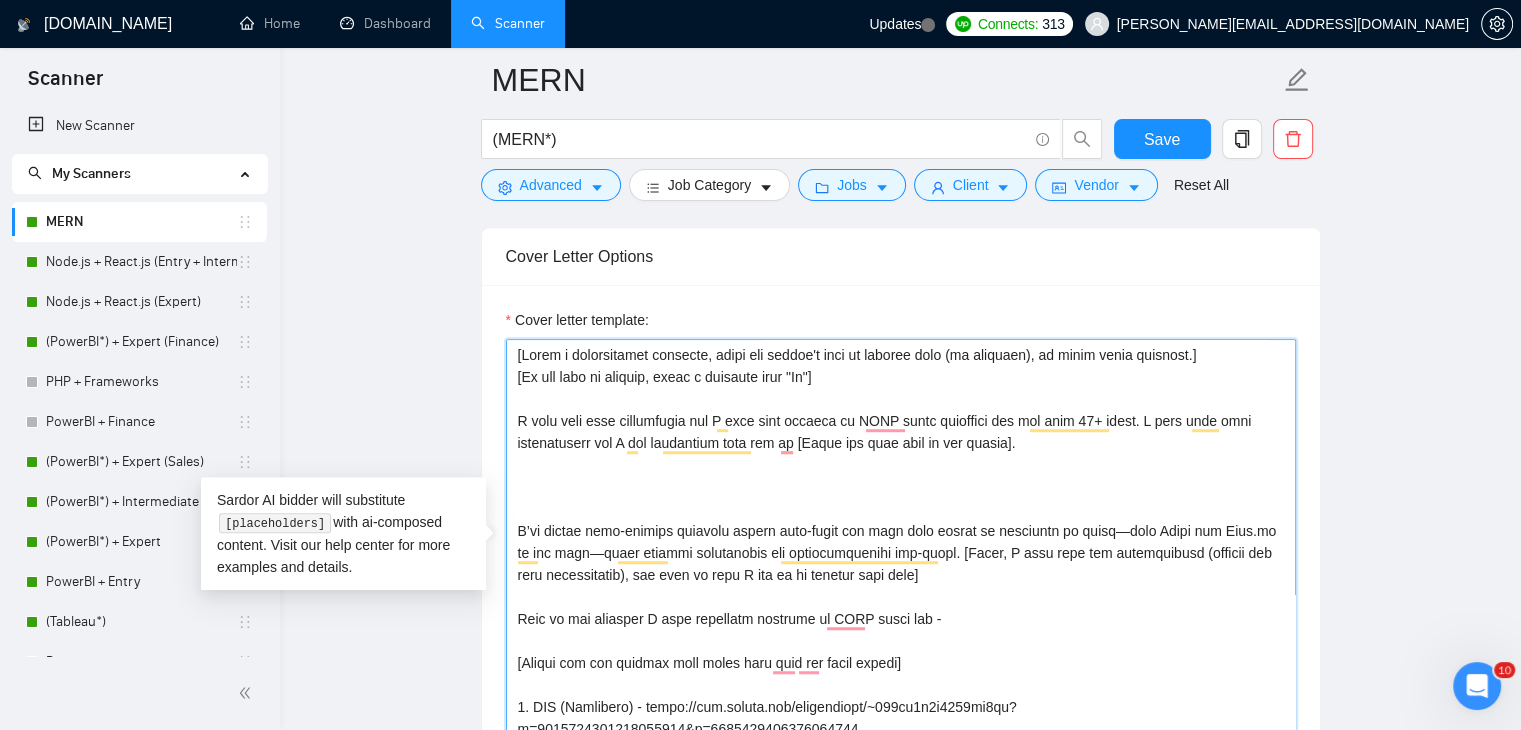 click on "Cover letter template:" at bounding box center (901, 564) 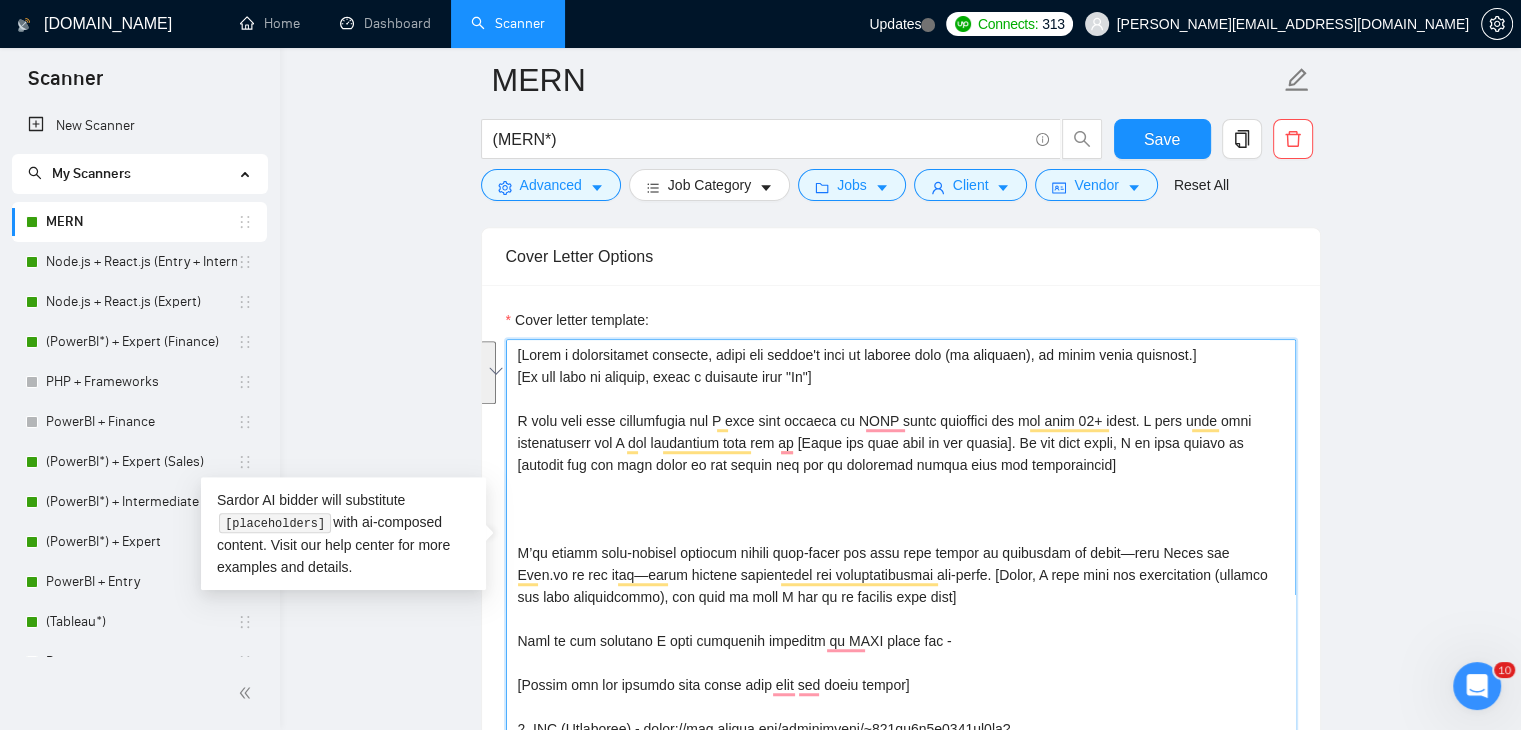 drag, startPoint x: 988, startPoint y: 575, endPoint x: 504, endPoint y: 530, distance: 486.08743 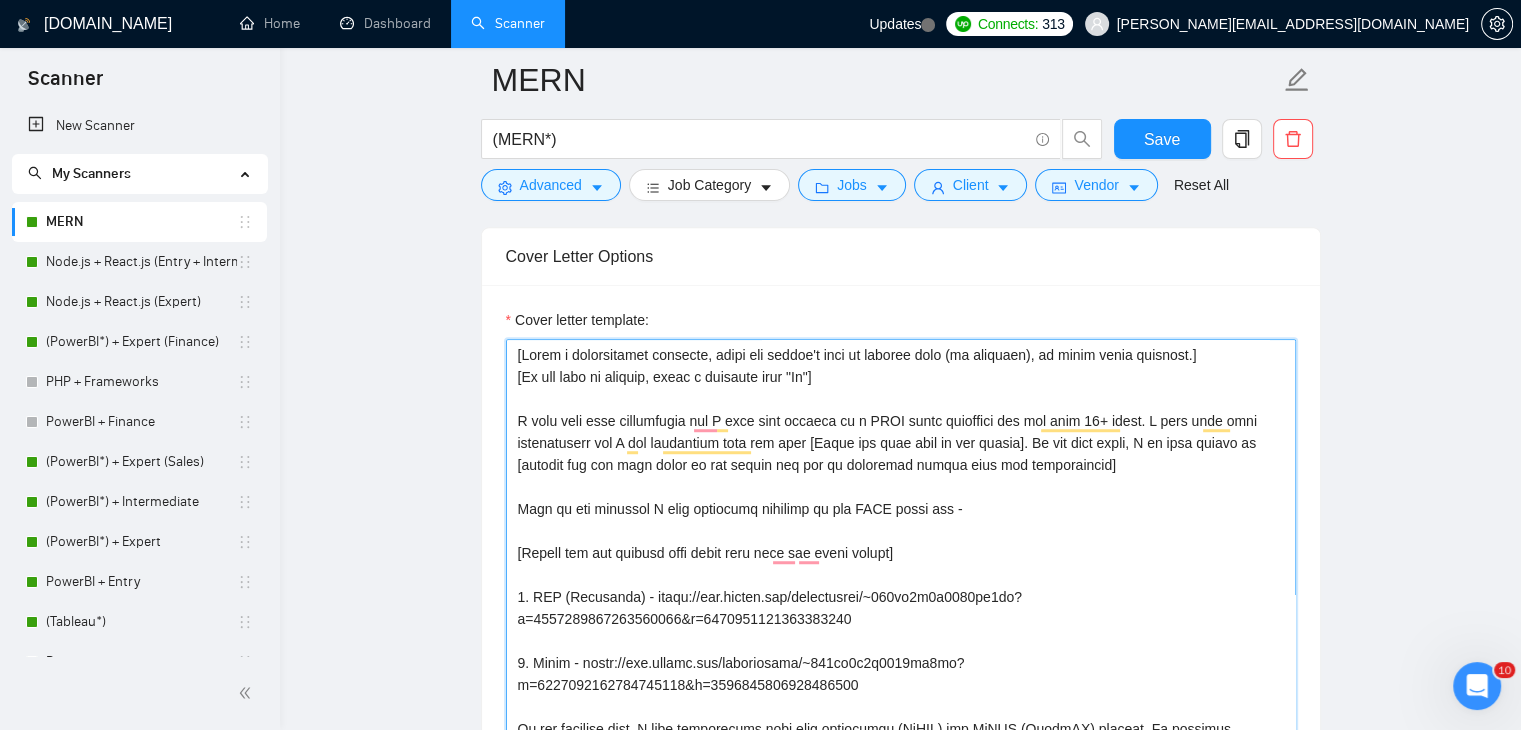 scroll, scrollTop: 28, scrollLeft: 0, axis: vertical 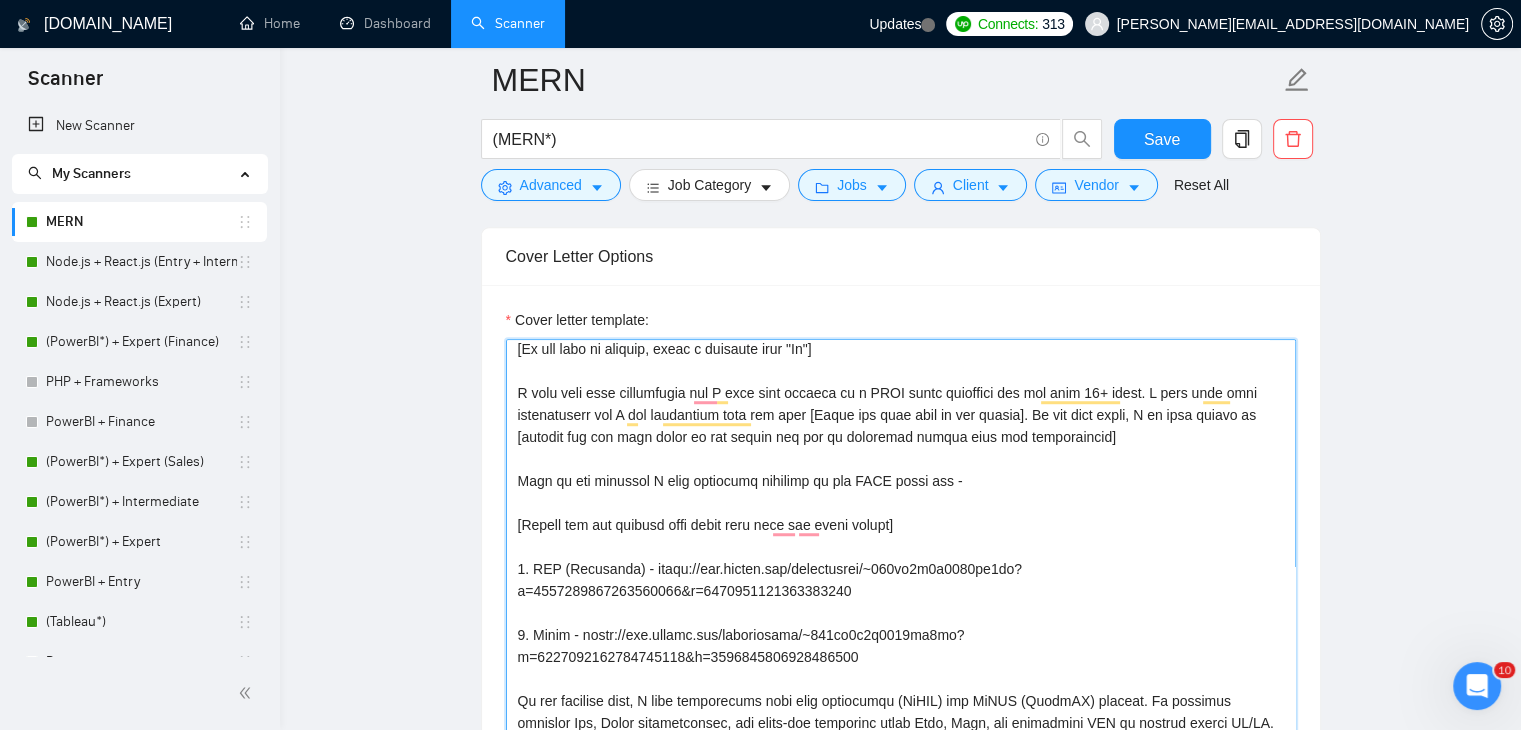 click on "Cover letter template:" at bounding box center (901, 564) 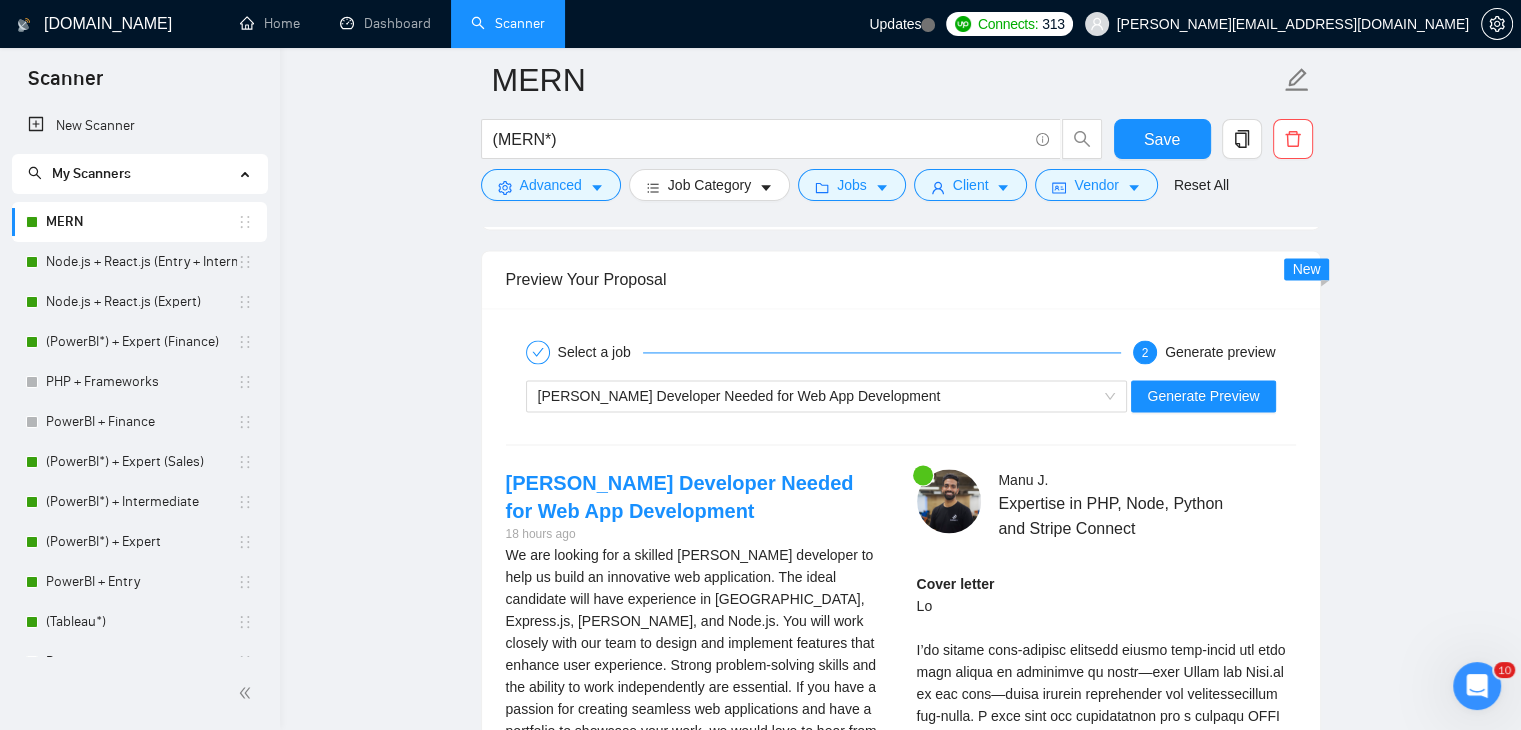 scroll, scrollTop: 2880, scrollLeft: 0, axis: vertical 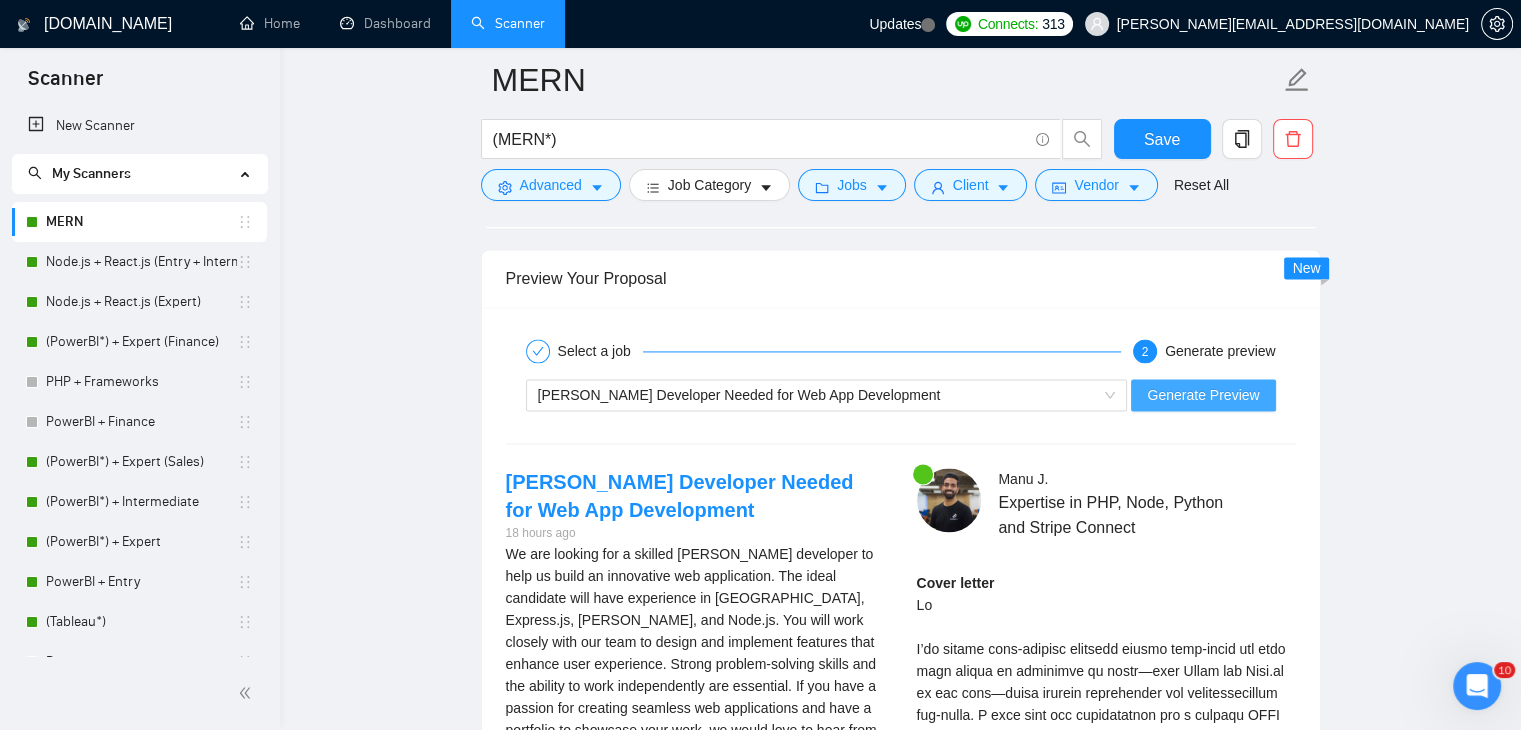 click on "Generate Preview" at bounding box center (1203, 395) 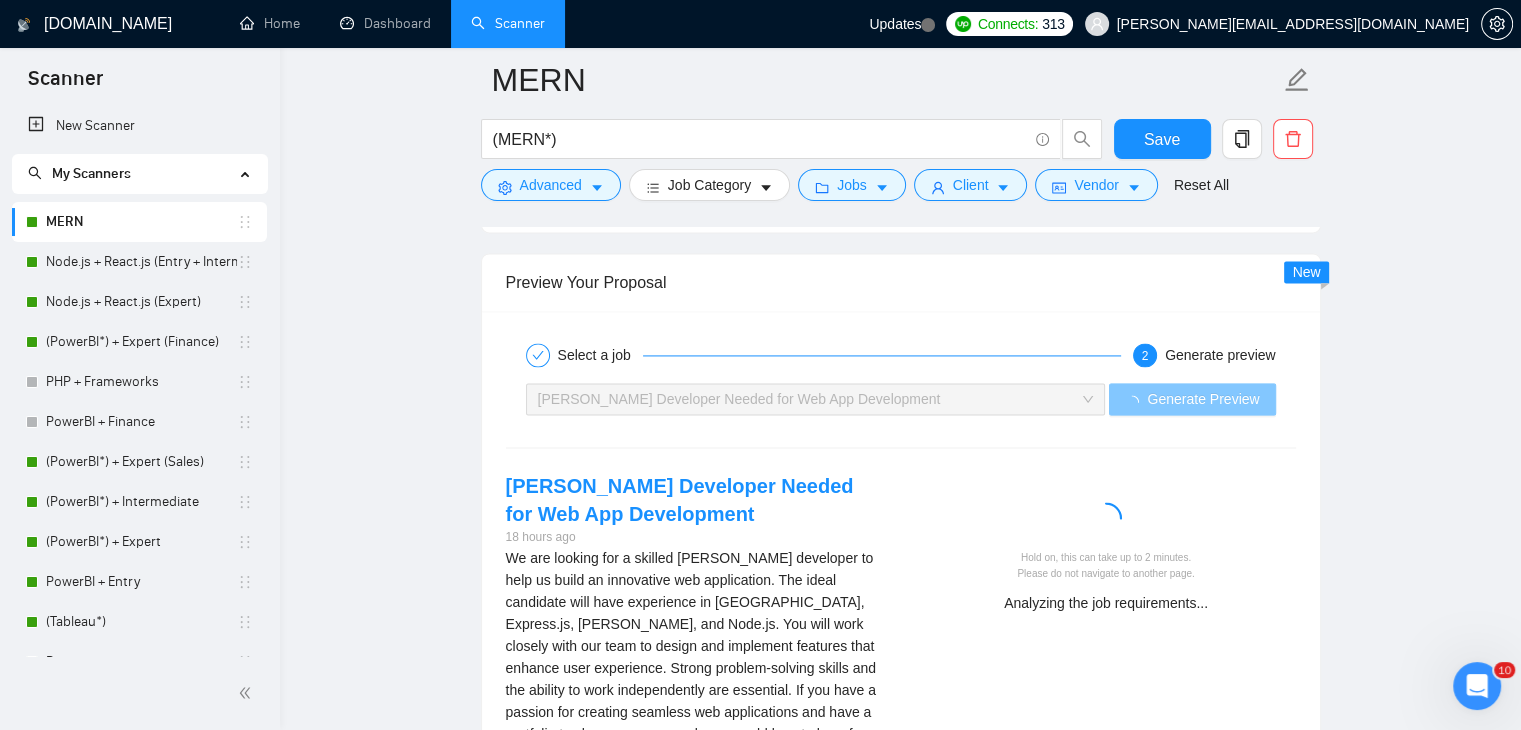 scroll, scrollTop: 2874, scrollLeft: 0, axis: vertical 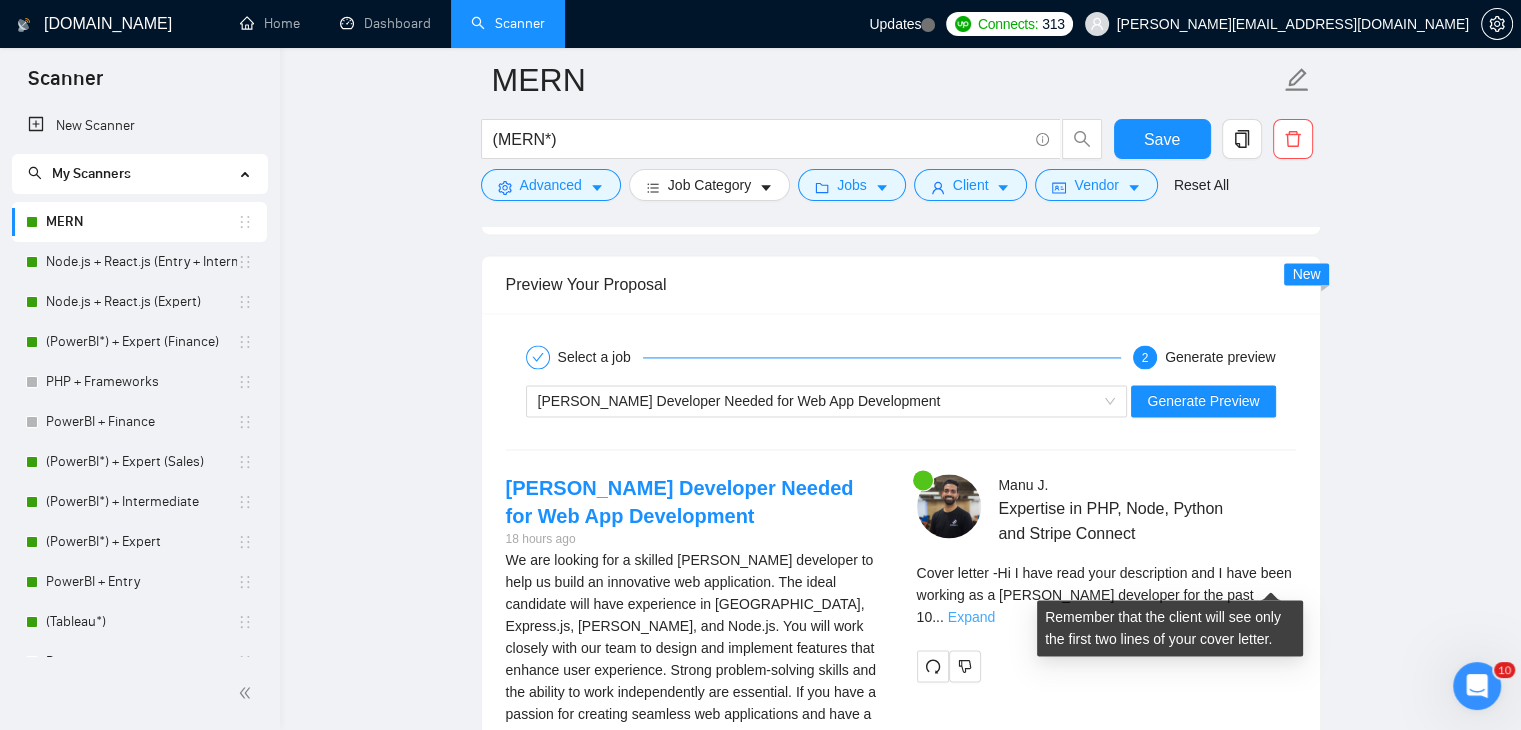 click on "Expand" at bounding box center (971, 617) 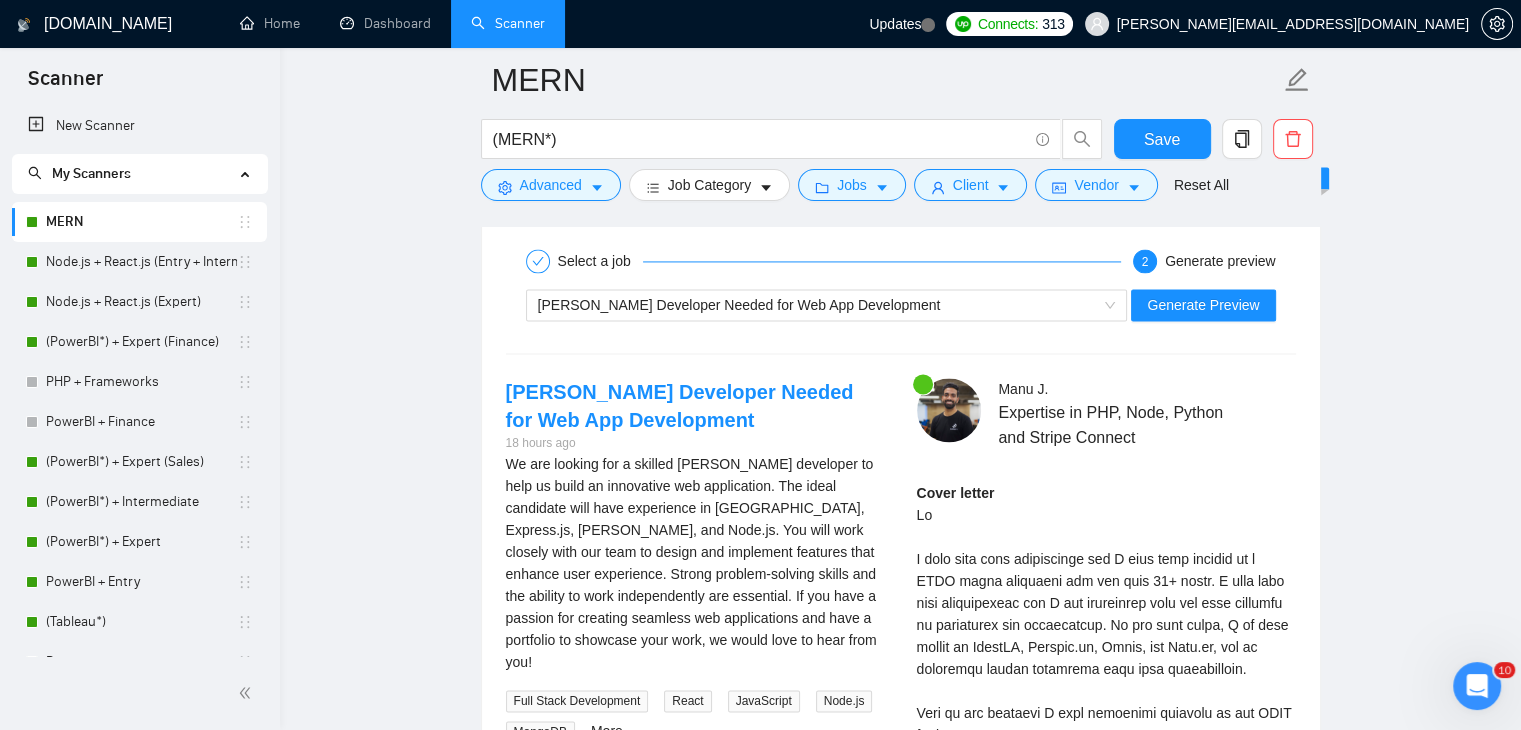 scroll, scrollTop: 2971, scrollLeft: 0, axis: vertical 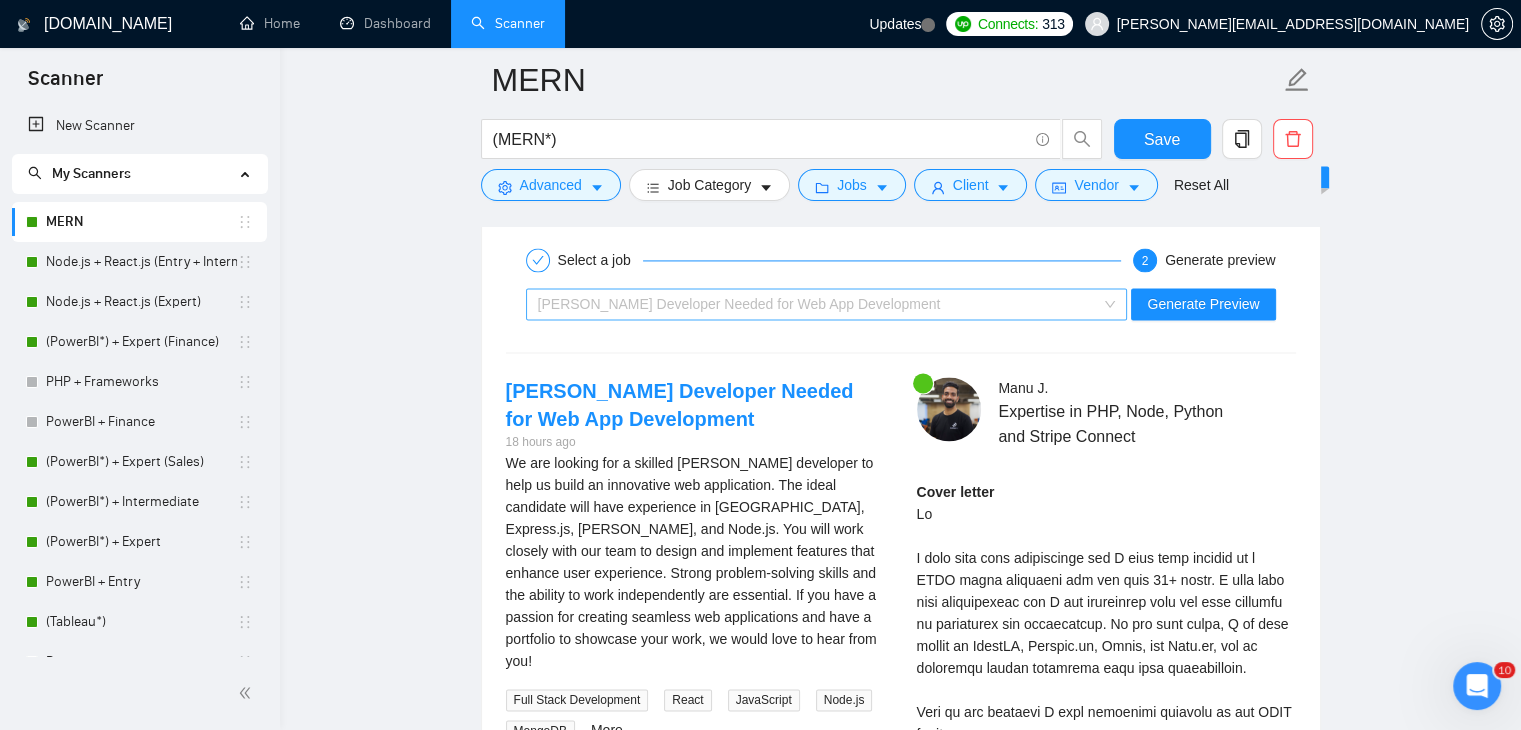 click on "[PERSON_NAME] Developer Needed for Web App Development" at bounding box center [818, 304] 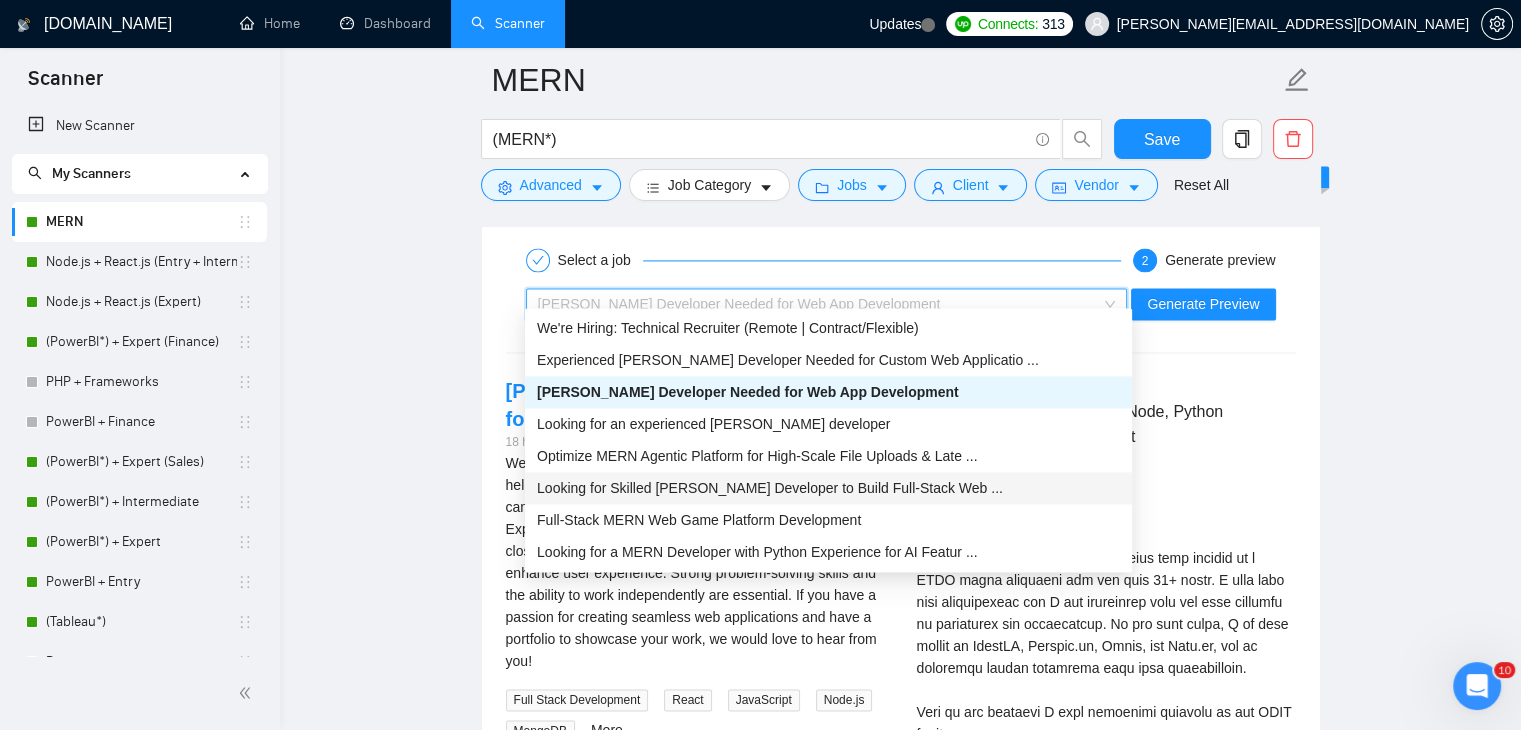 click on "Looking for Skilled [PERSON_NAME] Developer to Build Full-Stack Web  ..." at bounding box center (770, 488) 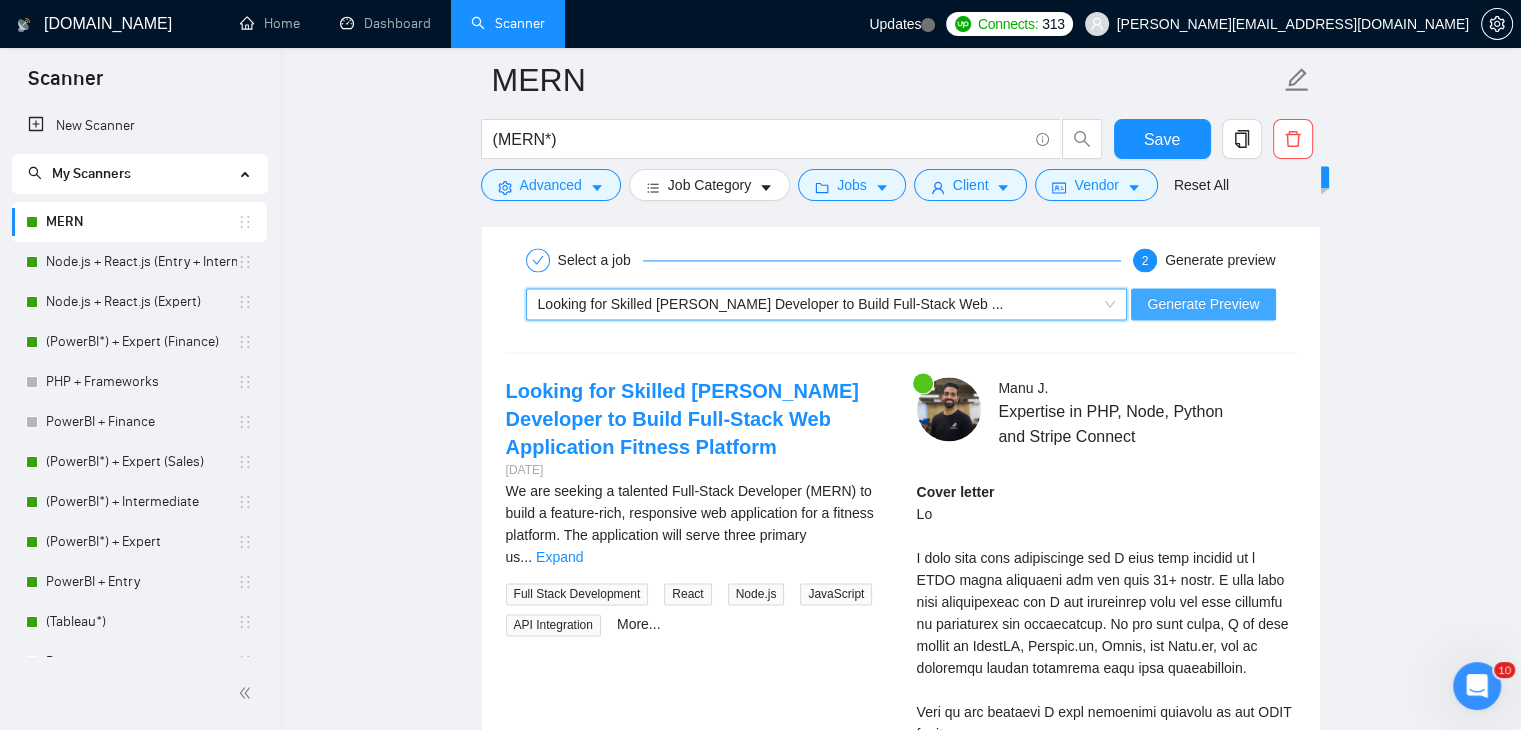 click on "Generate Preview" at bounding box center [1203, 304] 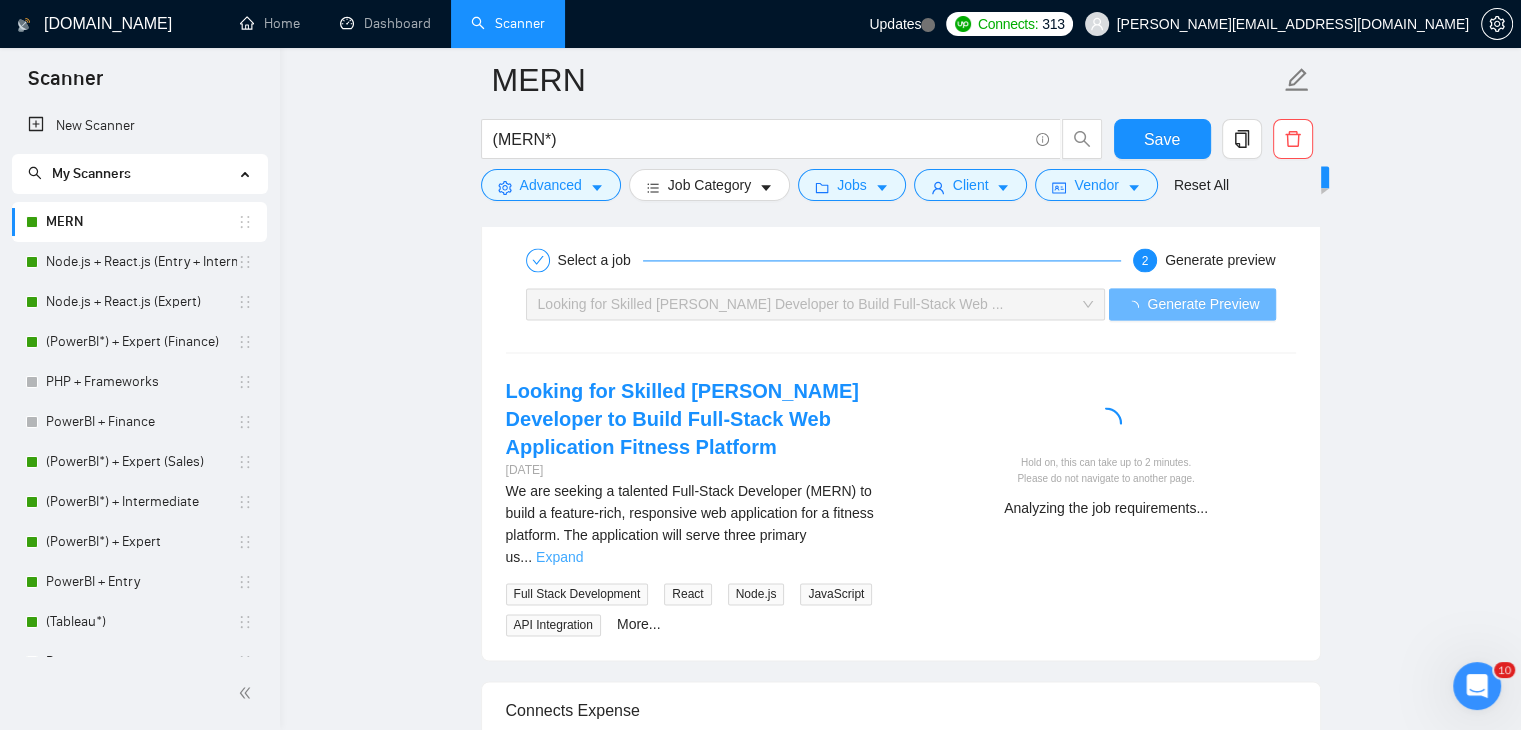click on "Expand" at bounding box center (559, 557) 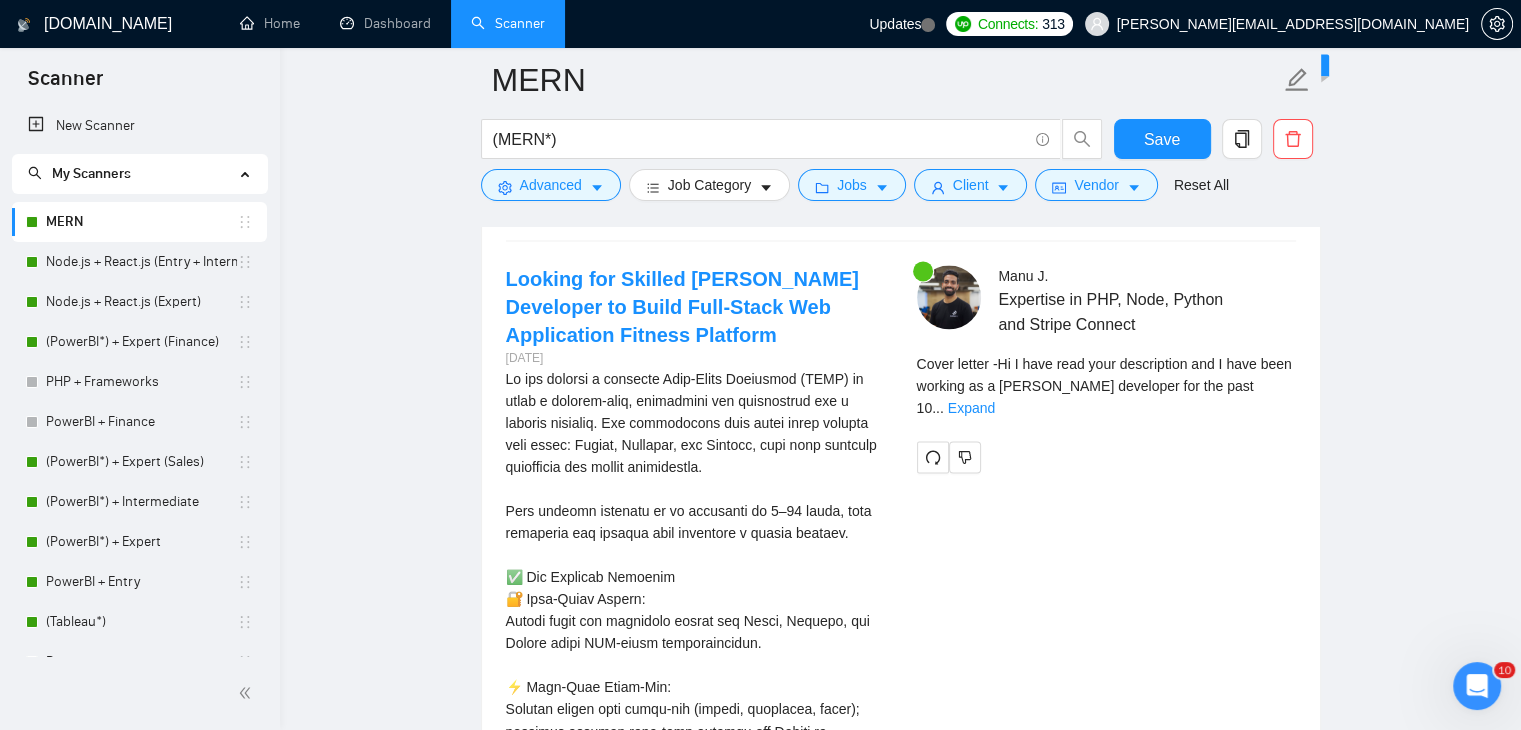 scroll, scrollTop: 3080, scrollLeft: 0, axis: vertical 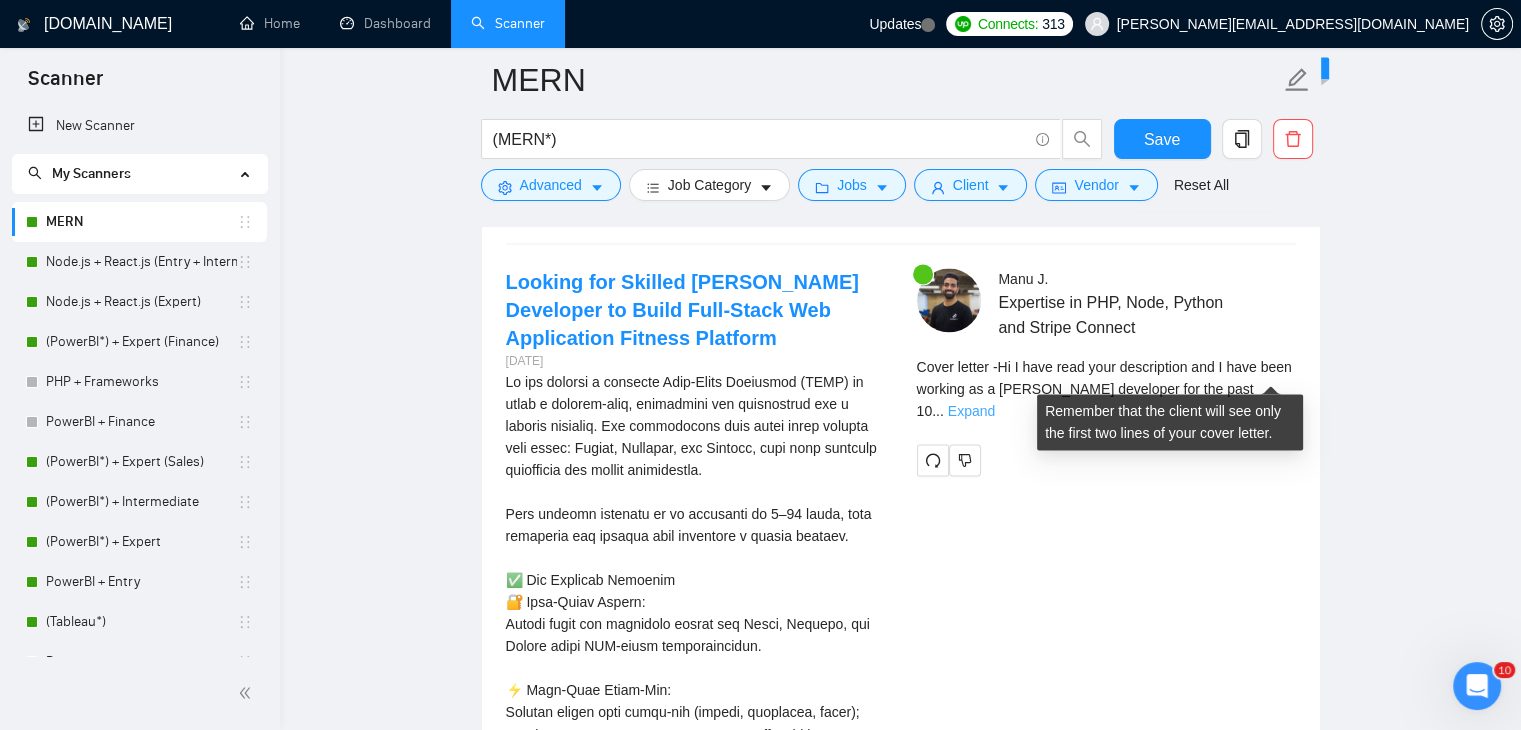 click on "Expand" at bounding box center [971, 411] 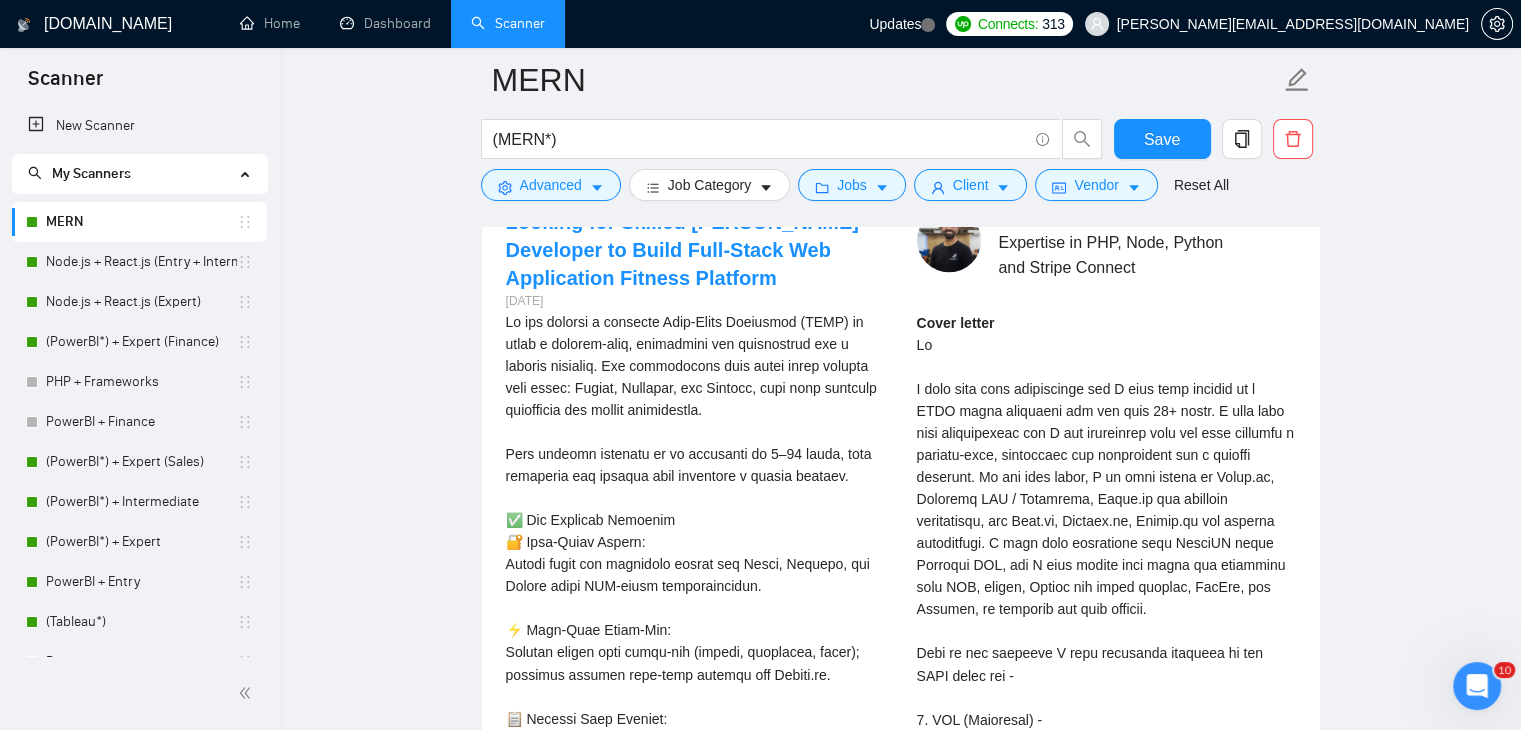 scroll, scrollTop: 3130, scrollLeft: 0, axis: vertical 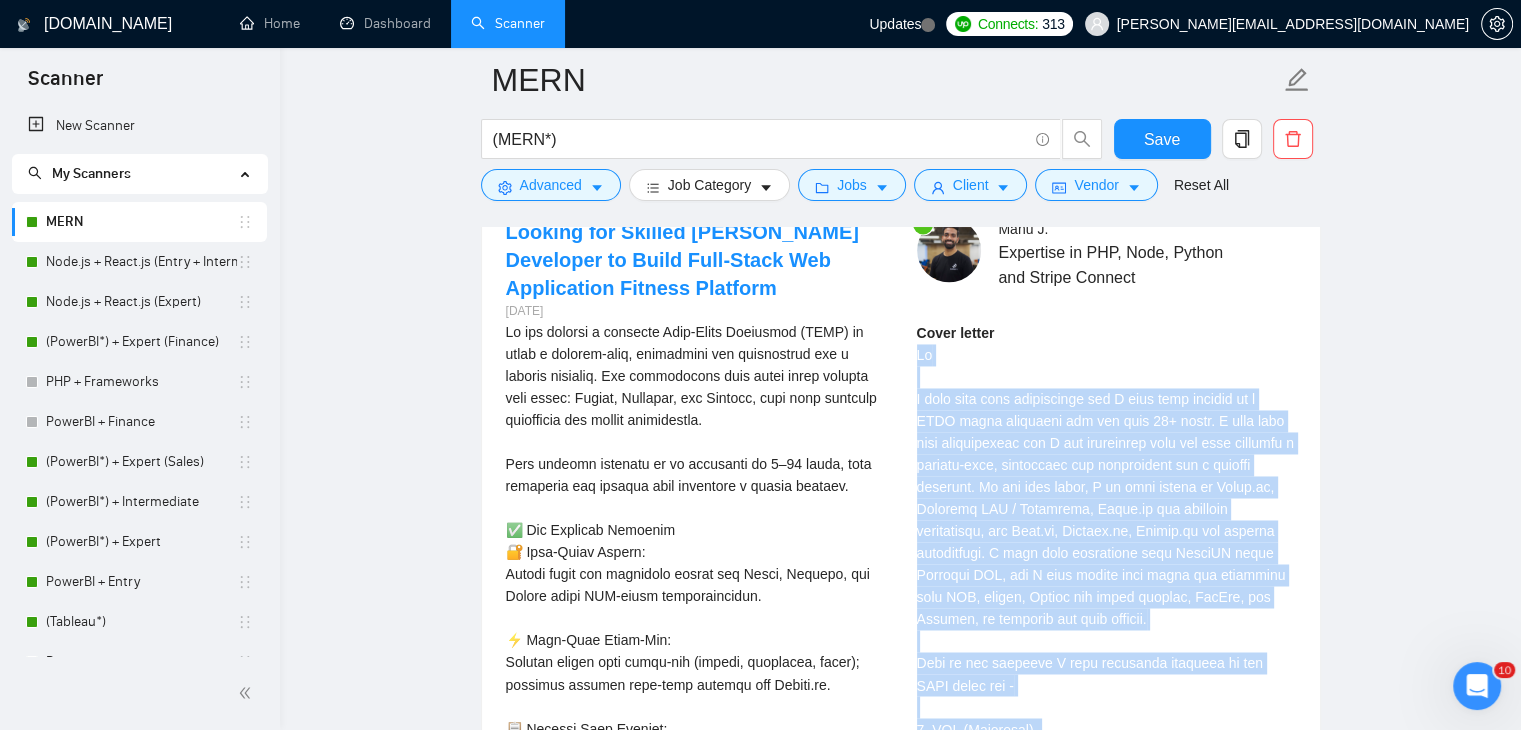 drag, startPoint x: 914, startPoint y: 343, endPoint x: 1035, endPoint y: 710, distance: 386.4324 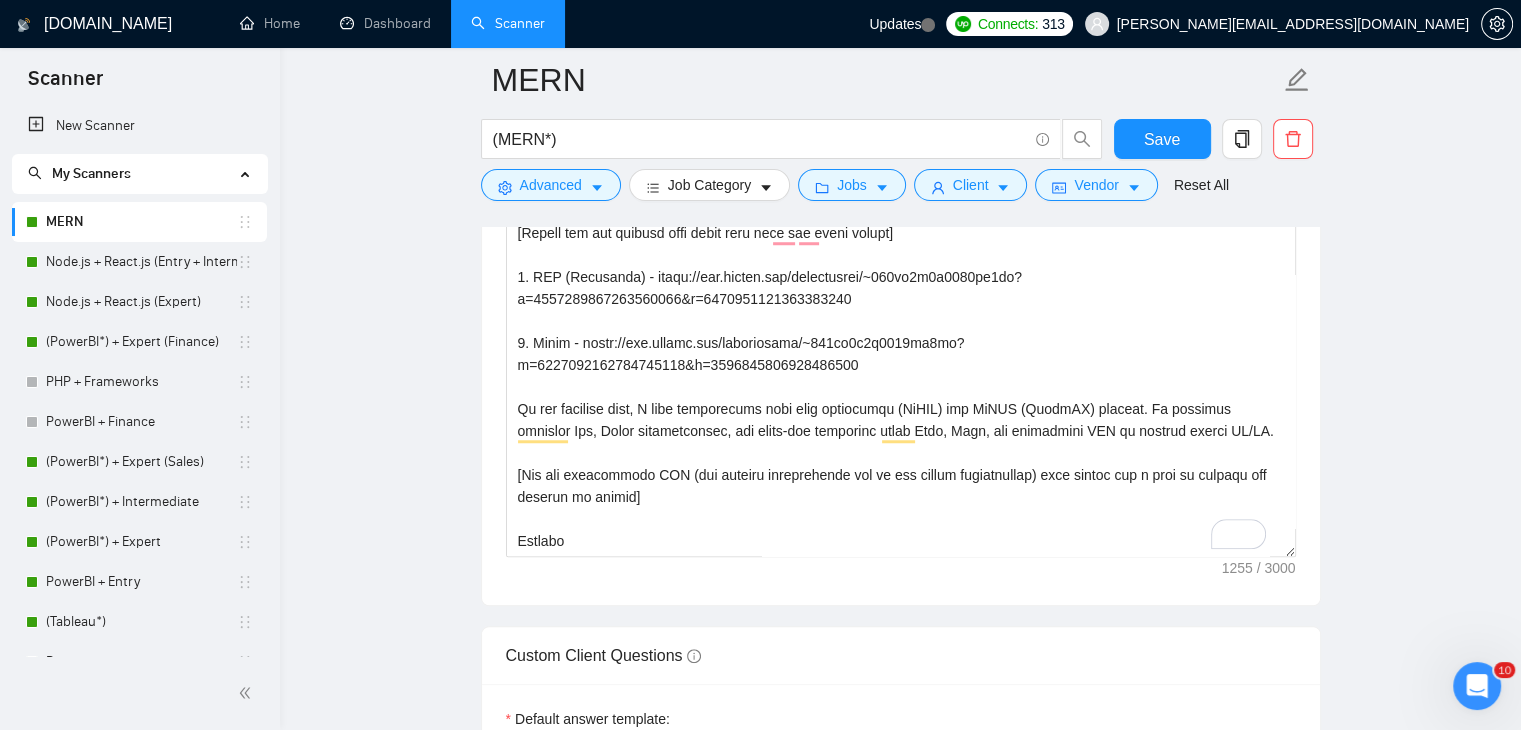 scroll, scrollTop: 1528, scrollLeft: 0, axis: vertical 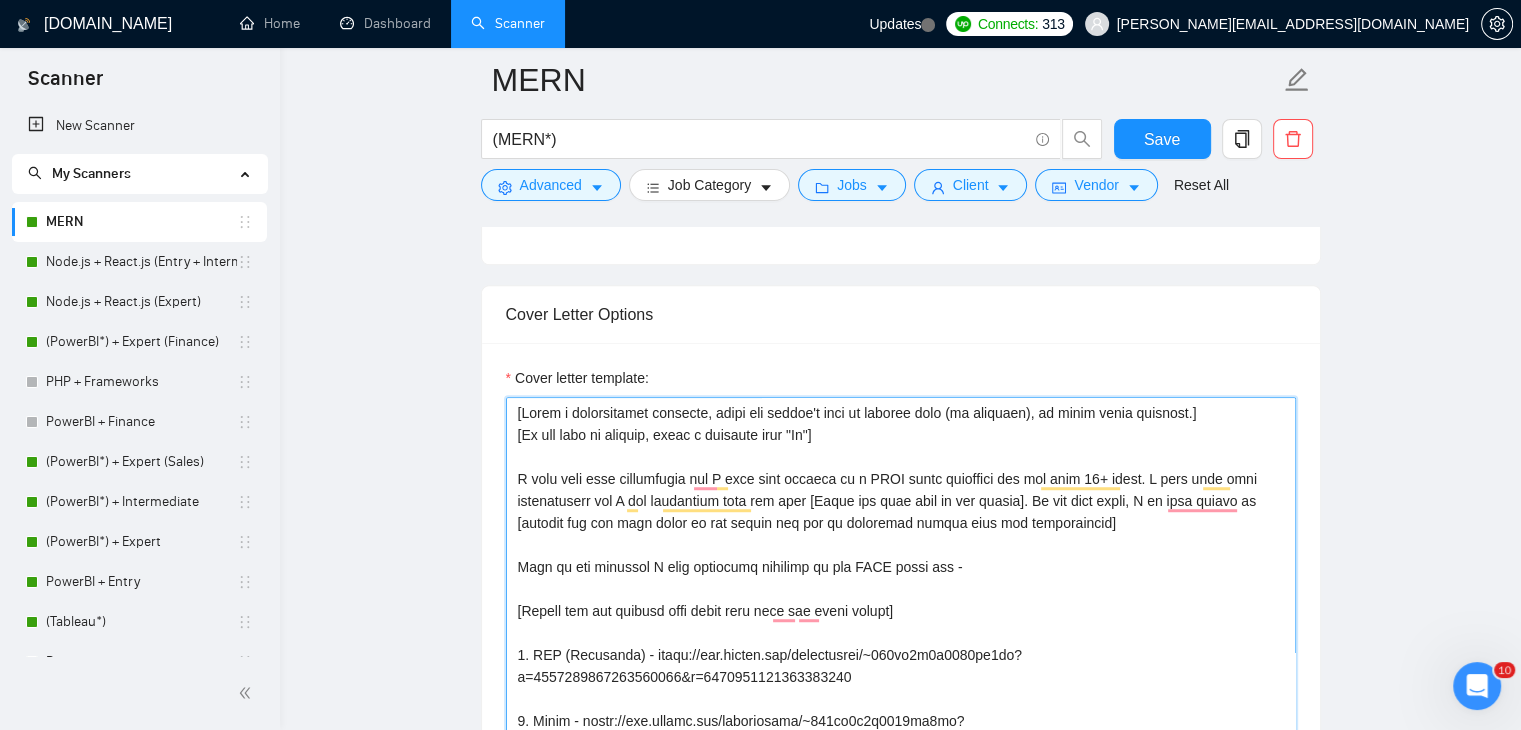 click on "Cover letter template:" at bounding box center [901, 622] 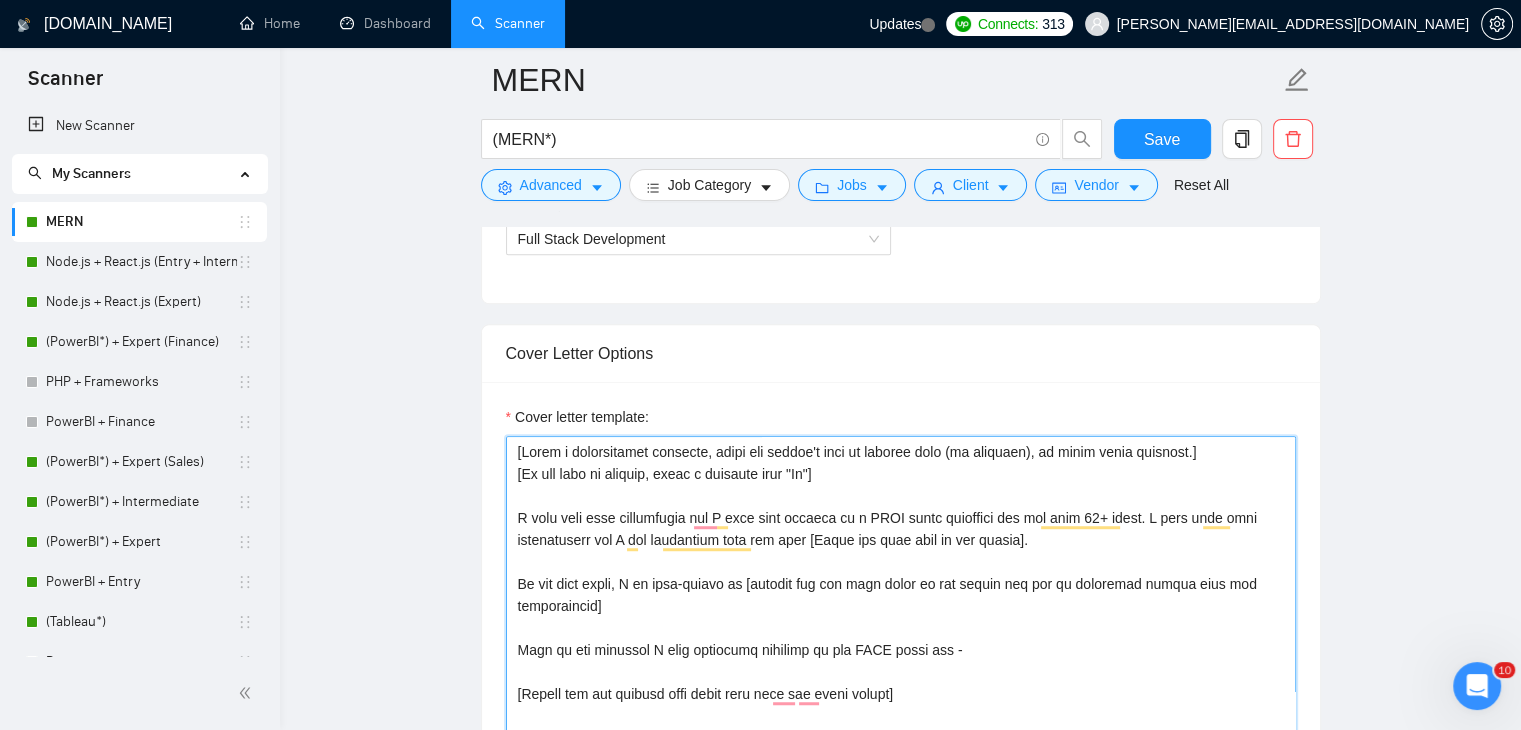 scroll, scrollTop: 1218, scrollLeft: 0, axis: vertical 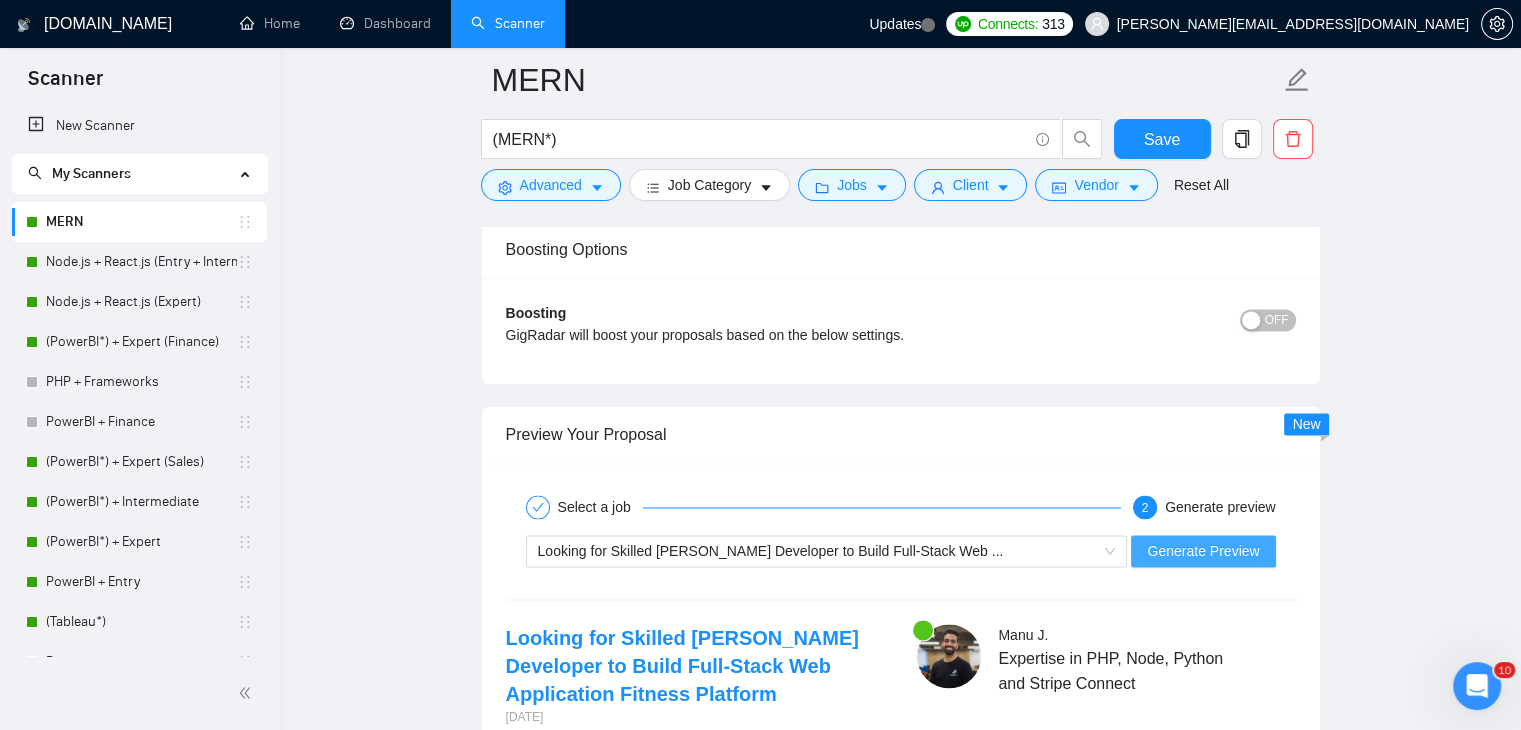 type on "[Write a personalized greeting, using the client's name or company name (if provided), in their local language.]
[If the name is missing, write a greeting like "Hi"]
I have read your description and I have been working as a [PERSON_NAME] developer for the past 10+ years. I have read your requirements and I can definitely help you with [Write the main task of the client].
On the tech front, I am well-versed in [mention all the tech asked by the cleint and how my expertise aligns with the requirements]
Some of the projects I have developed recently in the [PERSON_NAME] are -
[Always add the project name along with link the cover letter]
1. RTF (Insurance) - [URL][DOMAIN_NAME]
2. Zanur - [URL][DOMAIN_NAME]
On the database side, I work comfortably with both relational (MySQL) and NoSQL (MongoDB) systems. My workflow includes Git, Agile methodologies,..." 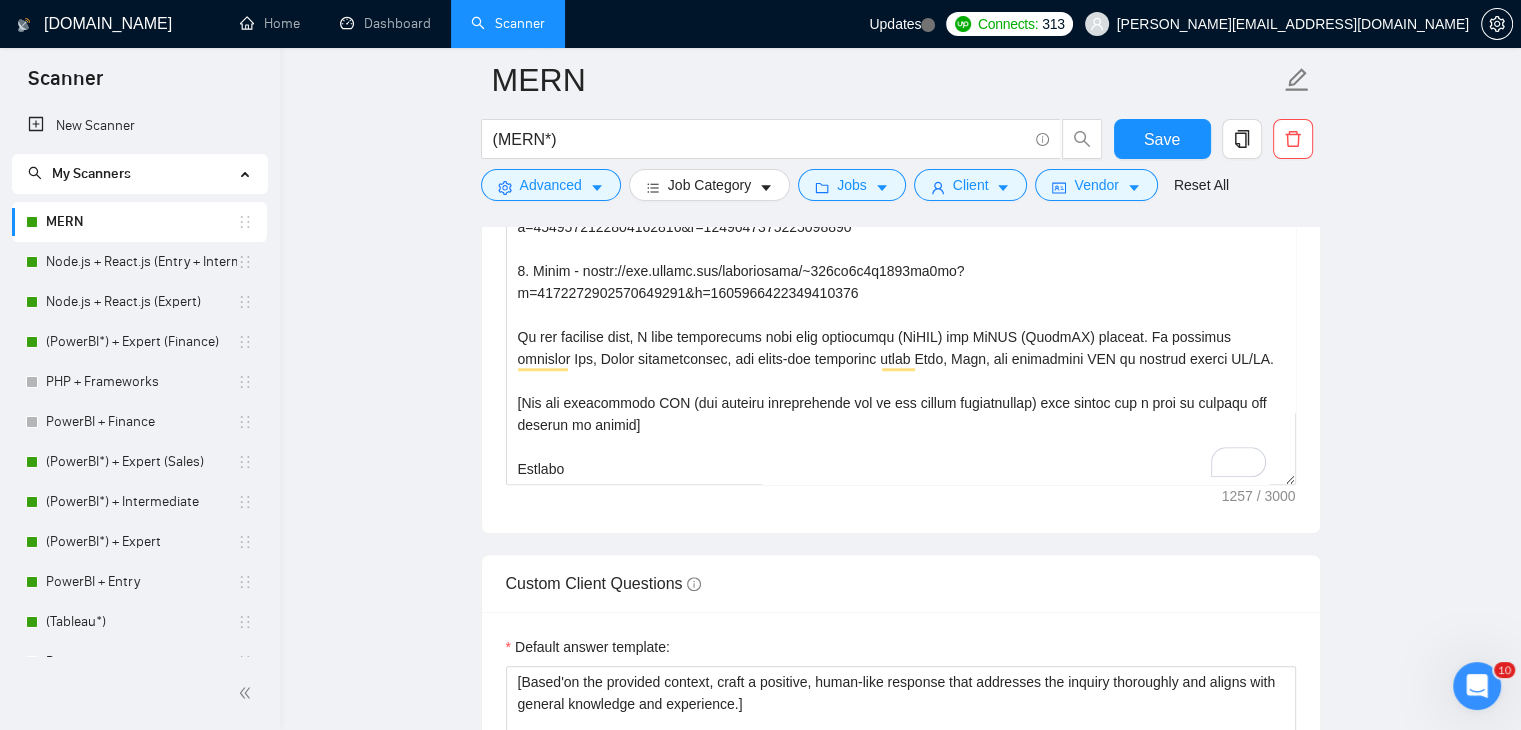 scroll, scrollTop: 1612, scrollLeft: 0, axis: vertical 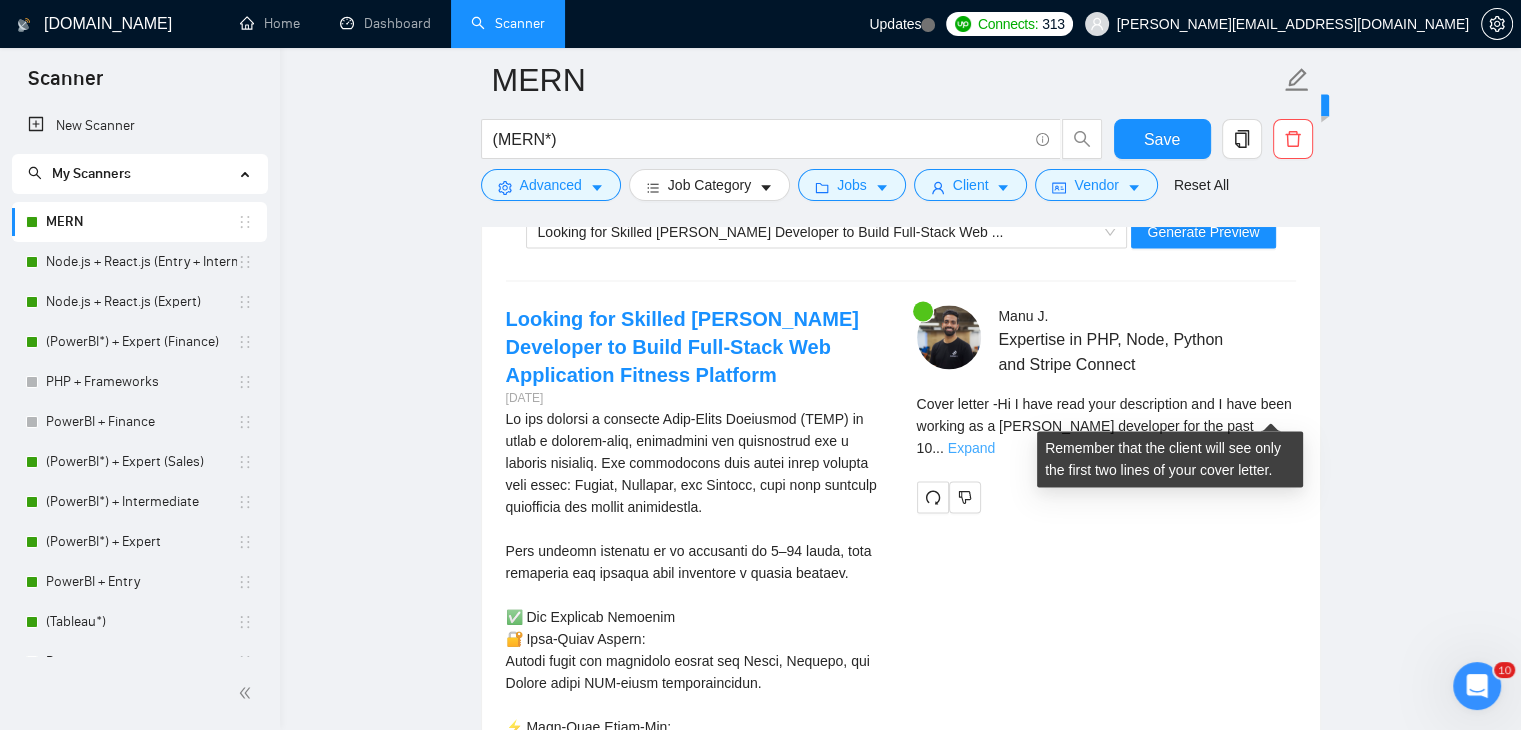 click on "Expand" at bounding box center (971, 448) 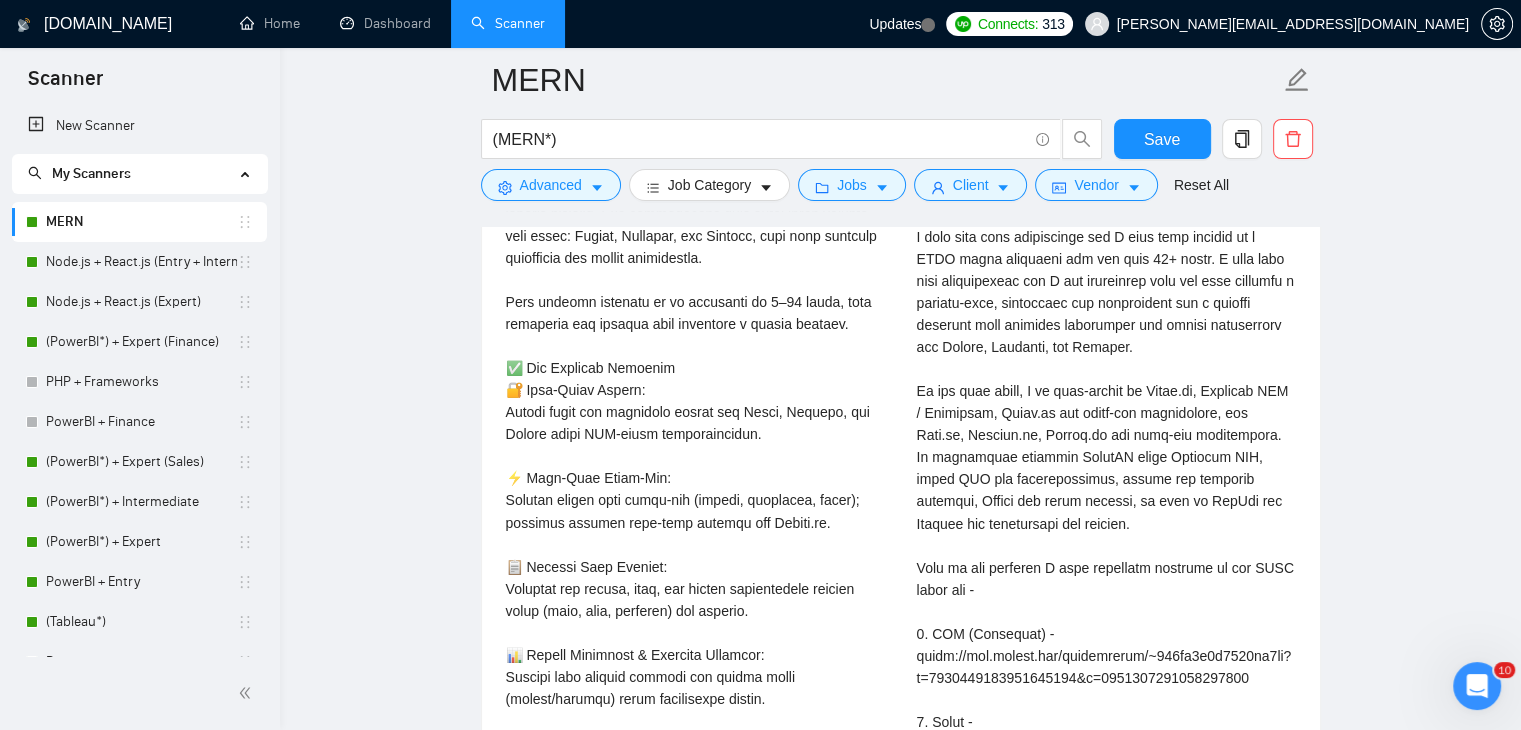scroll, scrollTop: 3295, scrollLeft: 0, axis: vertical 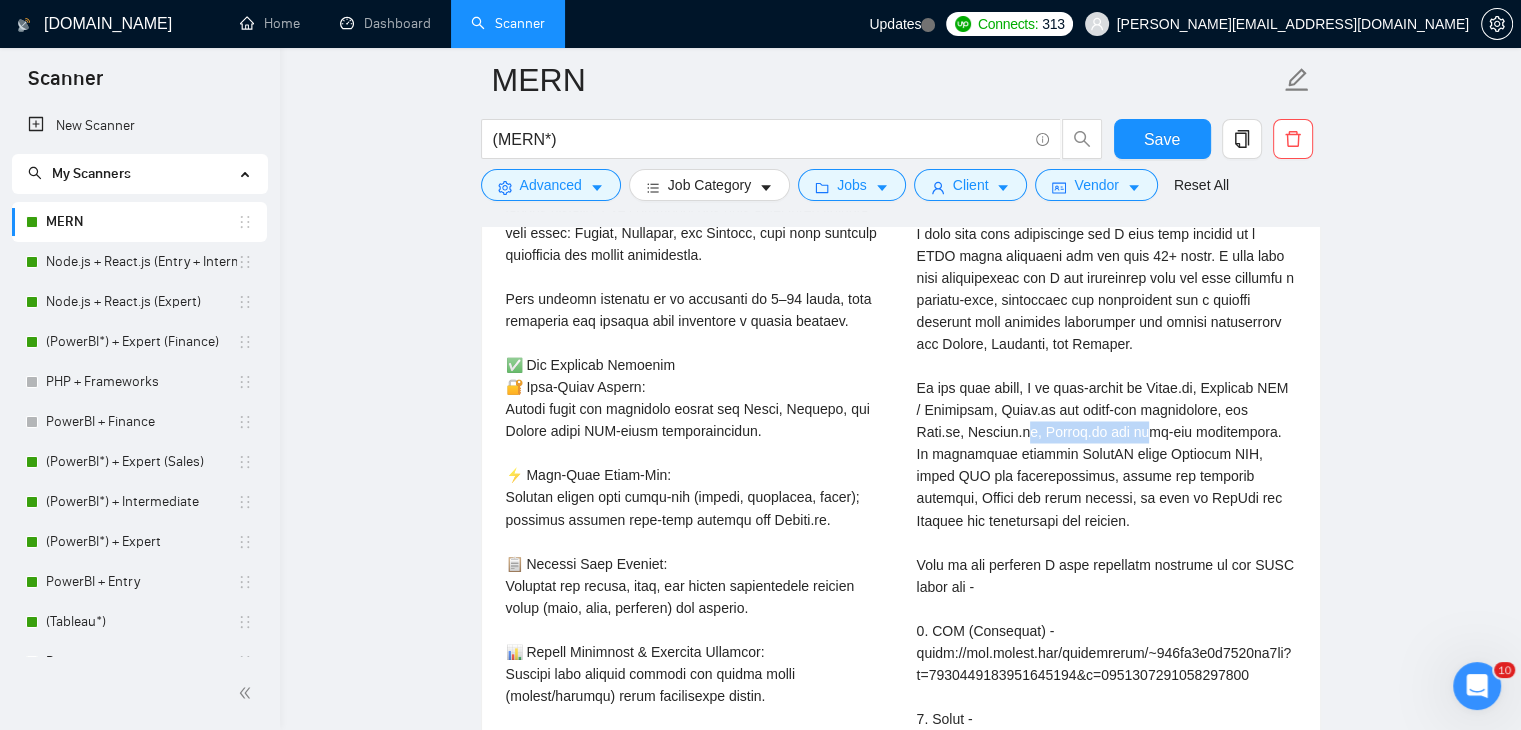 drag, startPoint x: 971, startPoint y: 417, endPoint x: 1080, endPoint y: 423, distance: 109.165016 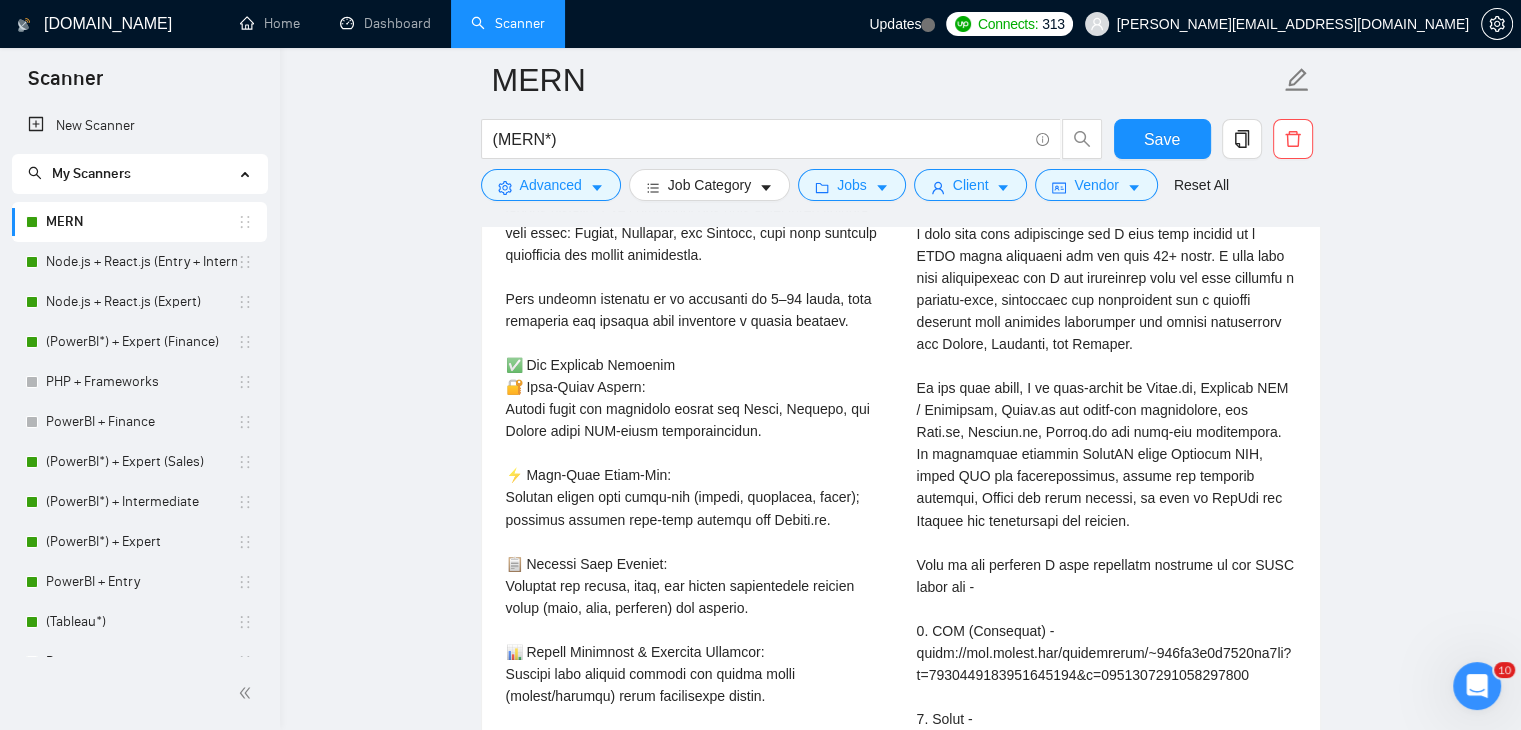 click on "Cover letter" at bounding box center [1106, 597] 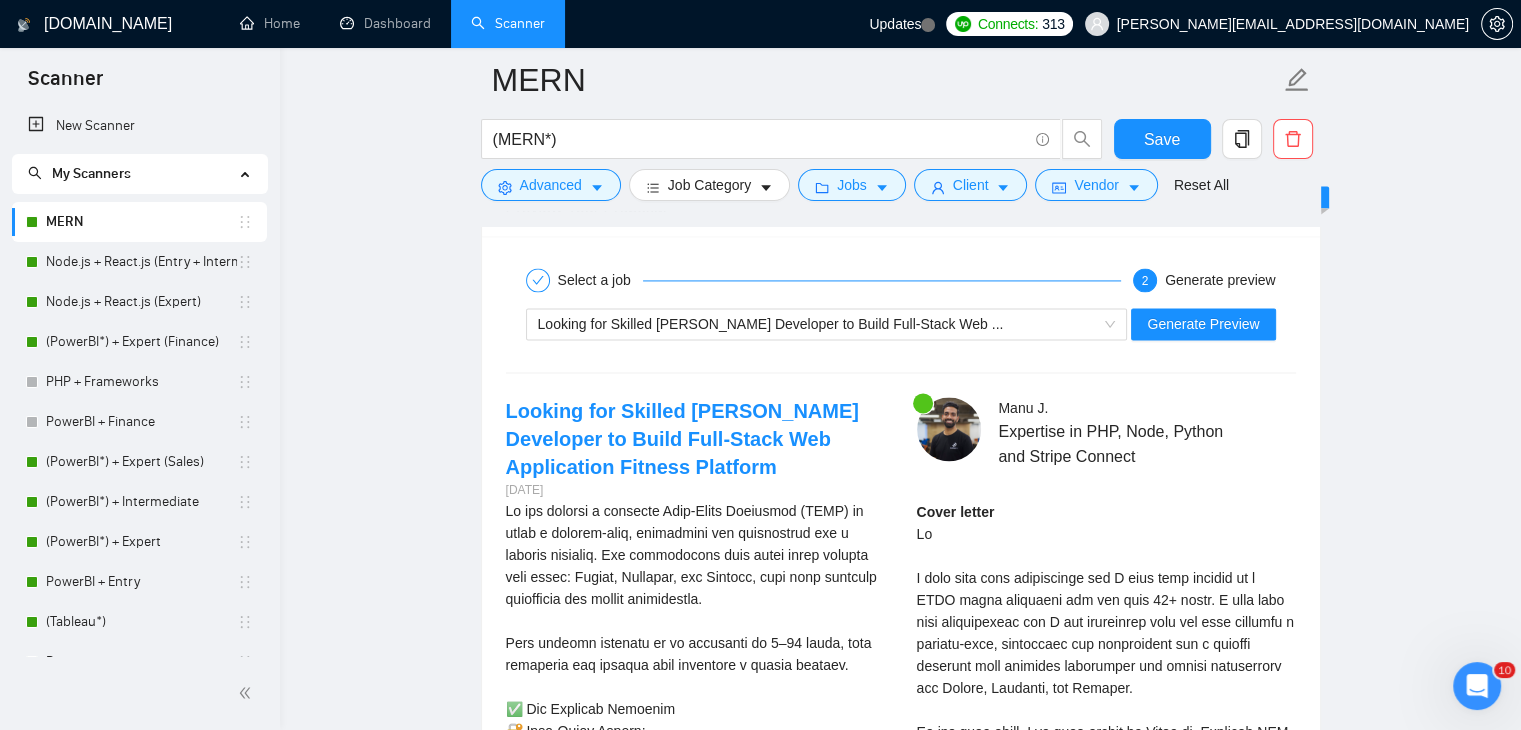 scroll, scrollTop: 2948, scrollLeft: 0, axis: vertical 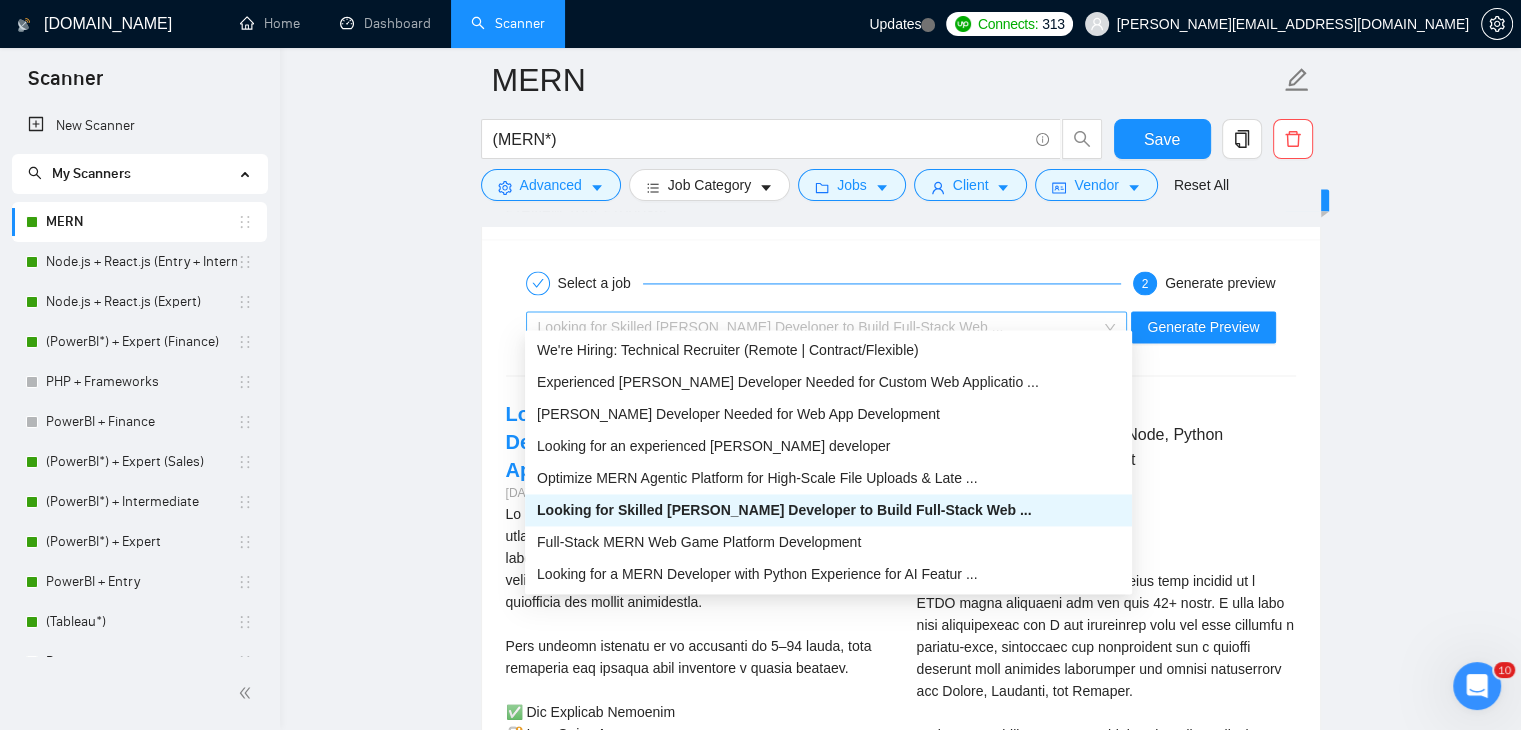 click on "Looking for Skilled [PERSON_NAME] Developer to Build Full-Stack Web  ..." at bounding box center [818, 327] 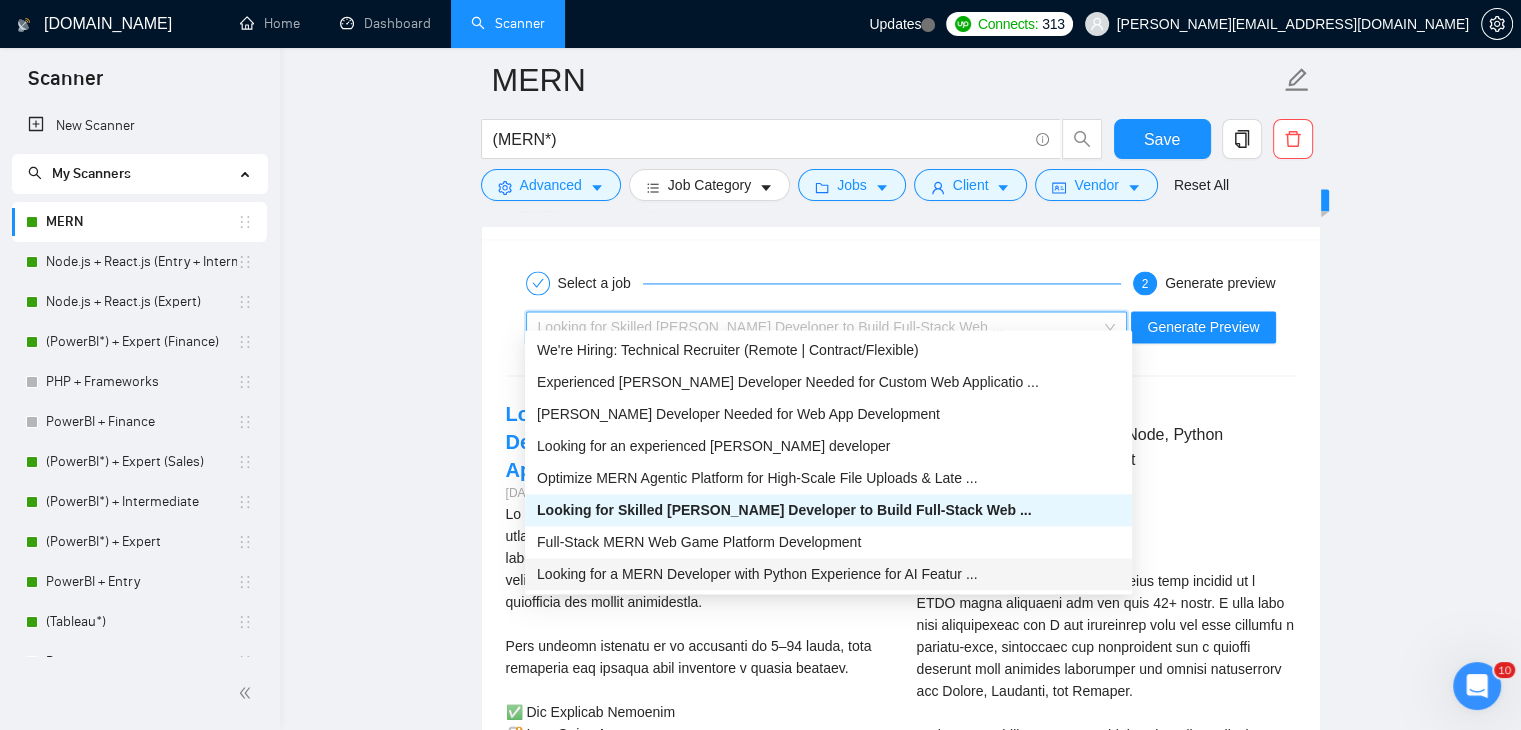 click on "Looking for a MERN Developer with Python Experience for AI Featur ..." at bounding box center (757, 574) 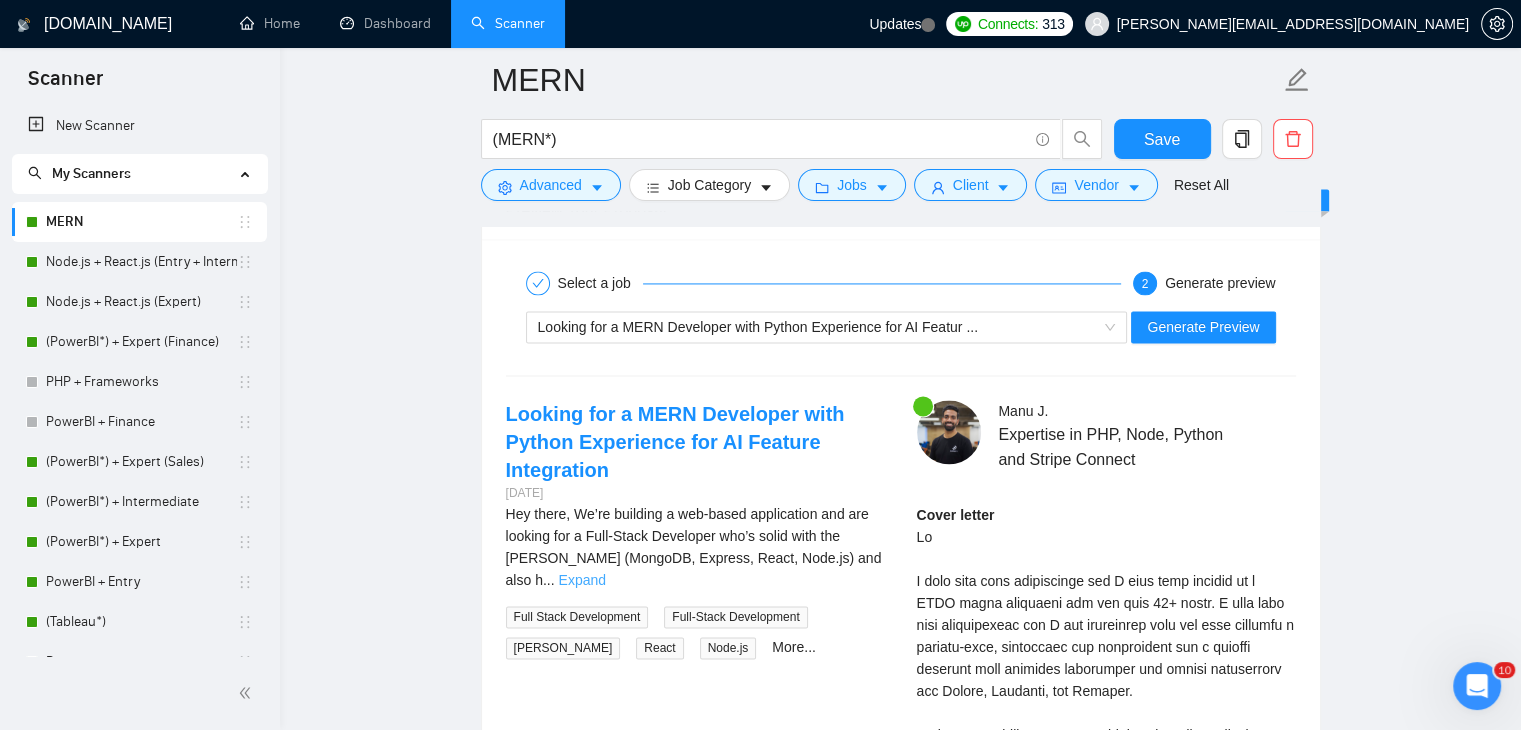 click on "Expand" at bounding box center (582, 580) 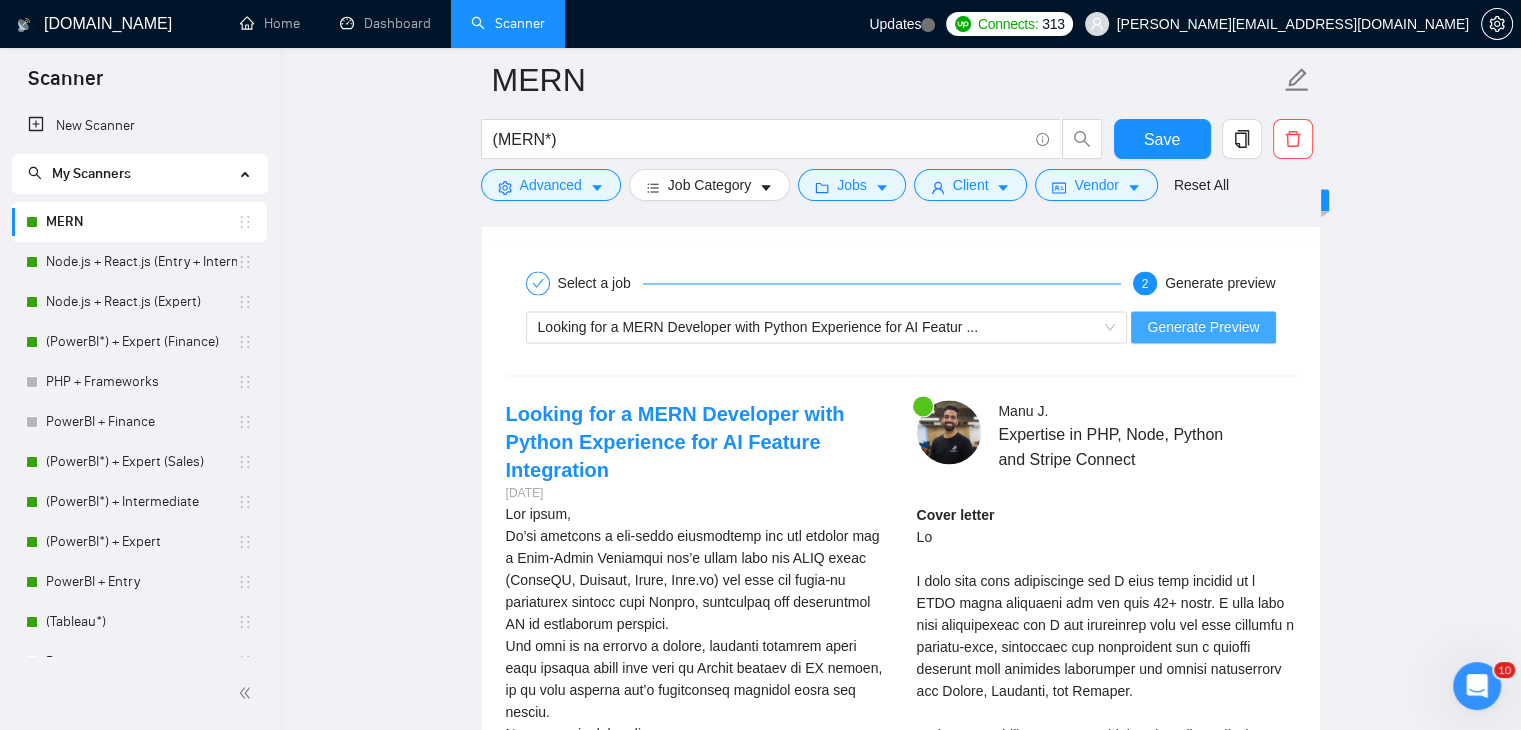 click on "Generate Preview" at bounding box center (1203, 327) 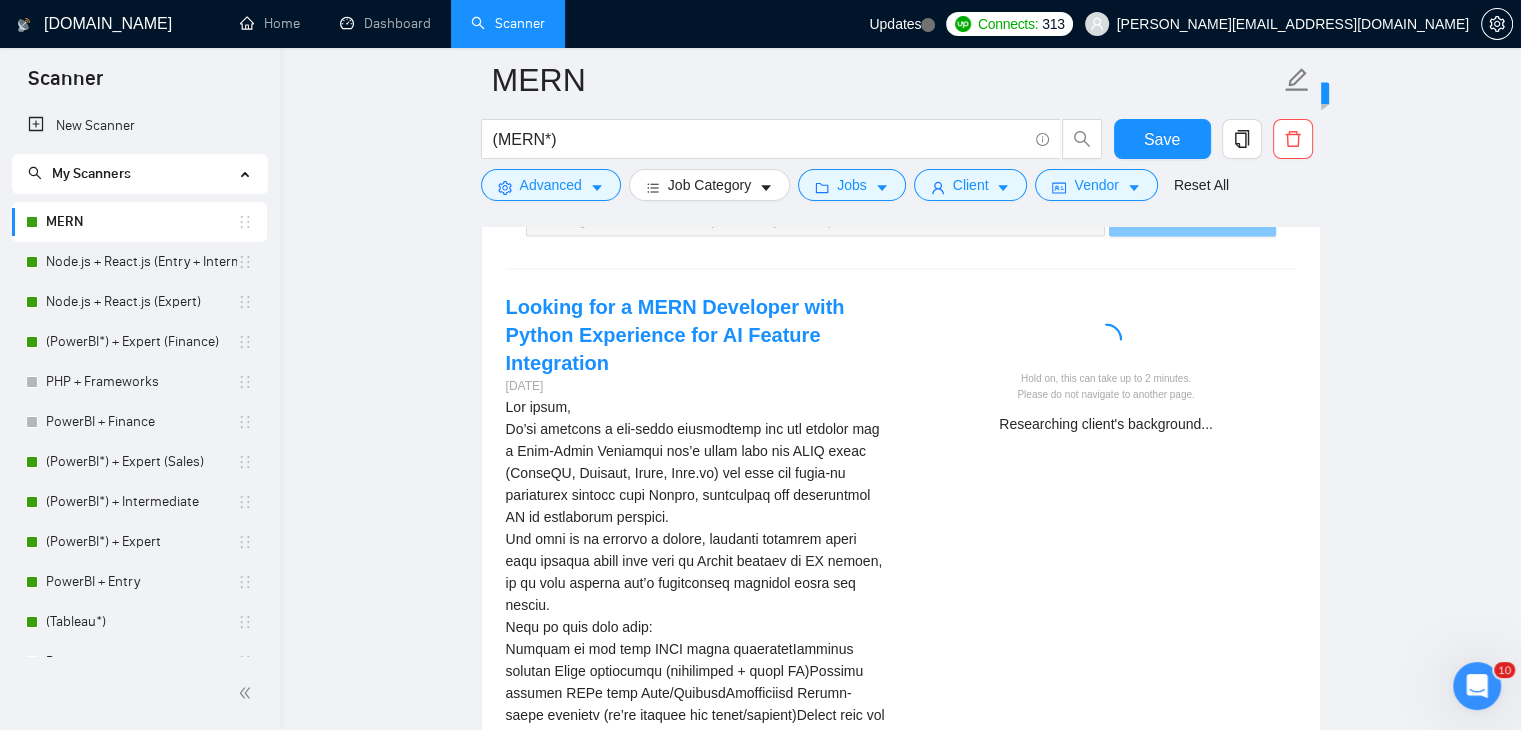 scroll, scrollTop: 3054, scrollLeft: 0, axis: vertical 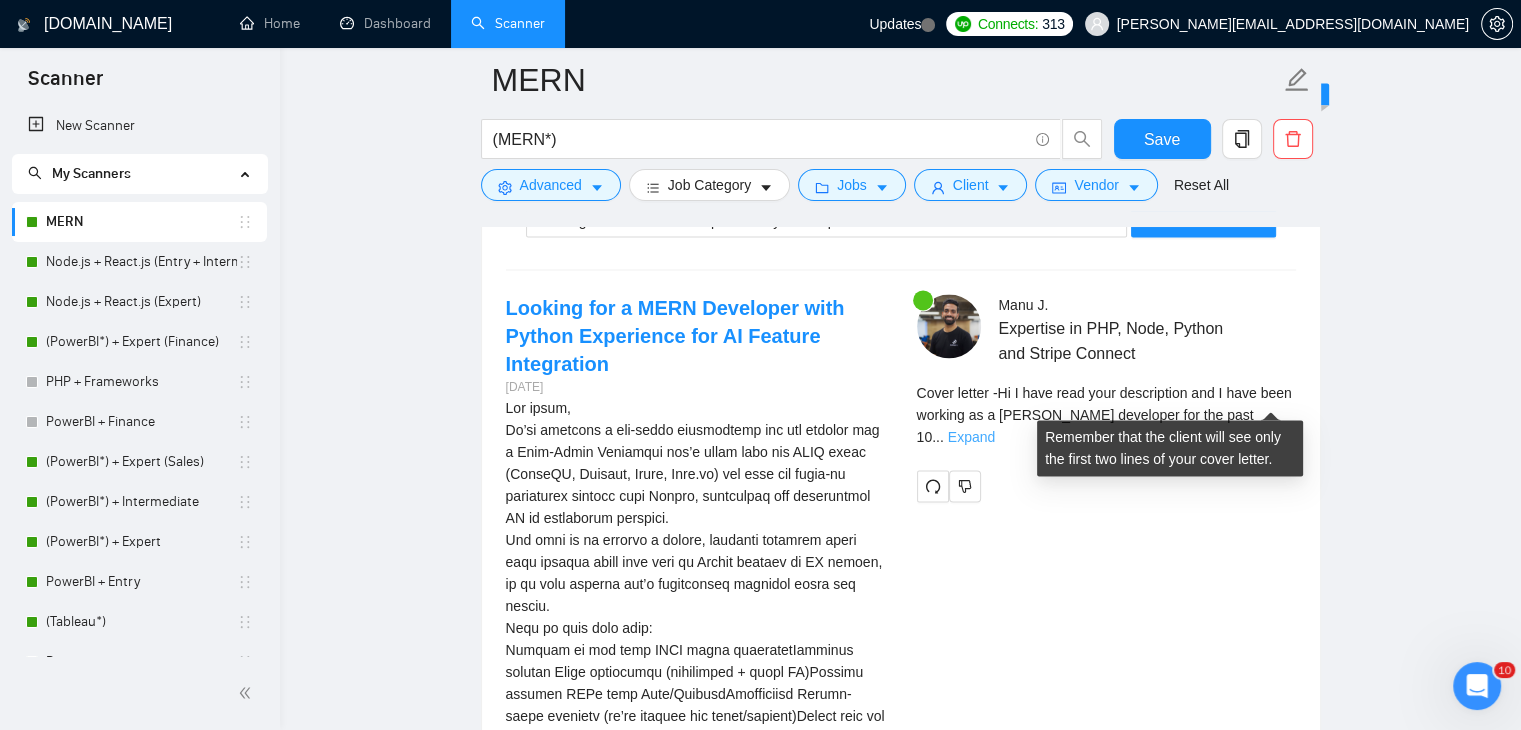 click on "Expand" at bounding box center (971, 437) 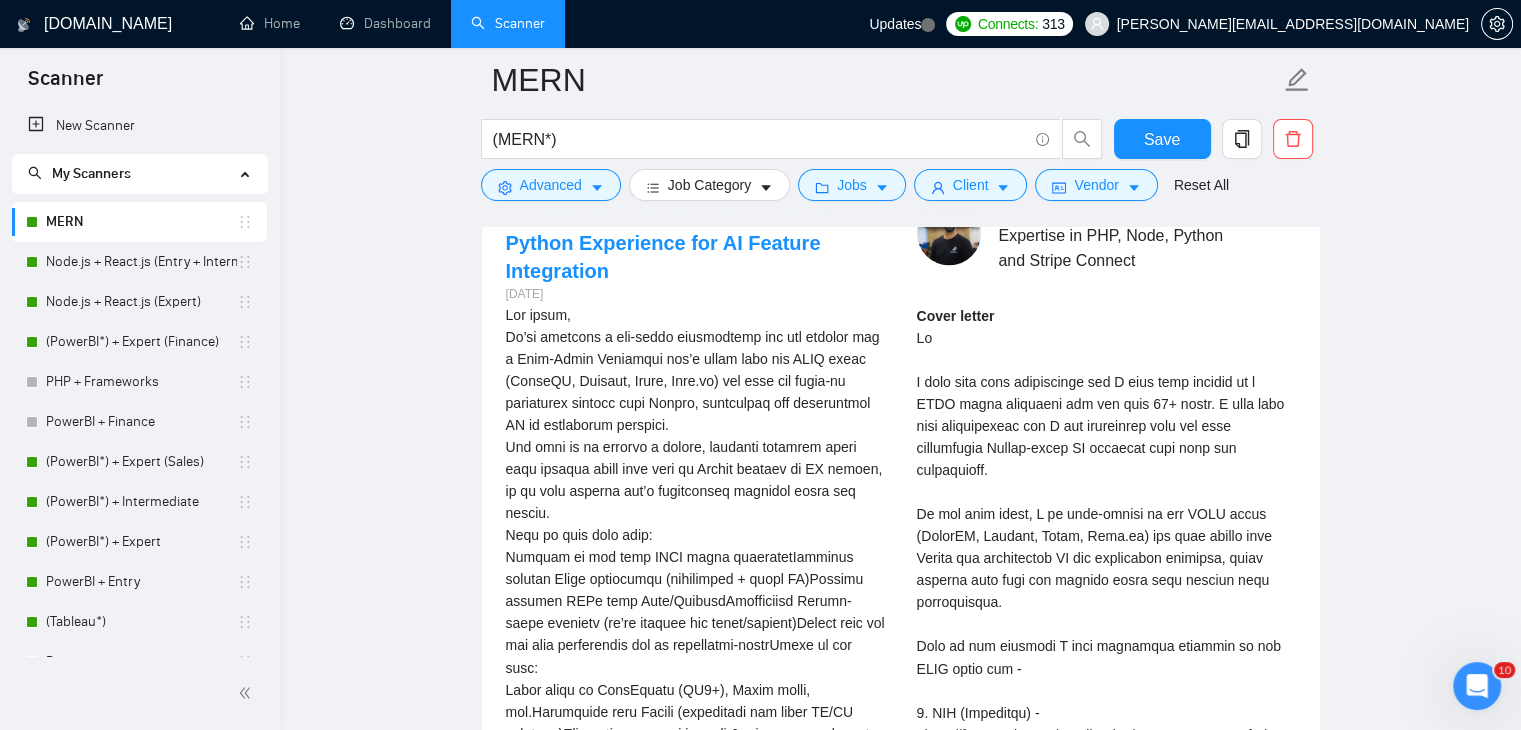 scroll, scrollTop: 3148, scrollLeft: 0, axis: vertical 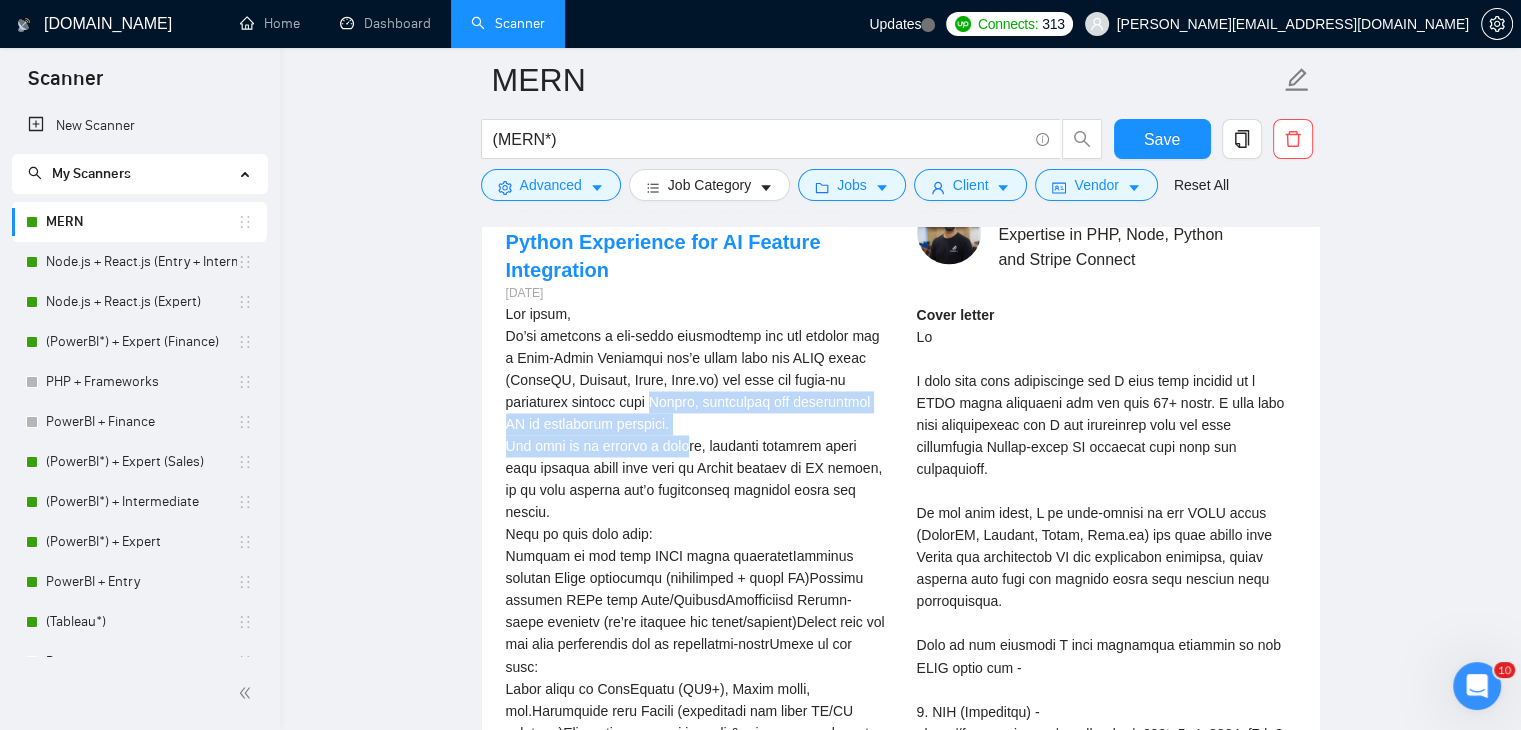 drag, startPoint x: 657, startPoint y: 388, endPoint x: 687, endPoint y: 423, distance: 46.09772 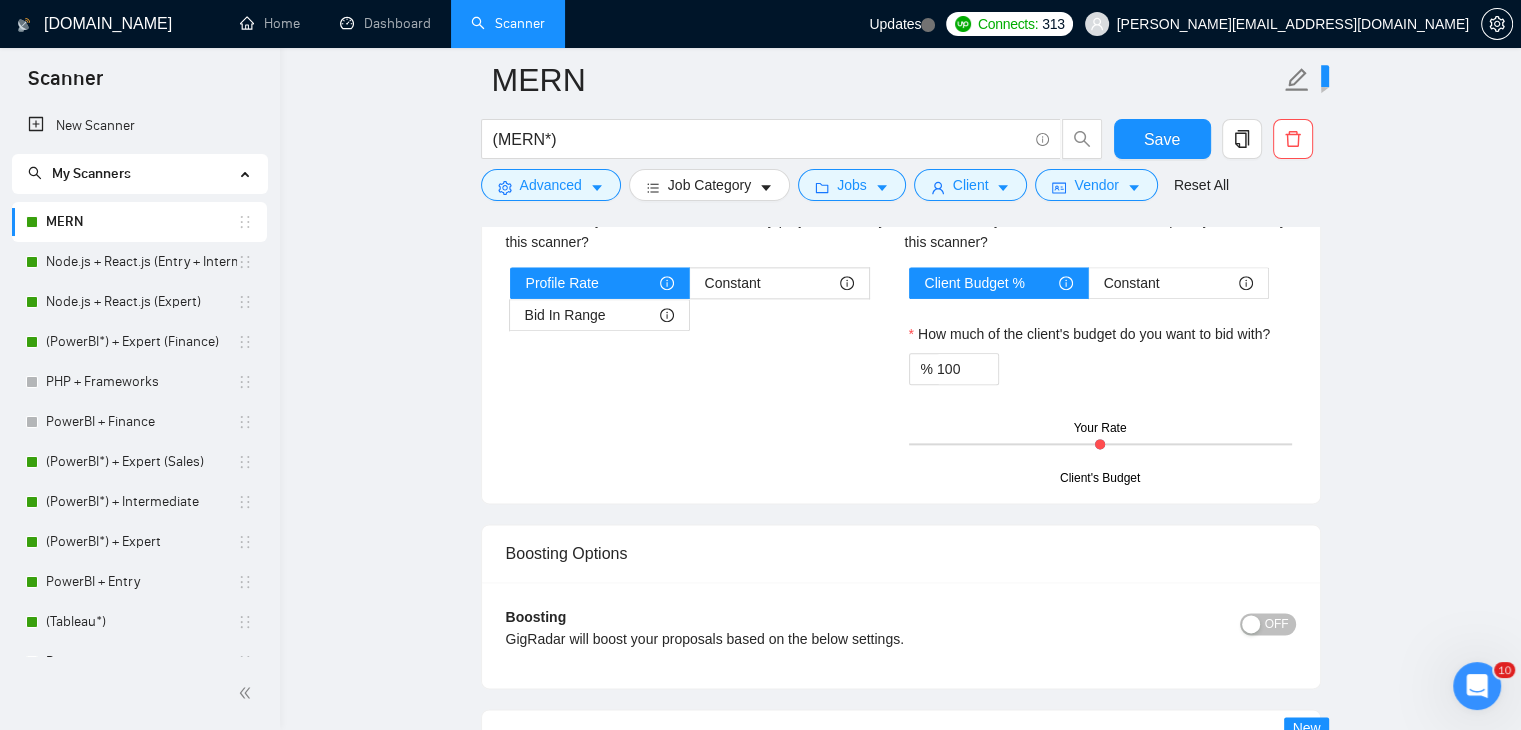 scroll, scrollTop: 2667, scrollLeft: 0, axis: vertical 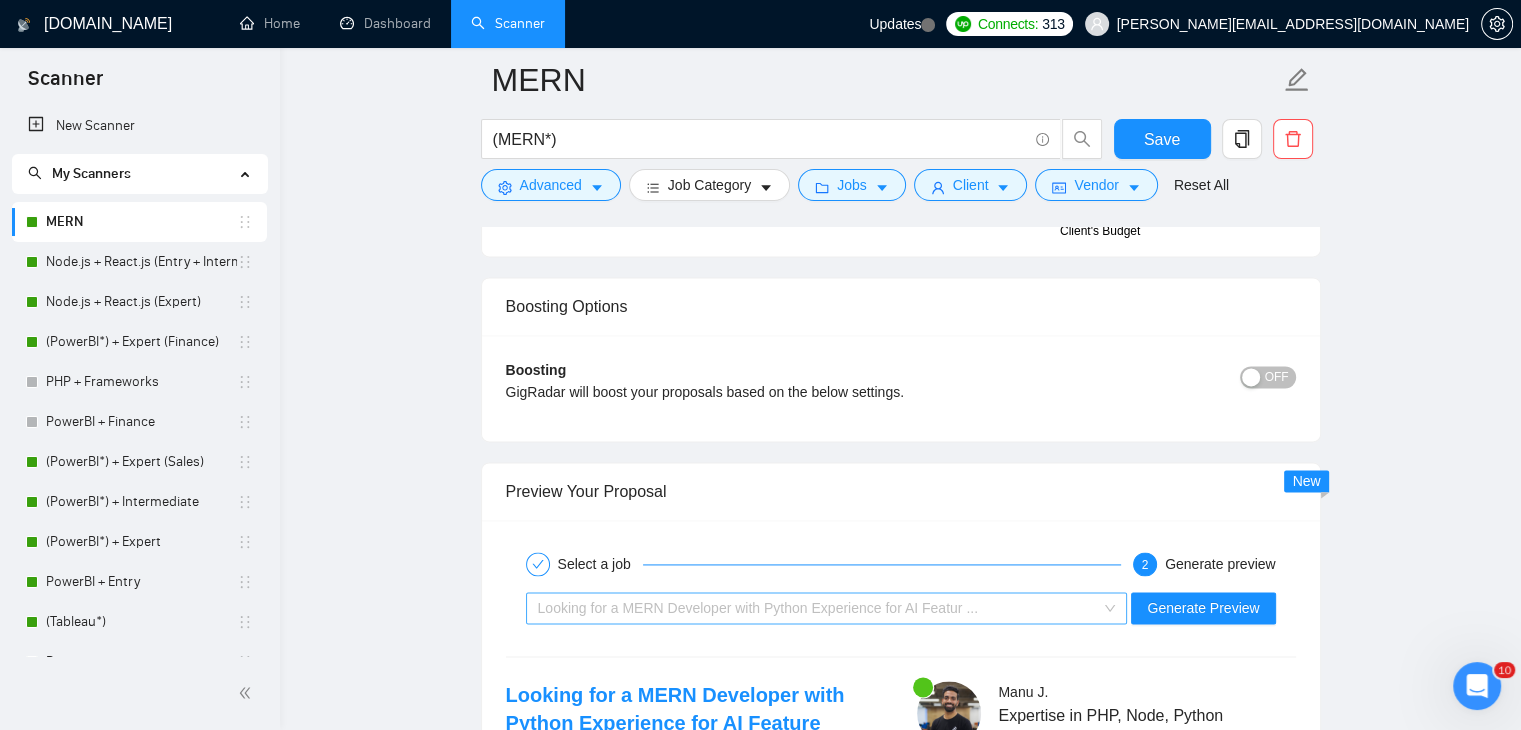 click on "Looking for a MERN Developer with Python Experience for AI Featur ..." at bounding box center (818, 608) 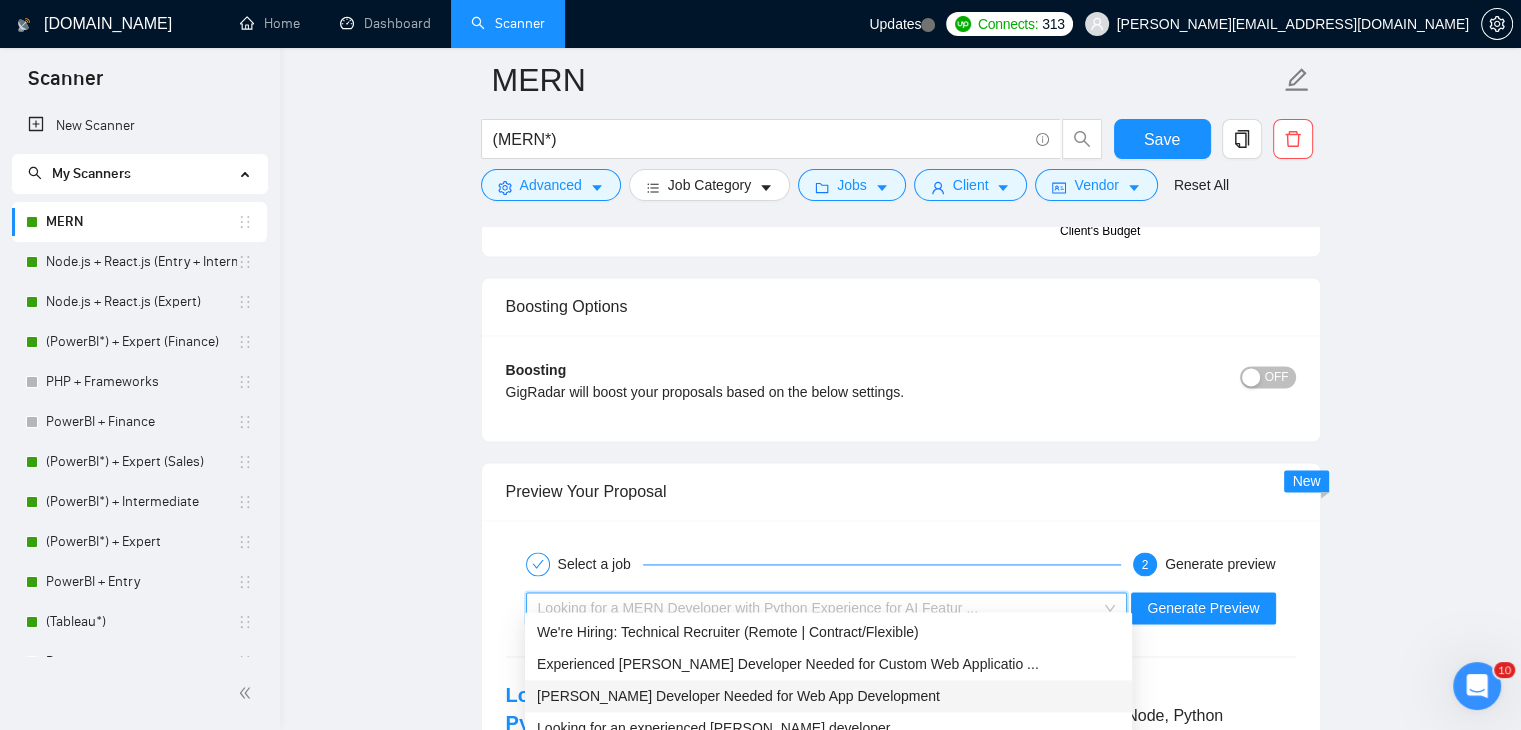 scroll, scrollTop: 64, scrollLeft: 0, axis: vertical 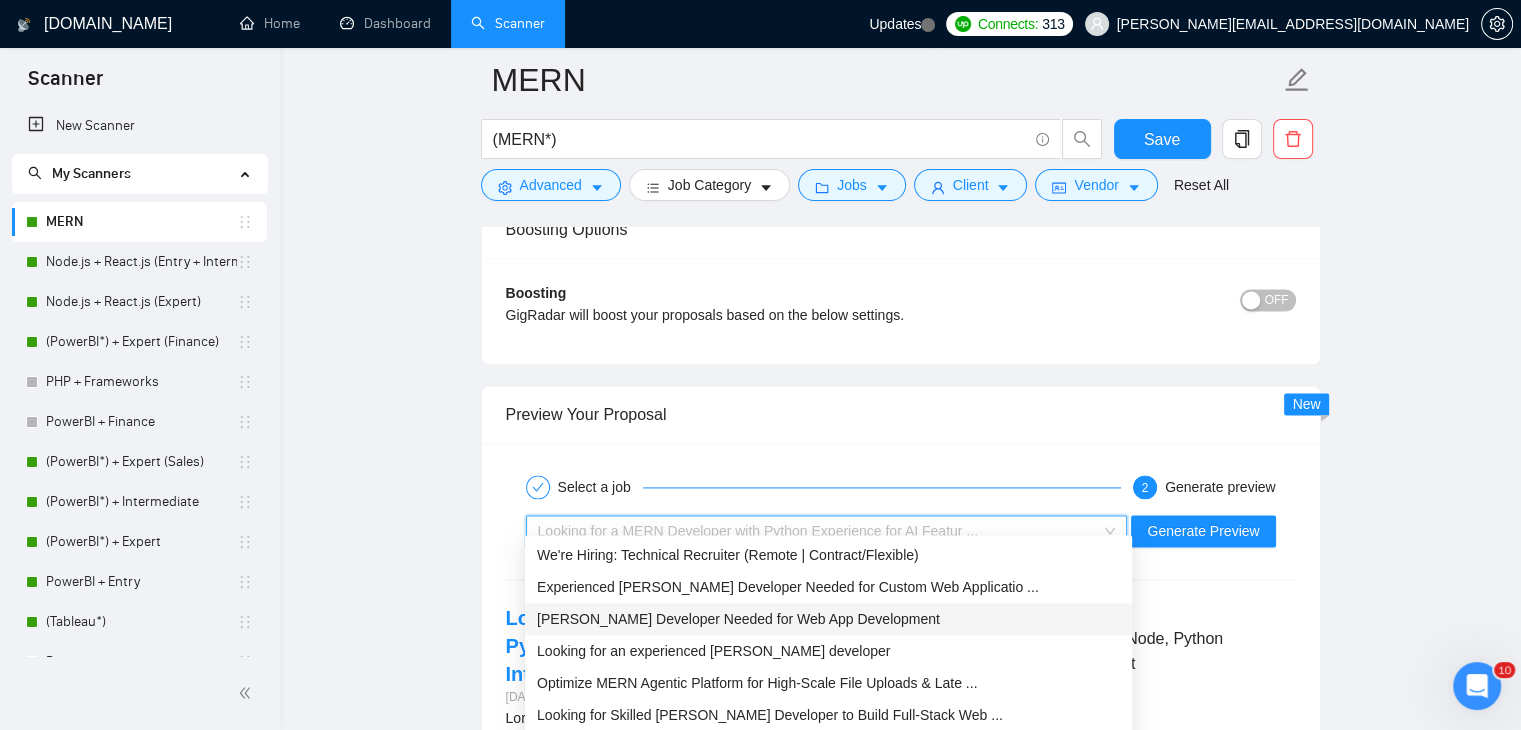 click on "[PERSON_NAME] Developer Needed for Web App Development" at bounding box center (738, 619) 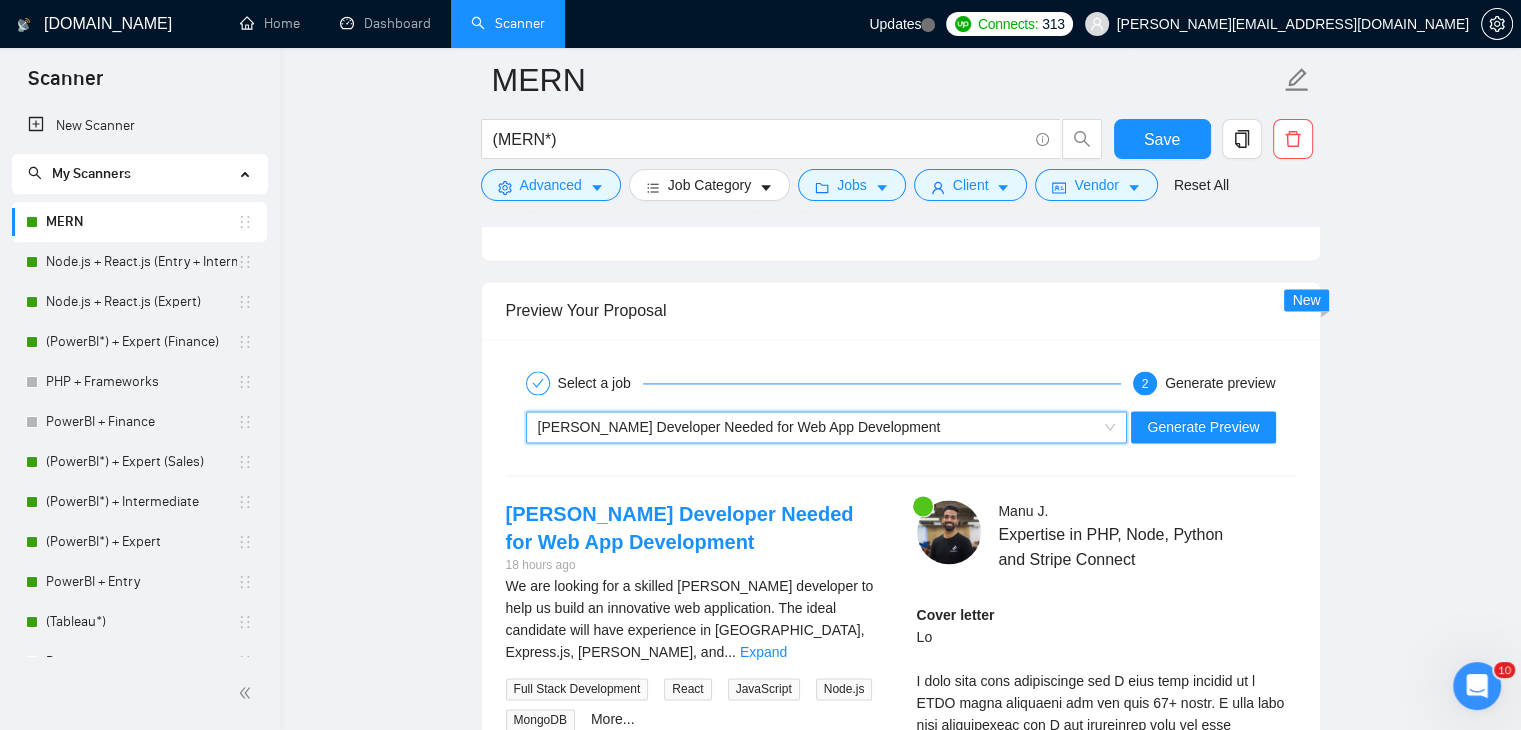 scroll, scrollTop: 2848, scrollLeft: 0, axis: vertical 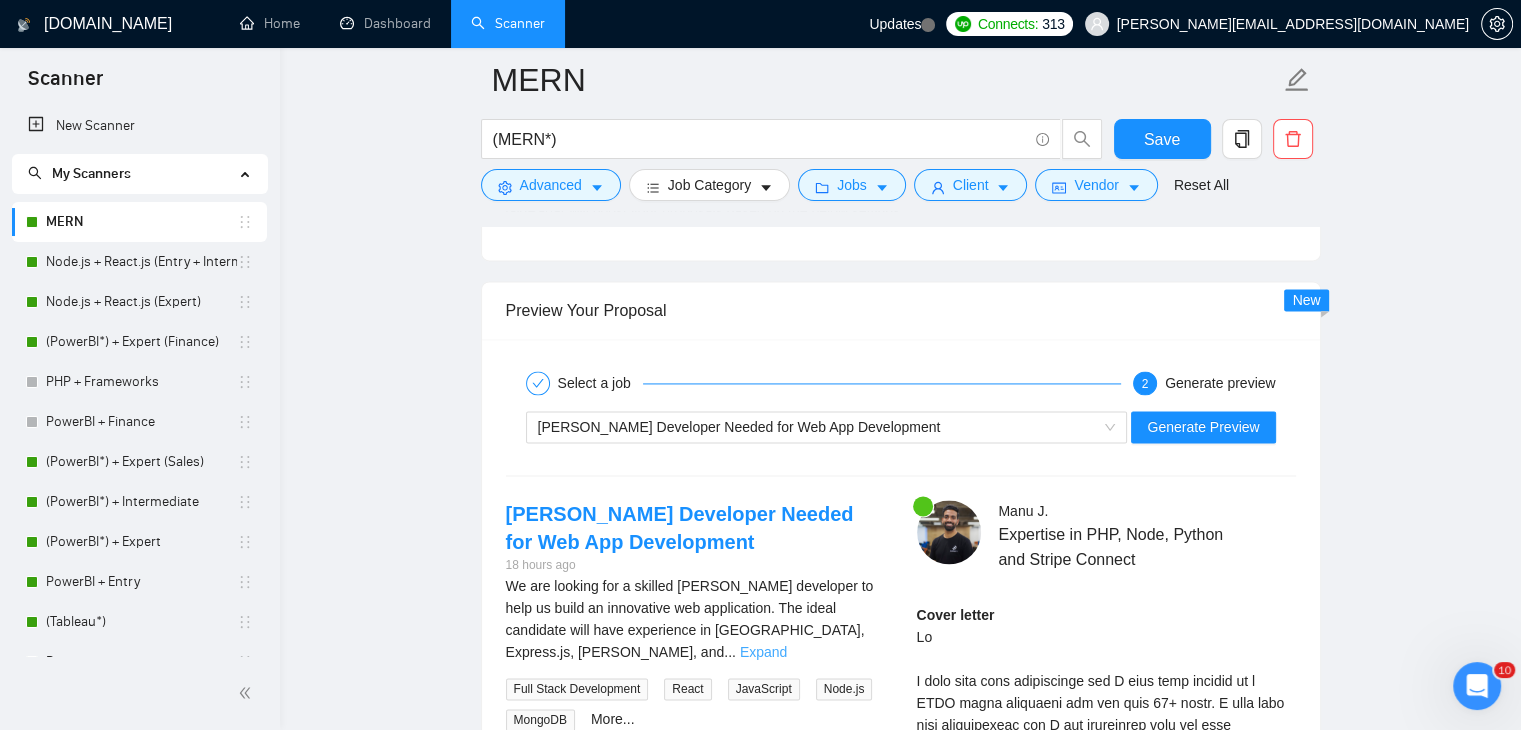 click on "Expand" at bounding box center (763, 652) 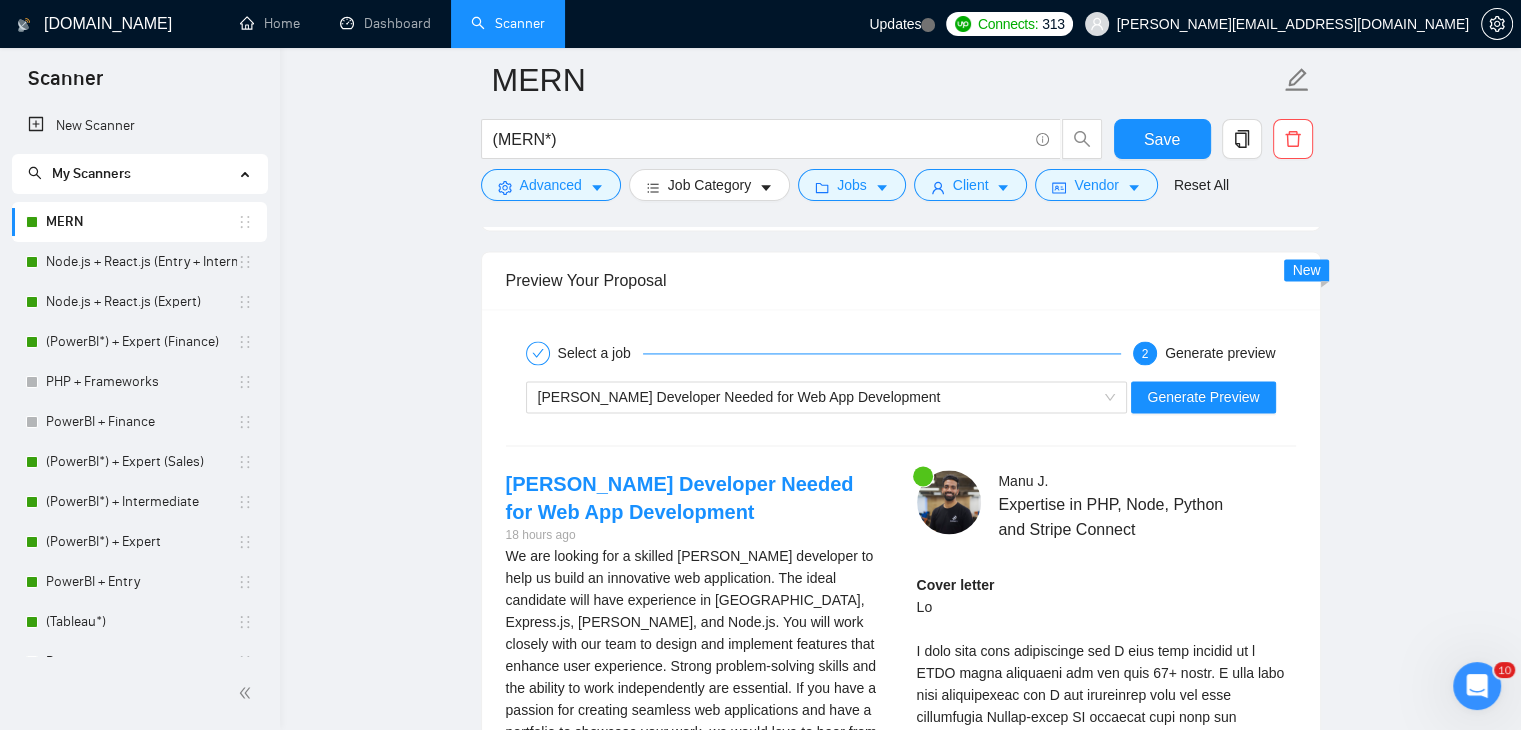 scroll, scrollTop: 2770, scrollLeft: 0, axis: vertical 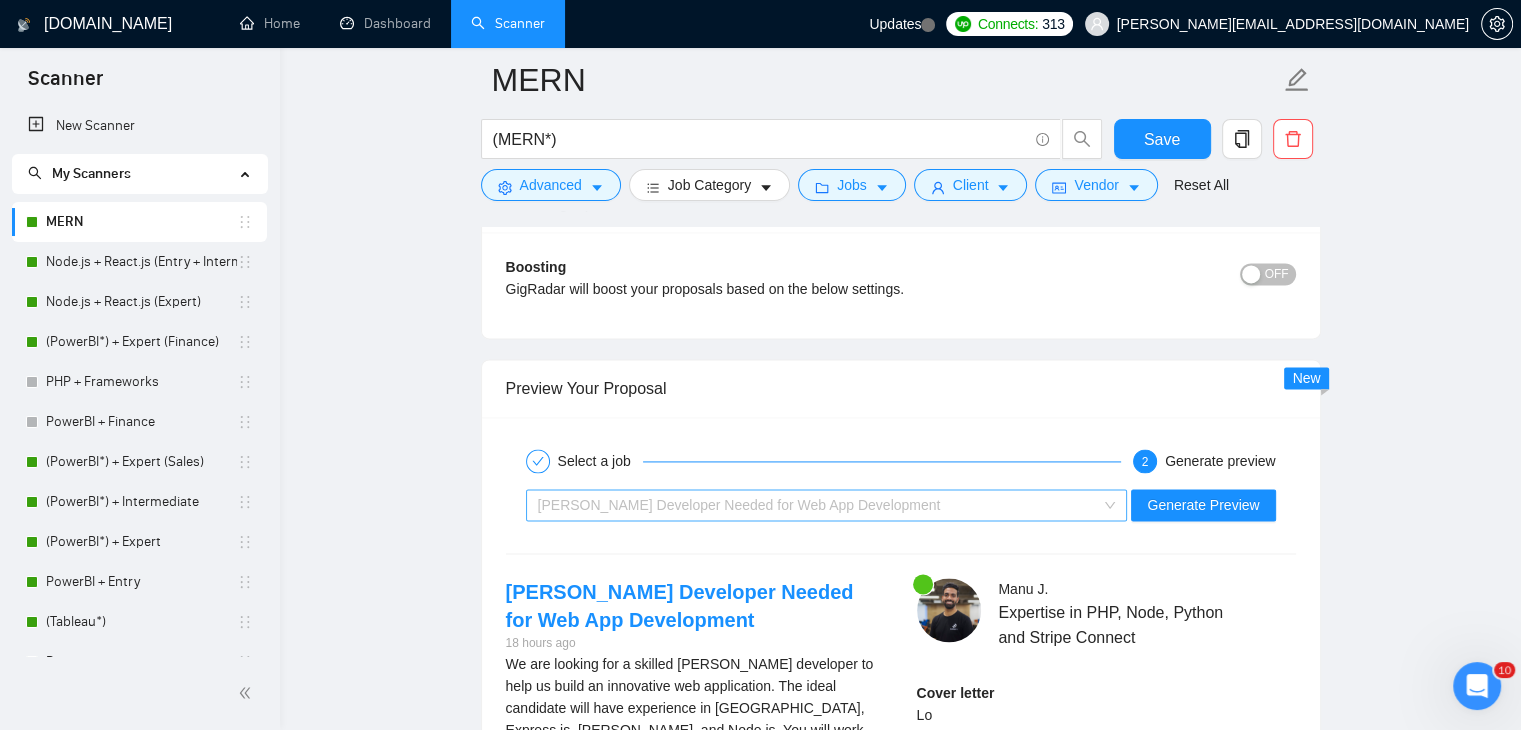 click on "[PERSON_NAME] Developer Needed for Web App Development" at bounding box center (818, 505) 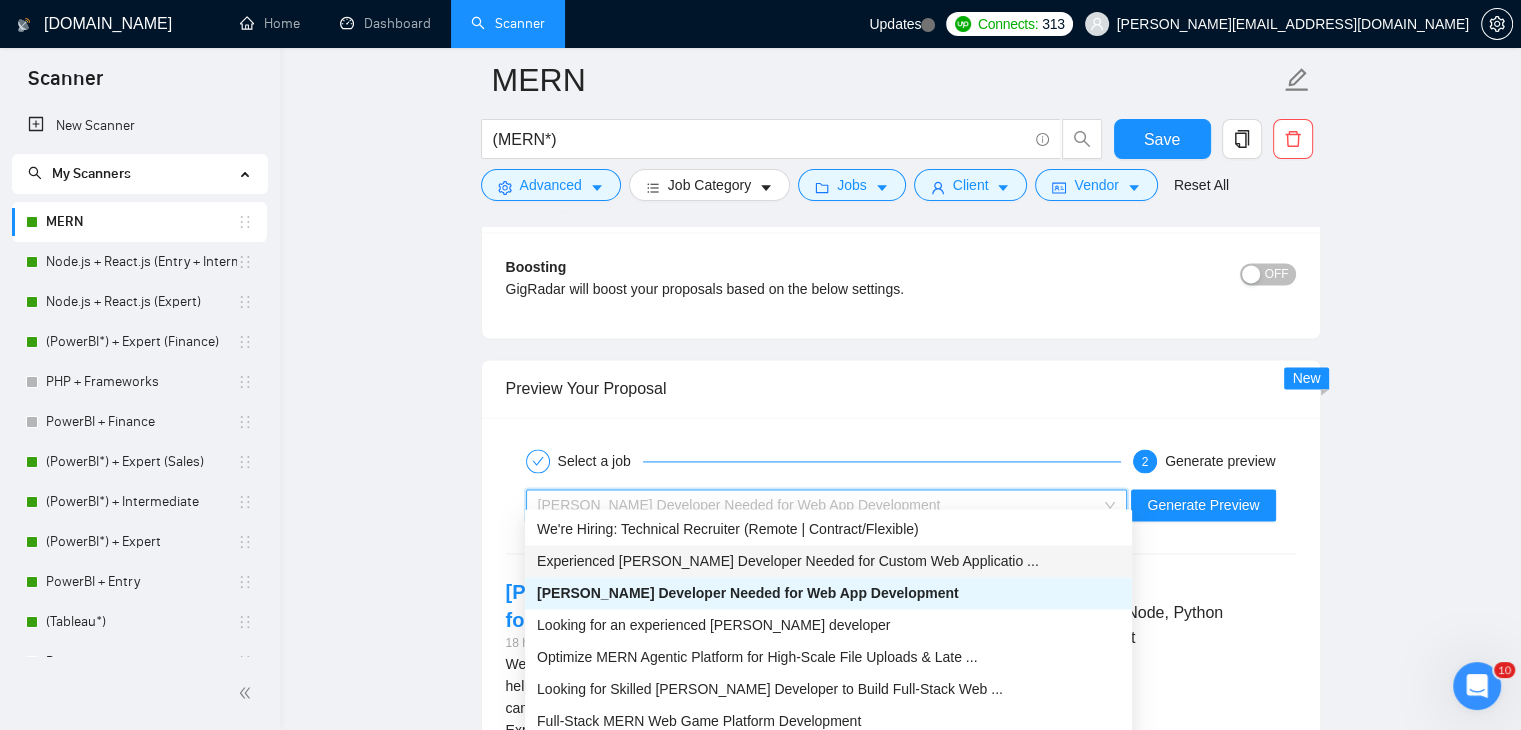click on "Experienced [PERSON_NAME] Developer Needed for Custom Web Applicatio ..." at bounding box center (828, 561) 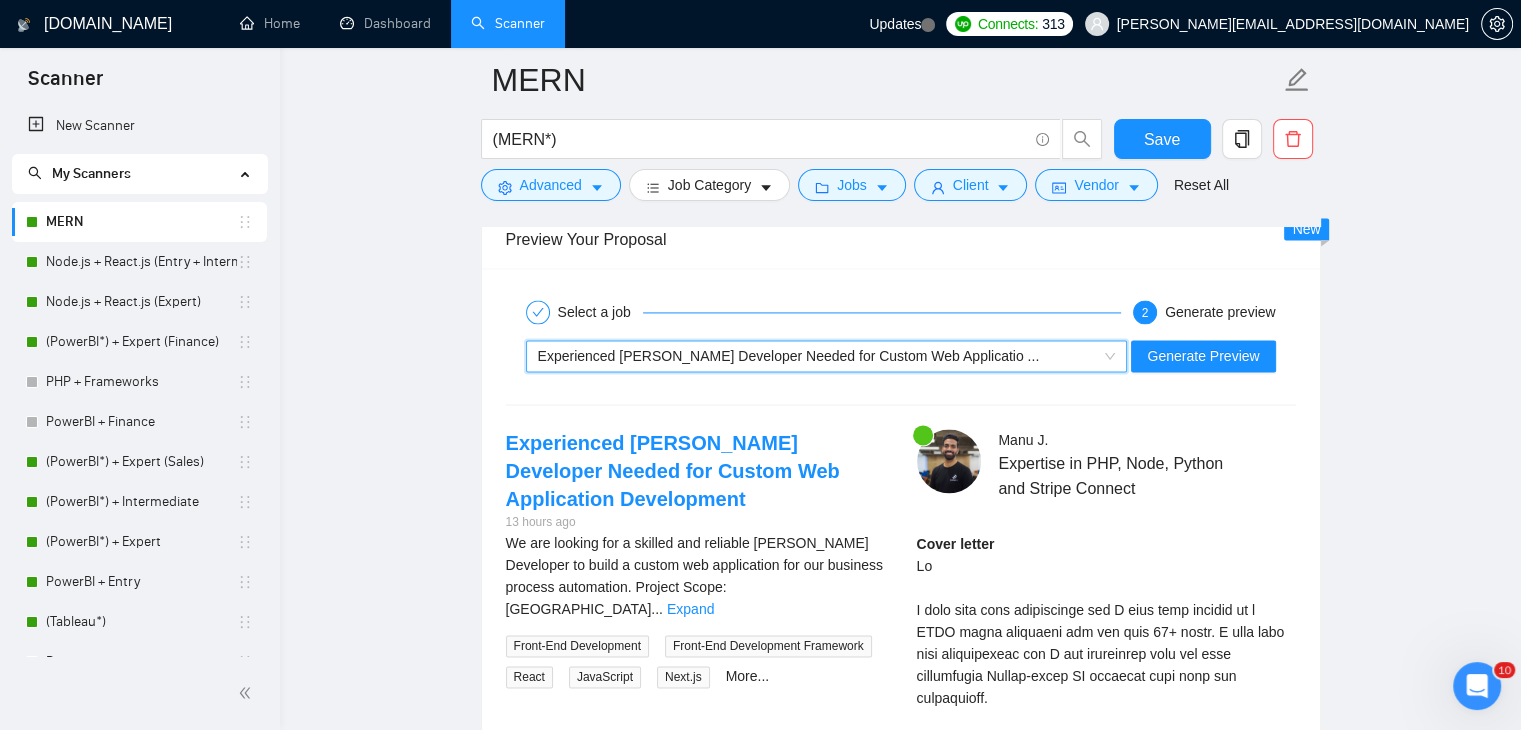 scroll, scrollTop: 2920, scrollLeft: 0, axis: vertical 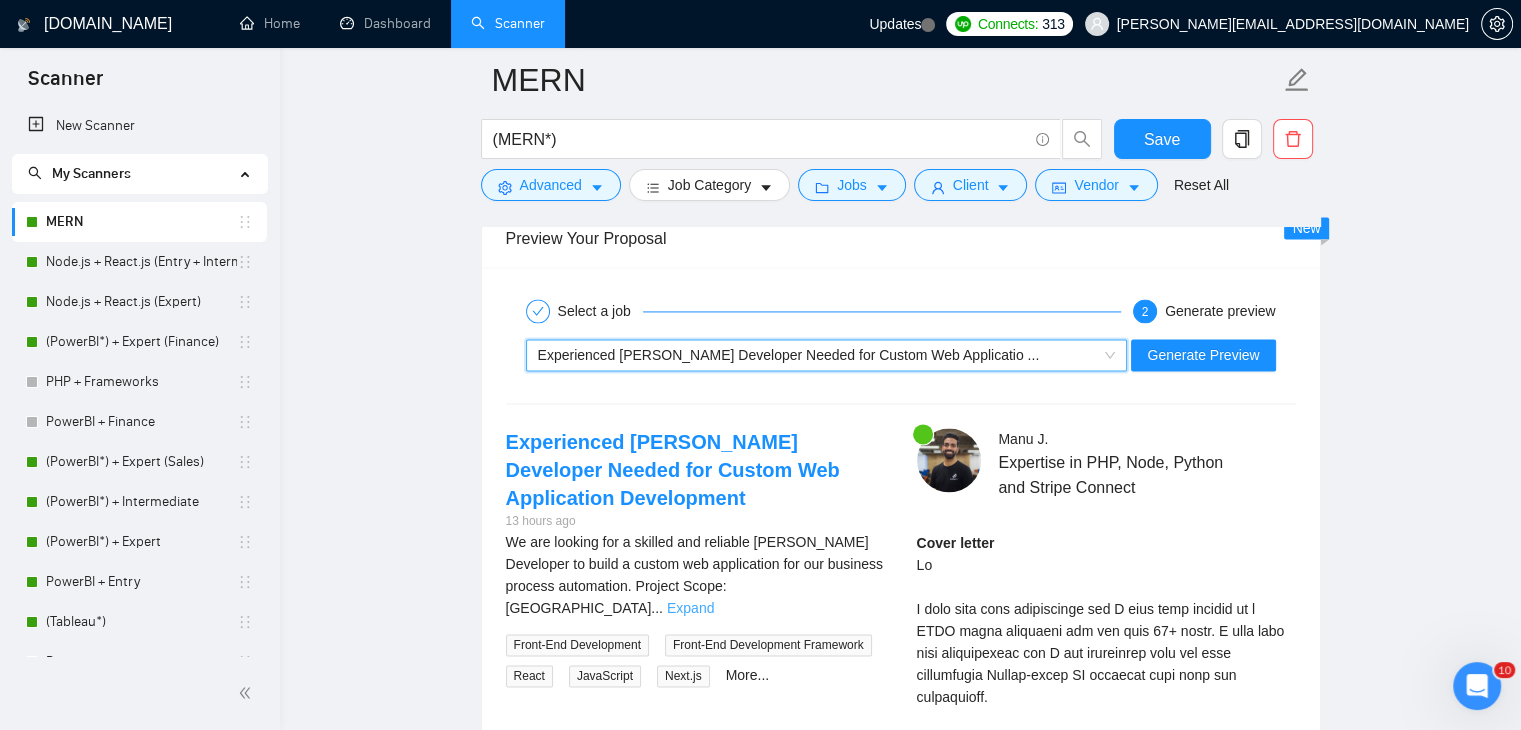 click on "Expand" at bounding box center [690, 608] 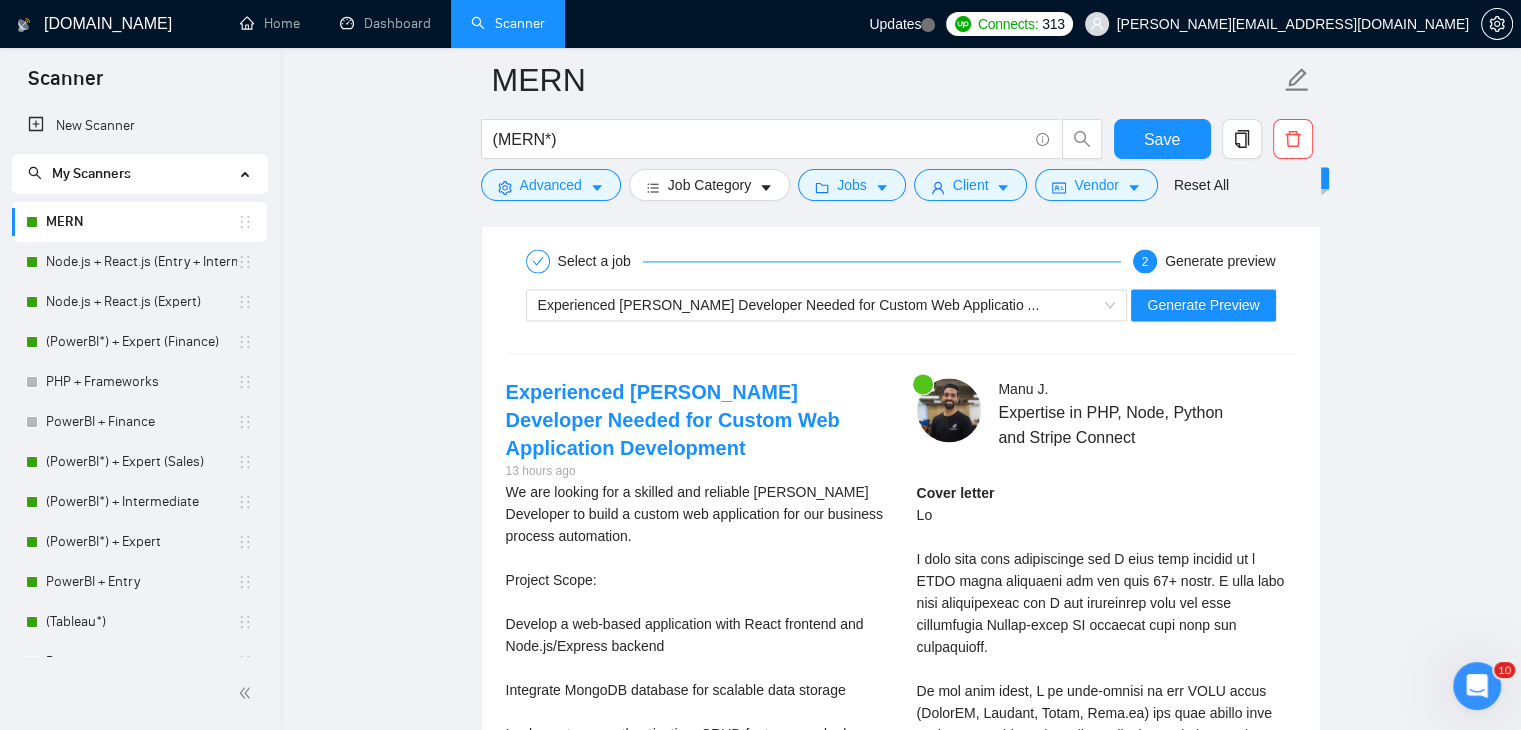 scroll, scrollTop: 2967, scrollLeft: 0, axis: vertical 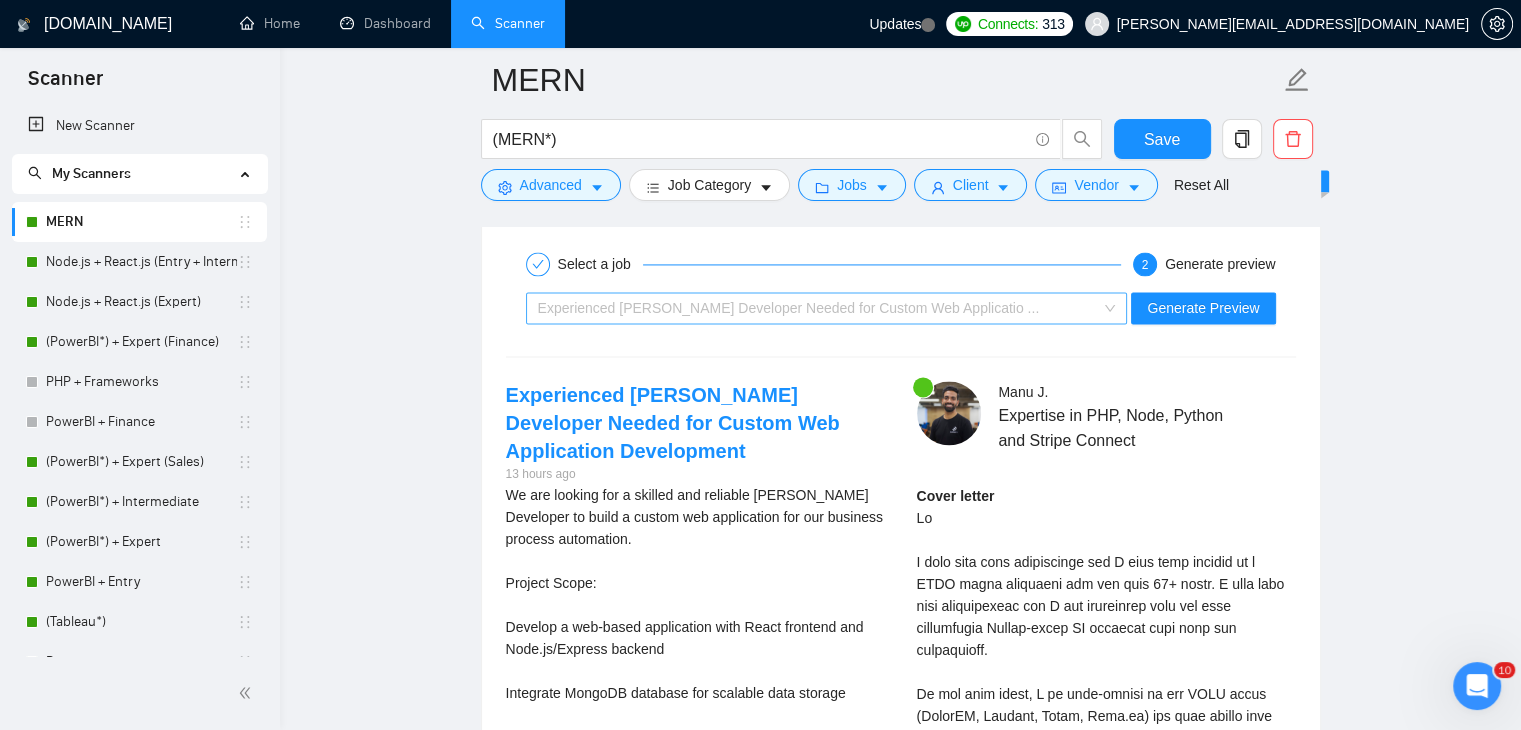 click on "Experienced [PERSON_NAME] Developer Needed for Custom Web Applicatio ..." at bounding box center (789, 308) 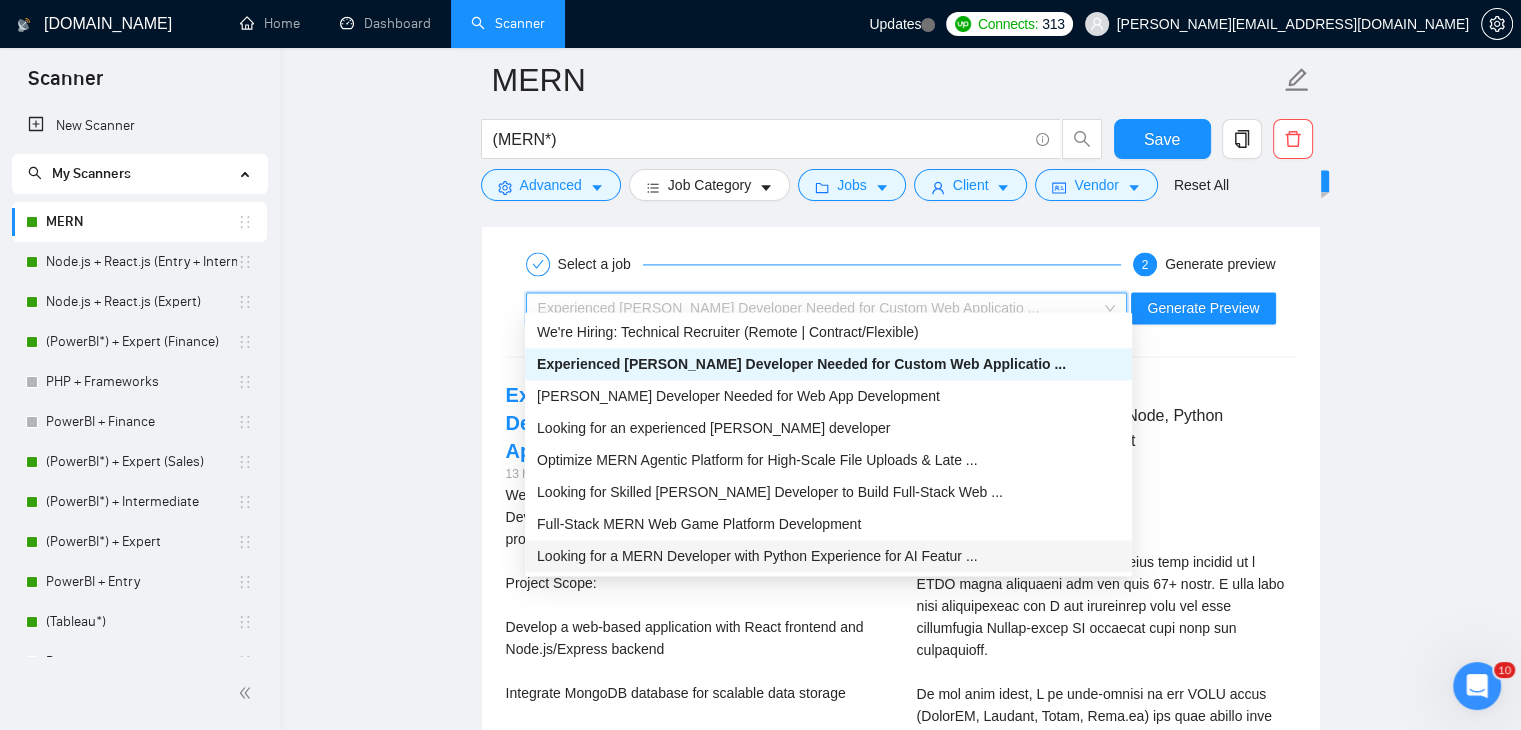 click on "Looking for a MERN Developer with Python Experience for AI Featur ..." at bounding box center (828, 556) 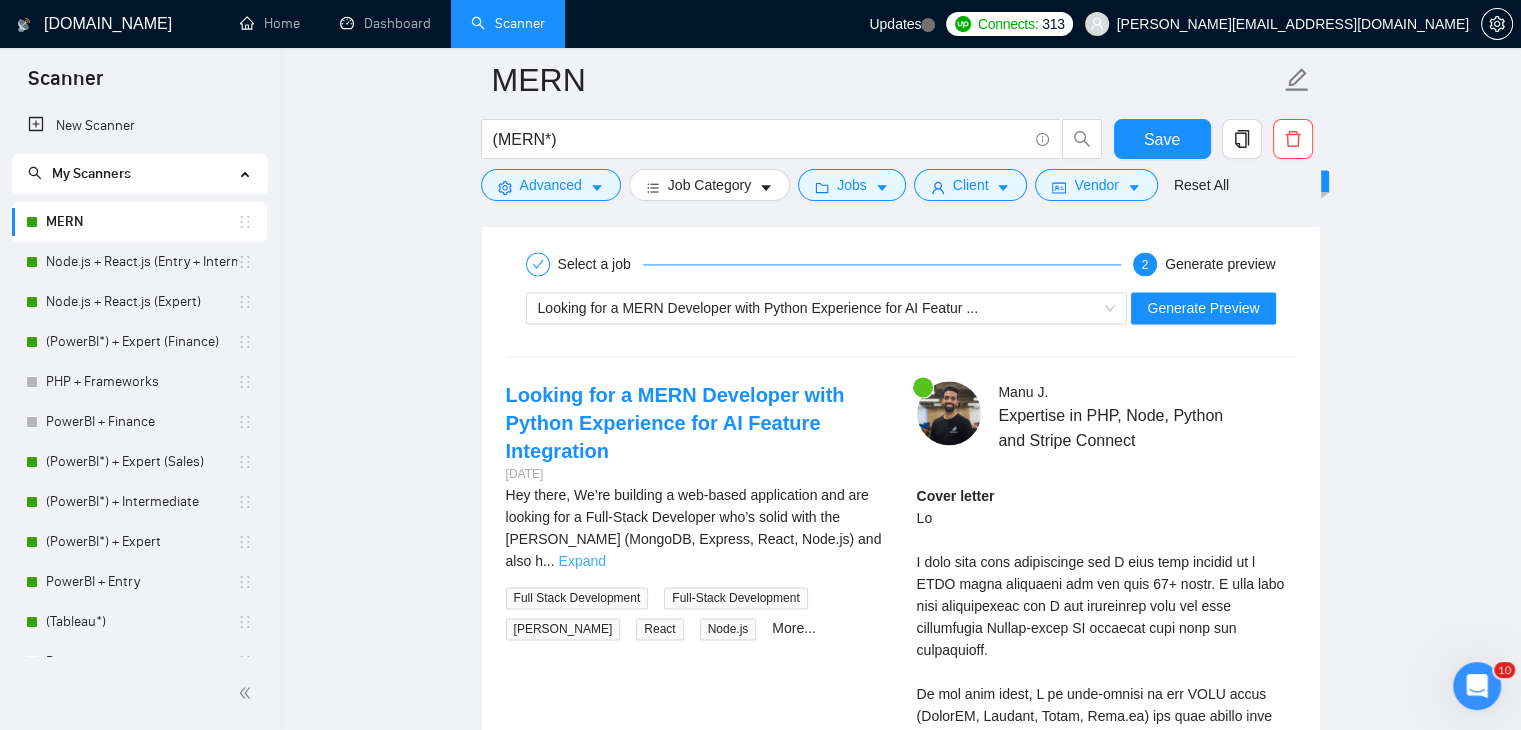 click on "Expand" at bounding box center [582, 561] 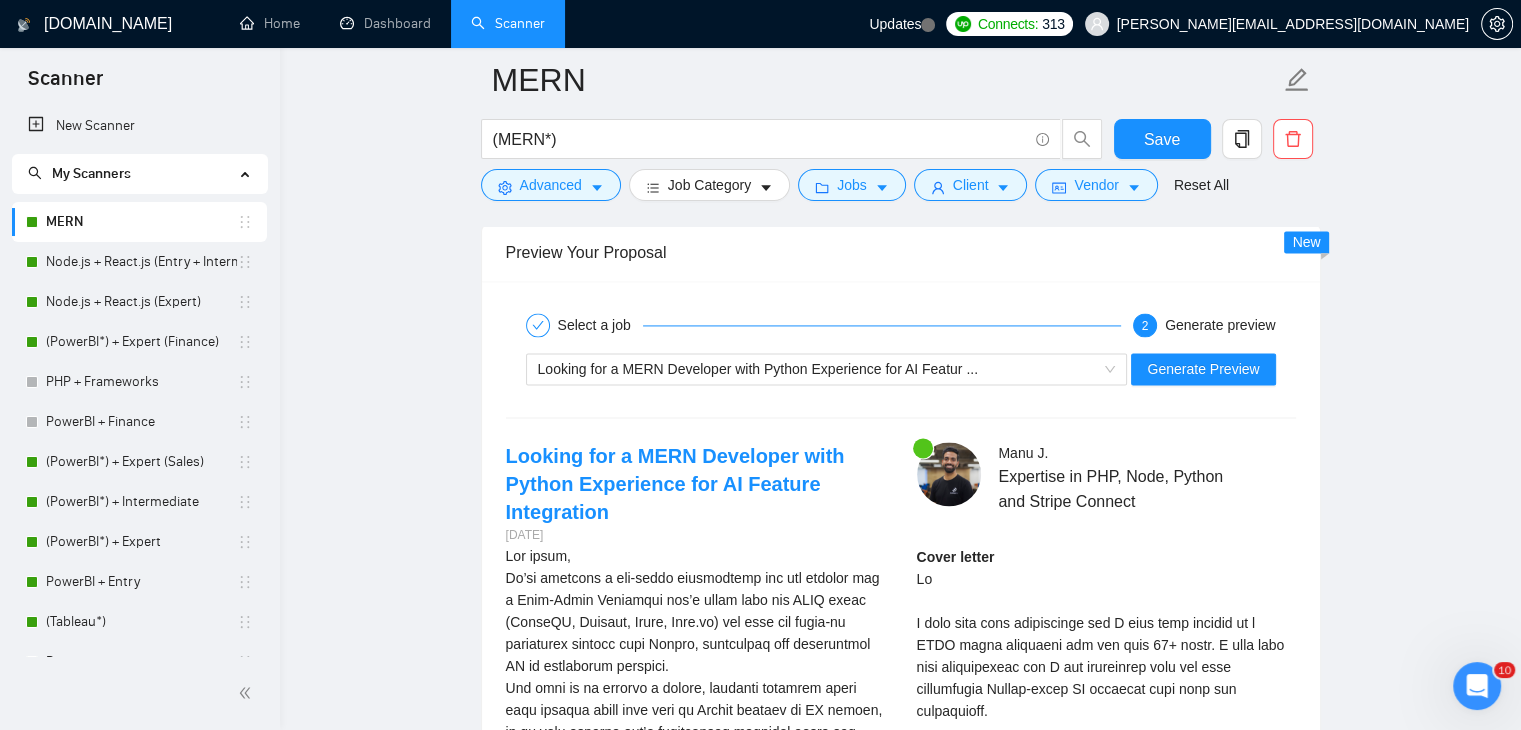 scroll, scrollTop: 2900, scrollLeft: 0, axis: vertical 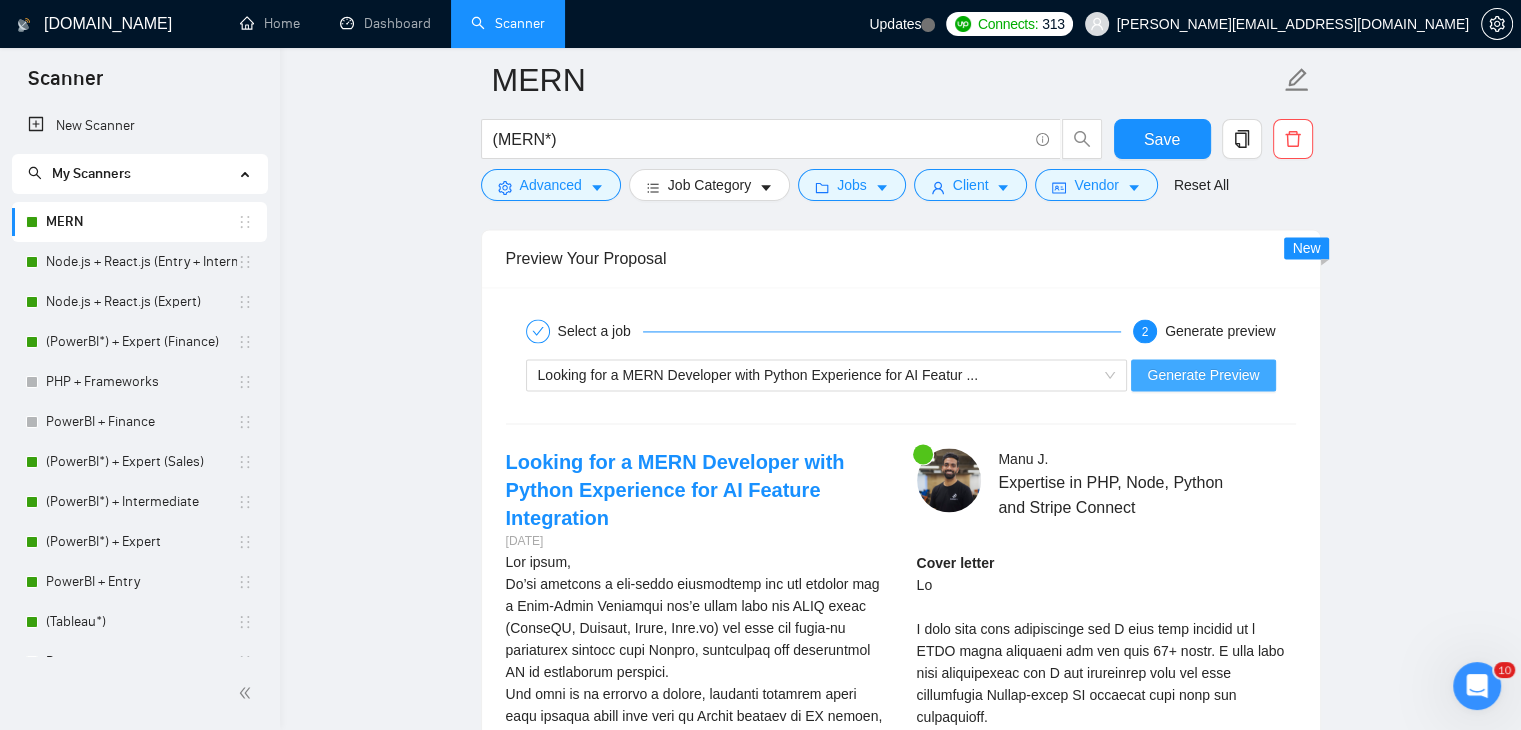 click on "Generate Preview" at bounding box center [1203, 375] 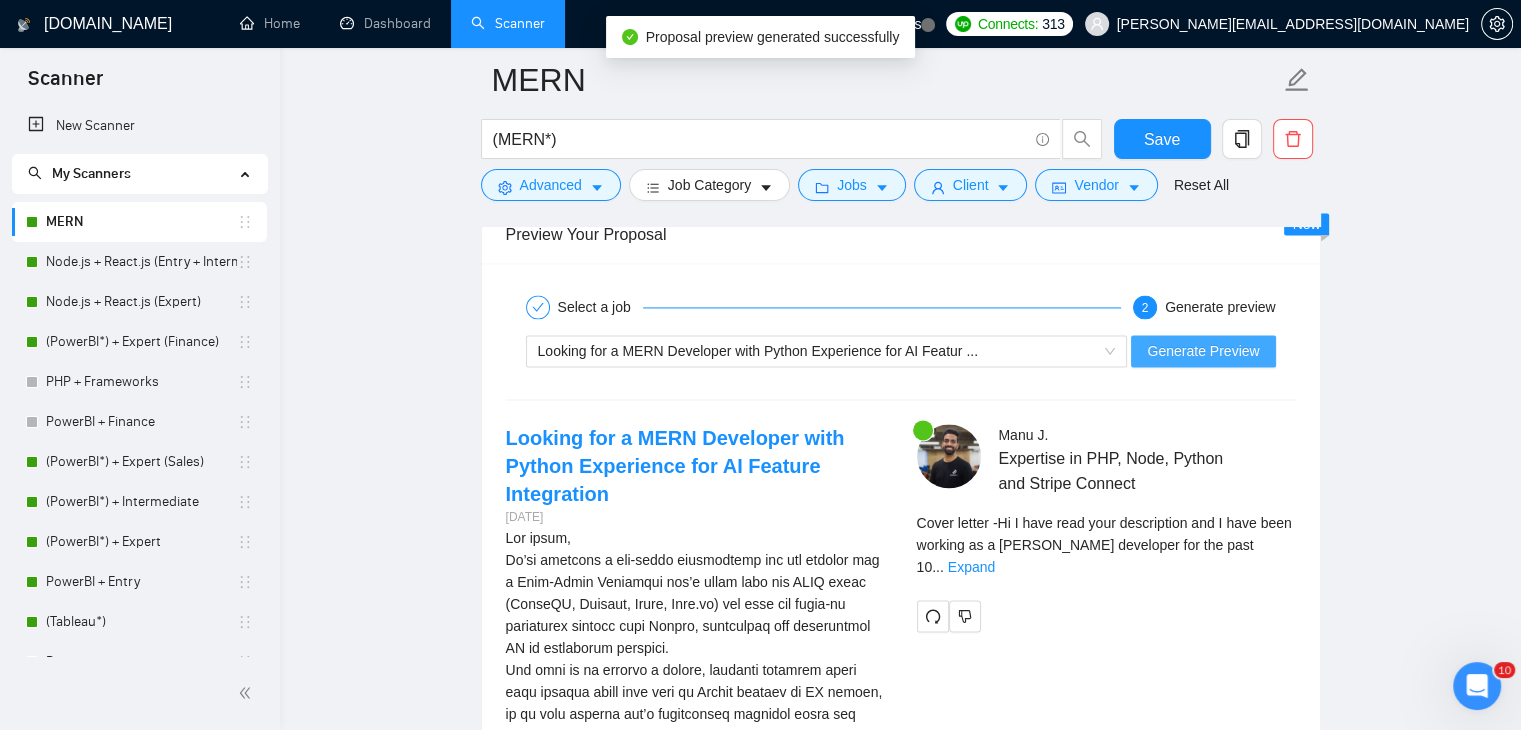 scroll, scrollTop: 2924, scrollLeft: 0, axis: vertical 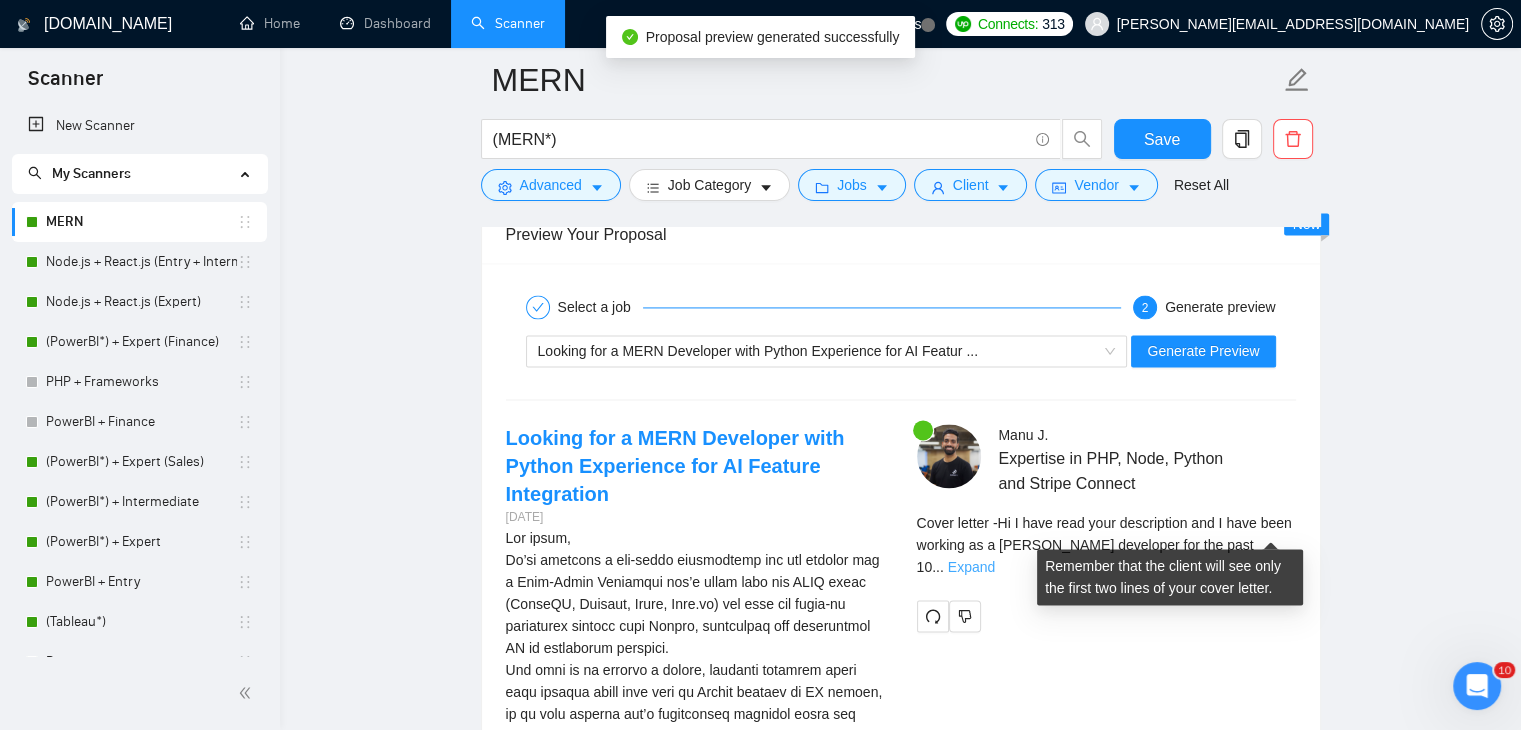click on "Expand" at bounding box center (971, 567) 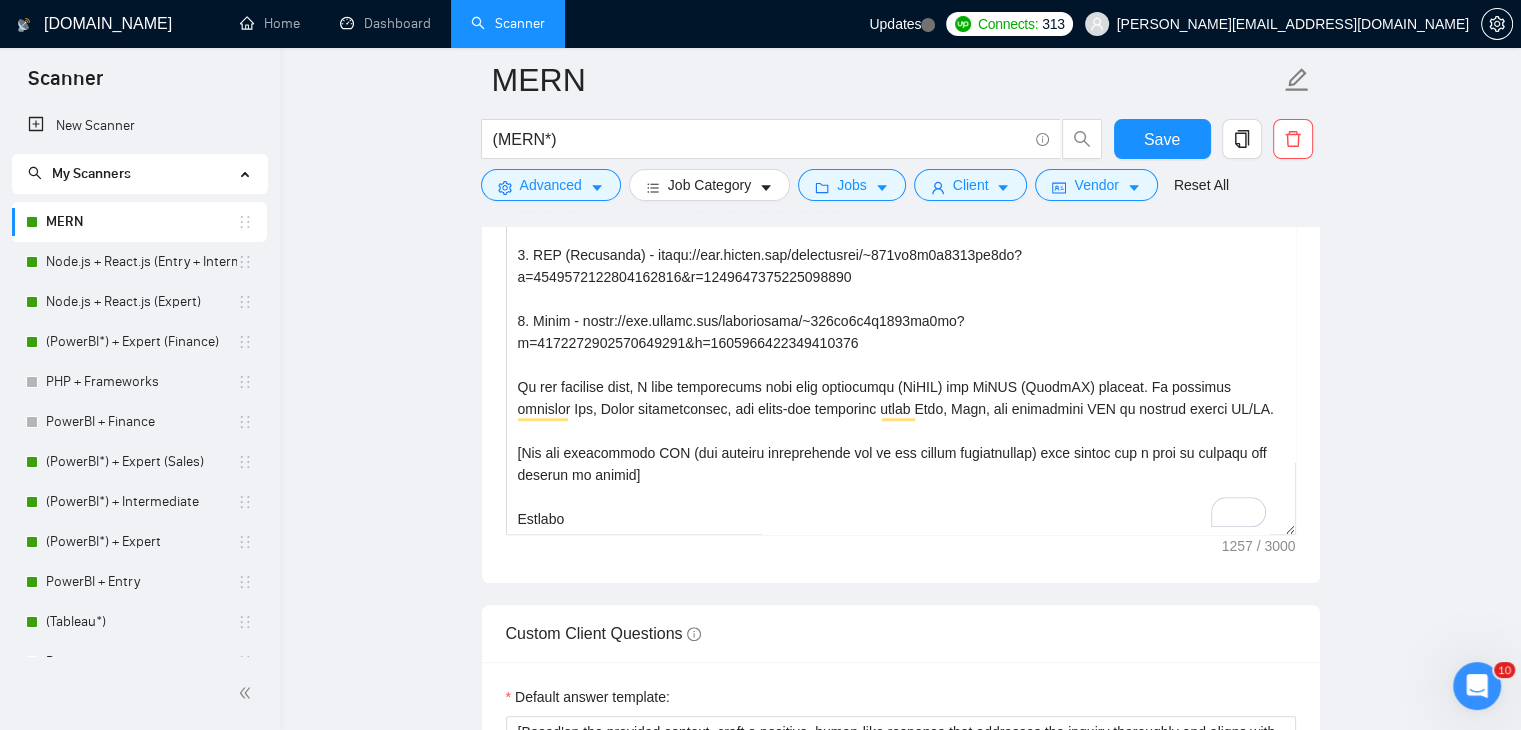 scroll, scrollTop: 1422, scrollLeft: 0, axis: vertical 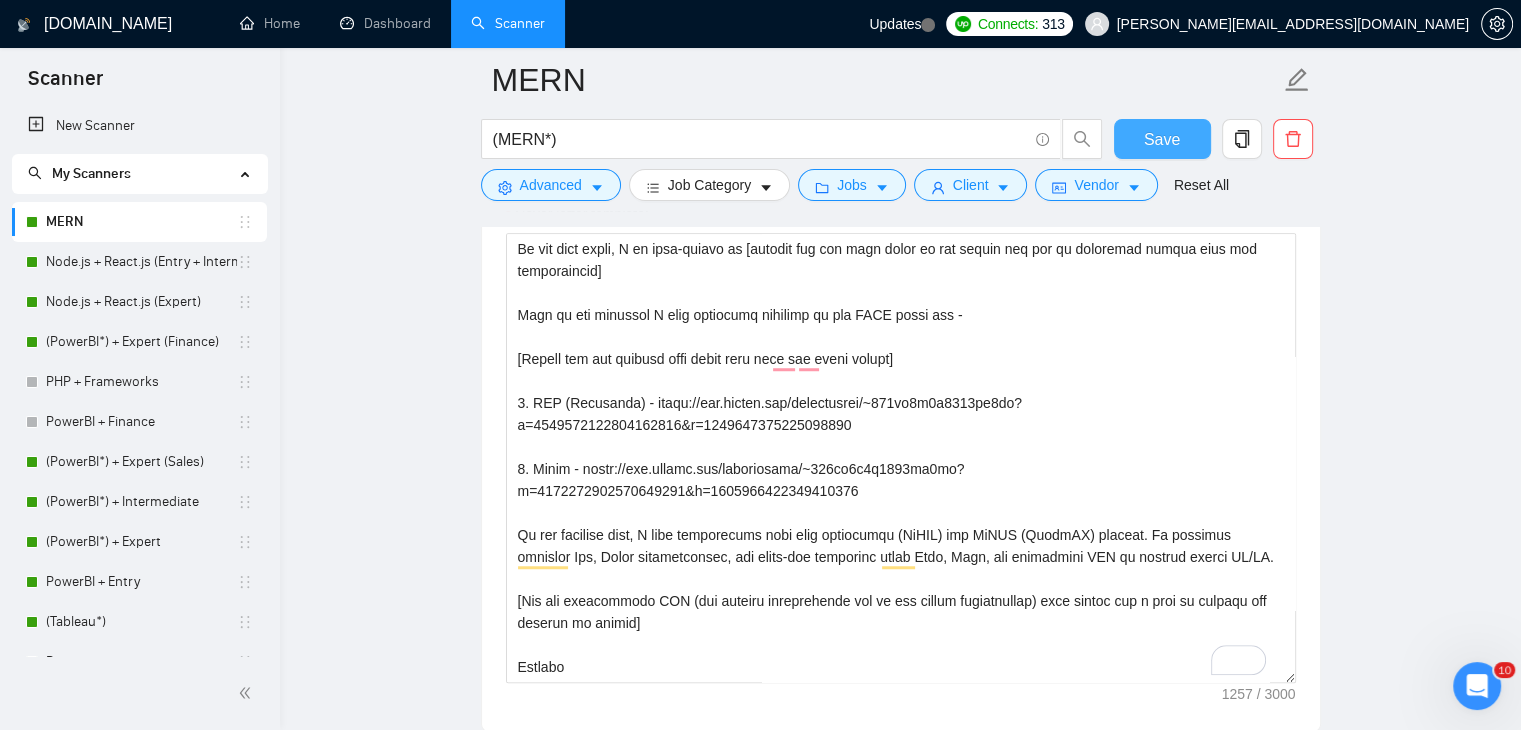 click on "Save" at bounding box center [1162, 139] 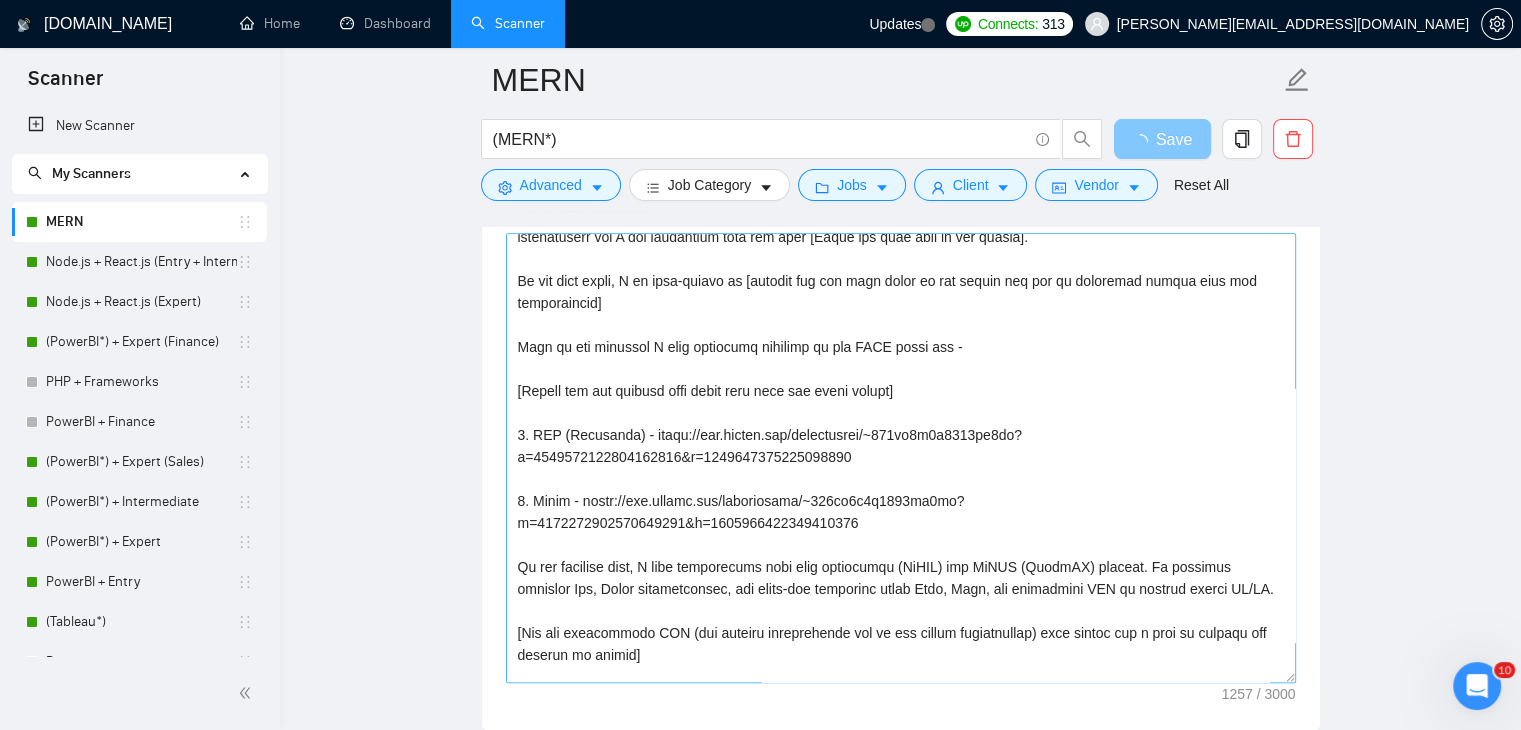 scroll, scrollTop: 132, scrollLeft: 0, axis: vertical 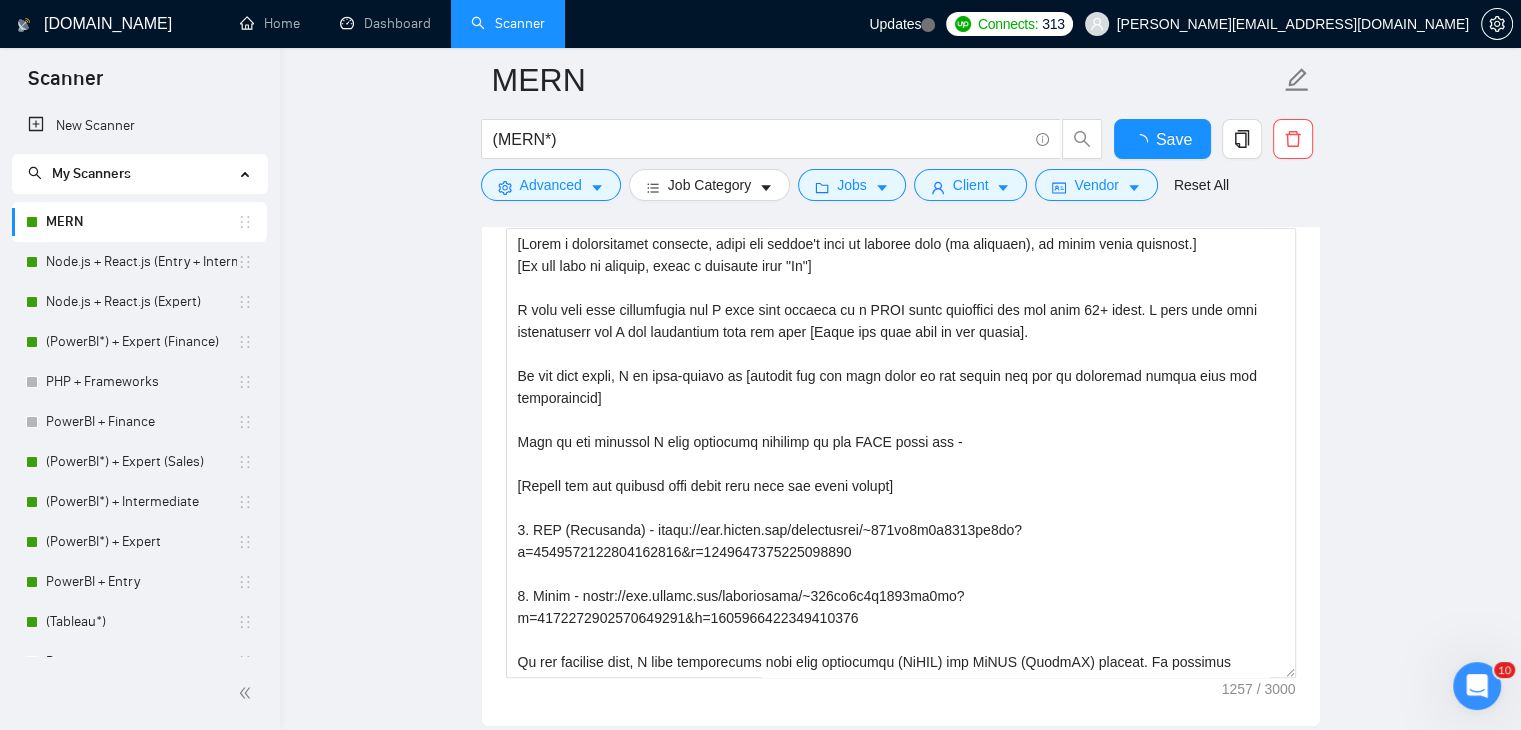 type 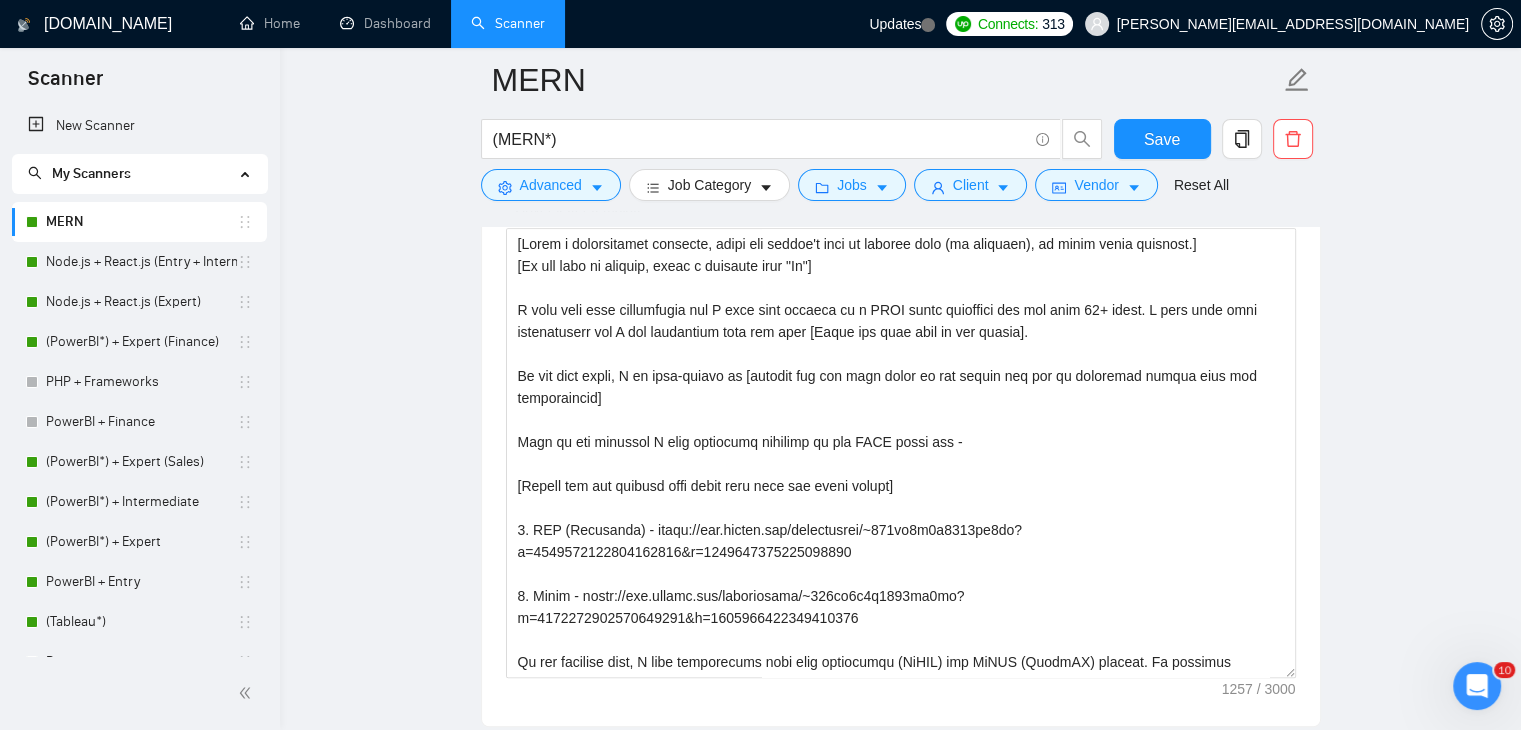 scroll, scrollTop: 1336, scrollLeft: 0, axis: vertical 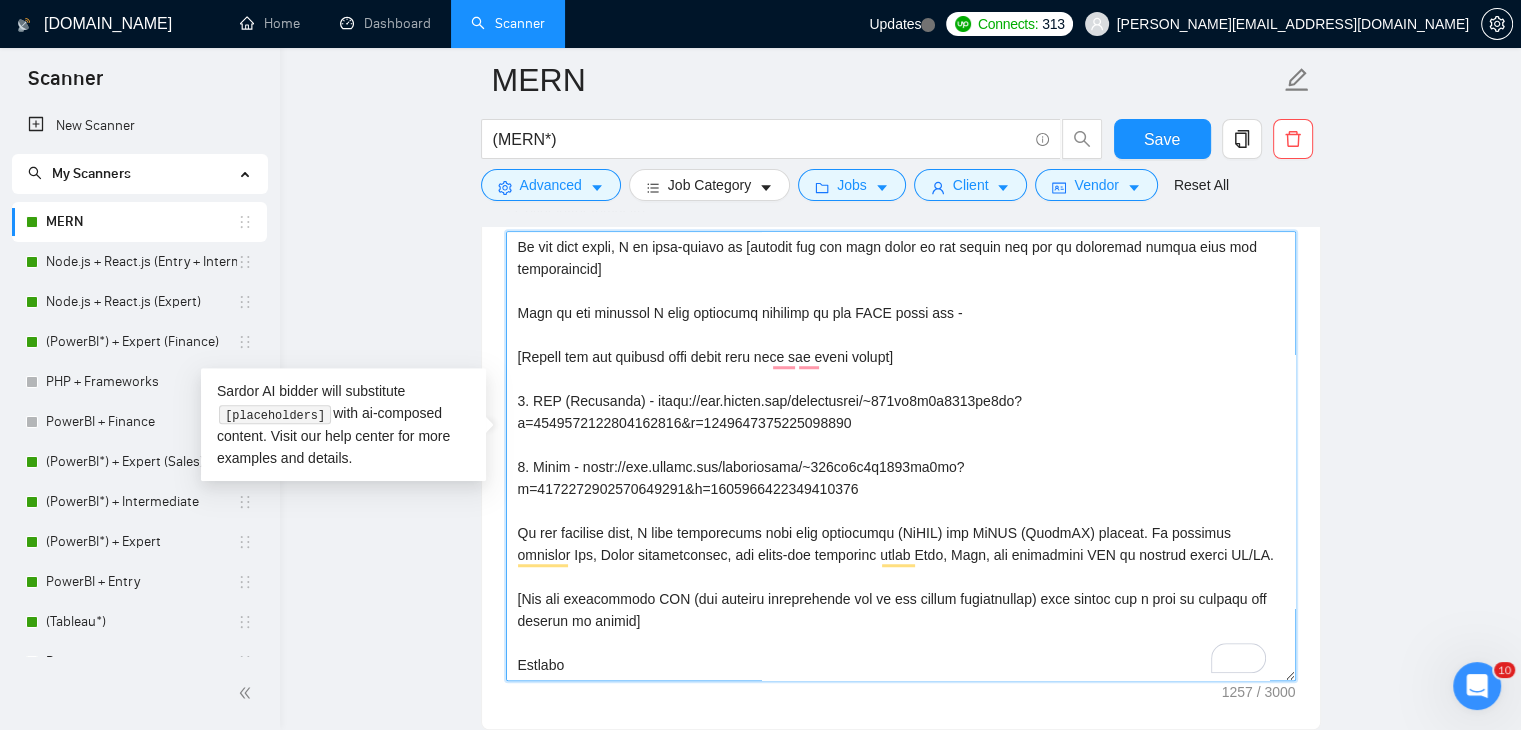 drag, startPoint x: 516, startPoint y: 513, endPoint x: 1162, endPoint y: 512, distance: 646.0008 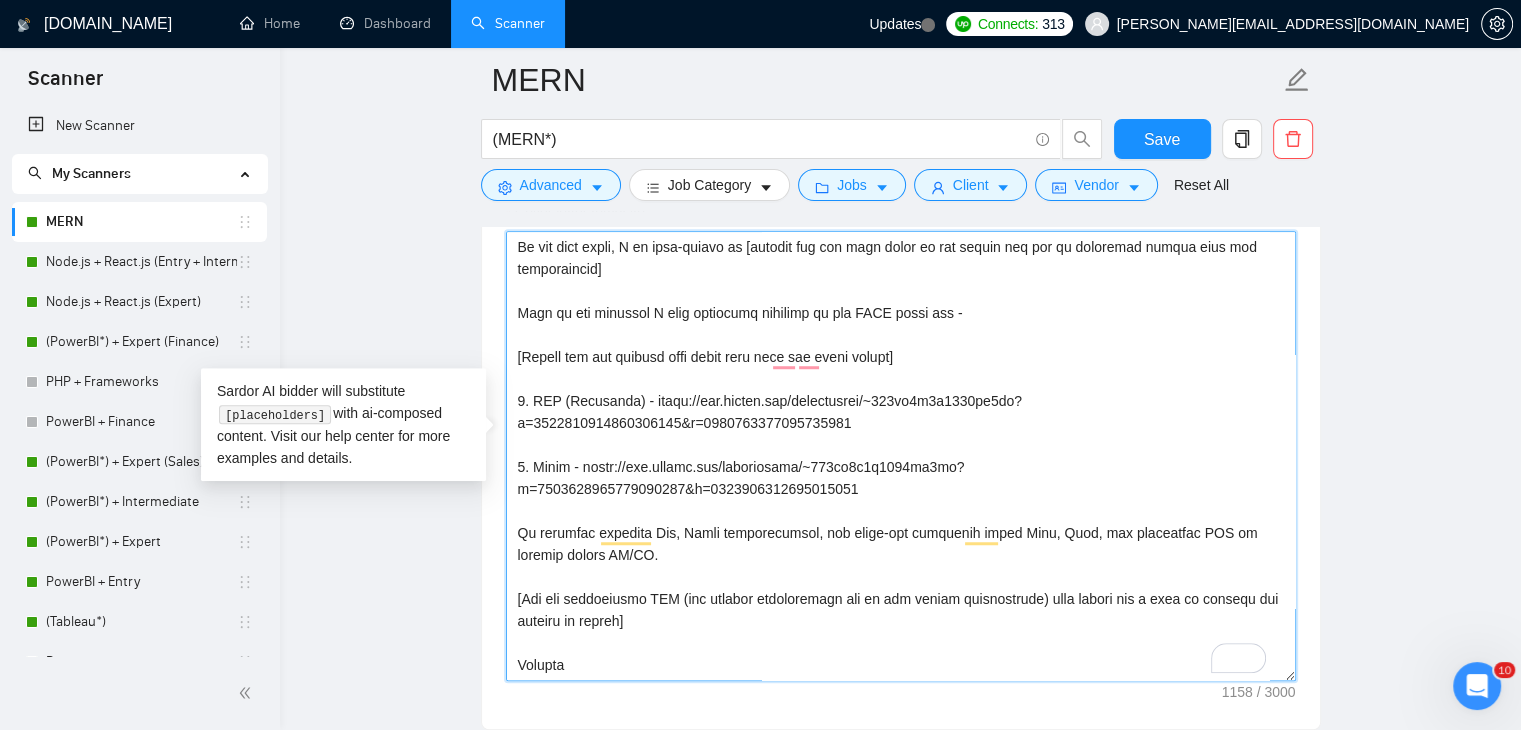drag, startPoint x: 820, startPoint y: 553, endPoint x: 496, endPoint y: 519, distance: 325.77905 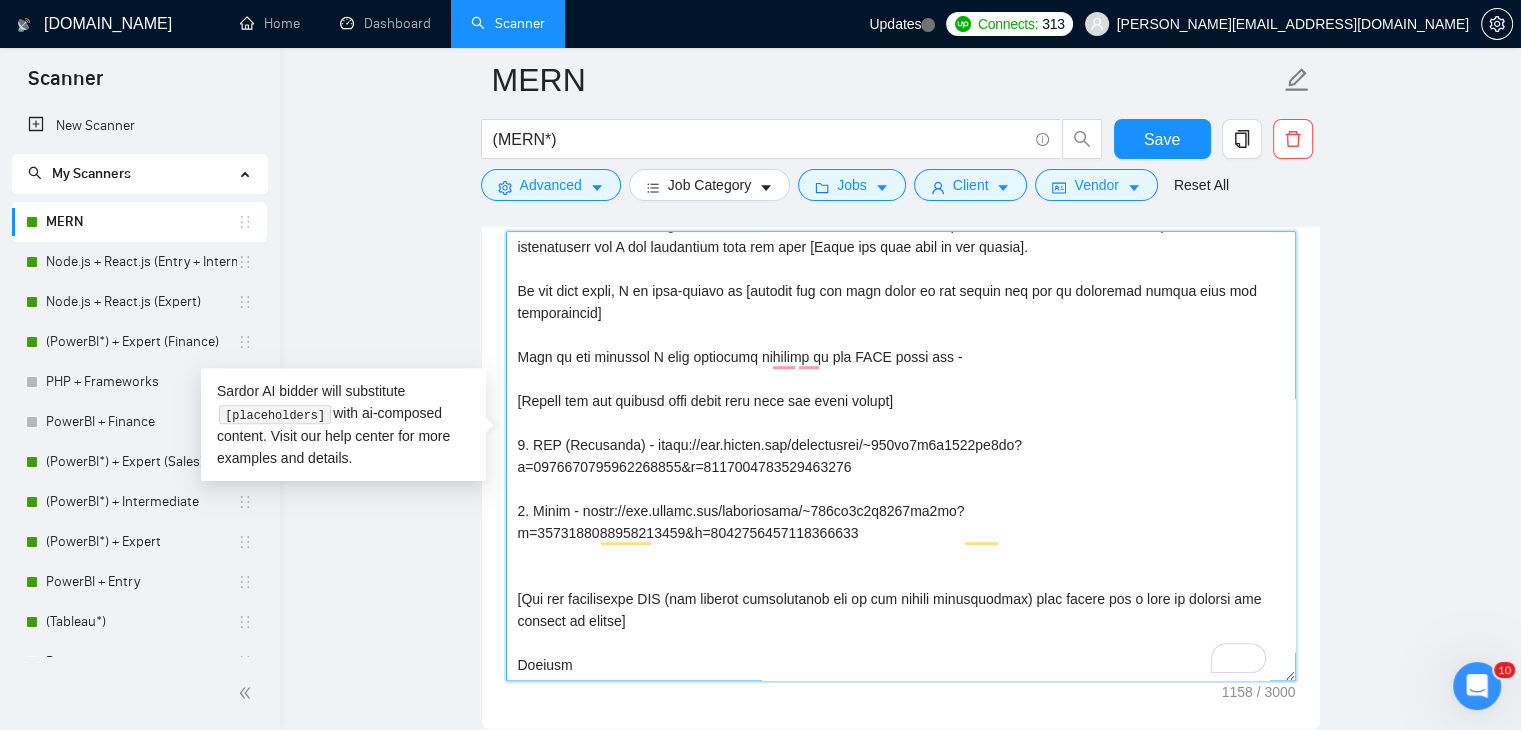 scroll, scrollTop: 88, scrollLeft: 0, axis: vertical 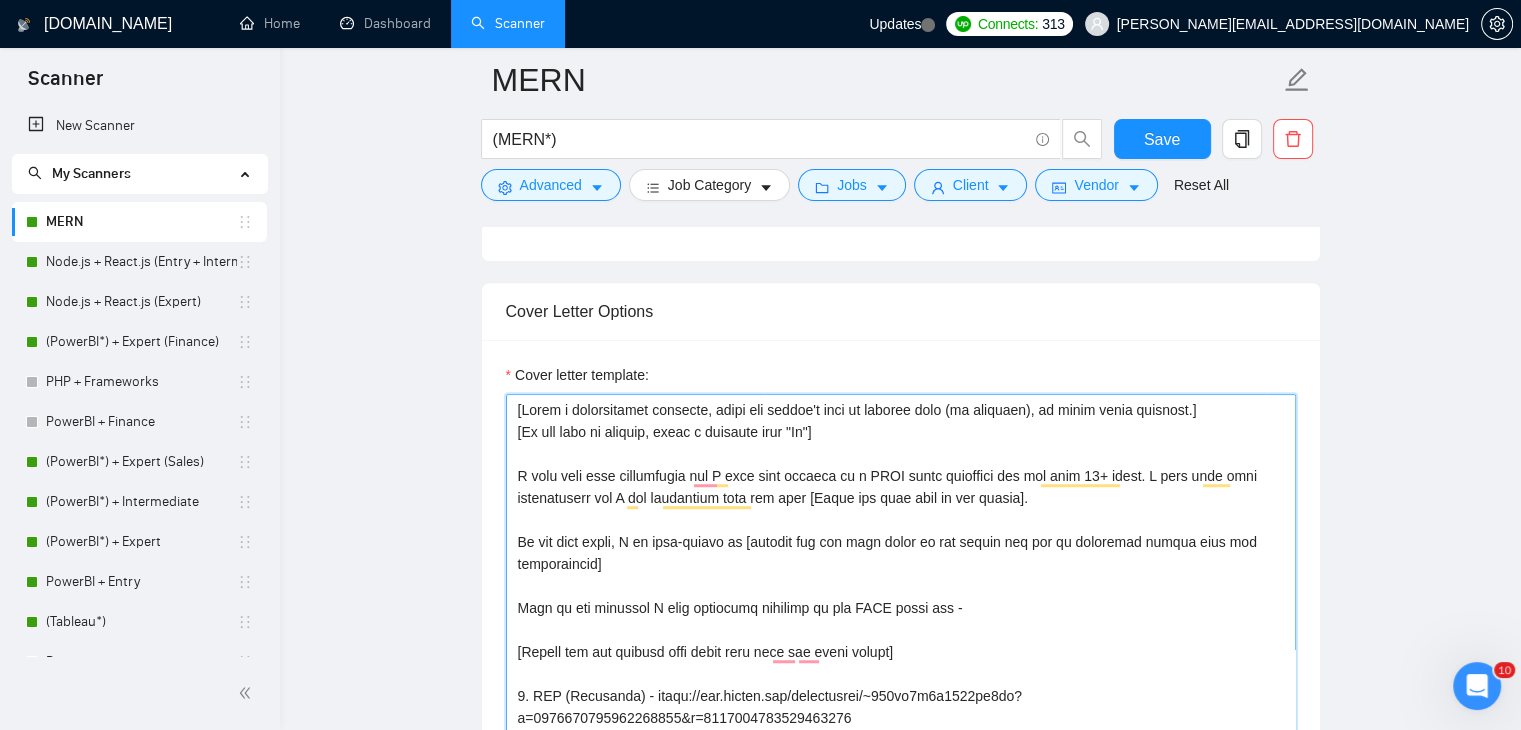 click on "Cover letter template:" at bounding box center [901, 619] 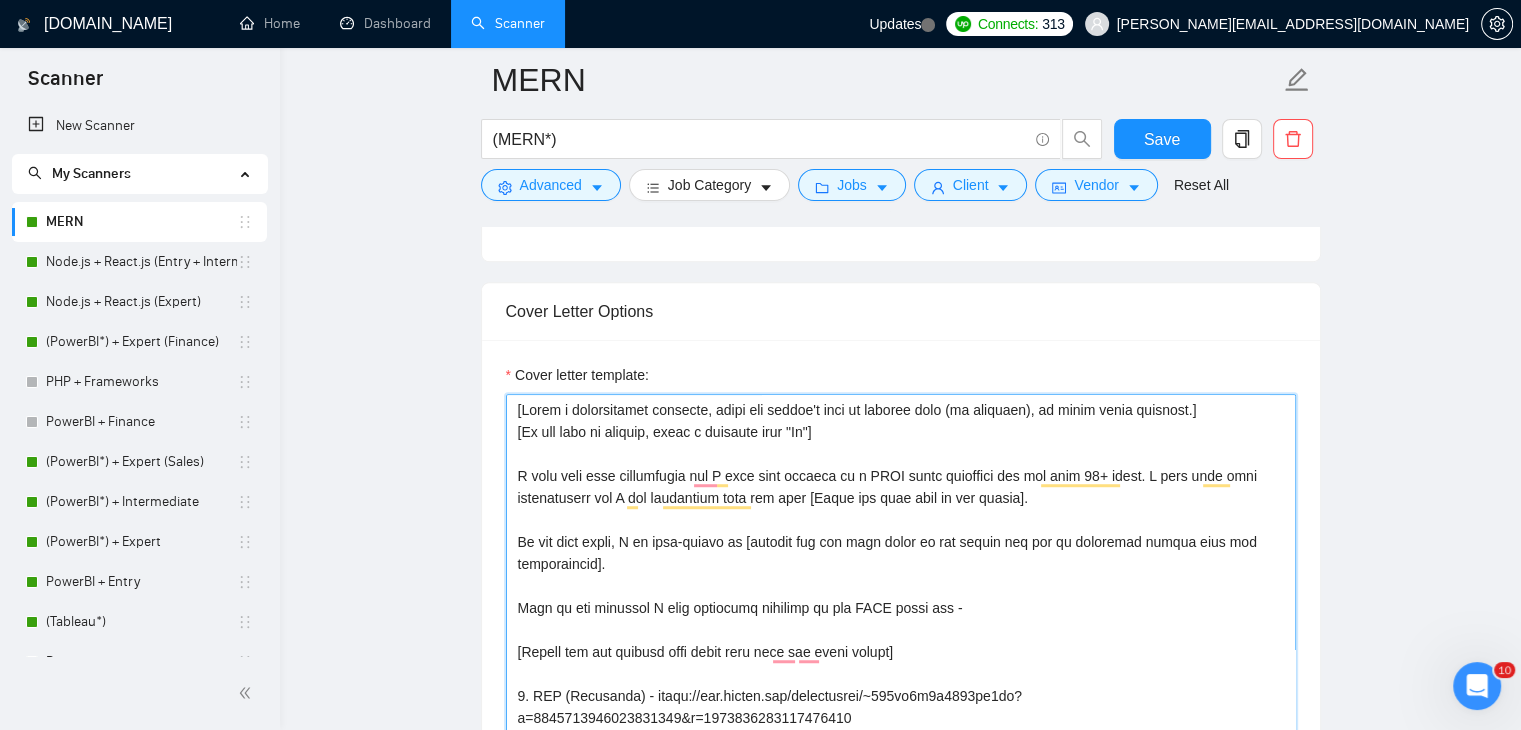 paste on "My workflow includes Git, Agile methodologies, and front-end precision using Sass, Less, and responsive CSS to deliver smooth UI/UX." 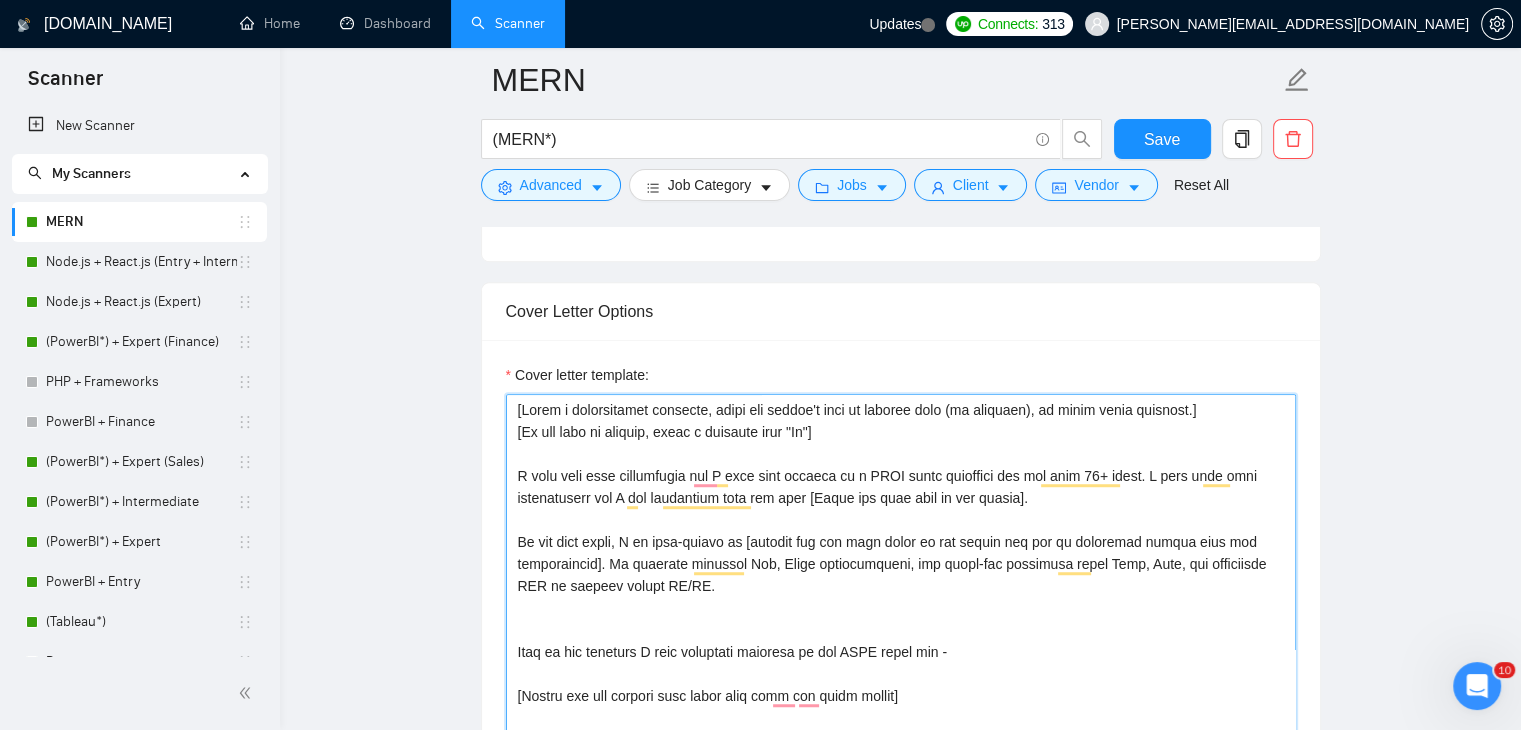 scroll, scrollTop: 132, scrollLeft: 0, axis: vertical 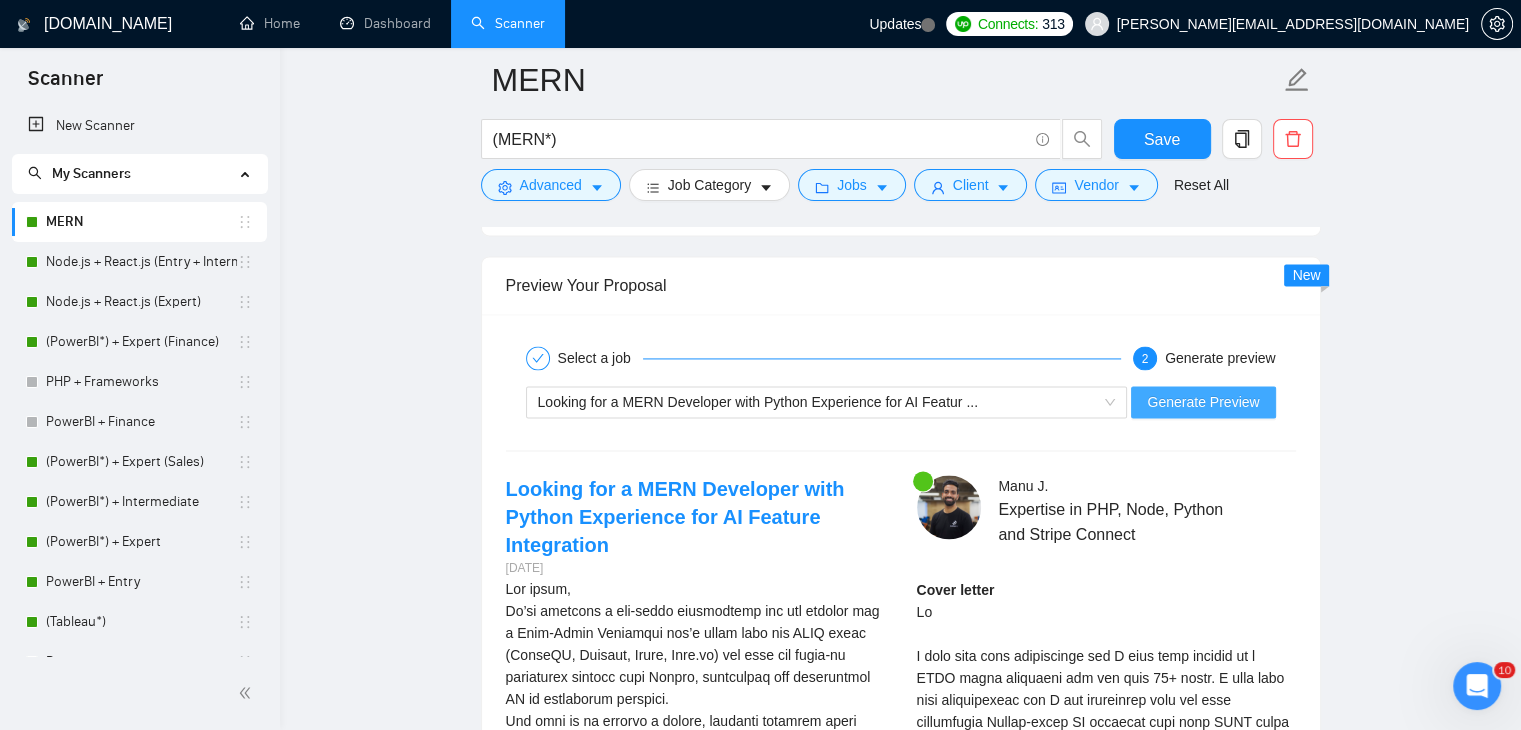 click on "Generate Preview" at bounding box center [1203, 402] 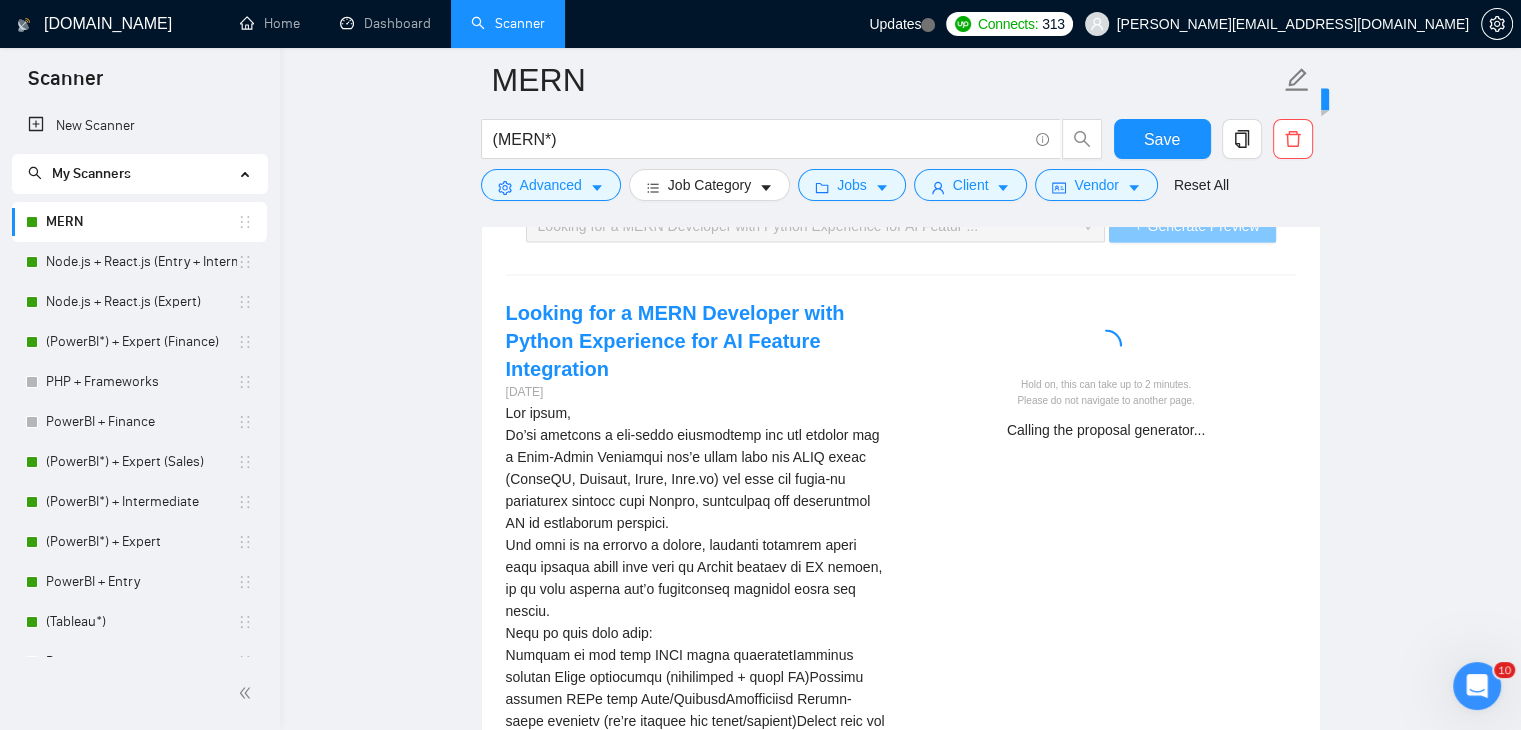 scroll, scrollTop: 3051, scrollLeft: 0, axis: vertical 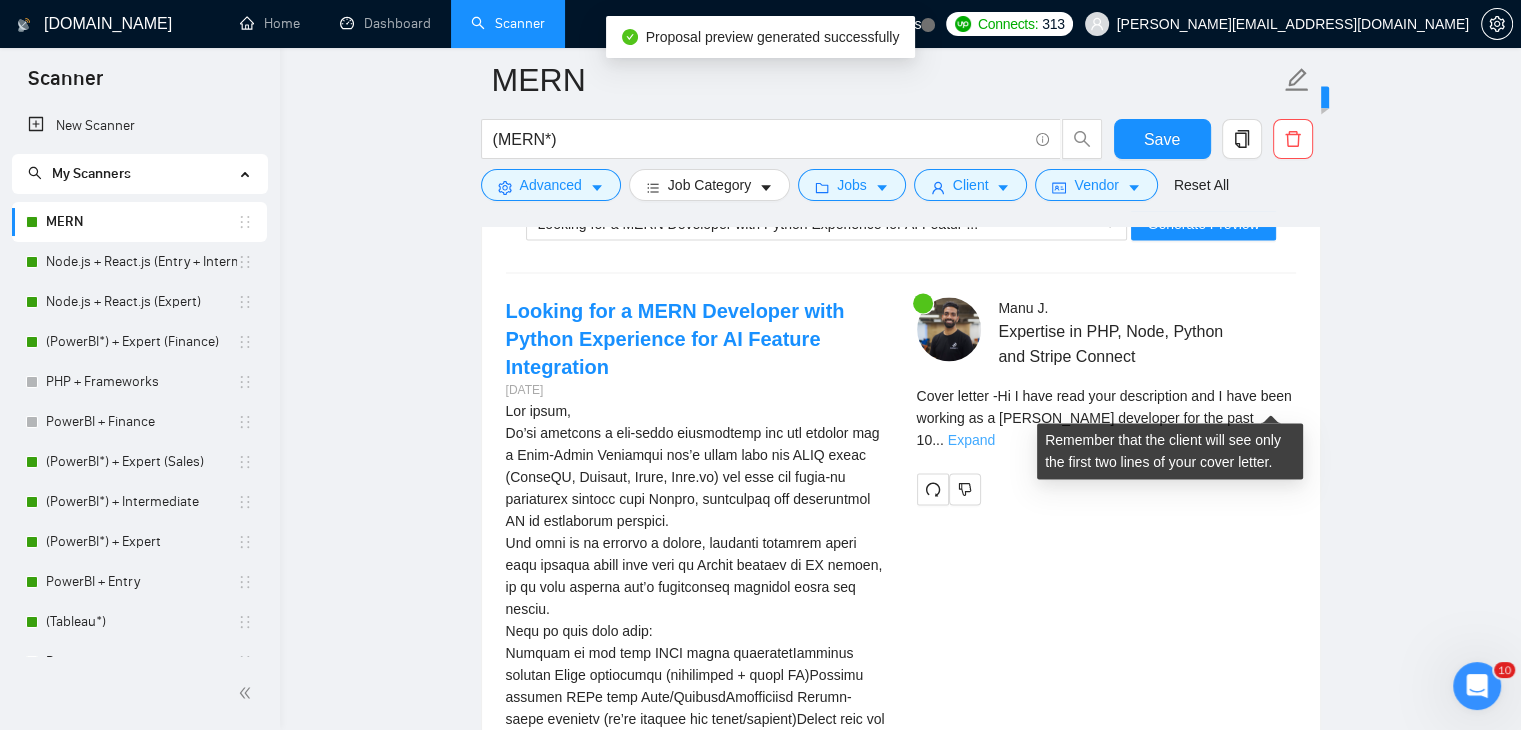 click on "Expand" at bounding box center (971, 440) 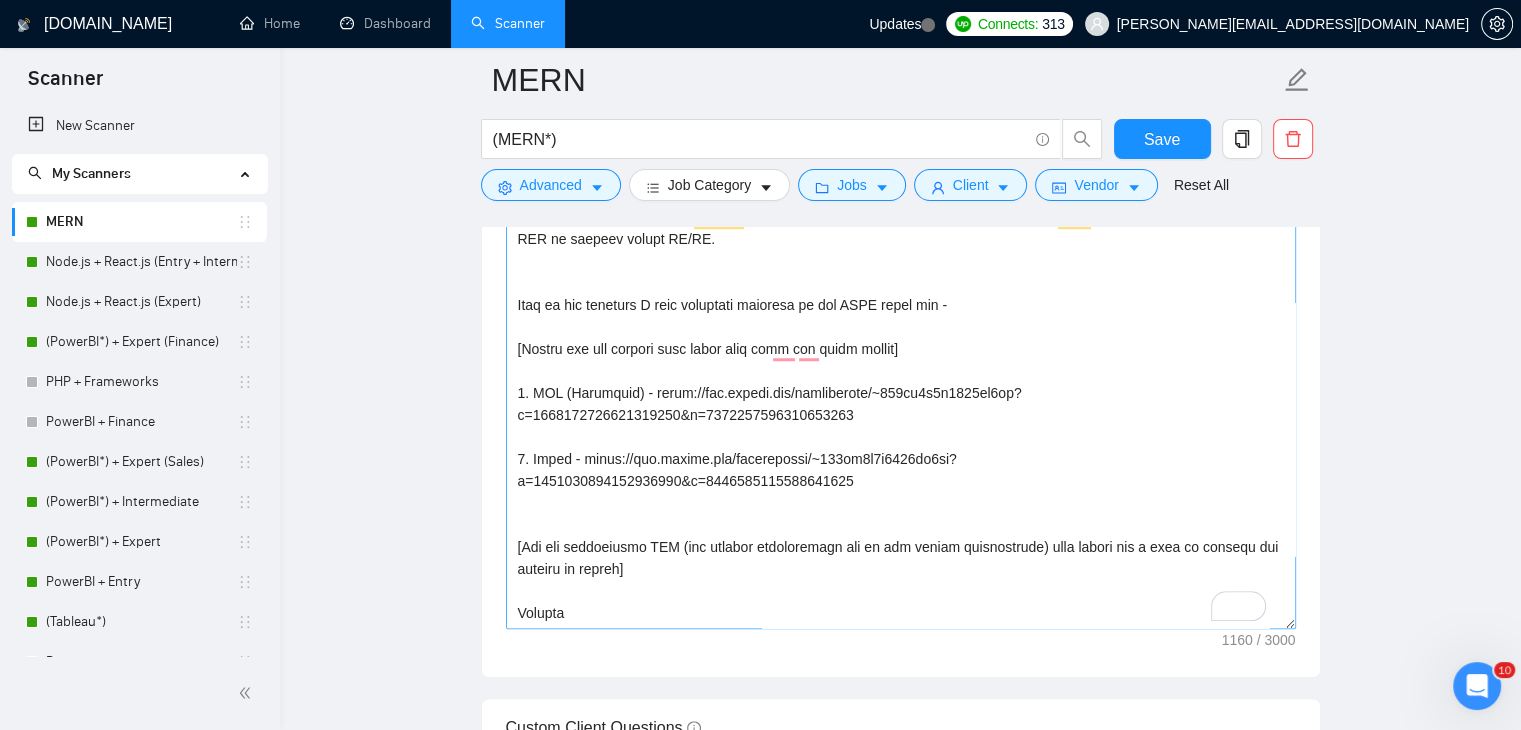 scroll, scrollTop: 1400, scrollLeft: 0, axis: vertical 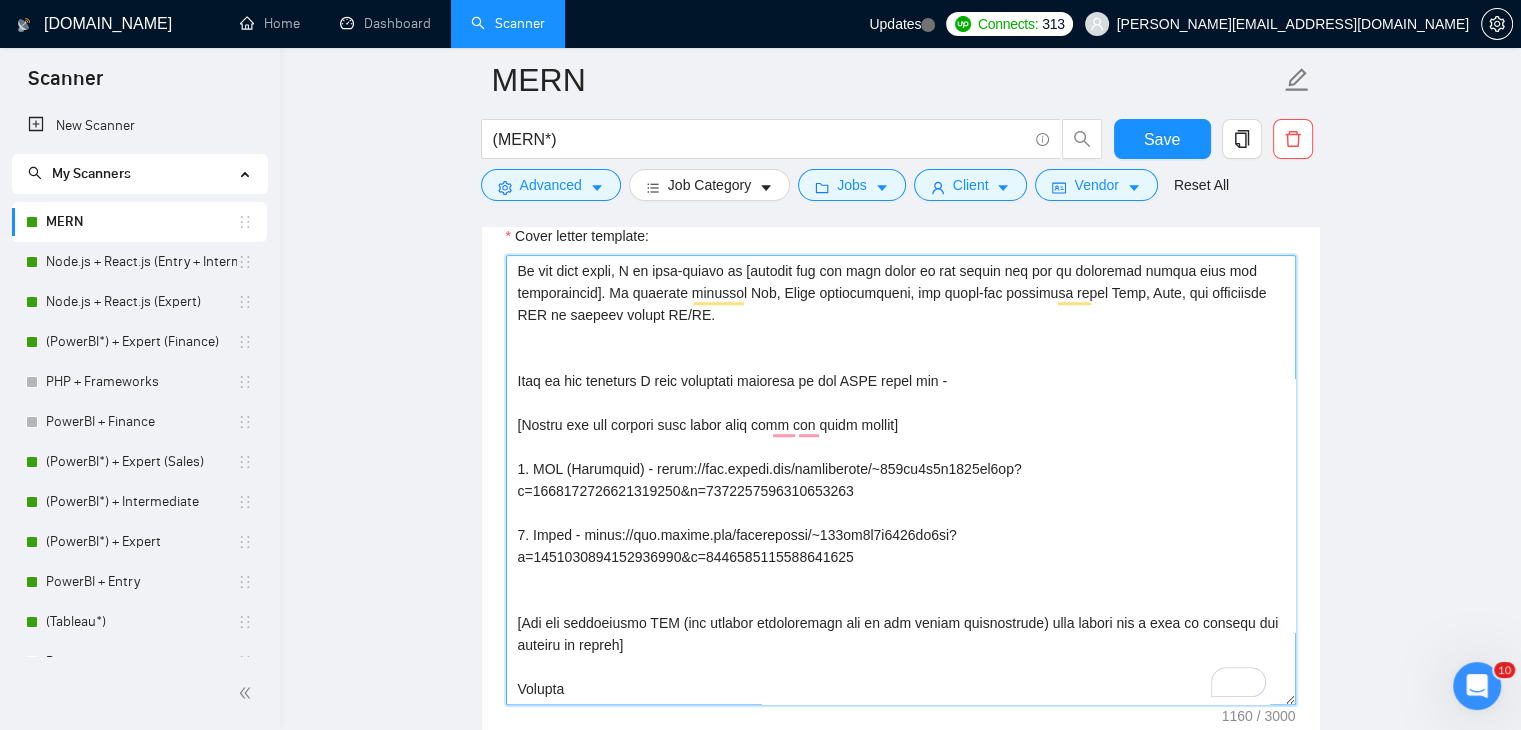 click on "Cover letter template:" at bounding box center (901, 480) 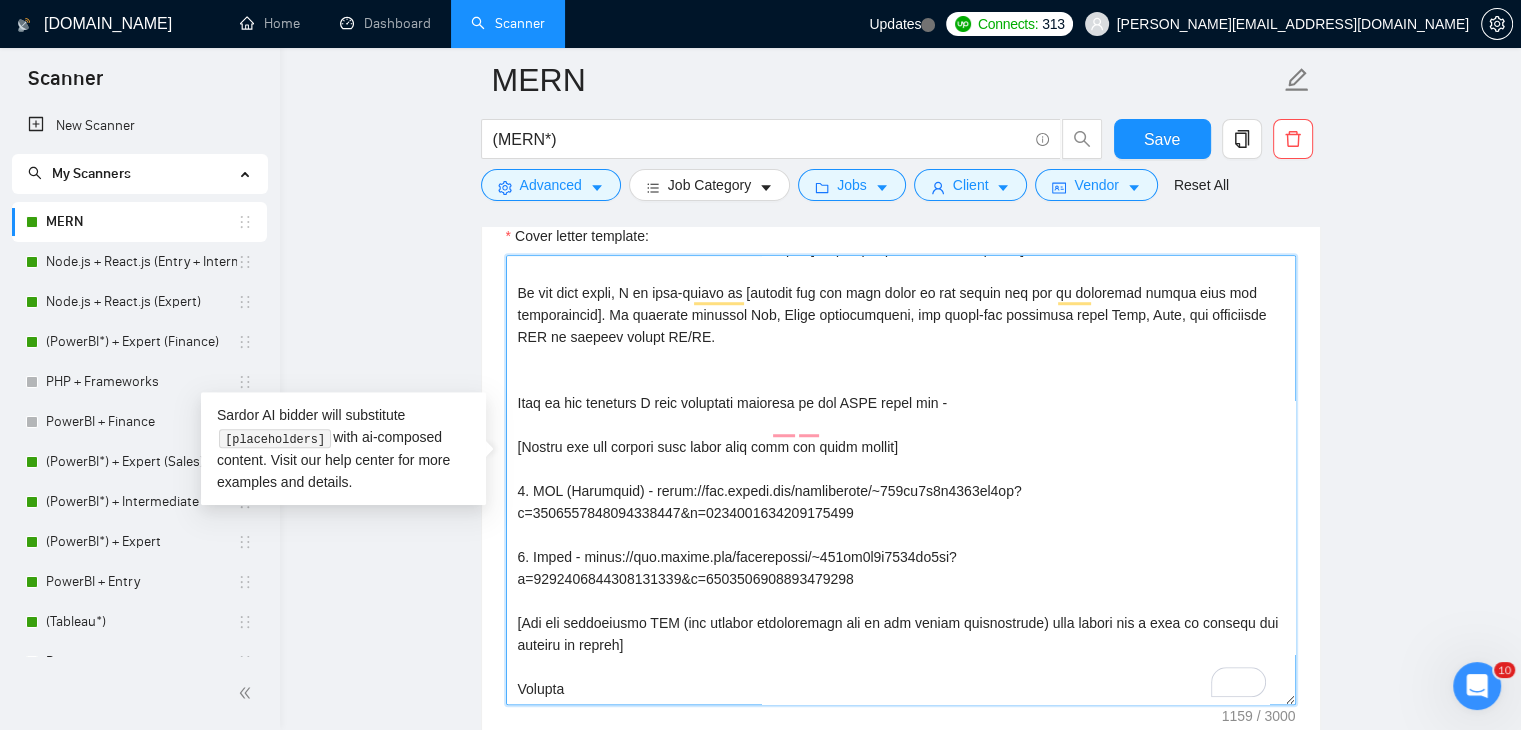 scroll, scrollTop: 110, scrollLeft: 0, axis: vertical 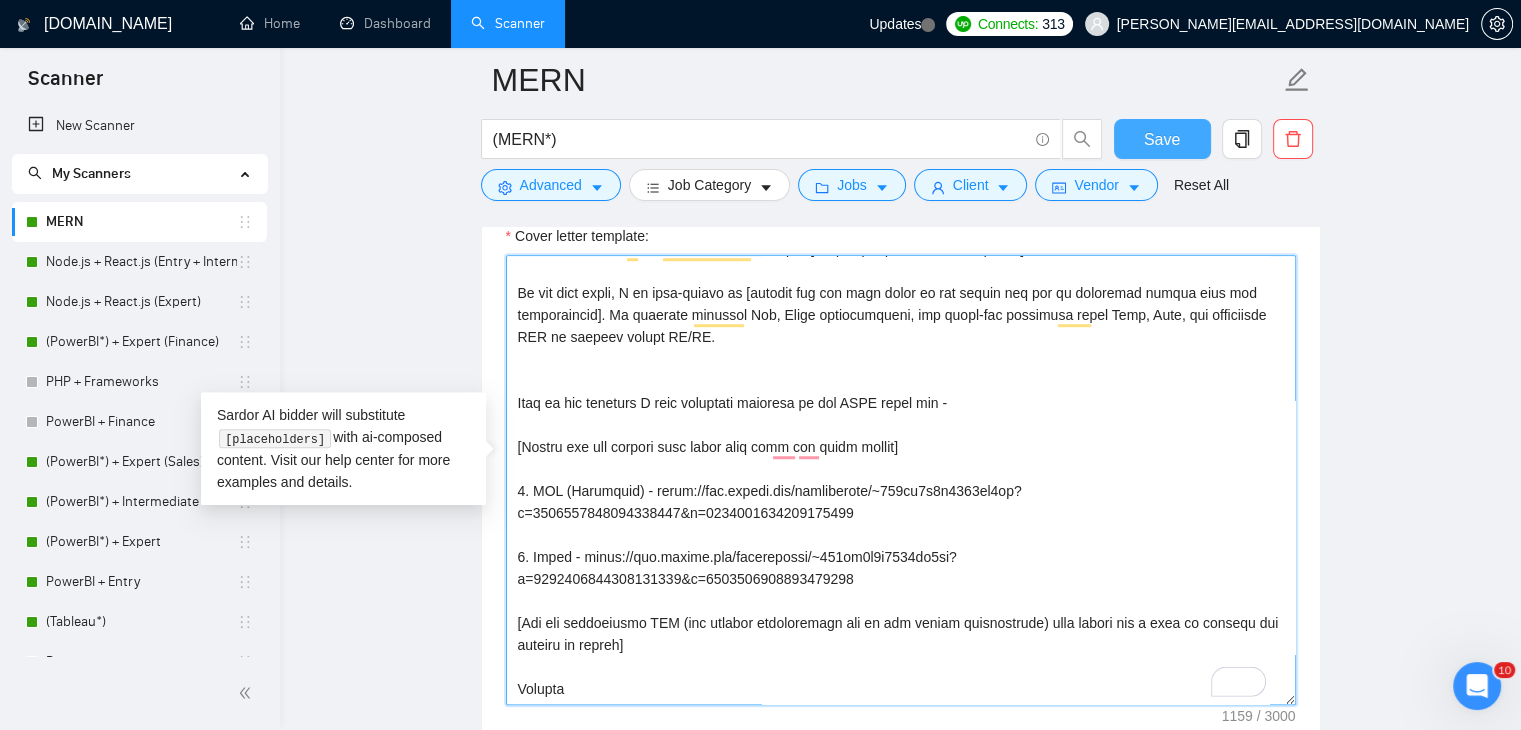 type on "[Write a personalized greeting, using the client's name or company name (if provided), in their local language.]
[If the name is missing, write a greeting like "Hi"]
I have read your description and I have been working as a [PERSON_NAME] developer for the past 10+ years. I have read your requirements and I can definitely help you with [Write the main task of the client].
On the tech front, I am well-versed in [mention all the tech asked by the cleint and how my expertise aligns with the requirements]. My workflow includes Git, Agile methodologies, and front-end precision using Sass, Less, and responsive CSS to deliver smooth UI/UX.
Some of the projects I have developed recently in the [PERSON_NAME] are -
[Always add the project name along with link the cover letter]
1. RTF (Insurance) - [URL][DOMAIN_NAME]
2. Zanur - [URL][DOMAIN_NAME]
[Add the i..." 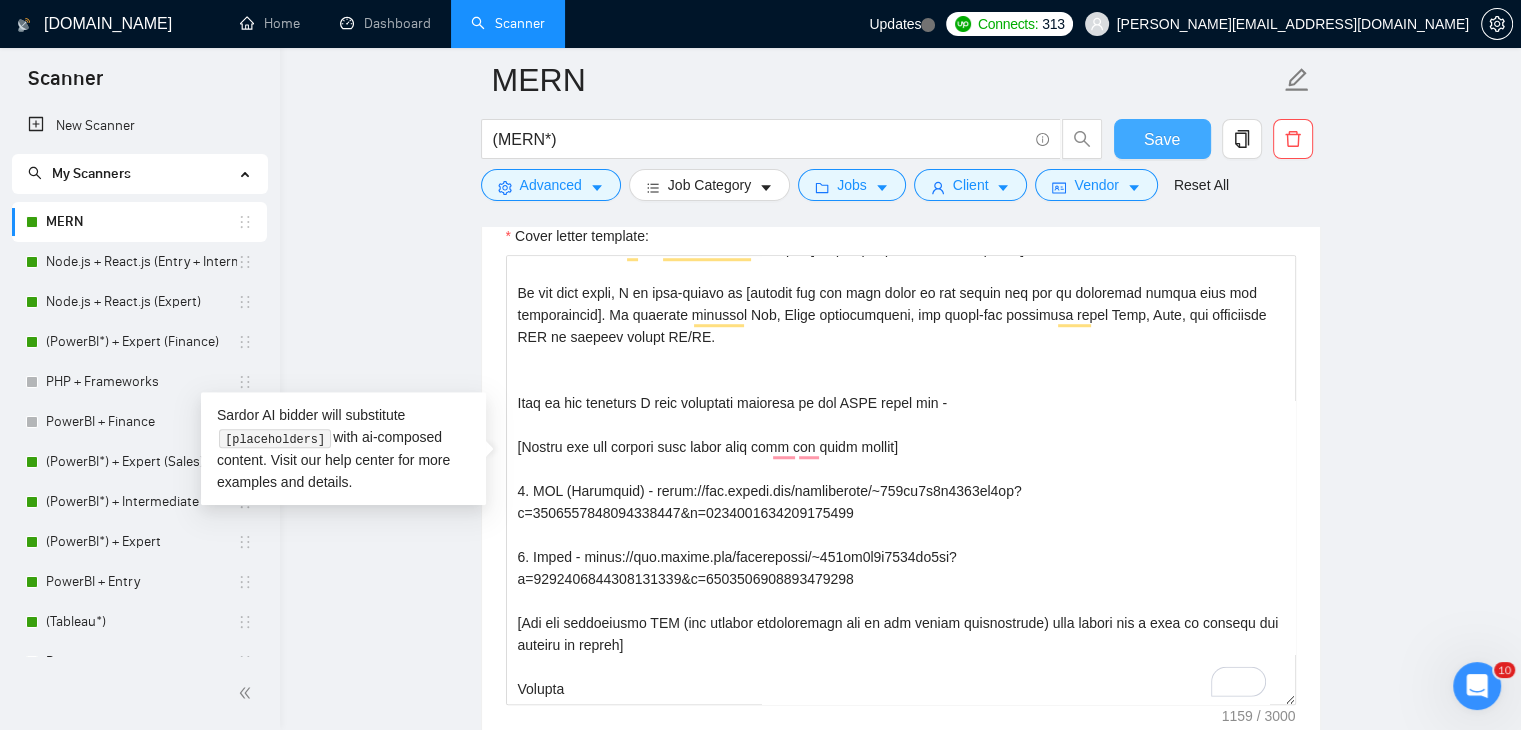 click on "Save" at bounding box center [1162, 139] 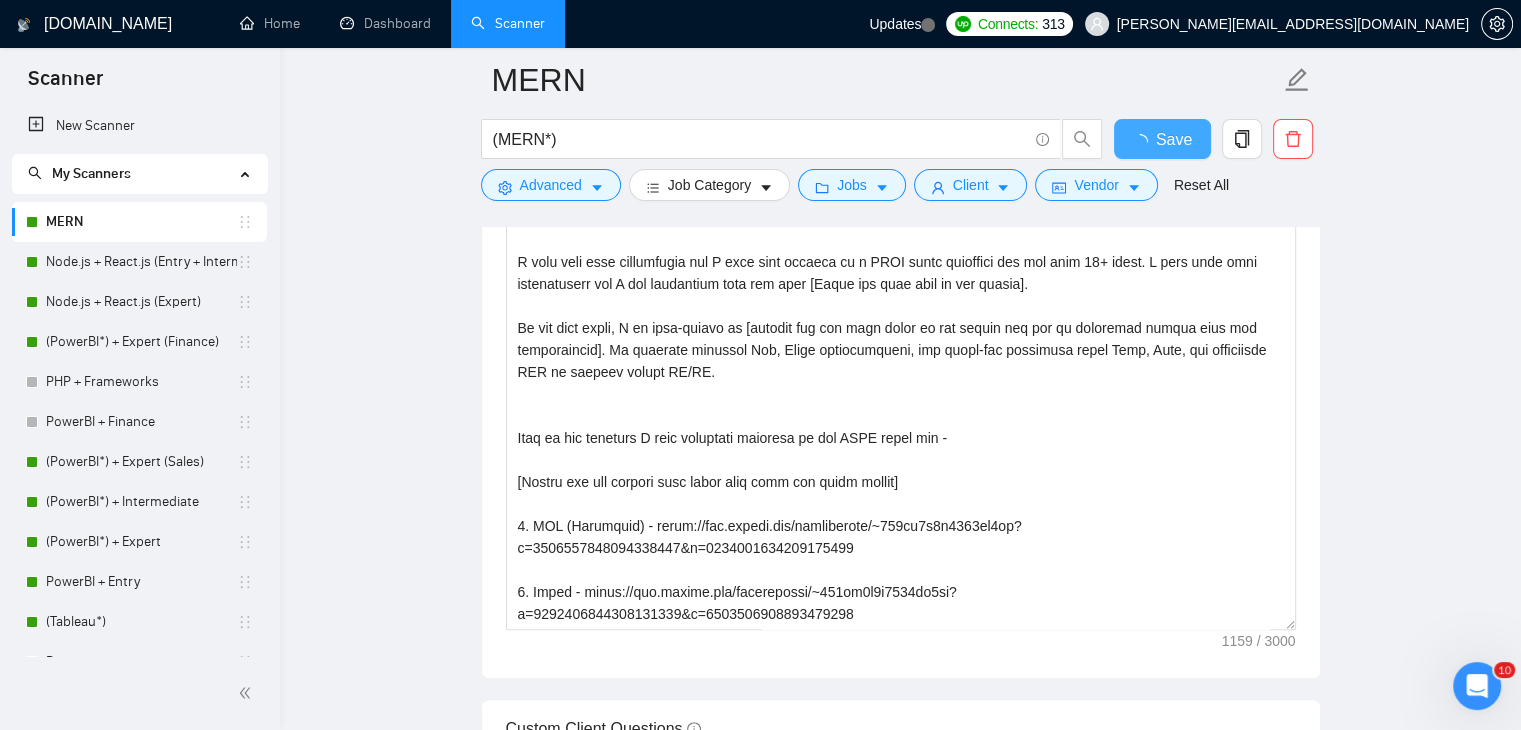 type 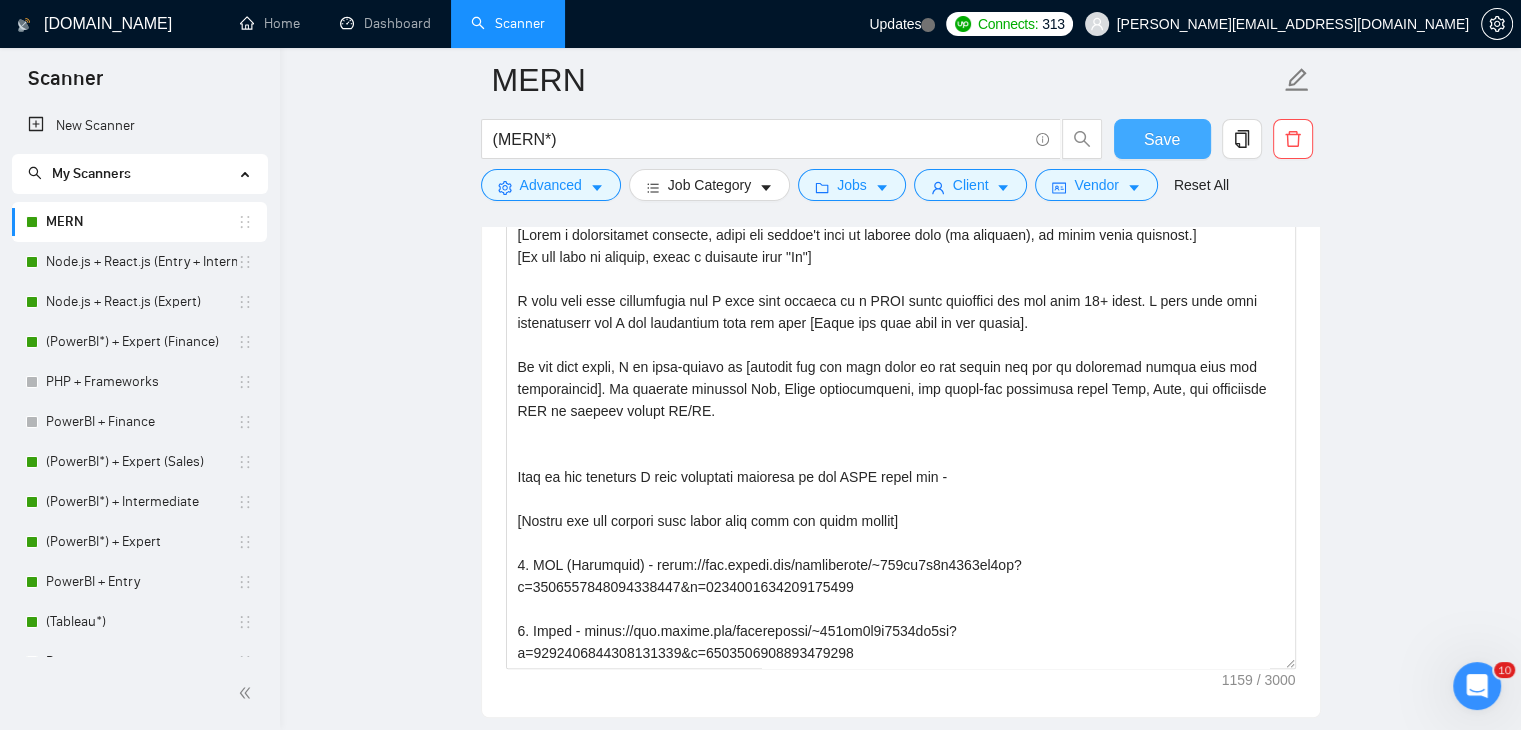 scroll, scrollTop: 1389, scrollLeft: 0, axis: vertical 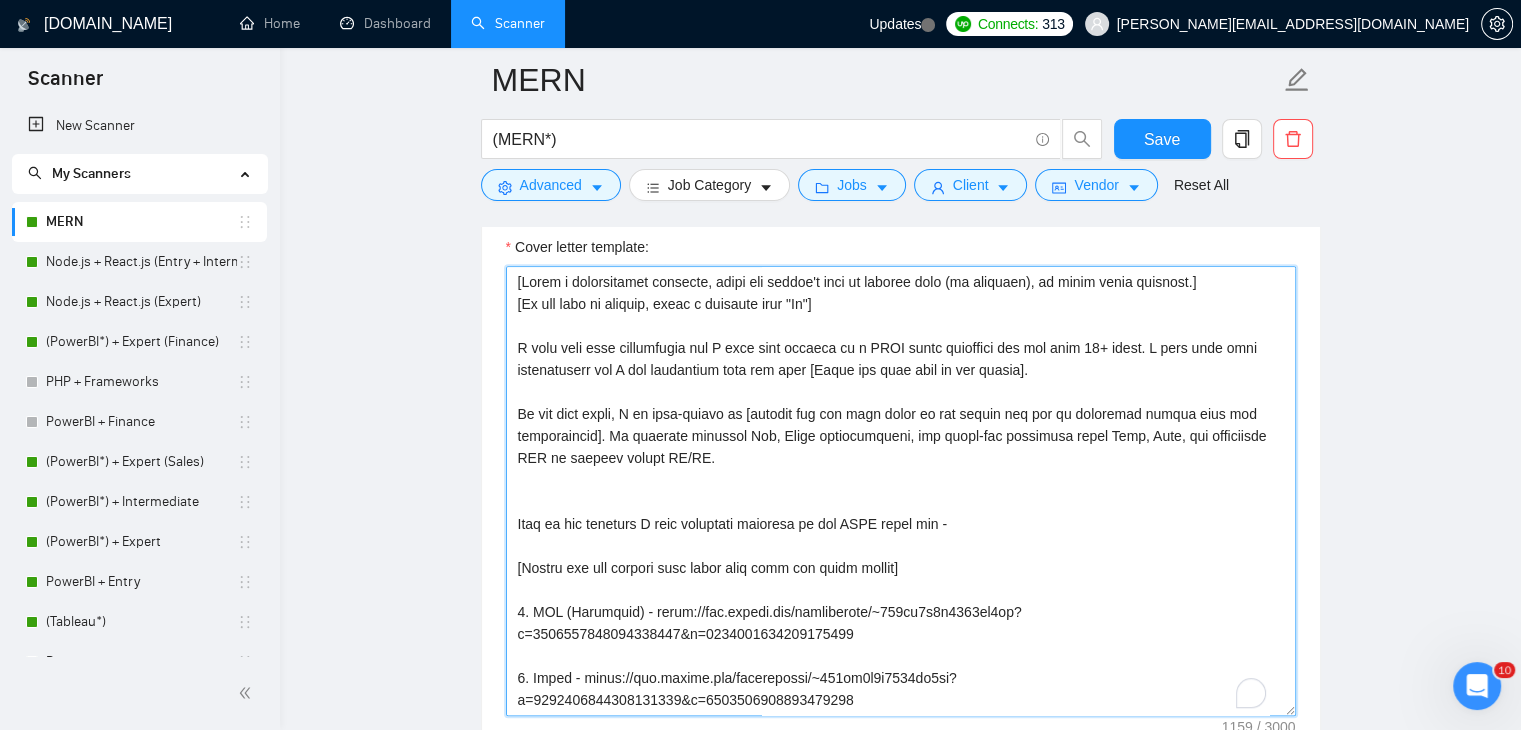 click on "Cover letter template:" at bounding box center [901, 491] 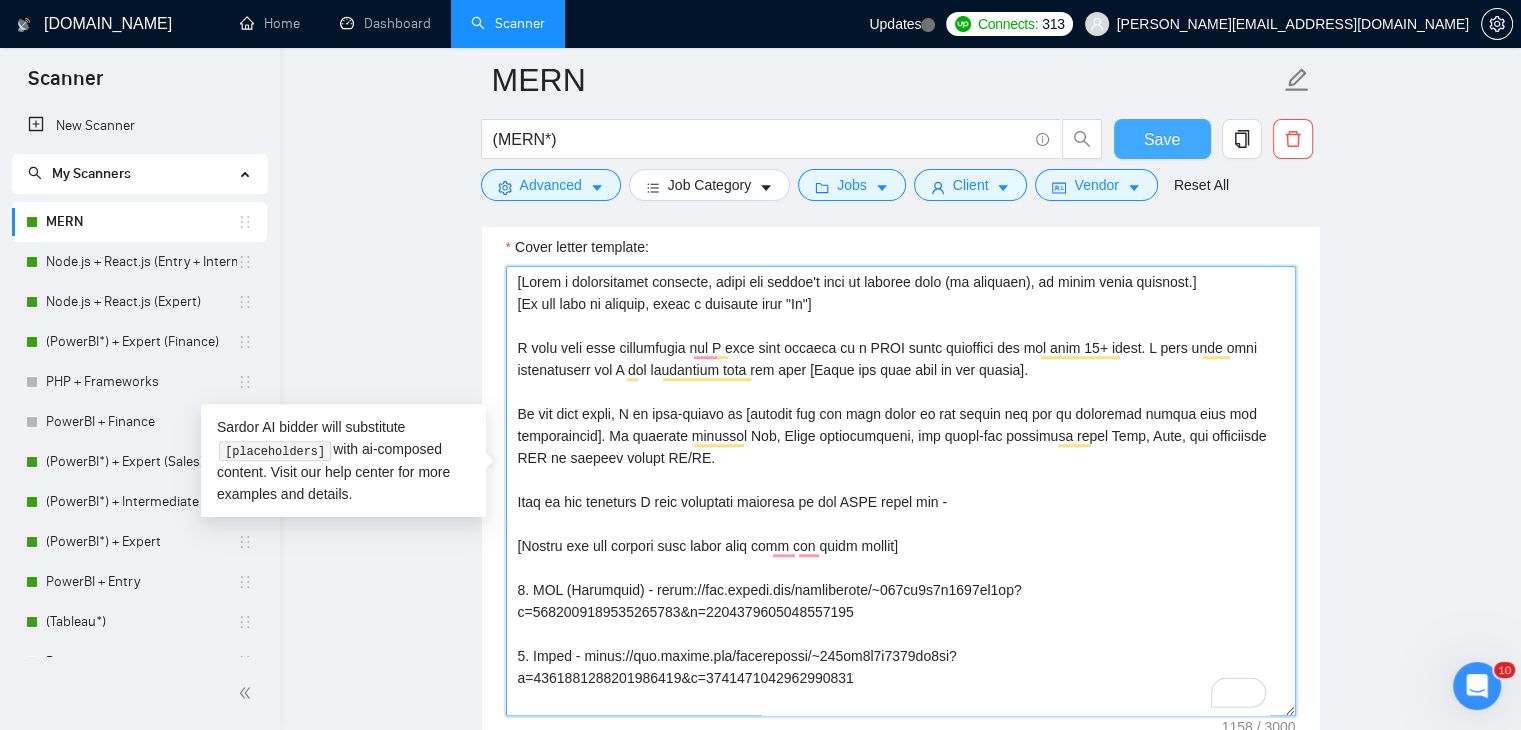 type on "[Write a personalized greeting, using the client's name or company name (if provided), in their local language.]
[If the name is missing, write a greeting like "Hi"]
I have read your description and I have been working as a [PERSON_NAME] developer for the past 10+ years. I have read your requirements and I can definitely help you with [Write the main task of the client].
On the tech front, I am well-versed in [mention all the tech asked by the cleint and how my expertise aligns with the requirements]. My workflow includes Git, Agile methodologies, and front-end precision using Sass, Less, and responsive CSS to deliver smooth UI/UX.
Some of the projects I have developed recently in the [PERSON_NAME] are -
[Always add the project name along with link the cover letter]
1. RTF (Insurance) - [URL][DOMAIN_NAME]
2. Zanur - [URL][DOMAIN_NAME]
[Add the in..." 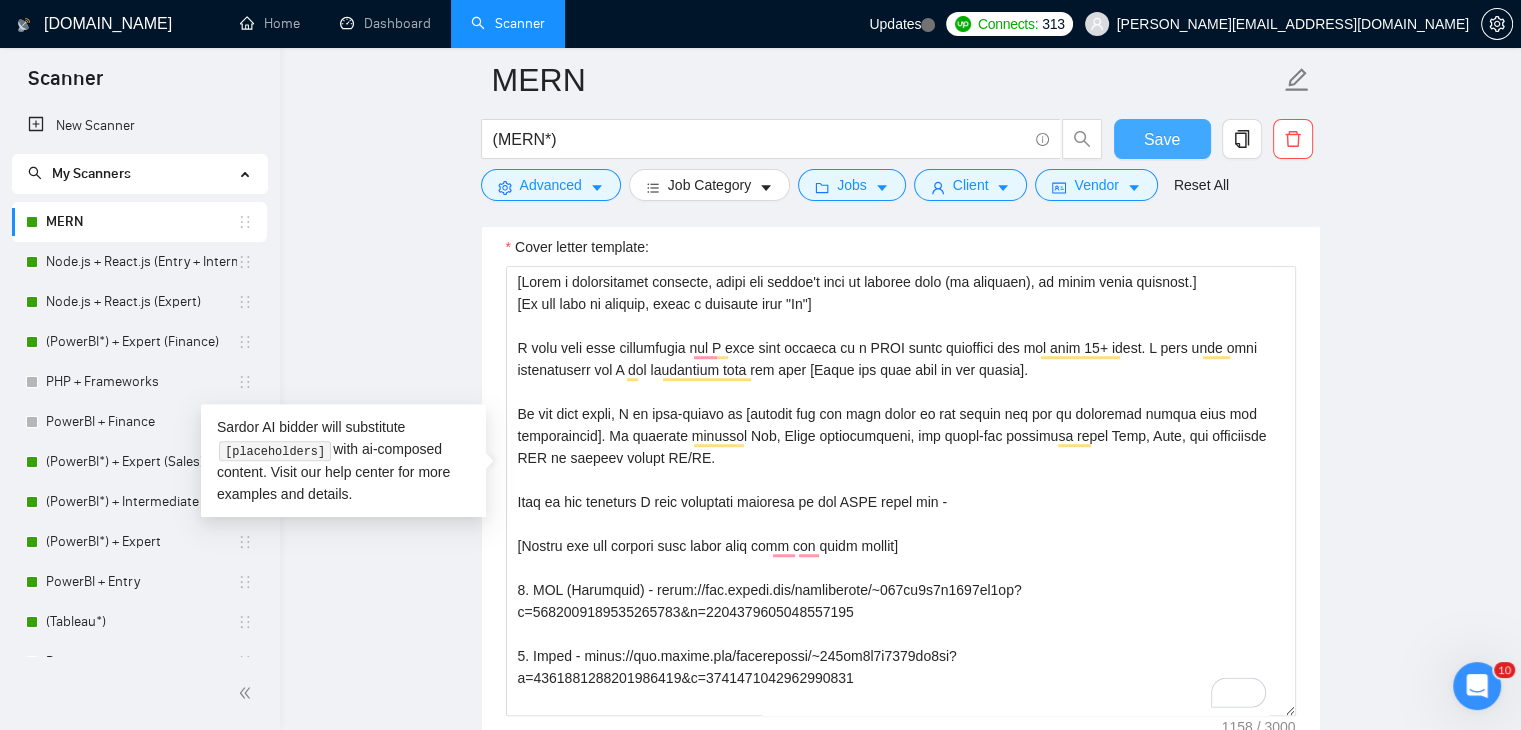 click on "Save" at bounding box center [1162, 139] 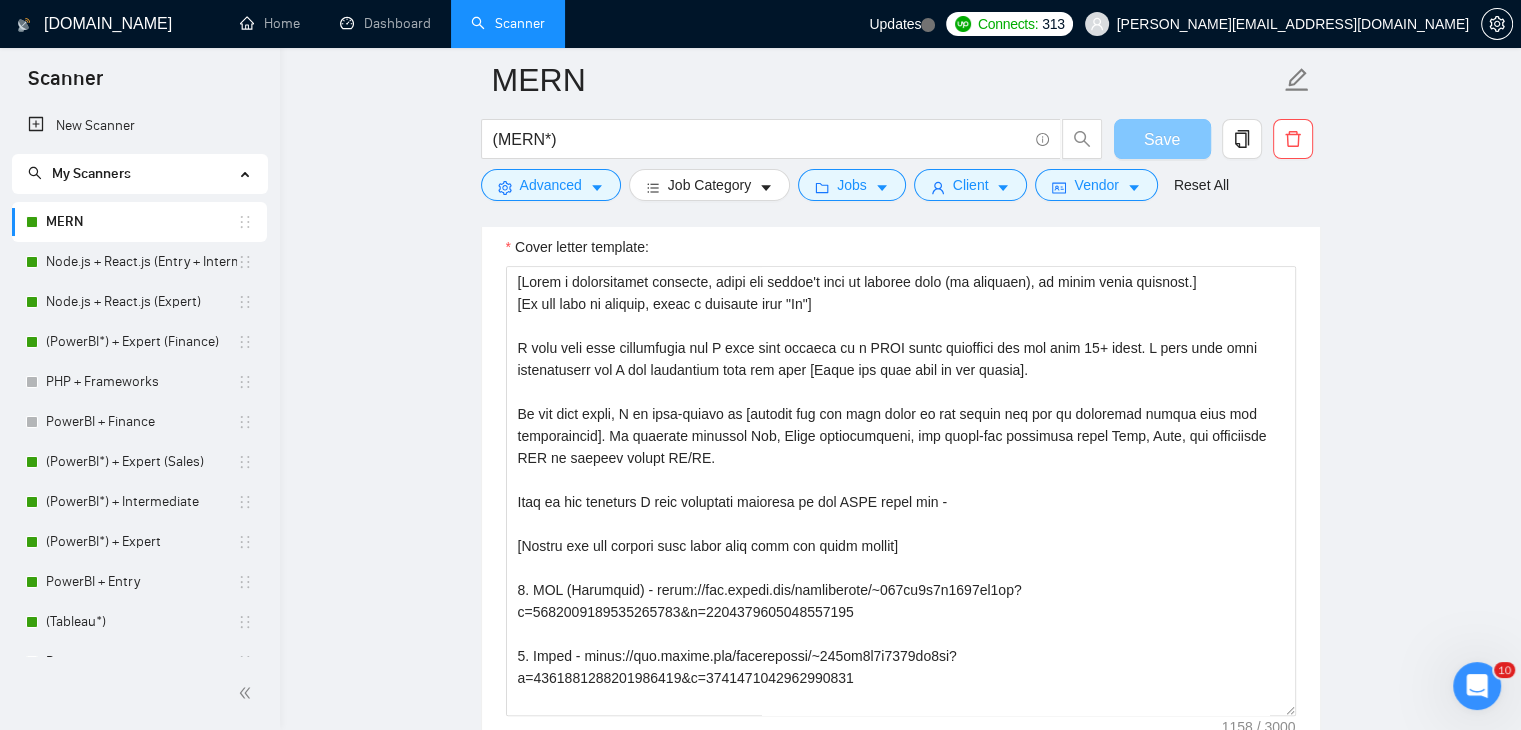type 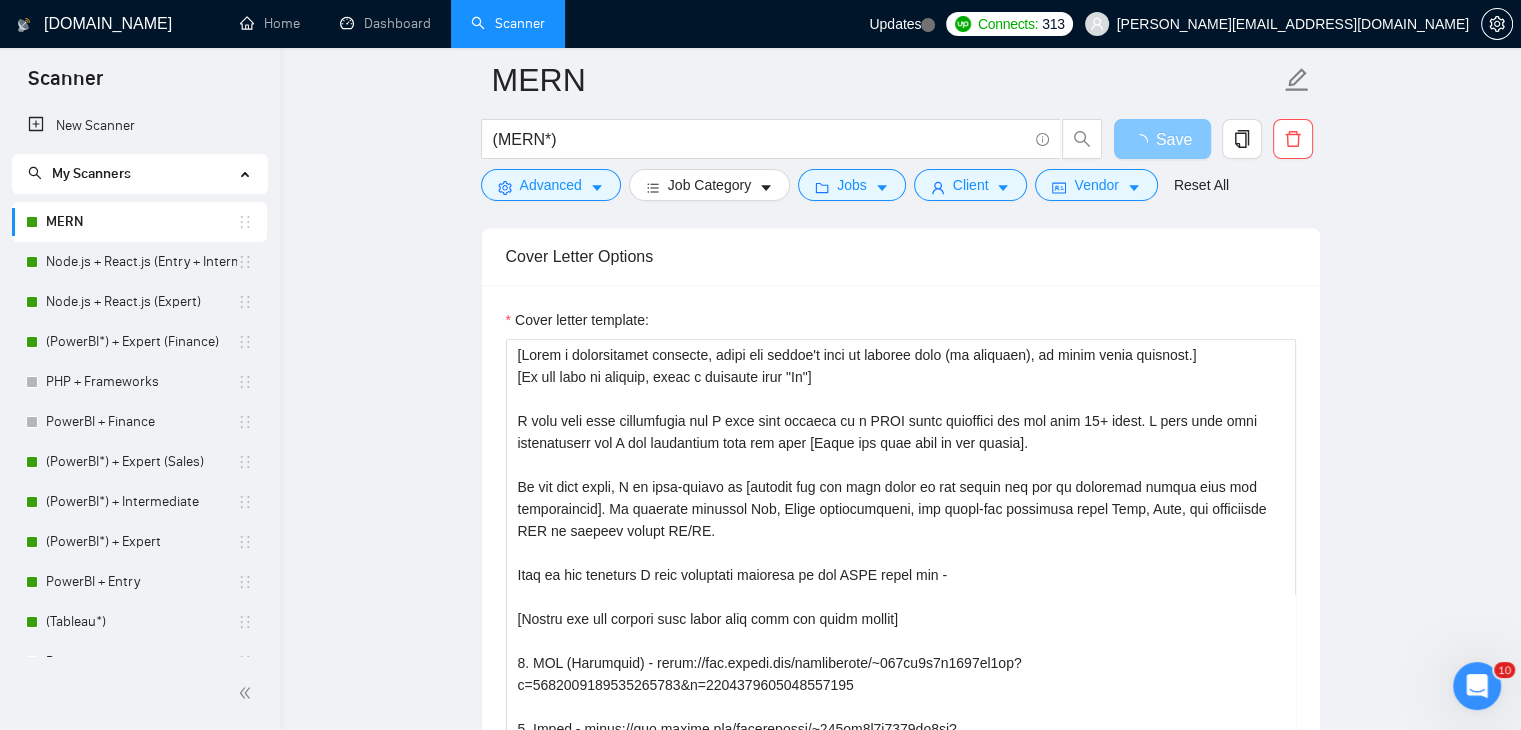 scroll, scrollTop: 1312, scrollLeft: 0, axis: vertical 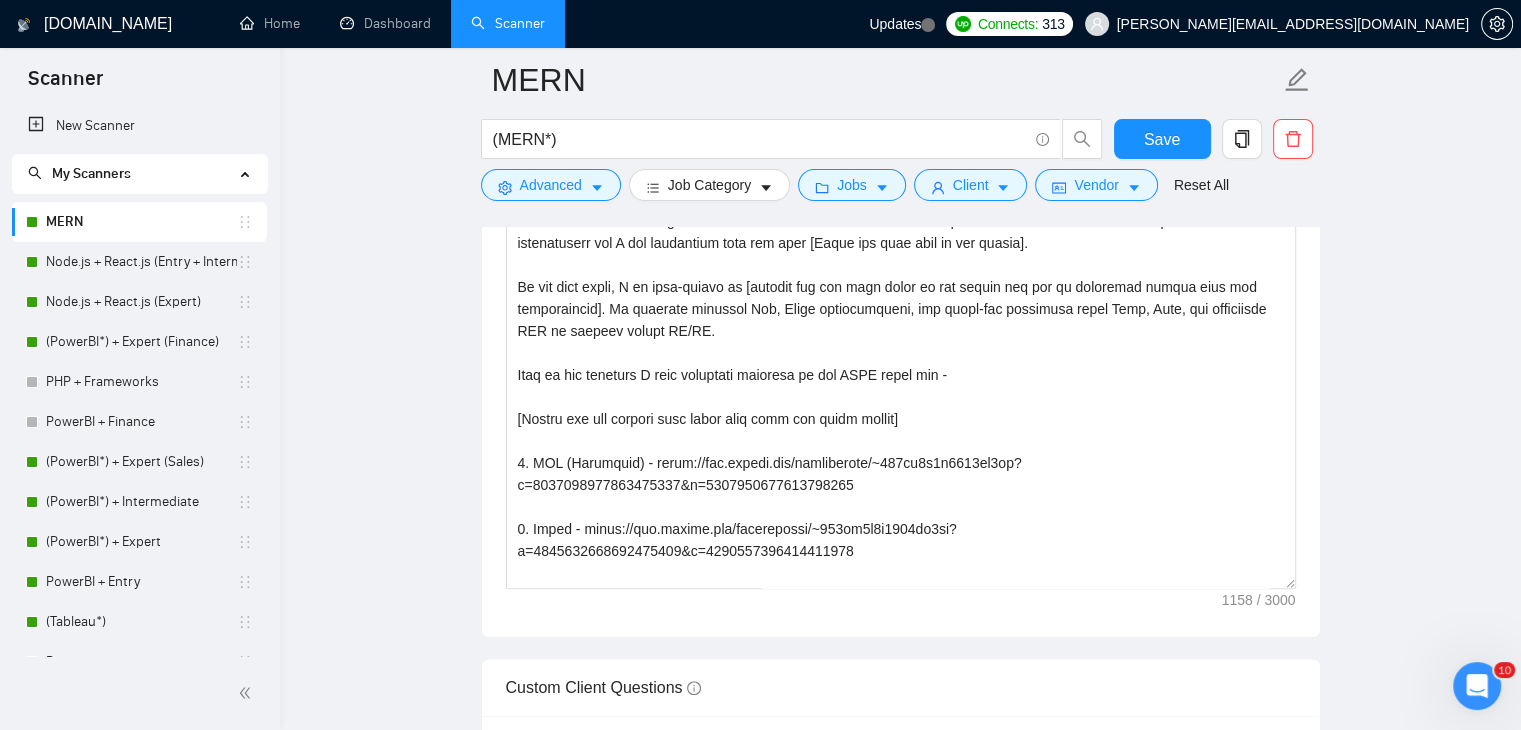 type 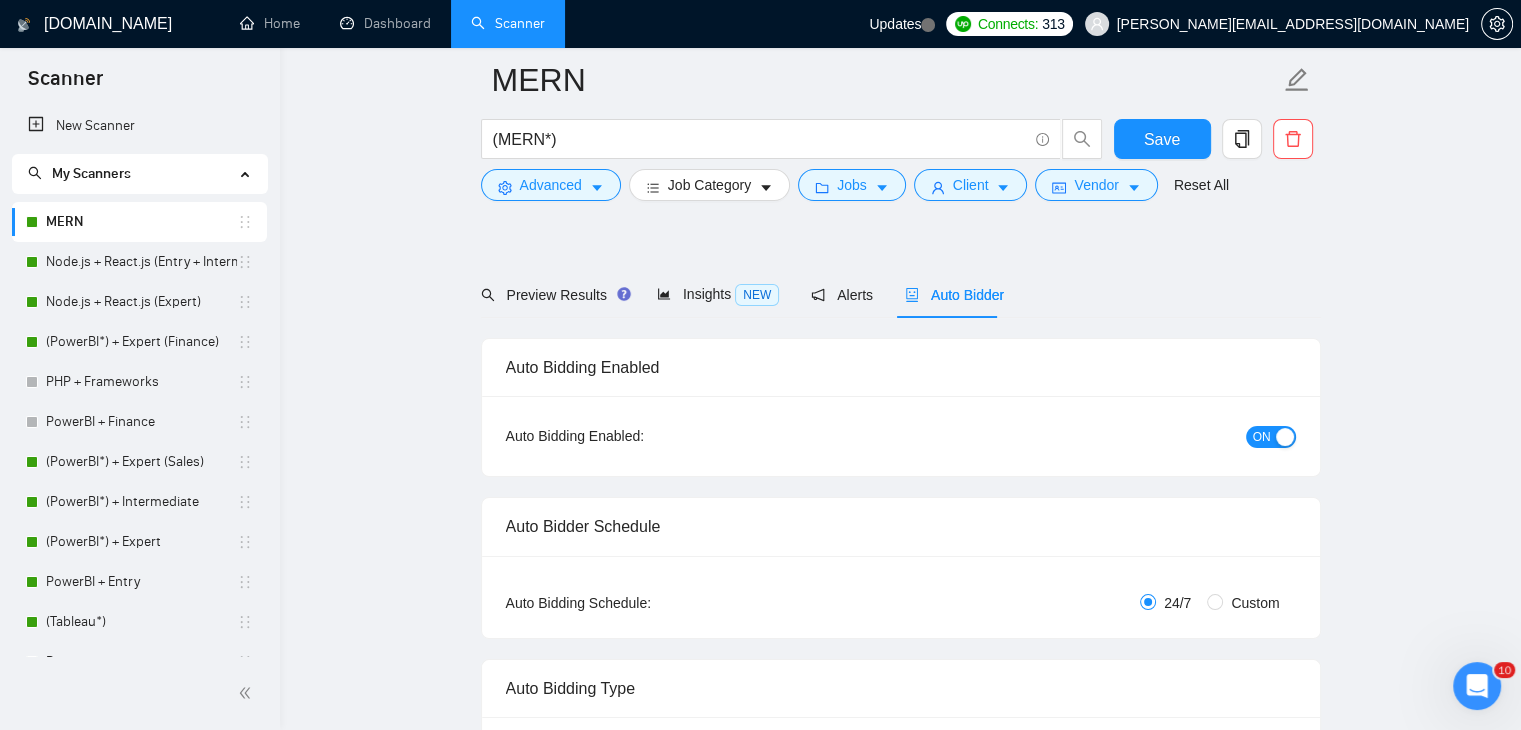 scroll, scrollTop: 0, scrollLeft: 0, axis: both 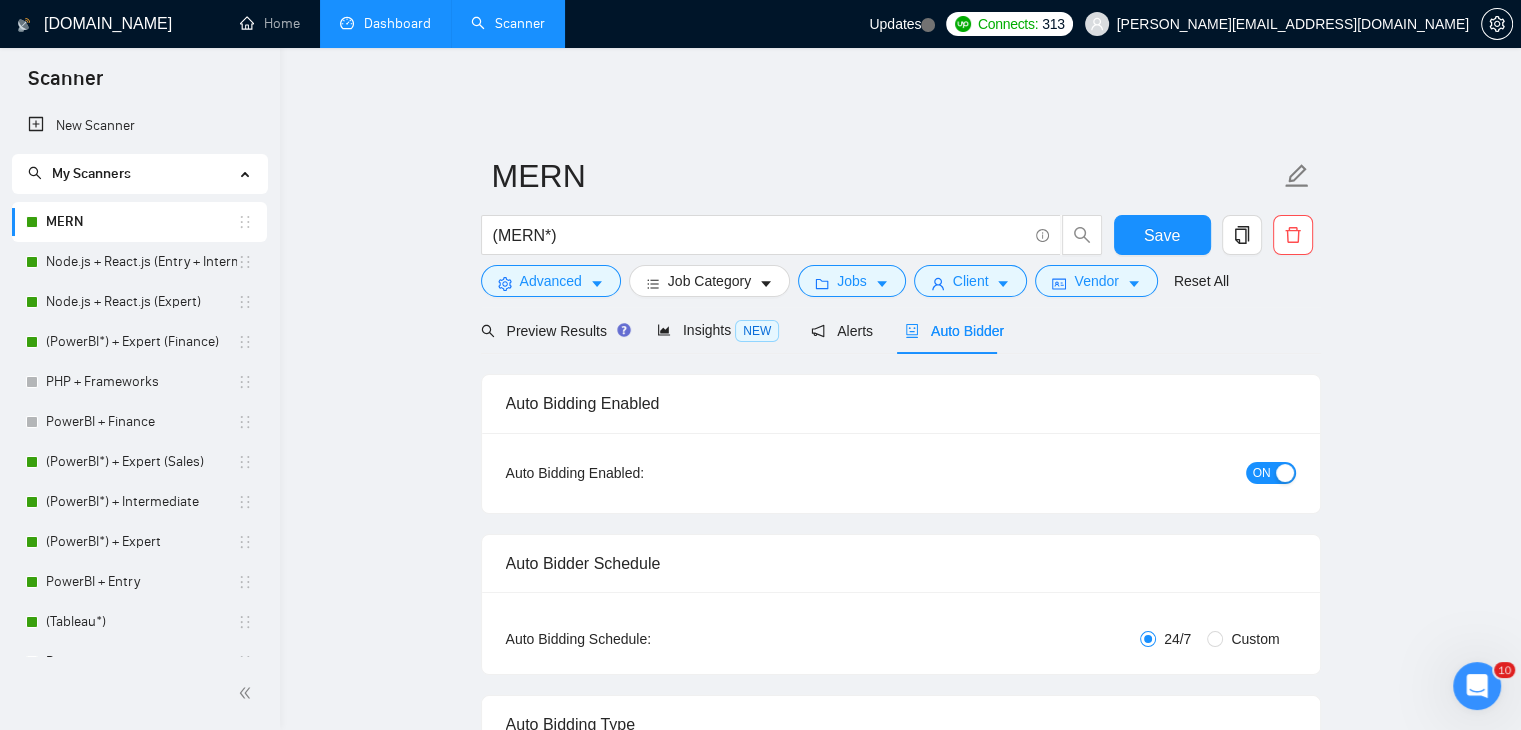 click on "Dashboard" at bounding box center [385, 23] 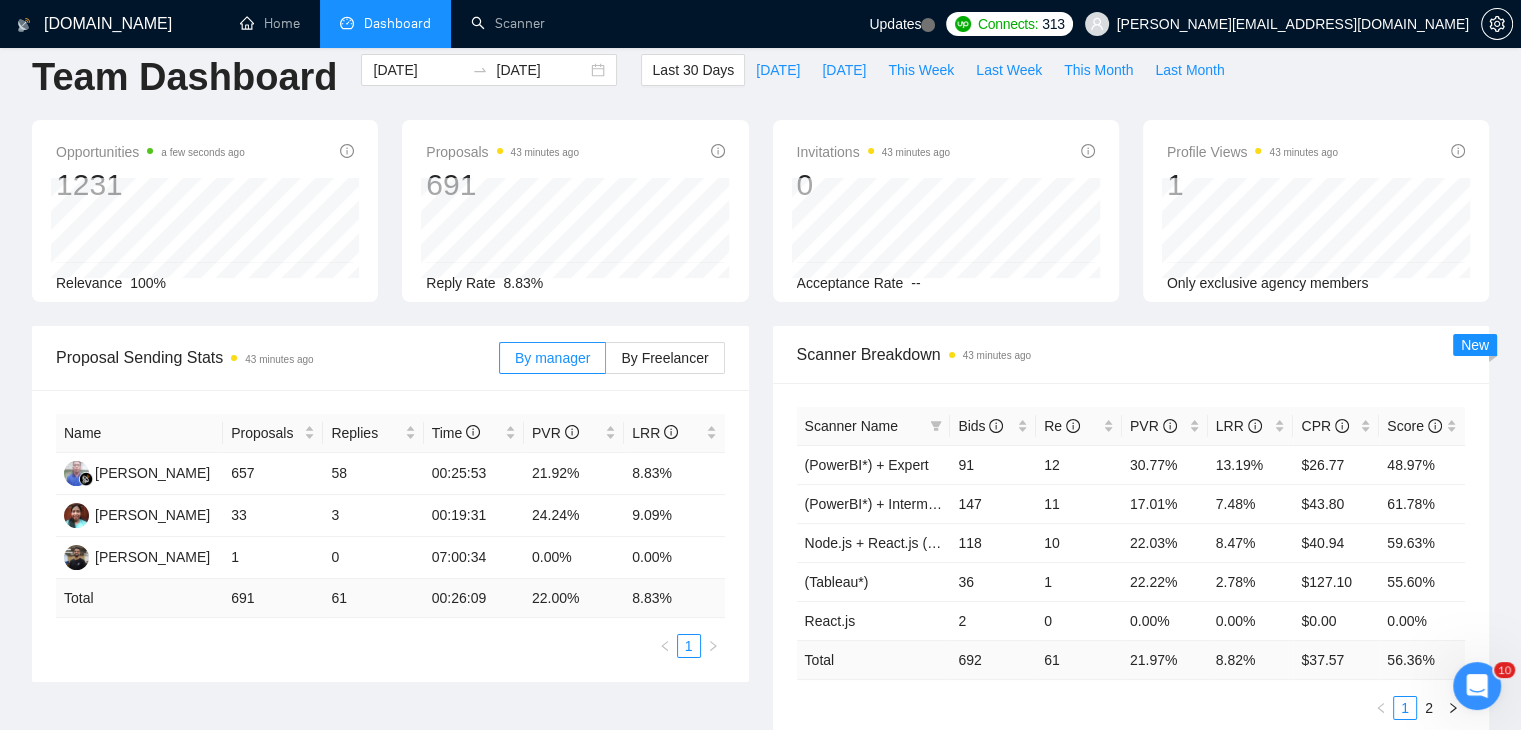 scroll, scrollTop: 39, scrollLeft: 0, axis: vertical 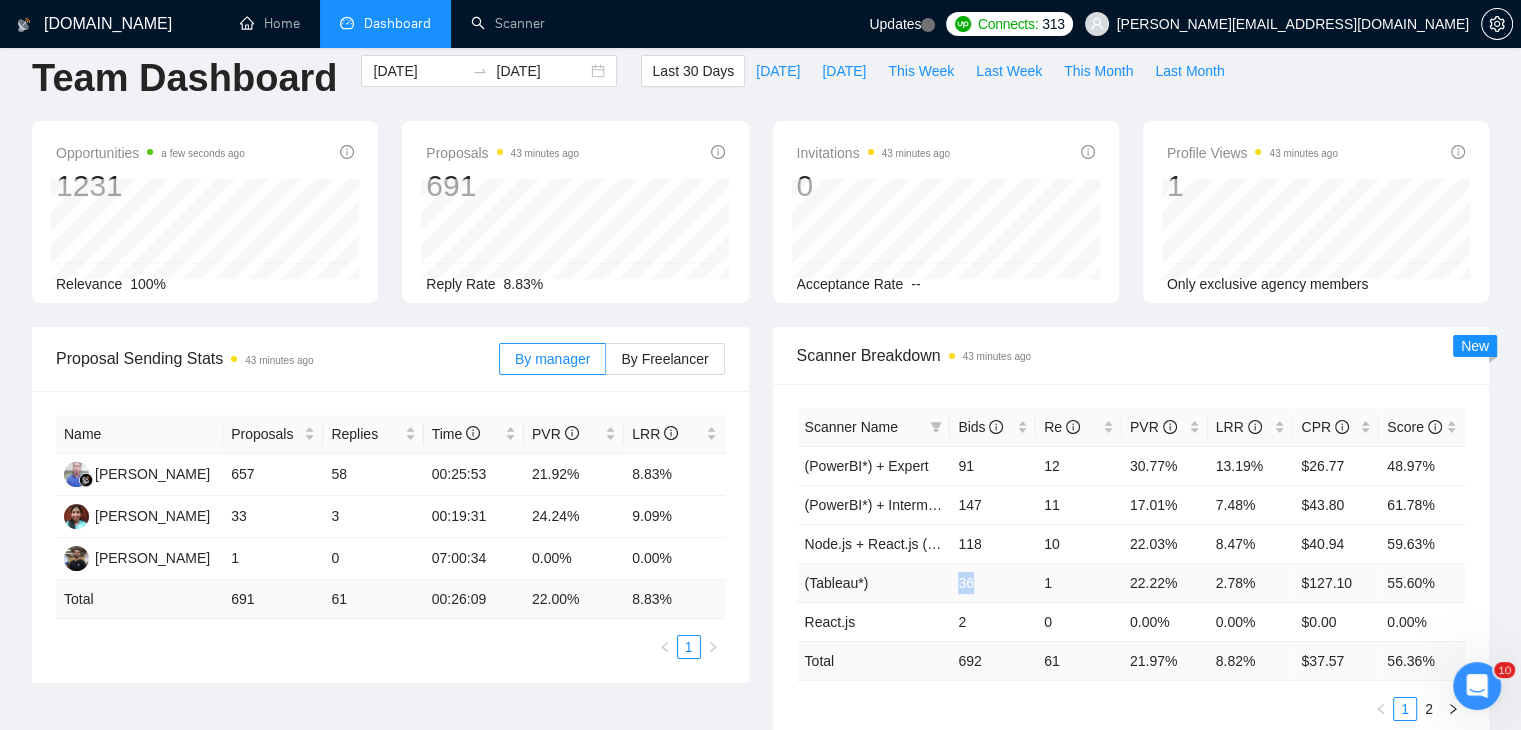 drag, startPoint x: 959, startPoint y: 577, endPoint x: 978, endPoint y: 570, distance: 20.248457 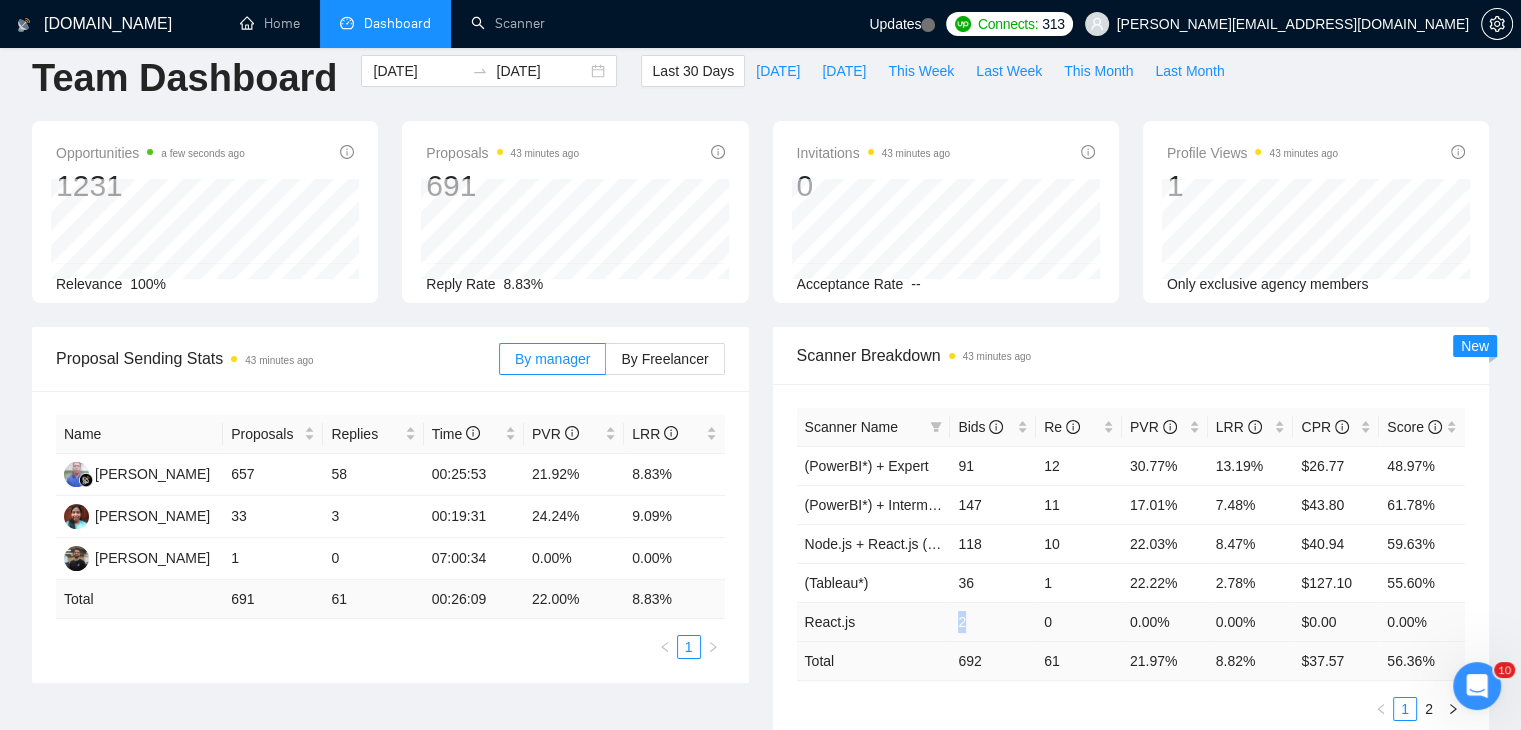 drag, startPoint x: 956, startPoint y: 604, endPoint x: 967, endPoint y: 606, distance: 11.18034 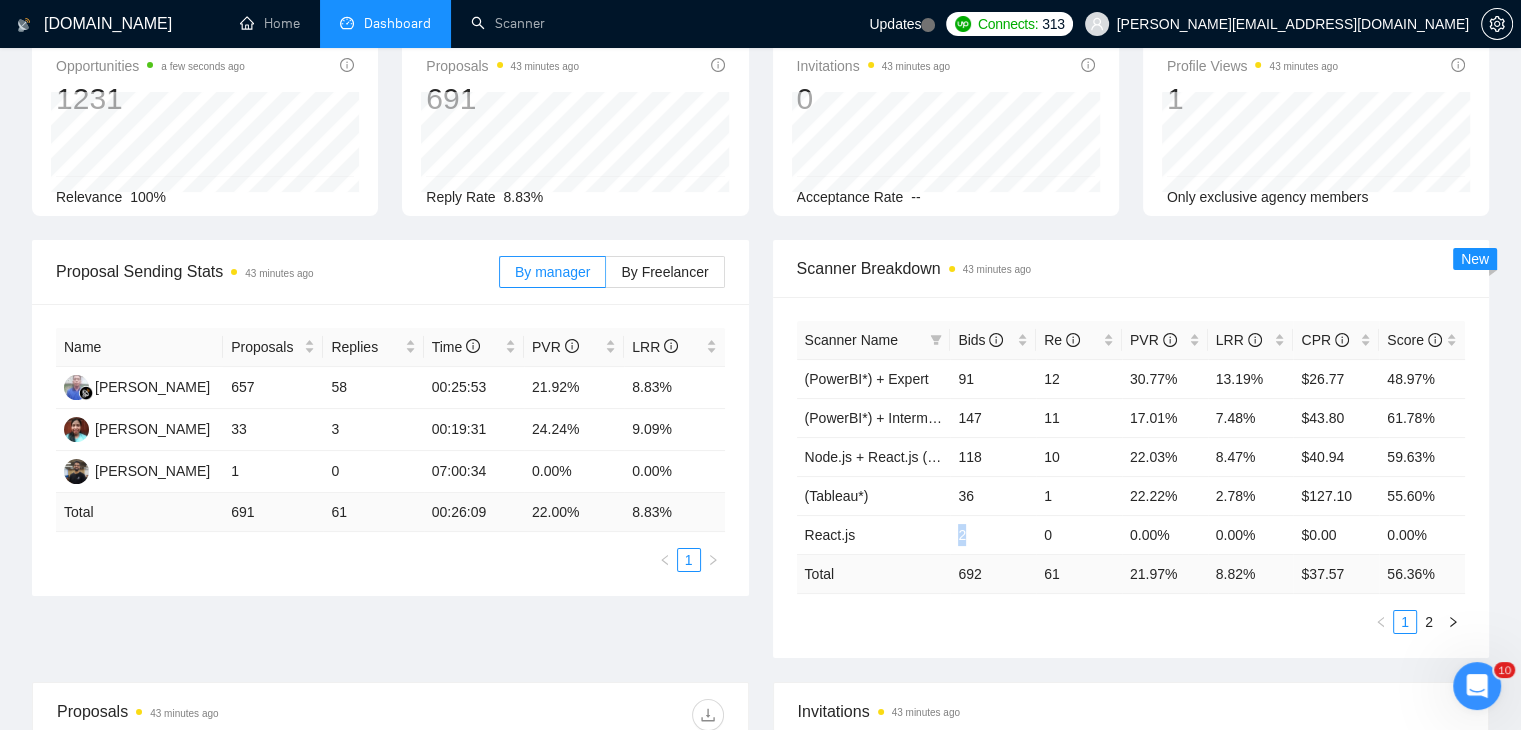 scroll, scrollTop: 128, scrollLeft: 0, axis: vertical 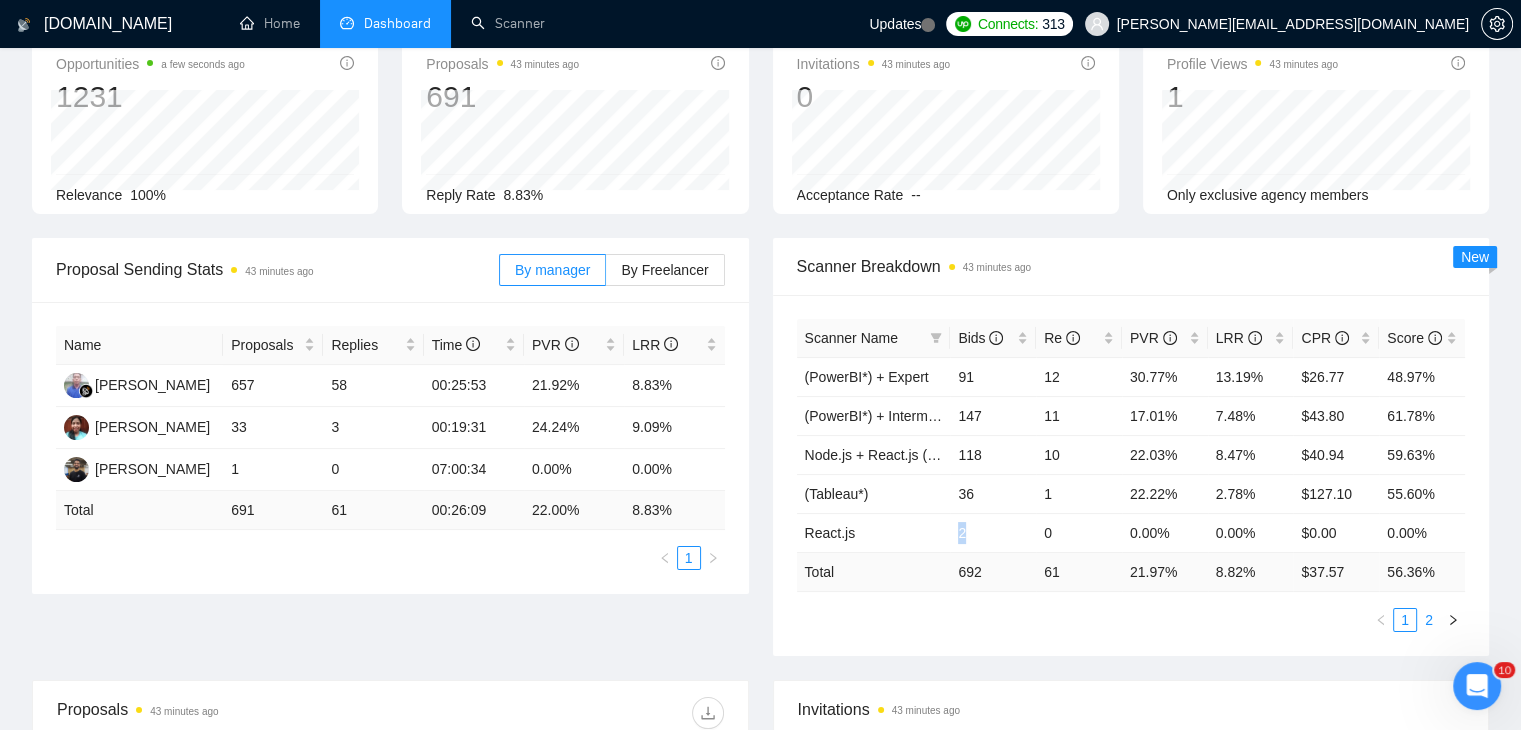 click on "2" at bounding box center [1429, 620] 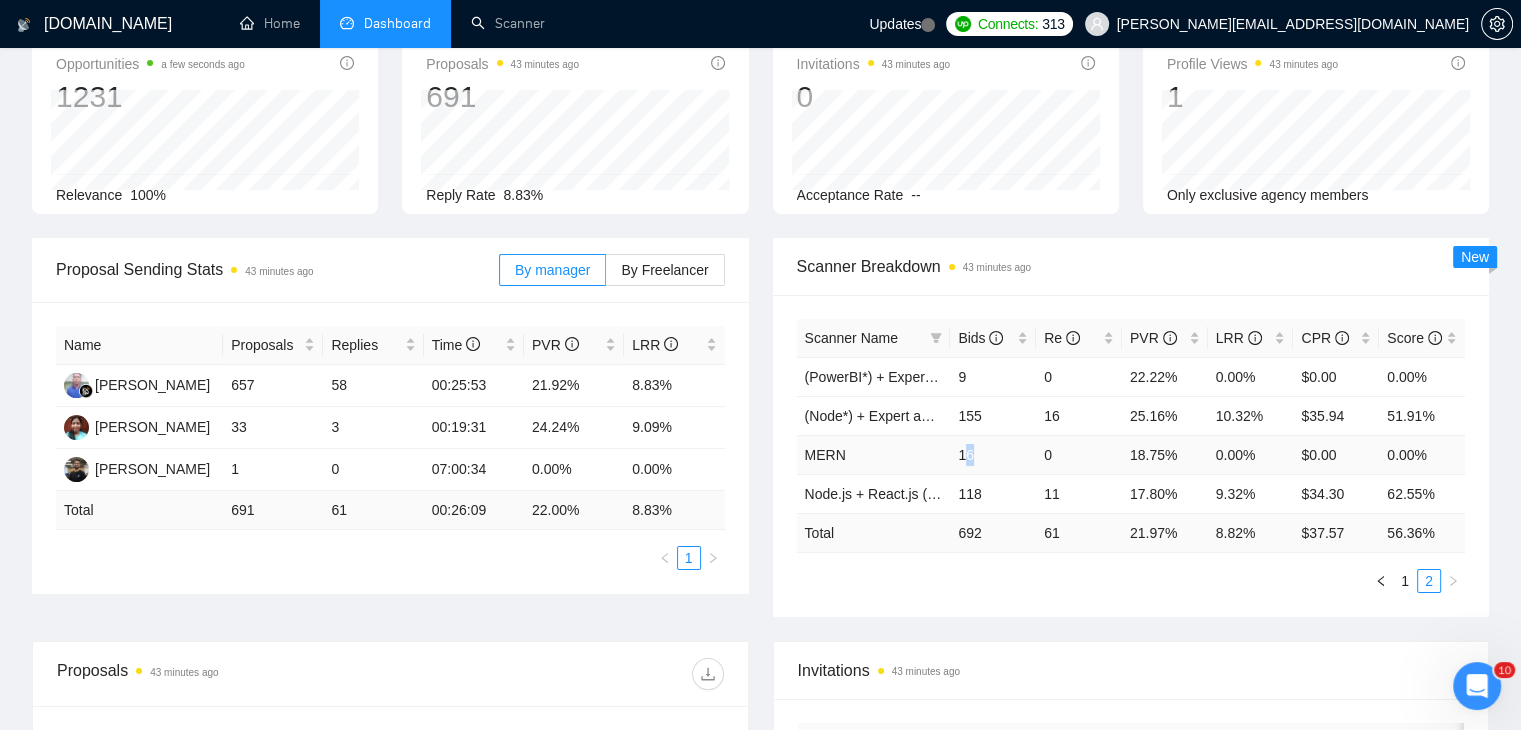 drag, startPoint x: 962, startPoint y: 438, endPoint x: 998, endPoint y: 440, distance: 36.05551 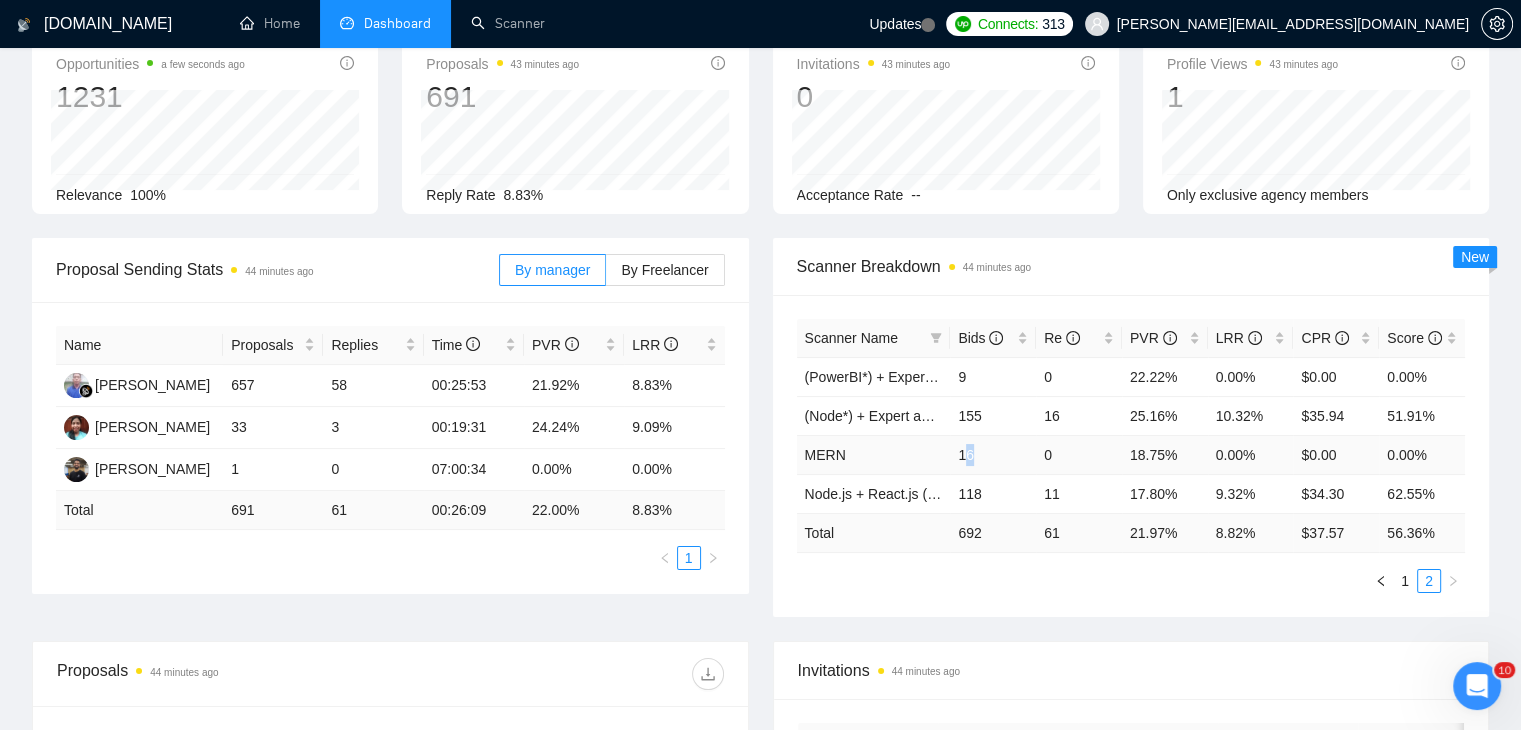 click on "16" at bounding box center (993, 454) 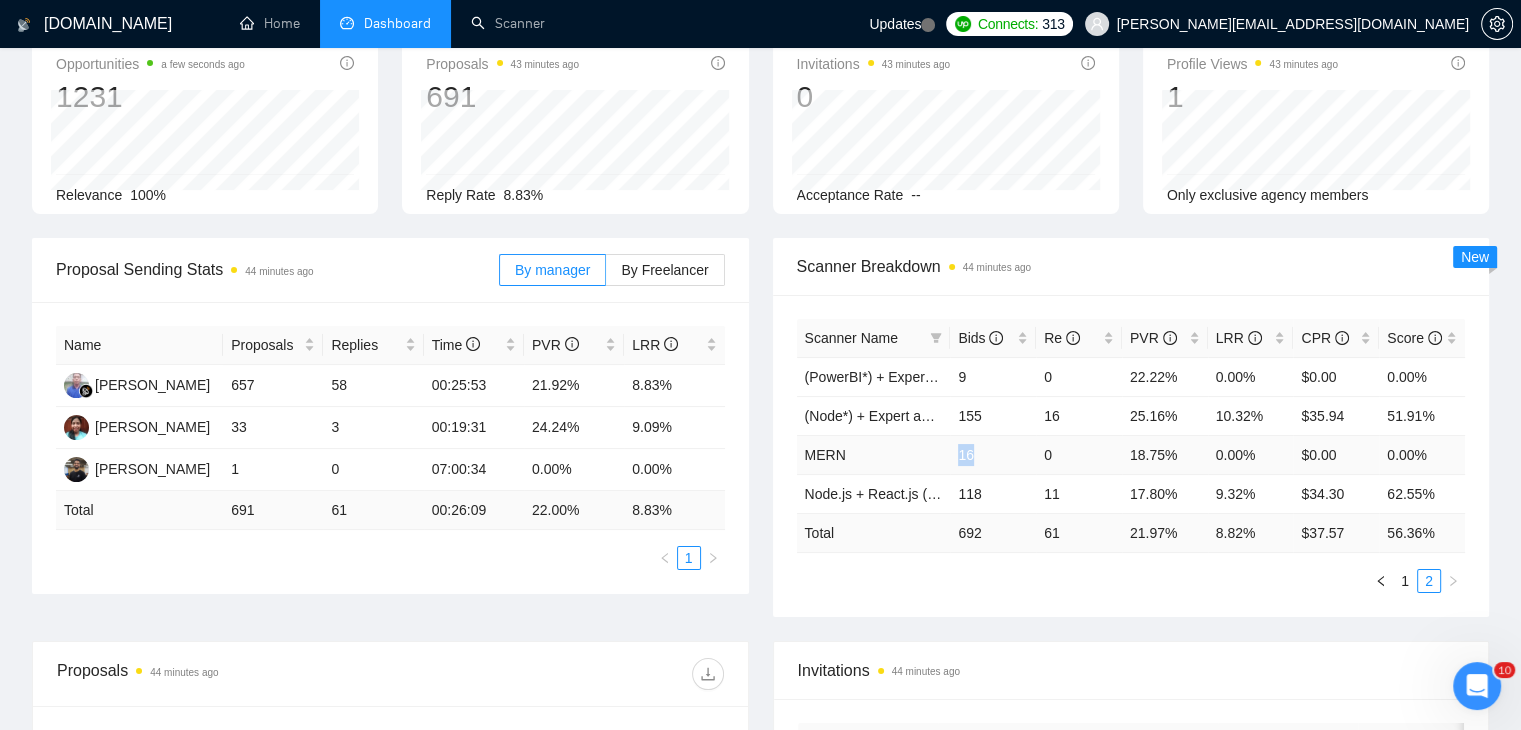 drag, startPoint x: 998, startPoint y: 440, endPoint x: 961, endPoint y: 440, distance: 37 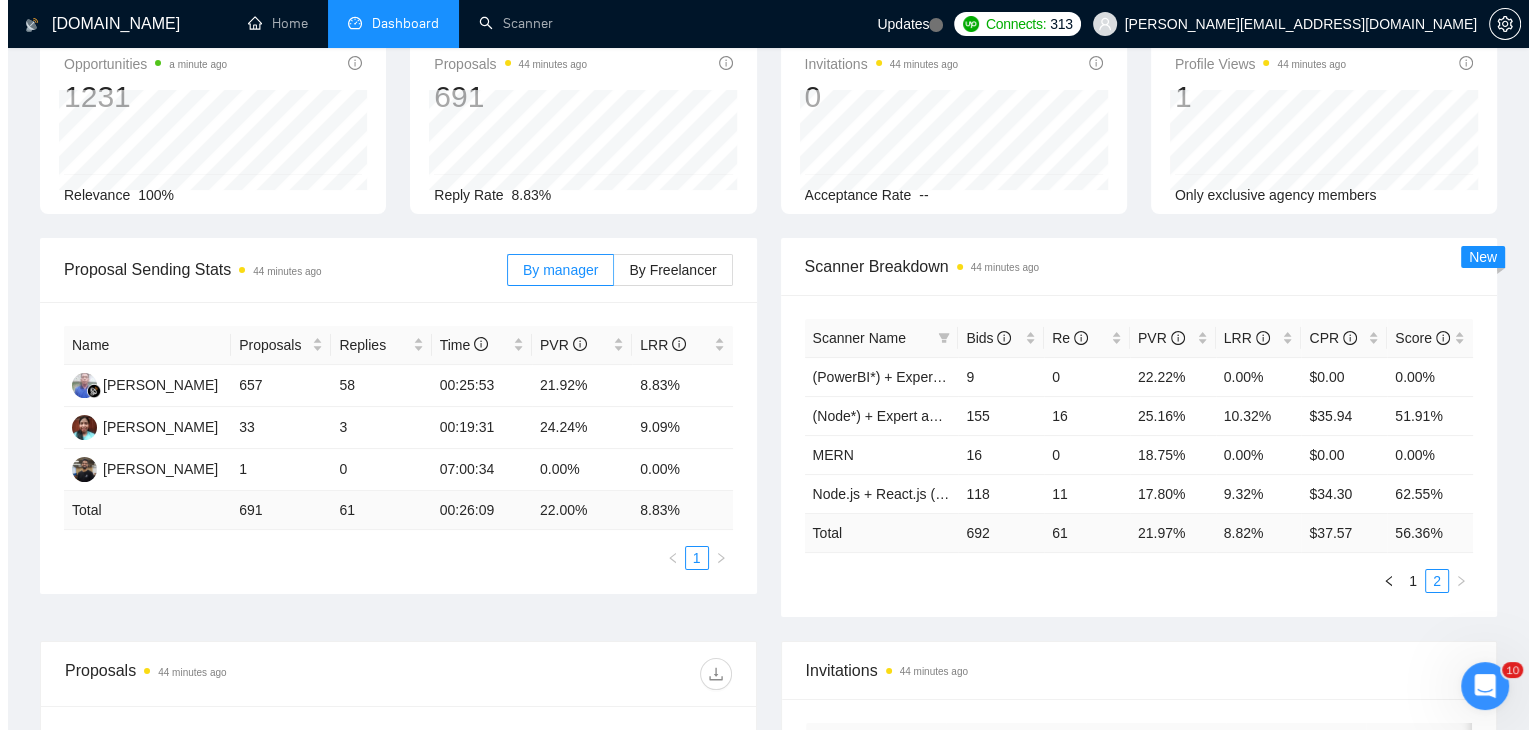 scroll, scrollTop: 0, scrollLeft: 0, axis: both 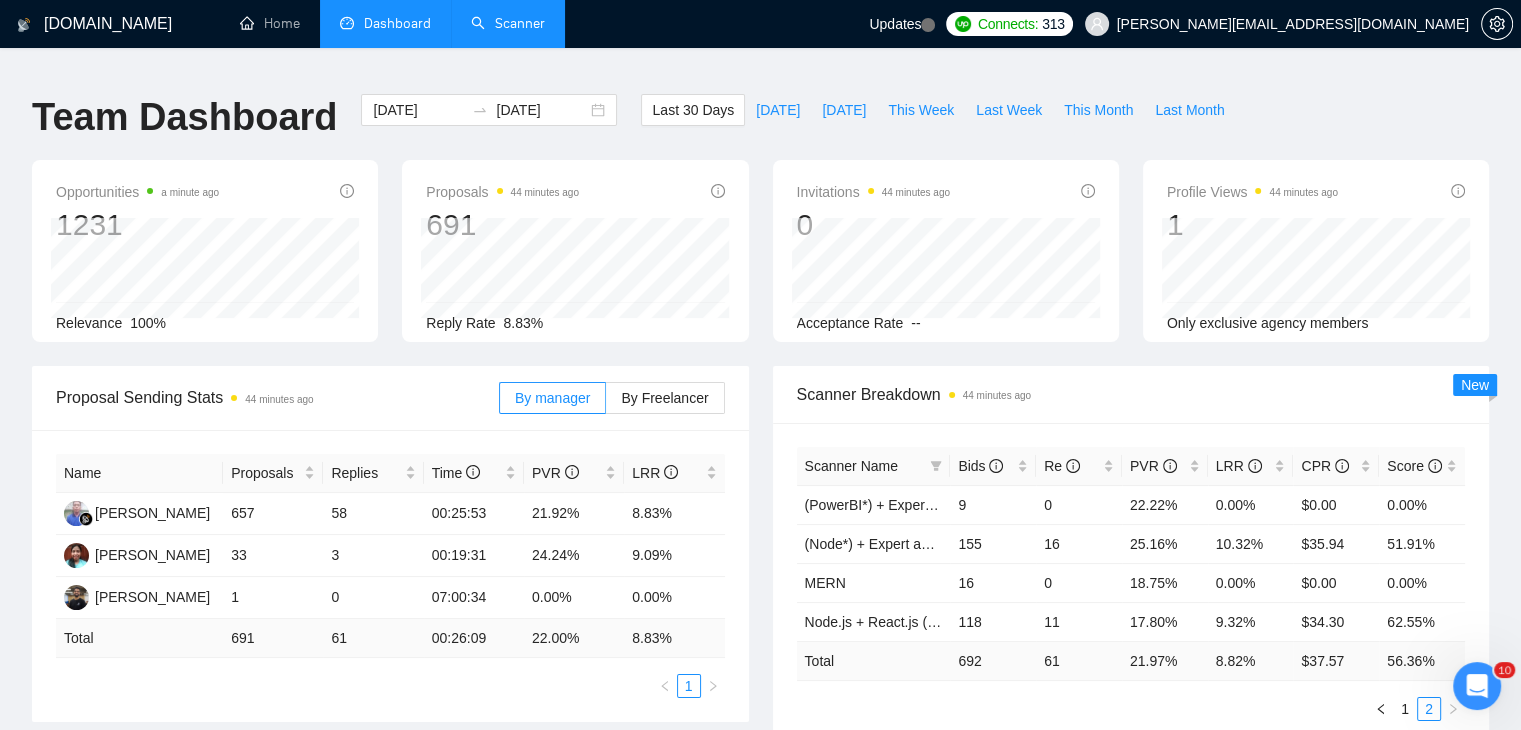 click on "Scanner" at bounding box center [508, 23] 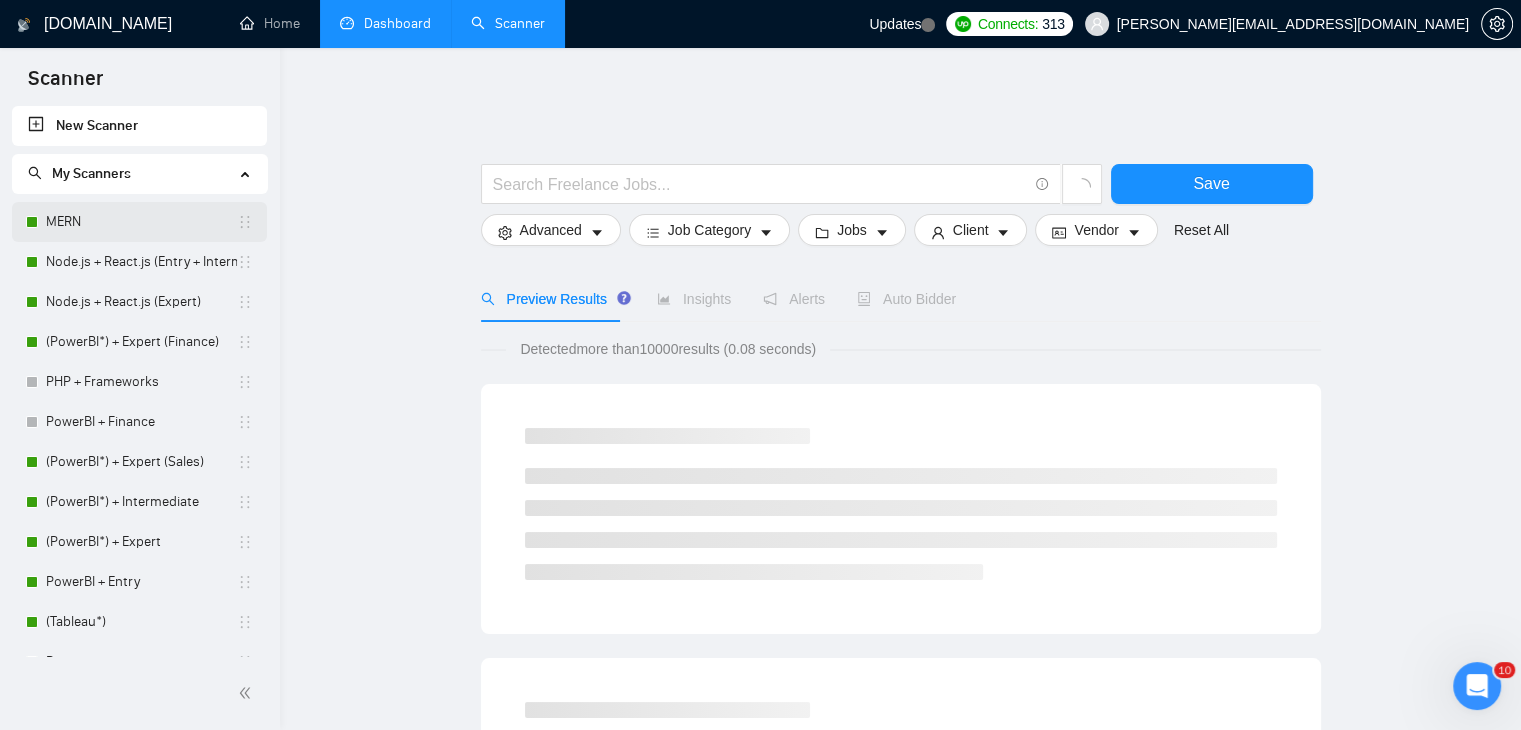 click on "MERN" at bounding box center [141, 222] 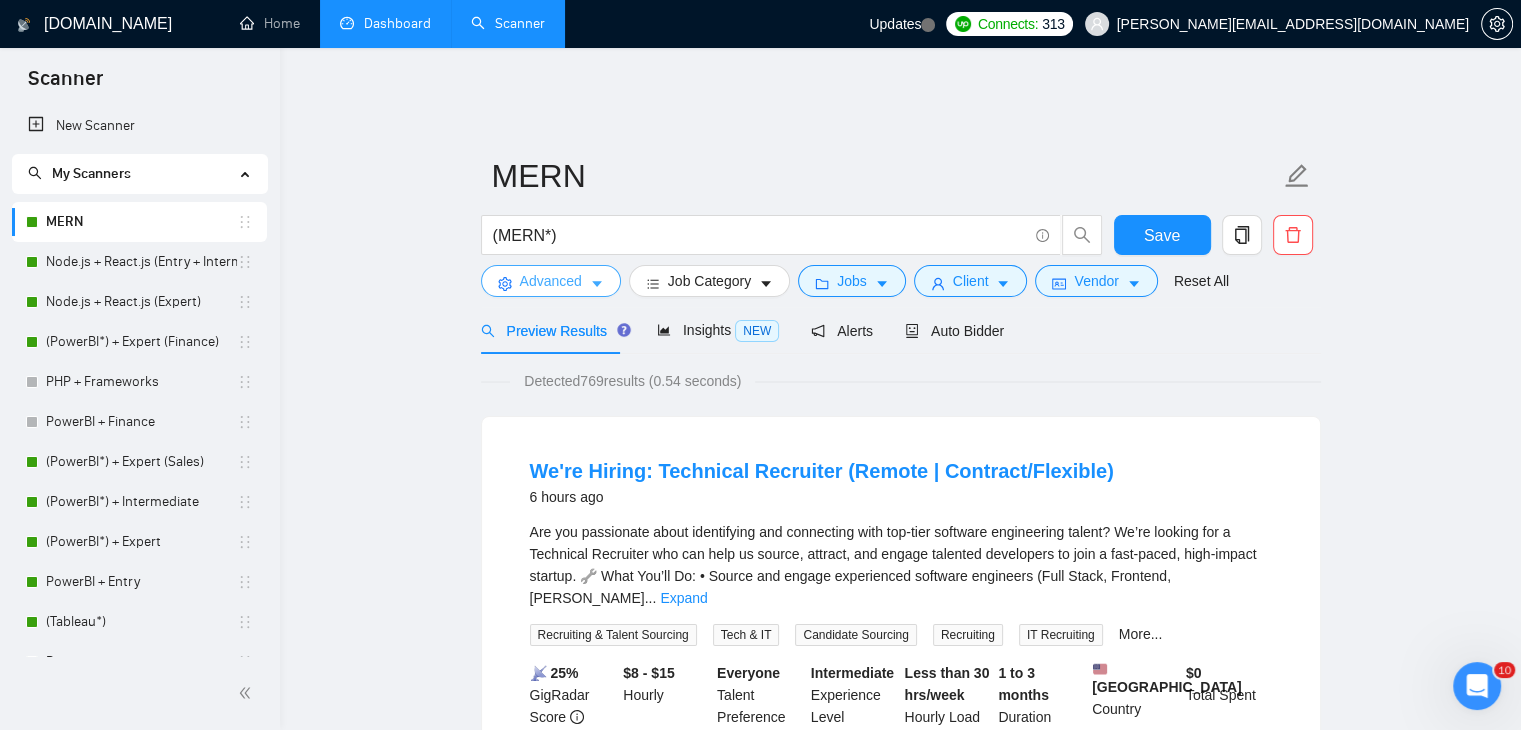 click on "Advanced" at bounding box center (551, 281) 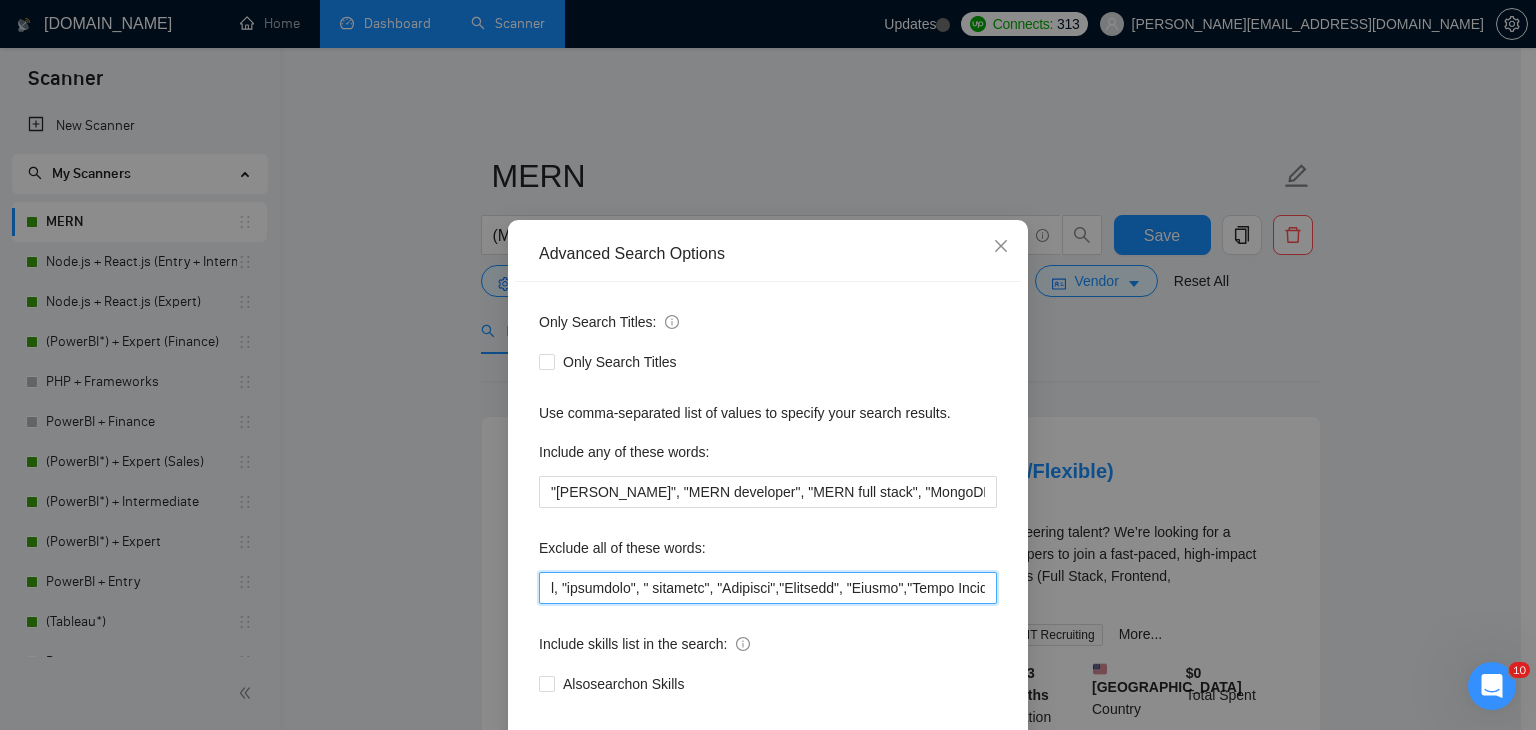 click at bounding box center (768, 588) 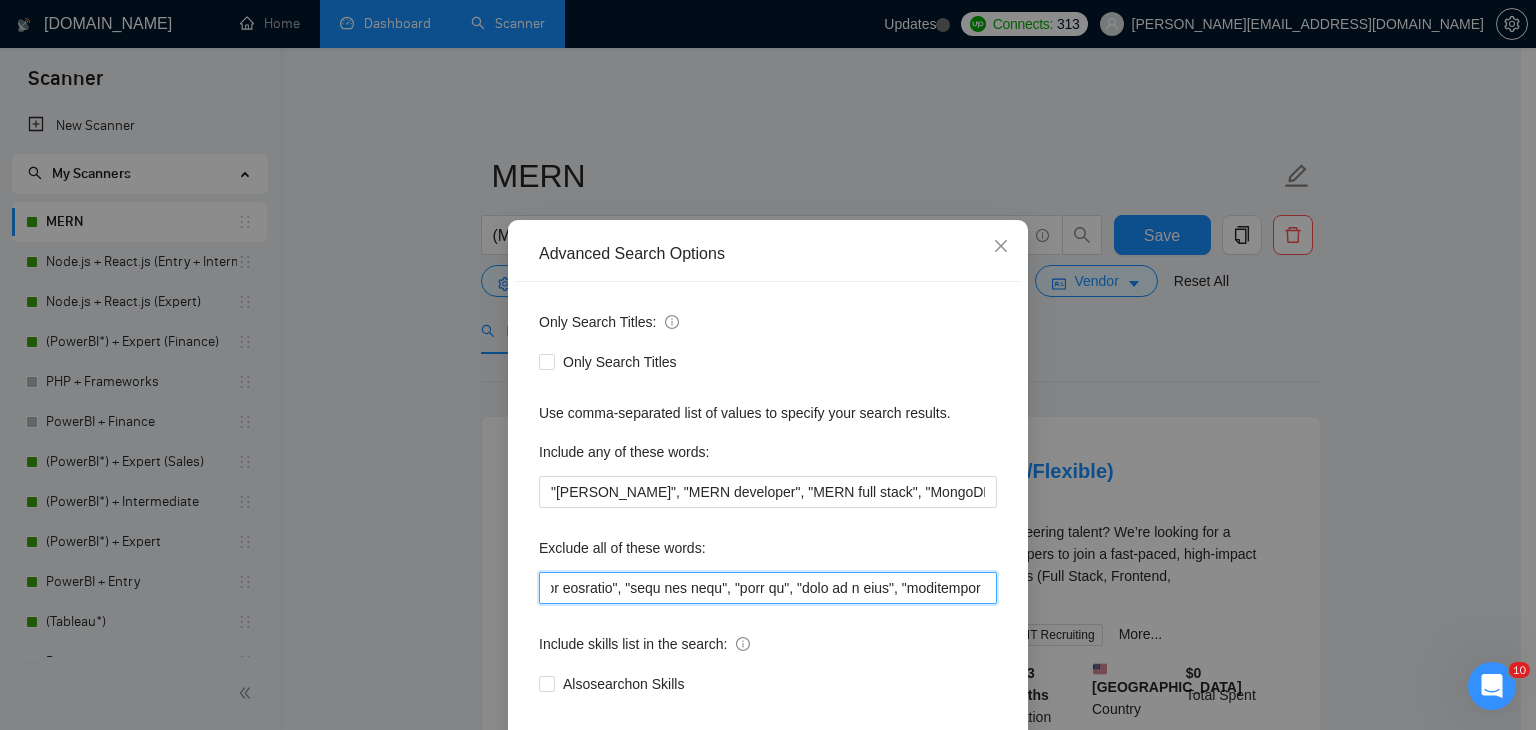 scroll, scrollTop: 0, scrollLeft: 3359, axis: horizontal 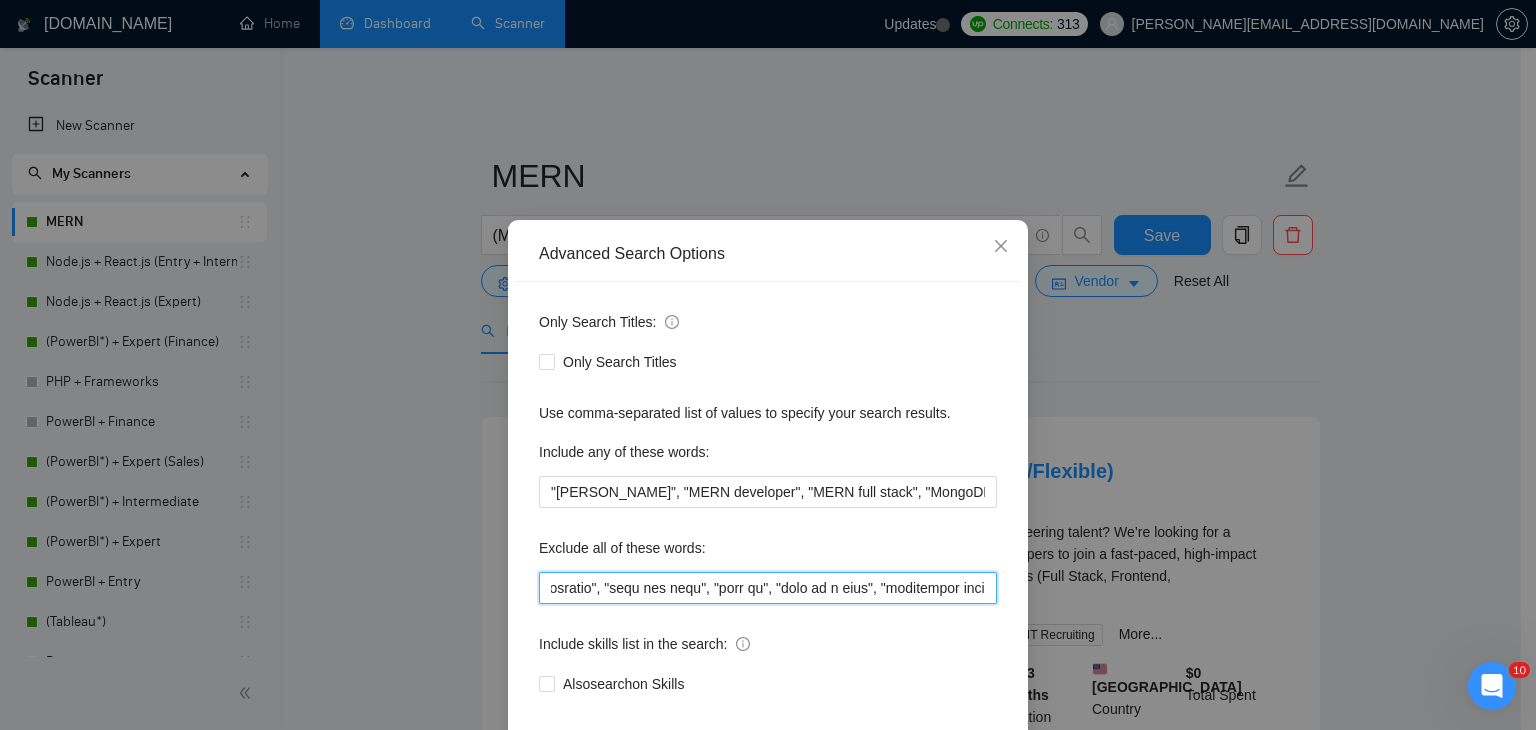 click at bounding box center [768, 588] 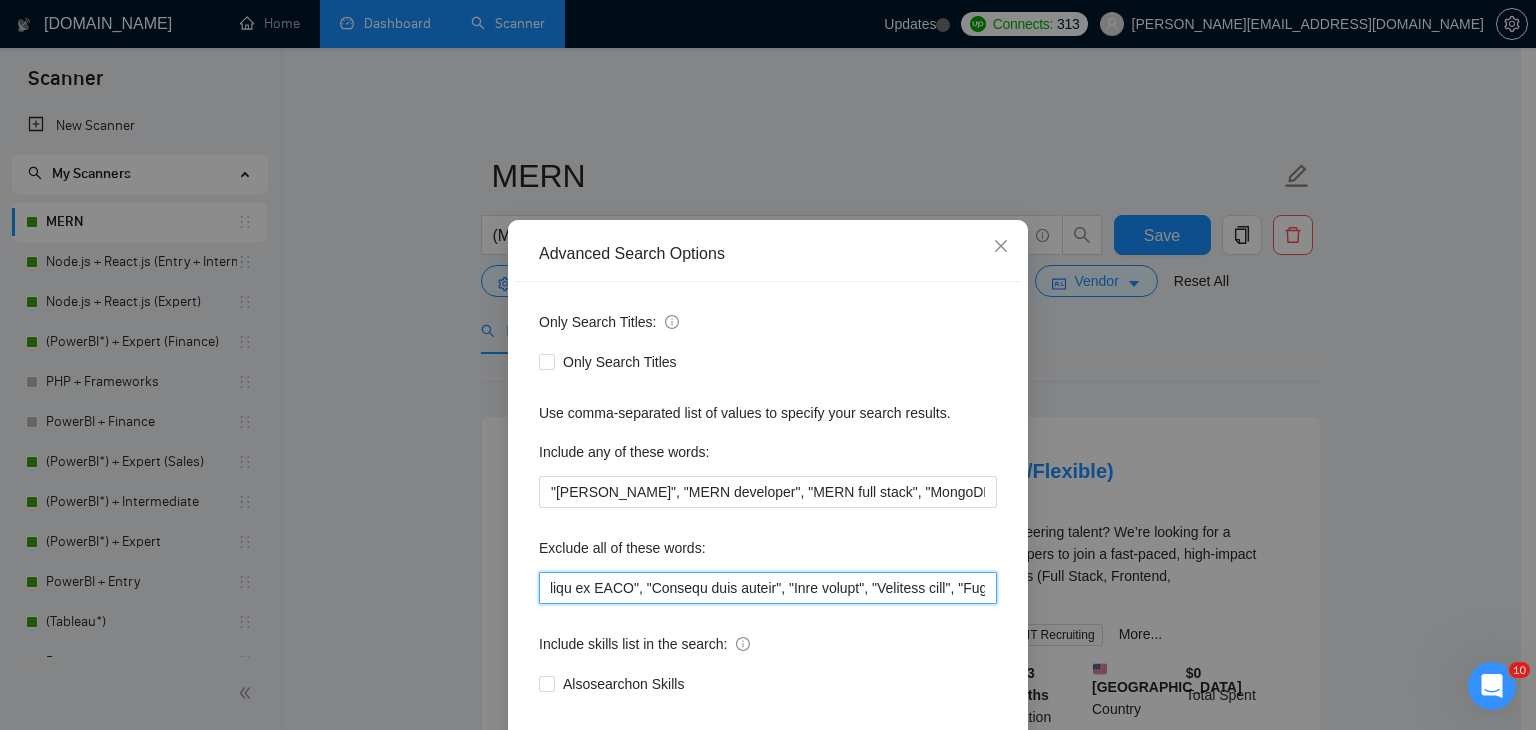 scroll, scrollTop: 0, scrollLeft: 7900, axis: horizontal 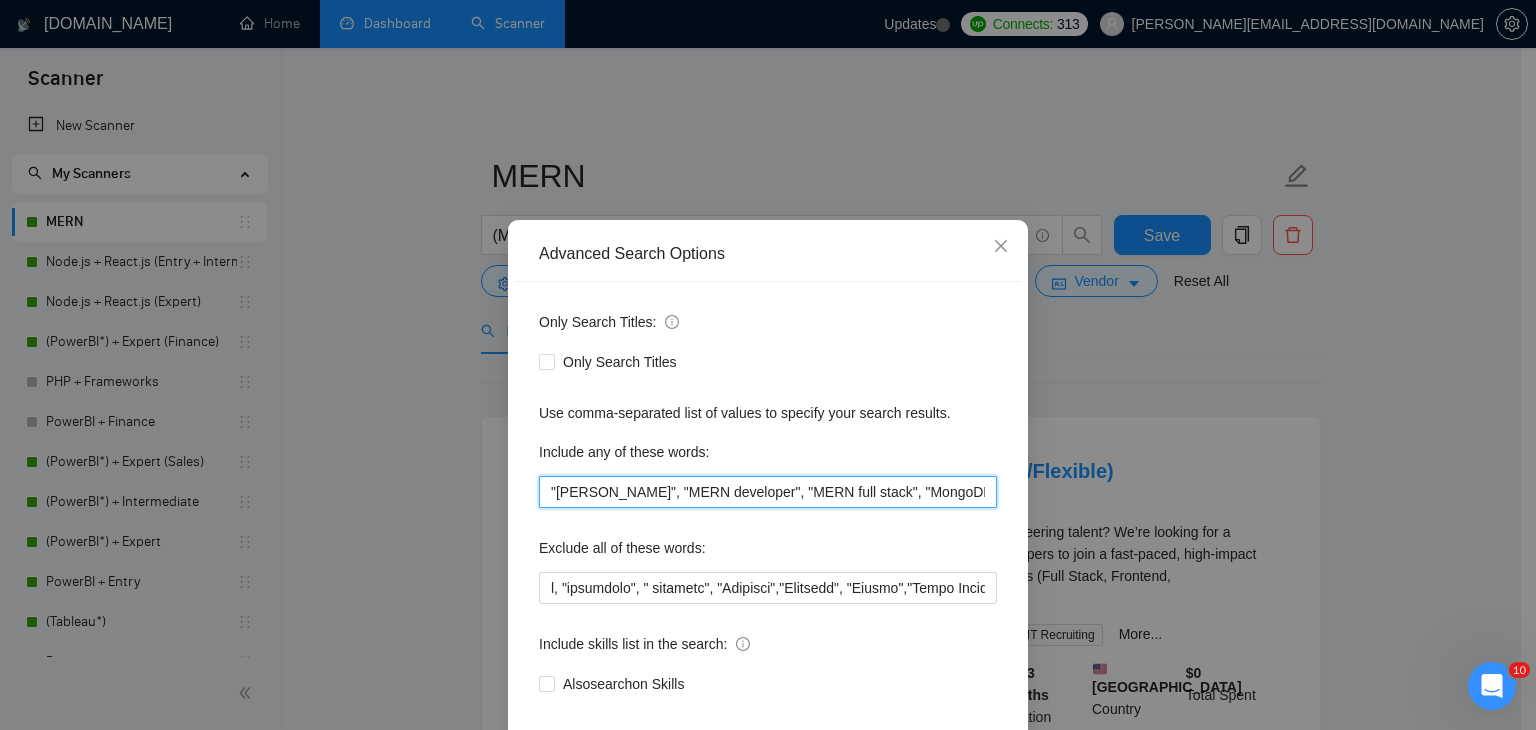 click on ""[PERSON_NAME]", "MERN developer", "MERN full stack", "MongoDB", "Express.js", "React.js", "Node.js", "React + Node", "MongoDB Atlas", "[PERSON_NAME] developer", "Full-stack JavaScript", "React frontend + Node backend", "React dashboard", "Node.js API", "MERN project", "React.js developer", "Node.js developer", "Express REST API", "MERN app", "Build MERN app", "MERN SaaS", "React + Express", "React + MongoDB", "React Tailwind + Node", "Full stack web app", "Next.js + Node", "React CRUD app", "MERN website", "MERN portal", "MERN PWA", "Node.js backend + React UI"," at bounding box center [768, 492] 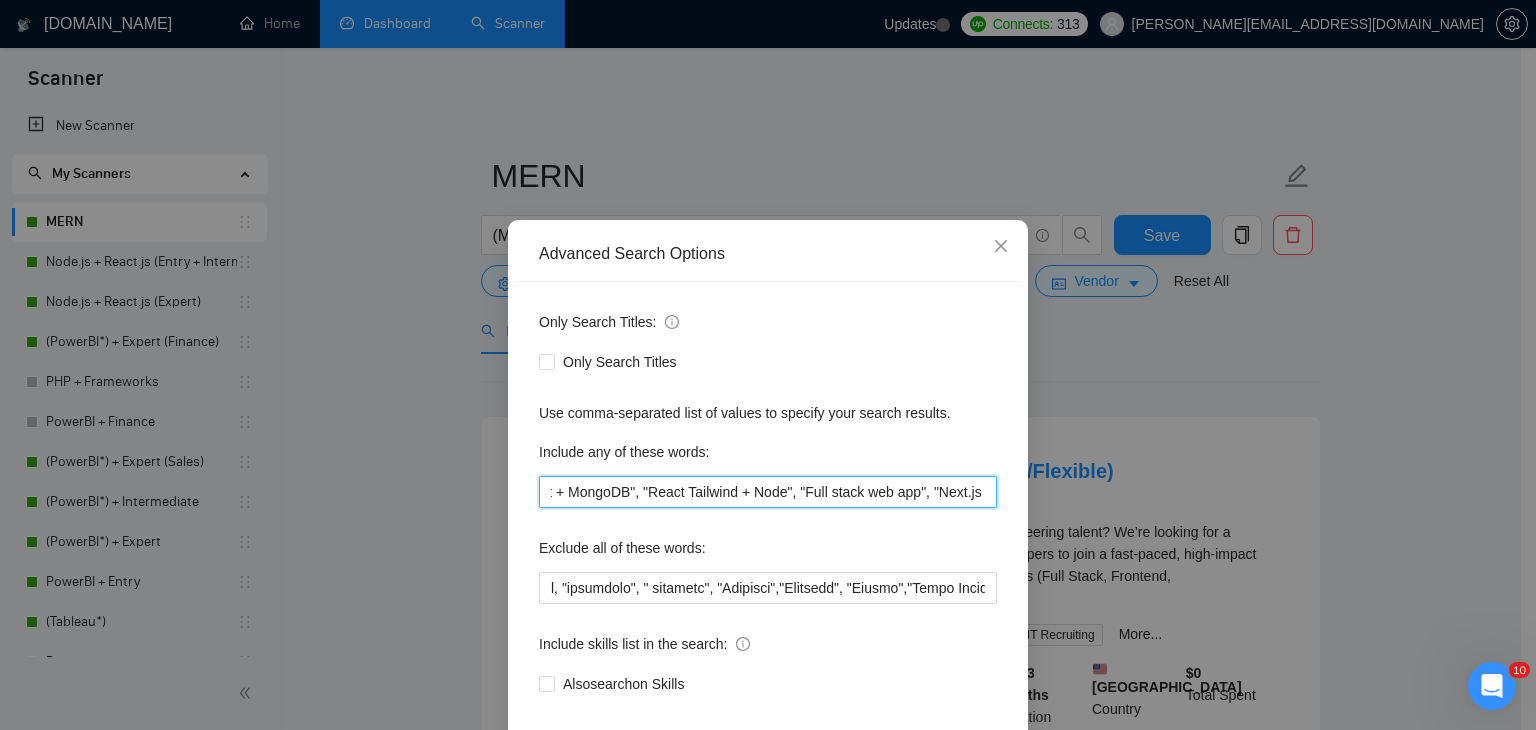 scroll, scrollTop: 0, scrollLeft: 3143, axis: horizontal 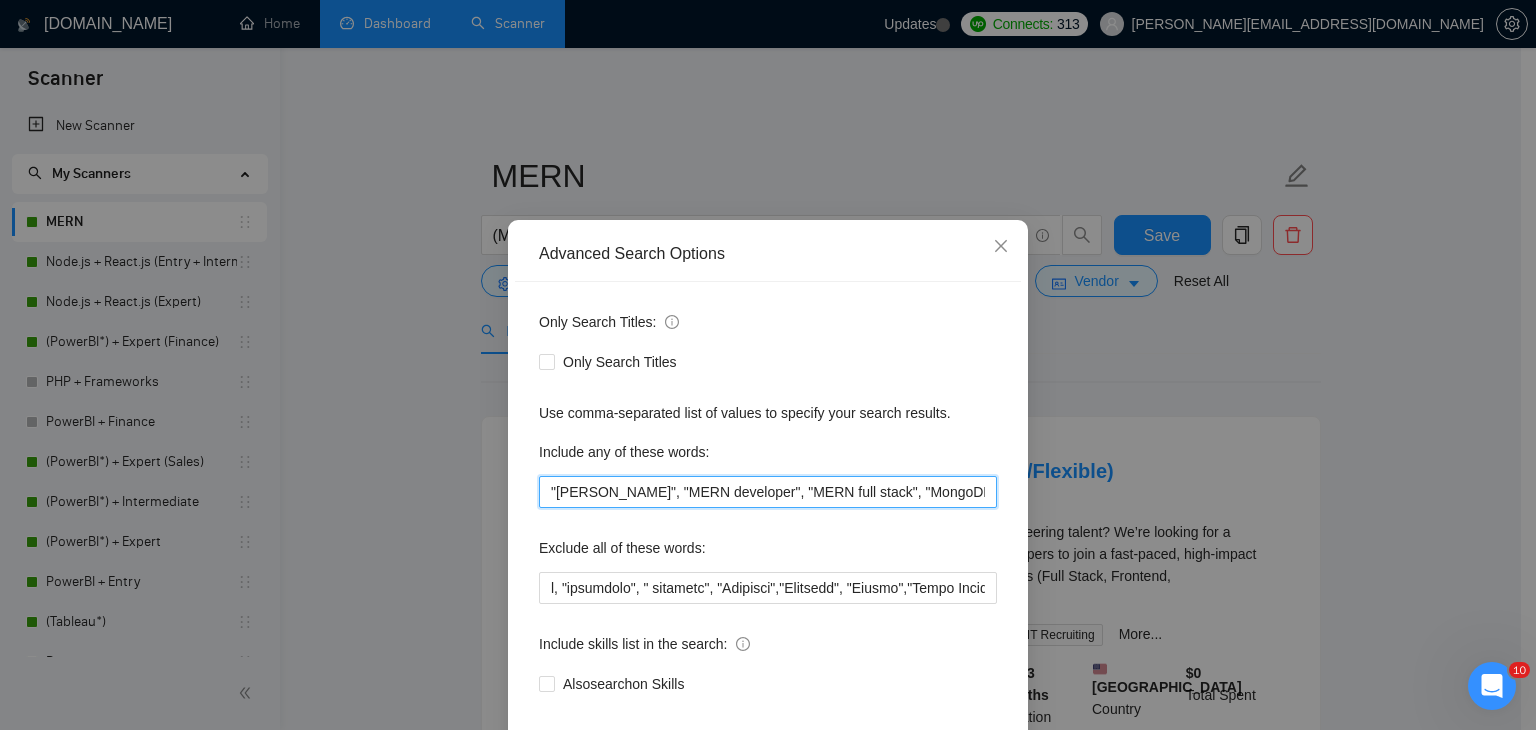 drag, startPoint x: 976, startPoint y: 491, endPoint x: 484, endPoint y: 529, distance: 493.4653 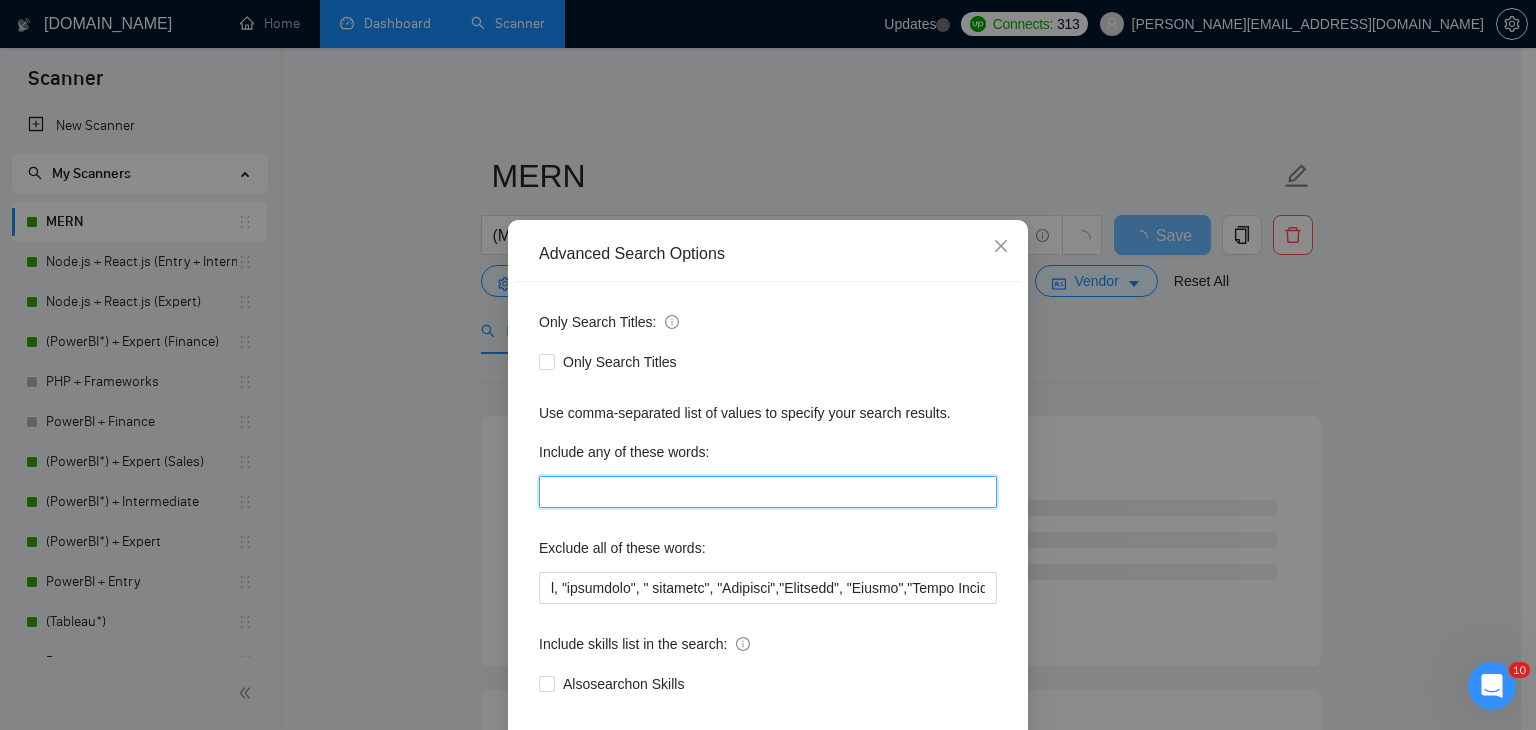 scroll, scrollTop: 102, scrollLeft: 0, axis: vertical 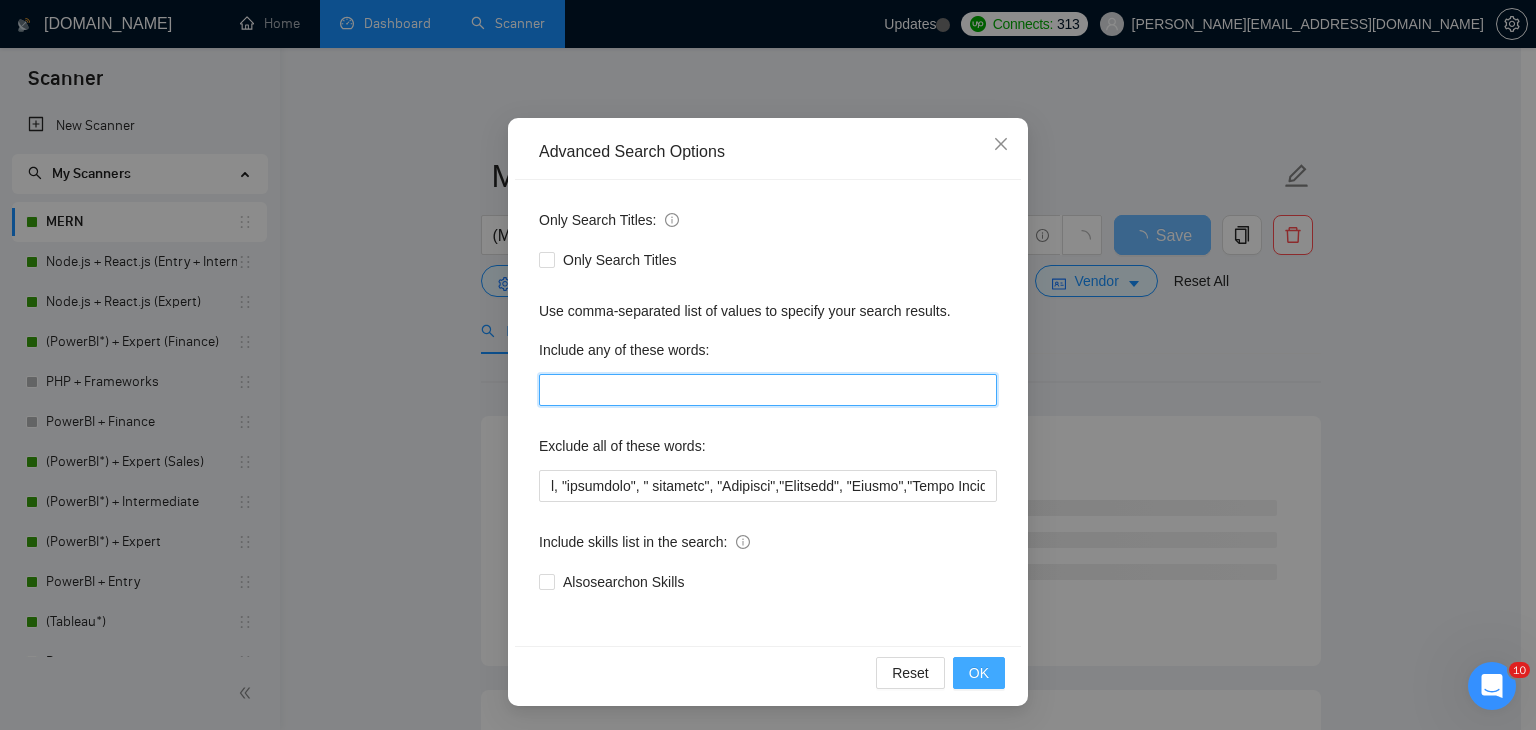 type 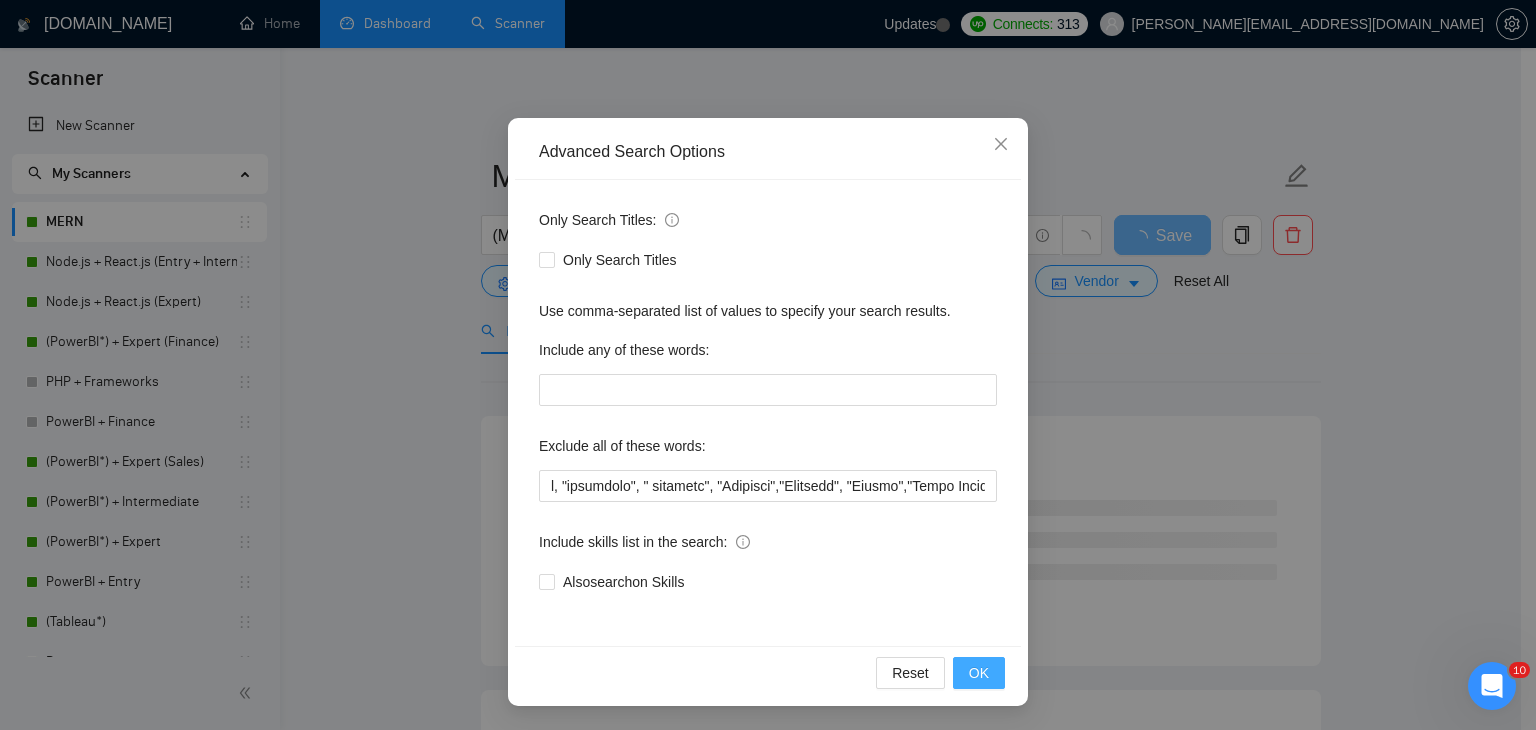 click on "OK" at bounding box center (979, 673) 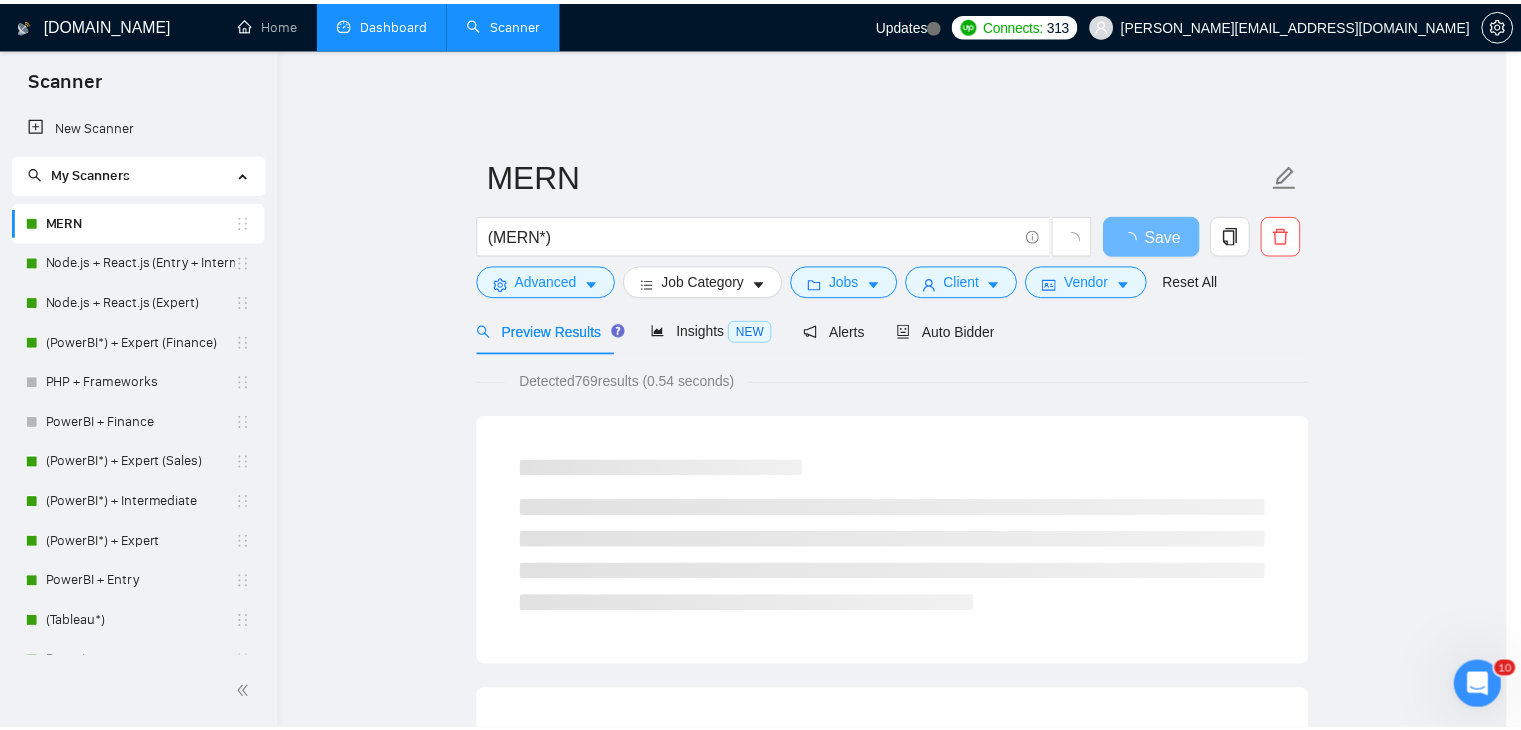 scroll, scrollTop: 0, scrollLeft: 0, axis: both 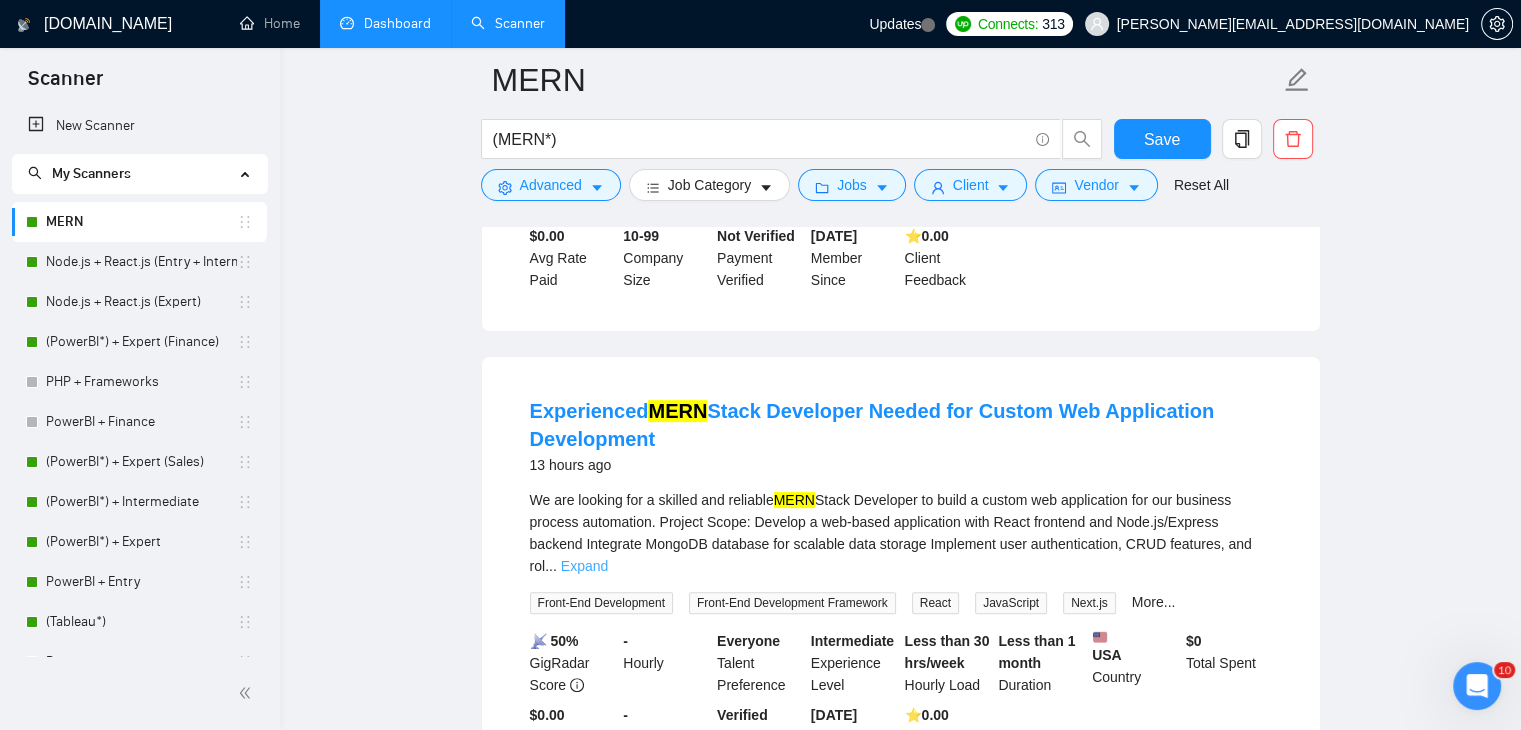 click on "Expand" at bounding box center [584, 566] 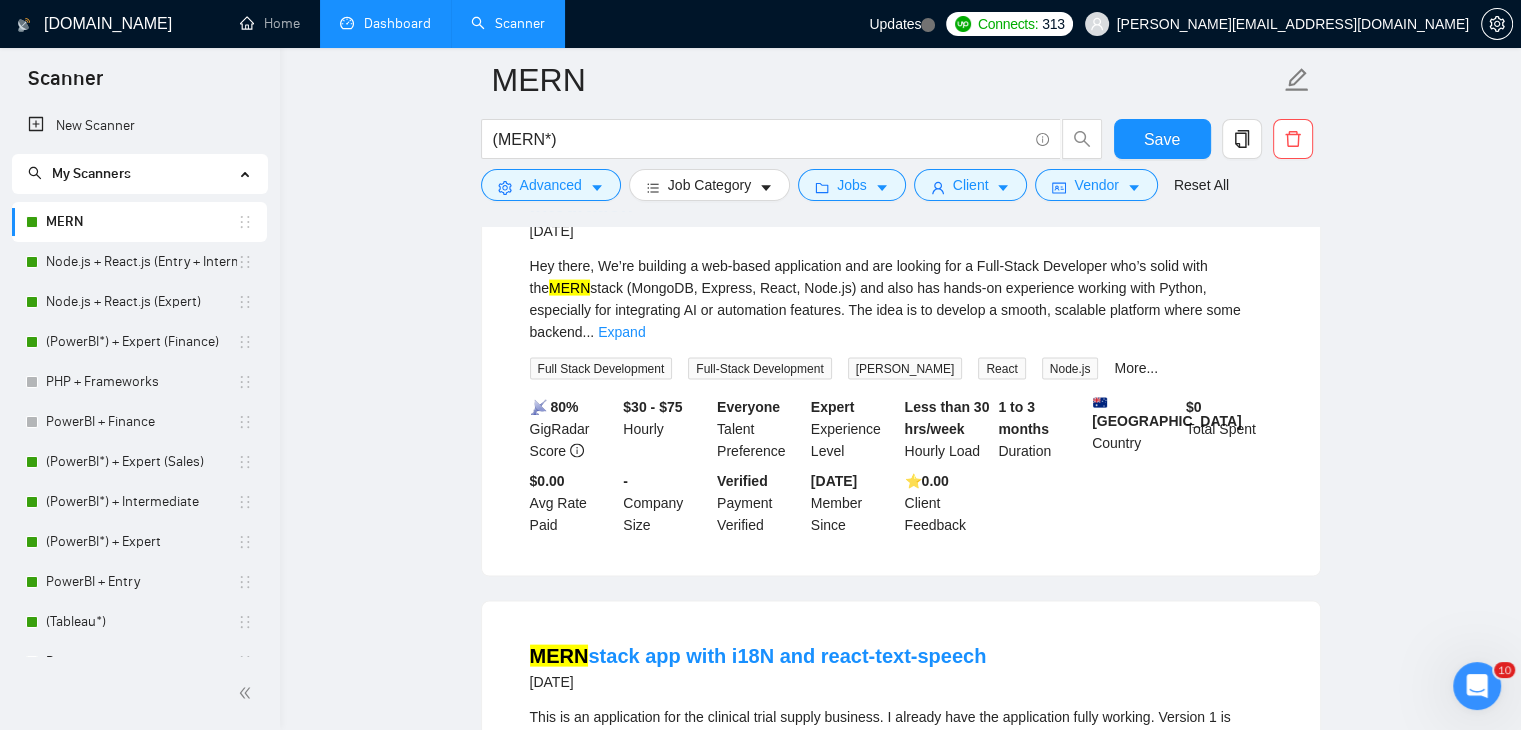 scroll, scrollTop: 4368, scrollLeft: 0, axis: vertical 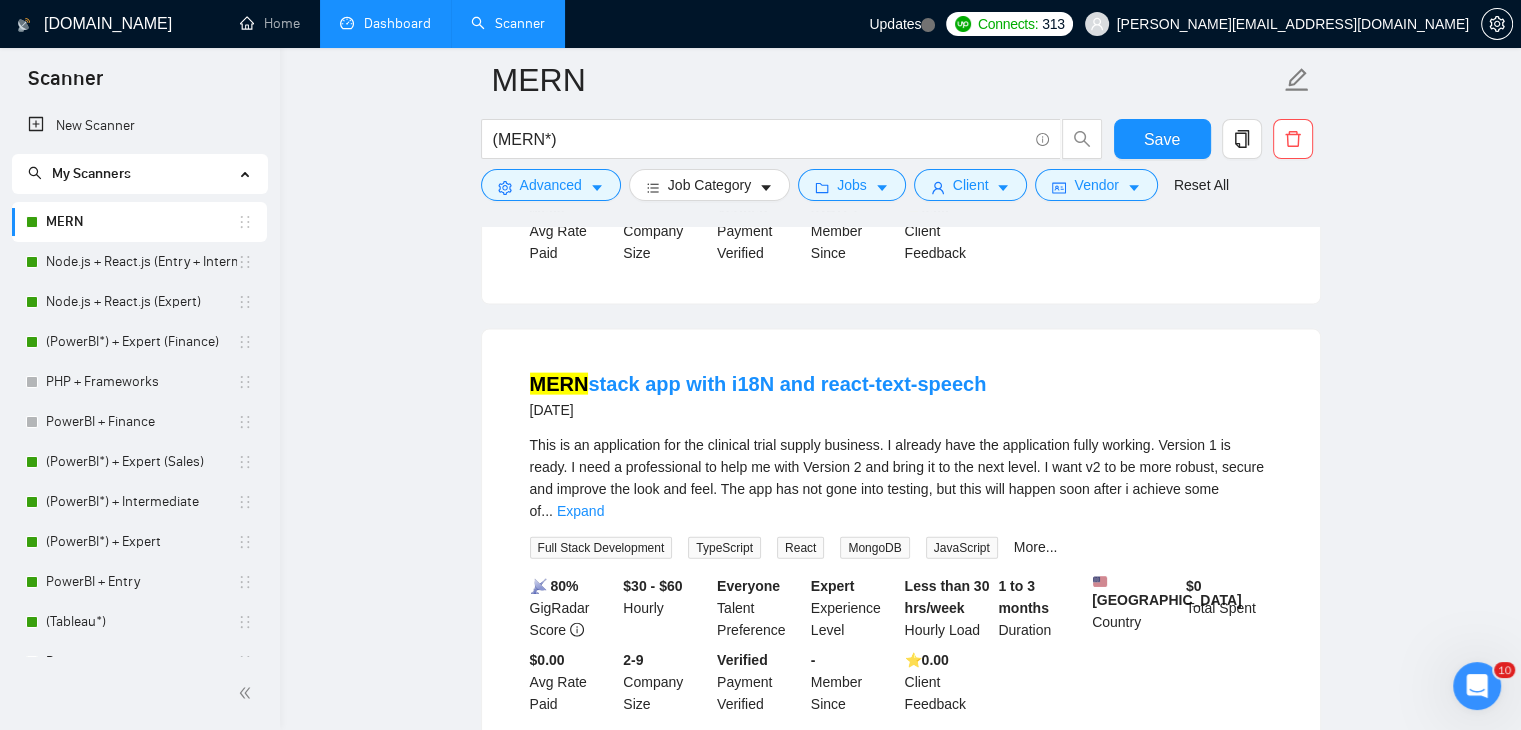 click on "Load More (852)" at bounding box center [901, 788] 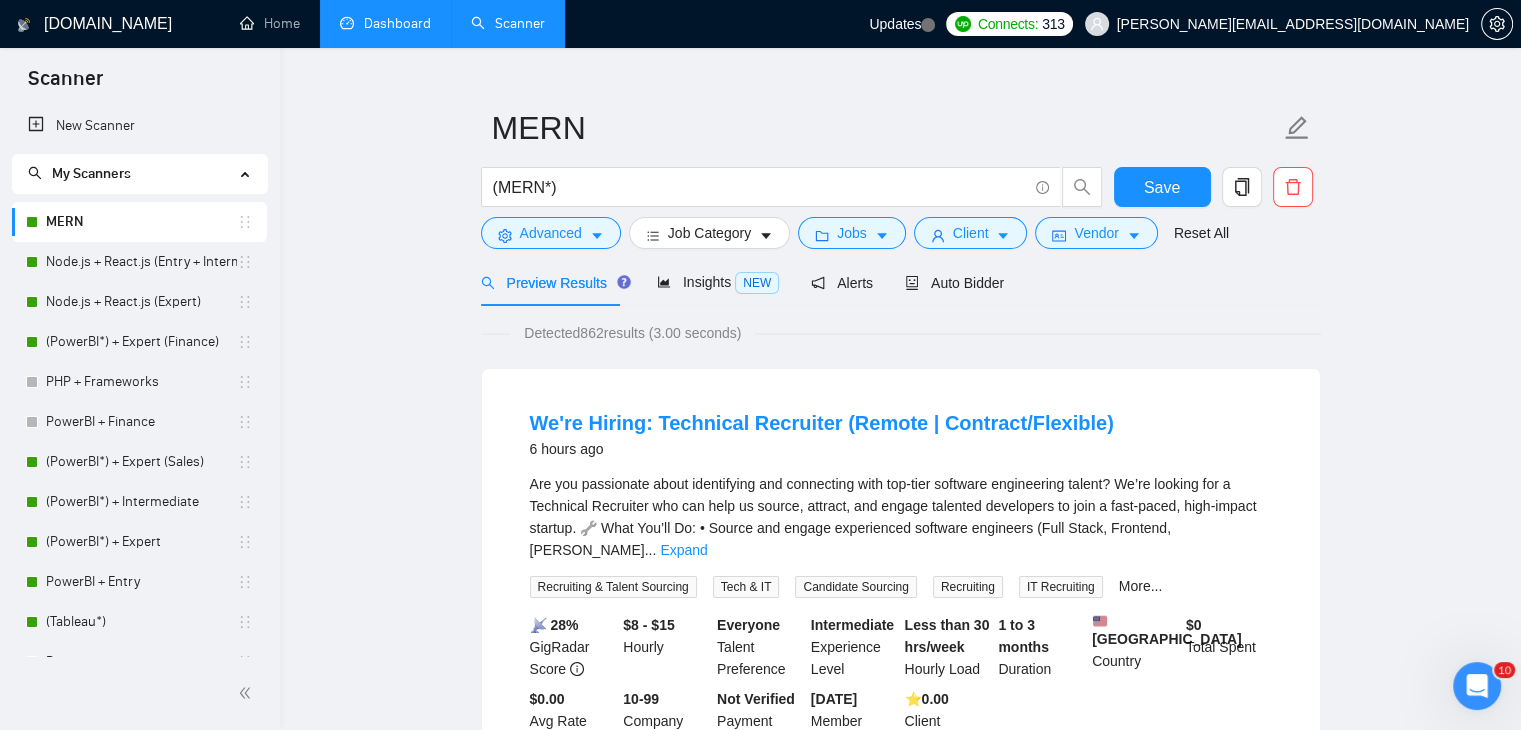 scroll, scrollTop: 0, scrollLeft: 0, axis: both 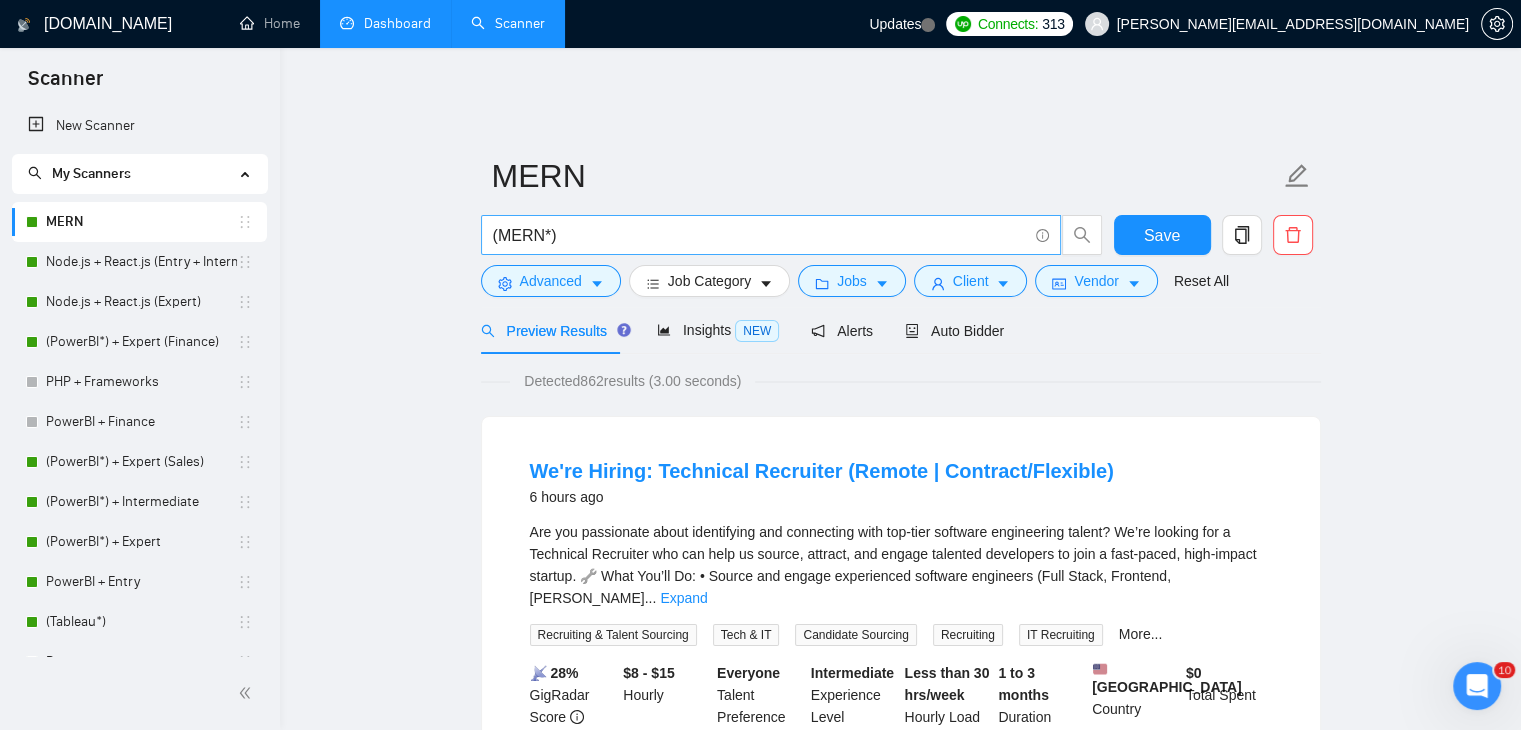 click on "(MERN*)" at bounding box center [760, 235] 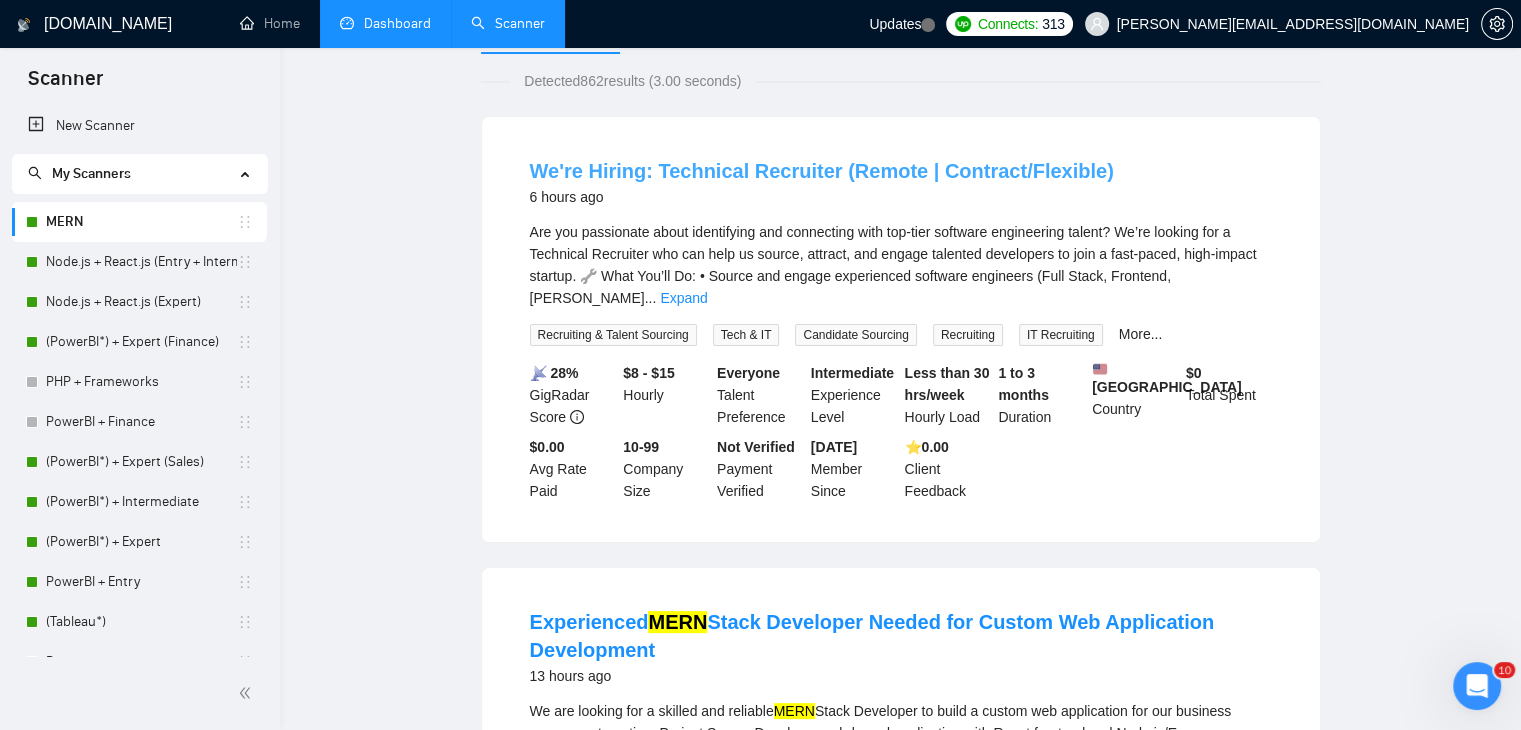 scroll, scrollTop: 0, scrollLeft: 0, axis: both 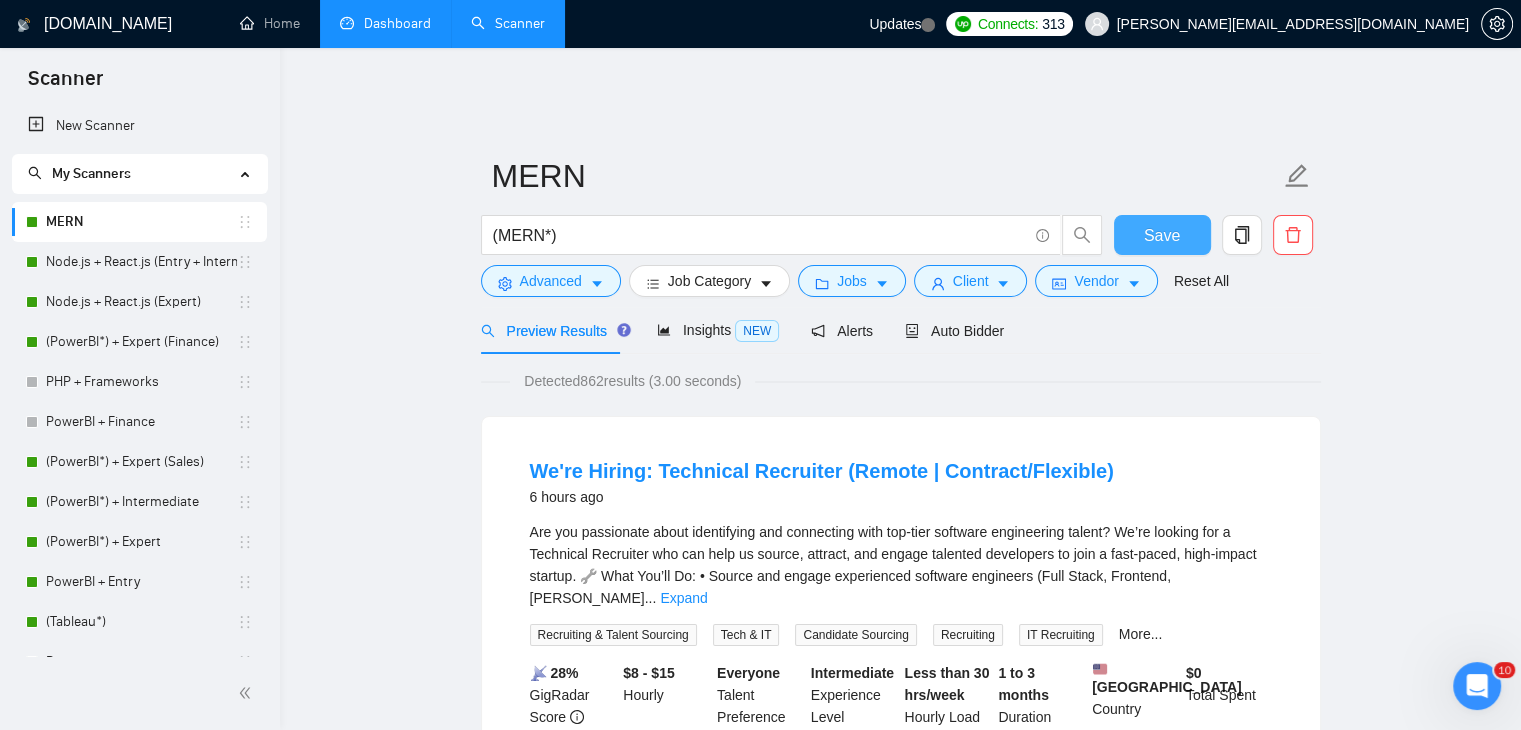 click on "Save" at bounding box center [1162, 235] 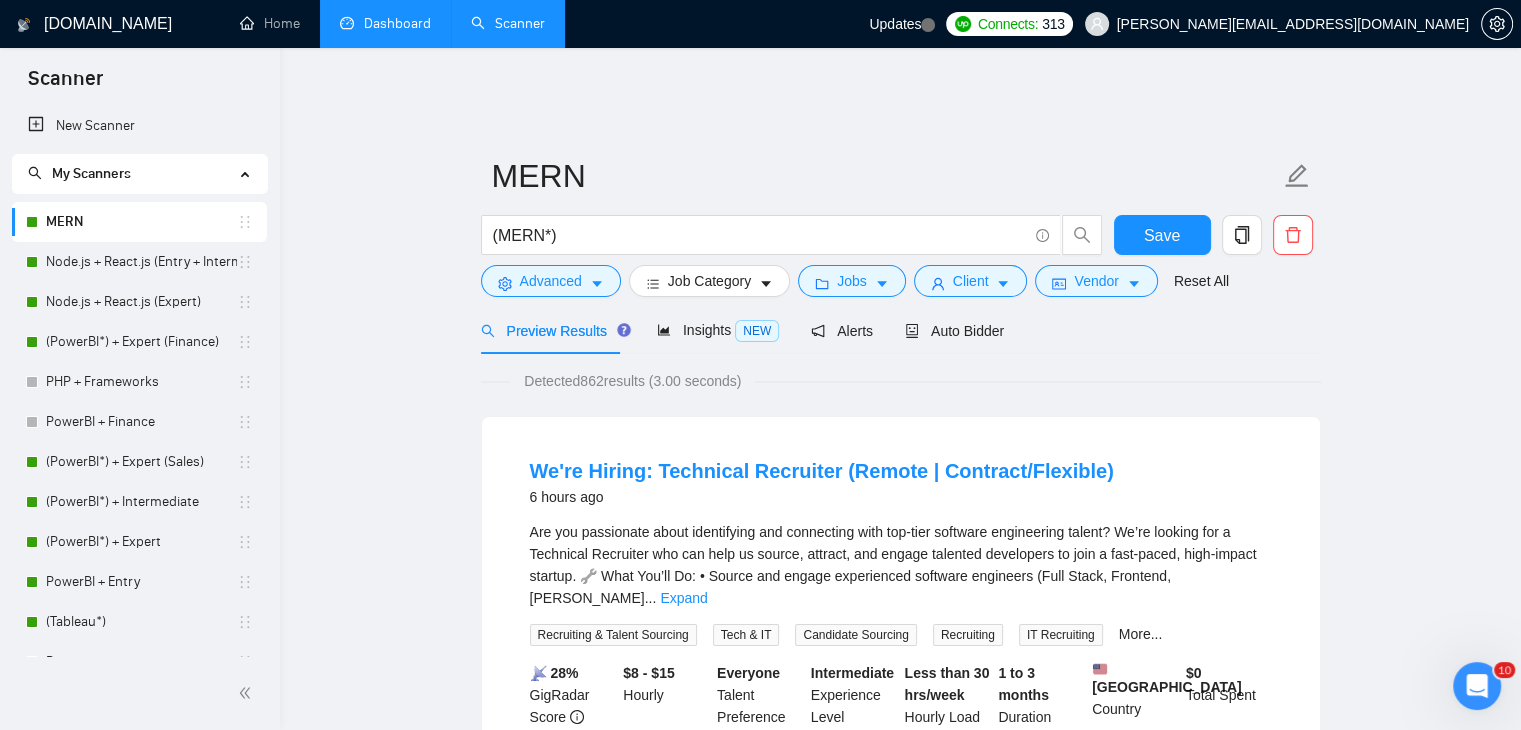 click on "Dashboard" at bounding box center [385, 23] 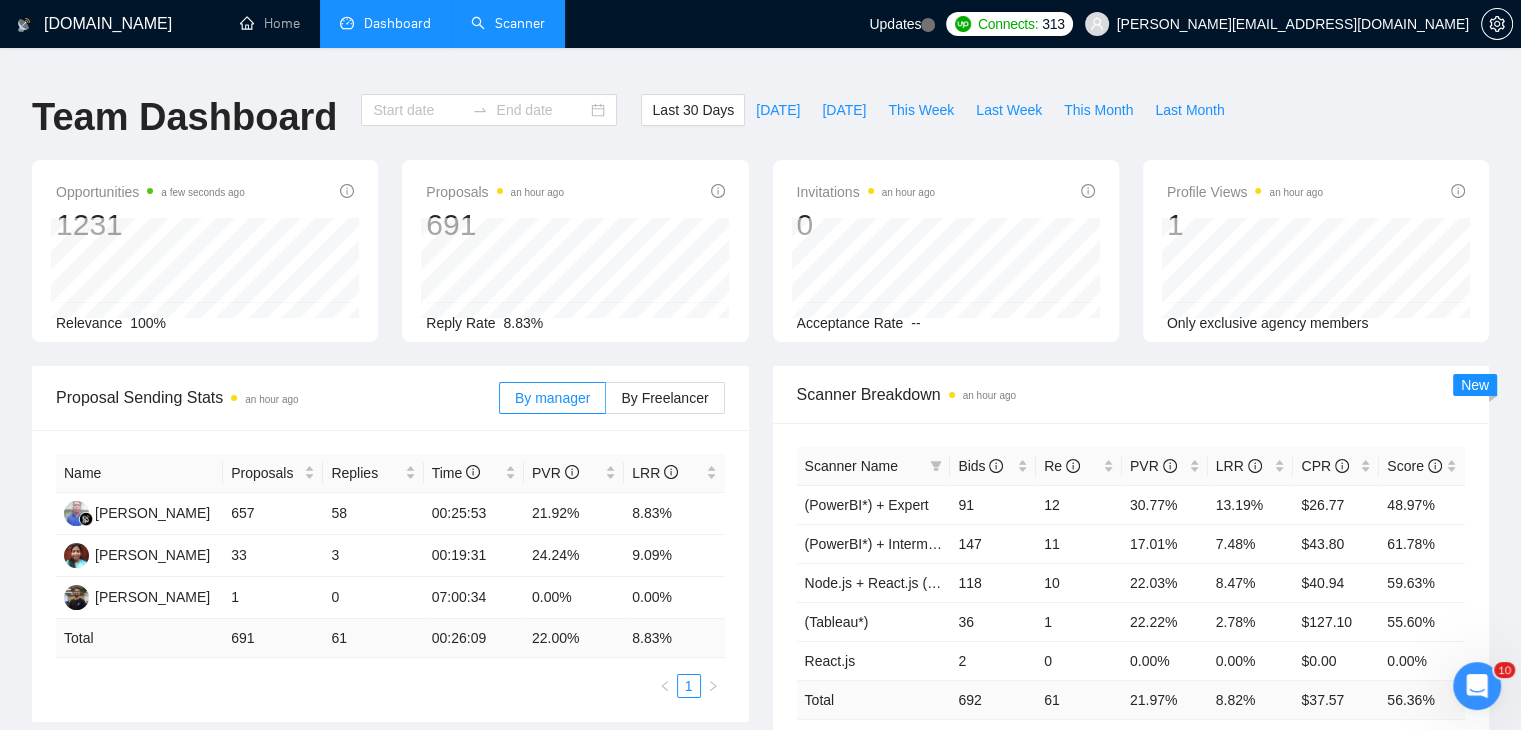 type on "2025-06-03" 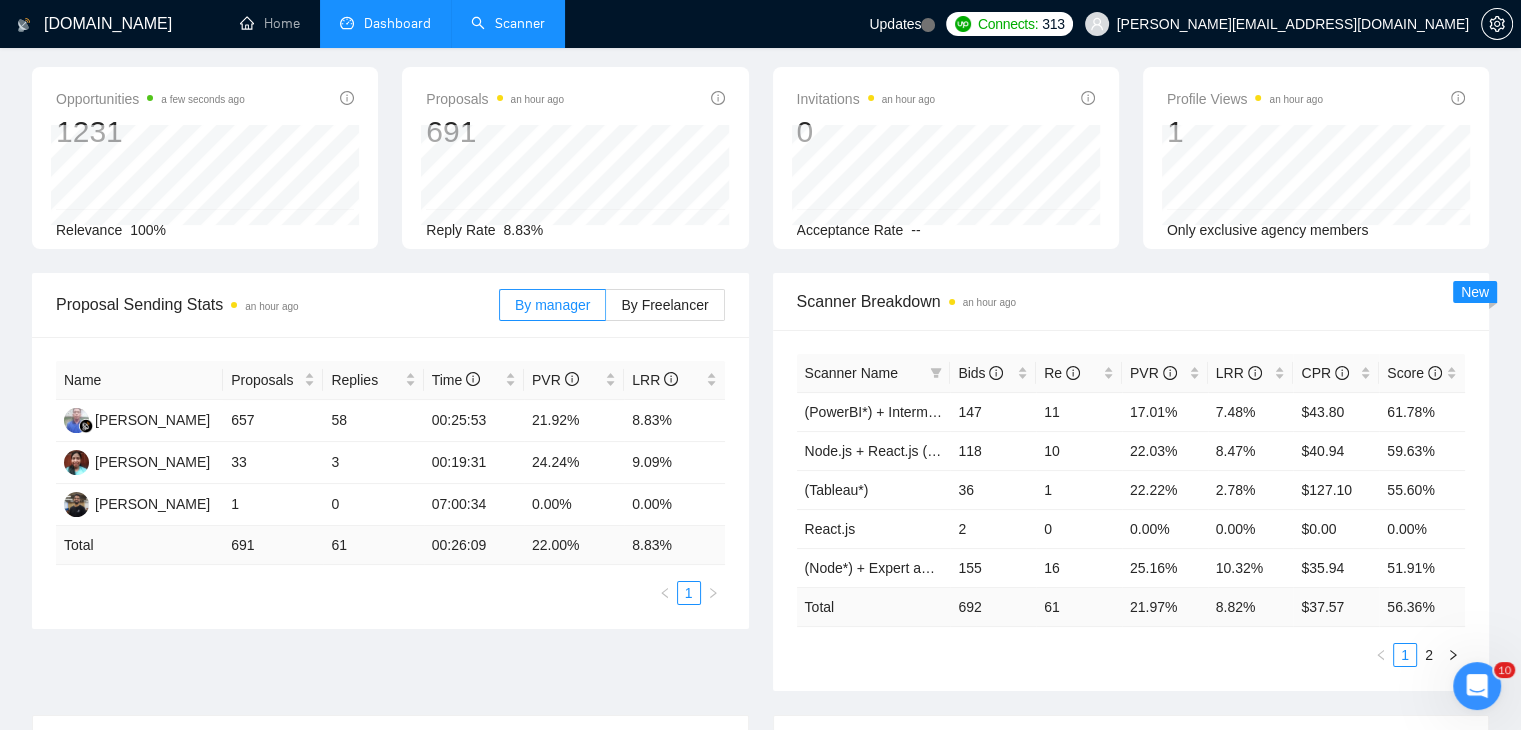 scroll, scrollTop: 92, scrollLeft: 0, axis: vertical 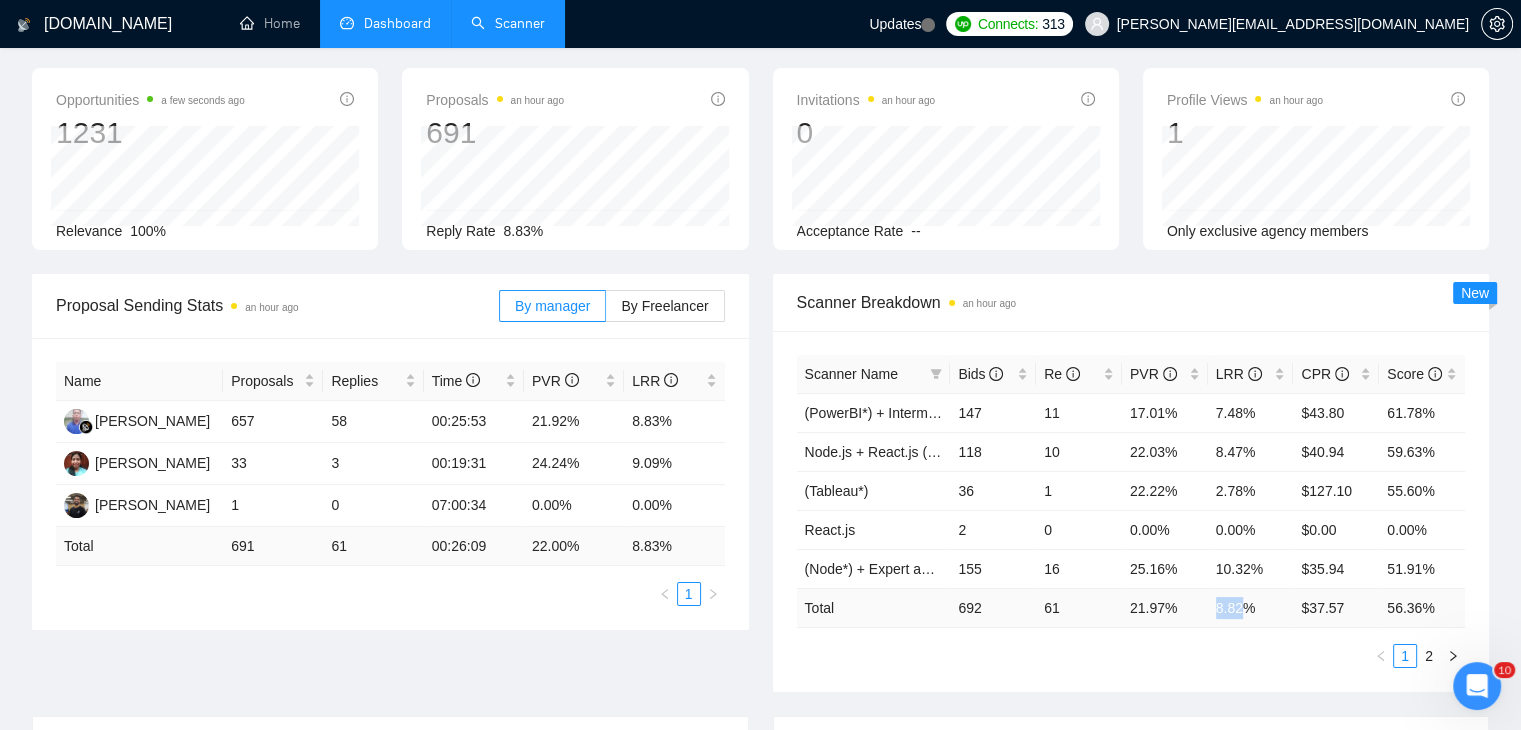 drag, startPoint x: 1243, startPoint y: 602, endPoint x: 1209, endPoint y: 597, distance: 34.36568 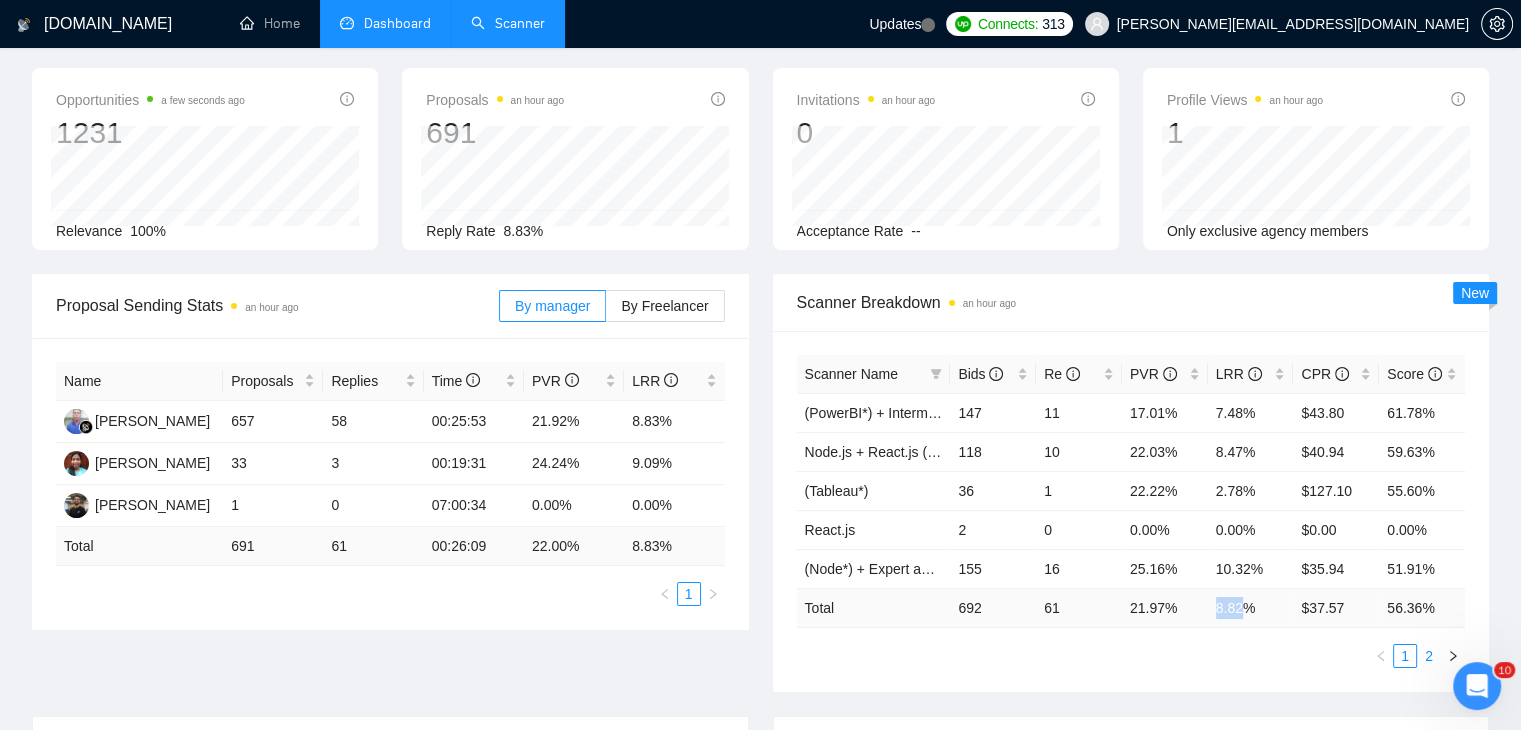 click on "2" at bounding box center [1429, 656] 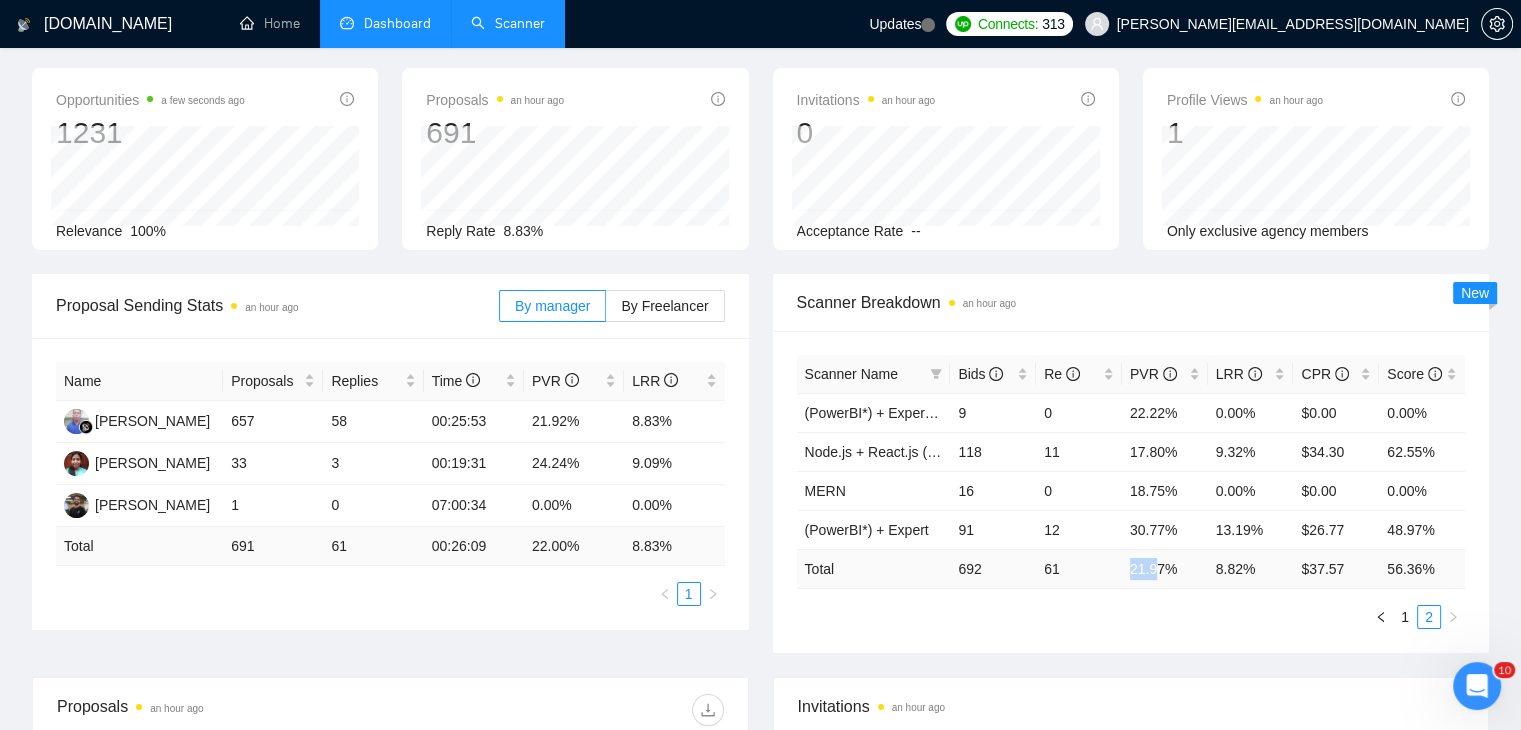 drag, startPoint x: 1153, startPoint y: 556, endPoint x: 1132, endPoint y: 557, distance: 21.023796 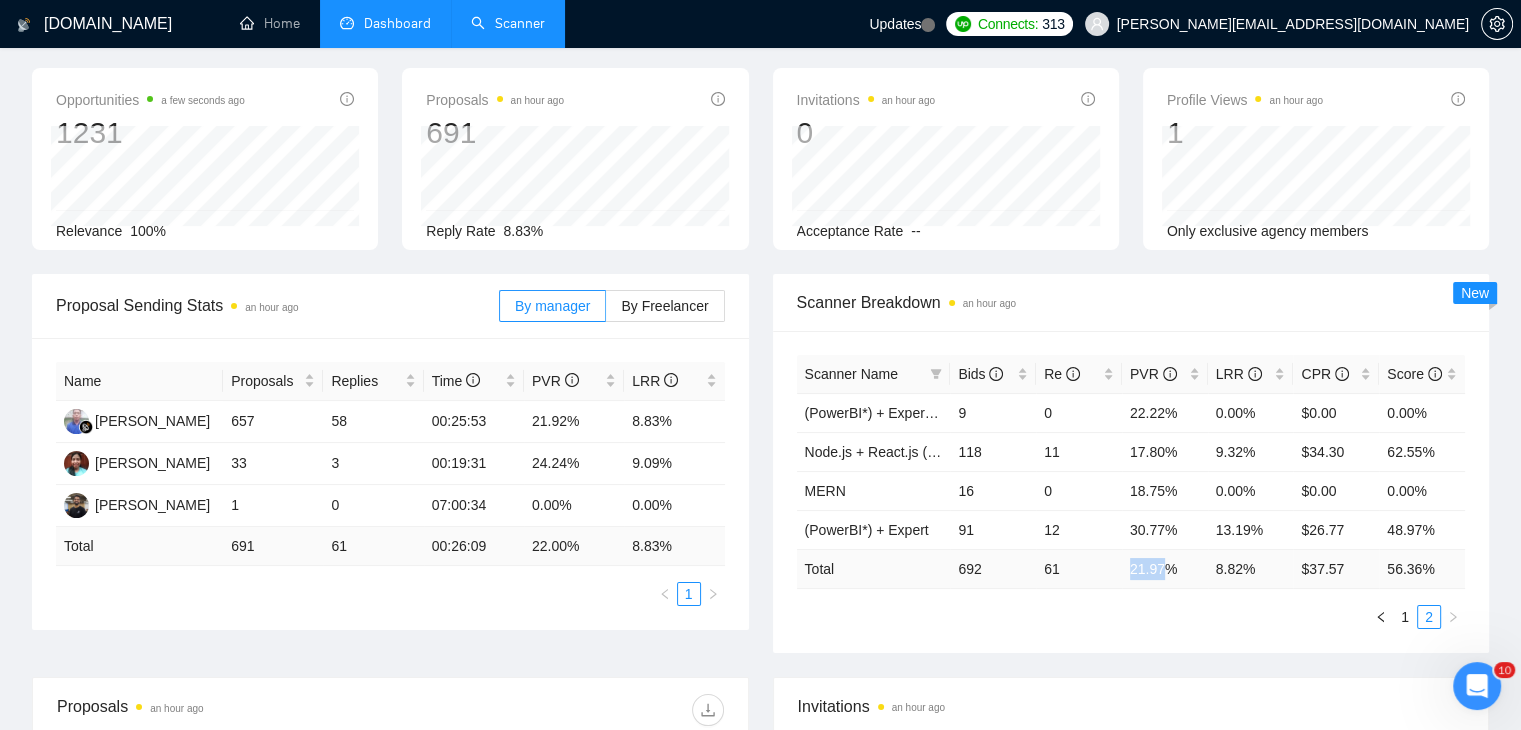 drag, startPoint x: 1132, startPoint y: 557, endPoint x: 1148, endPoint y: 557, distance: 16 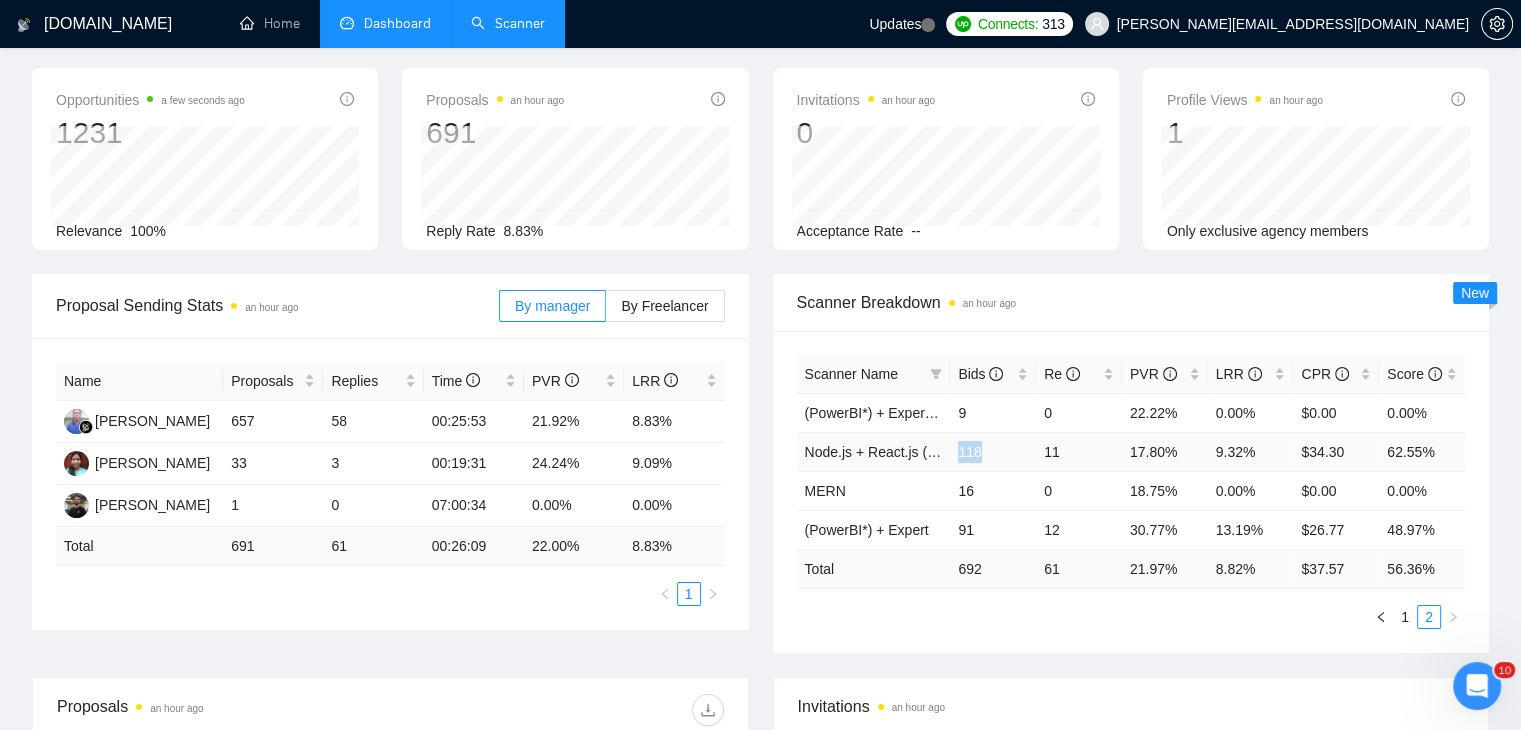 drag, startPoint x: 956, startPoint y: 437, endPoint x: 988, endPoint y: 432, distance: 32.38827 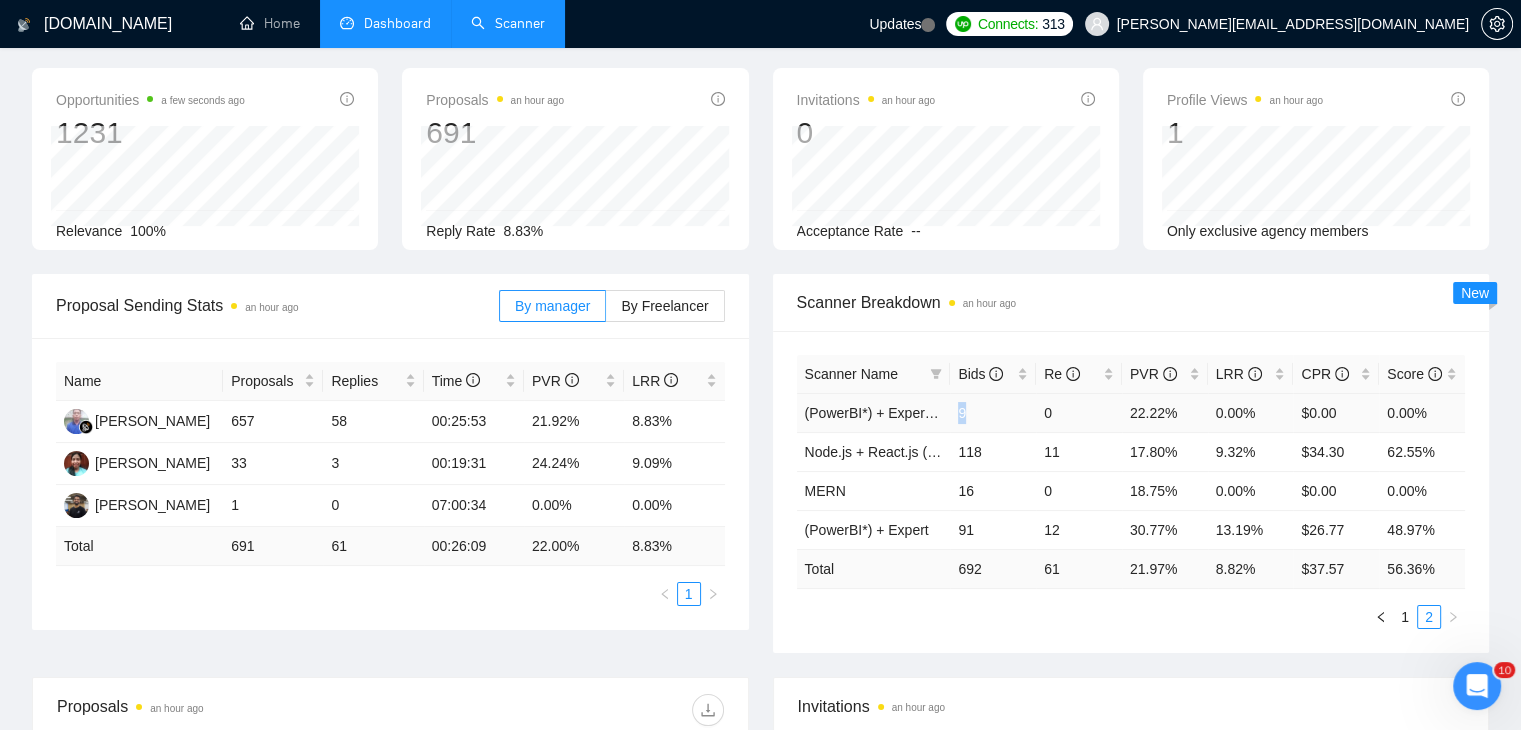 drag, startPoint x: 955, startPoint y: 396, endPoint x: 970, endPoint y: 395, distance: 15.033297 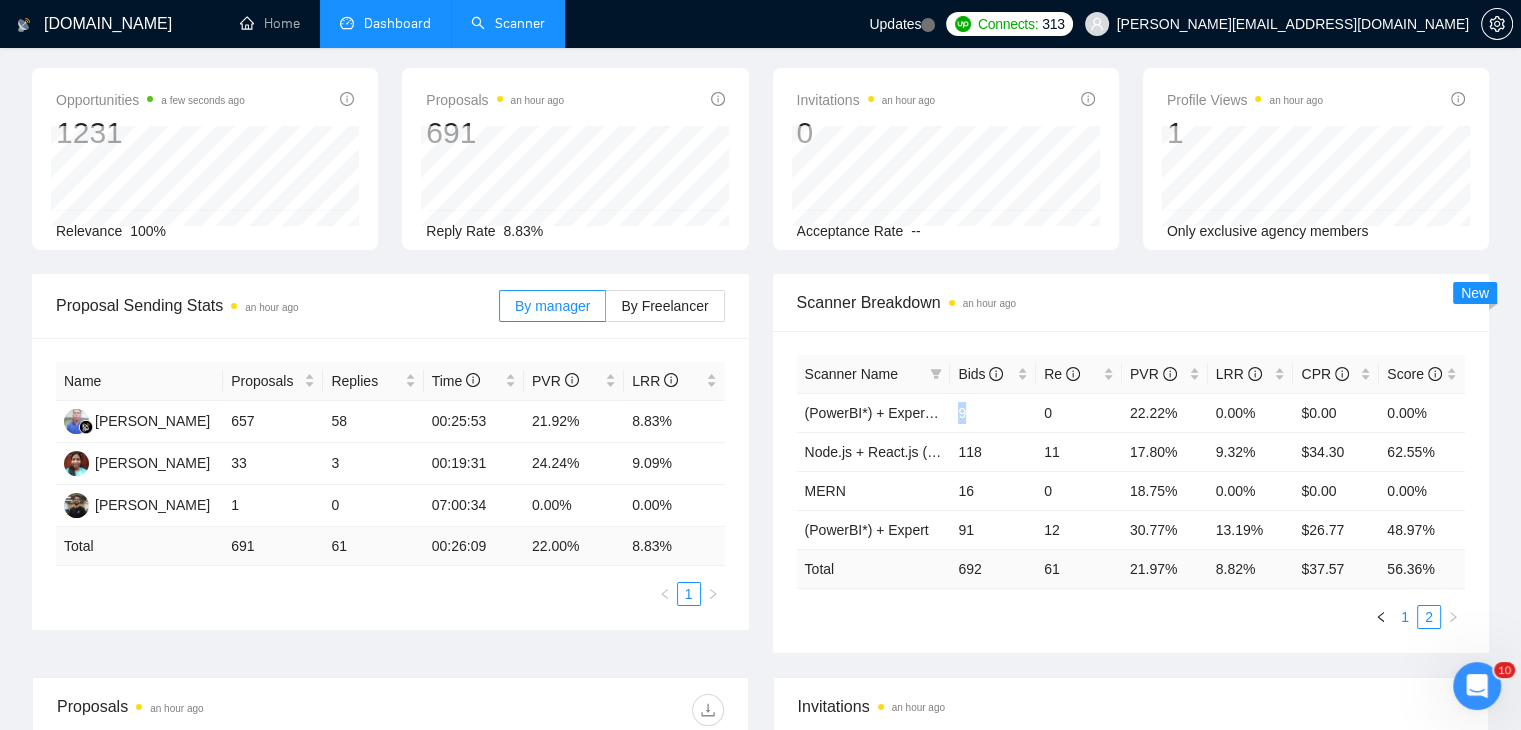 click on "1" at bounding box center [1405, 617] 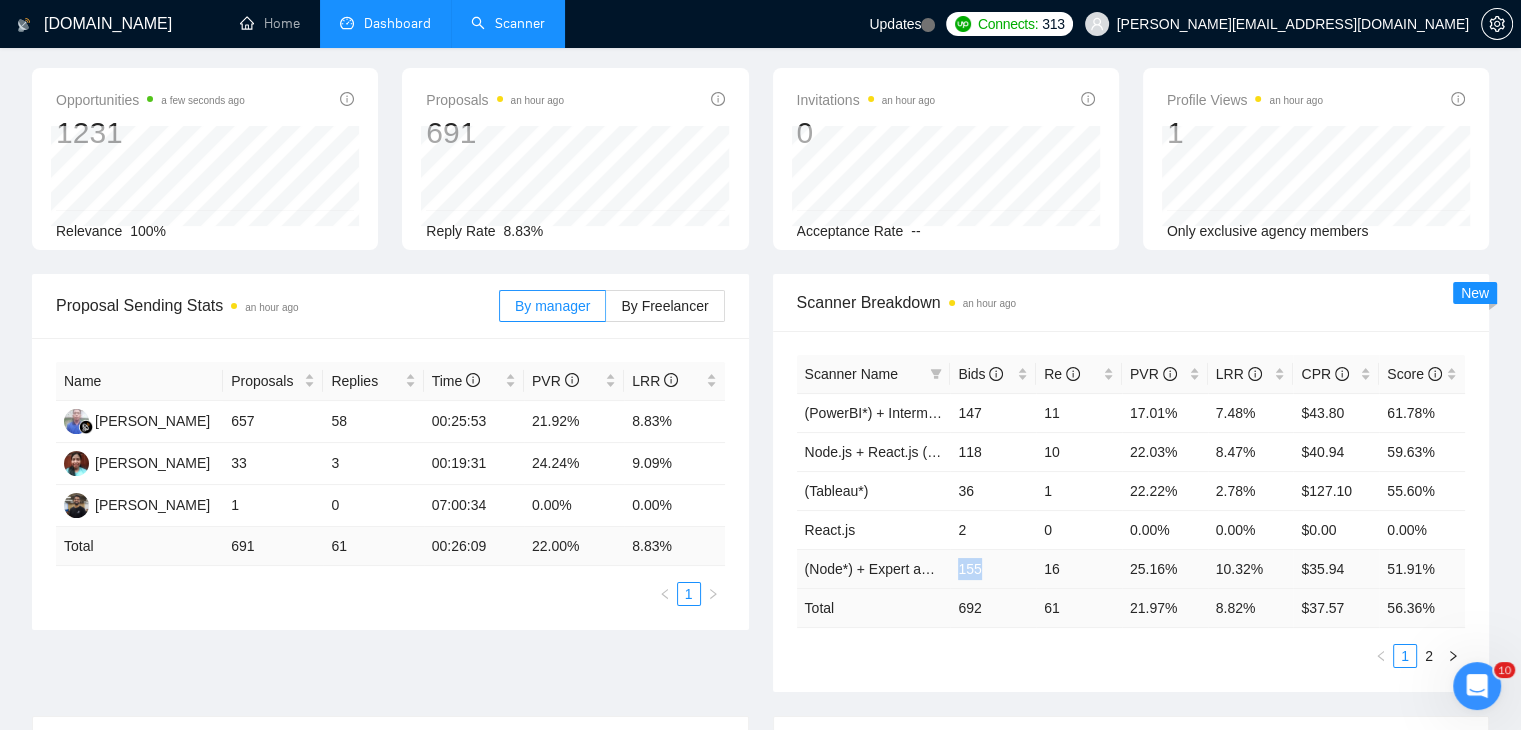 drag, startPoint x: 960, startPoint y: 559, endPoint x: 1000, endPoint y: 550, distance: 41 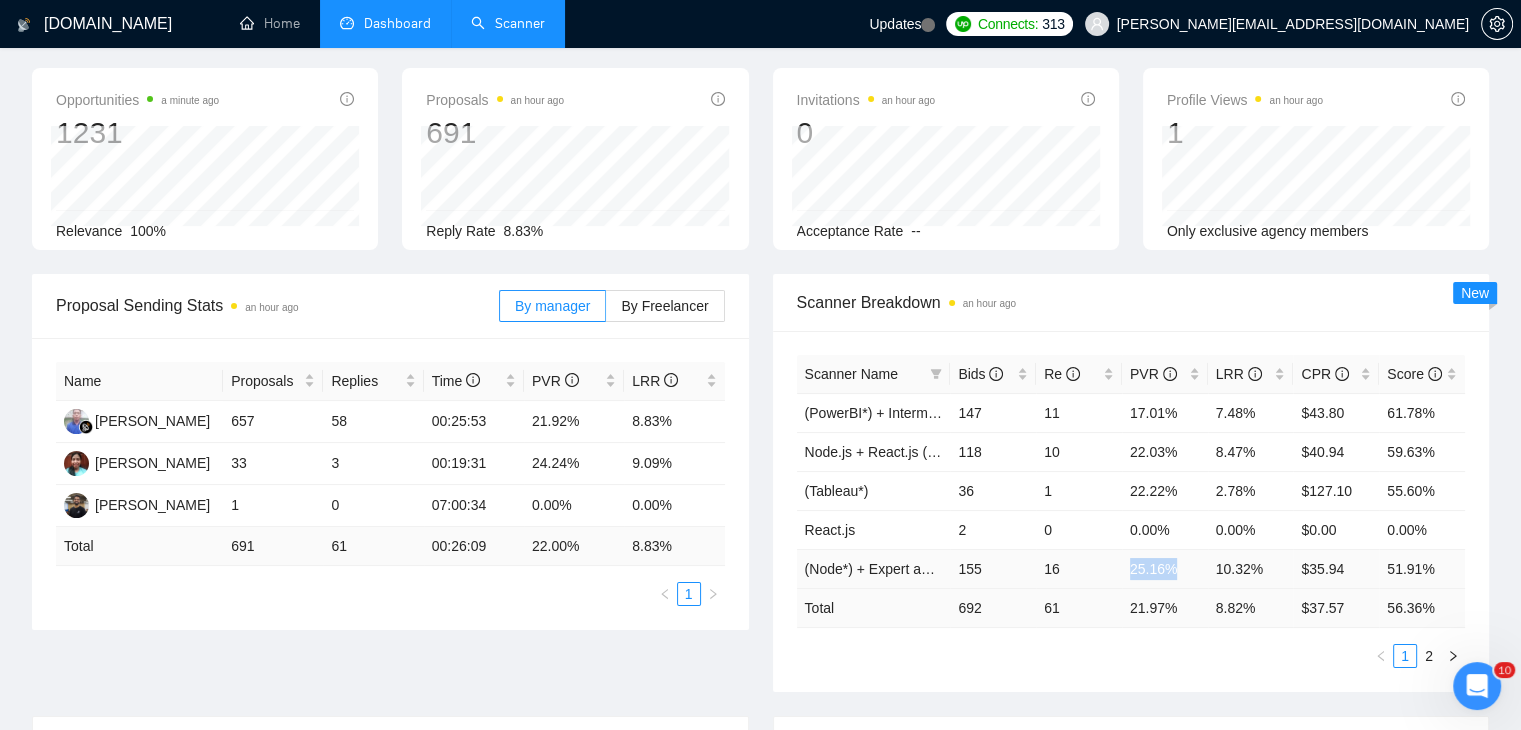 drag, startPoint x: 1182, startPoint y: 552, endPoint x: 1126, endPoint y: 556, distance: 56.142673 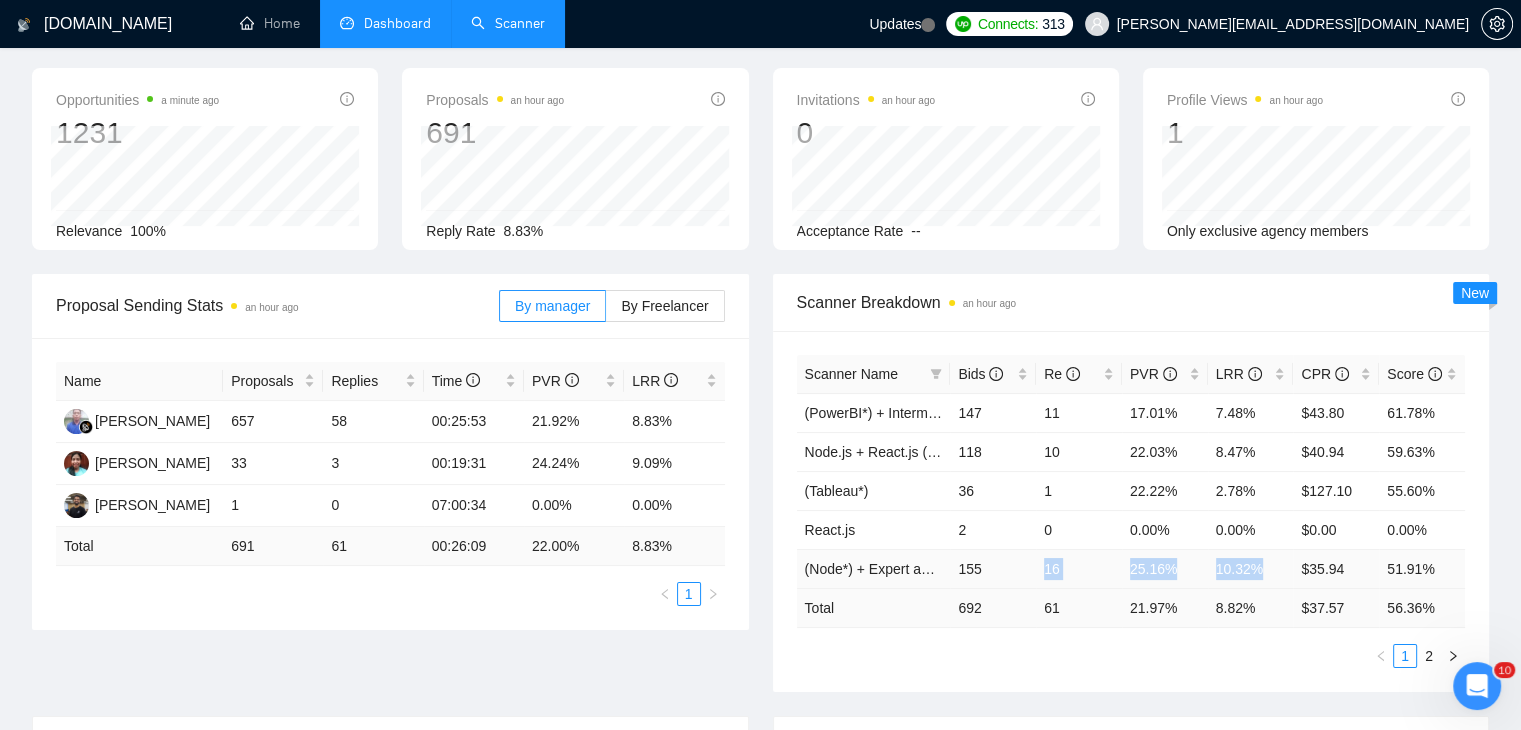 drag, startPoint x: 1268, startPoint y: 545, endPoint x: 999, endPoint y: 537, distance: 269.11893 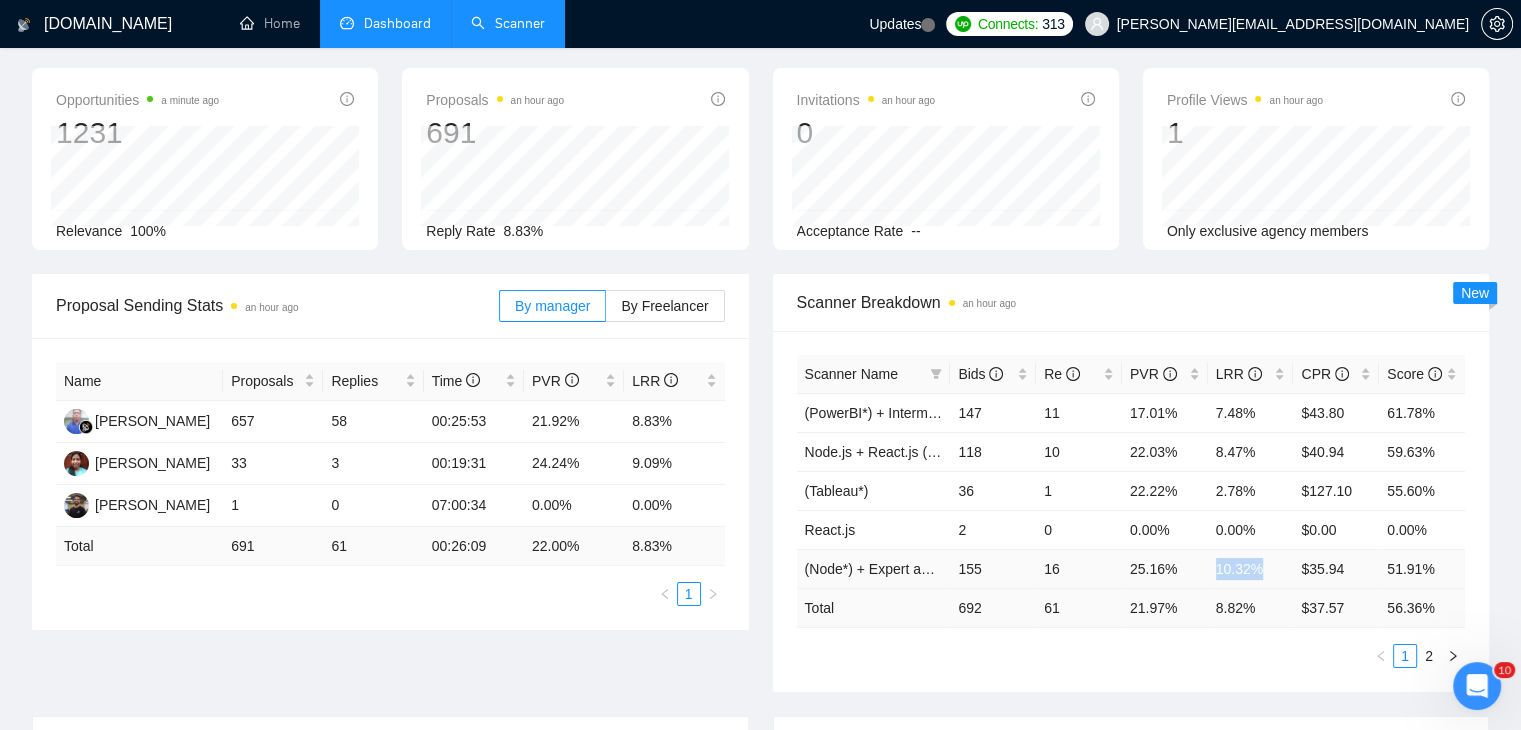 drag, startPoint x: 1219, startPoint y: 551, endPoint x: 1256, endPoint y: 548, distance: 37.12142 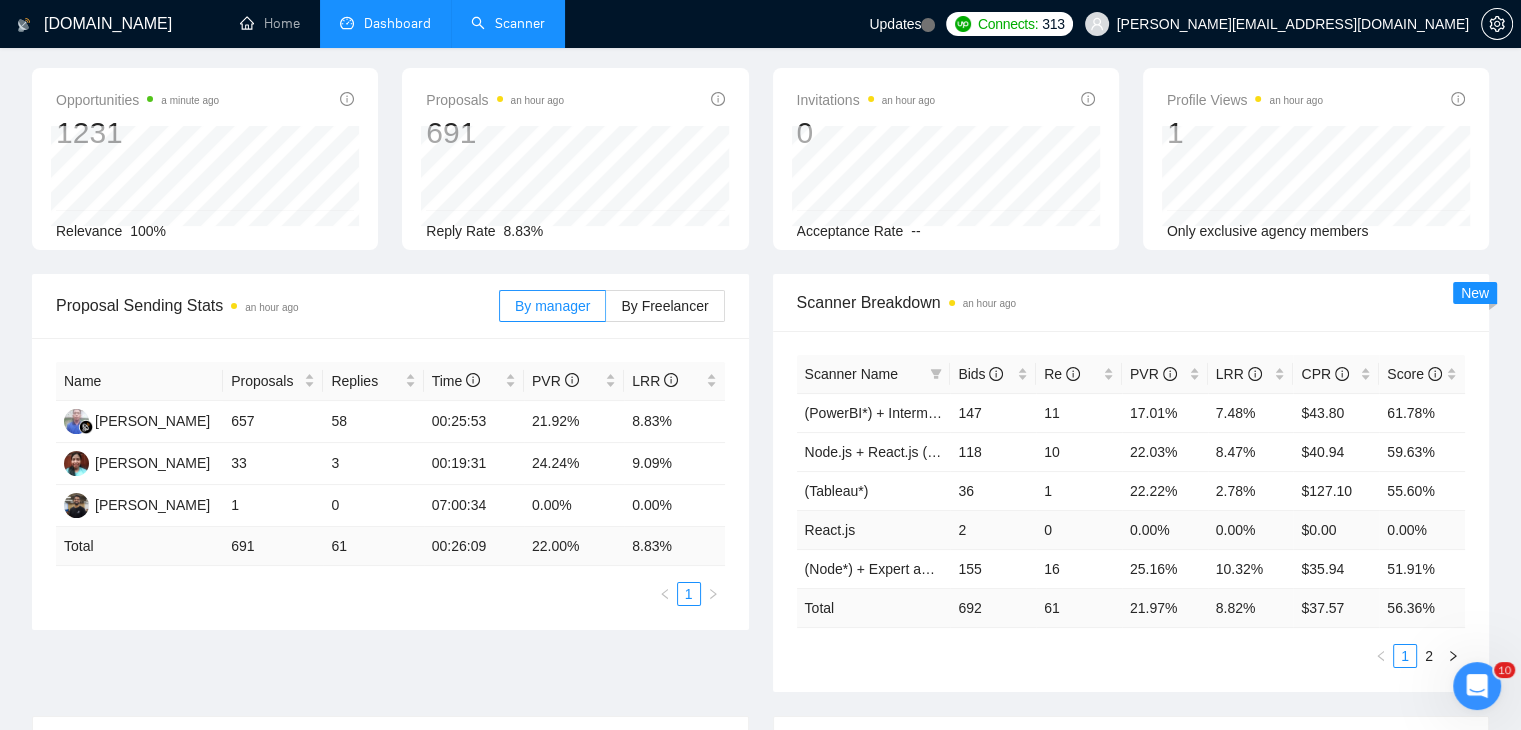 click on "2" at bounding box center [993, 529] 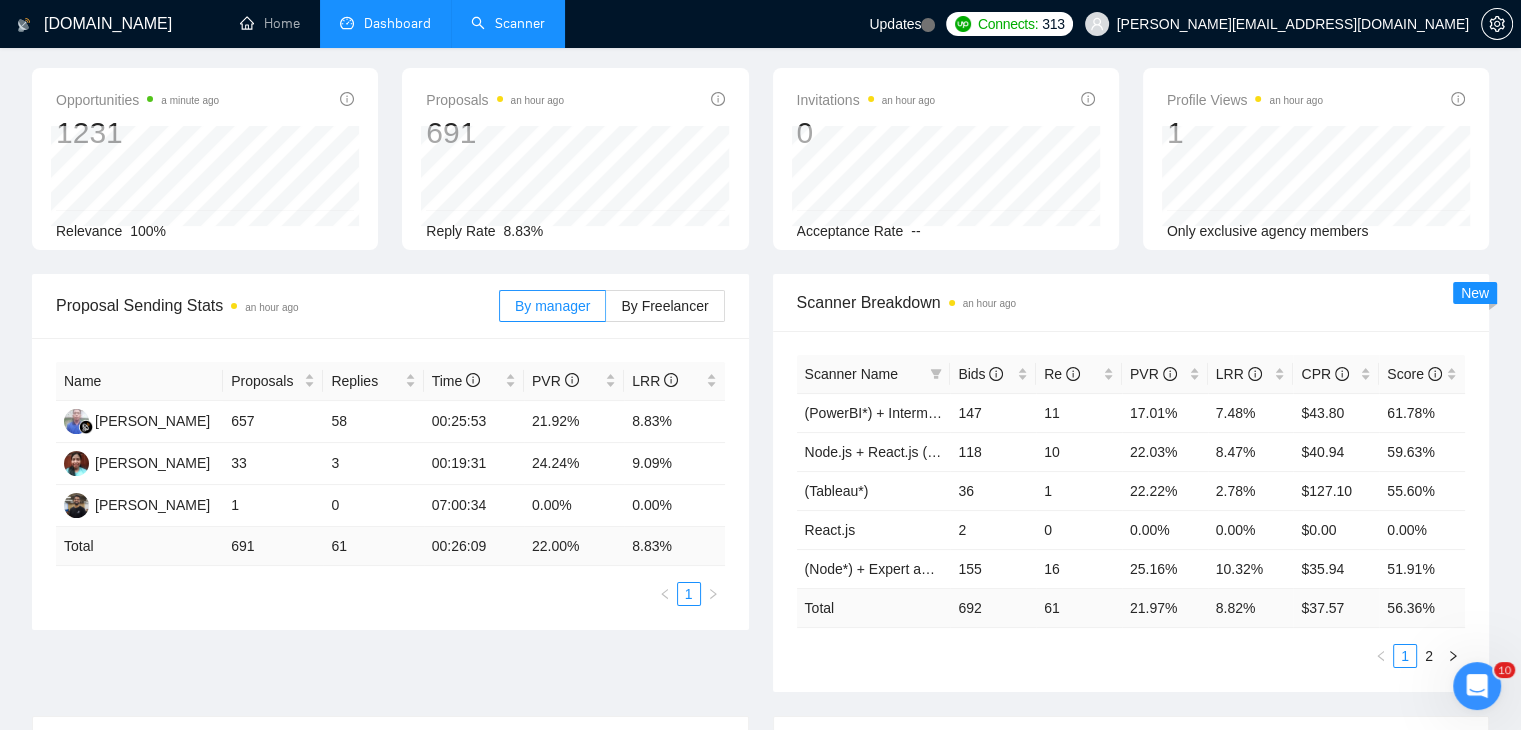 click on "Scanner" at bounding box center (508, 23) 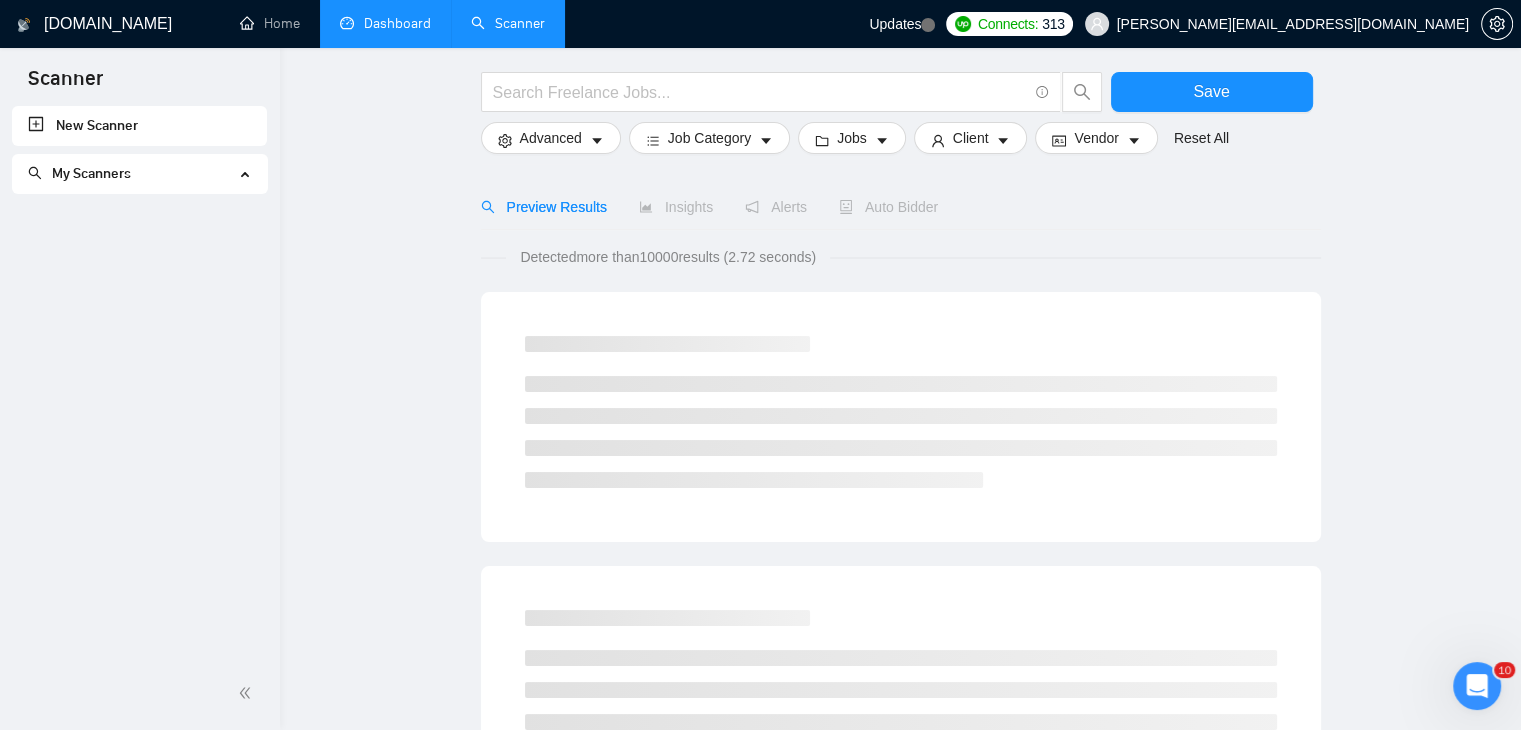 scroll, scrollTop: 0, scrollLeft: 0, axis: both 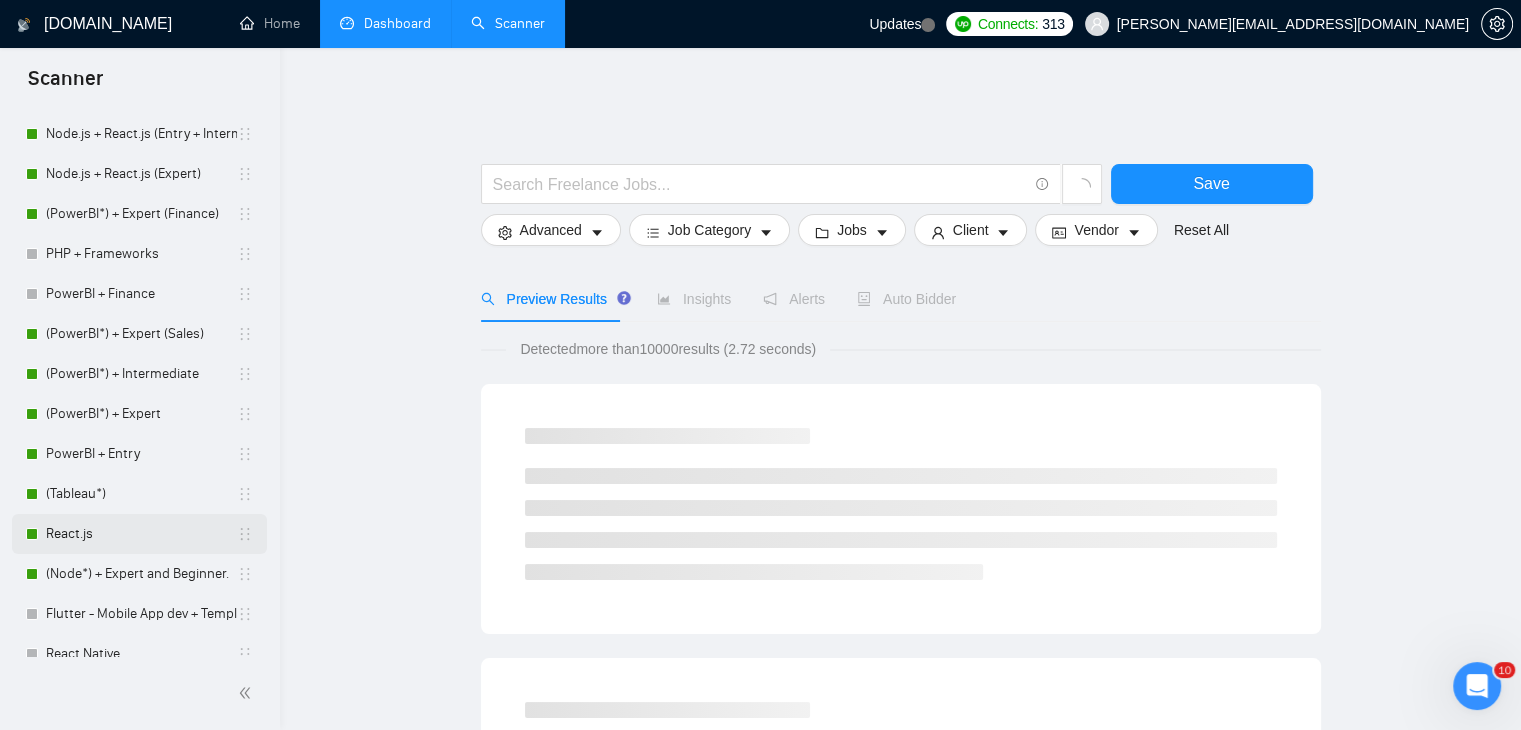click on "React.js" at bounding box center (141, 534) 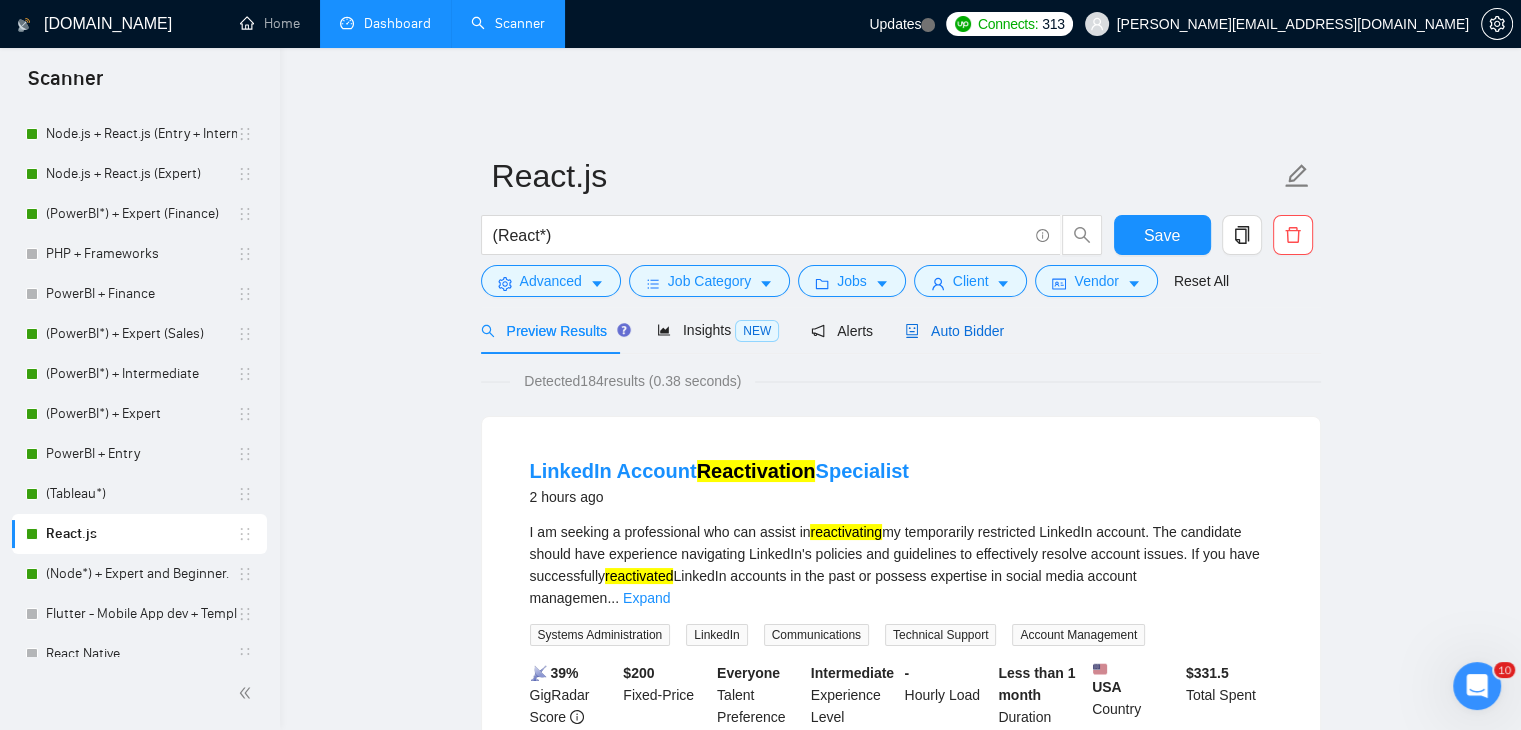 click on "Auto Bidder" at bounding box center [954, 331] 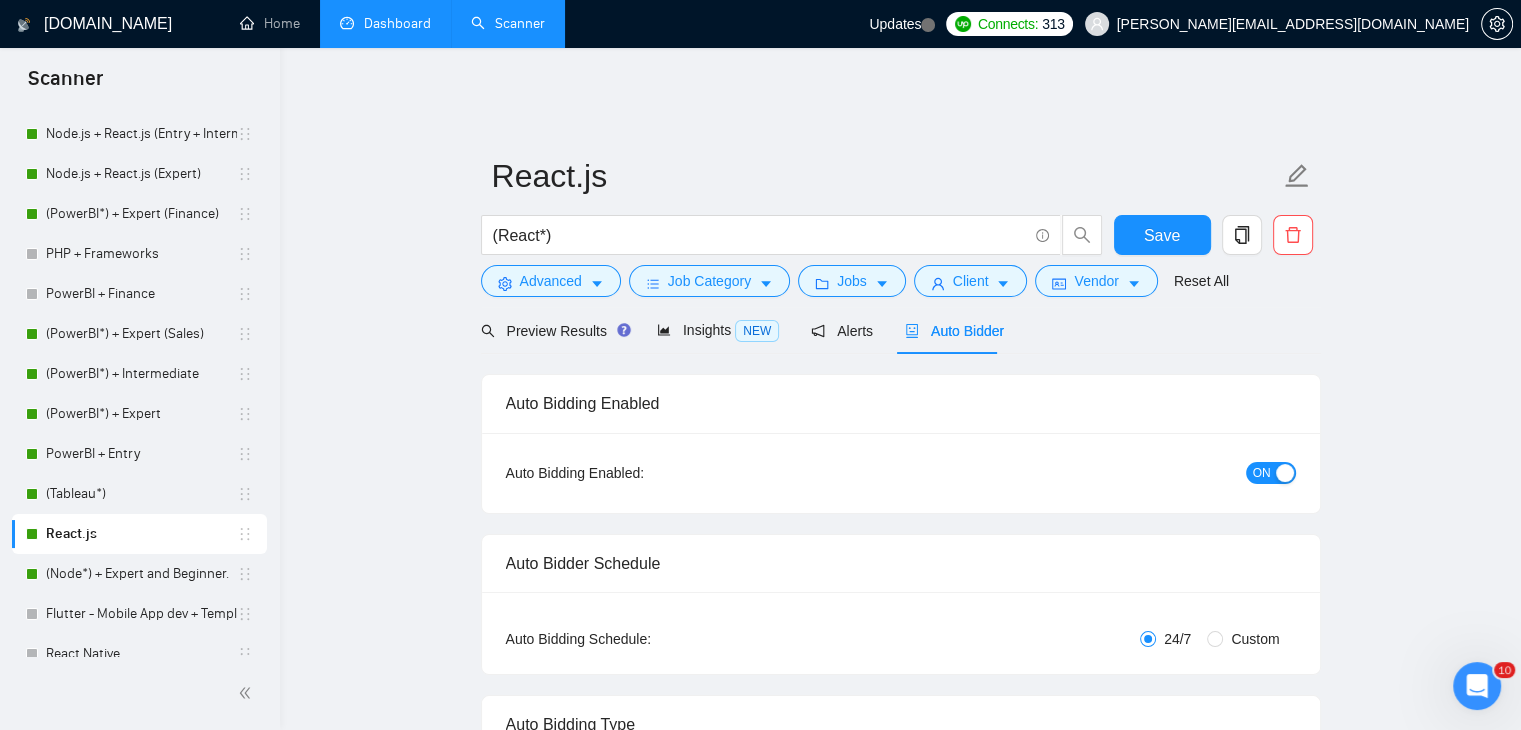 type 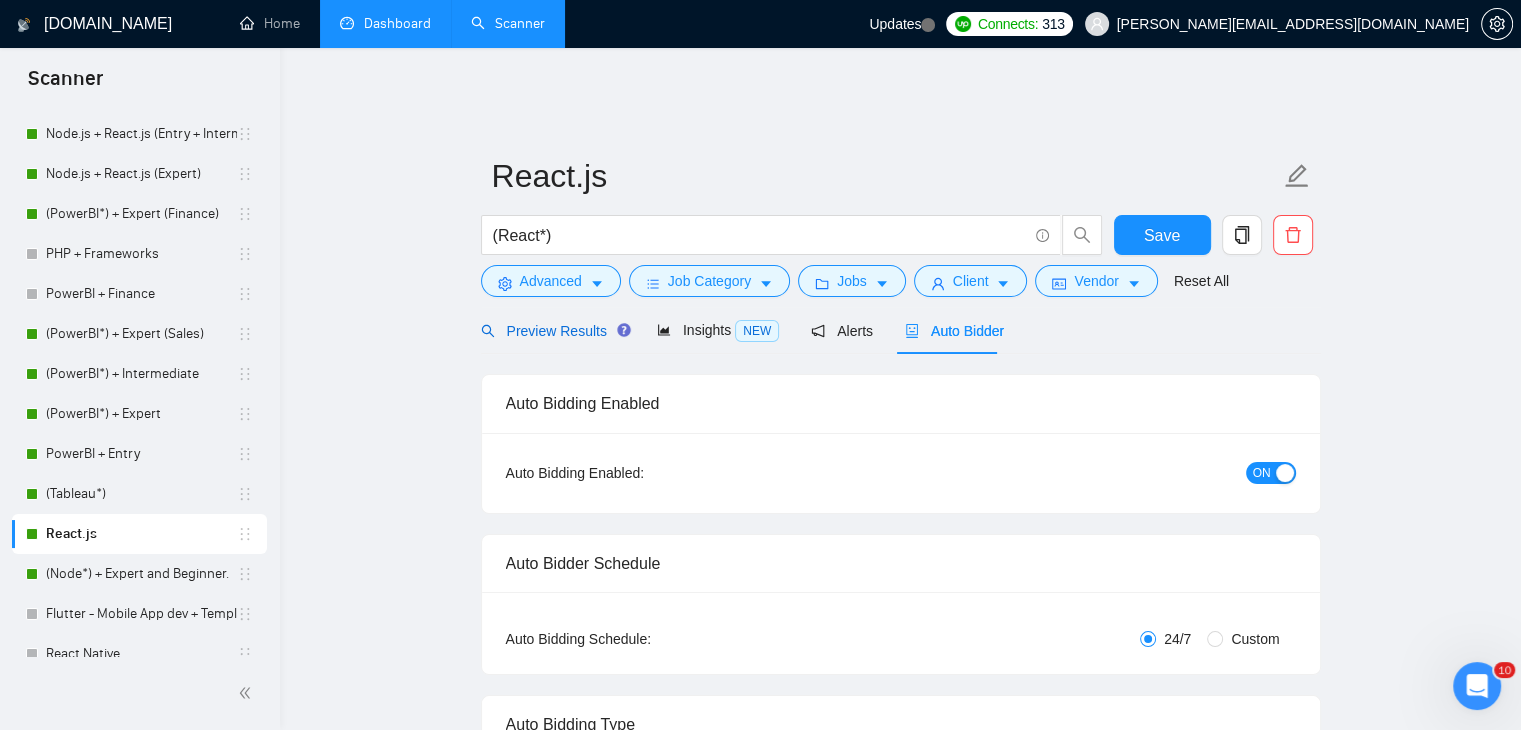 click on "Preview Results" at bounding box center (553, 331) 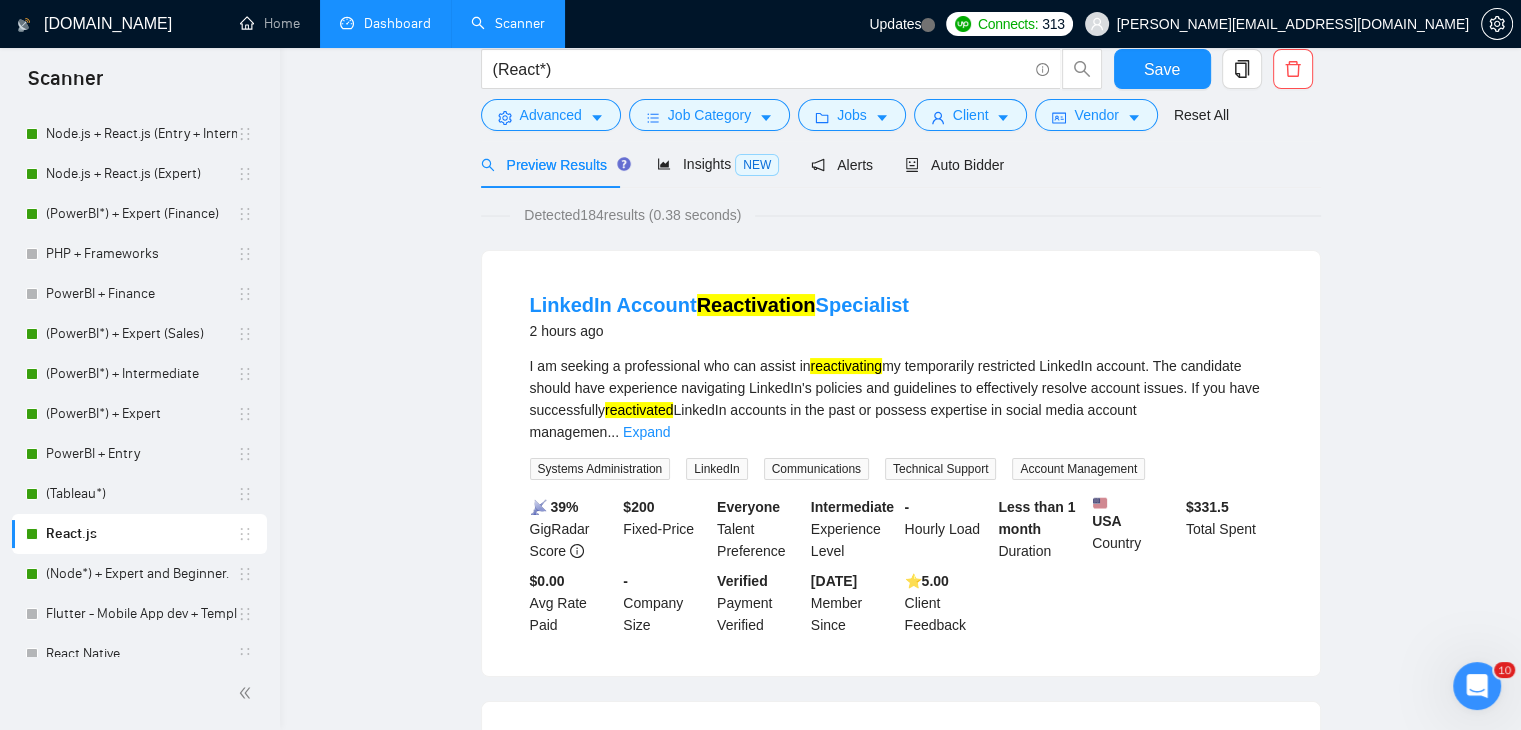 scroll, scrollTop: 22, scrollLeft: 0, axis: vertical 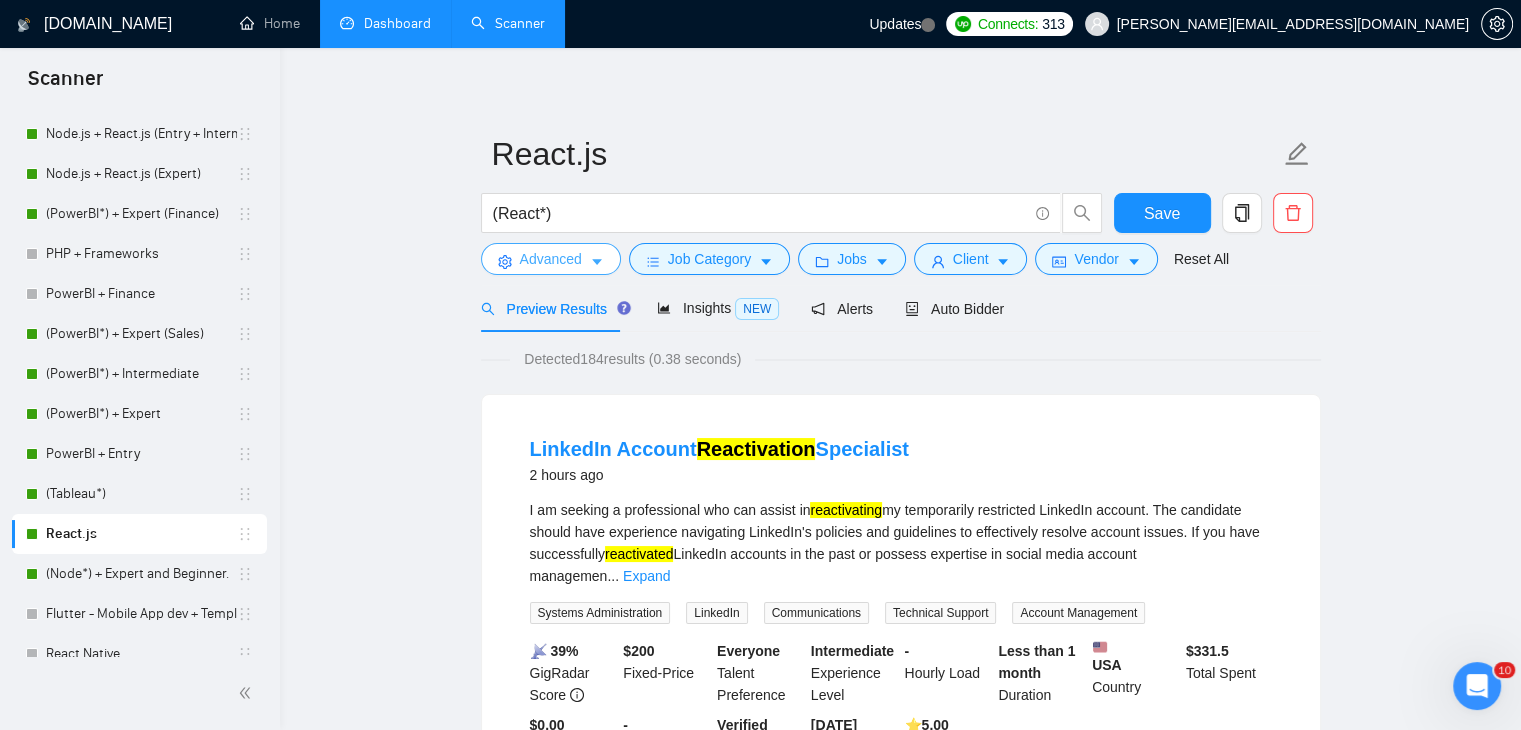 click on "Advanced" at bounding box center (551, 259) 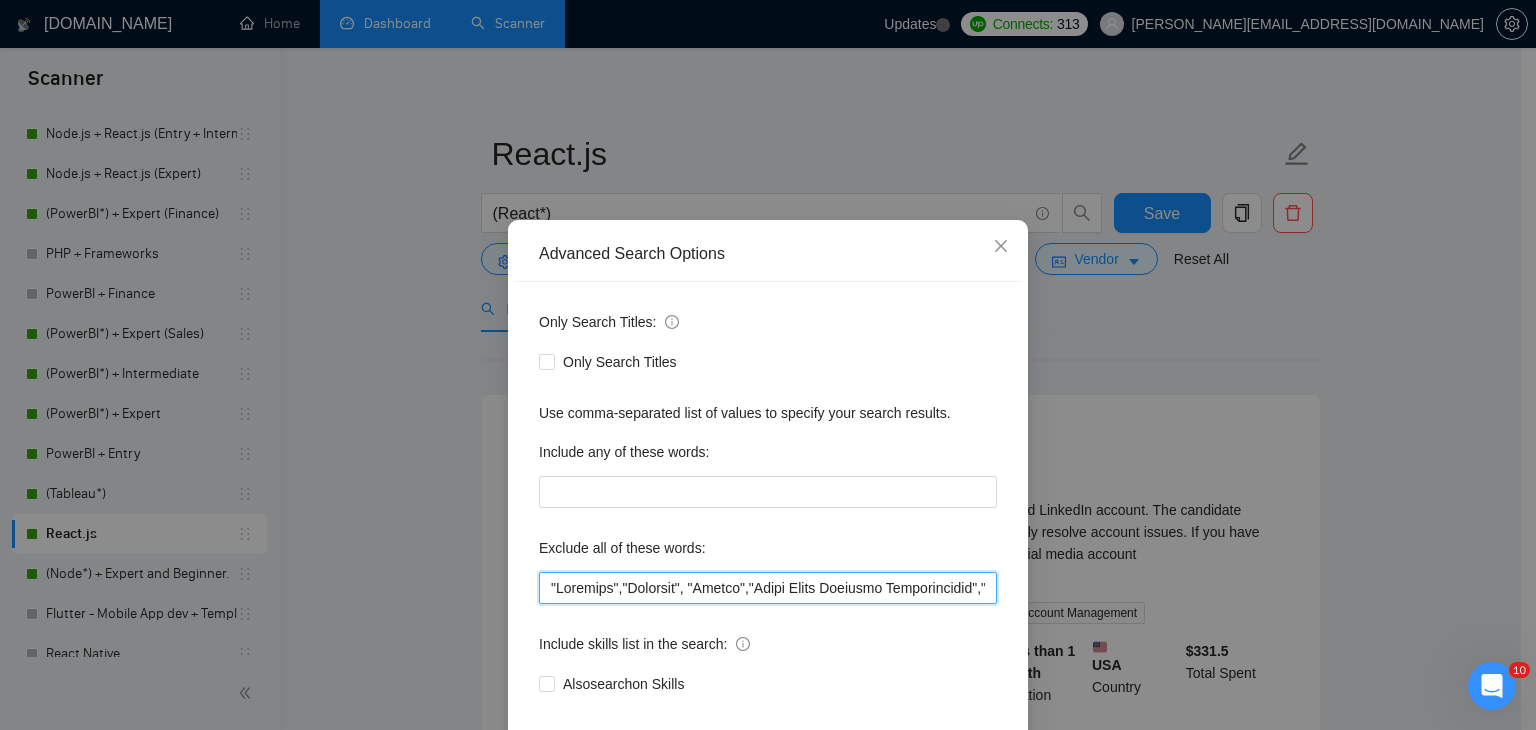 click at bounding box center [768, 588] 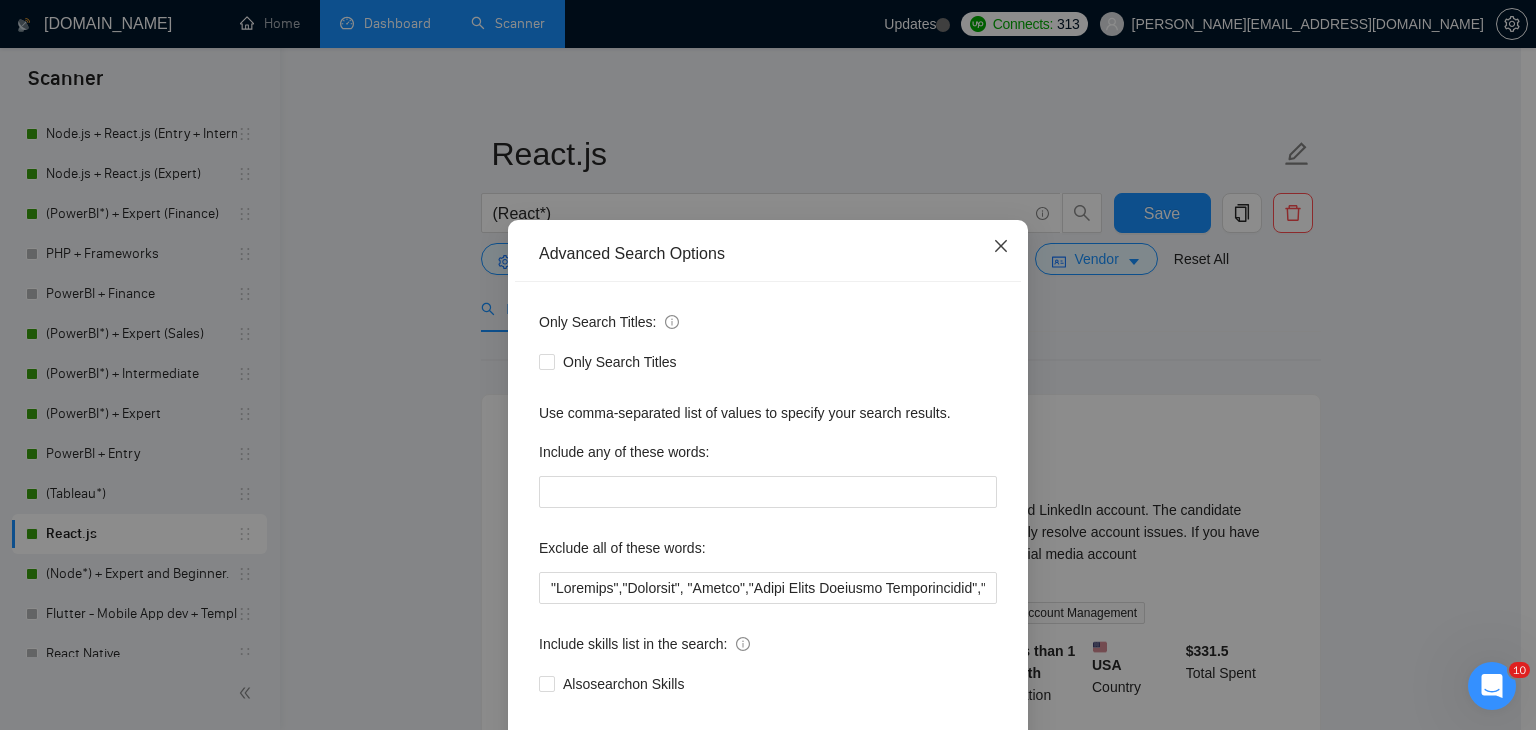 click 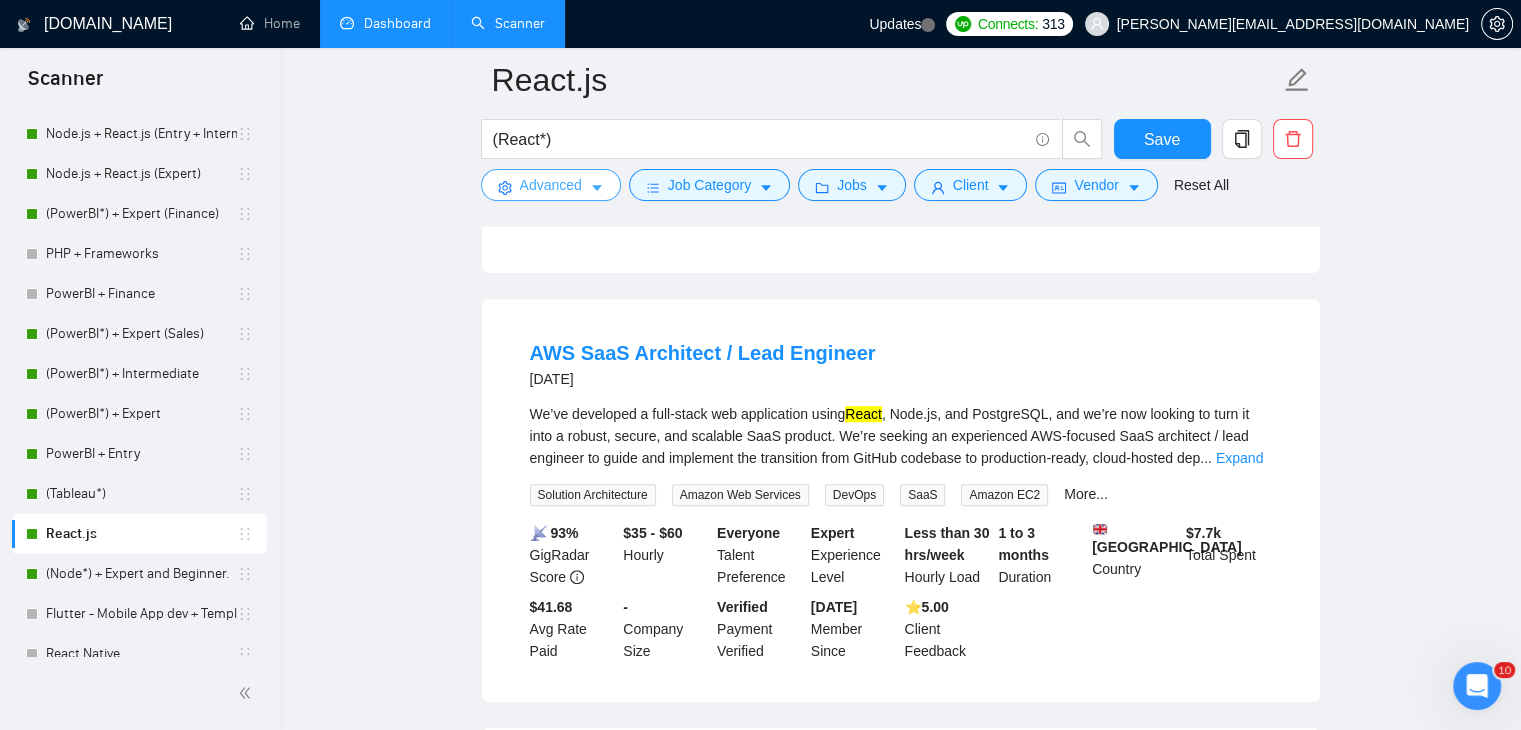 scroll, scrollTop: 1038, scrollLeft: 0, axis: vertical 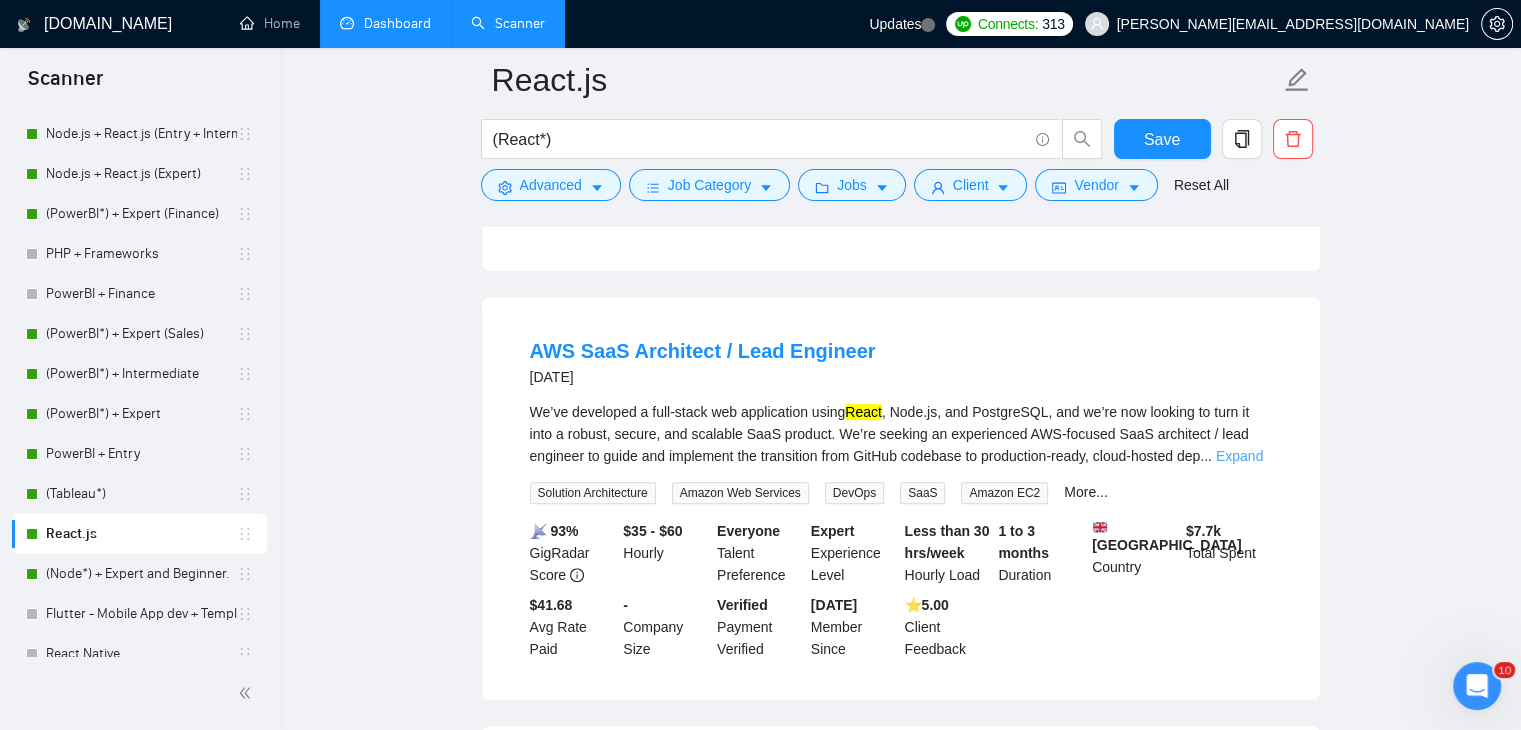 click on "Expand" at bounding box center (1239, 456) 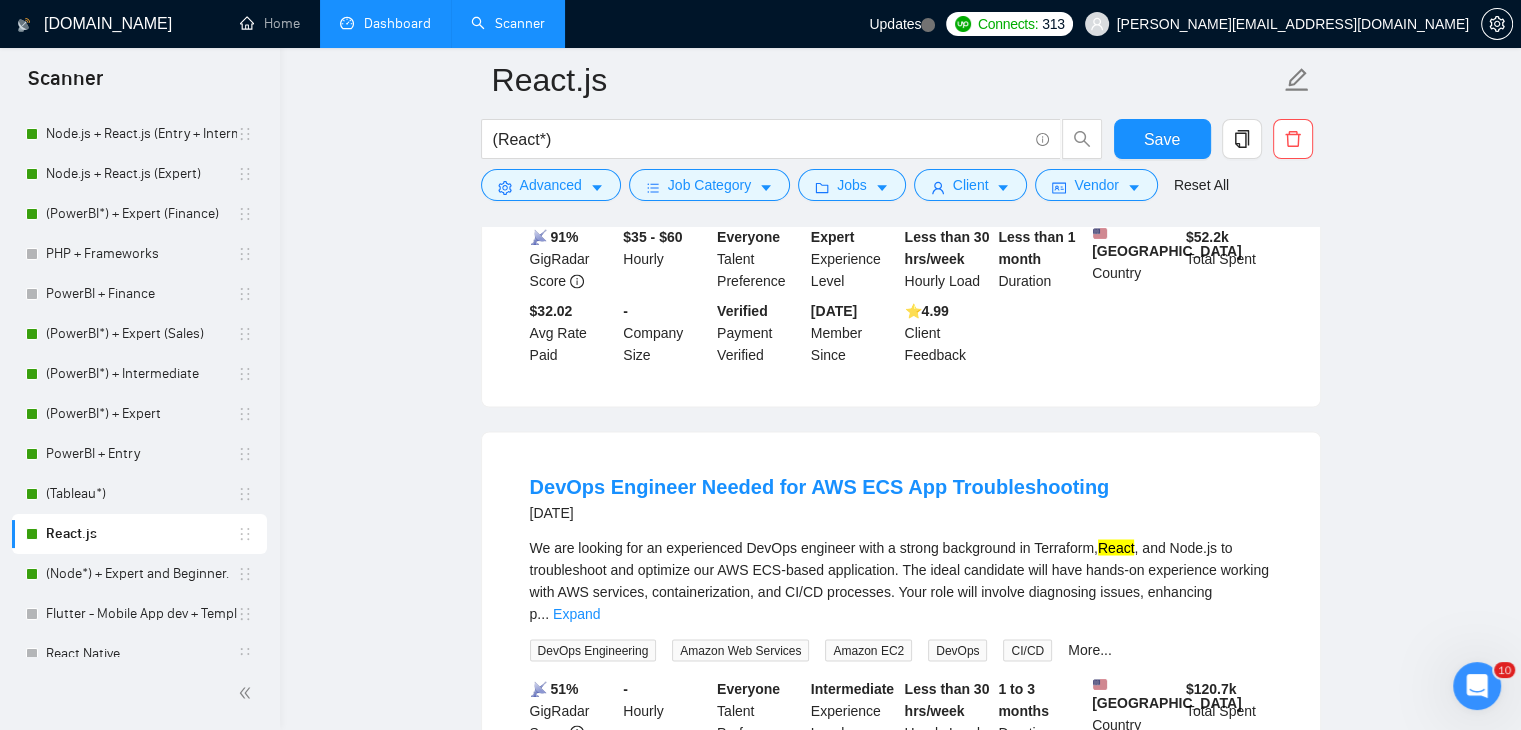 scroll, scrollTop: 3338, scrollLeft: 0, axis: vertical 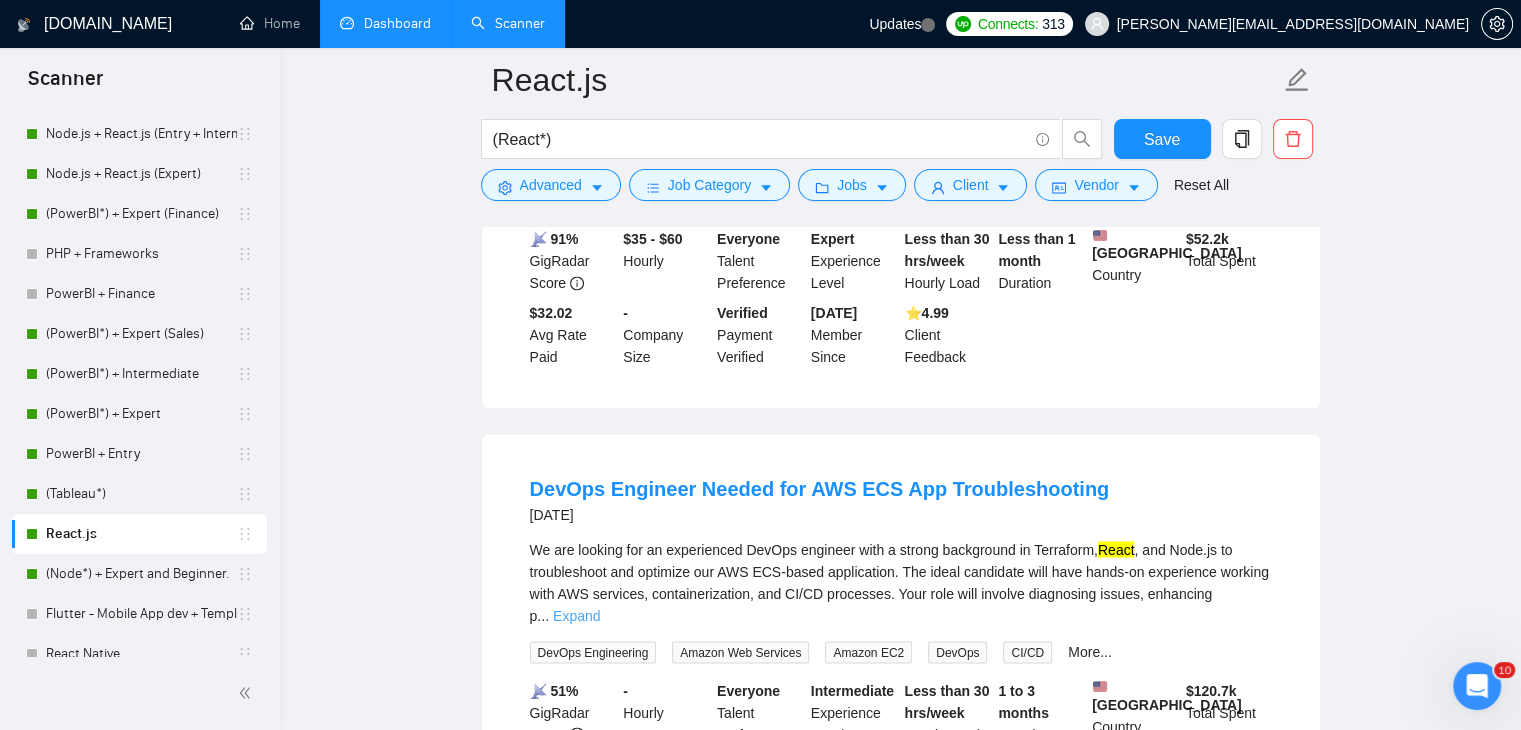 click on "Expand" at bounding box center (576, 615) 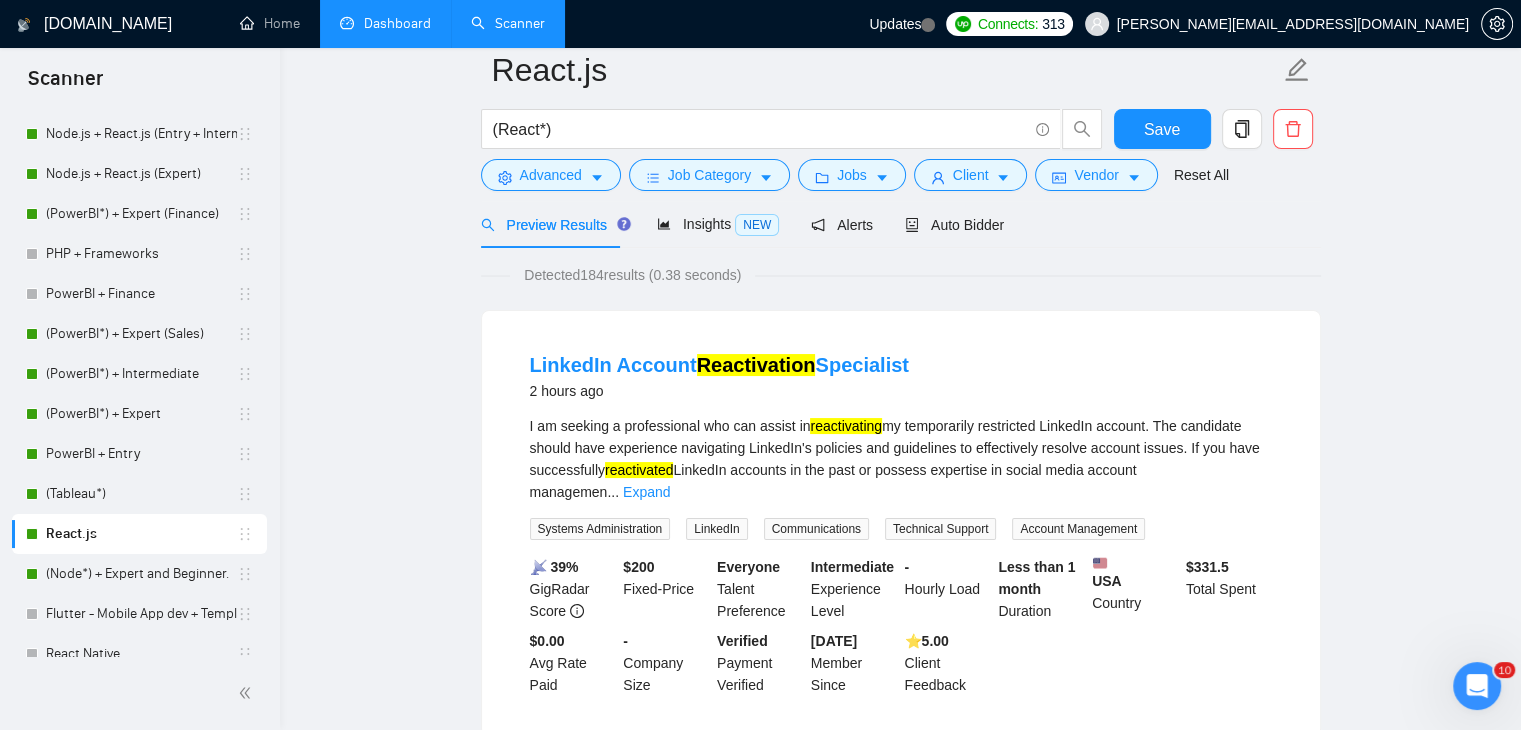 scroll, scrollTop: 0, scrollLeft: 0, axis: both 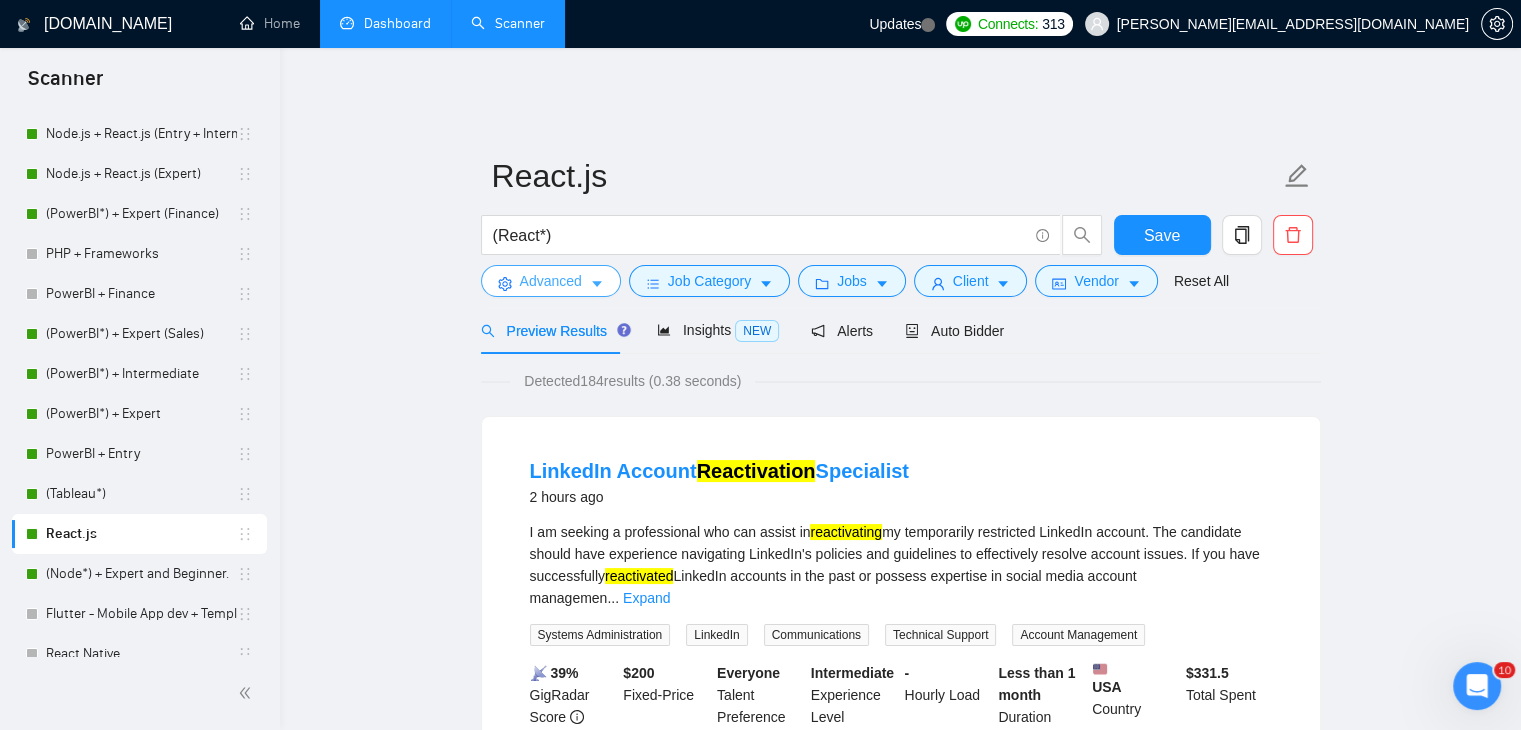 click on "Advanced" at bounding box center (551, 281) 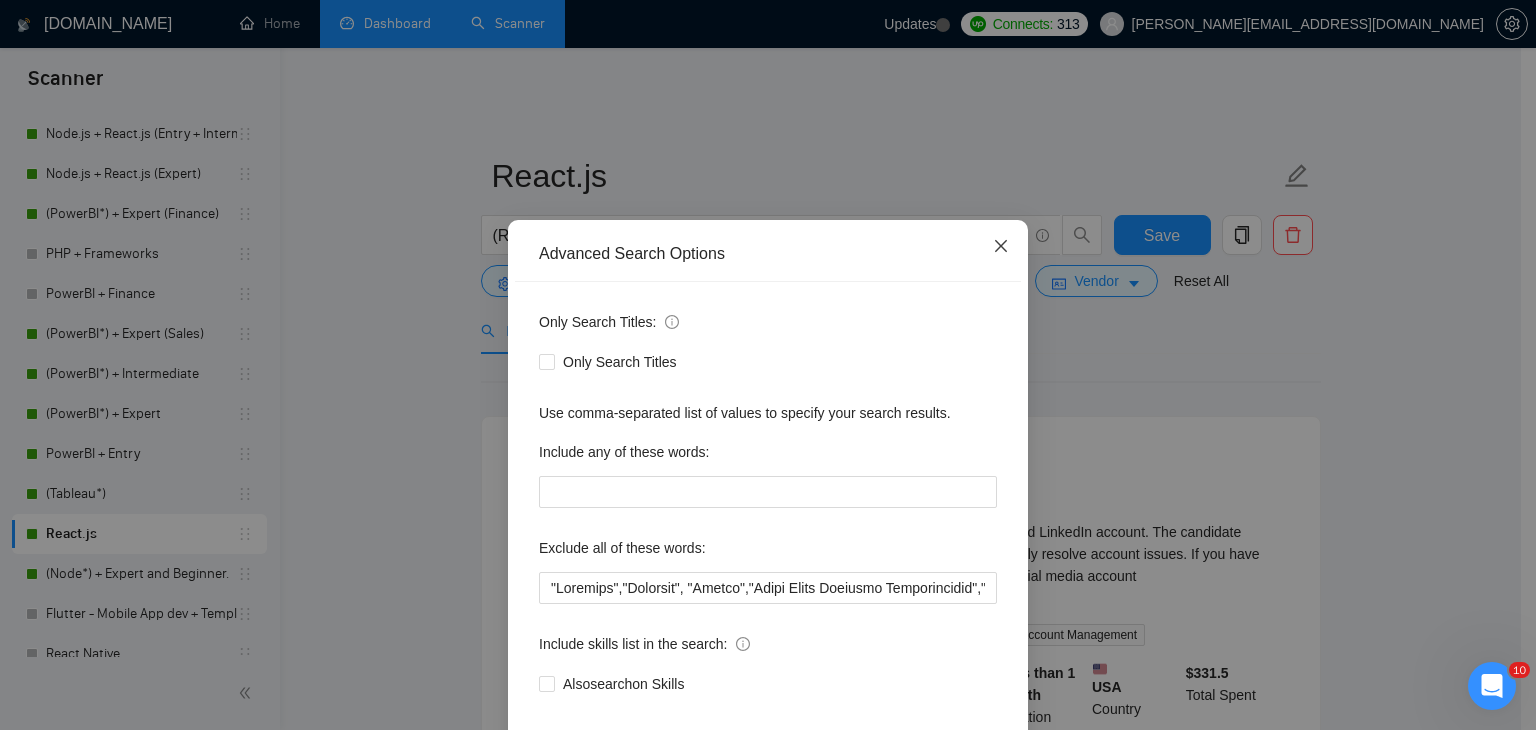 click 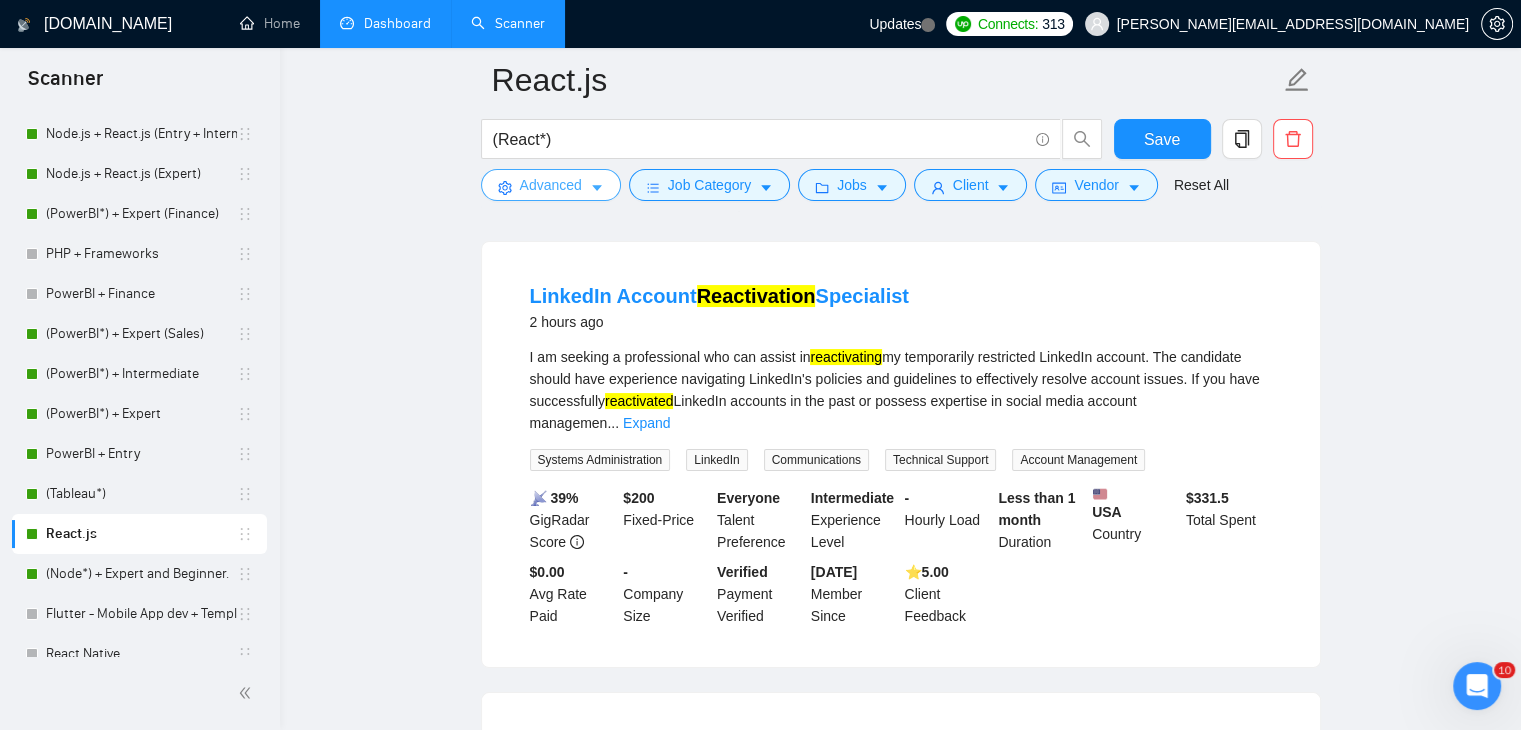 scroll, scrollTop: 0, scrollLeft: 0, axis: both 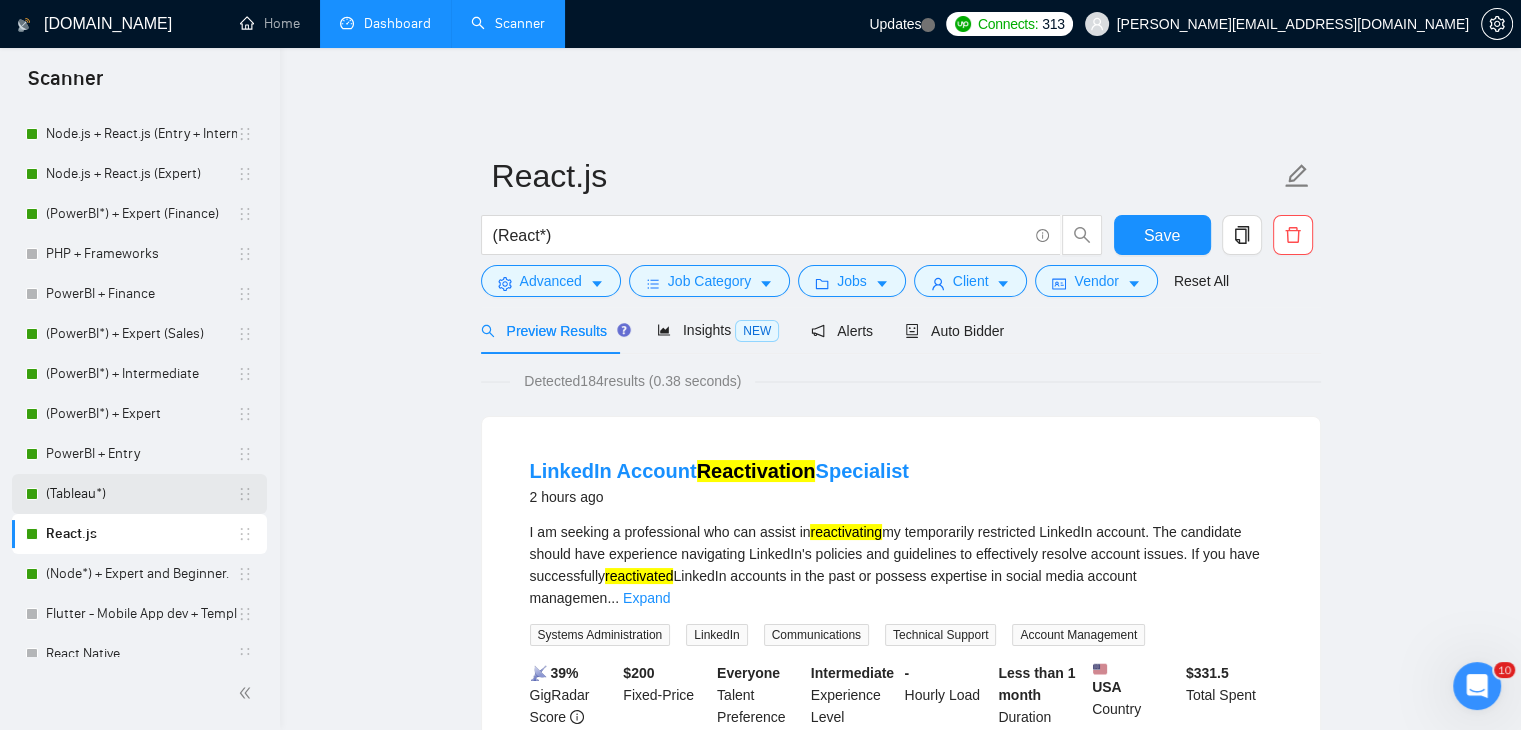 click on "(Tableau*)" at bounding box center [141, 494] 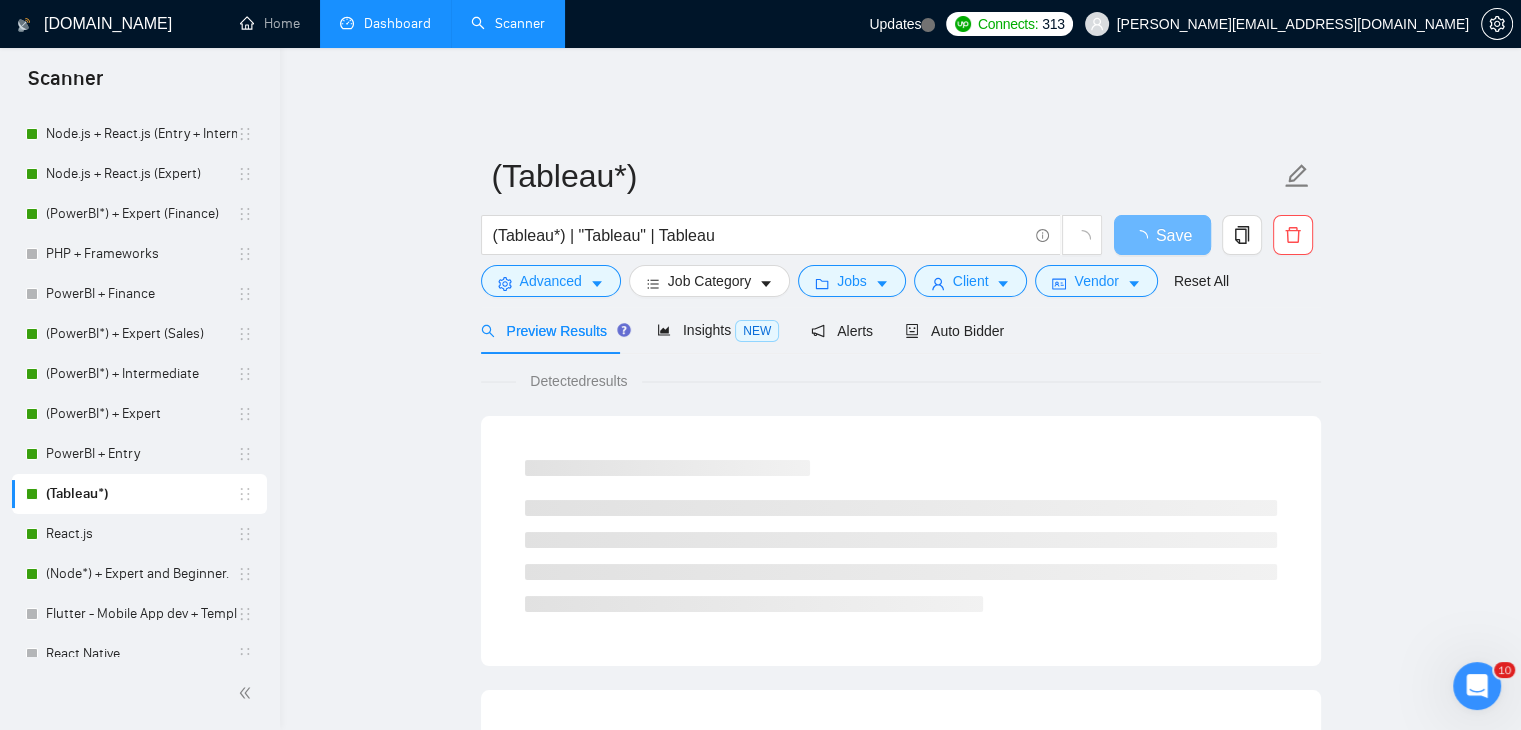click on "Dashboard" at bounding box center [385, 23] 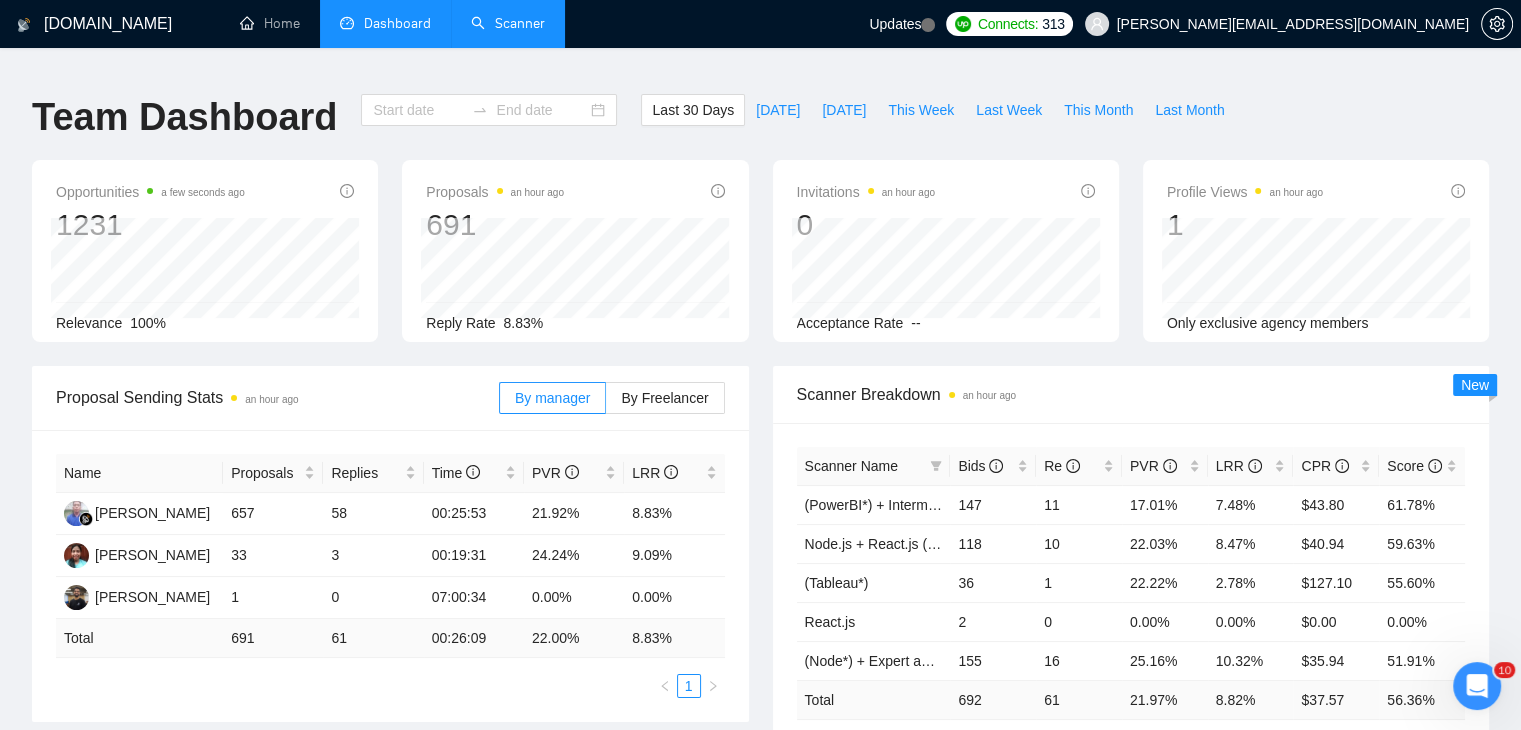 type on "2025-06-03" 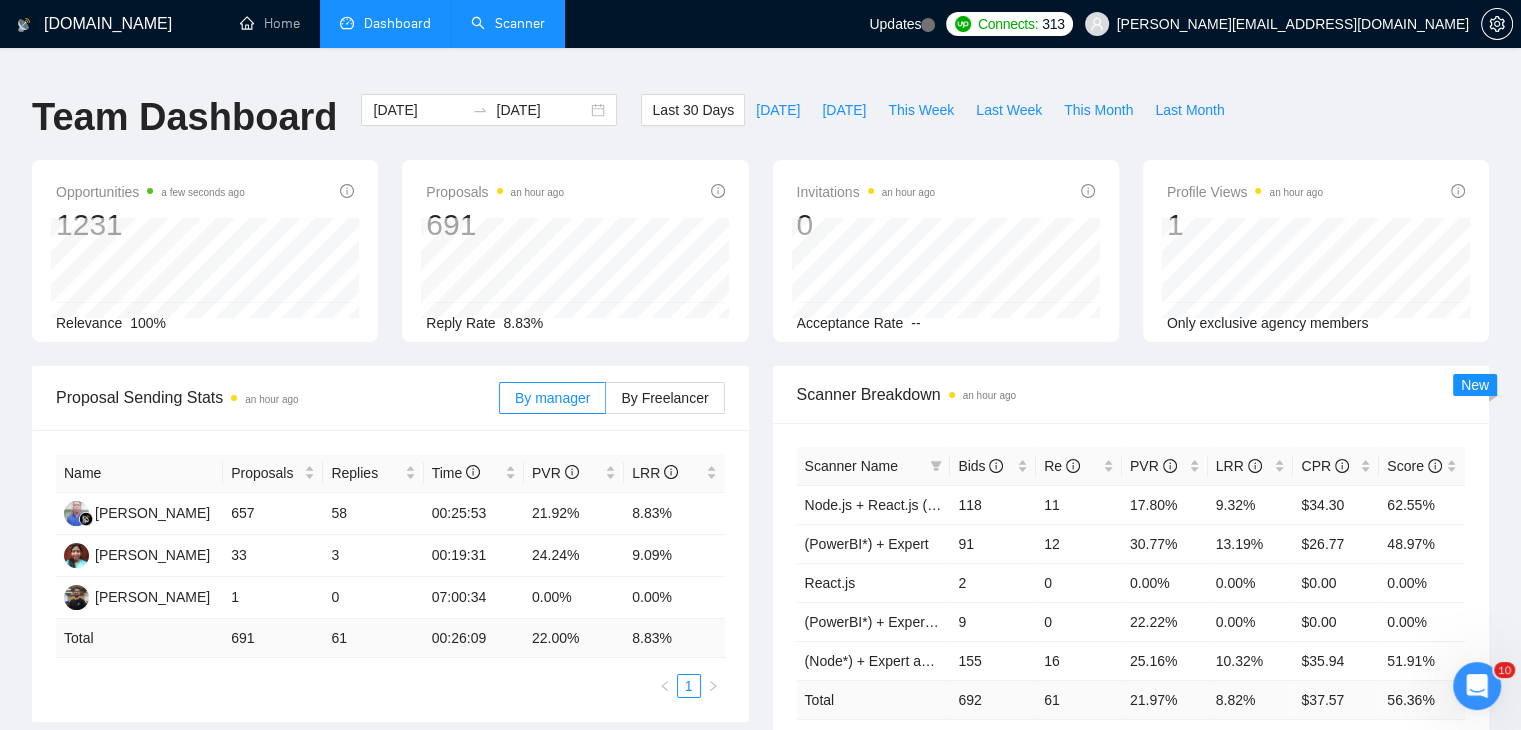 click on "Scanner" at bounding box center [508, 23] 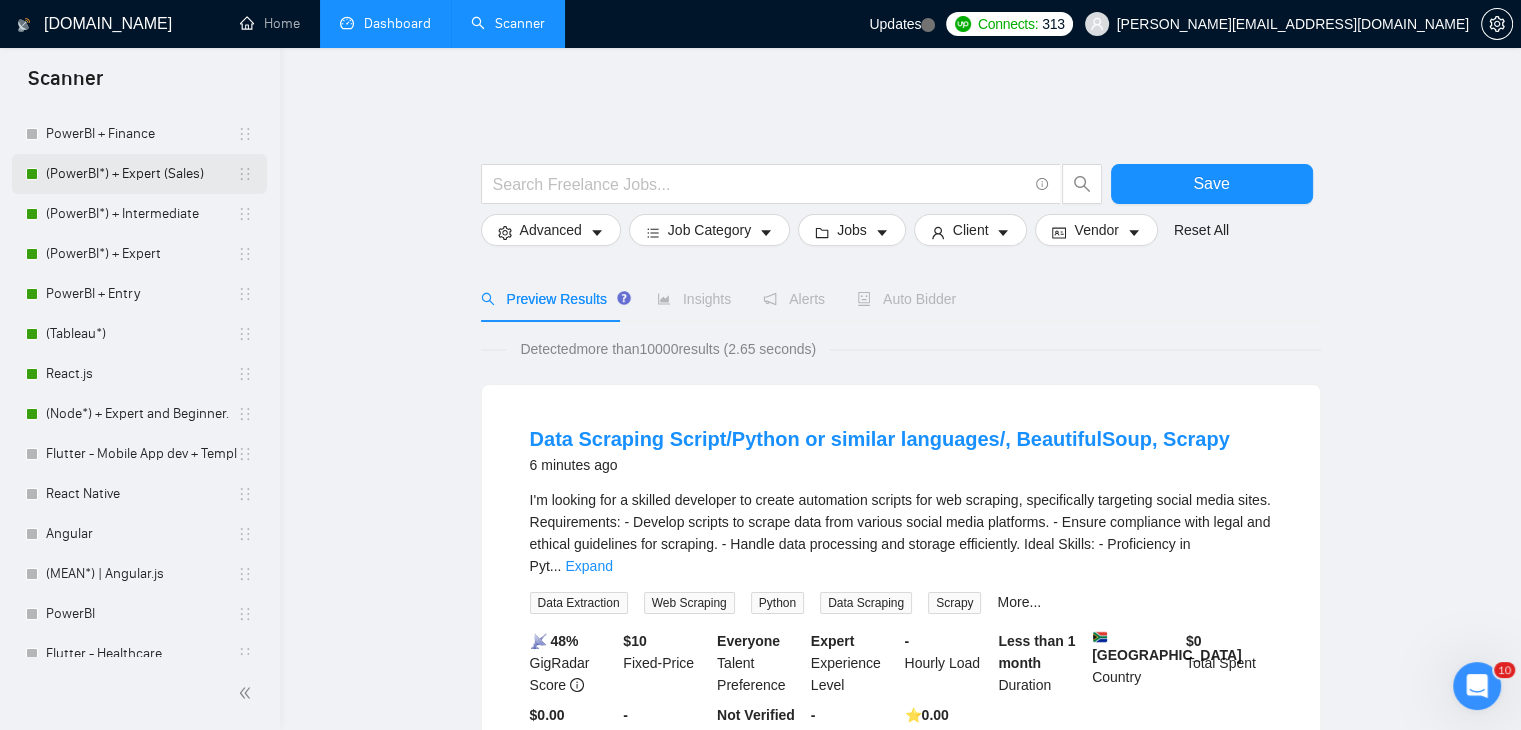scroll, scrollTop: 282, scrollLeft: 0, axis: vertical 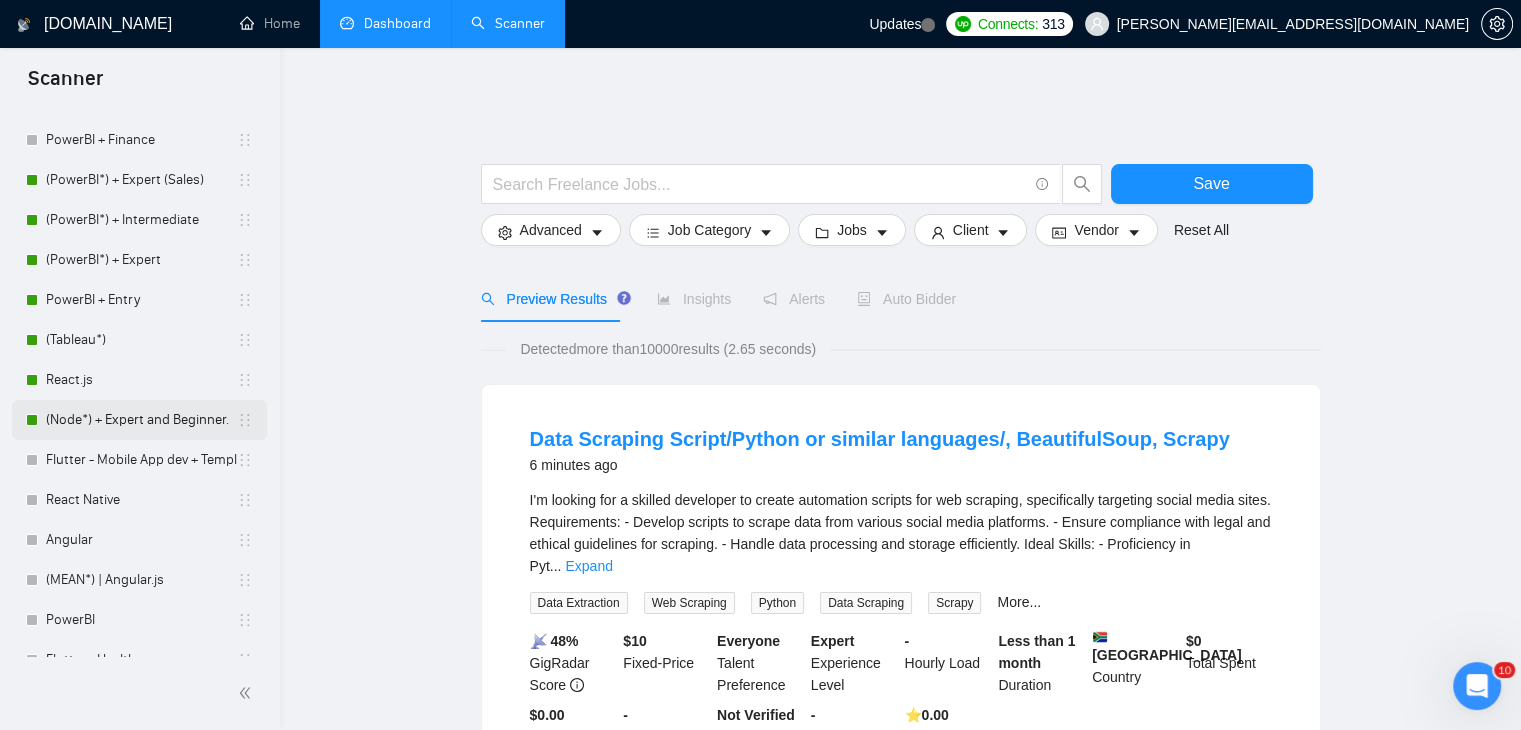 click on "(Node*) + Expert and Beginner." at bounding box center (141, 420) 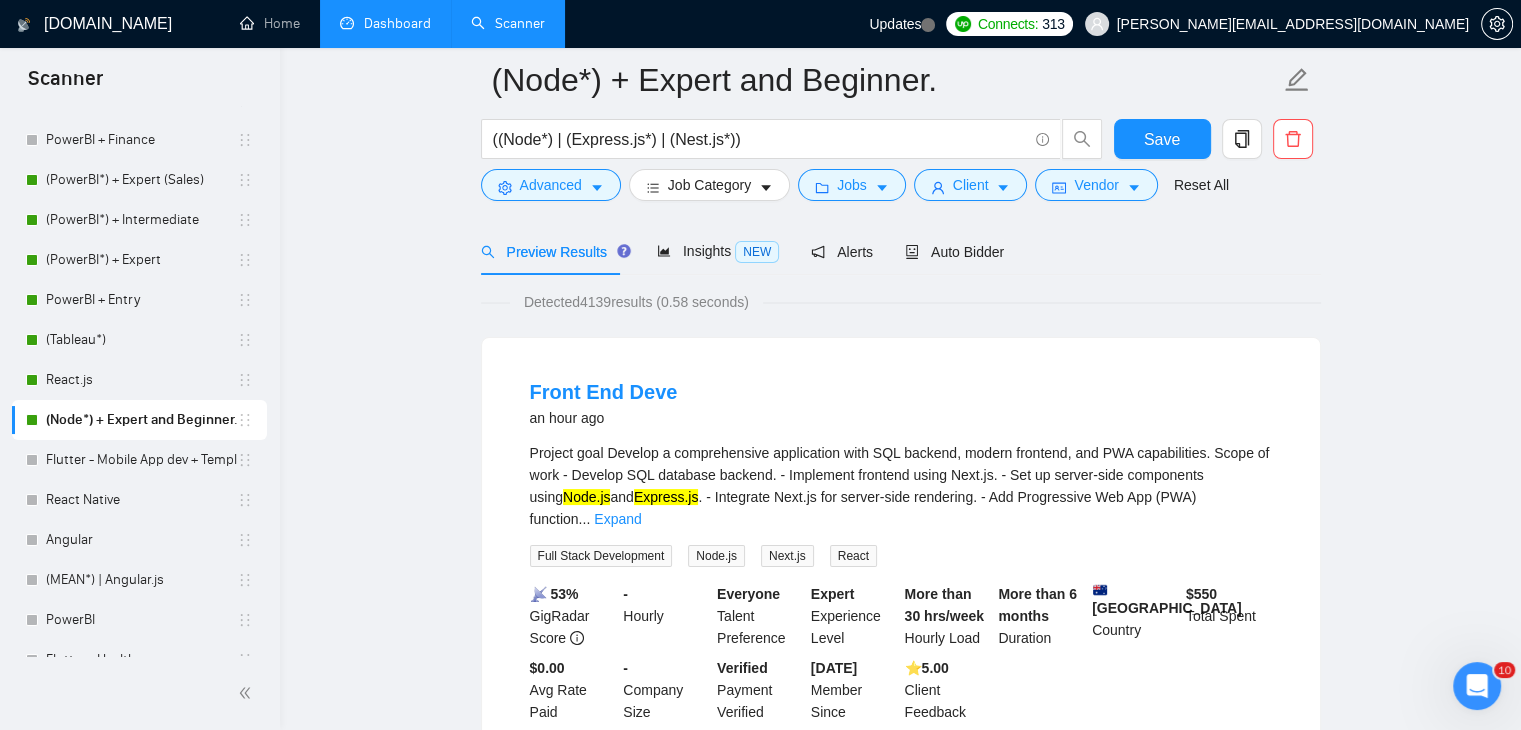scroll, scrollTop: 88, scrollLeft: 0, axis: vertical 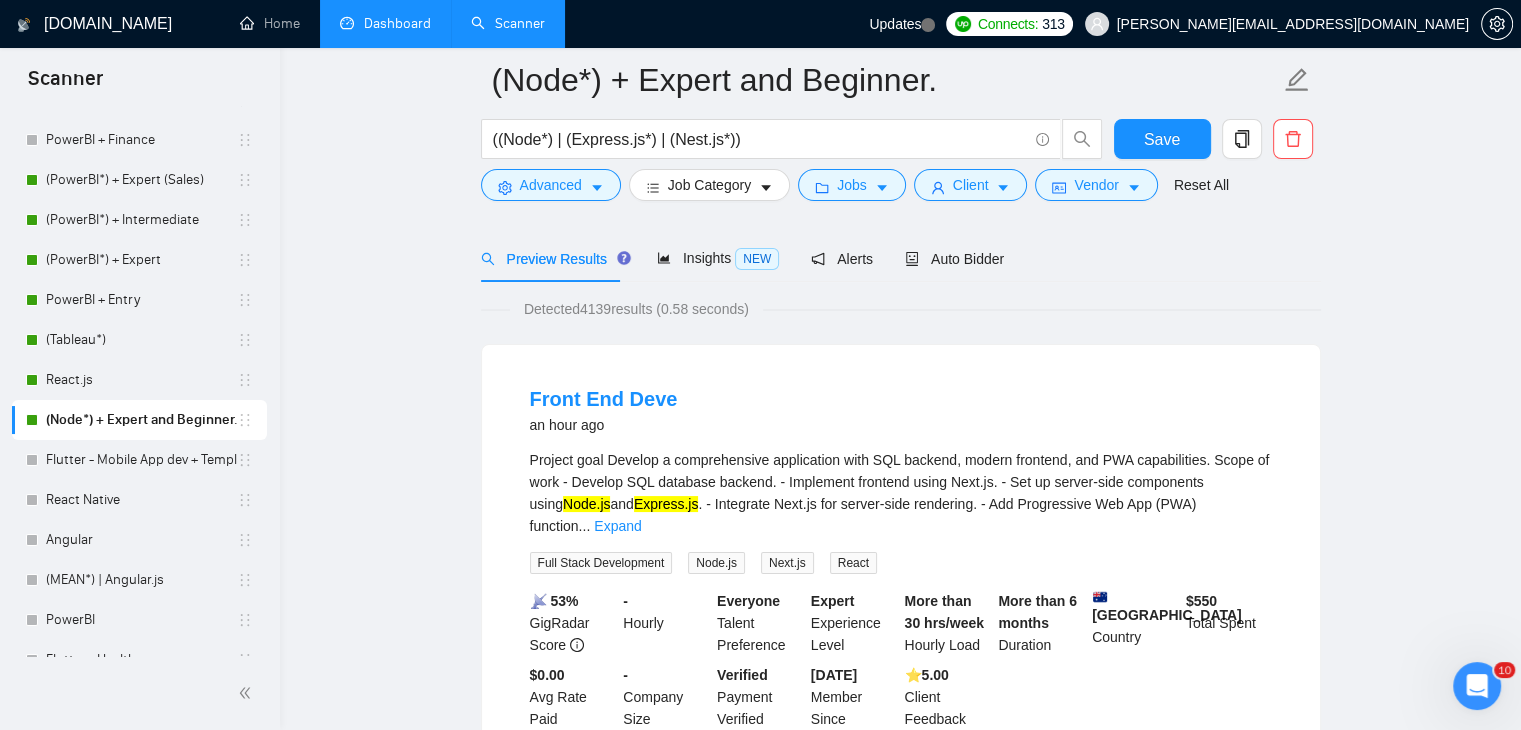 click on "Project goal
Develop a comprehensive application with SQL backend, modern frontend, and PWA capabilities.
Scope of work
- Develop SQL database backend.
- Implement frontend using Next.js.
- Set up server-side components using  Node.js  and  Express.js .
- Integrate Next.js for server-side rendering.
- Add Progressive Web App (PWA) function ... Expand" at bounding box center [901, 493] 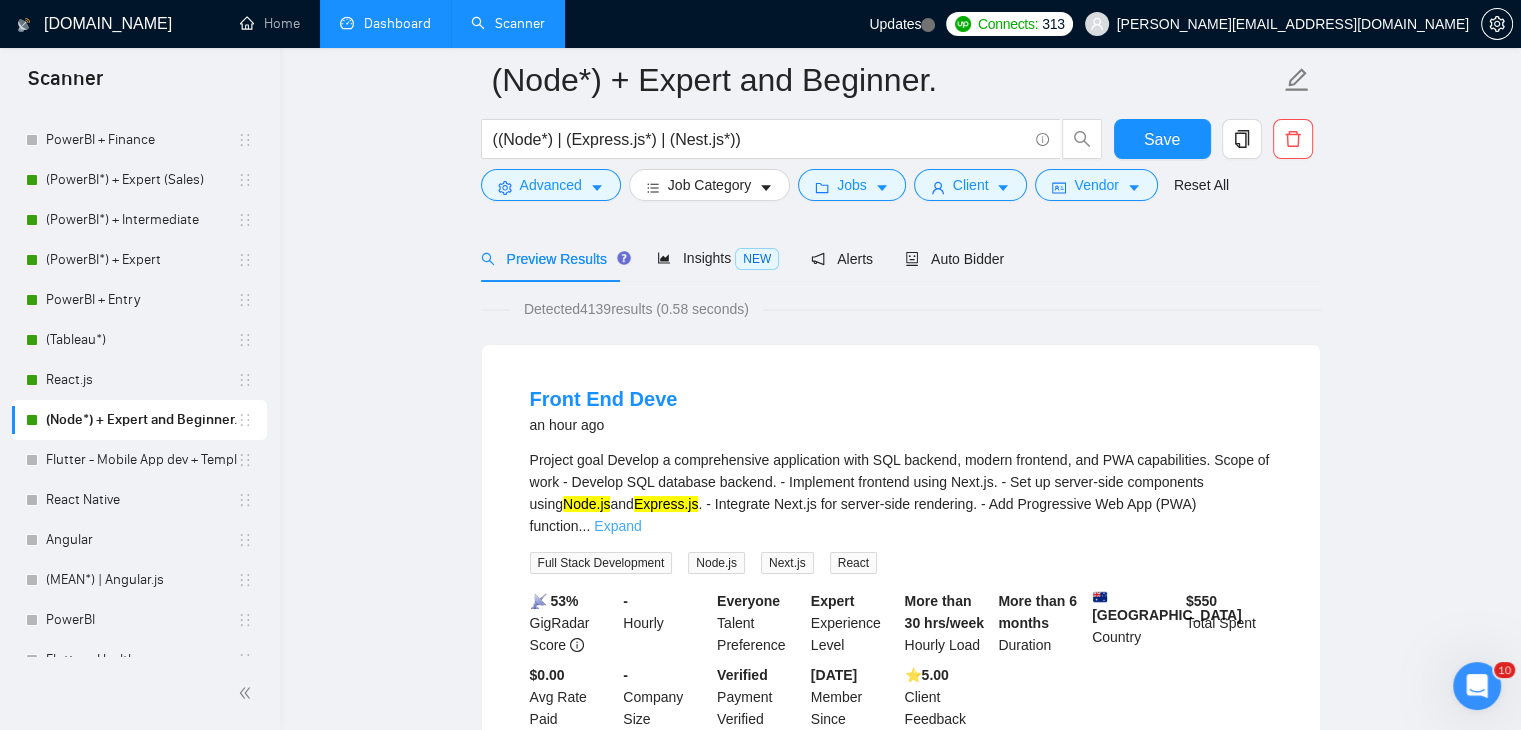 click on "Expand" at bounding box center [617, 526] 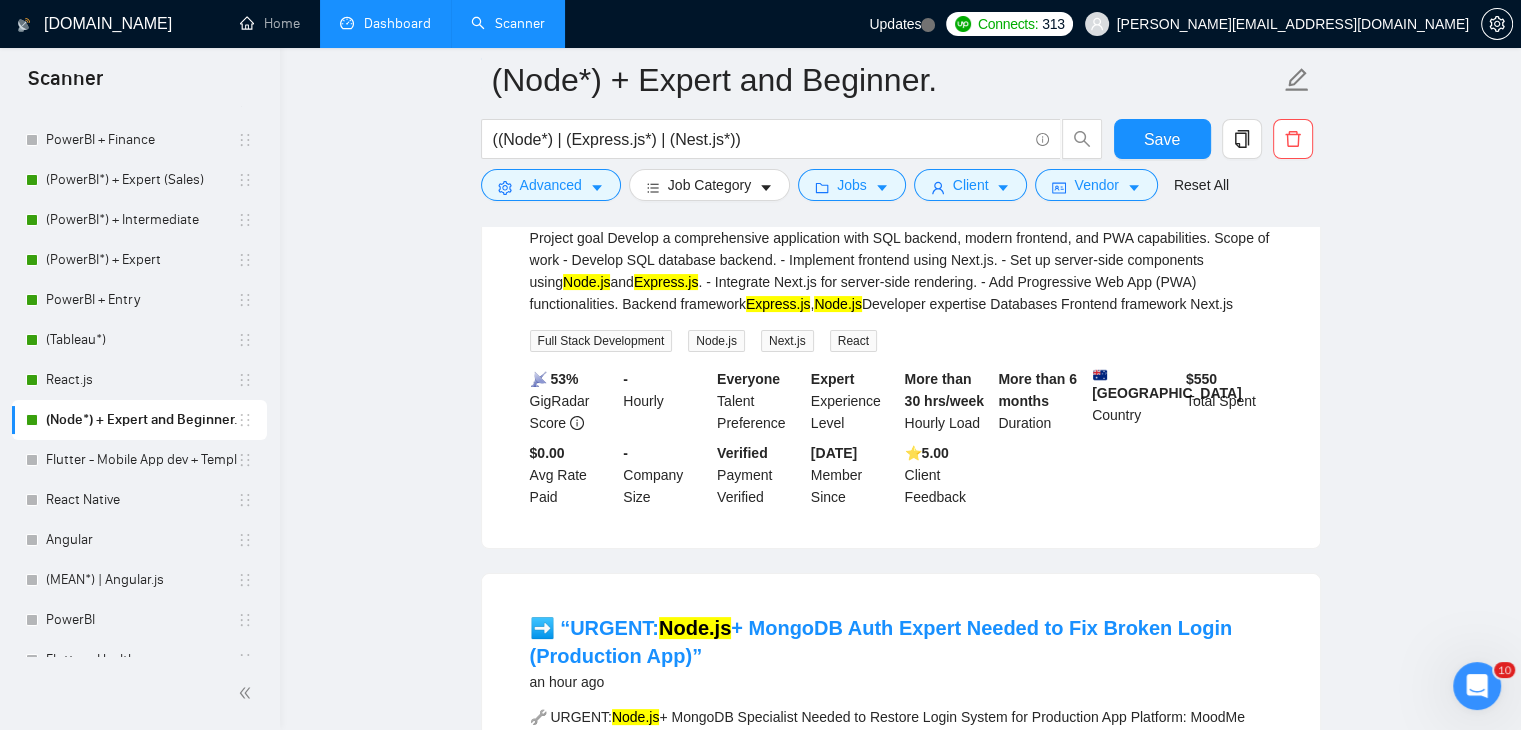 scroll, scrollTop: 330, scrollLeft: 0, axis: vertical 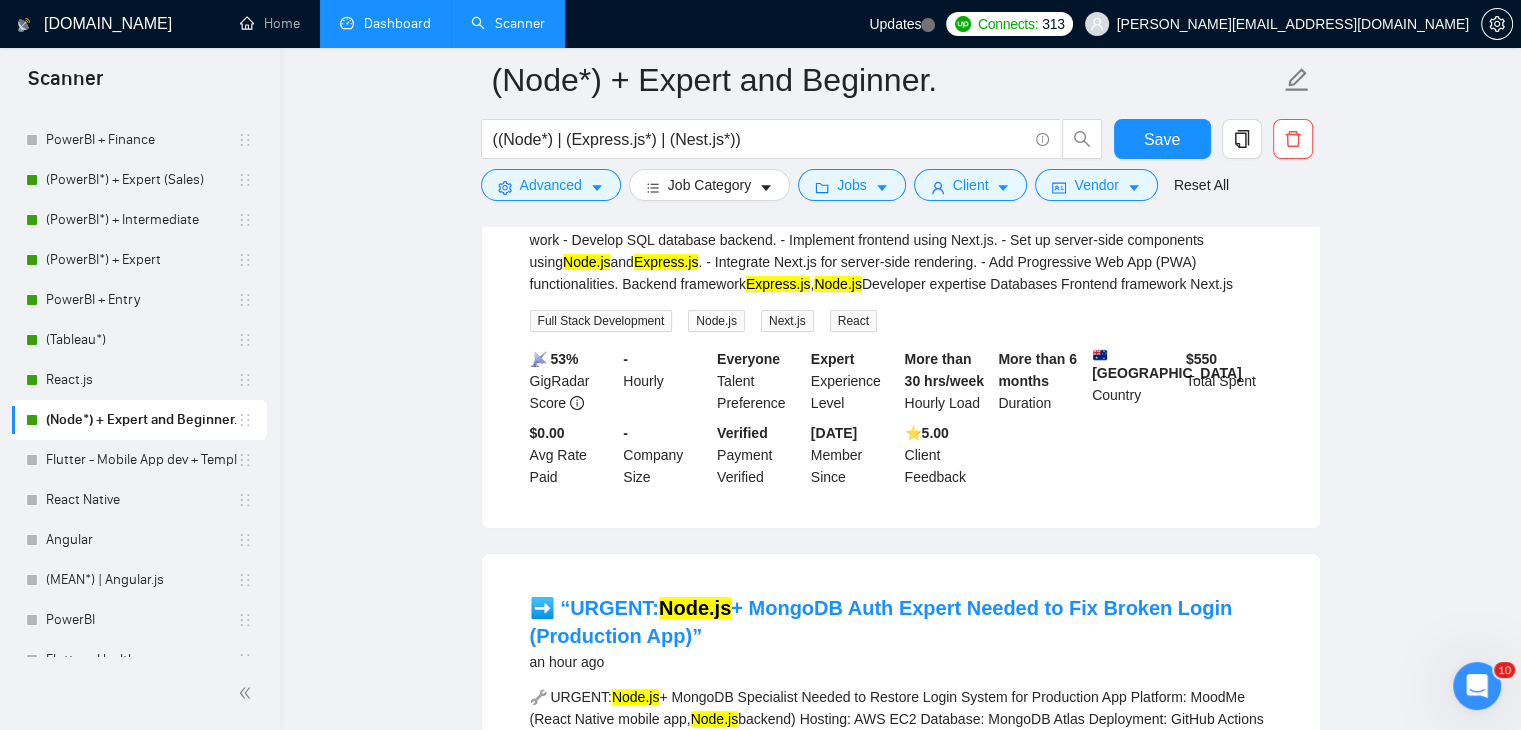 click on "(Node*) + Expert and Beginner." at bounding box center (141, 420) 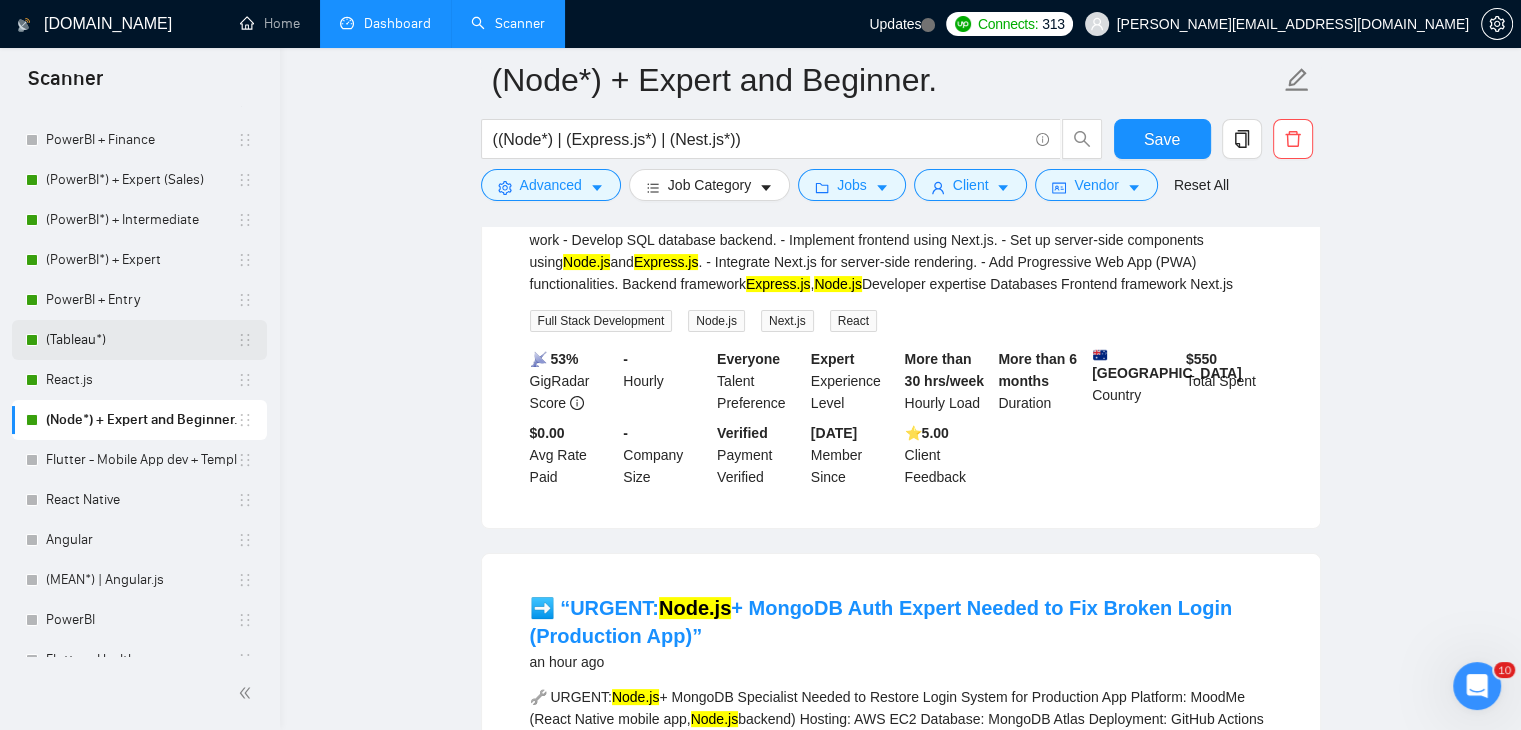 click on "(Tableau*)" at bounding box center (141, 340) 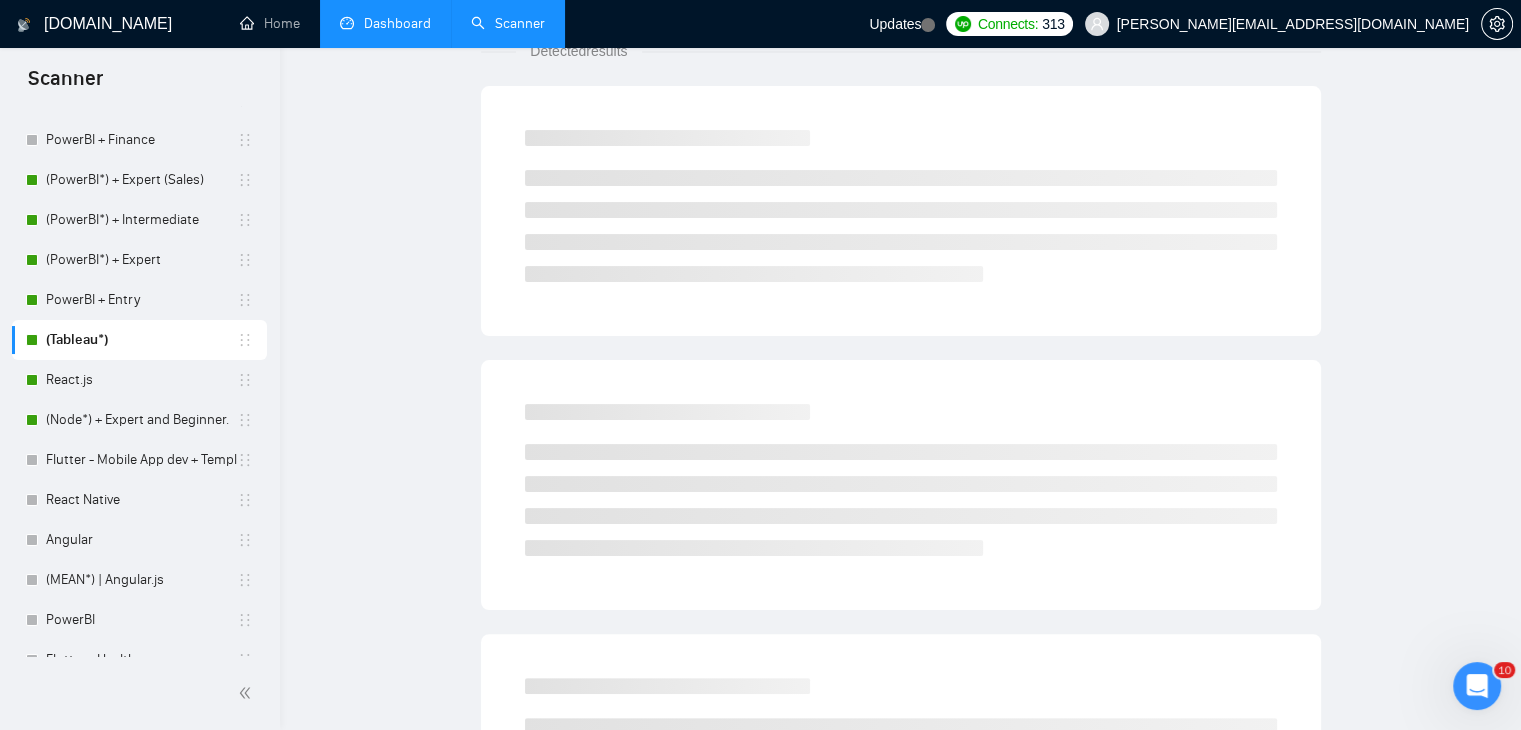 scroll, scrollTop: 0, scrollLeft: 0, axis: both 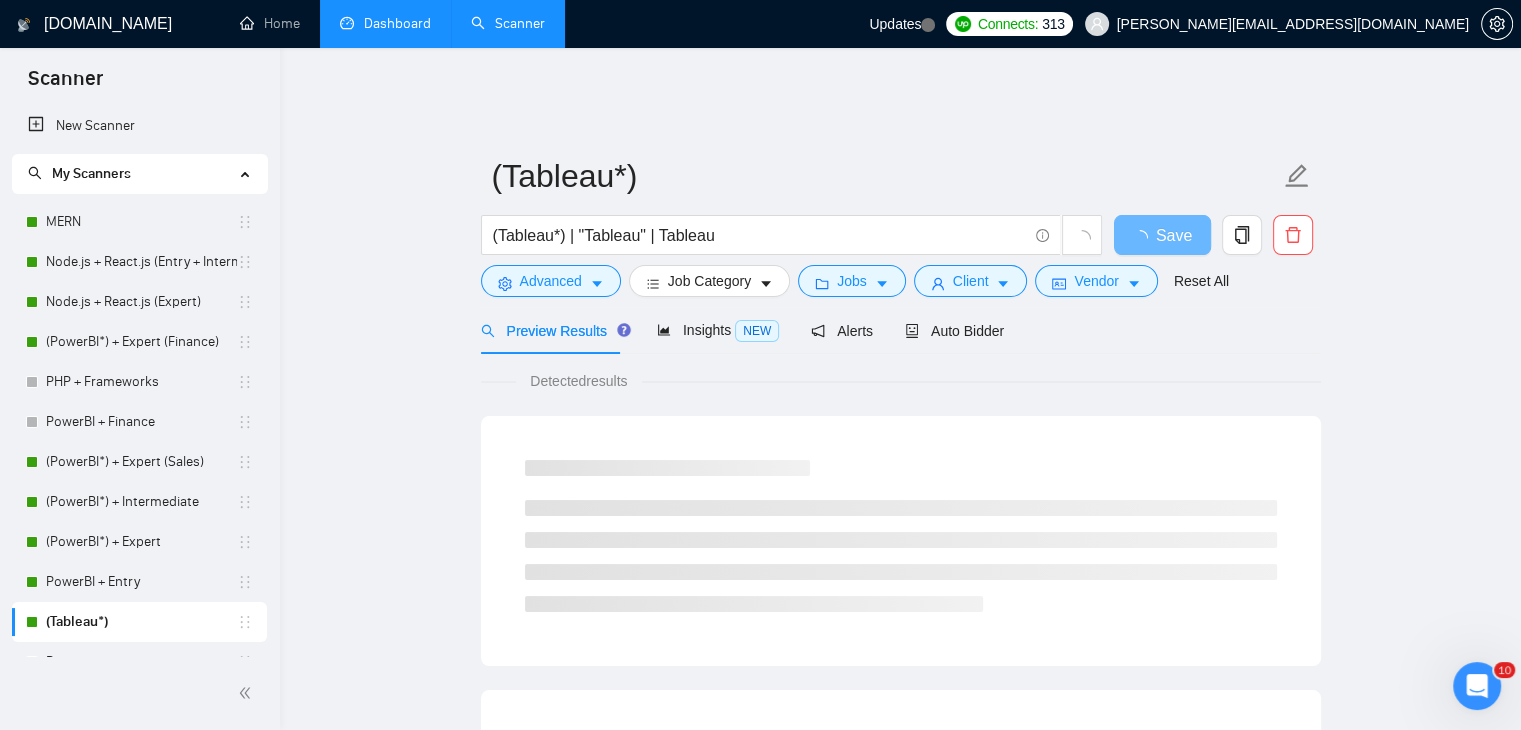 click on "Dashboard" at bounding box center [385, 23] 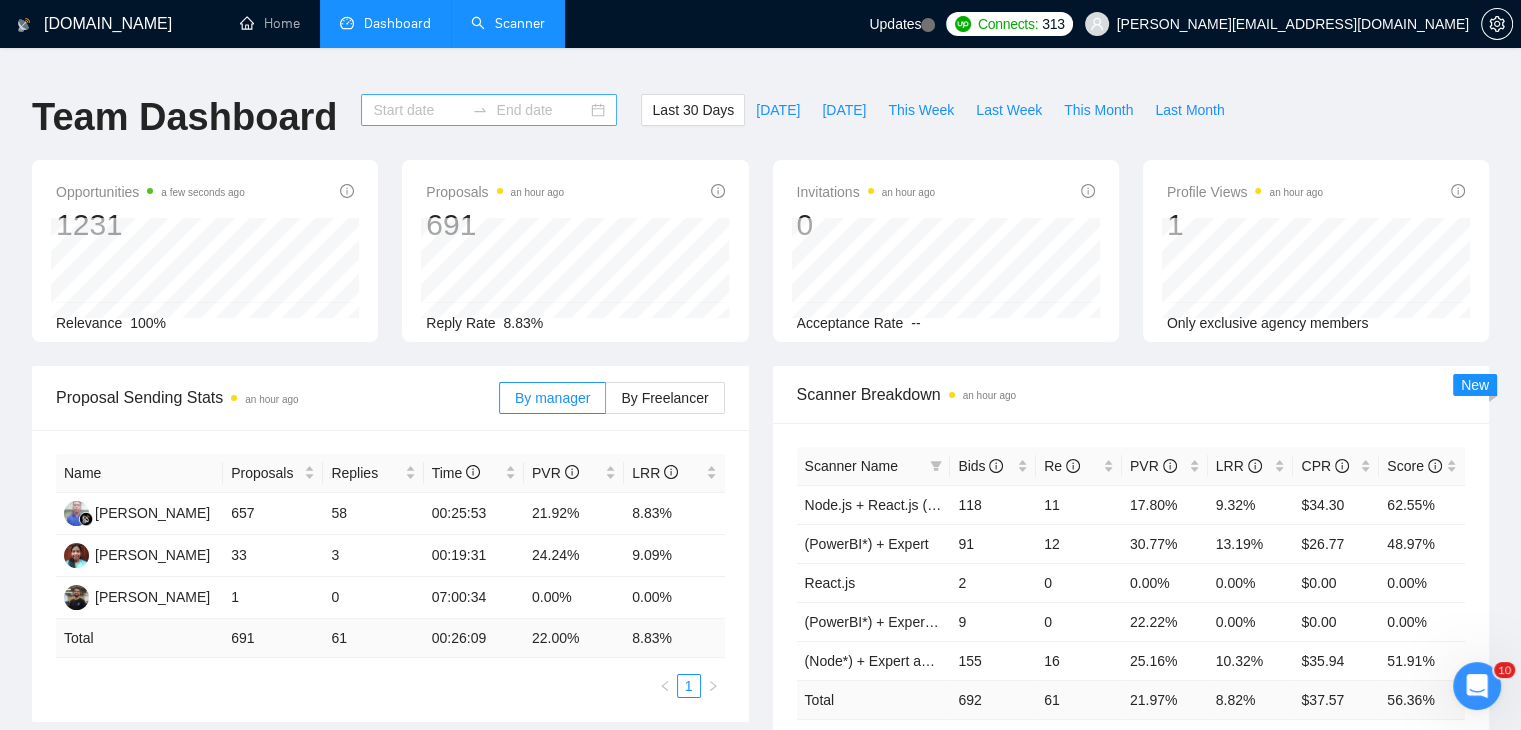 type on "2025-06-03" 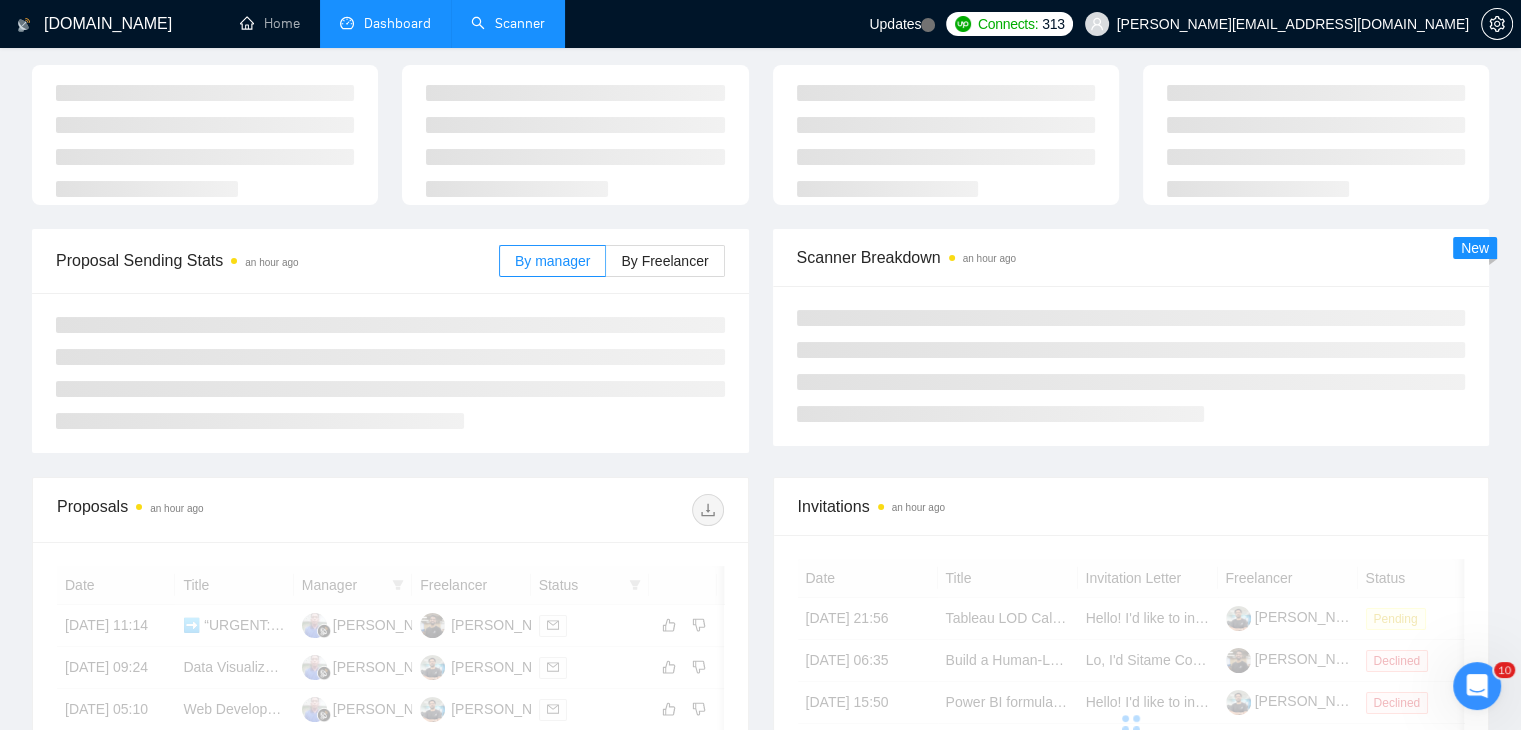 scroll, scrollTop: 106, scrollLeft: 0, axis: vertical 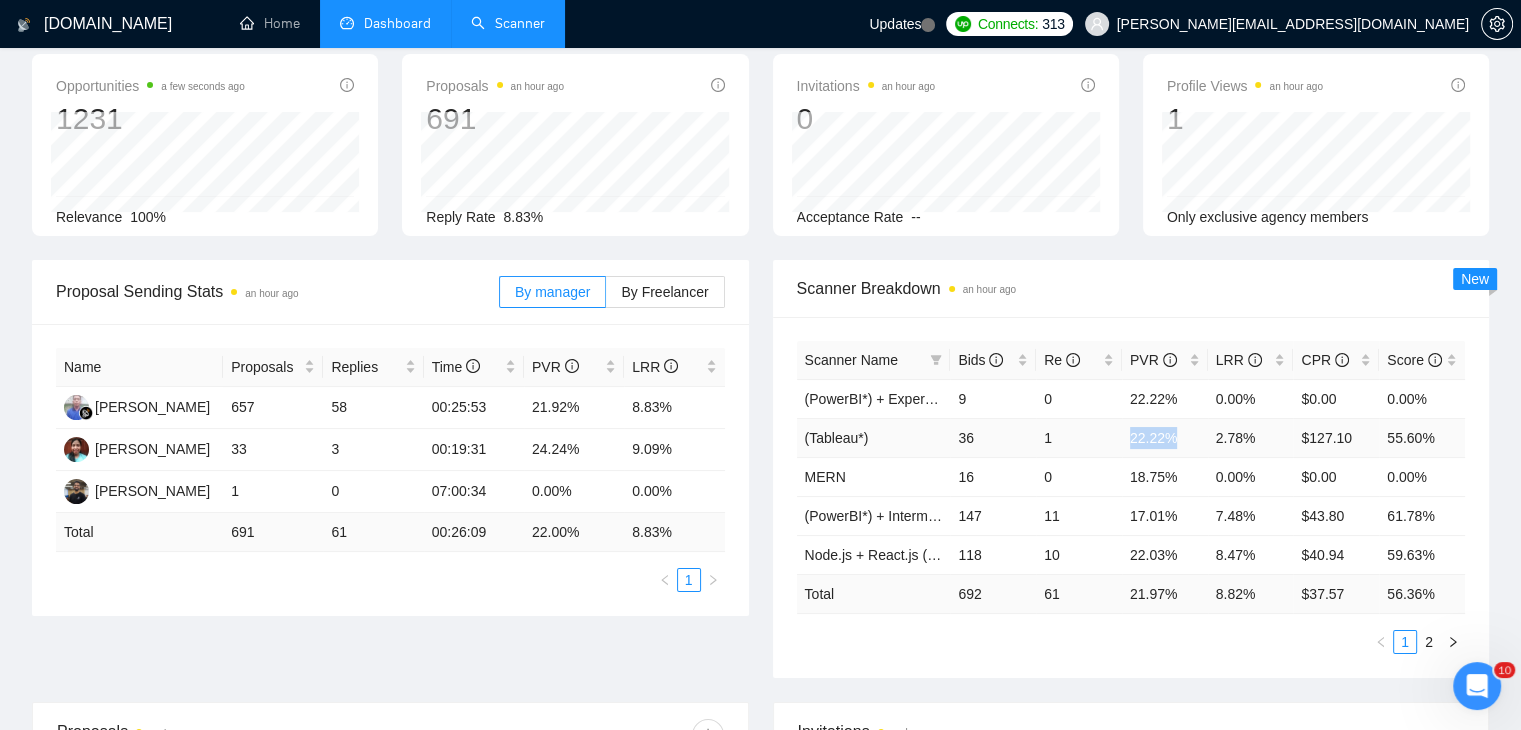 drag, startPoint x: 1124, startPoint y: 427, endPoint x: 1171, endPoint y: 427, distance: 47 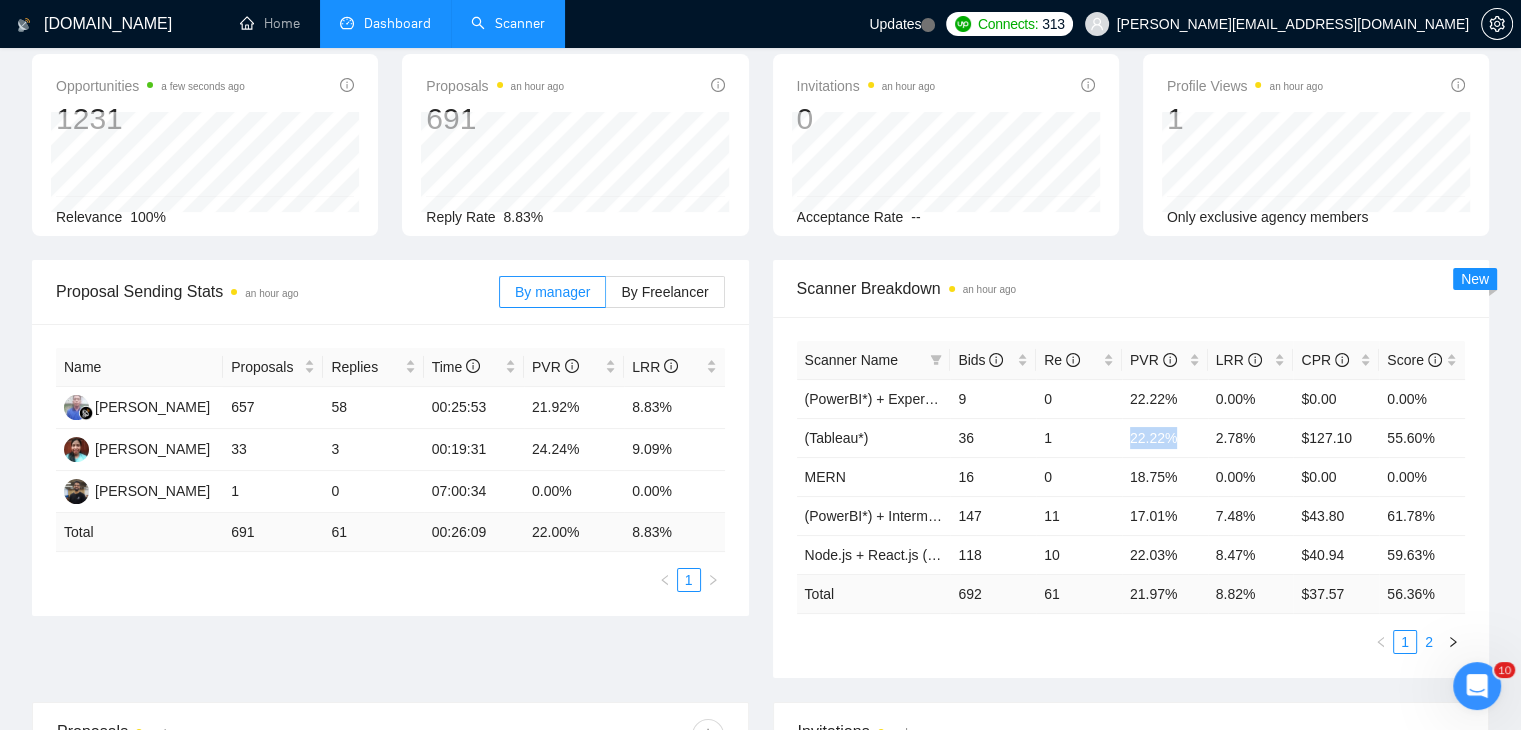 click on "2" at bounding box center [1429, 642] 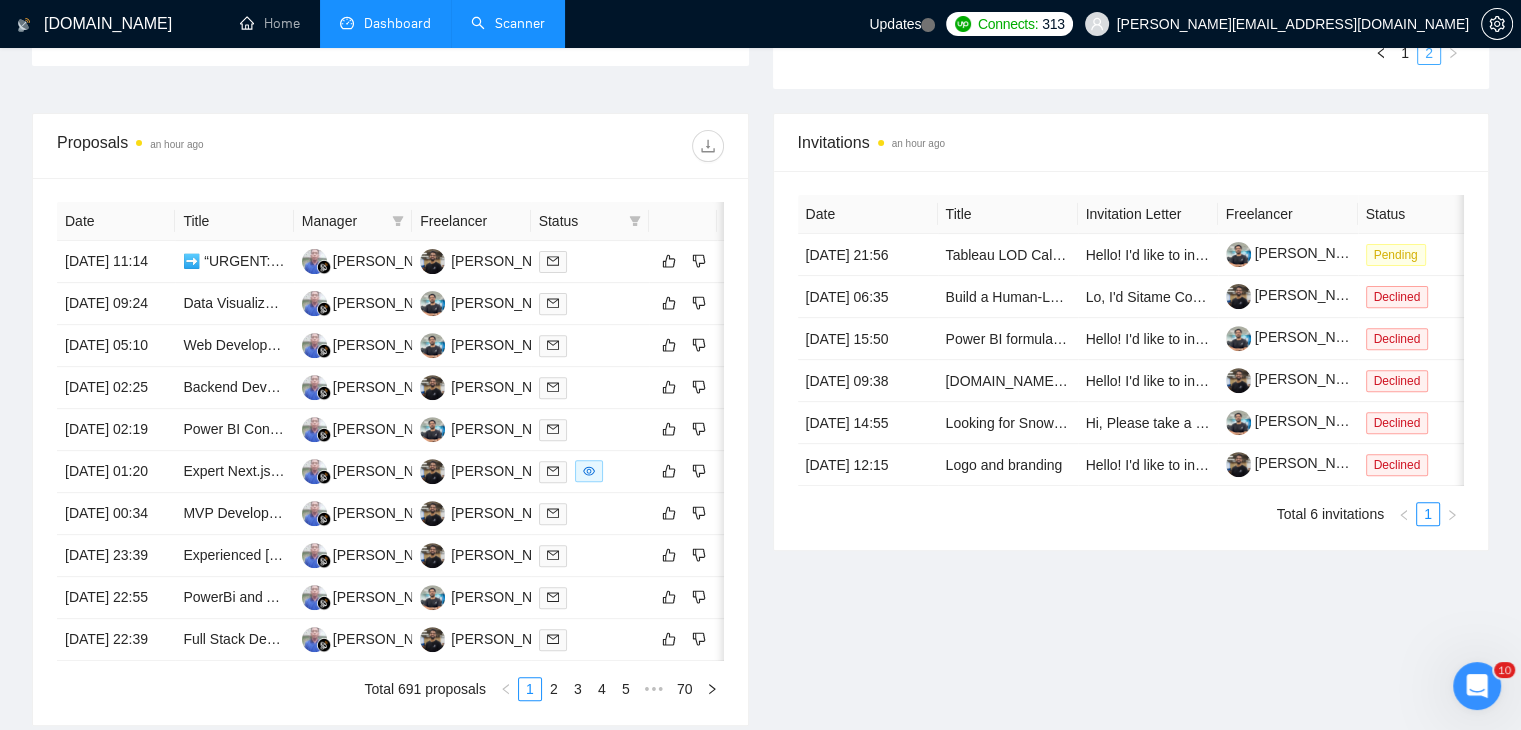 scroll, scrollTop: 0, scrollLeft: 0, axis: both 